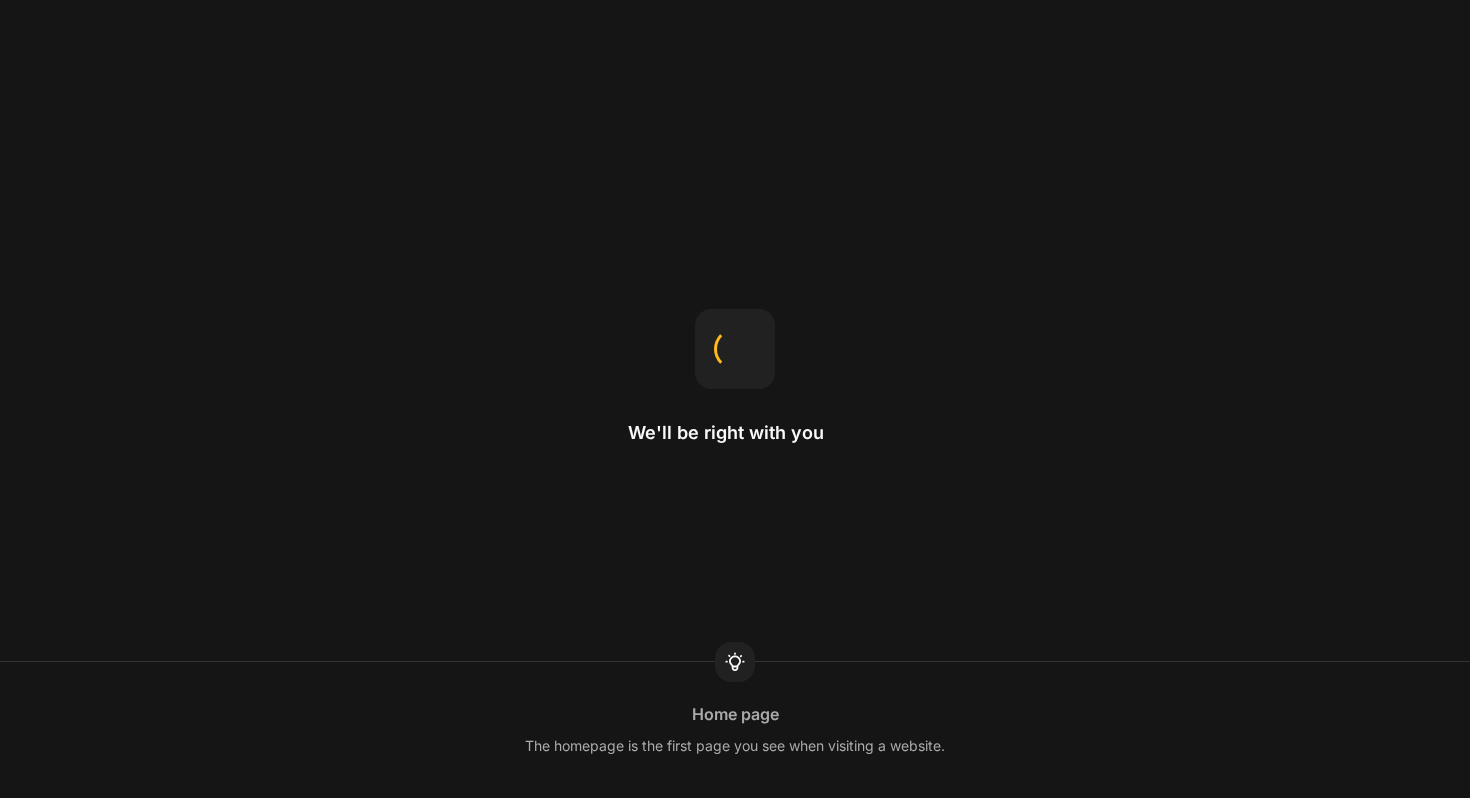 scroll, scrollTop: 0, scrollLeft: 0, axis: both 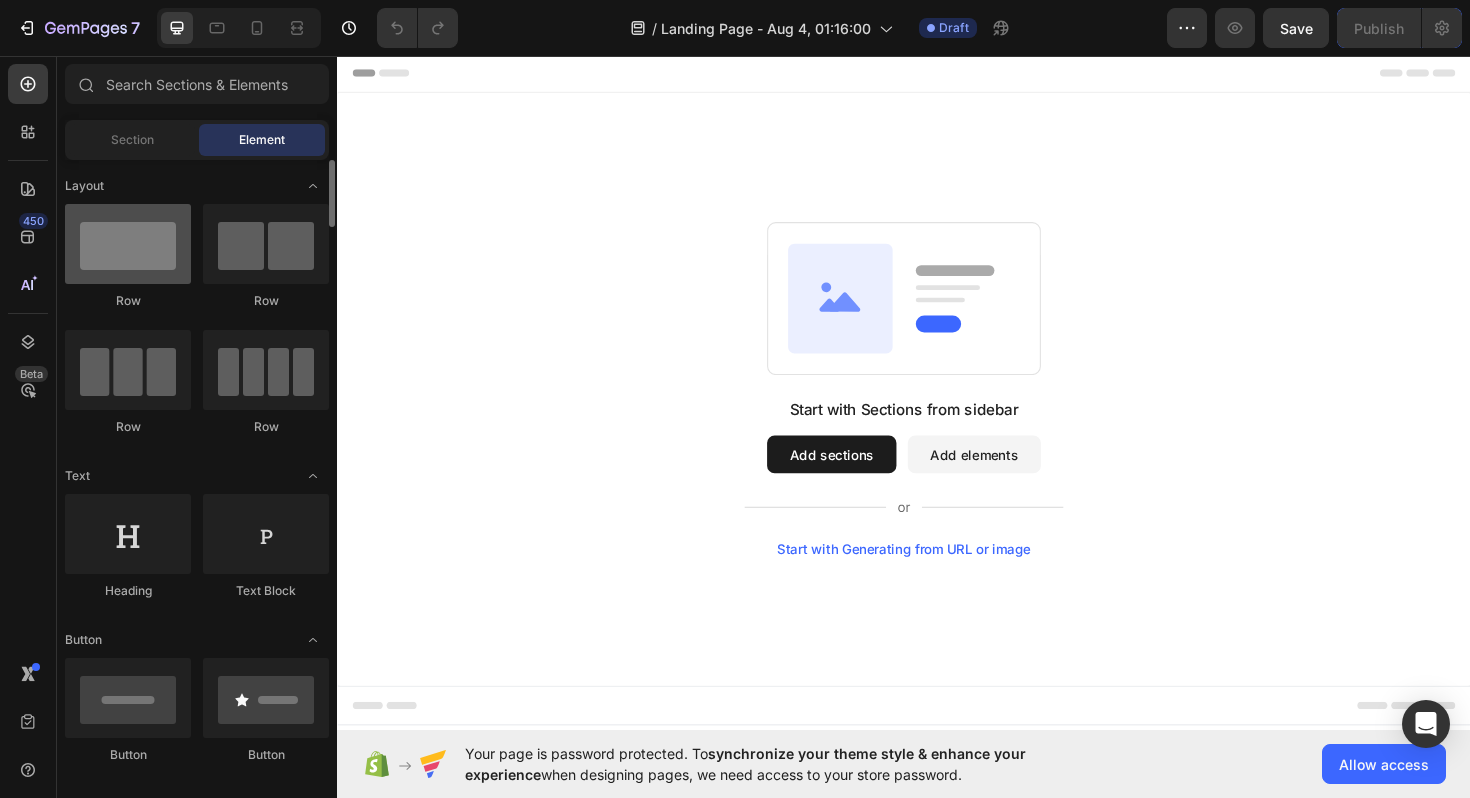 click at bounding box center (128, 244) 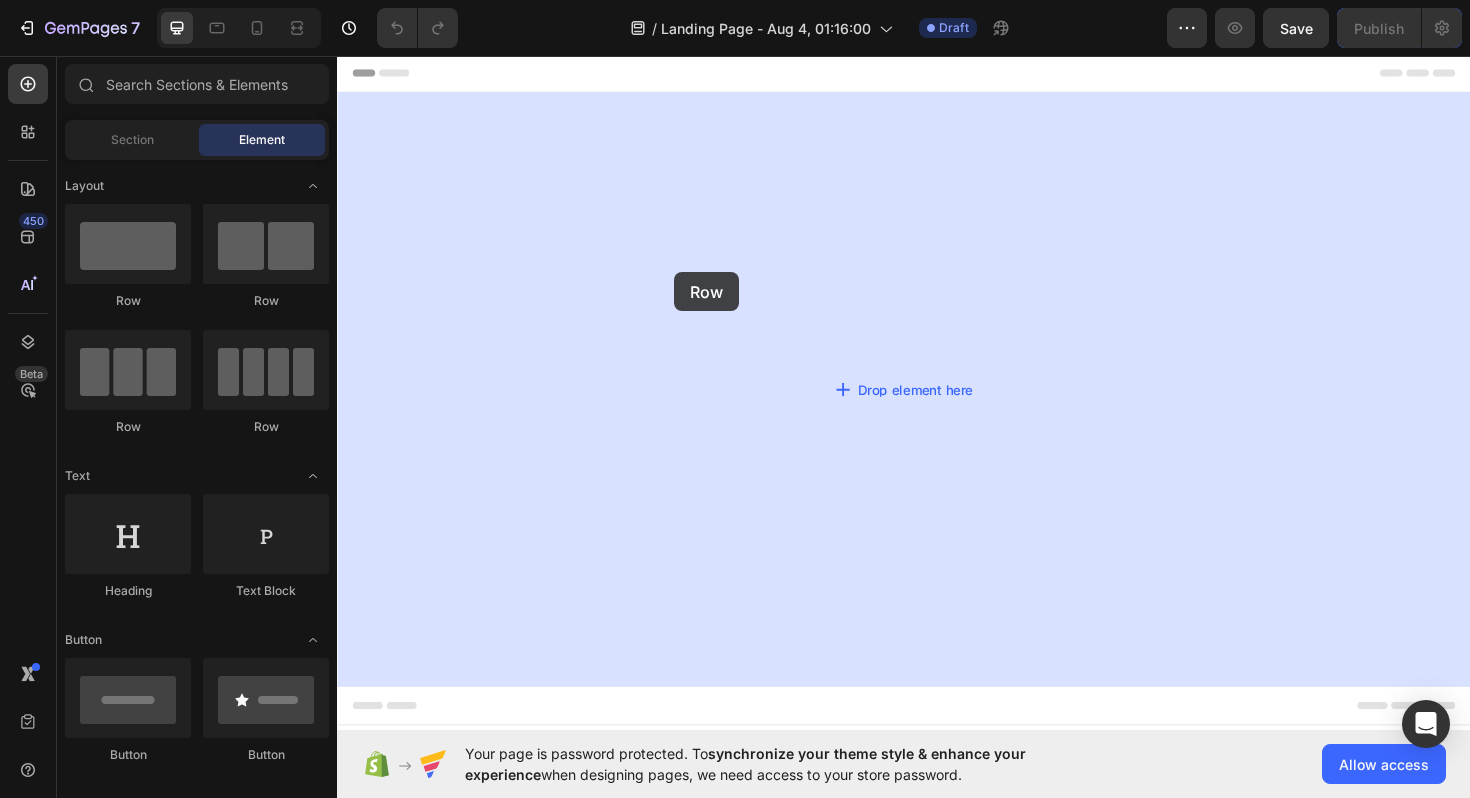 drag, startPoint x: 496, startPoint y: 321, endPoint x: 828, endPoint y: 293, distance: 333.17862 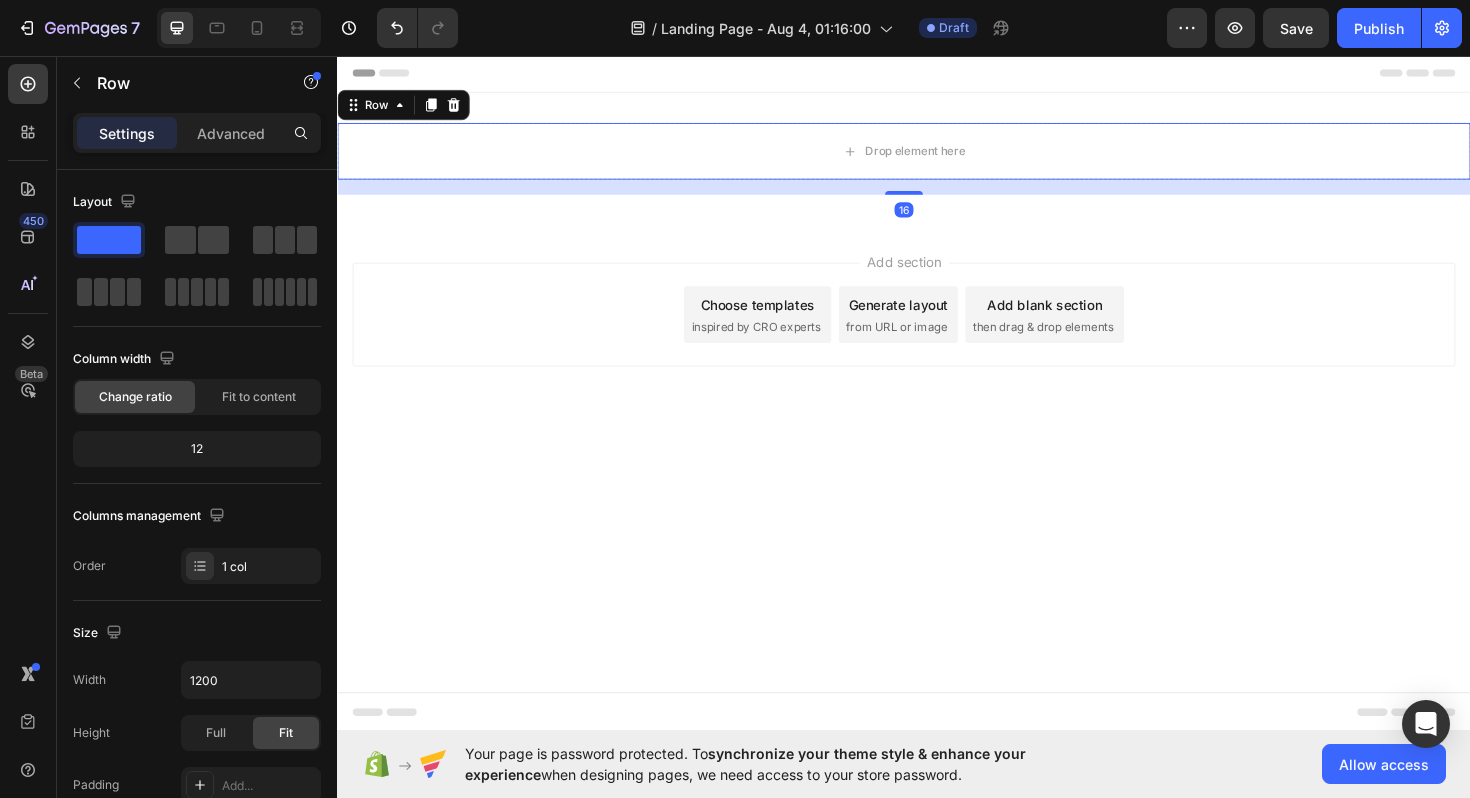 click on "from URL or image" at bounding box center (929, 343) 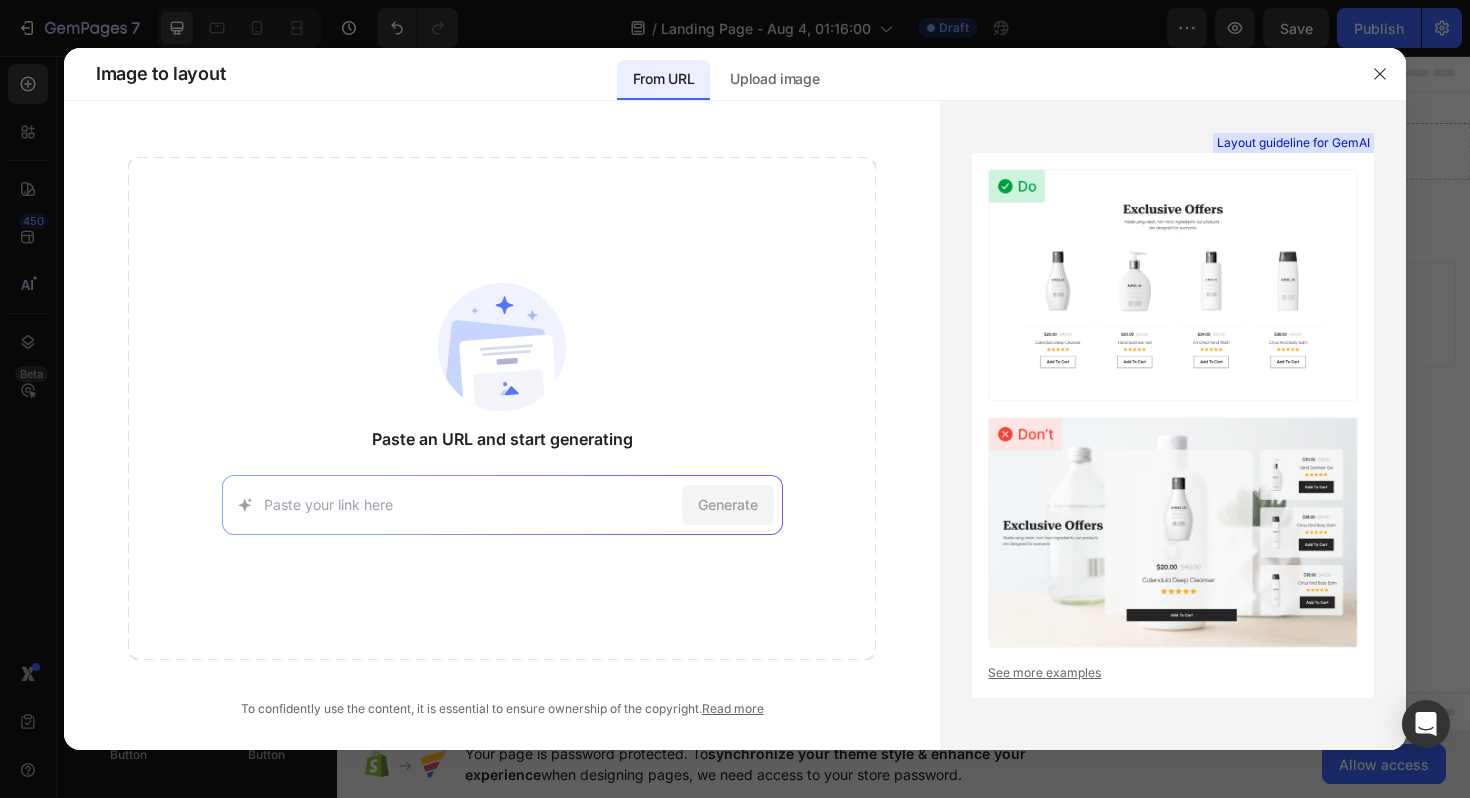 click at bounding box center (469, 504) 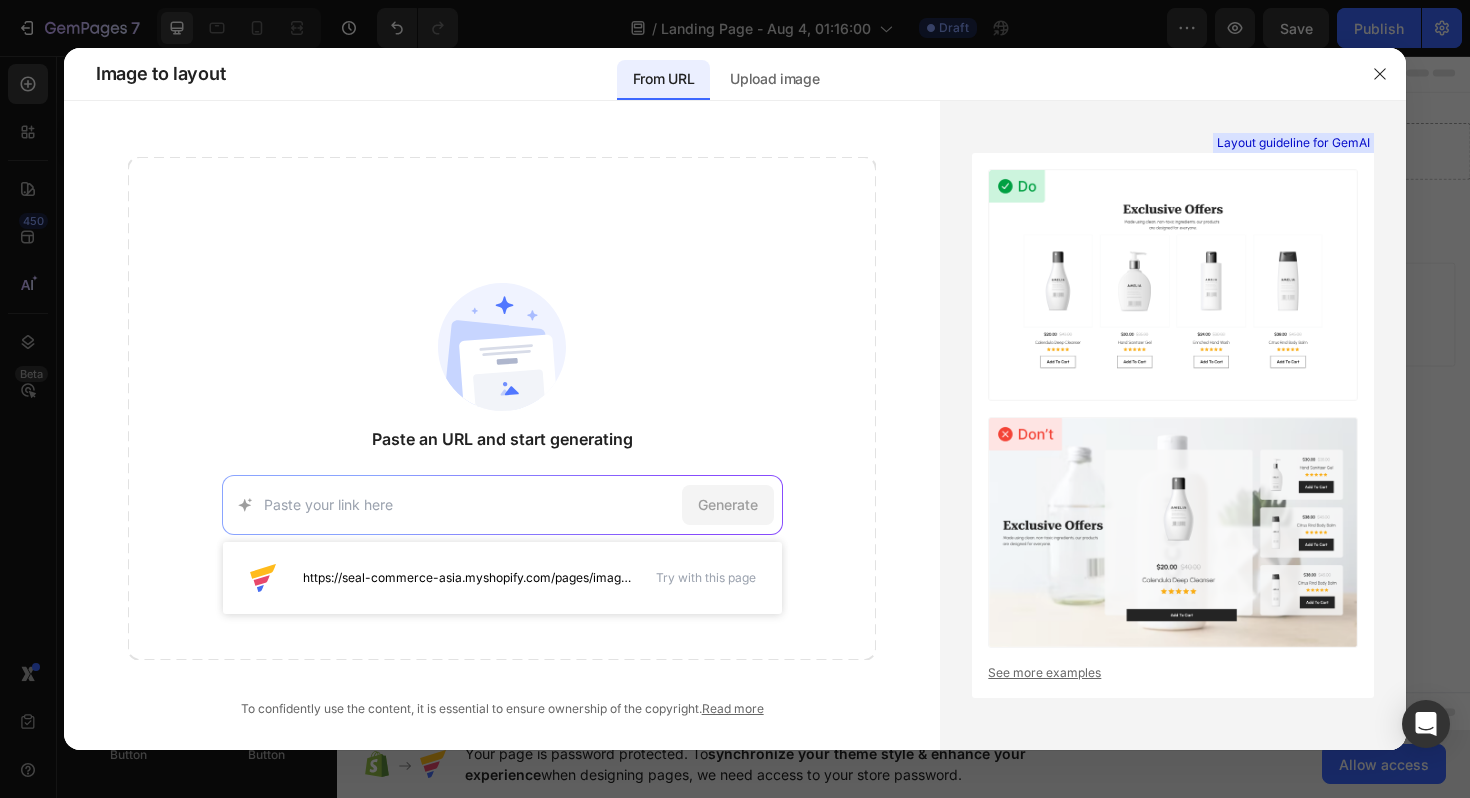 paste on "https://www.hillseyewear.com/?srsltid=AfmBOoraAqysTbStIHqiaJQUgqWfz2DghNlce3hQVY1MGP0PzREKvmeM" 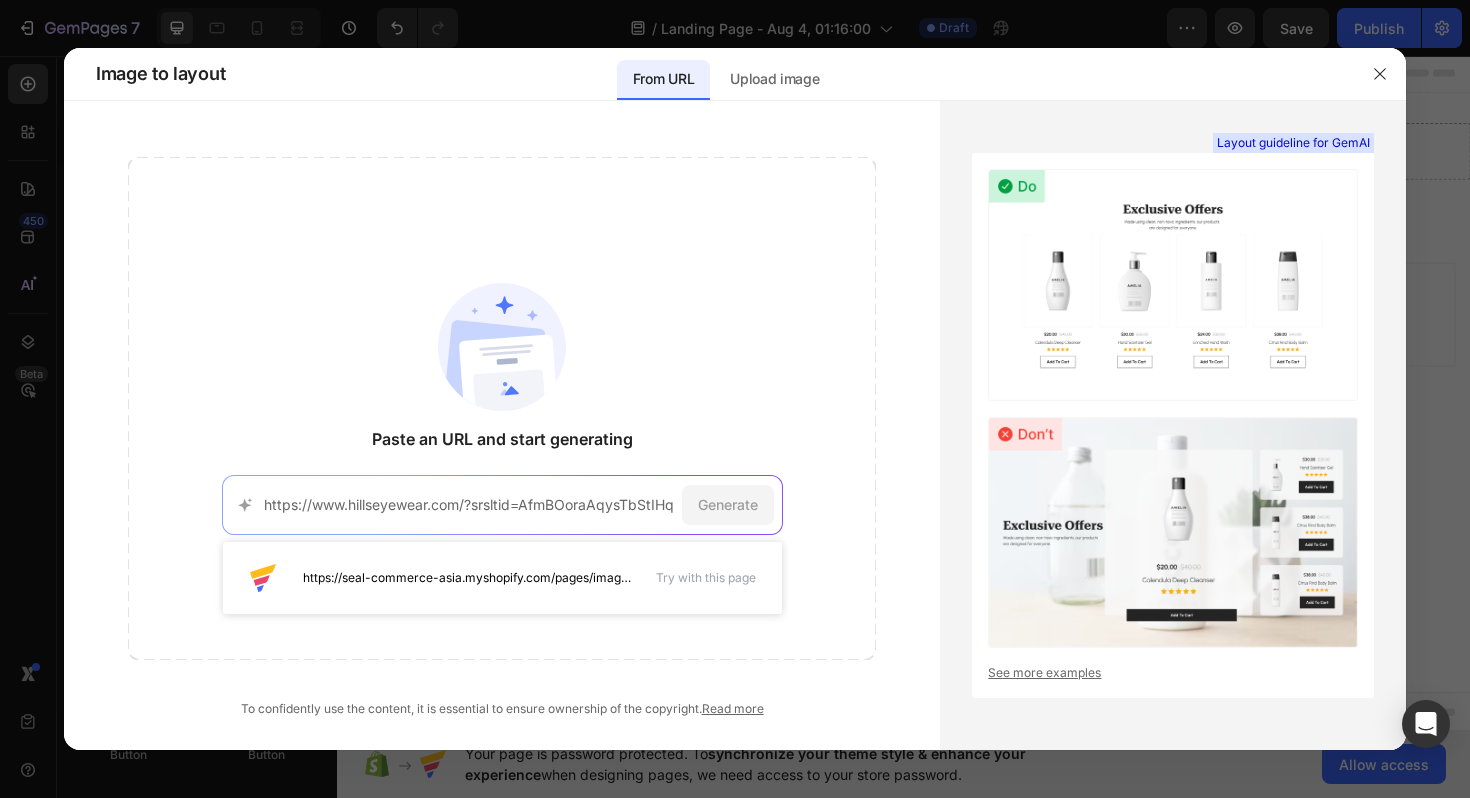 scroll, scrollTop: 0, scrollLeft: 332, axis: horizontal 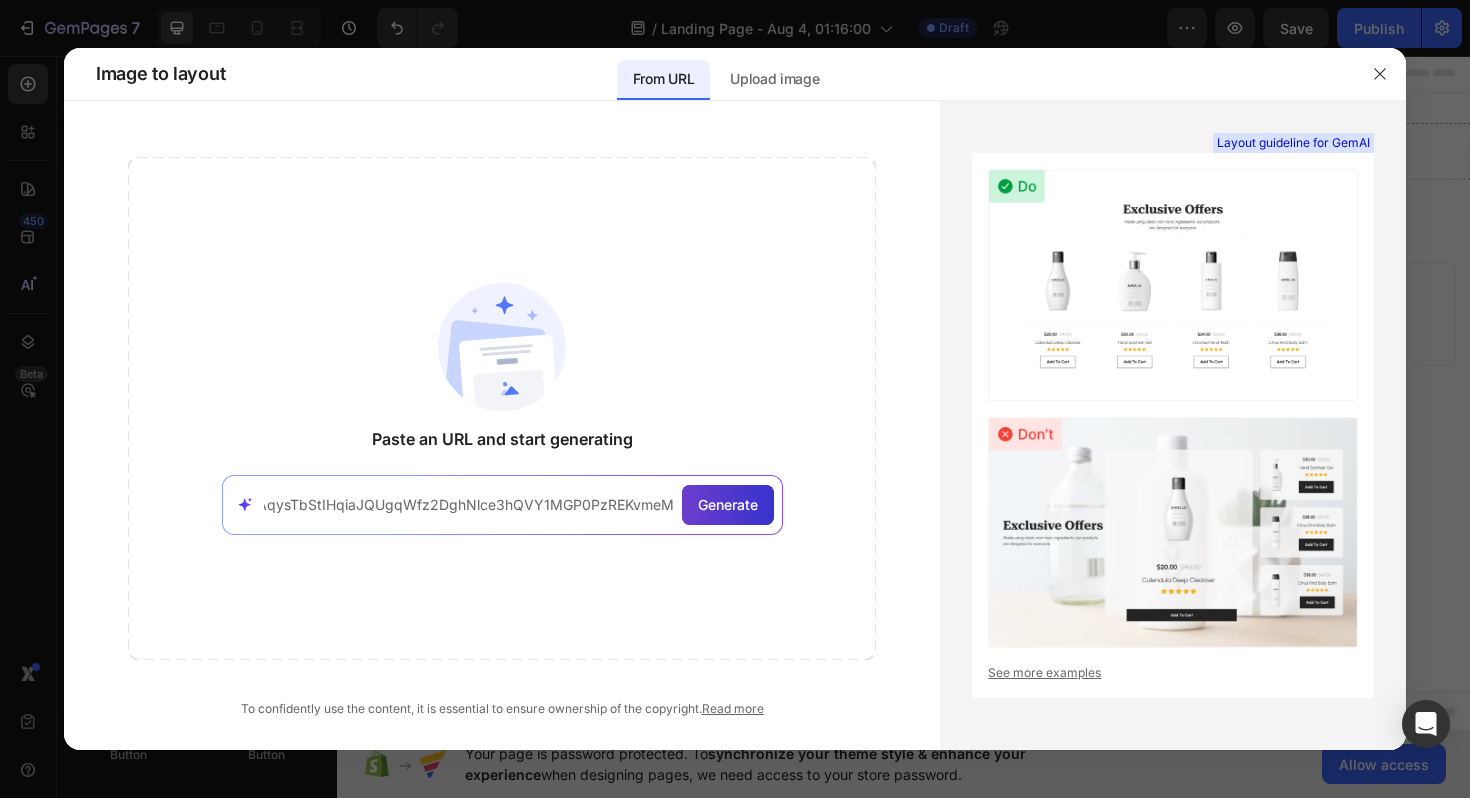 click on "Generate" at bounding box center [728, 505] 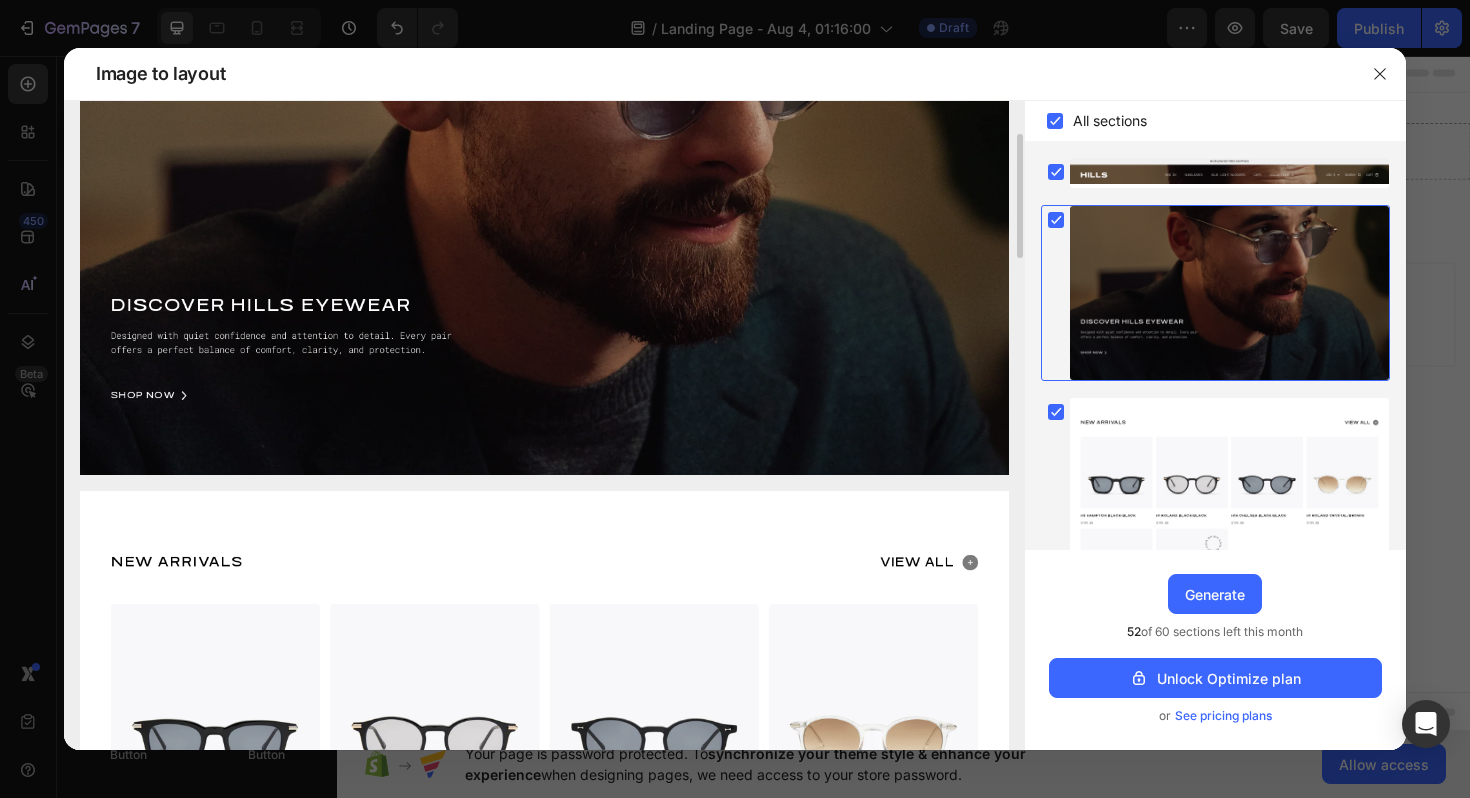 scroll, scrollTop: 491, scrollLeft: 0, axis: vertical 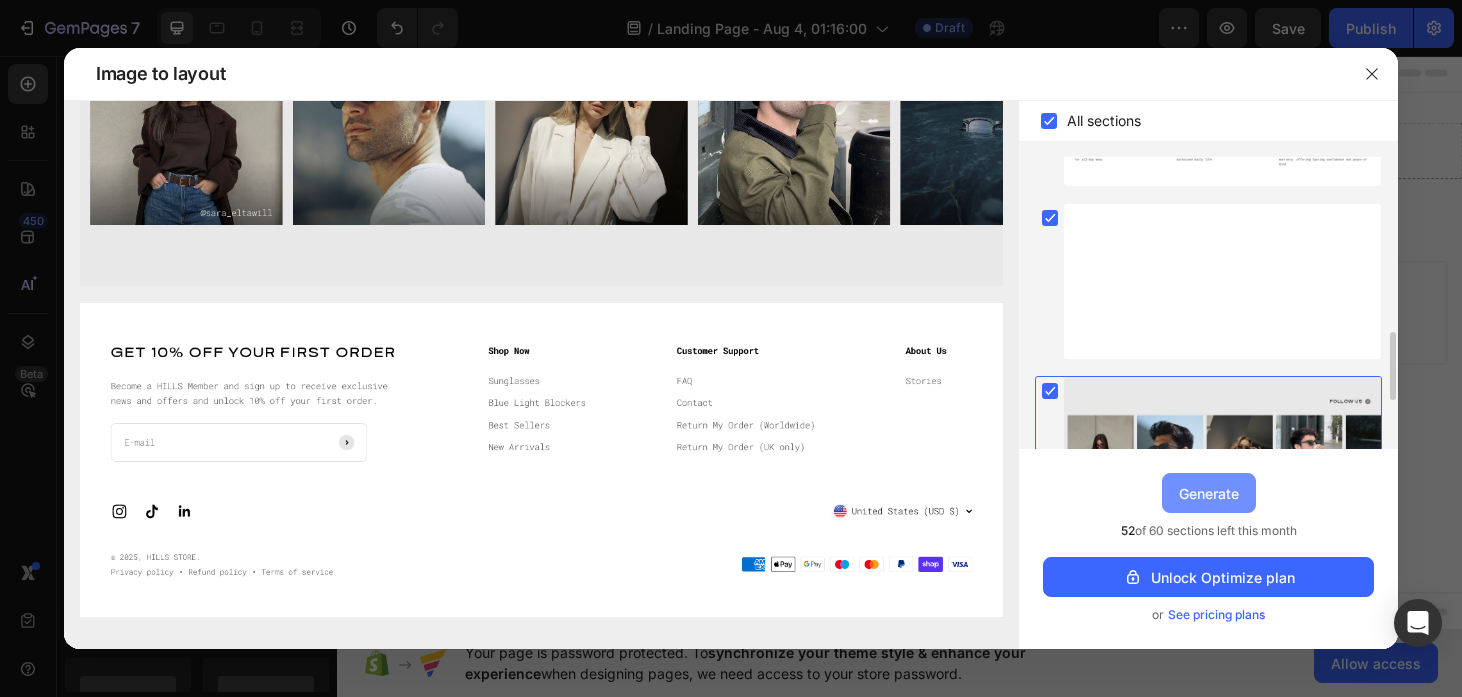 click on "Generate" at bounding box center (1209, 493) 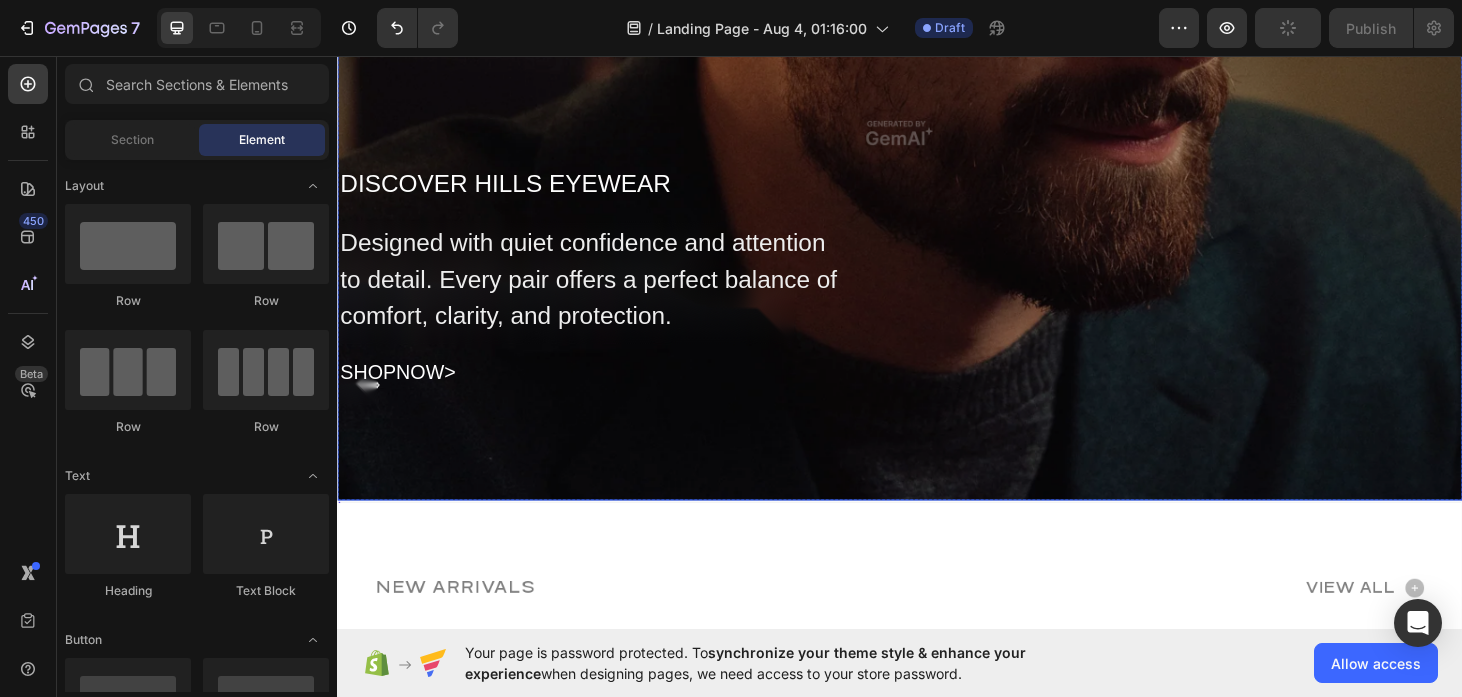 scroll, scrollTop: 796, scrollLeft: 0, axis: vertical 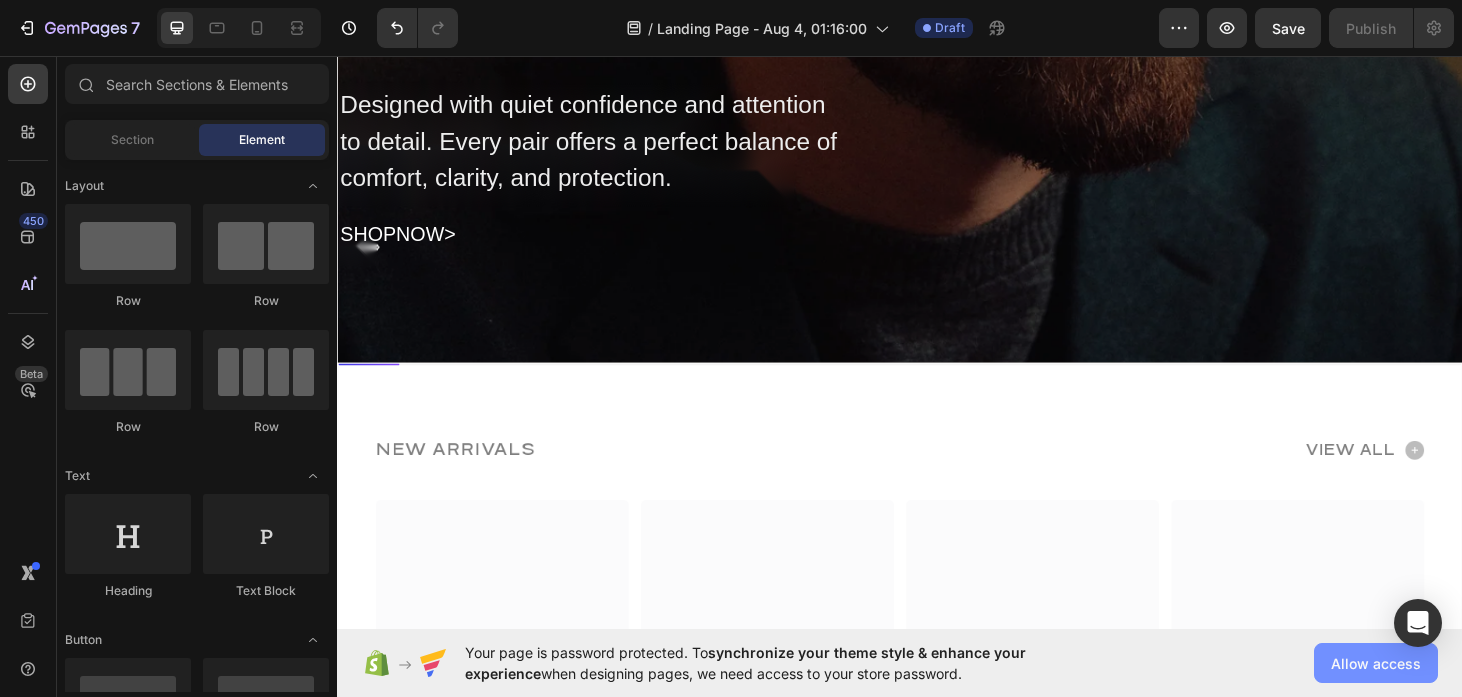 click on "Allow access" 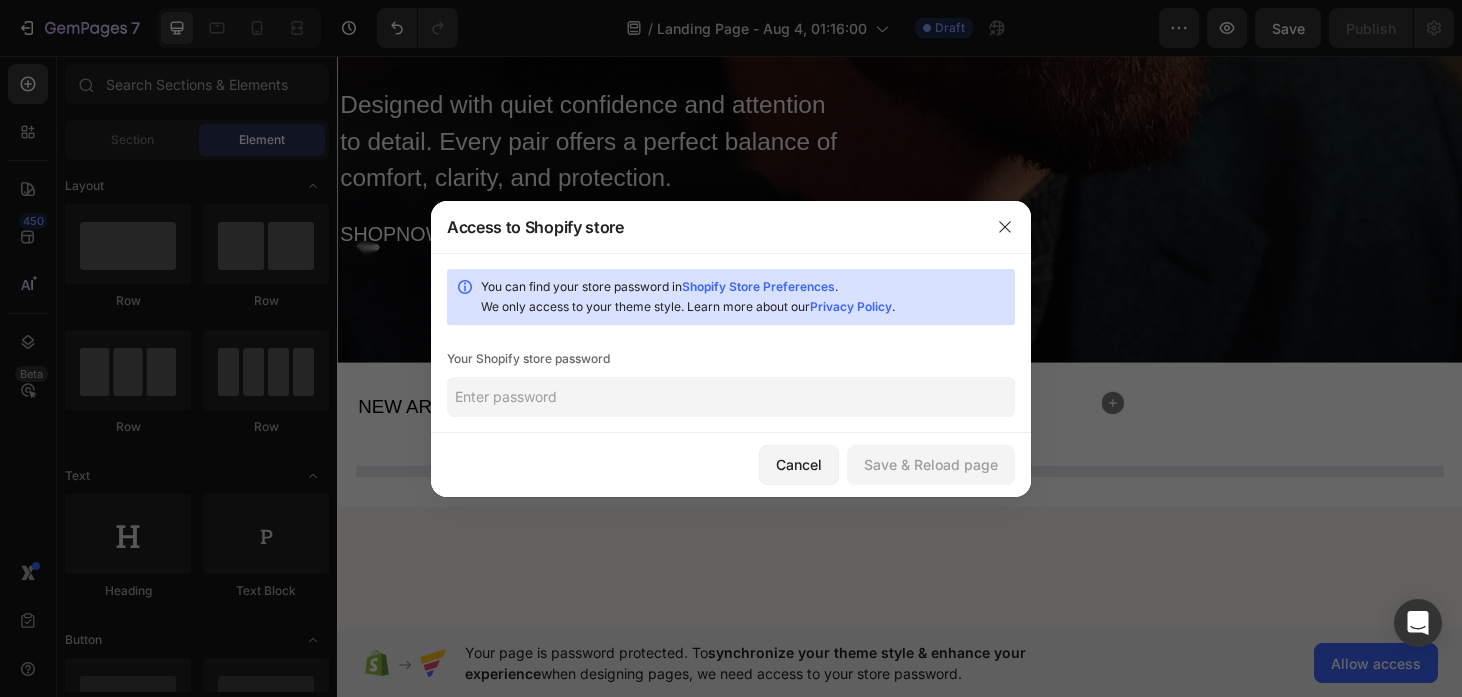 click 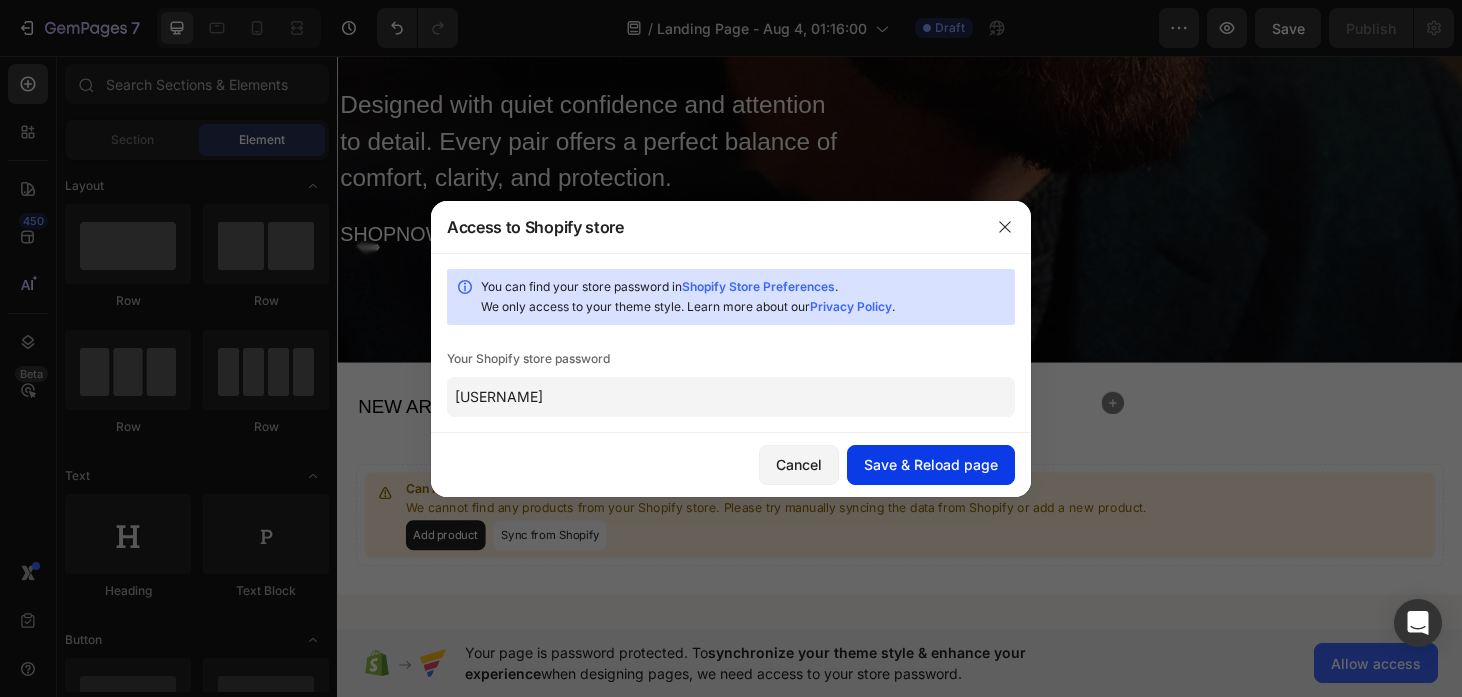 click on "Save & Reload page" at bounding box center [931, 464] 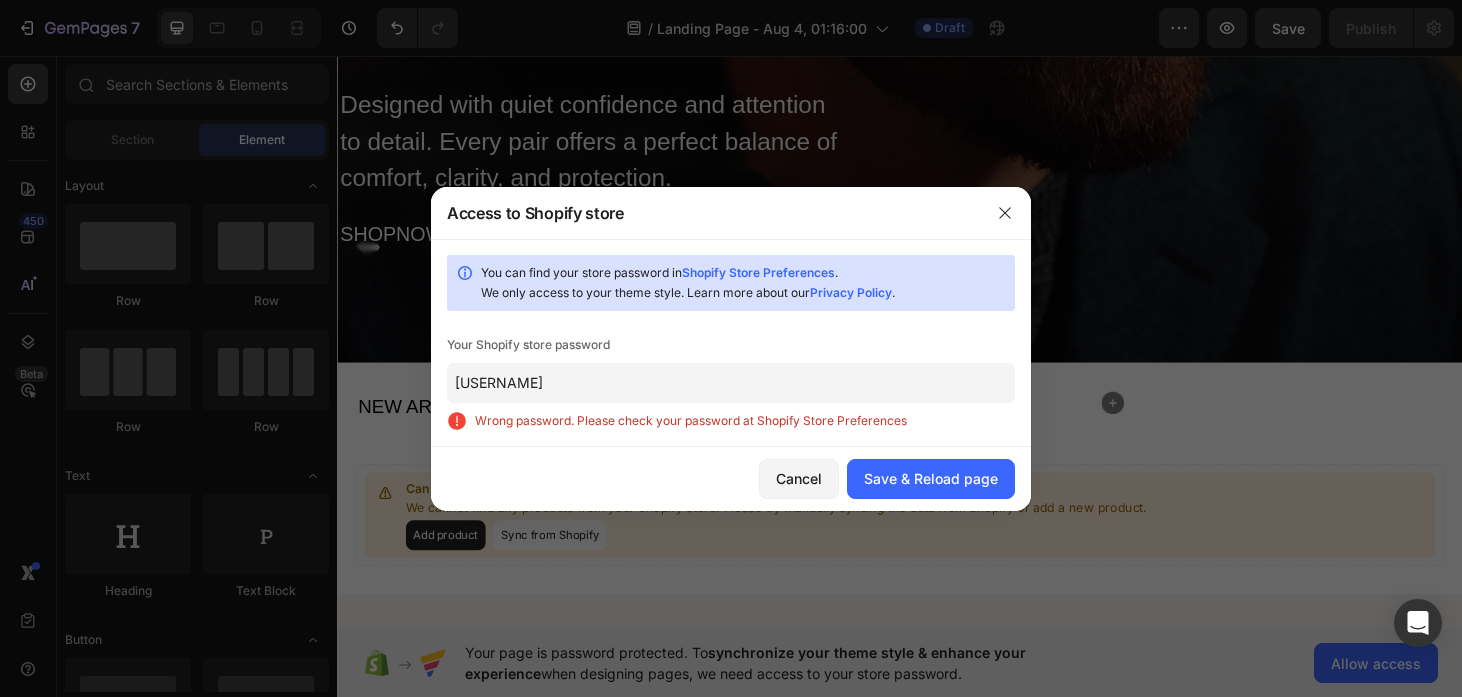 click on "[USERNAME]" 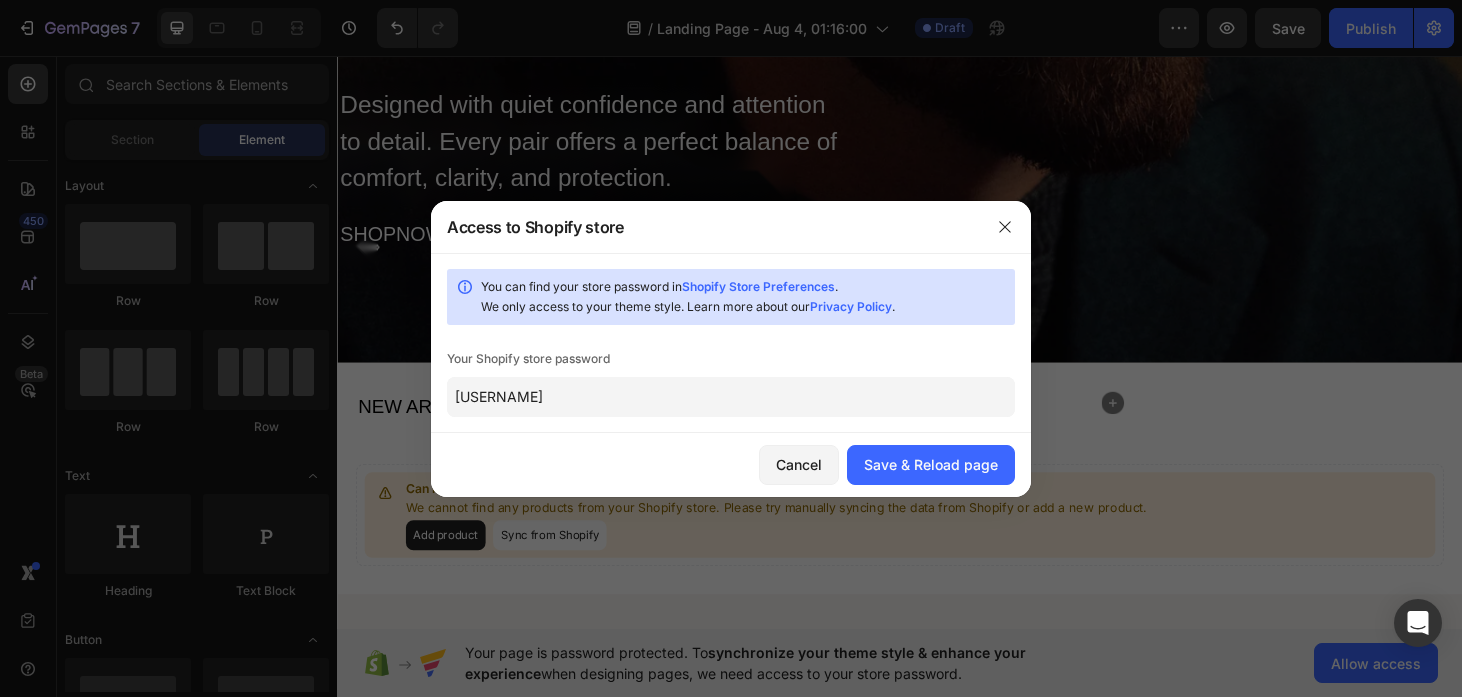 type on "[USERNAME]" 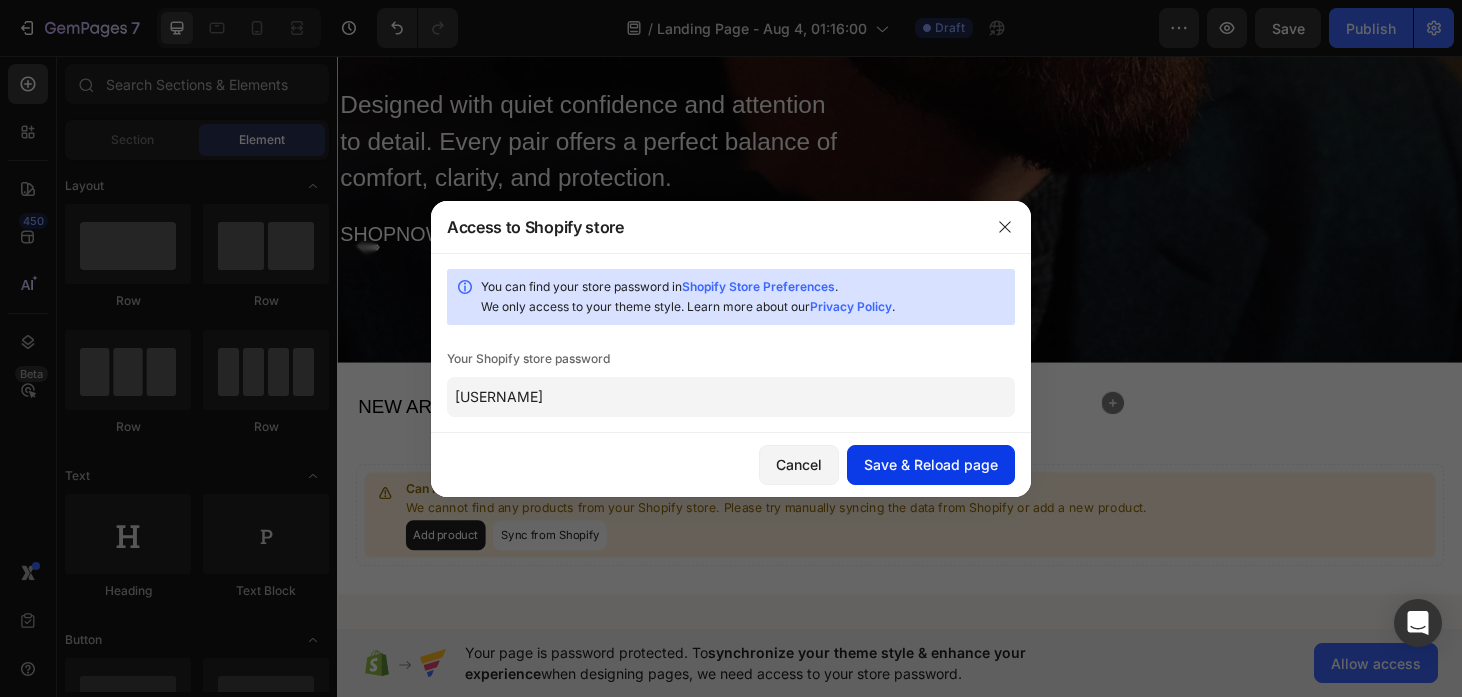 click on "Save & Reload page" at bounding box center (931, 464) 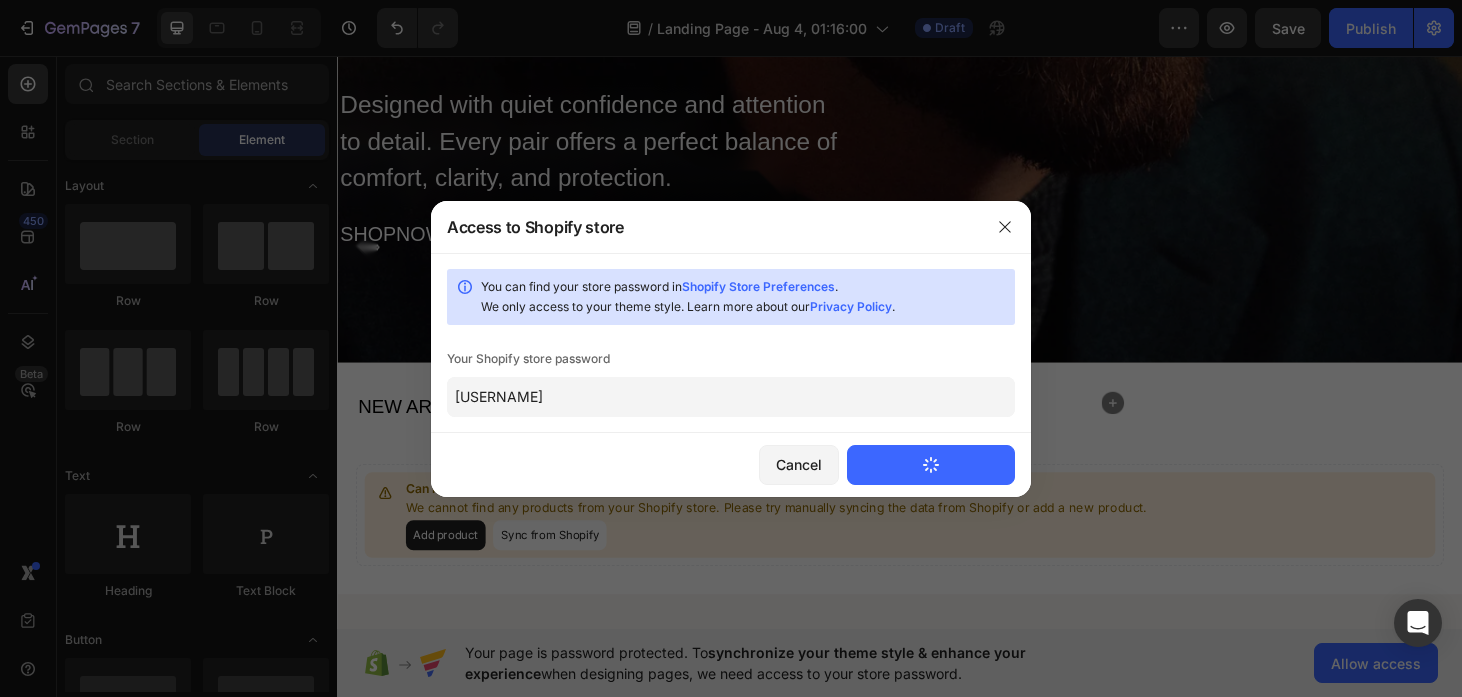 type 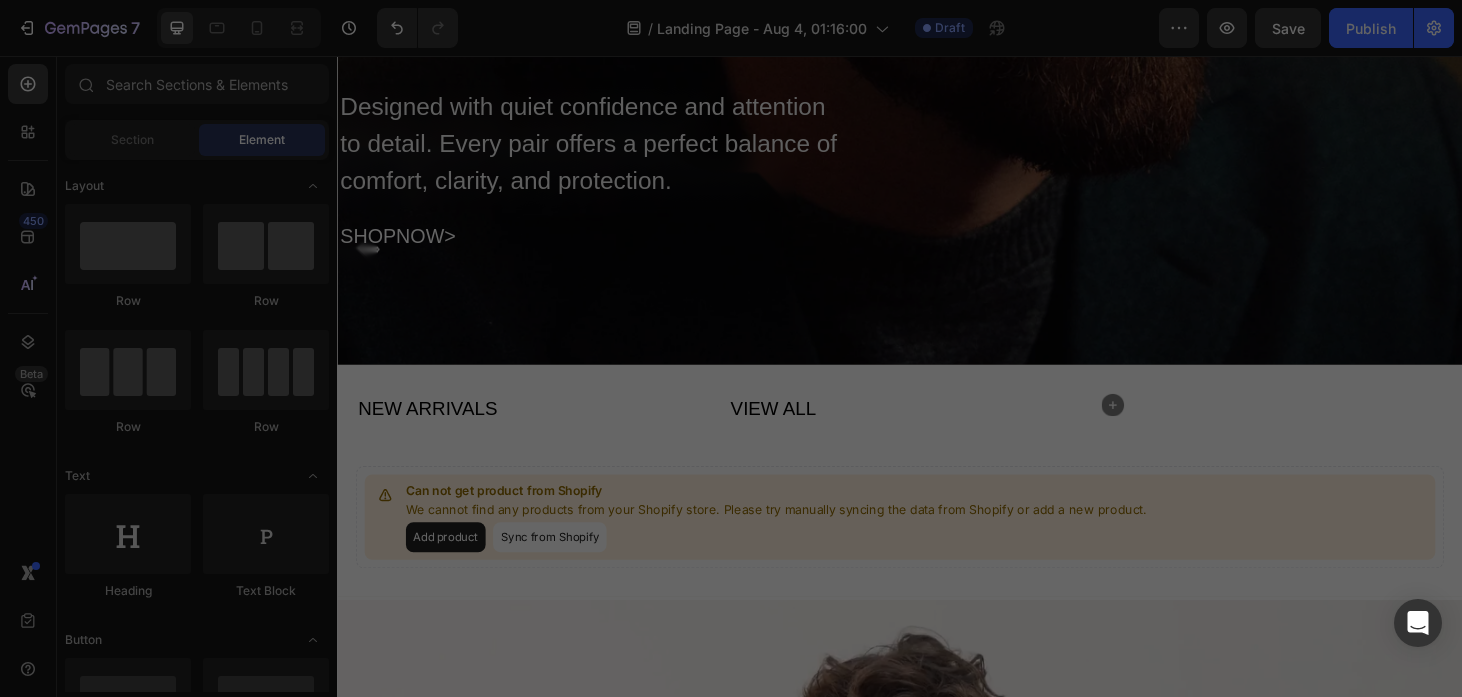 scroll, scrollTop: 0, scrollLeft: 0, axis: both 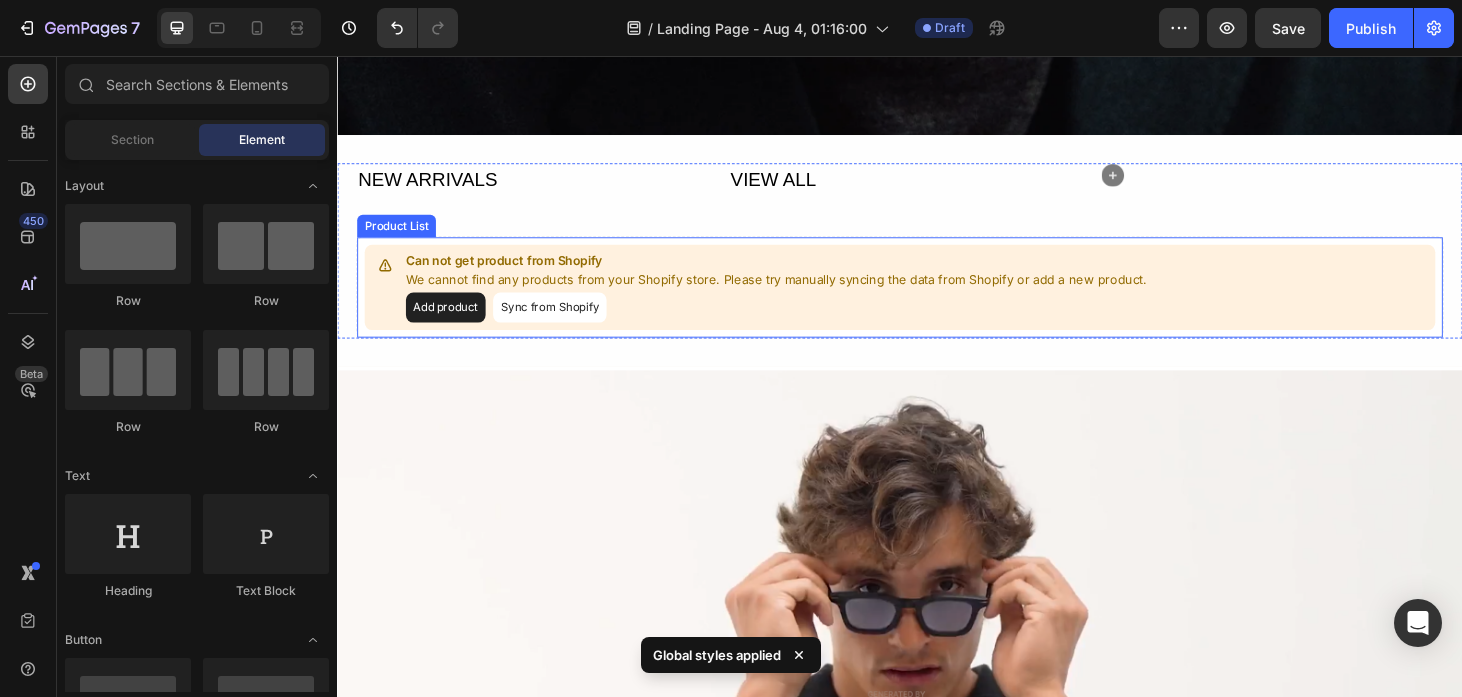 click on "Sync from Shopify" at bounding box center (563, 324) 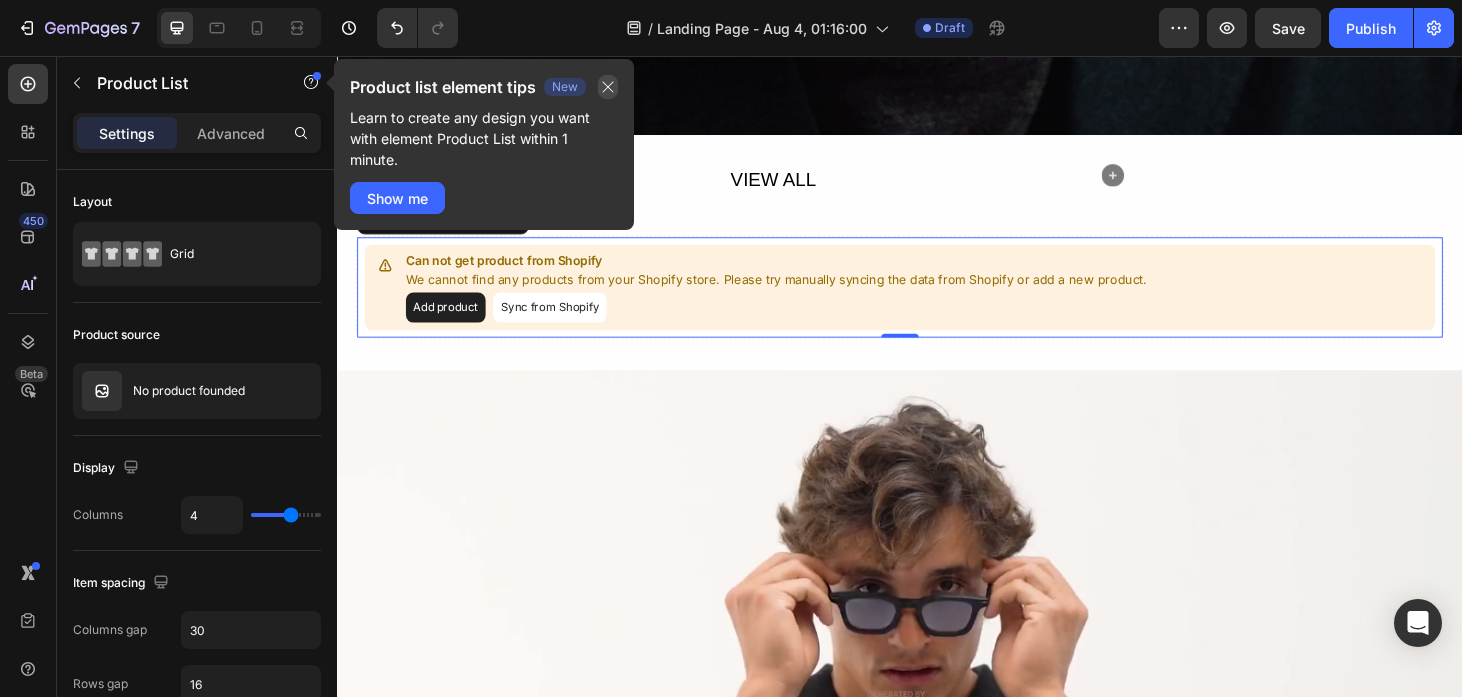 click 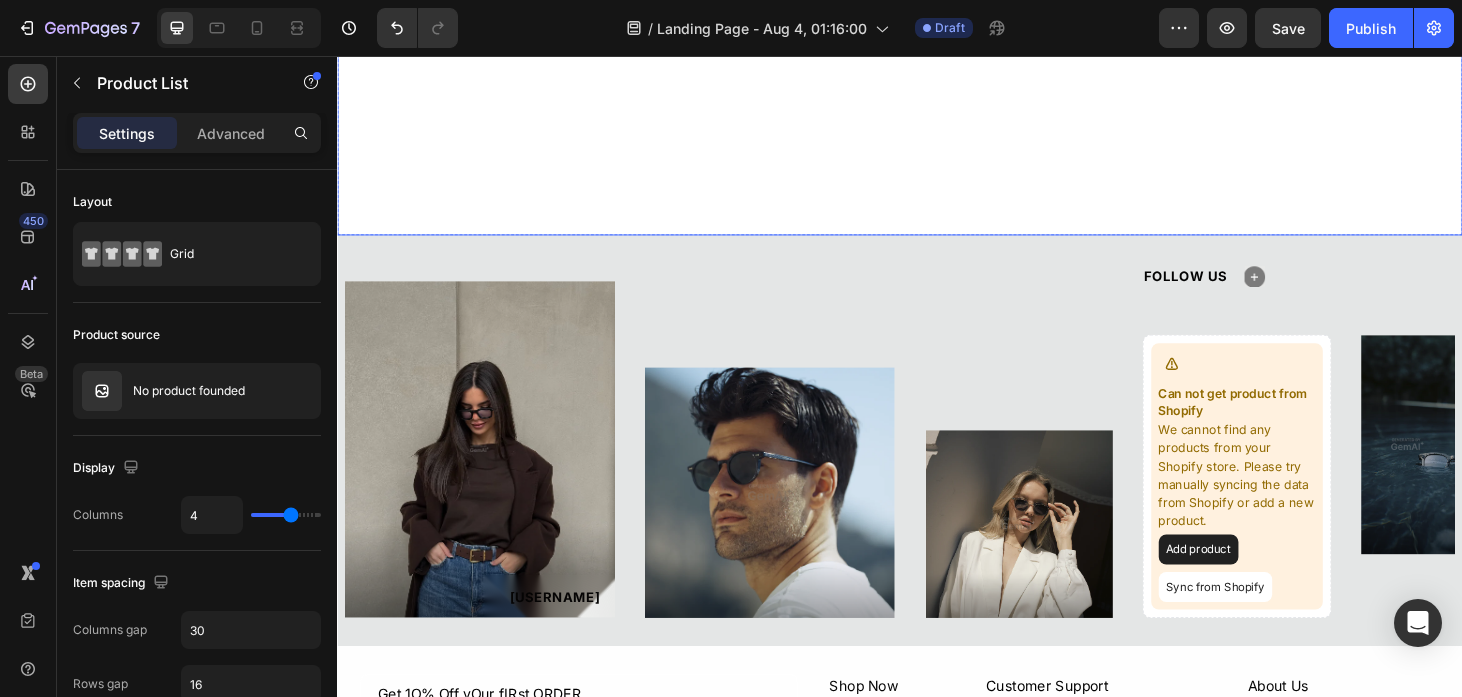 scroll, scrollTop: 2744, scrollLeft: 0, axis: vertical 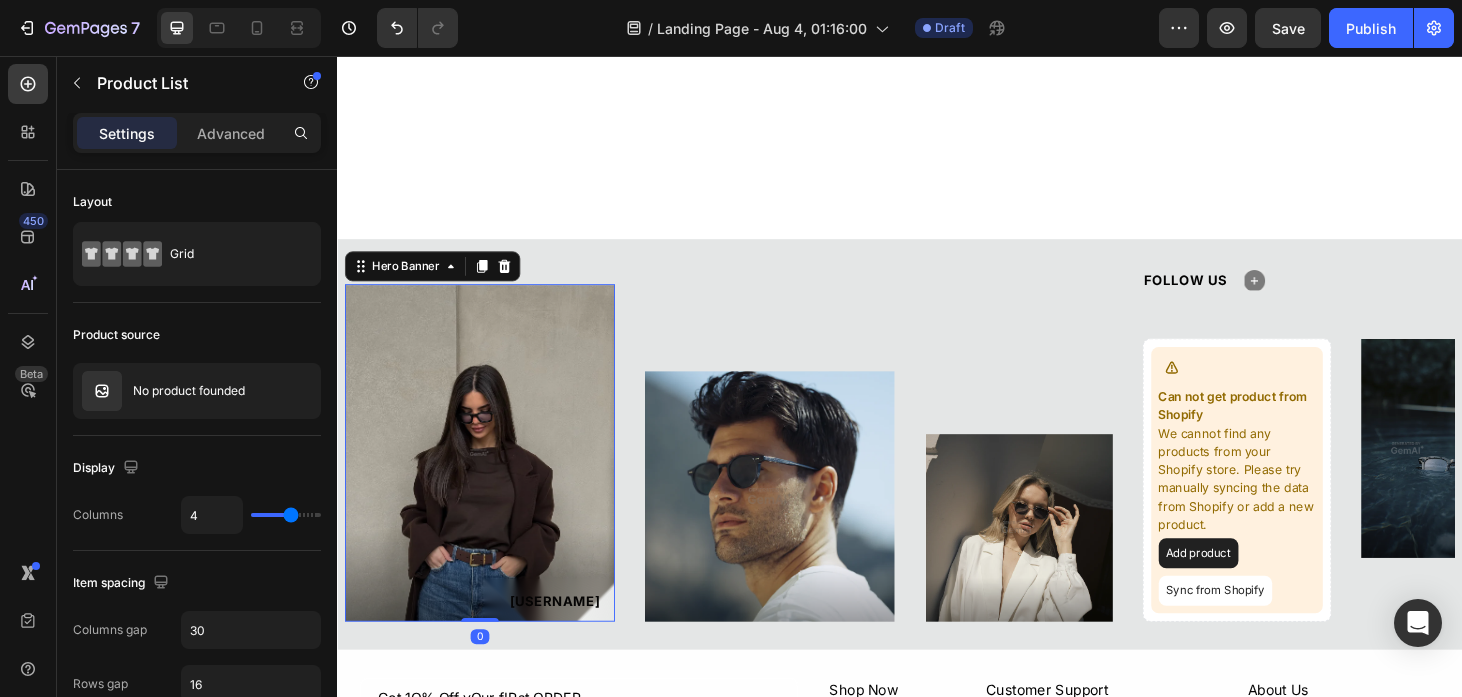 click at bounding box center [489, 479] 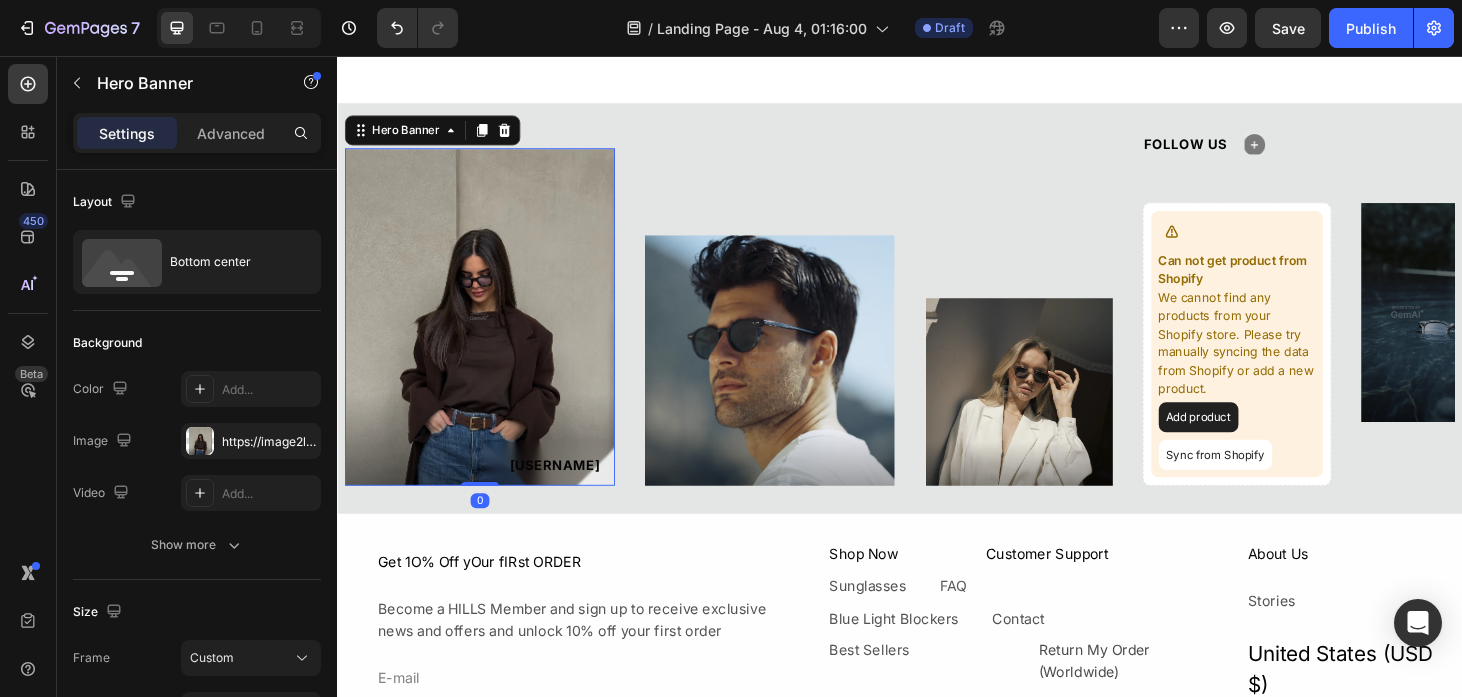 scroll, scrollTop: 2902, scrollLeft: 0, axis: vertical 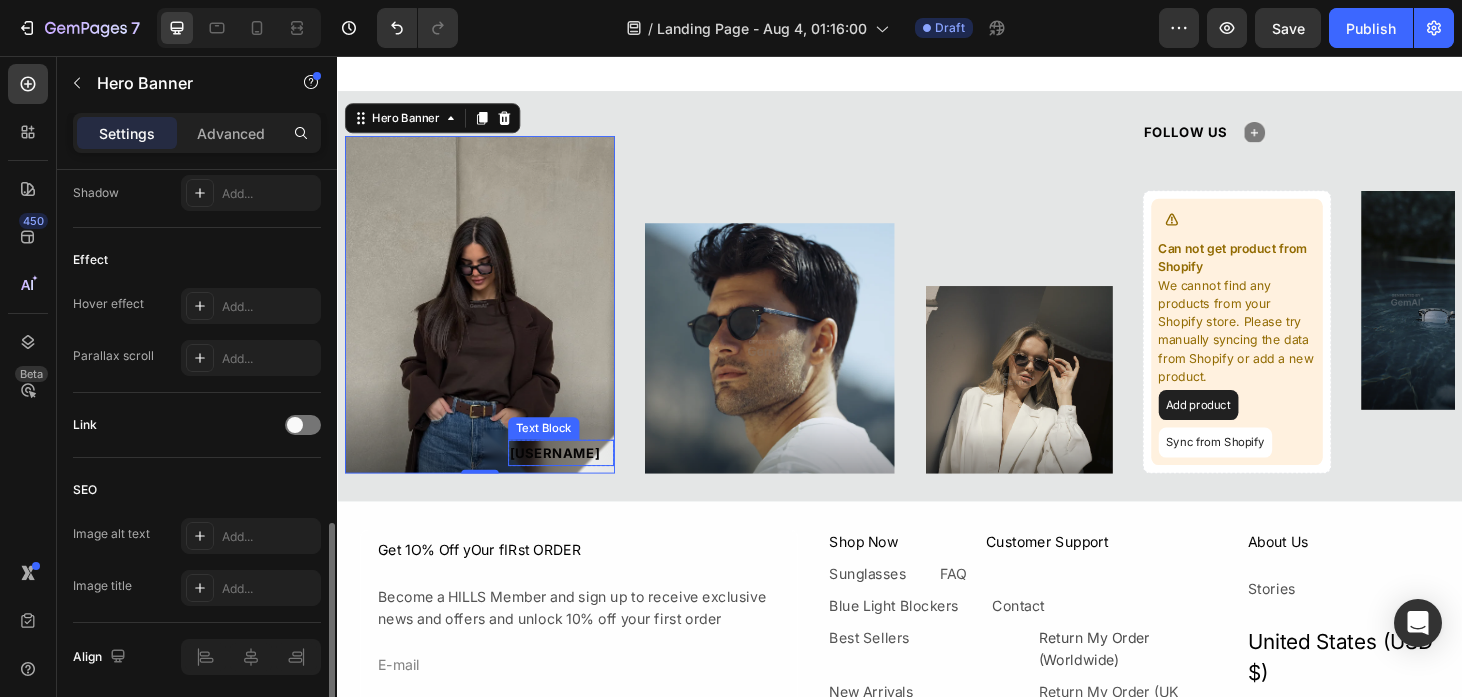 click on "[USERNAME]" at bounding box center (575, 479) 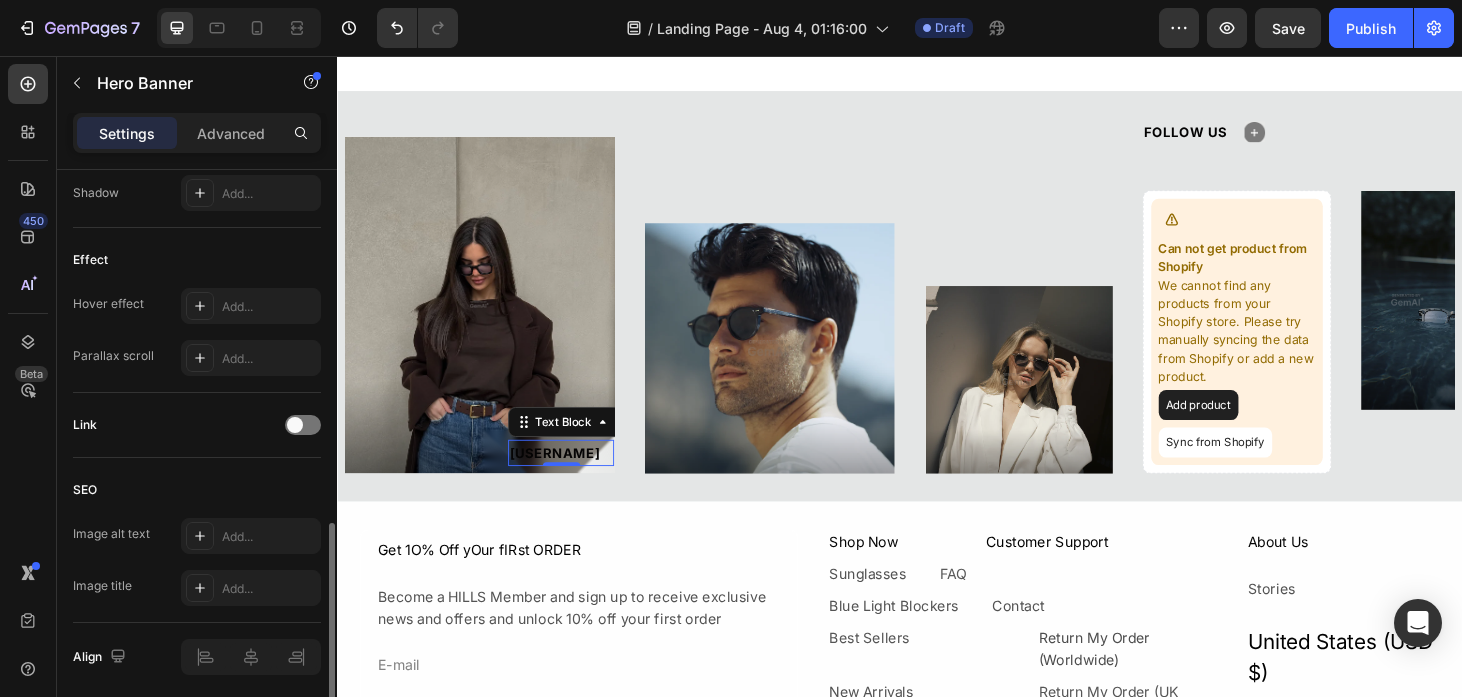 scroll, scrollTop: 0, scrollLeft: 0, axis: both 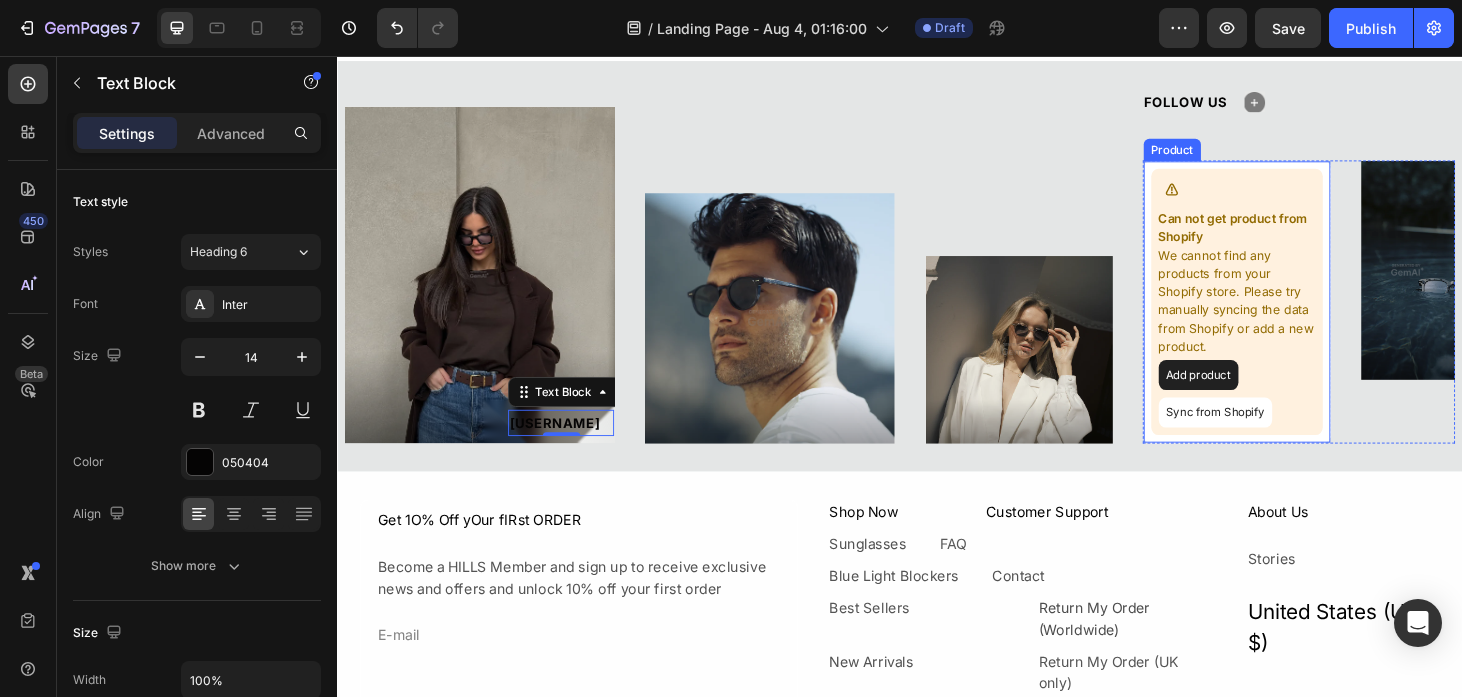 click on "Sync from Shopify" at bounding box center (1273, 436) 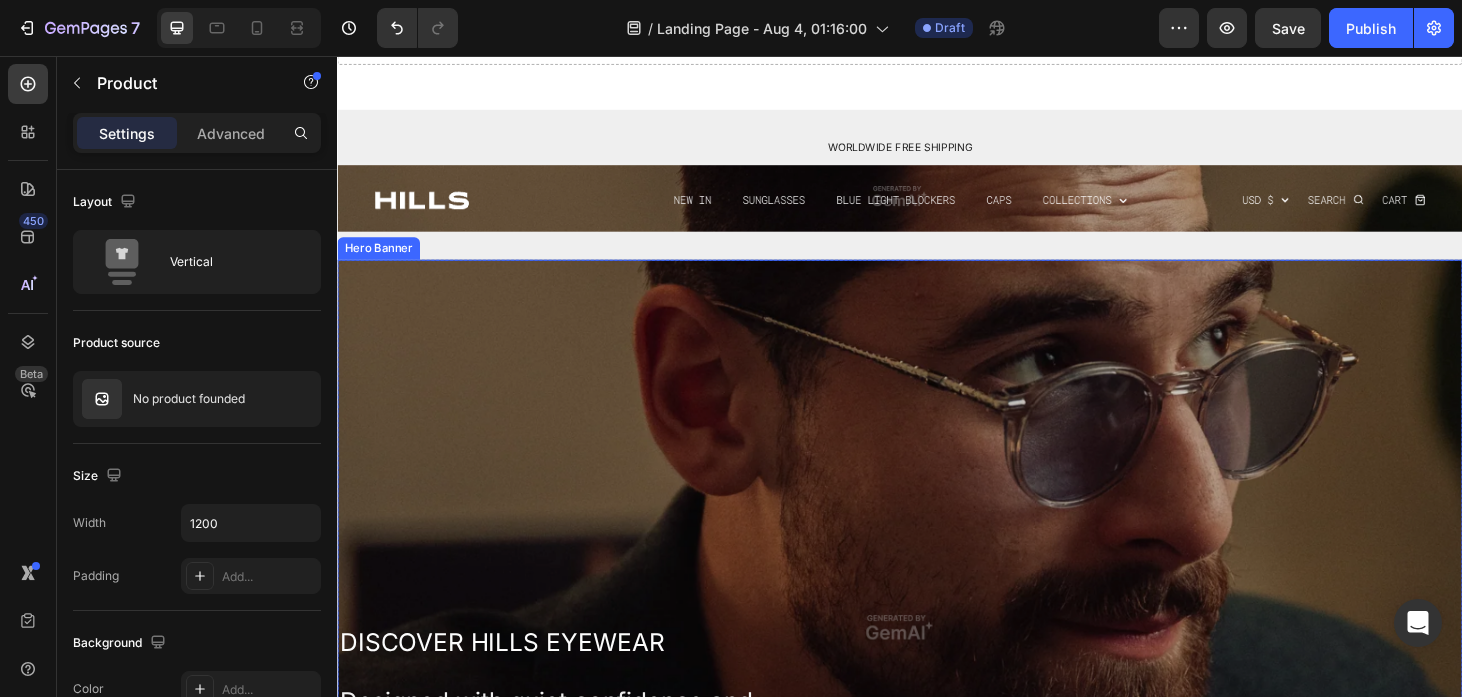 scroll, scrollTop: 130, scrollLeft: 0, axis: vertical 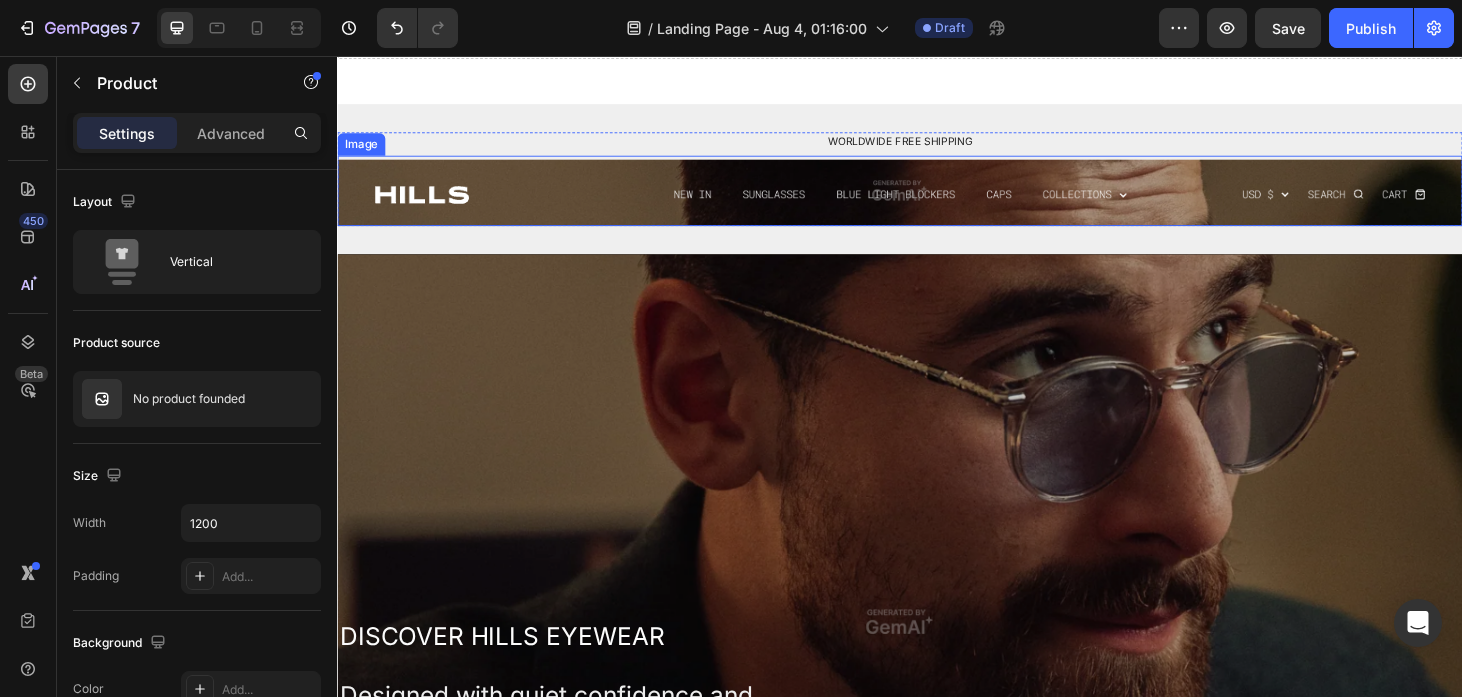 click at bounding box center [937, 200] 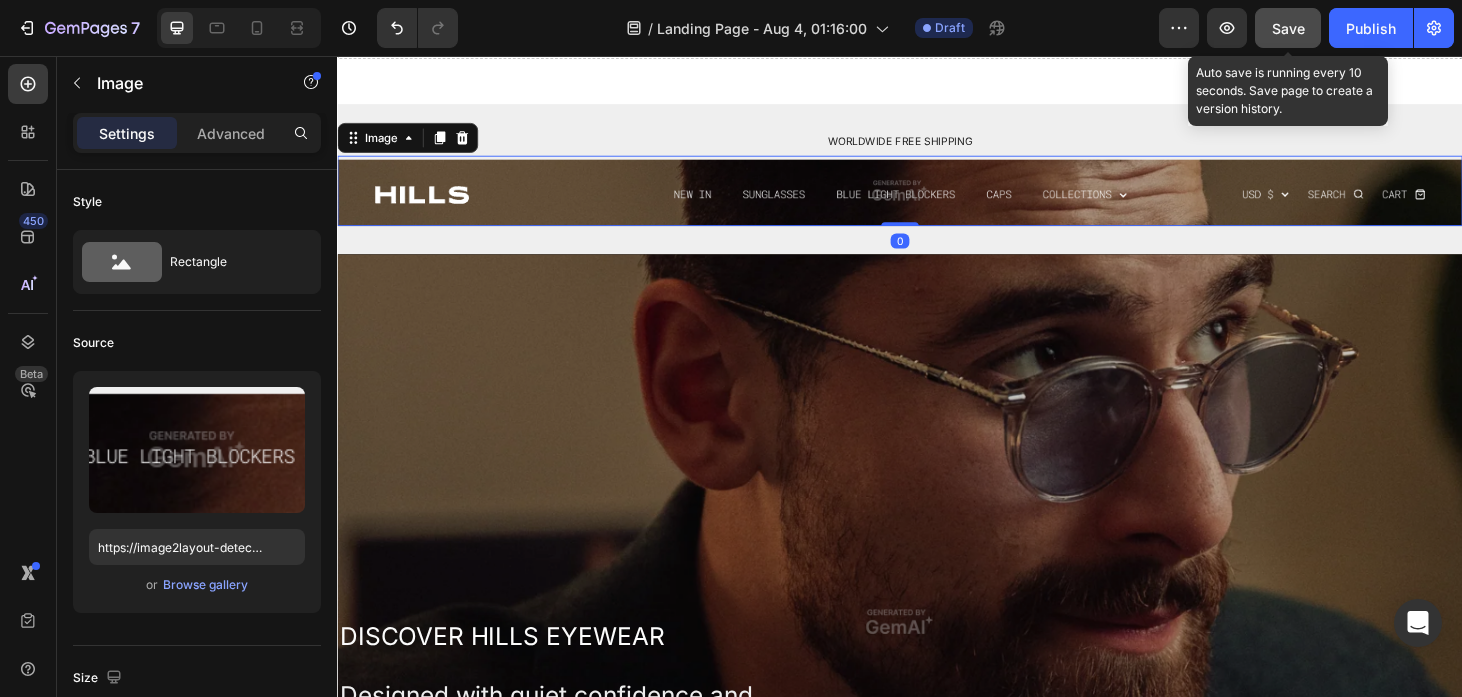 click on "Save" 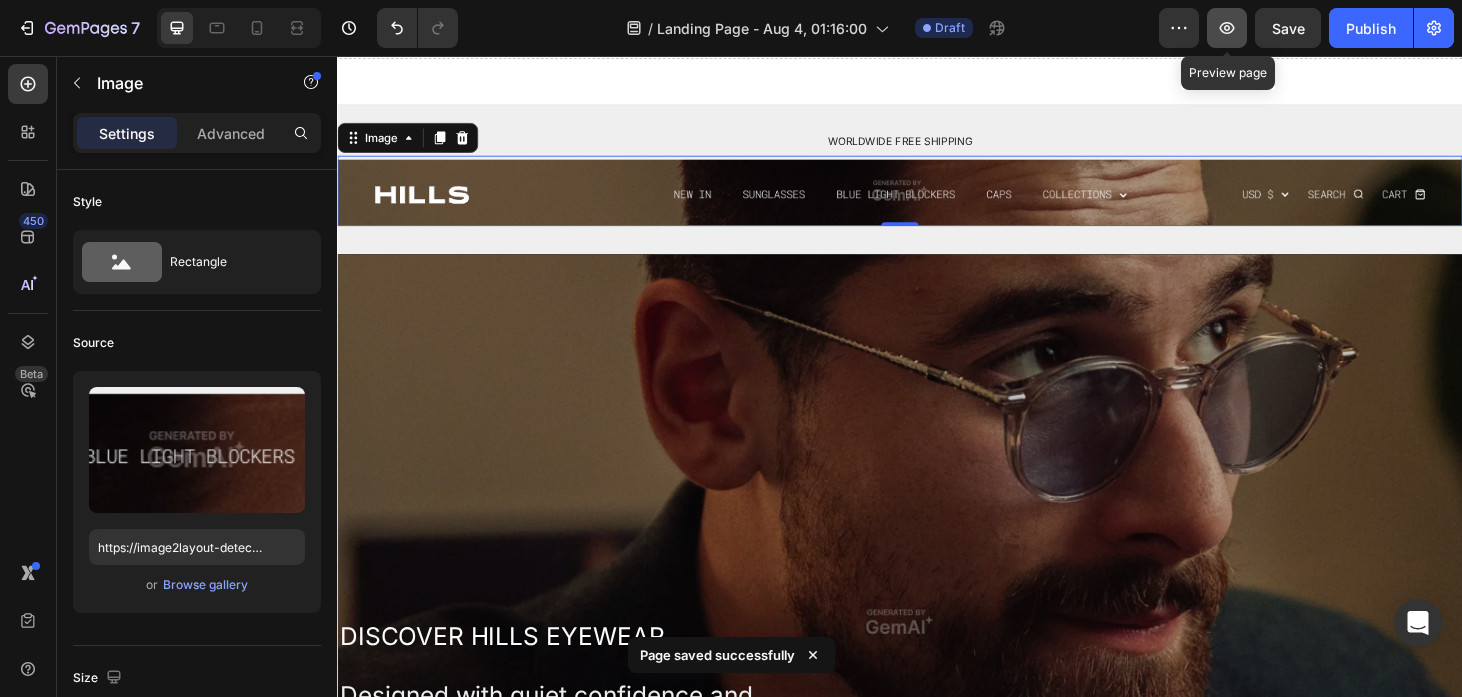 click 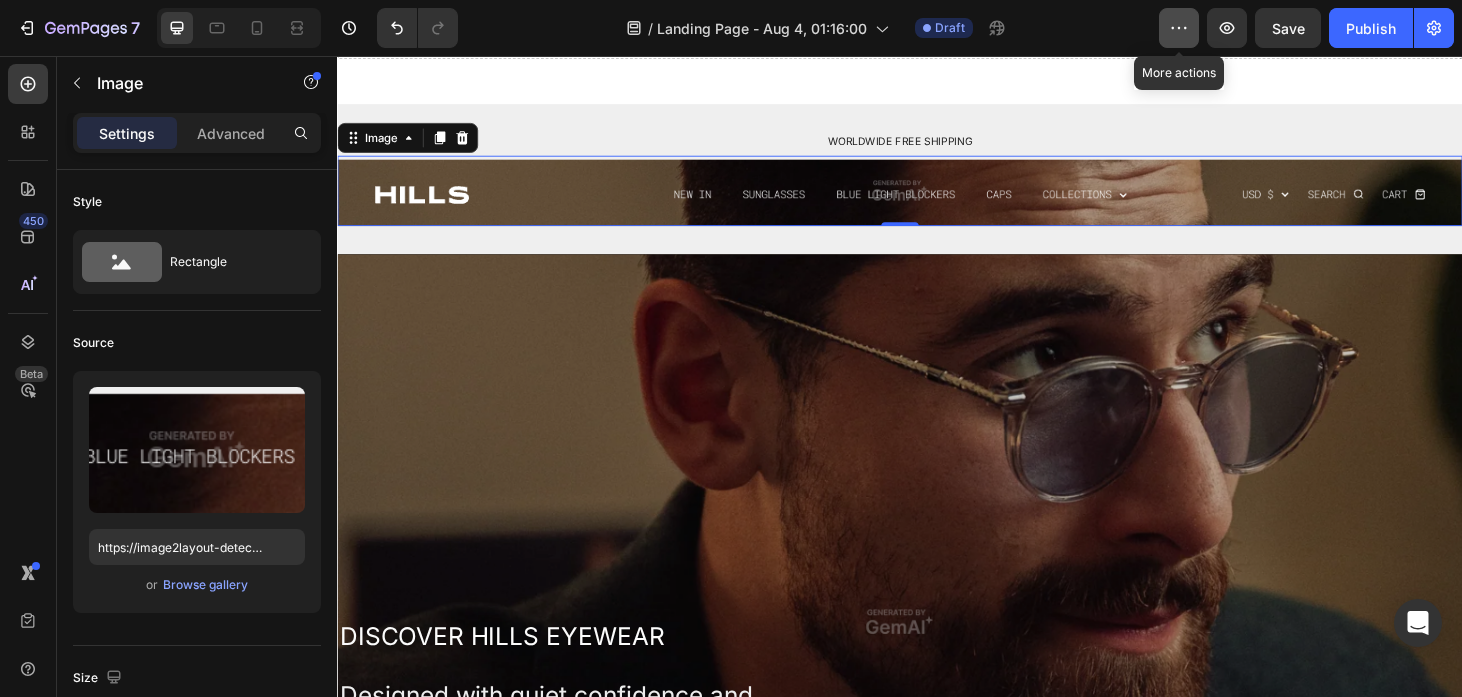 click 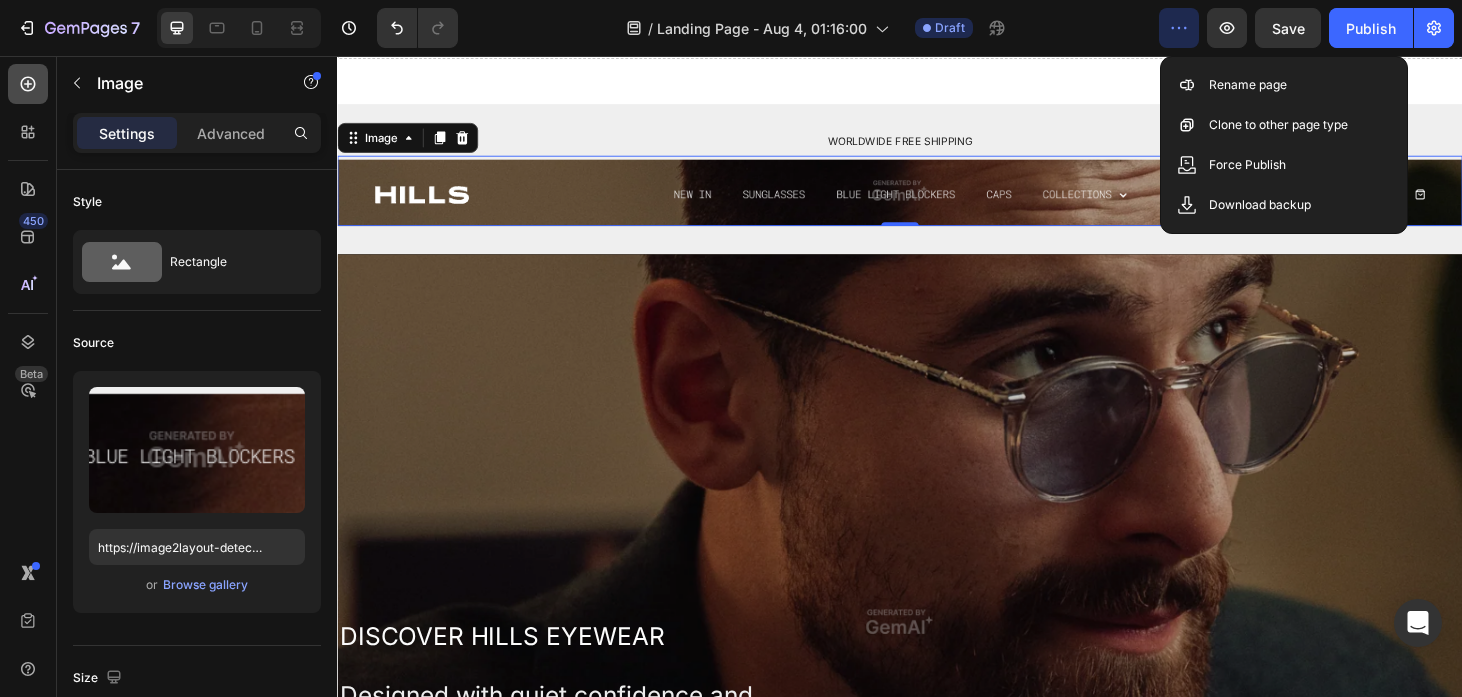 click 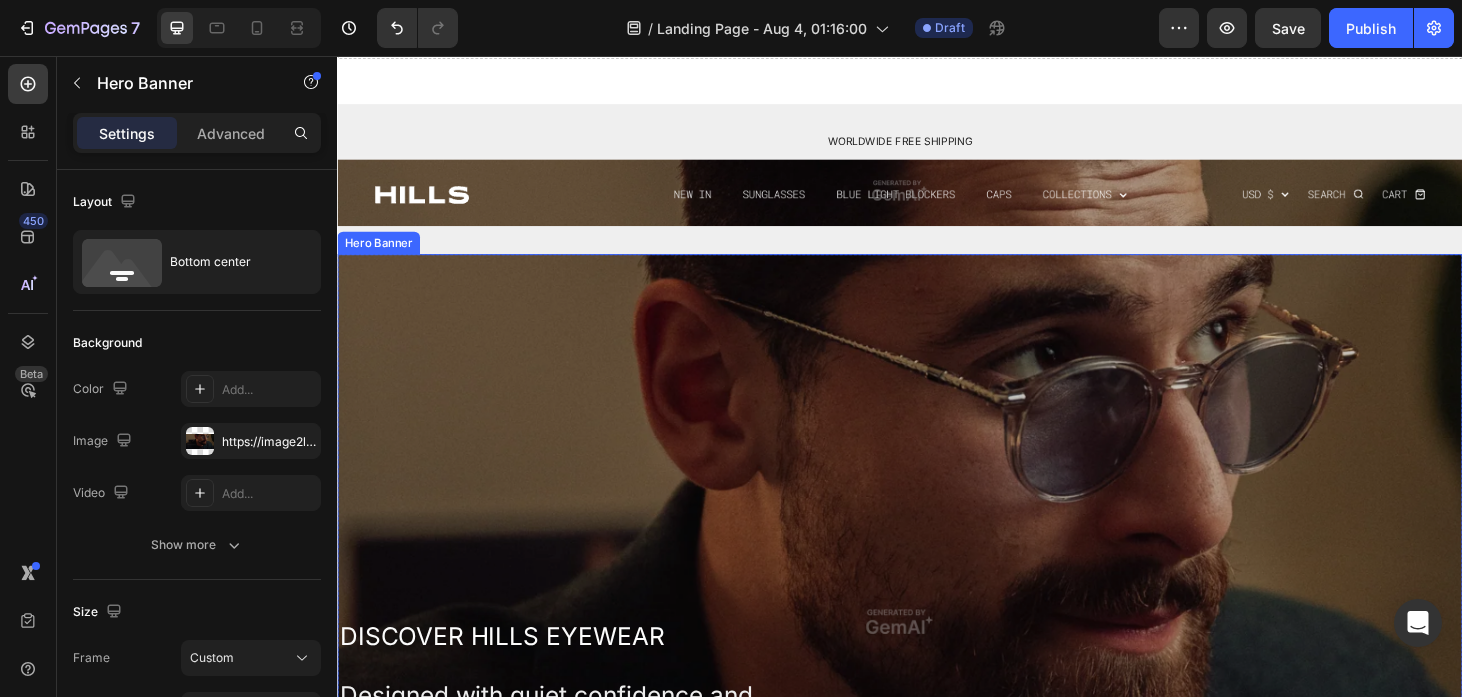 click at bounding box center (937, 659) 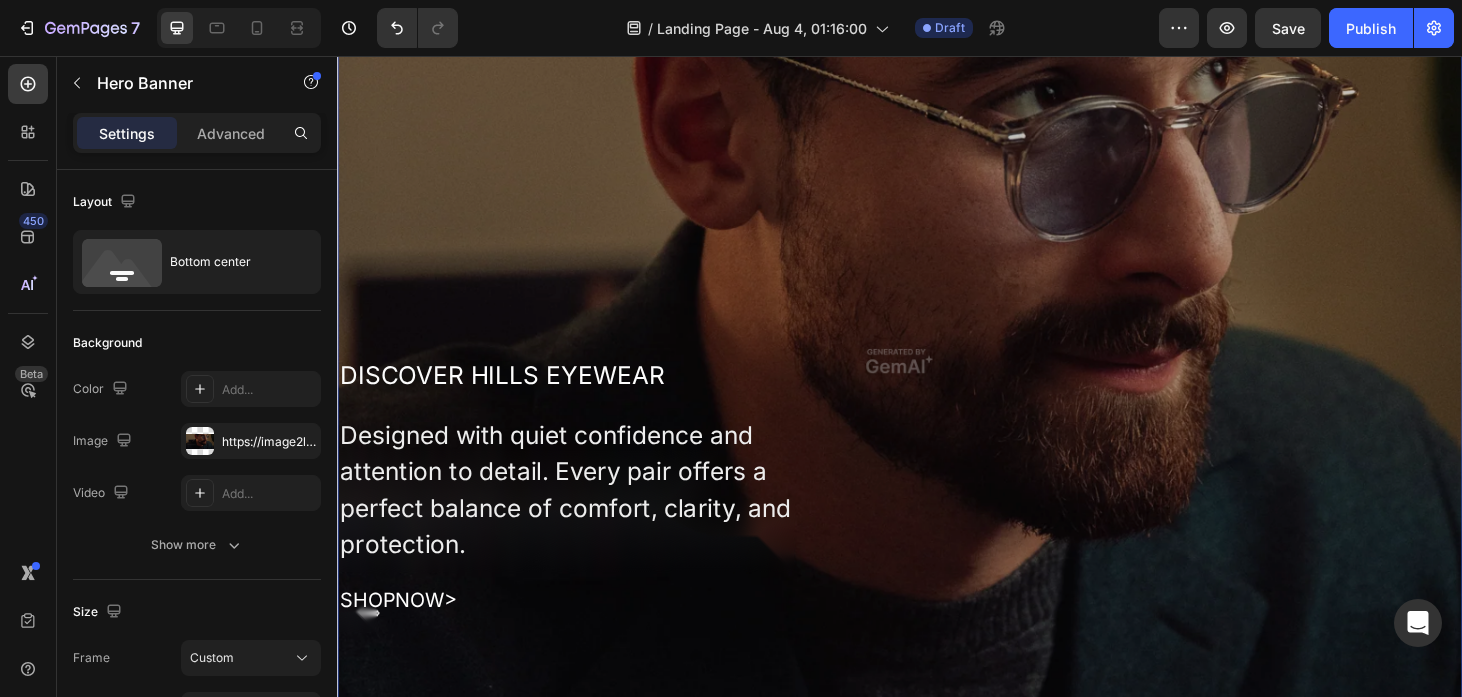 scroll, scrollTop: 416, scrollLeft: 0, axis: vertical 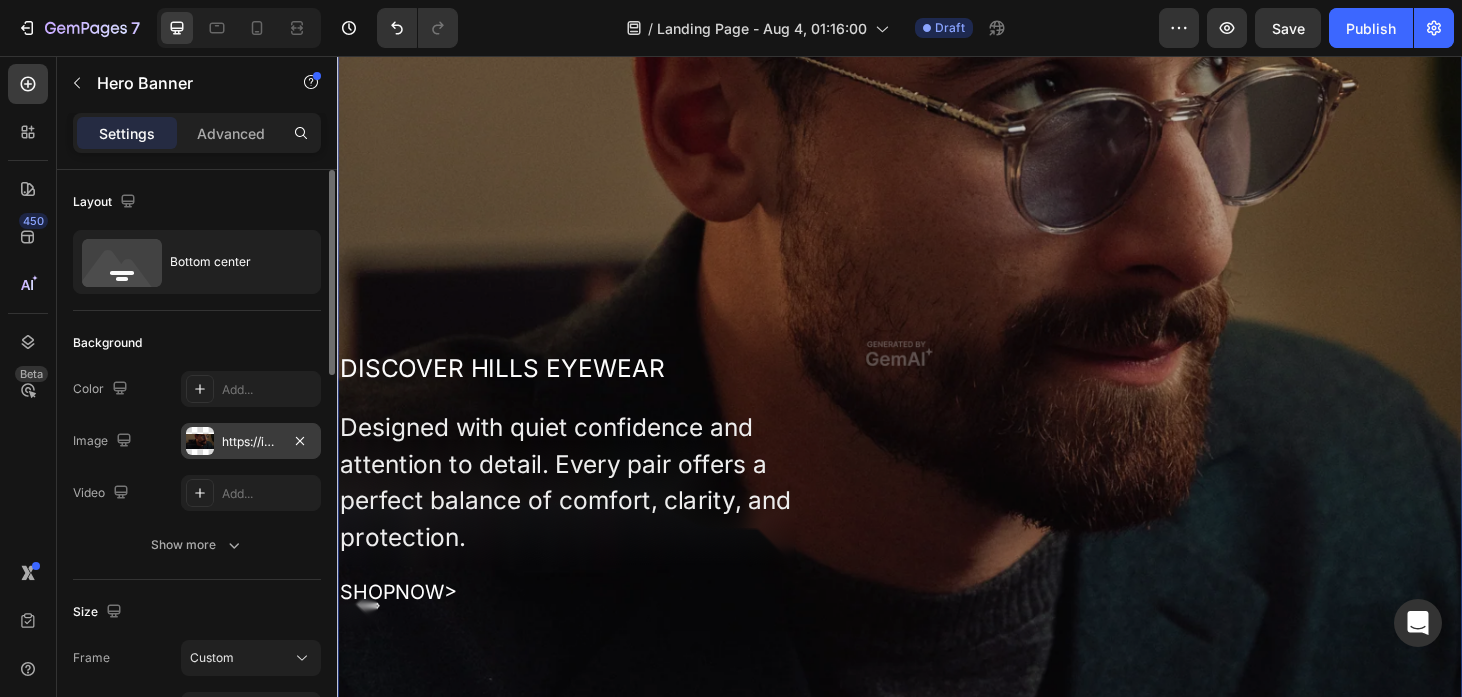 click on "https://image2layout-detection-trainimagebucket-02g83vbxbb2s.s3.amazonaws.com/image2layout/atom_imagexcyywvfmuu.png" at bounding box center (251, 441) 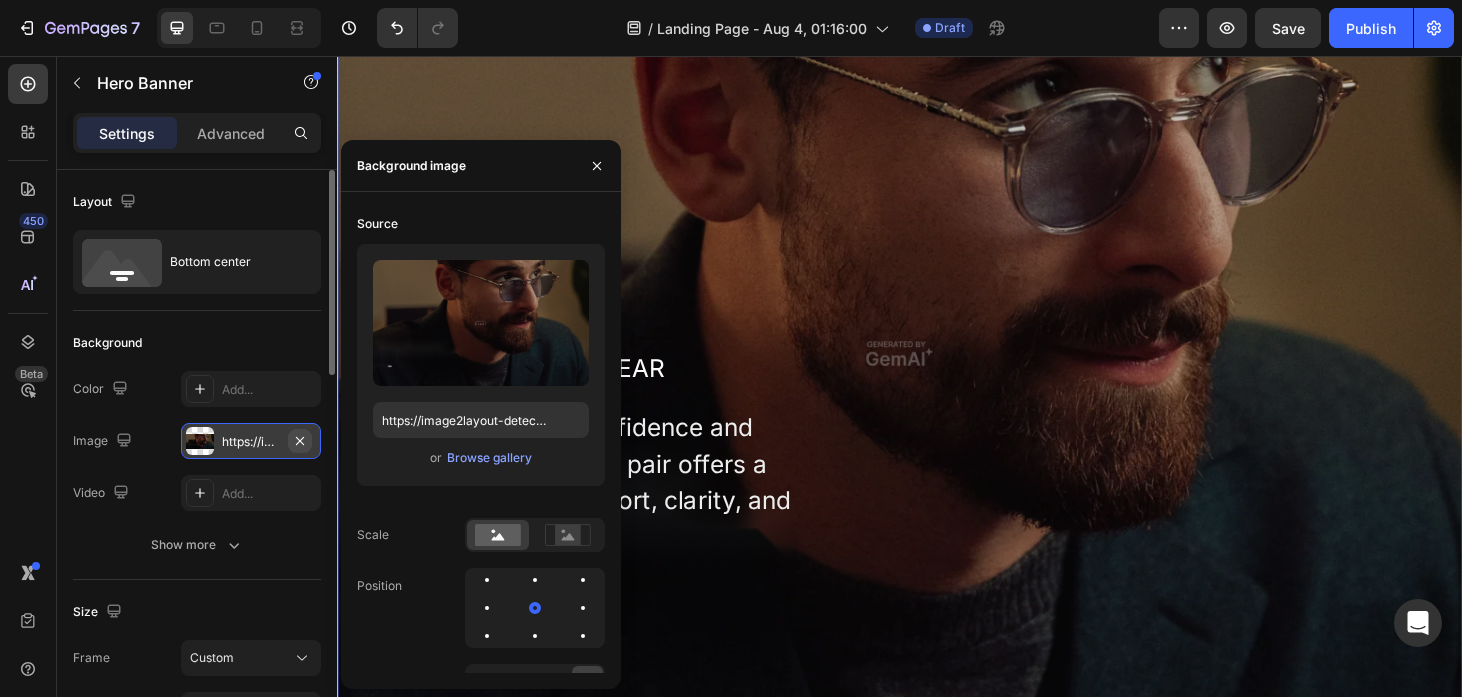 click 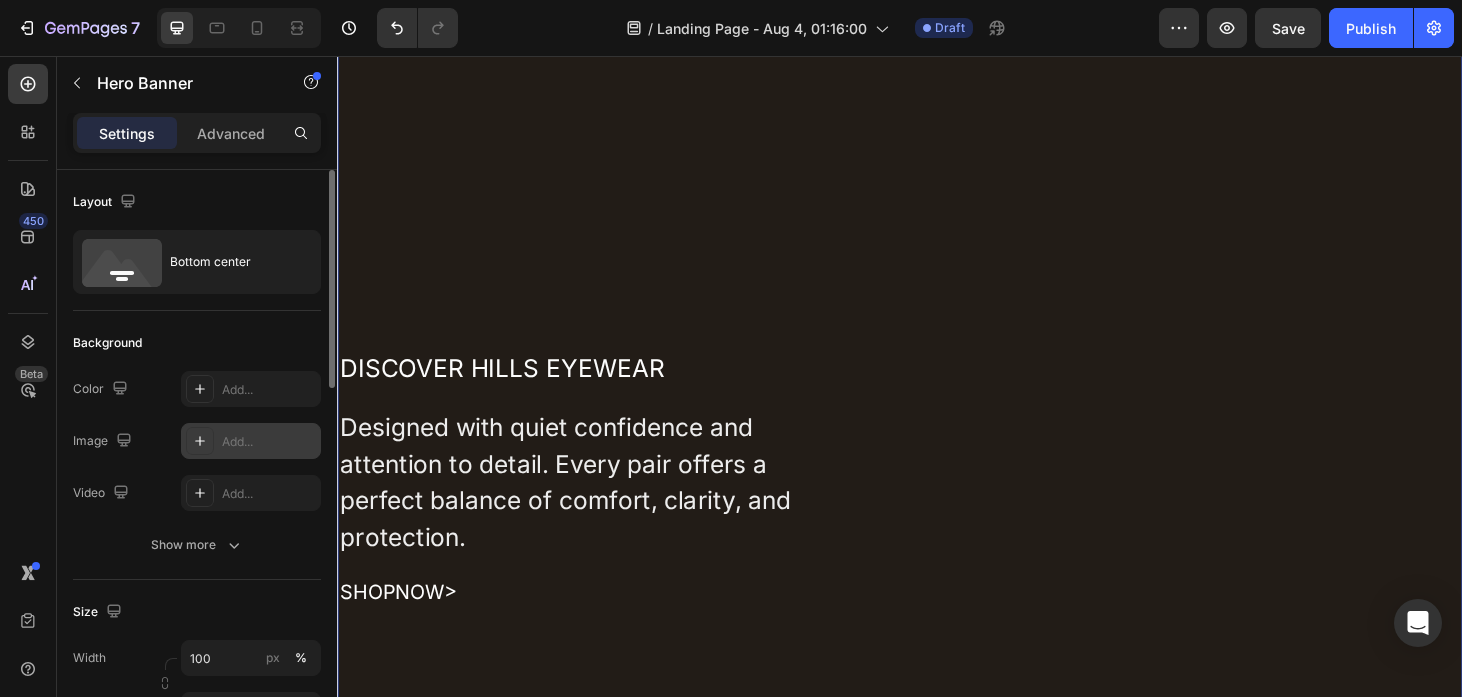 click on "Add..." at bounding box center (269, 442) 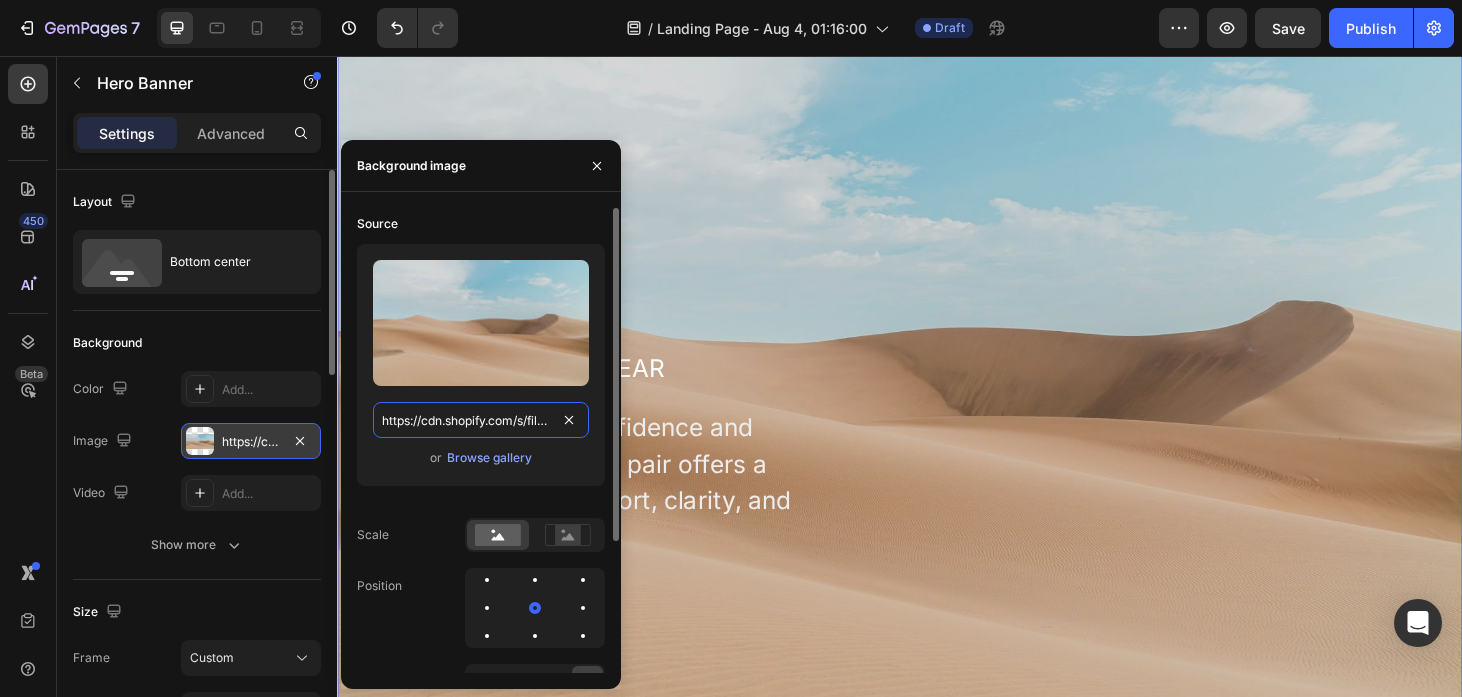 click on "https://cdn.shopify.com/s/files/1/2005/9307/files/background_settings.jpg" at bounding box center (481, 420) 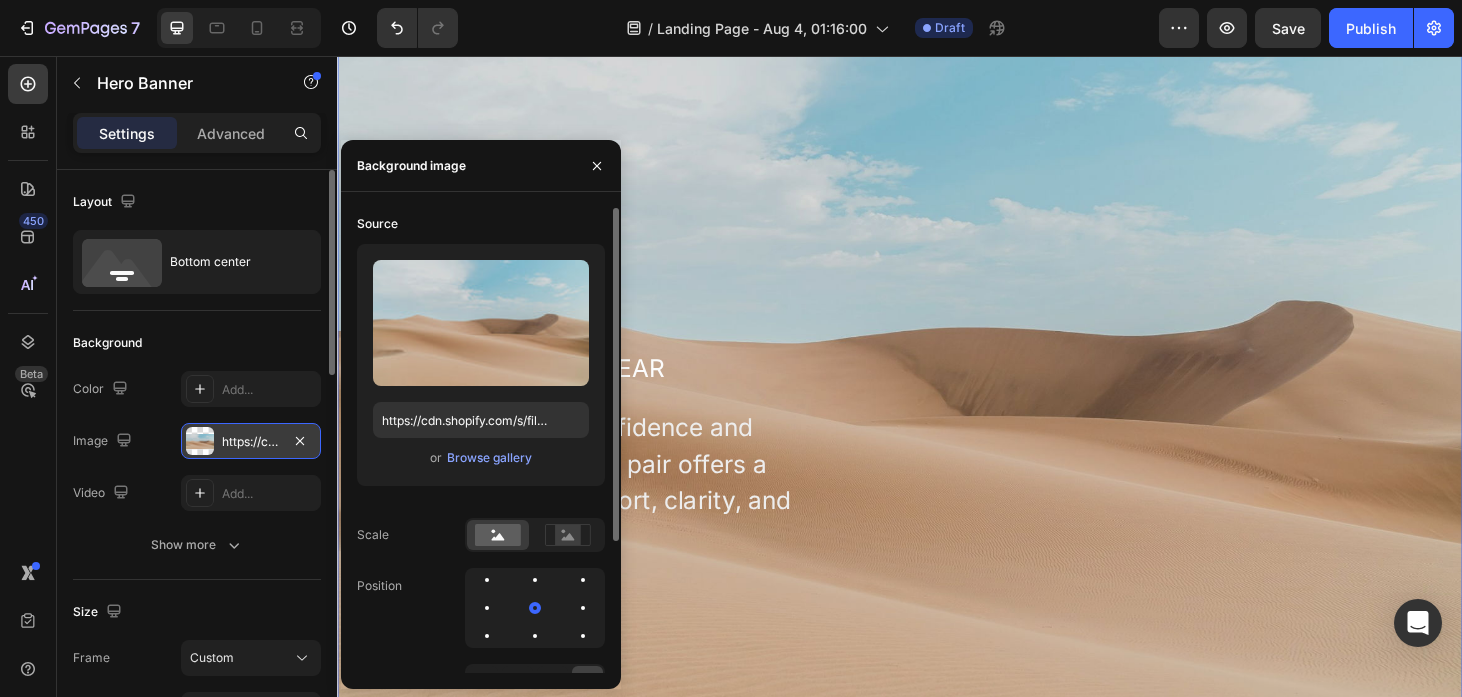 click on "Upload Image https://cdn.shopify.com/s/files/1/2005/9307/files/background_settings.jpg or  Browse gallery" at bounding box center (481, 365) 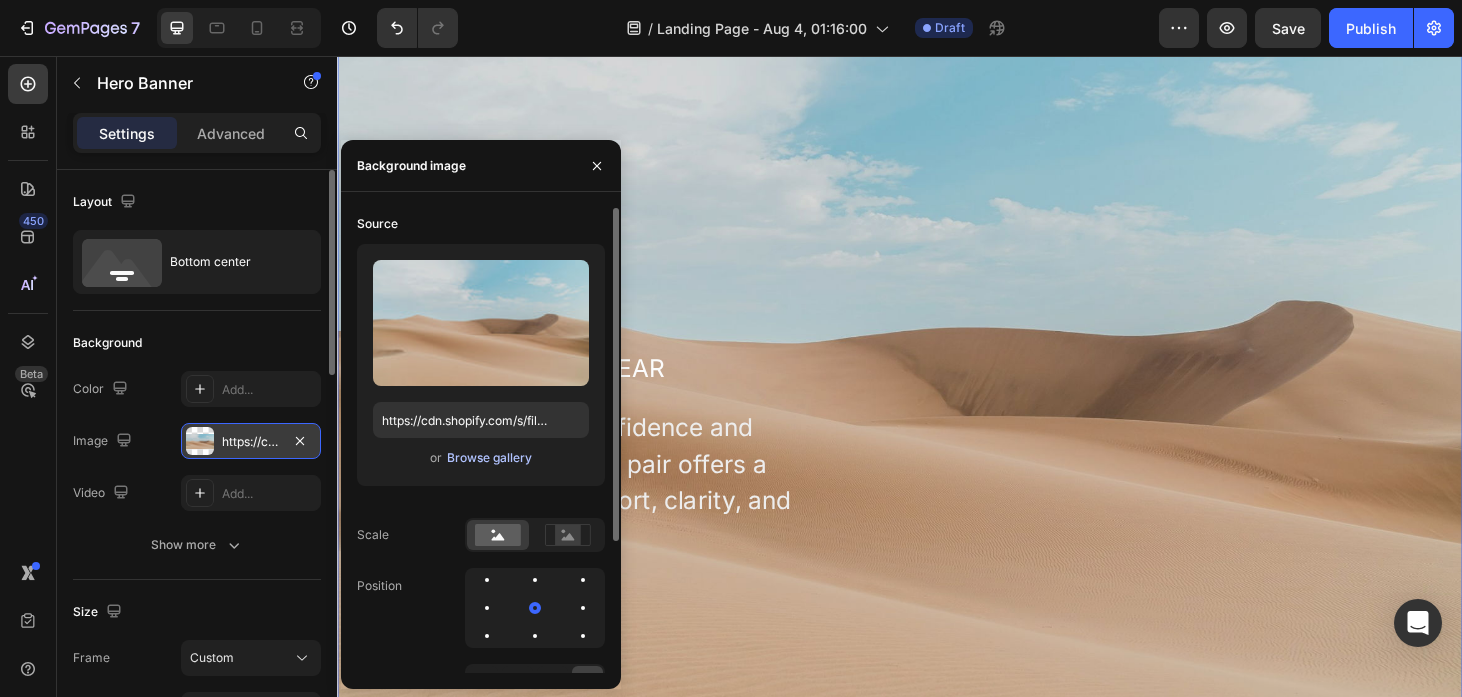click on "Browse gallery" at bounding box center [489, 458] 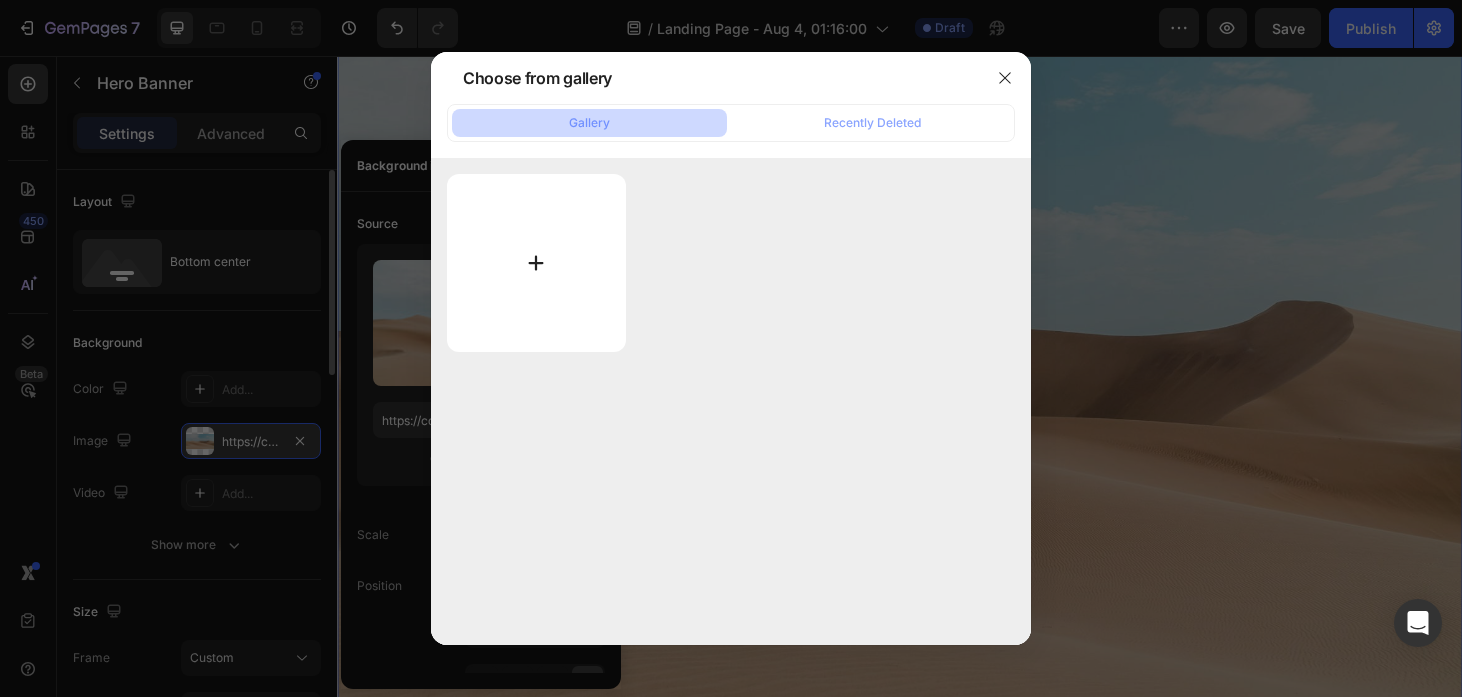 click at bounding box center (536, 263) 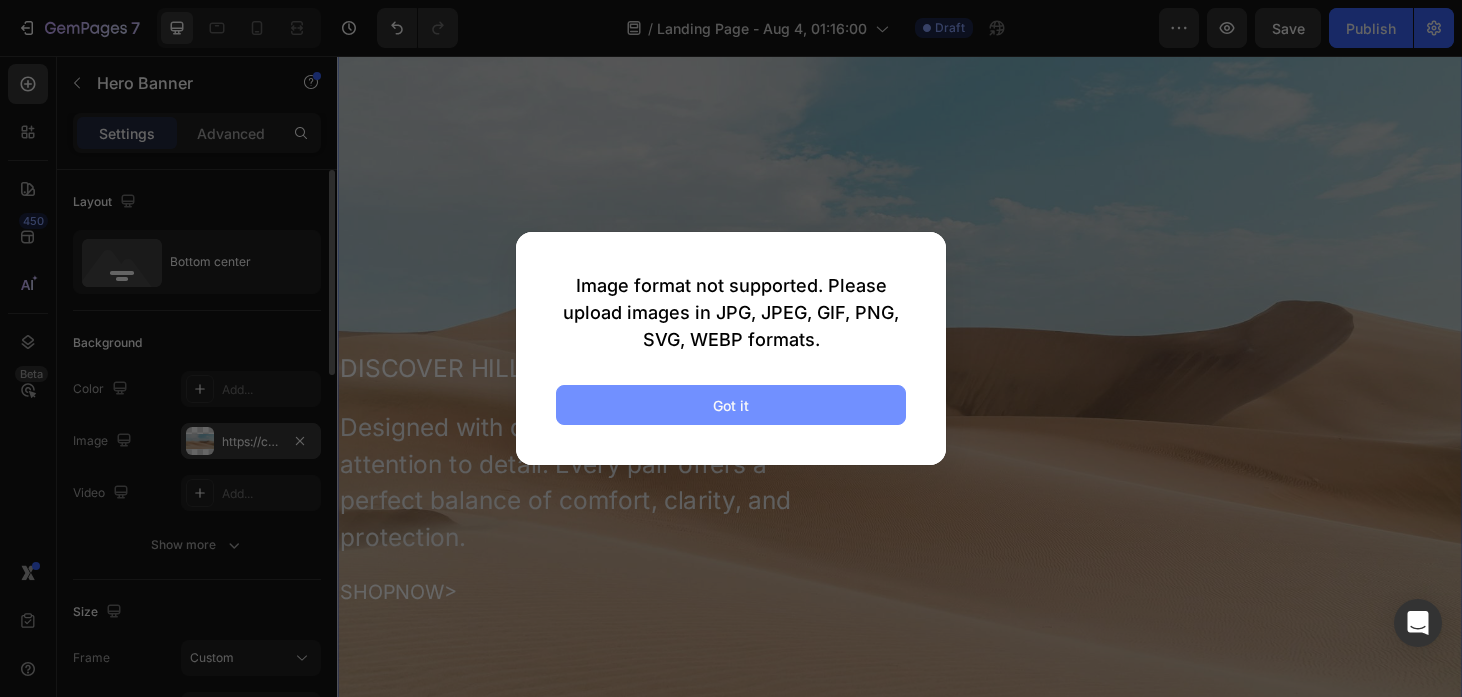 click on "Got it" at bounding box center (731, 405) 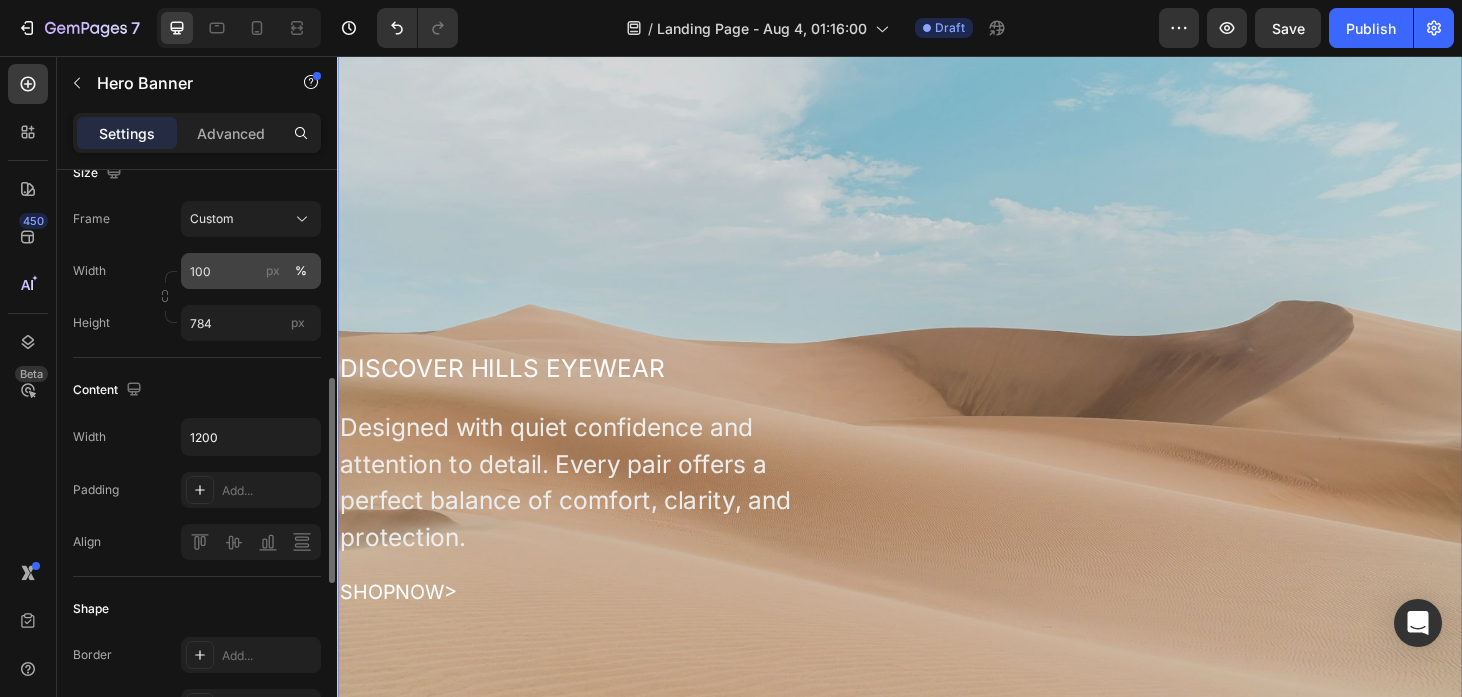scroll, scrollTop: 506, scrollLeft: 0, axis: vertical 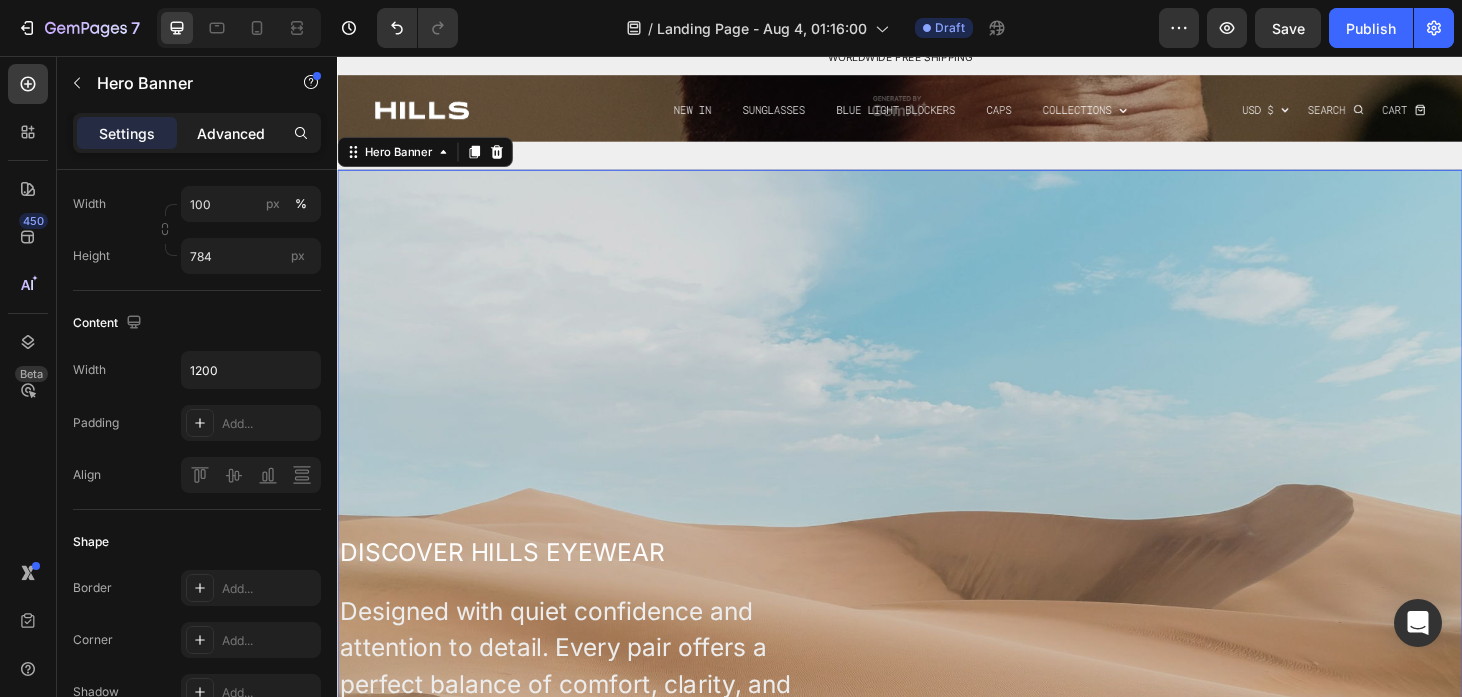 click on "Advanced" at bounding box center [231, 133] 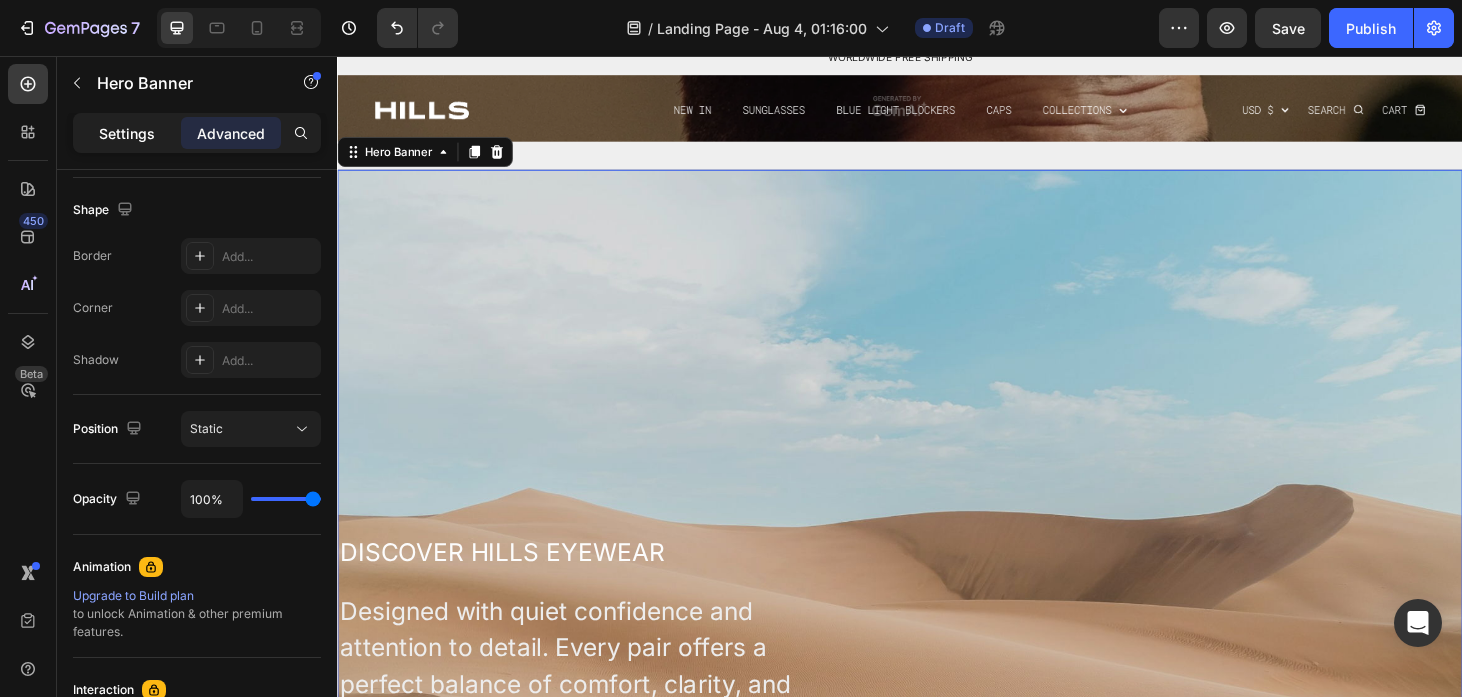 click on "Settings" 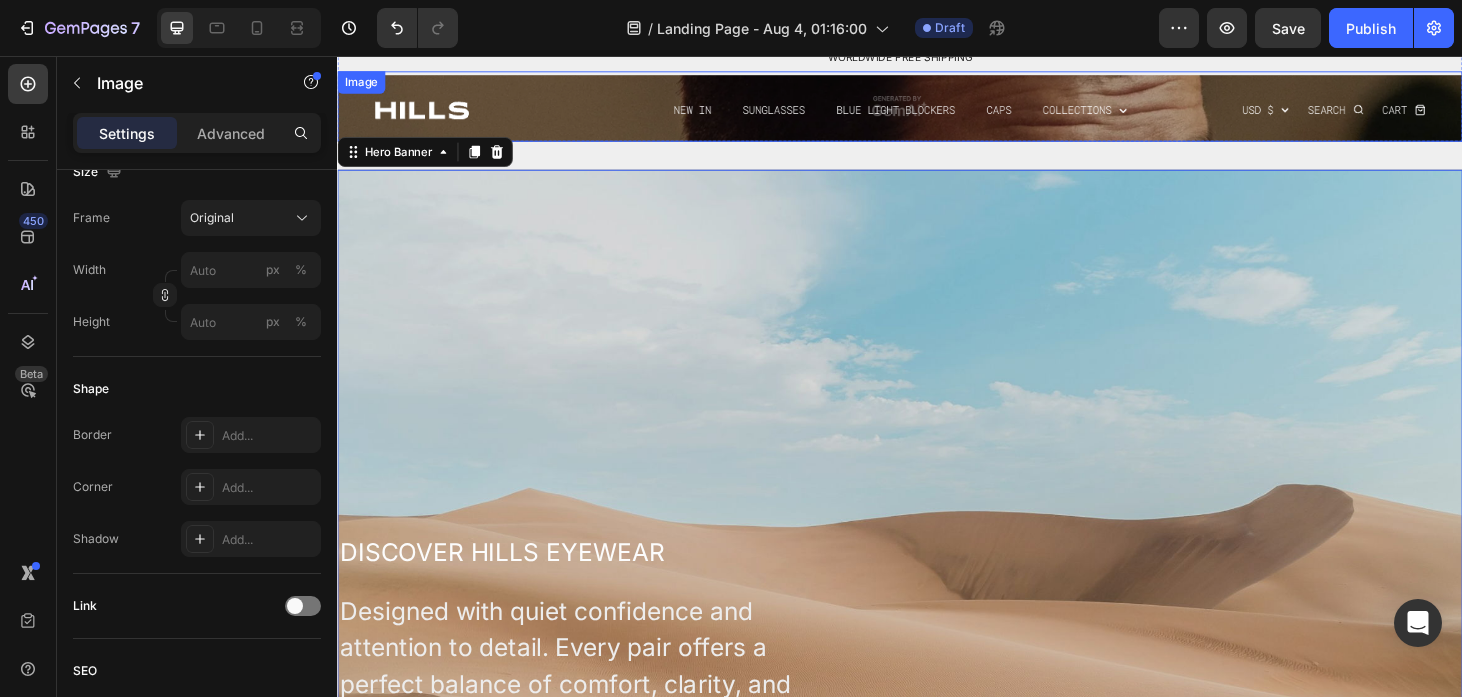 click at bounding box center [937, 110] 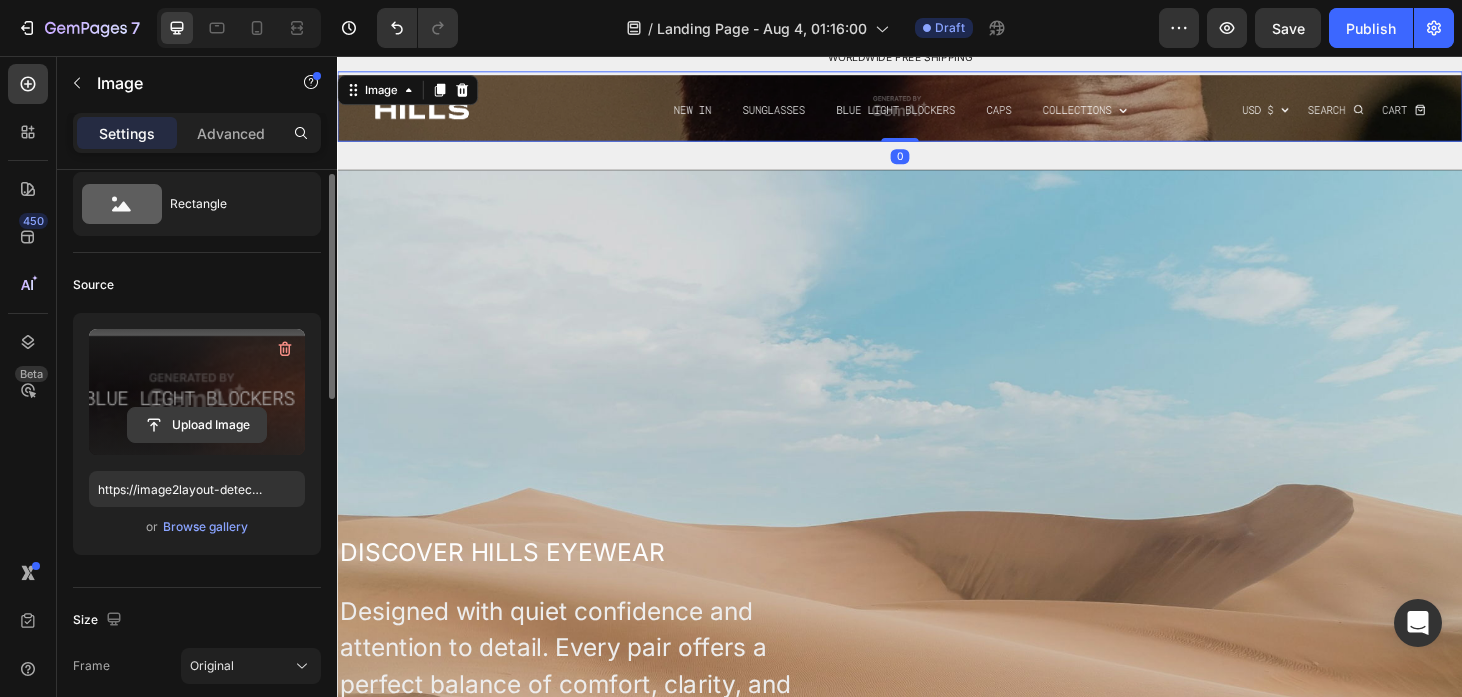 scroll, scrollTop: 67, scrollLeft: 0, axis: vertical 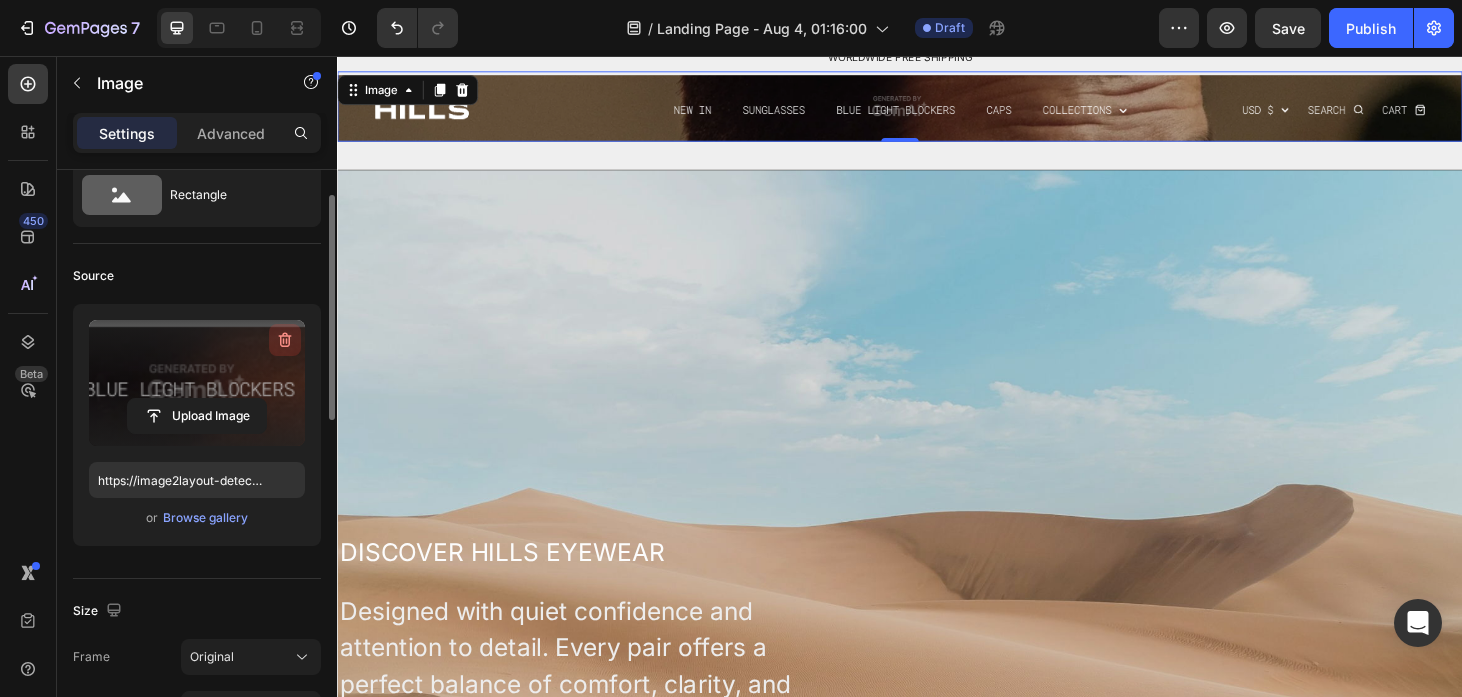 click 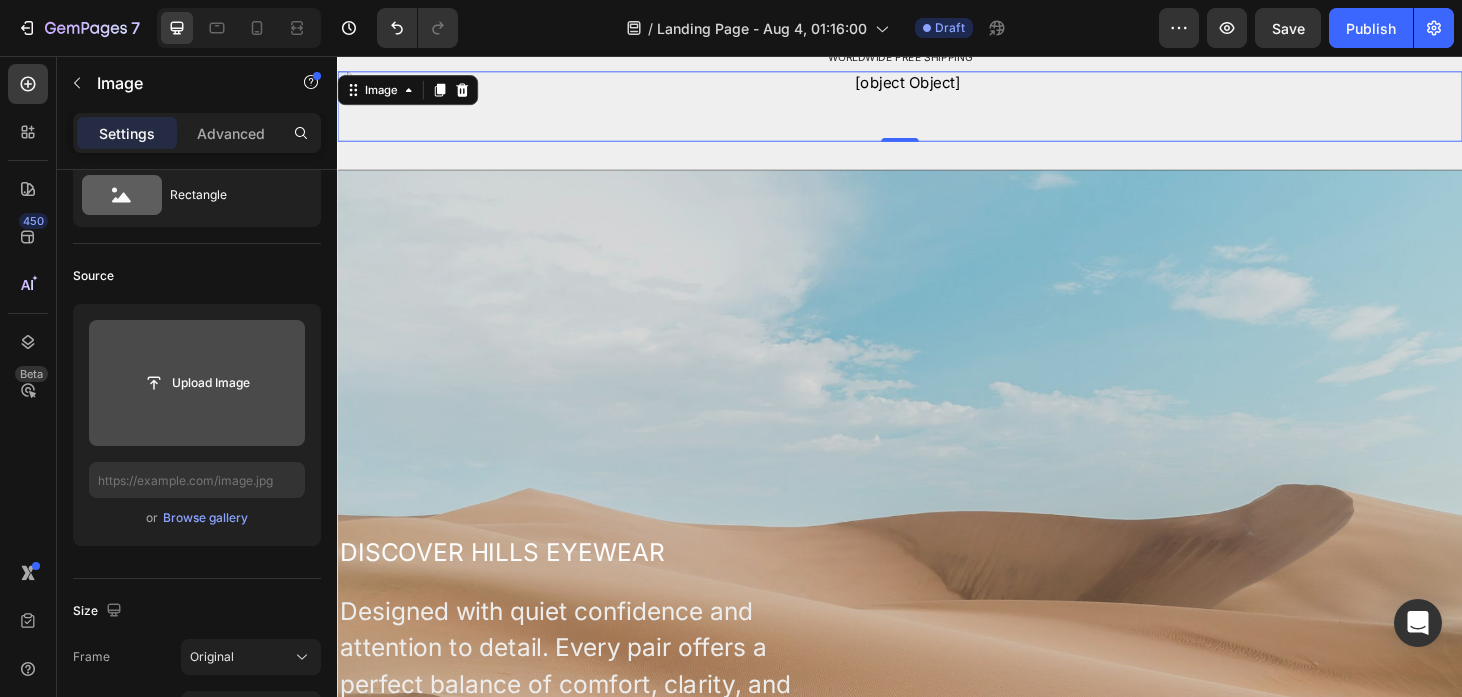 click 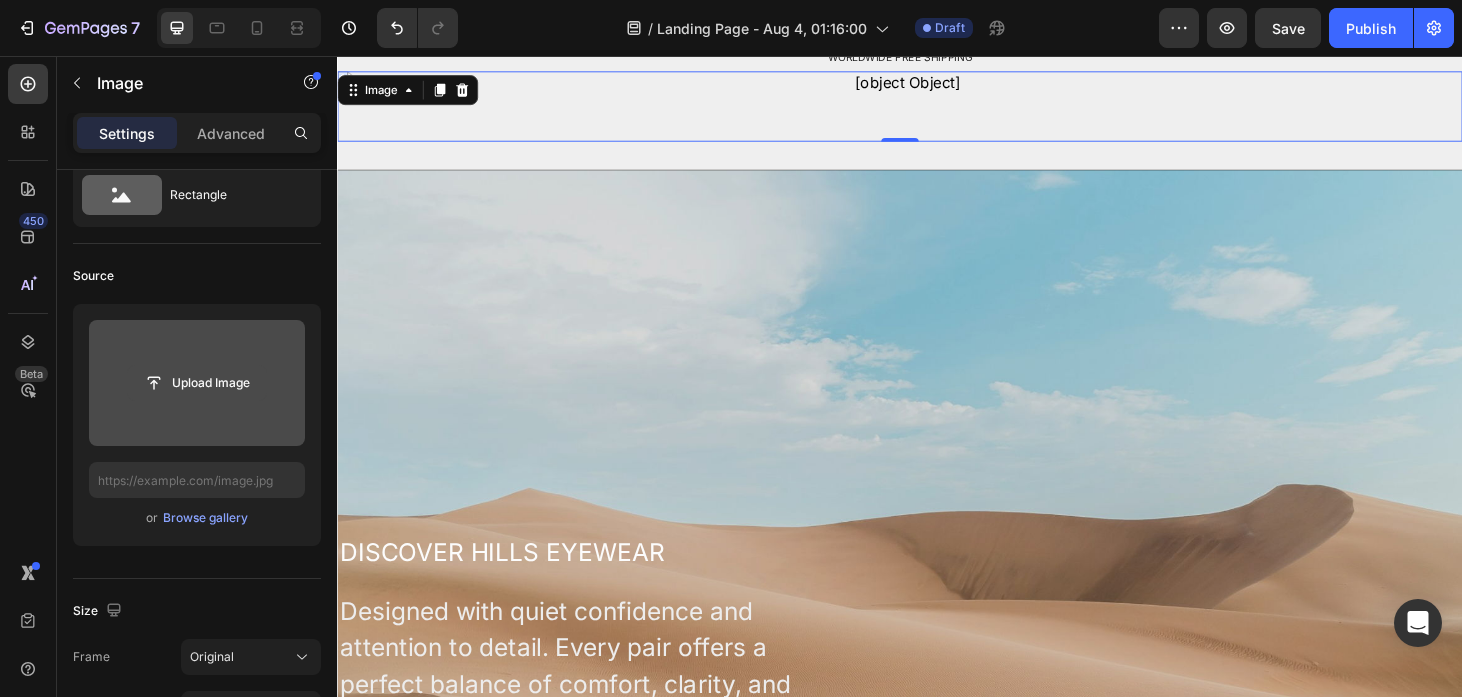 type on "C:\fakepath\IMG_7856 2.heic" 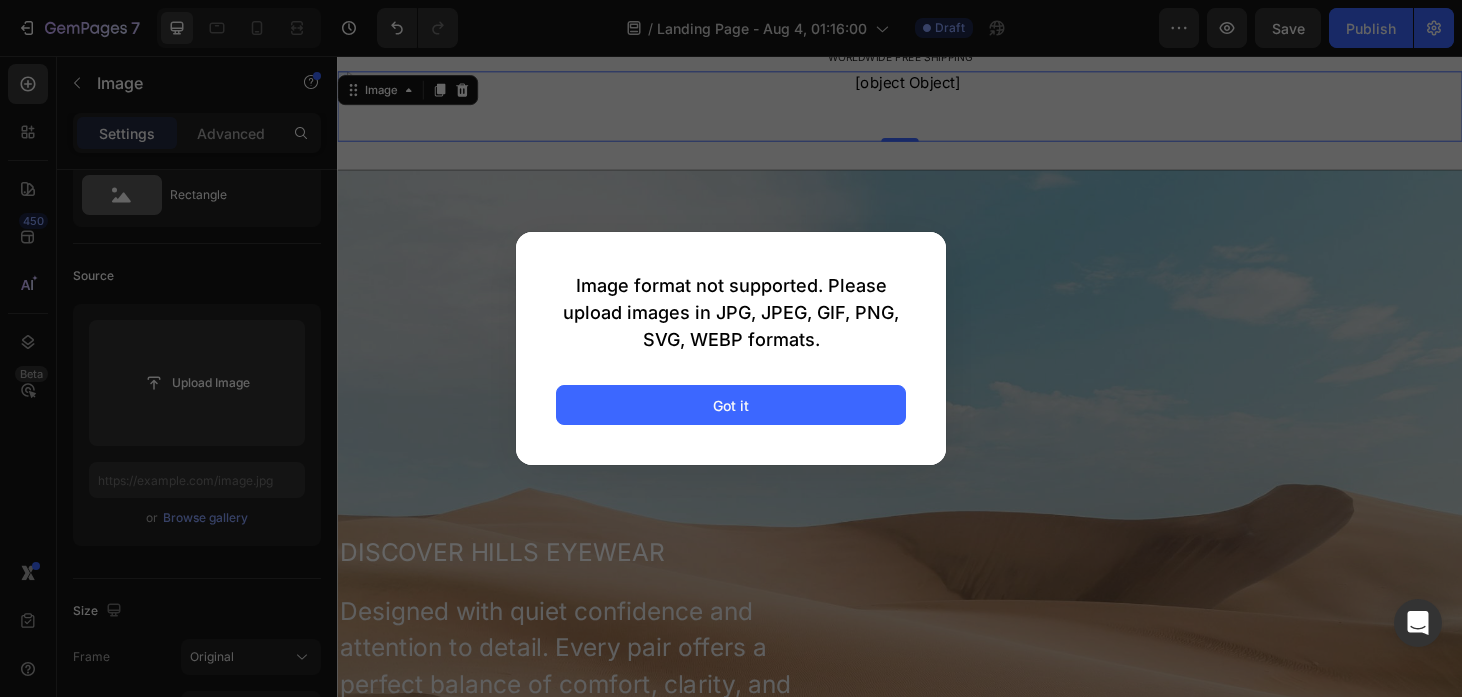 click at bounding box center [731, 348] 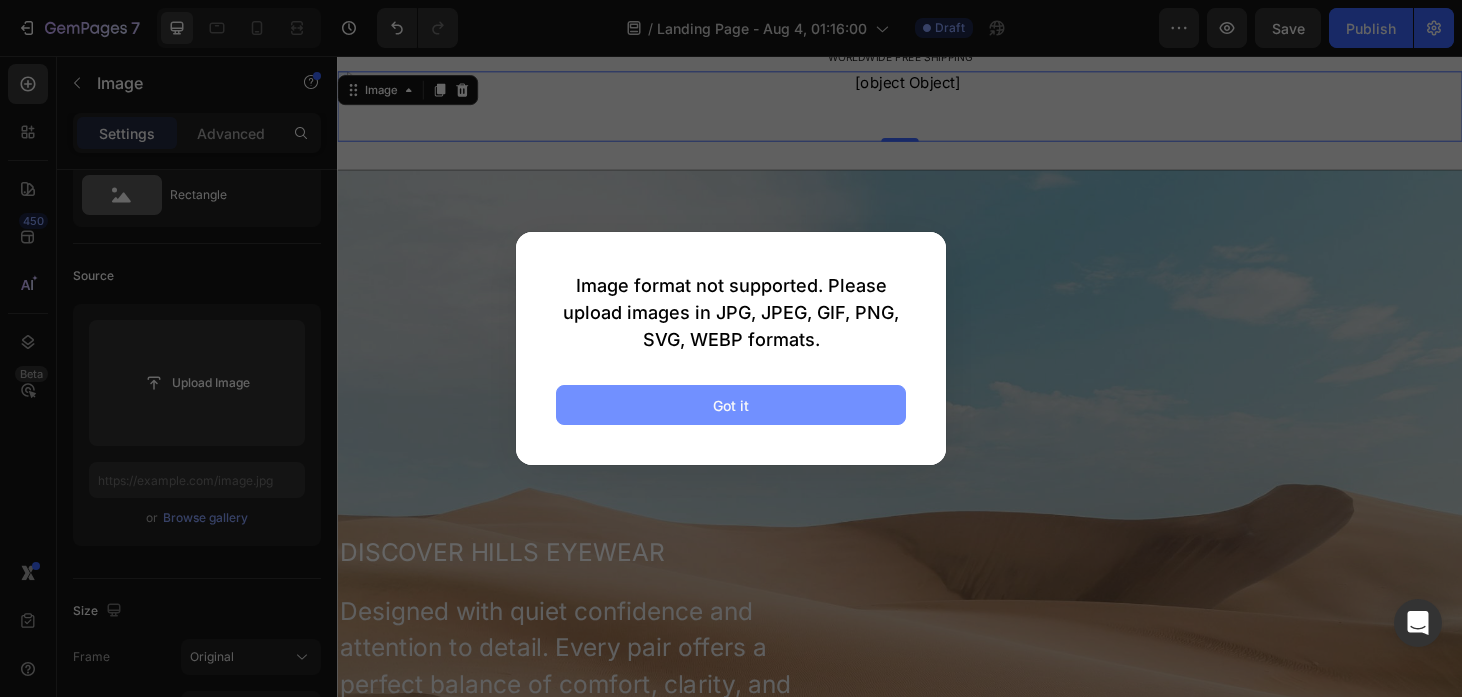 click on "Got it" at bounding box center (731, 405) 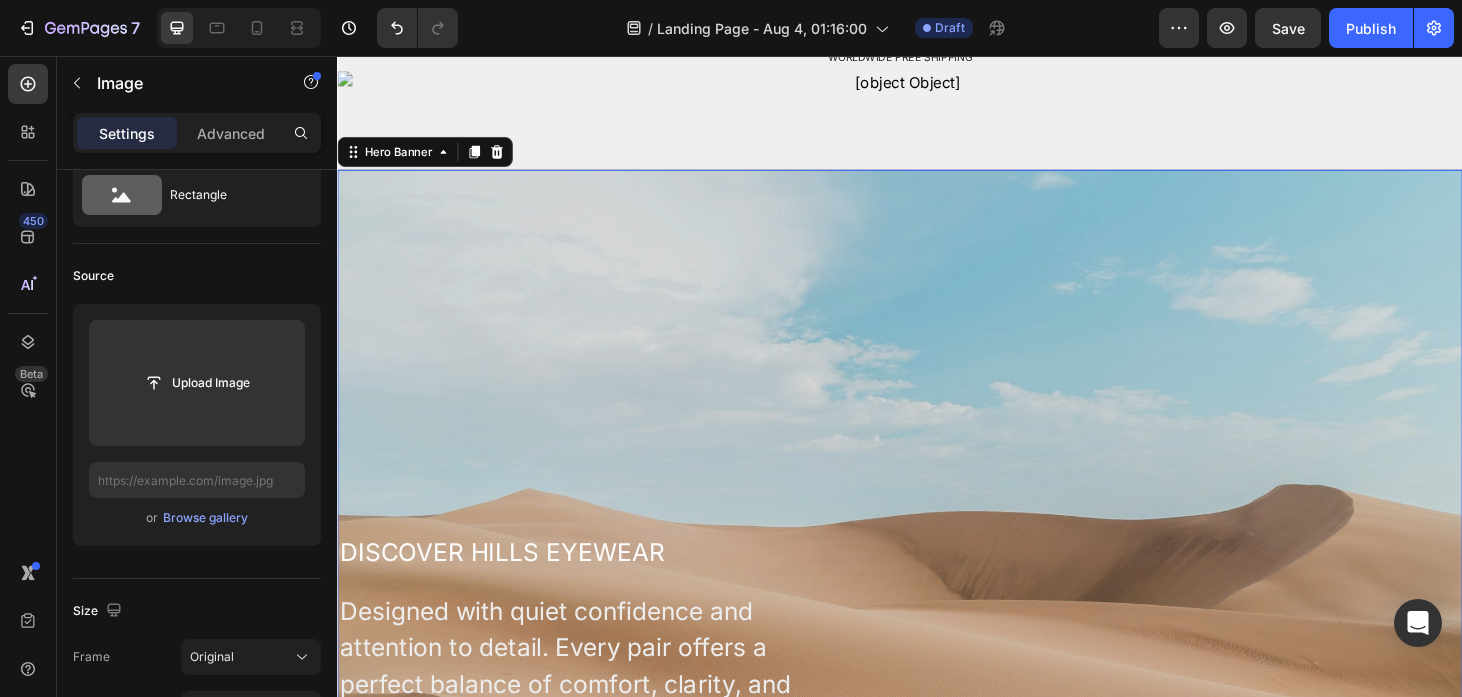 click at bounding box center [937, 569] 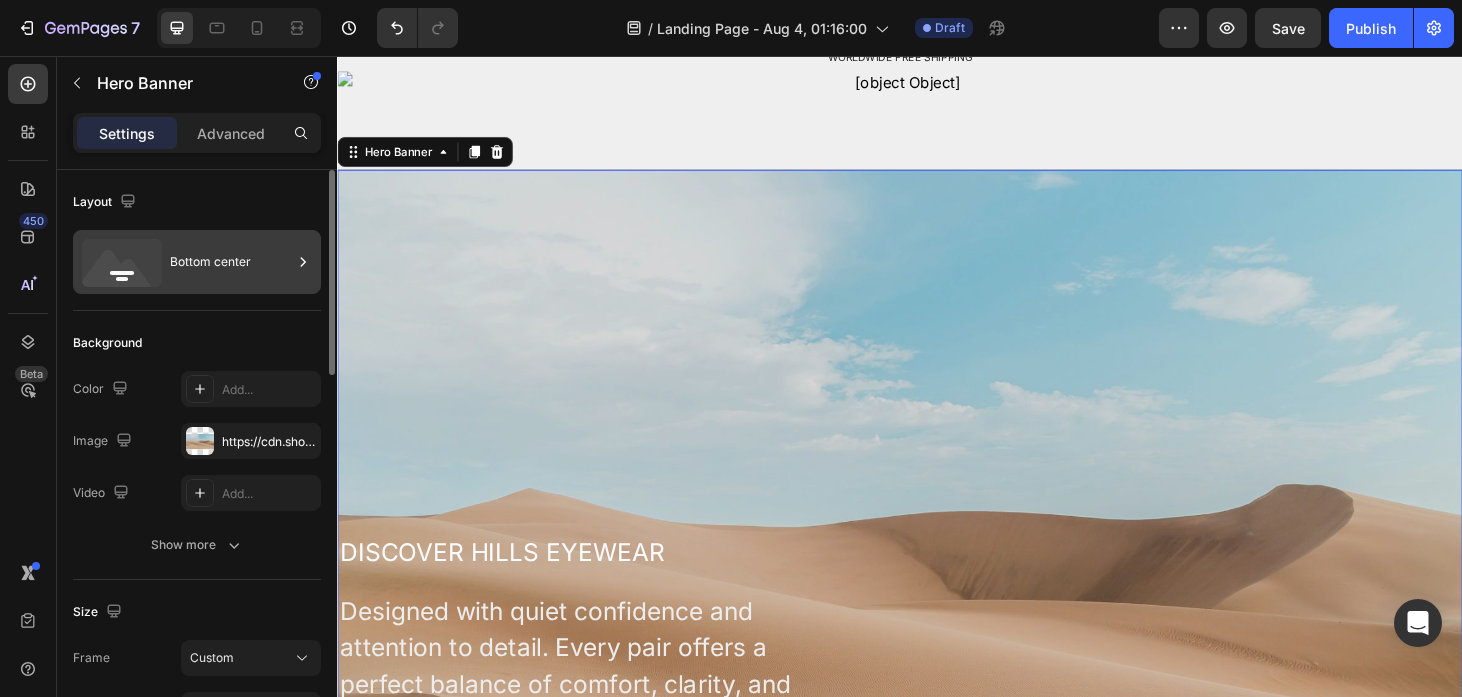 click on "Bottom center" at bounding box center (231, 262) 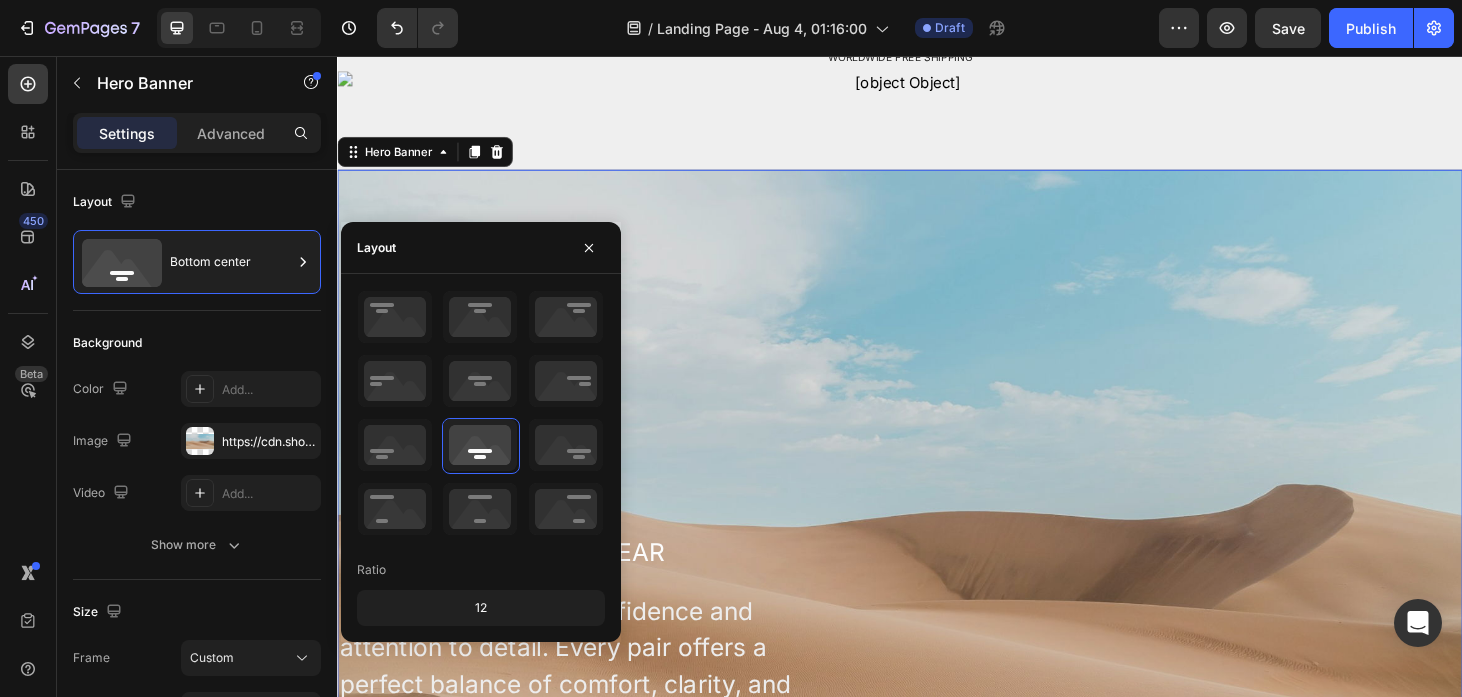 click at bounding box center (937, 569) 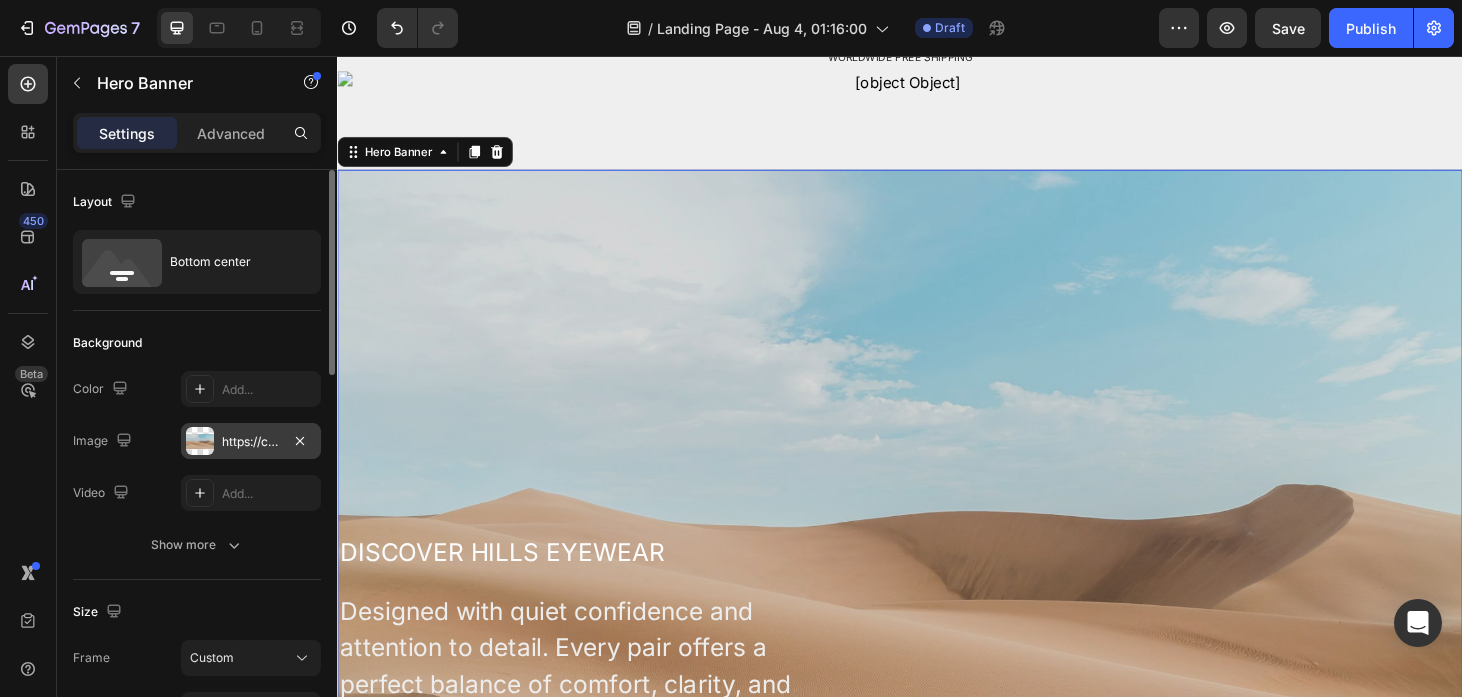 click at bounding box center [200, 441] 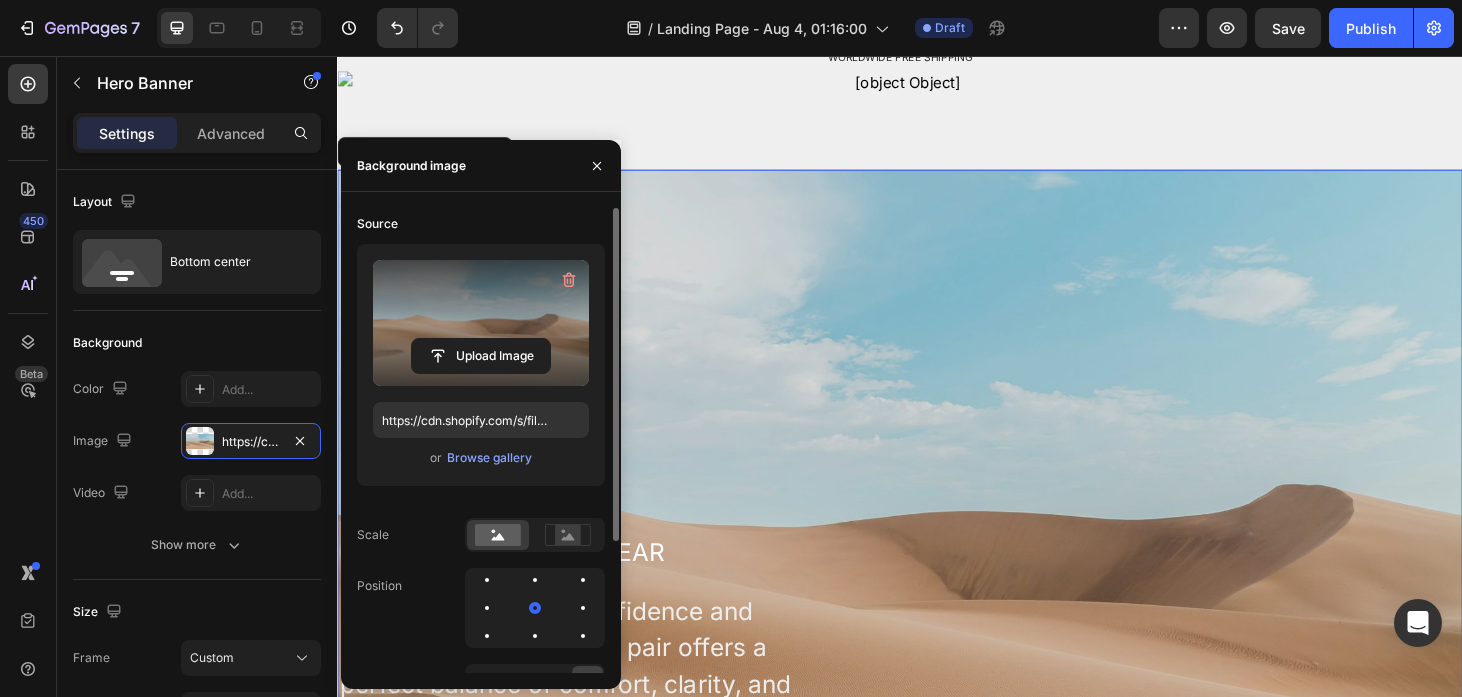 click at bounding box center (481, 323) 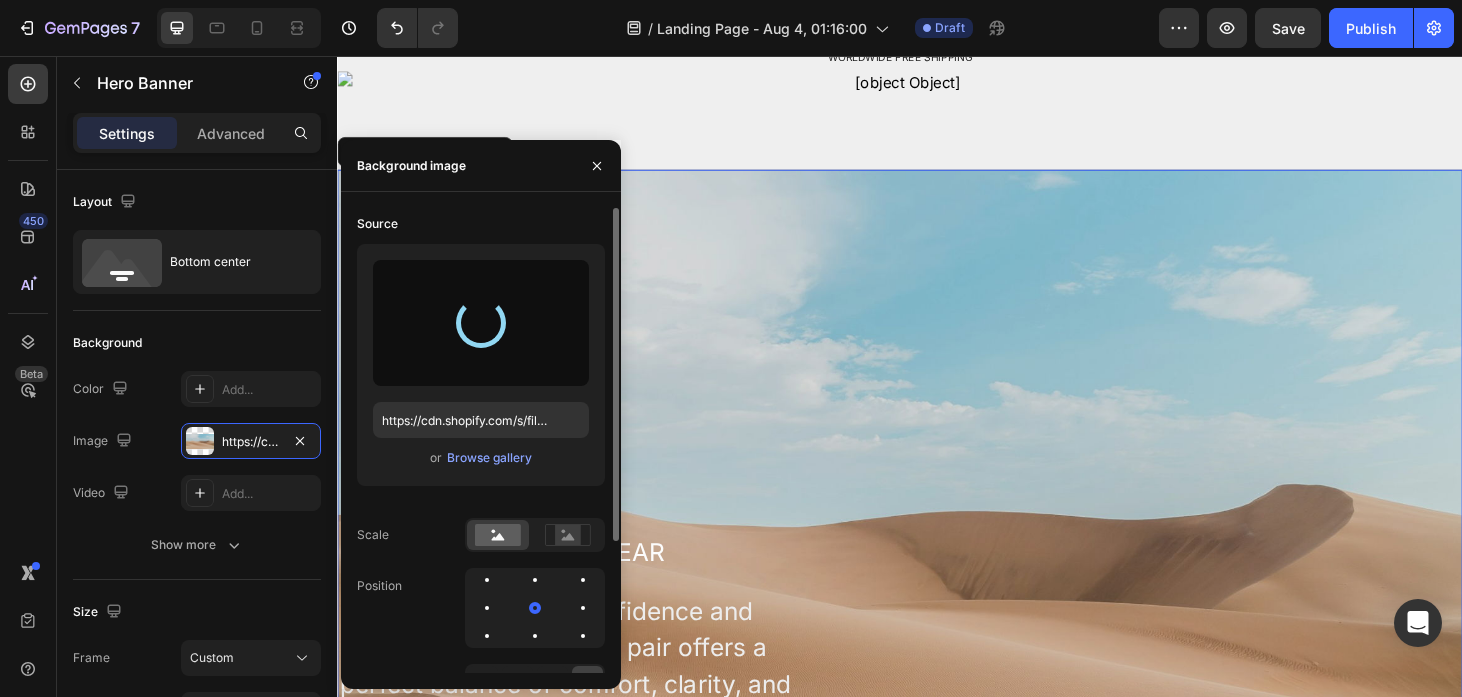 type on "https://cdn.shopify.com/s/files/1/0948/6598/1822/files/gempages_578372498282775314-b2a4f938-204b-4416-ba5e-0e772258a837.jpg" 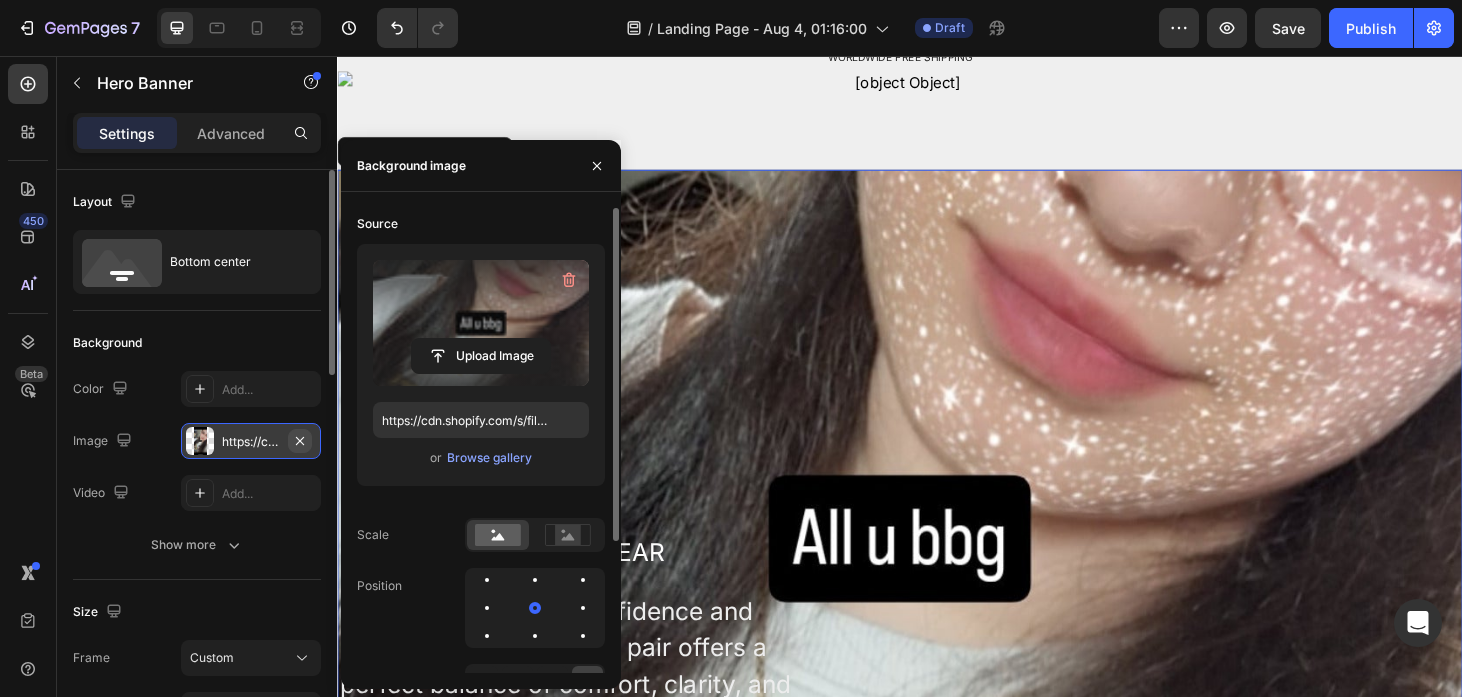 click 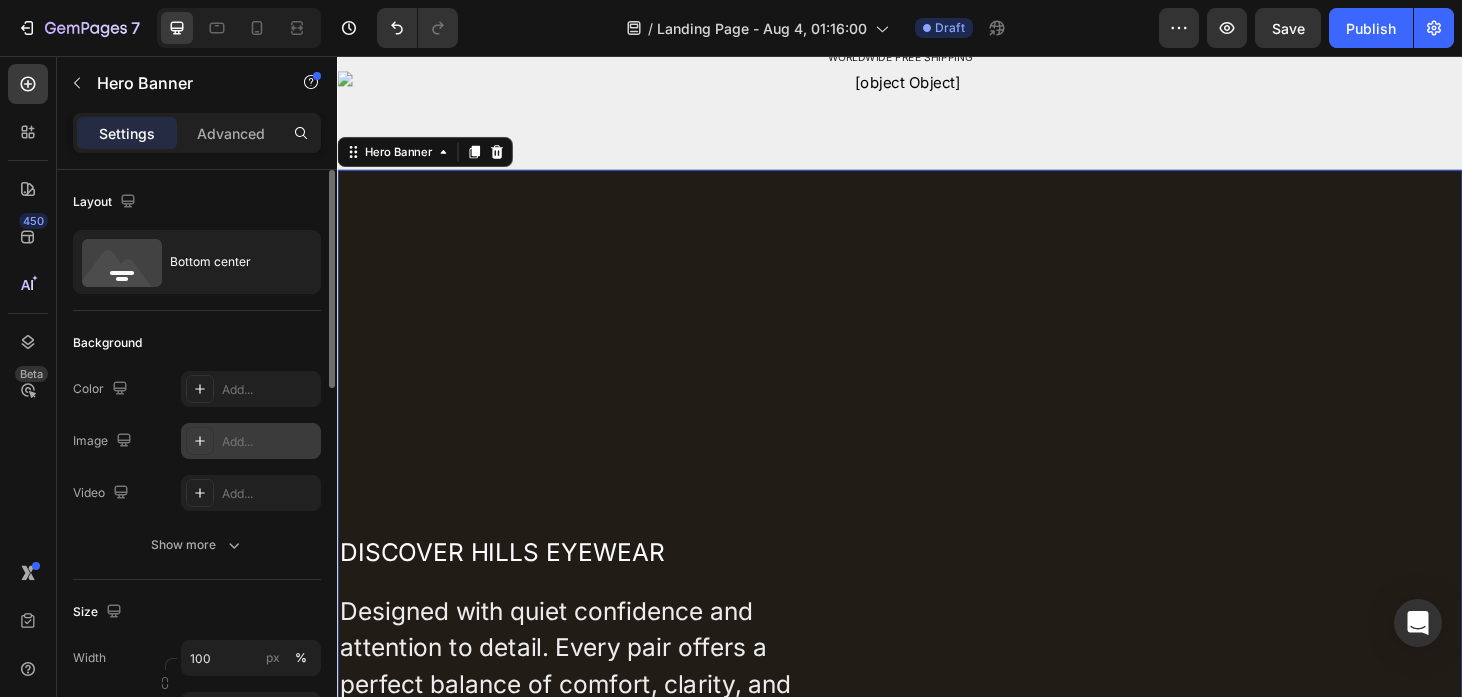 click on "Add..." at bounding box center [269, 442] 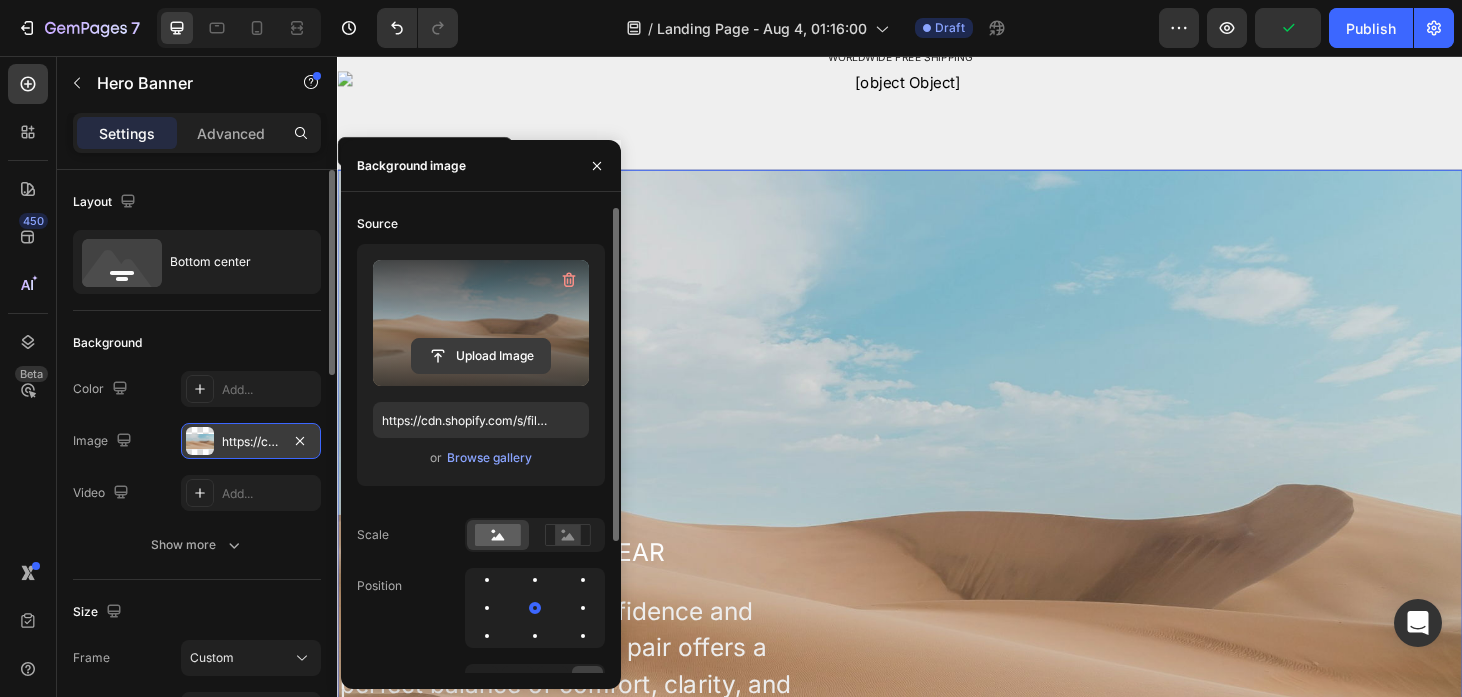 click 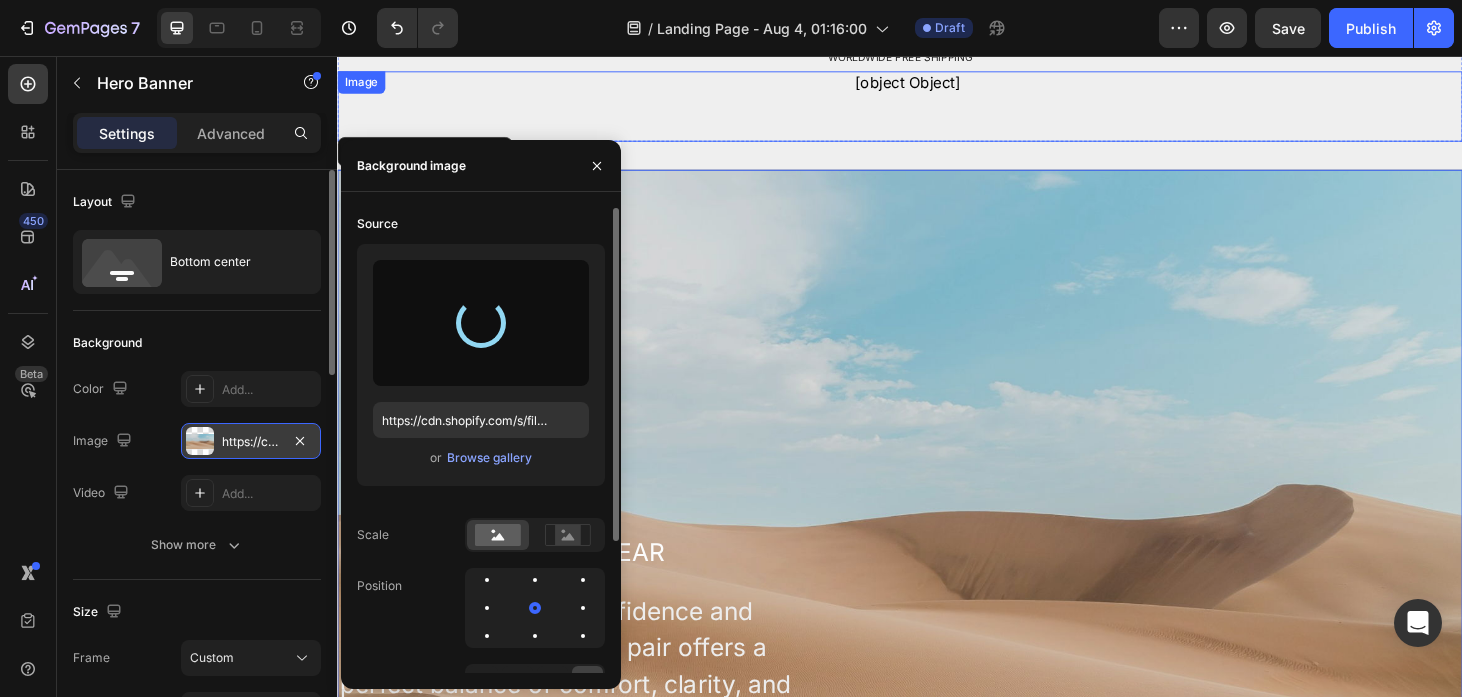 type on "https://cdn.shopify.com/s/files/1/0948/6598/1822/files/gempages_578372498282775314-778f86a5-cb33-46e4-bbc9-20c422a9f369.jpg" 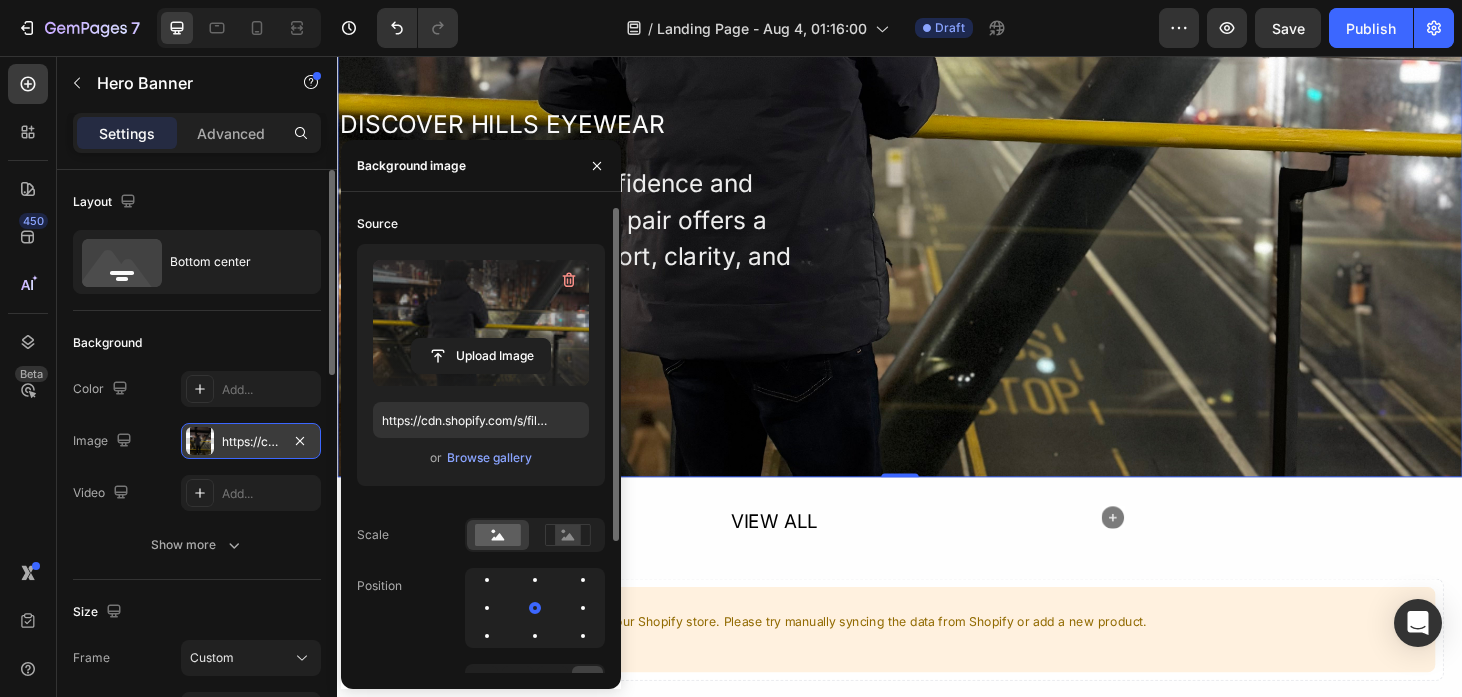 scroll, scrollTop: 686, scrollLeft: 0, axis: vertical 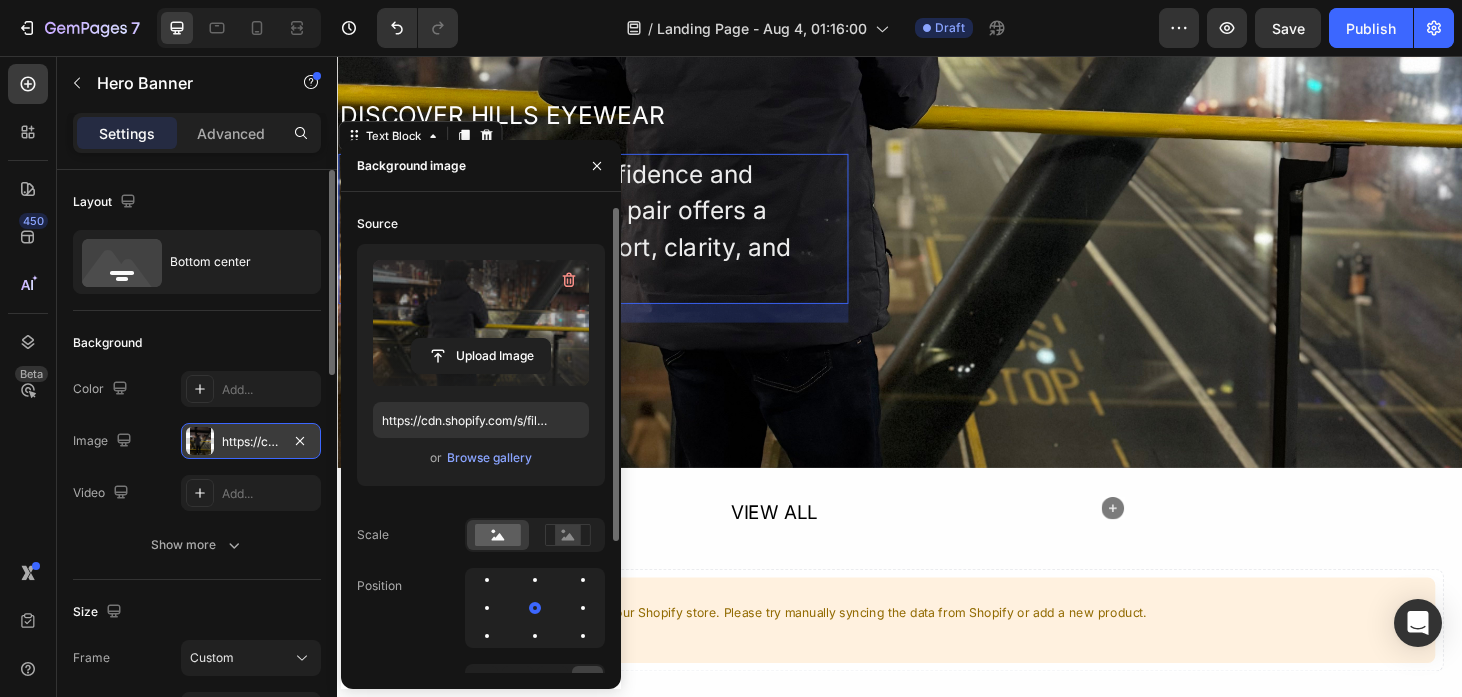 click on "Designed with quiet confidence and attention to detail. Every pair offers a perfect balance of comfort, clarity, and protection." at bounding box center [610, 240] 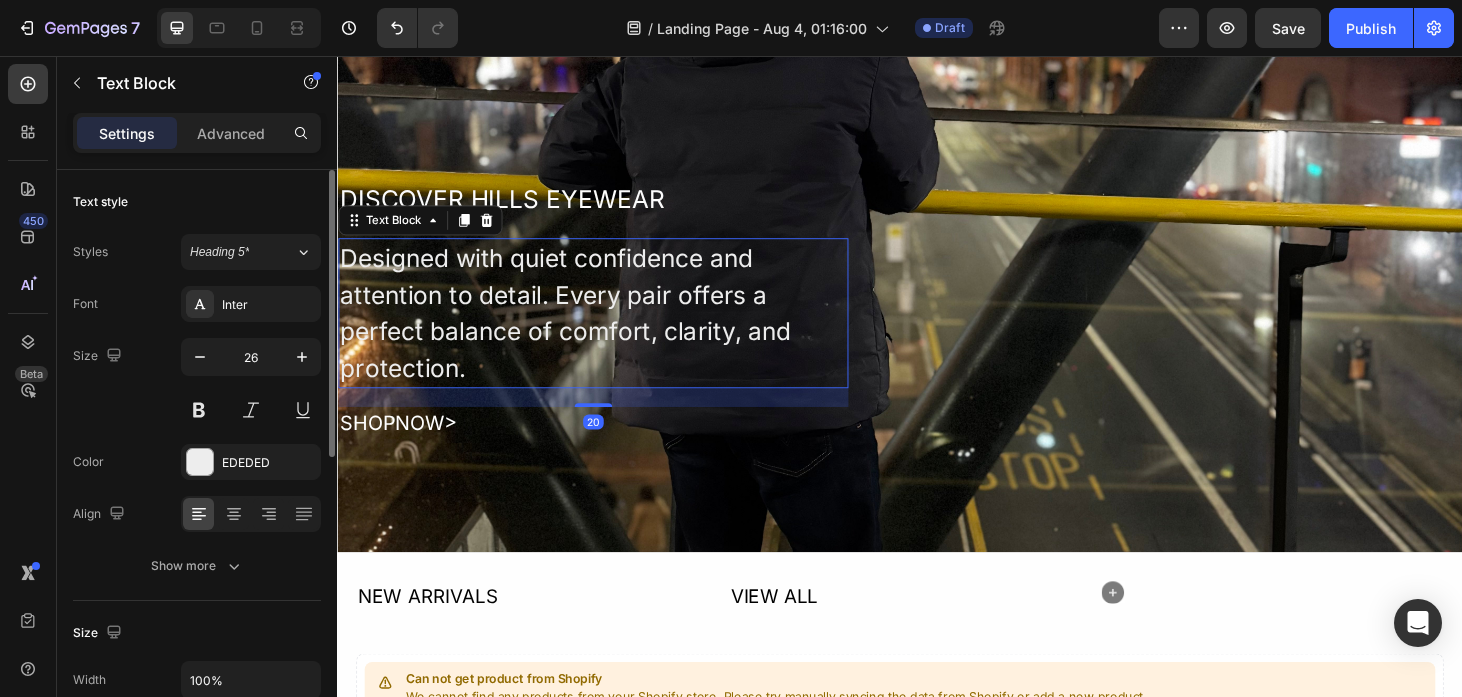 scroll, scrollTop: 587, scrollLeft: 0, axis: vertical 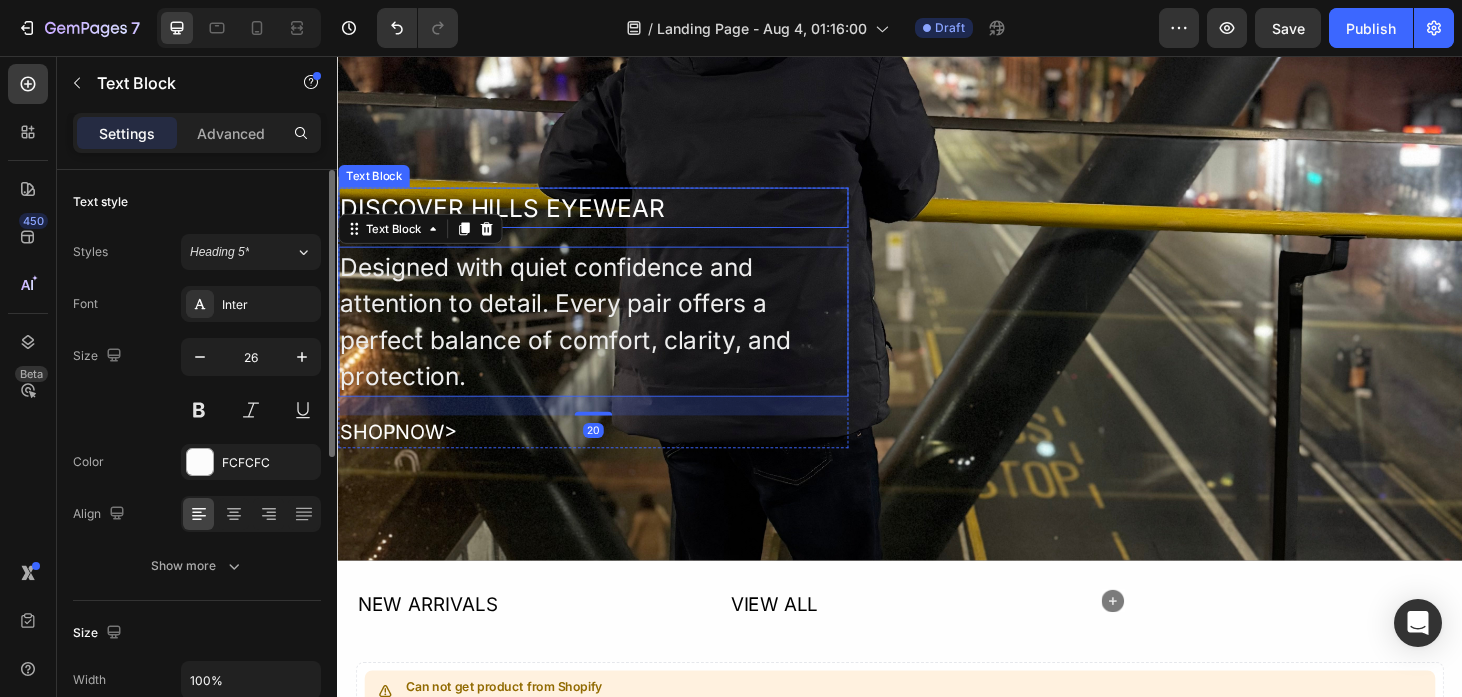 click on "DISCOVER HILLS EYEWEAR" at bounding box center [610, 217] 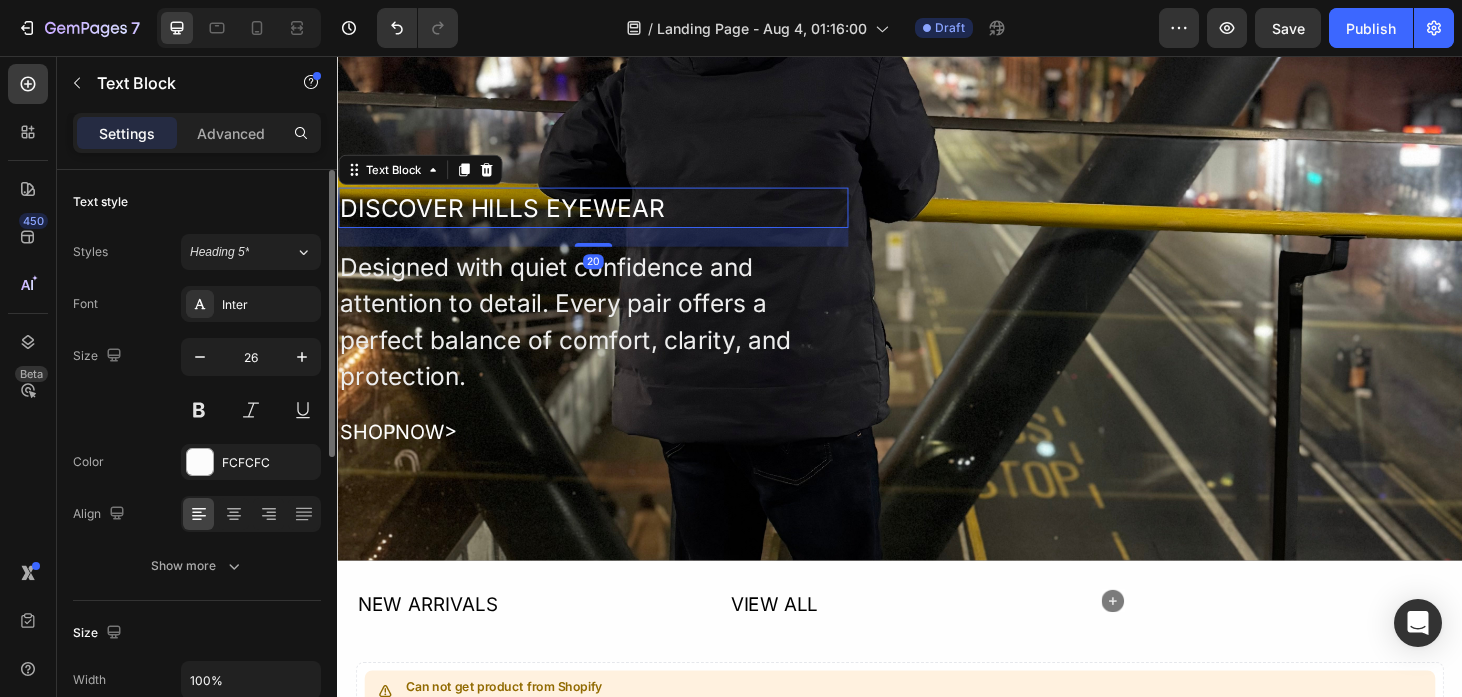 click on "DISCOVER HILLS EYEWEAR" at bounding box center [610, 217] 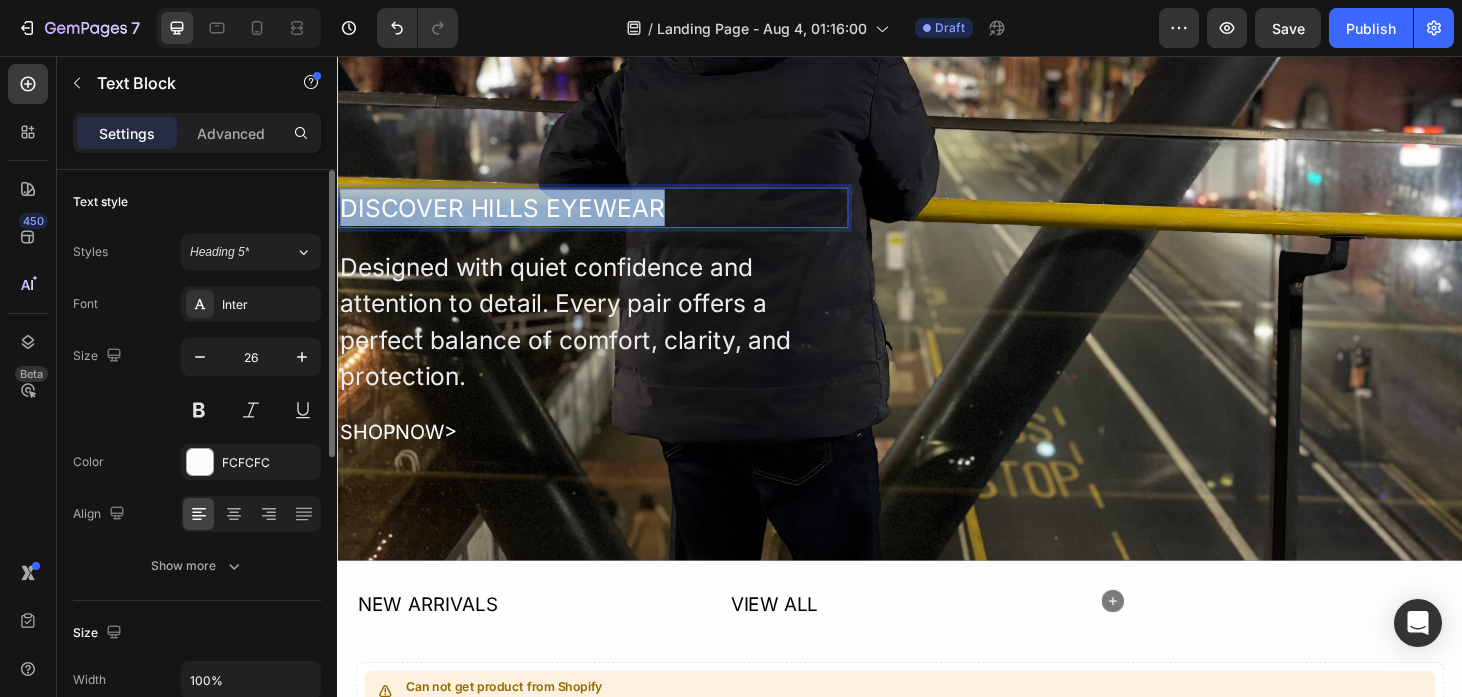 click on "DISCOVER HILLS EYEWEAR" at bounding box center [610, 217] 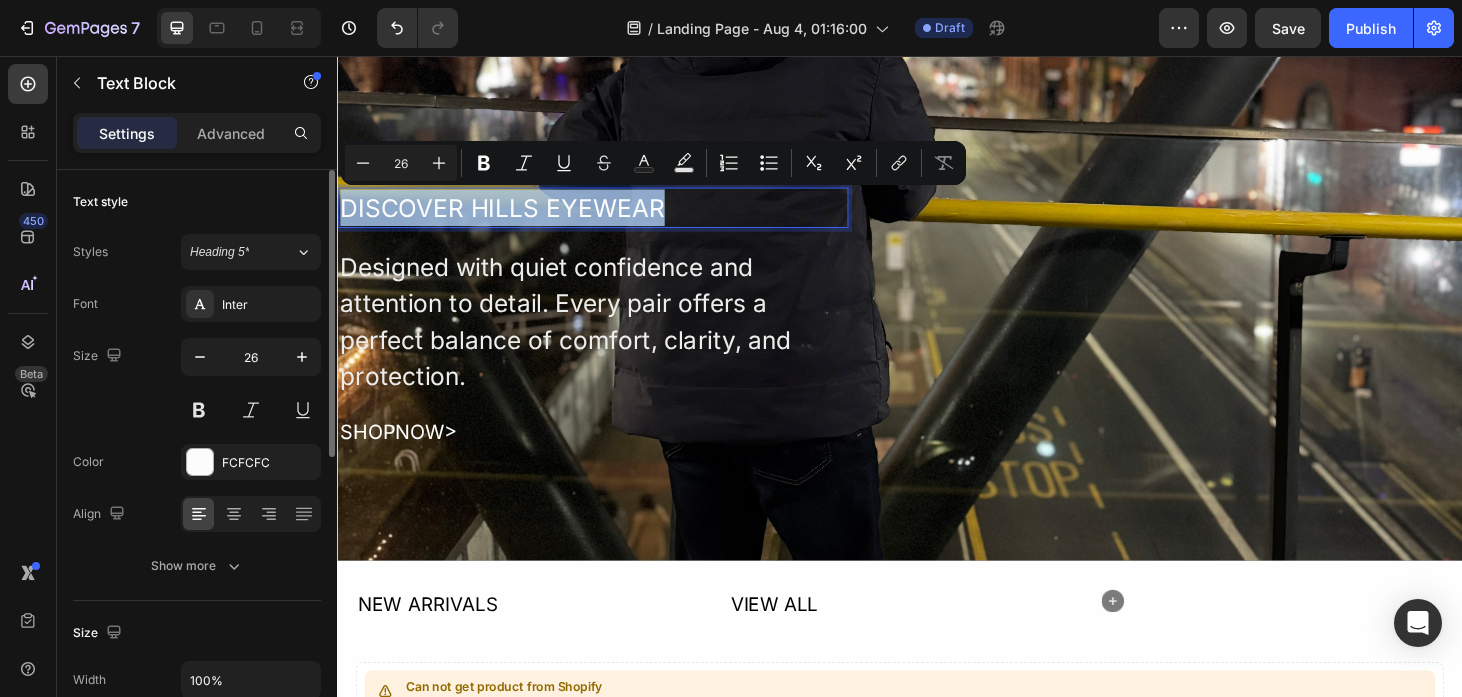 click on "DISCOVER HILLS EYEWEAR" at bounding box center [610, 217] 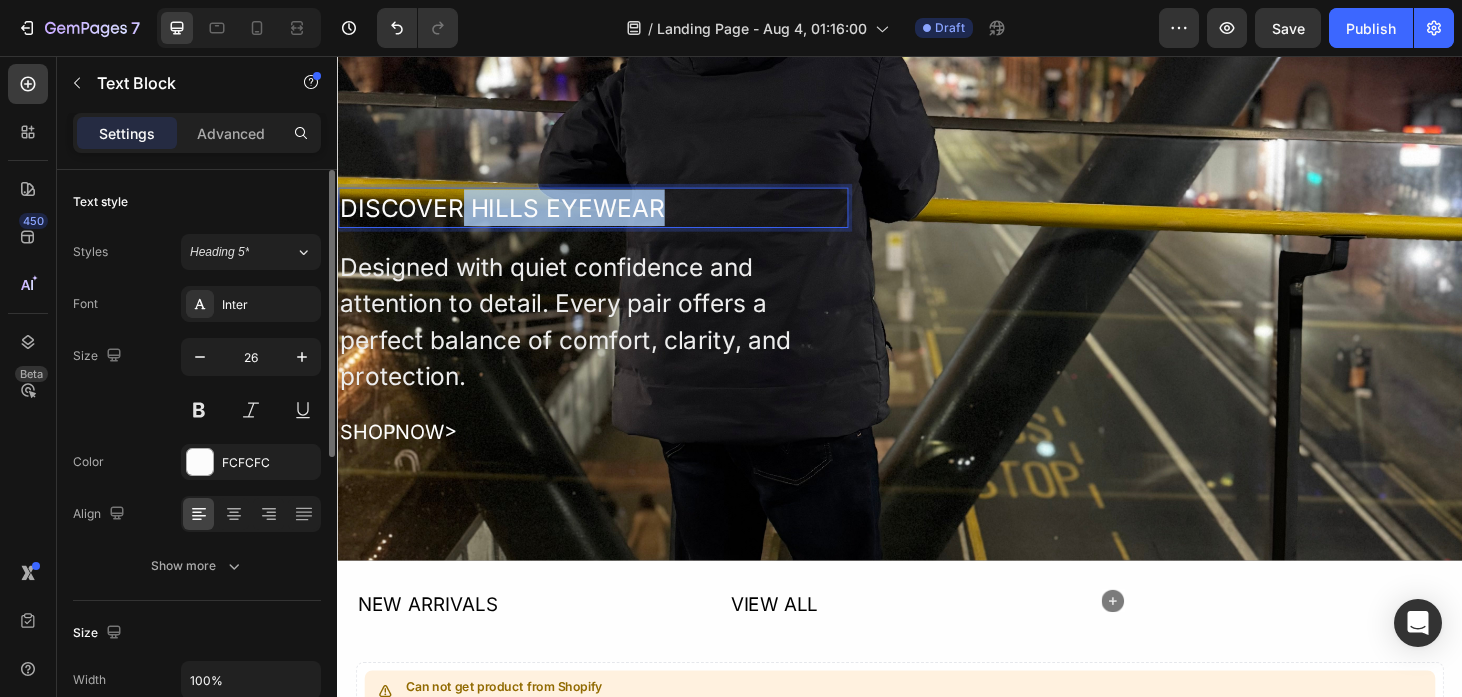 drag, startPoint x: 714, startPoint y: 220, endPoint x: 472, endPoint y: 214, distance: 242.07437 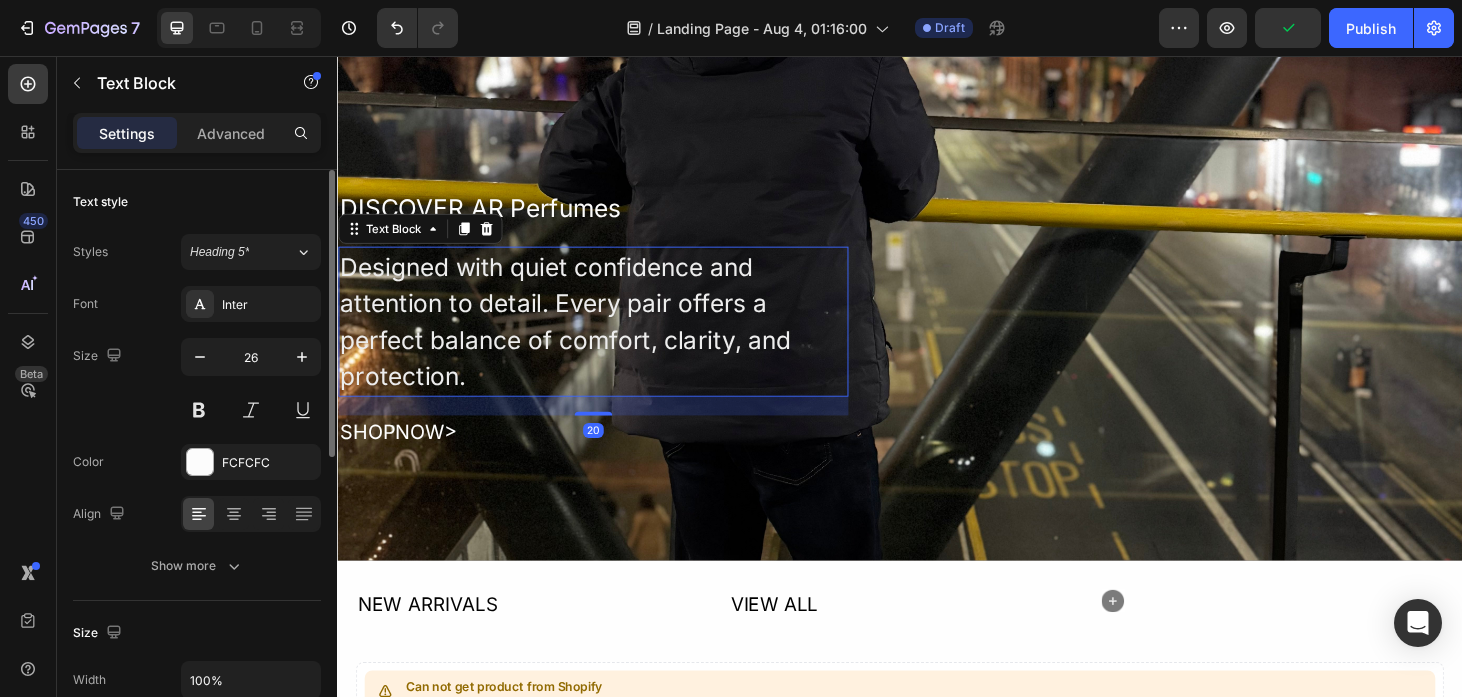 click on "DISCOVER AR Perfumes Text Block Designed with quiet confidence and attention to detail. Every pair offers a perfect balance of comfort, clarity, and protection. Text Block 20 SHOPNOW> Text Block Row" at bounding box center (937, 202) 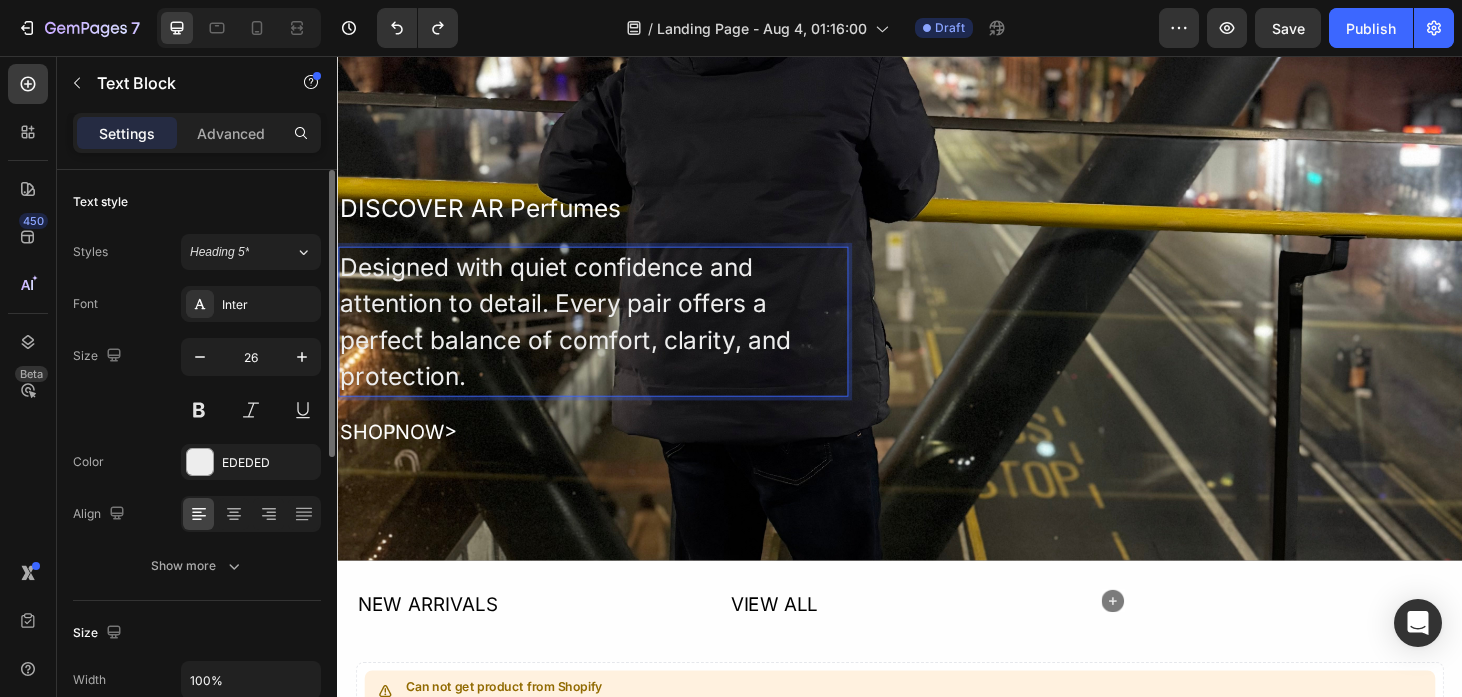 click on "Designed with quiet confidence and attention to detail. Every pair offers a perfect balance of comfort, clarity, and protection." at bounding box center [610, 339] 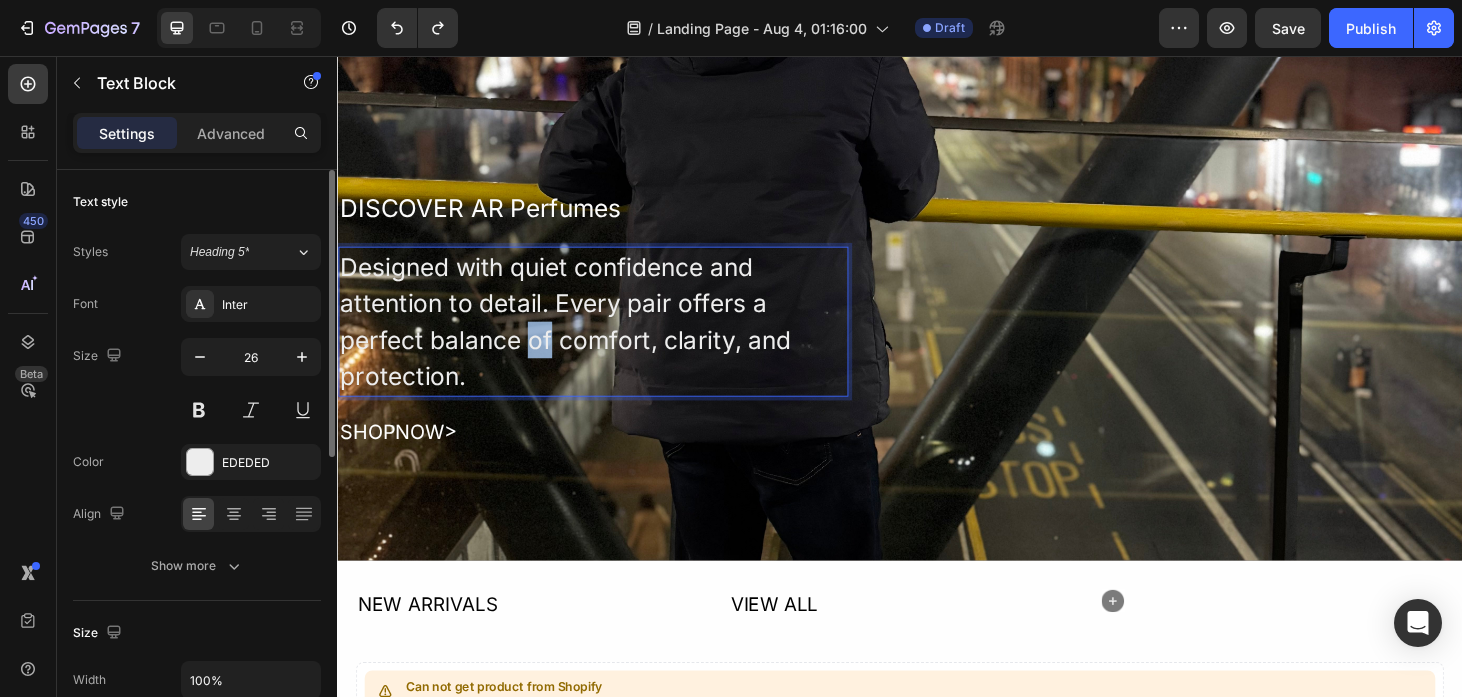 click on "Designed with quiet confidence and attention to detail. Every pair offers a perfect balance of comfort, clarity, and protection." at bounding box center (610, 339) 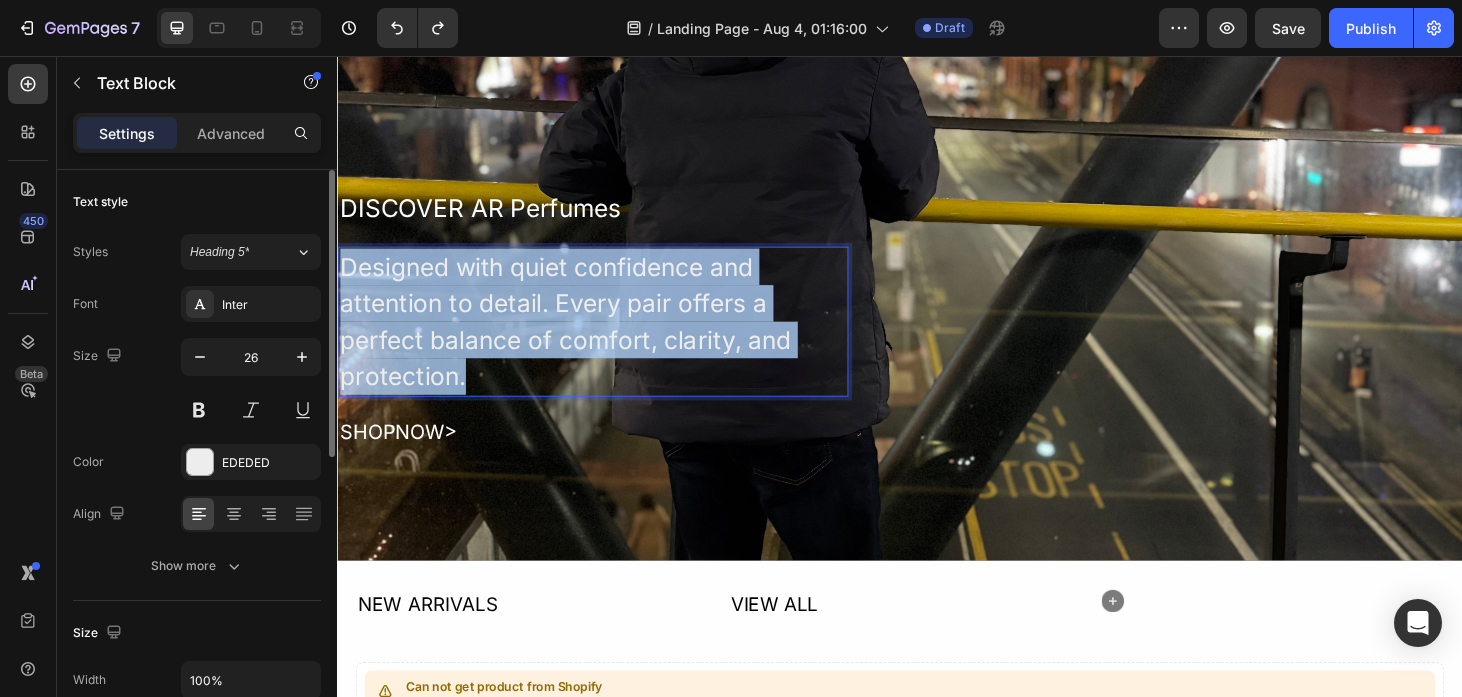 click on "Designed with quiet confidence and attention to detail. Every pair offers a perfect balance of comfort, clarity, and protection." at bounding box center (610, 339) 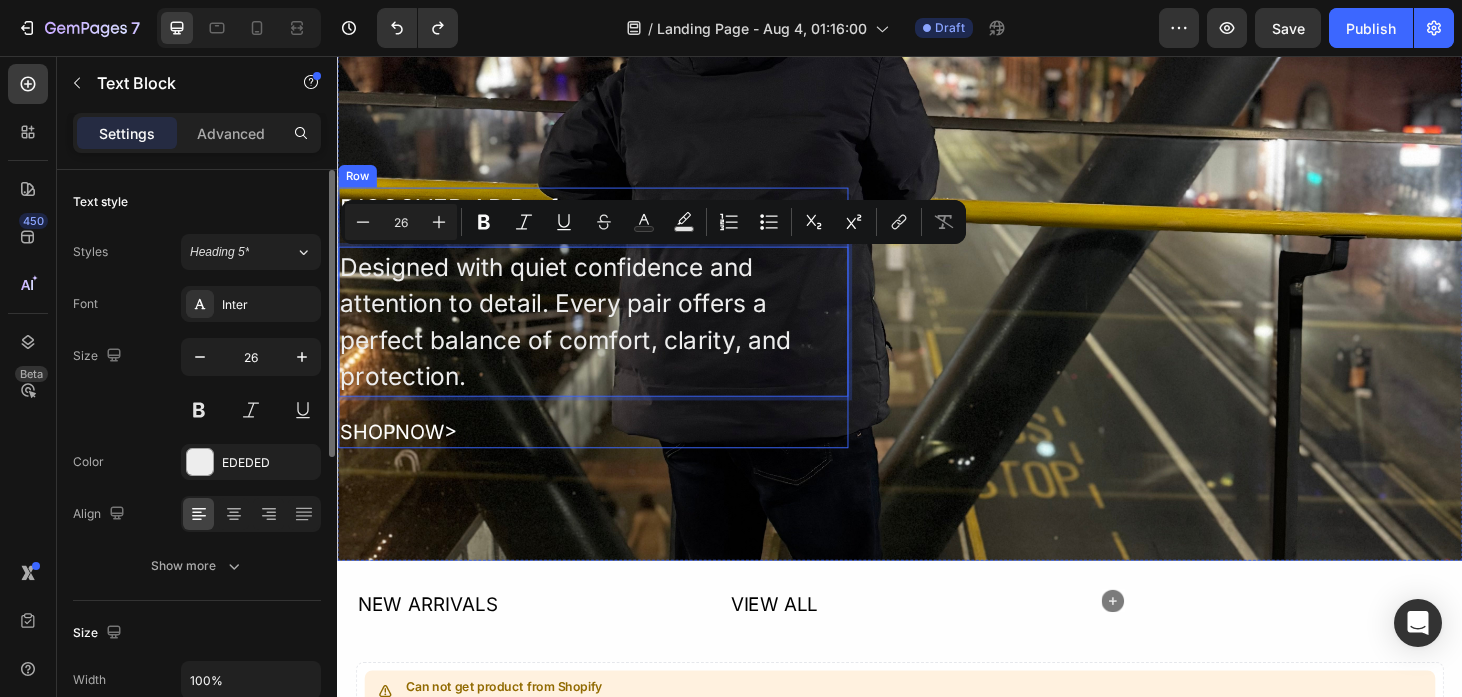 scroll, scrollTop: 548, scrollLeft: 0, axis: vertical 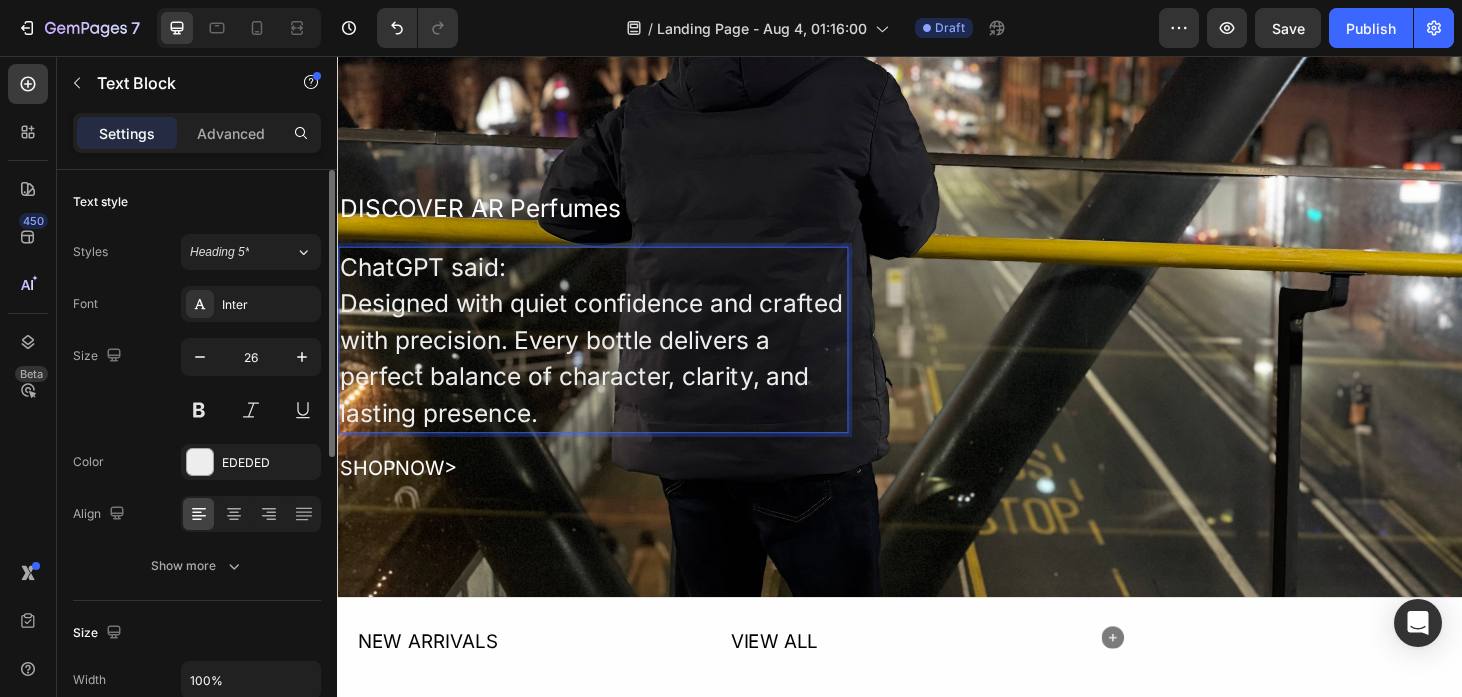 click on "ChatGPT said:" at bounding box center [610, 280] 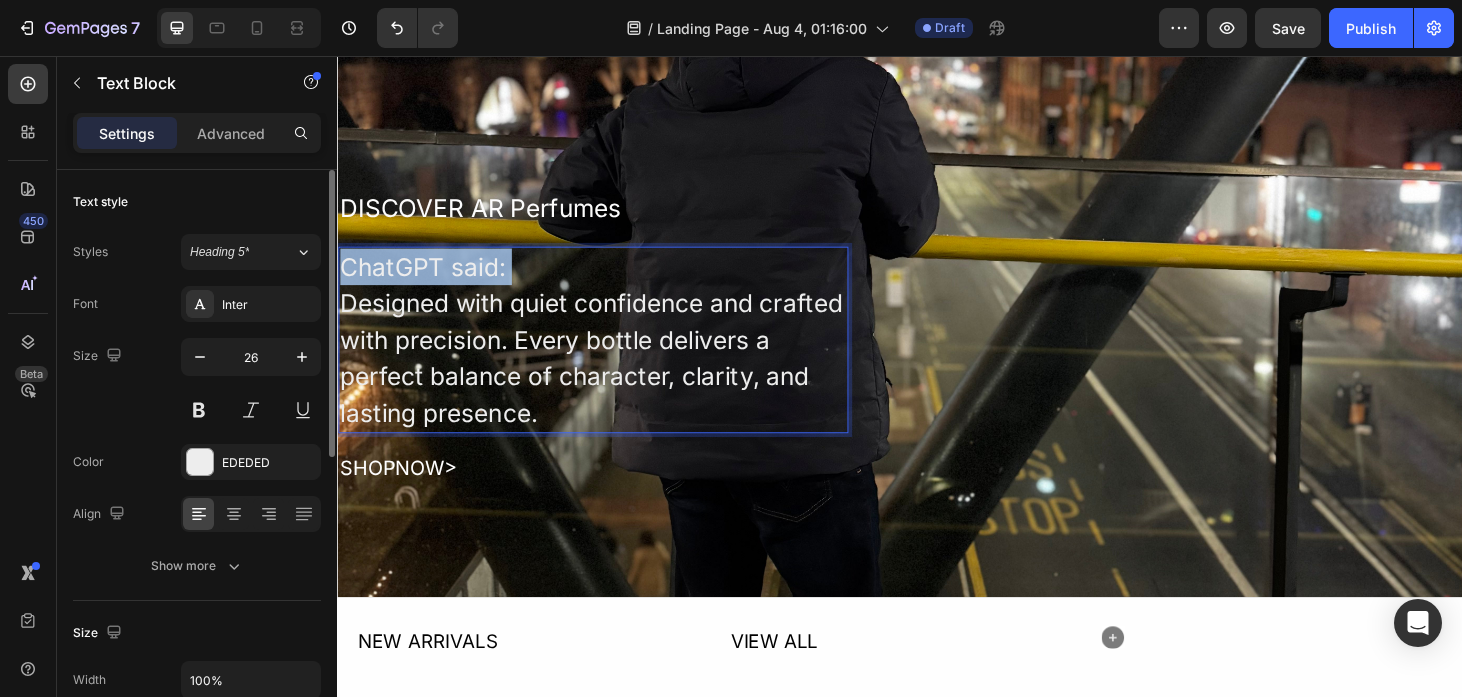 click on "ChatGPT said:" at bounding box center (610, 280) 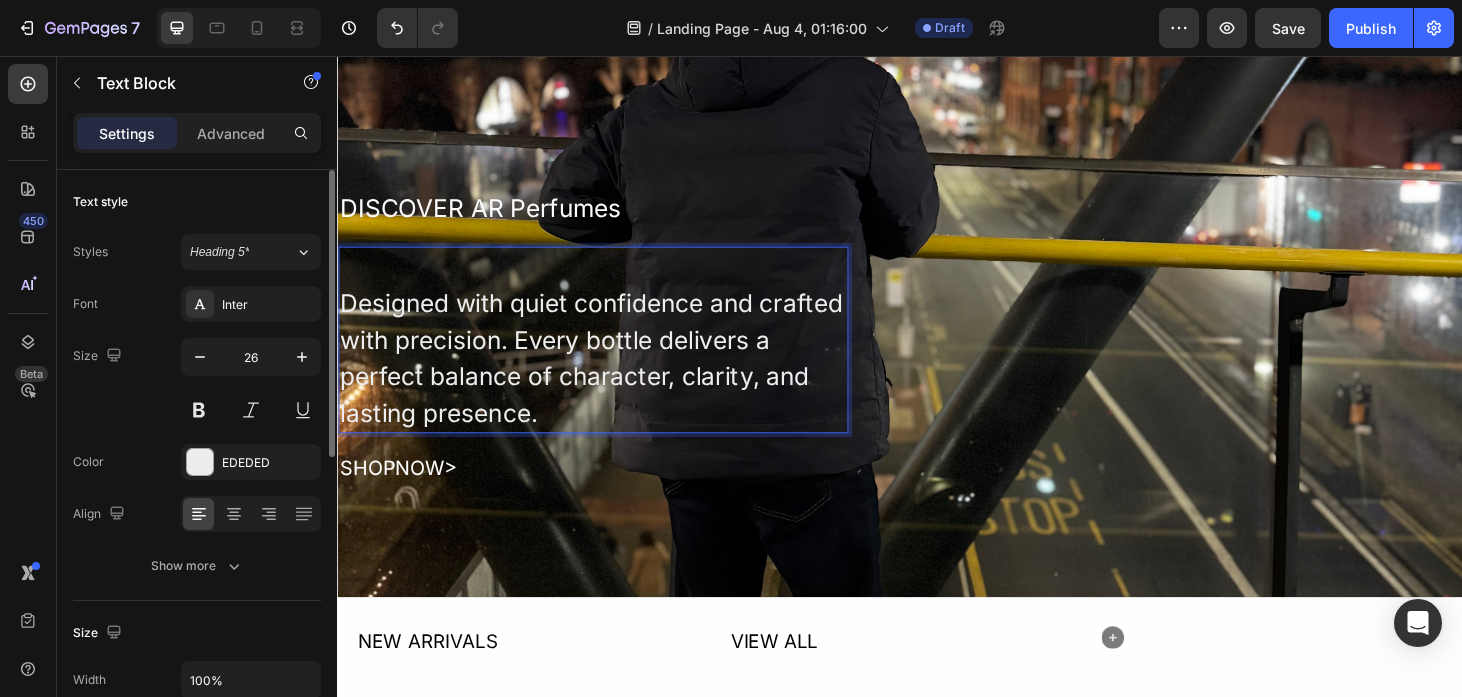 scroll, scrollTop: 587, scrollLeft: 0, axis: vertical 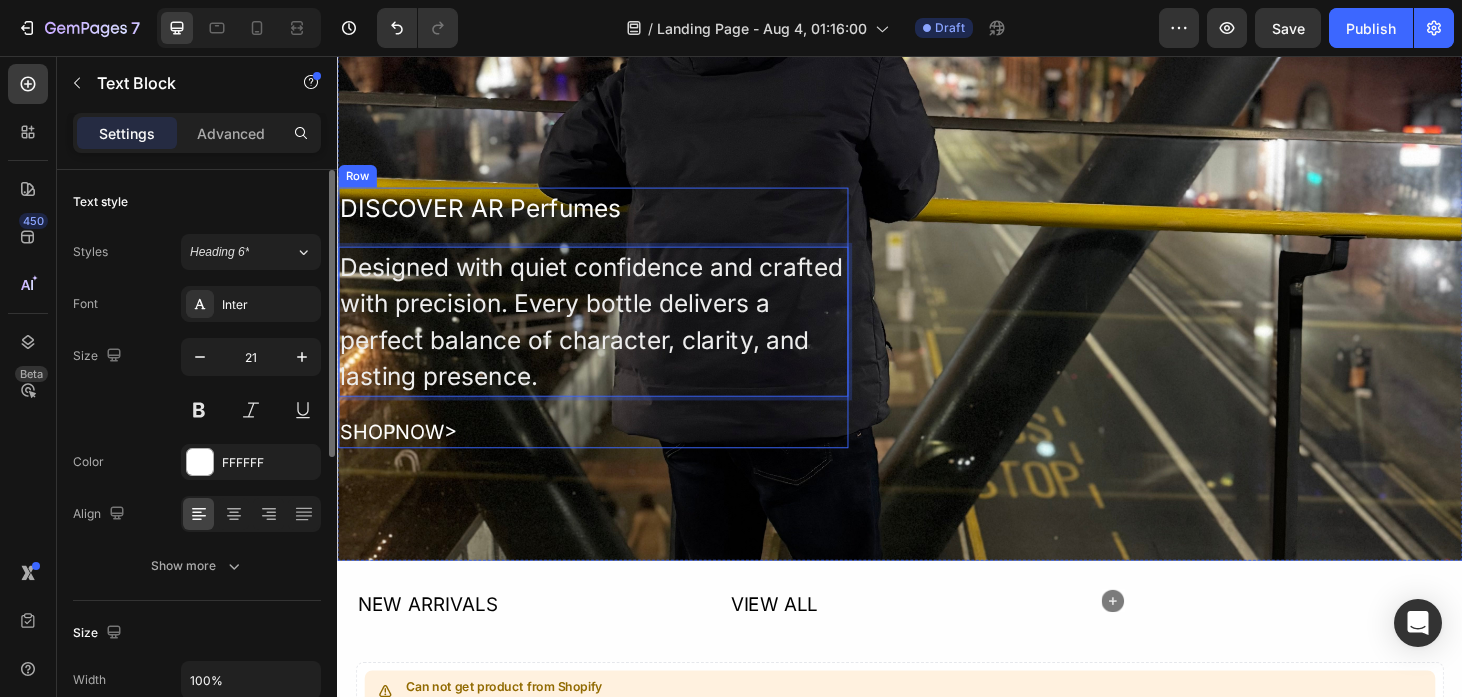click on "SHOPNOW>" at bounding box center (610, 457) 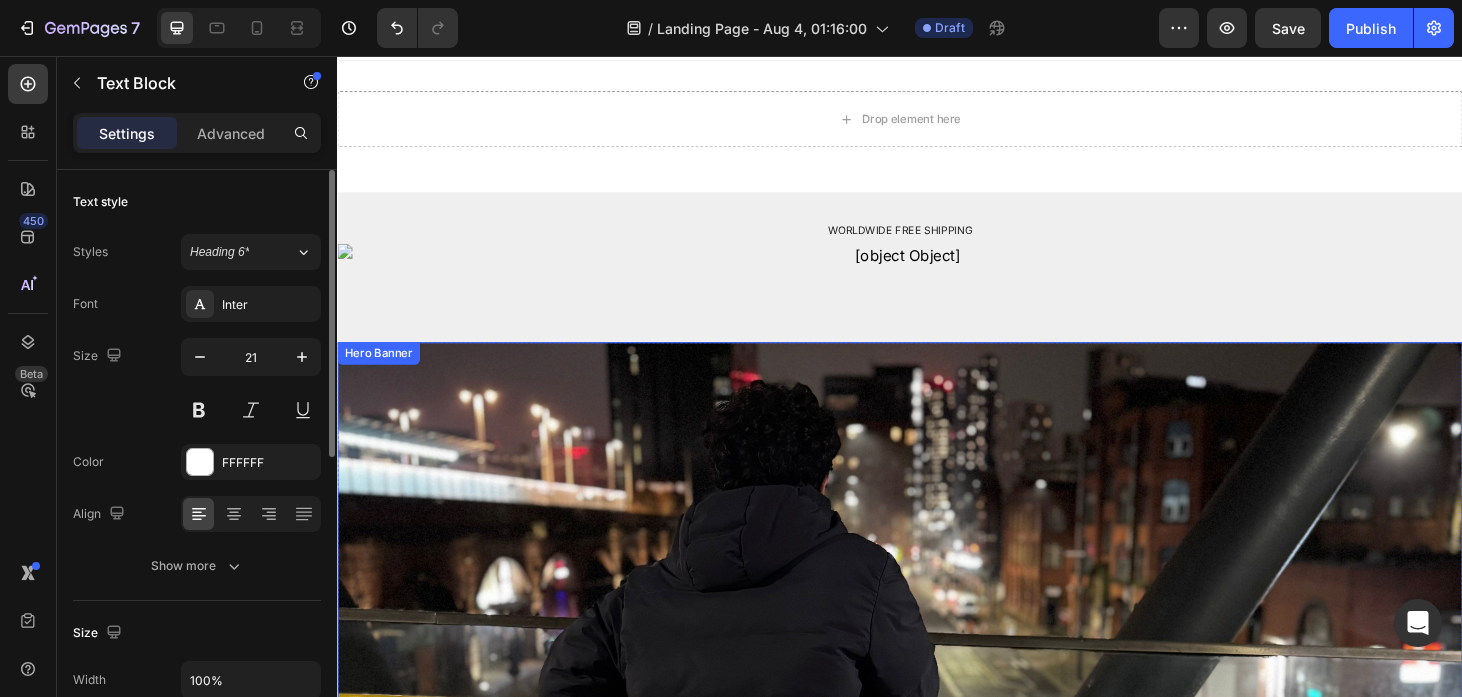 scroll, scrollTop: 0, scrollLeft: 0, axis: both 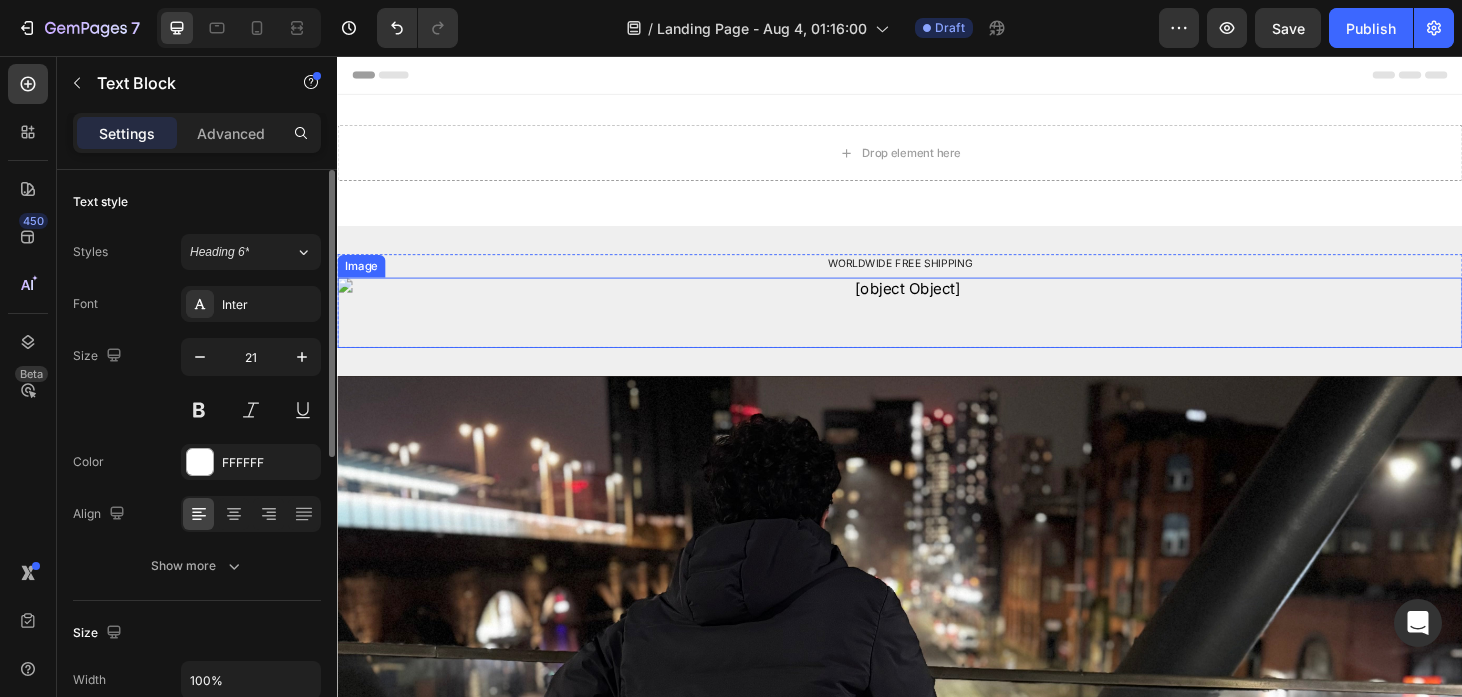 click at bounding box center (937, 330) 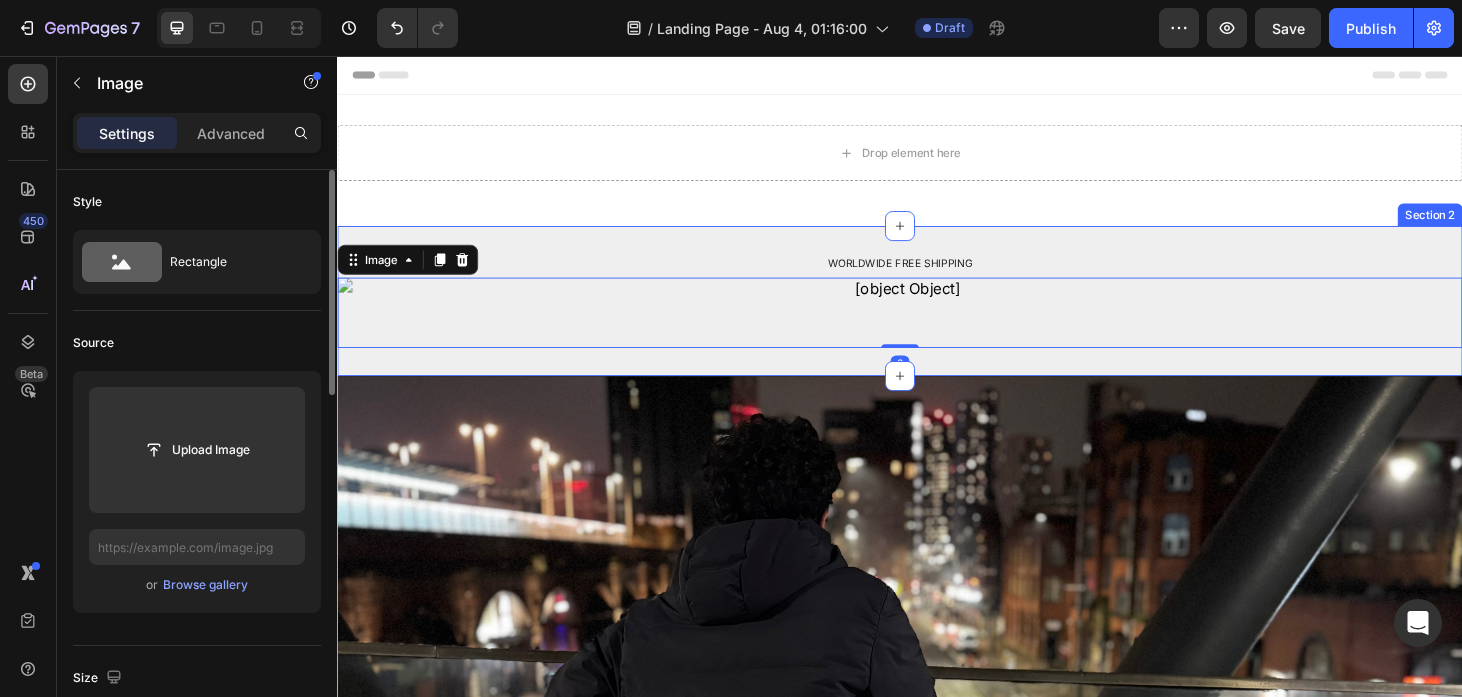 click on "WORLDWIDE FREE SHIPPING Text Block Image   0 Row Section 2" at bounding box center [937, 317] 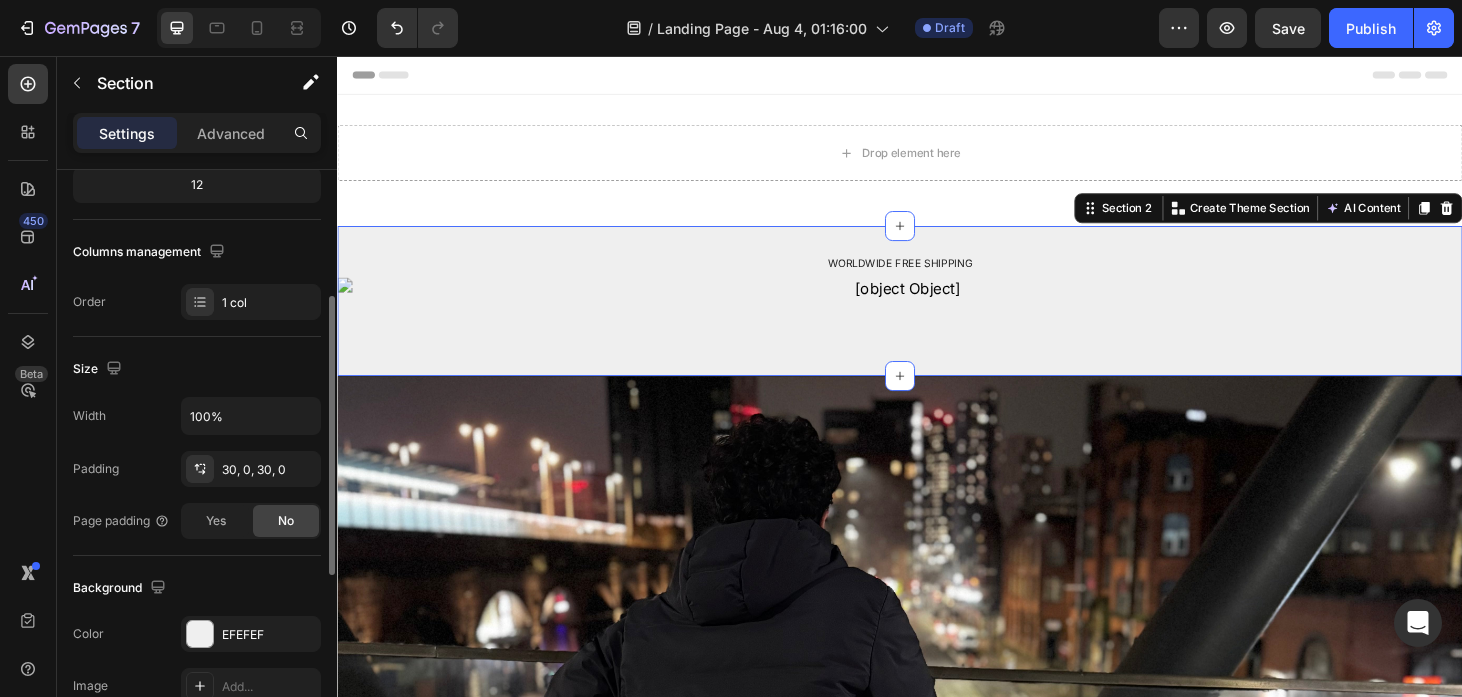 scroll, scrollTop: 0, scrollLeft: 0, axis: both 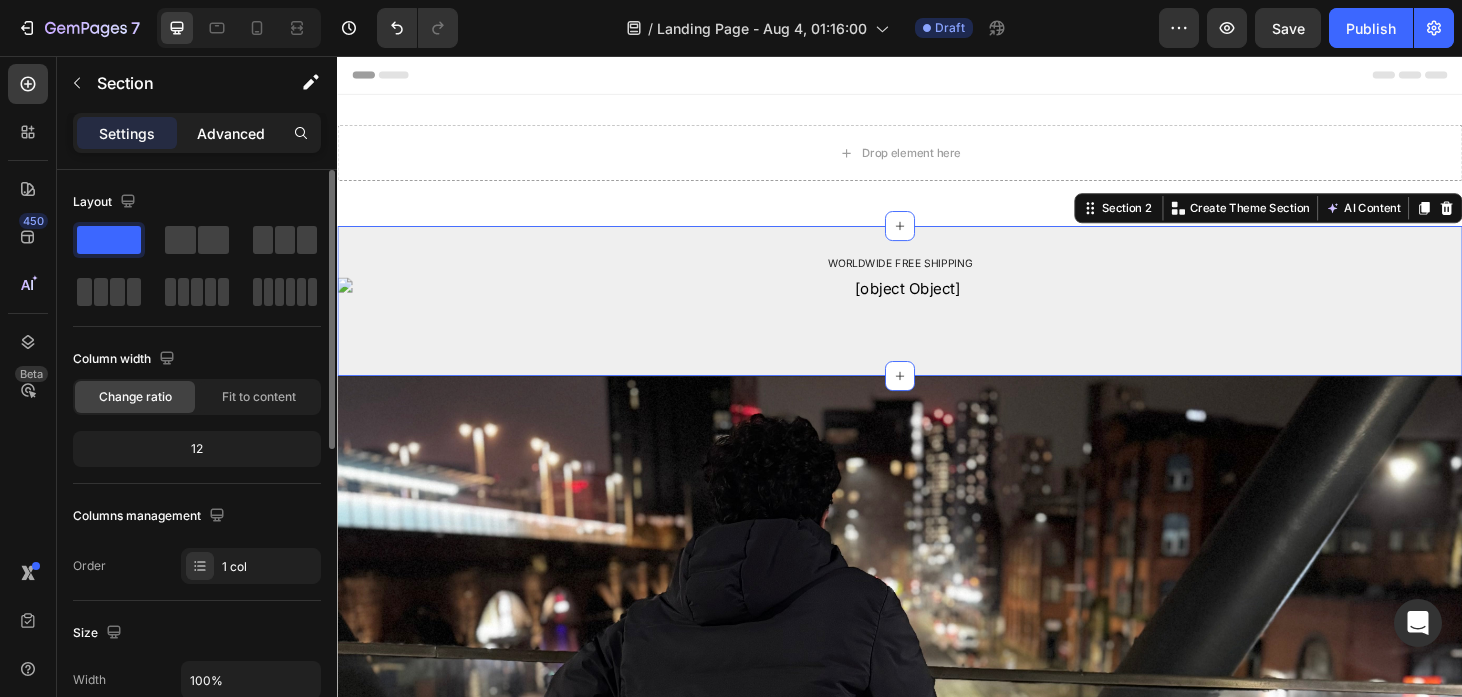 click on "Advanced" at bounding box center (231, 133) 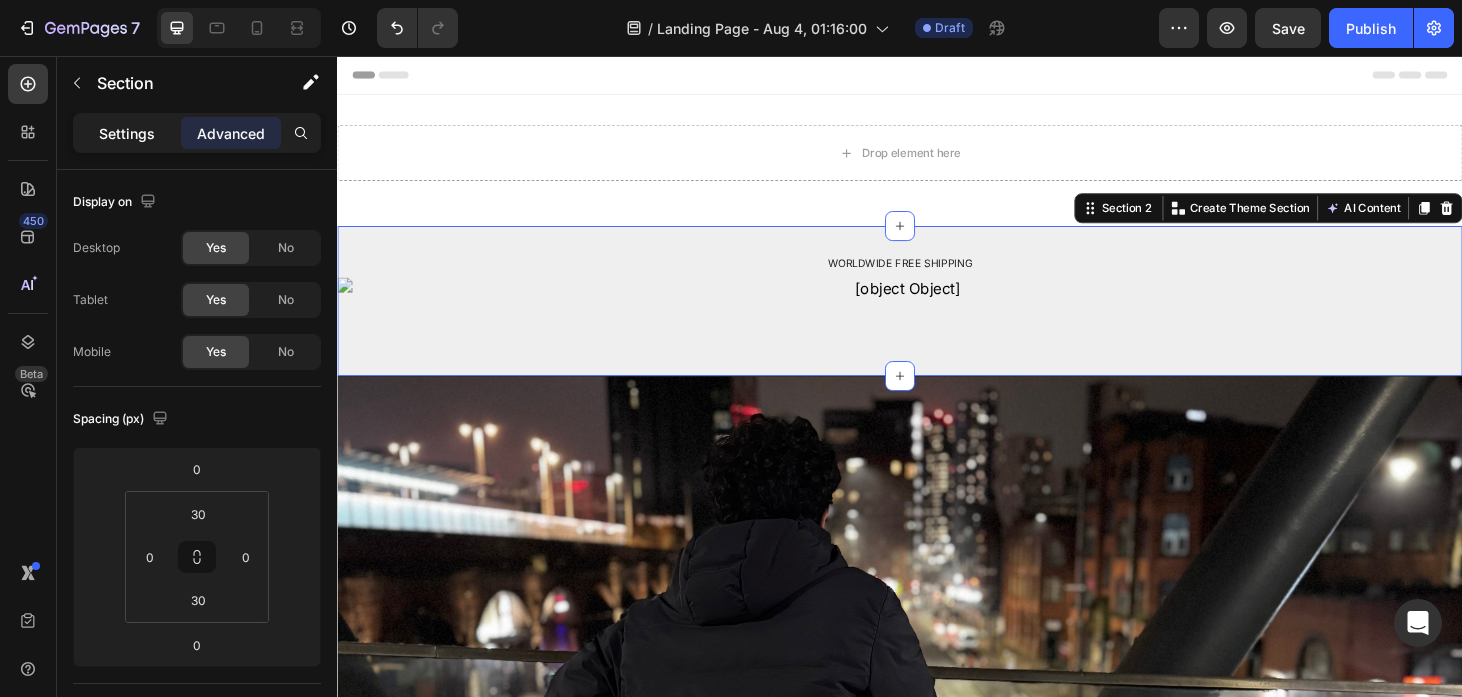 click on "Settings" at bounding box center [127, 133] 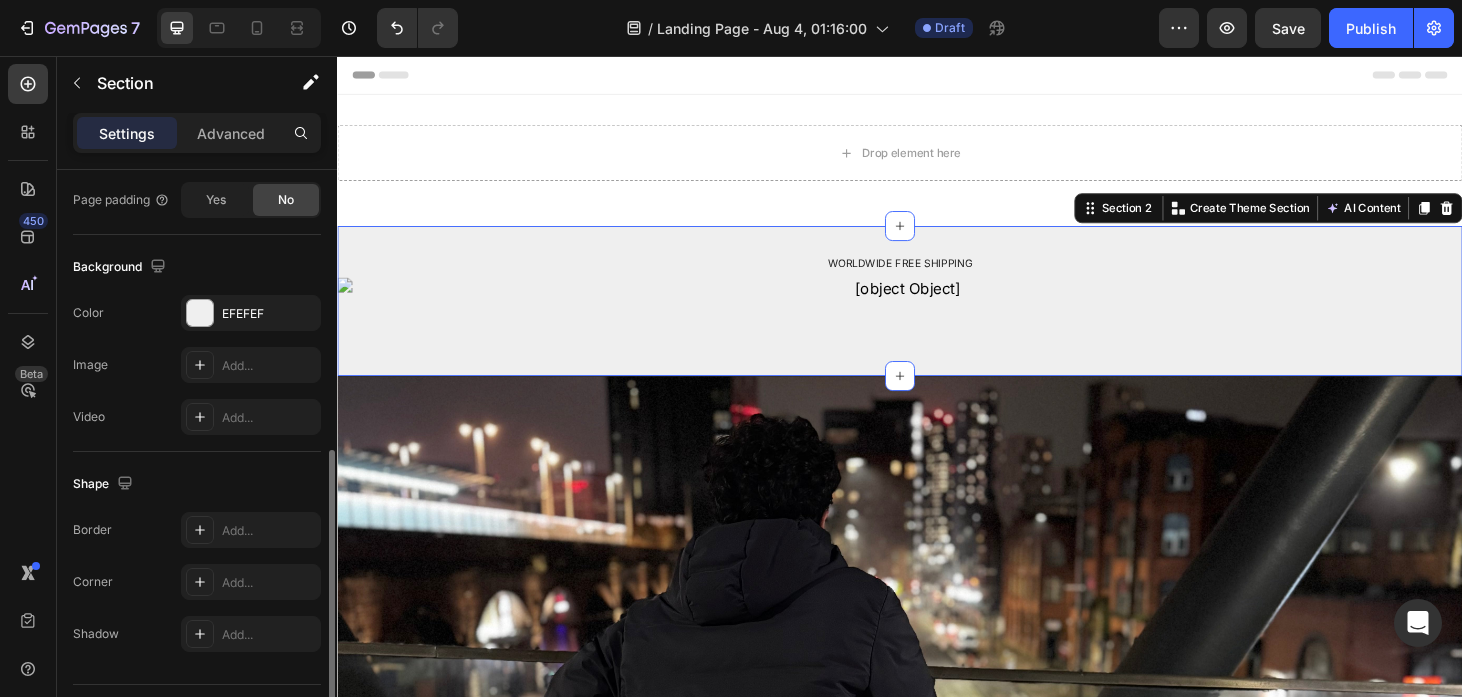 scroll, scrollTop: 616, scrollLeft: 0, axis: vertical 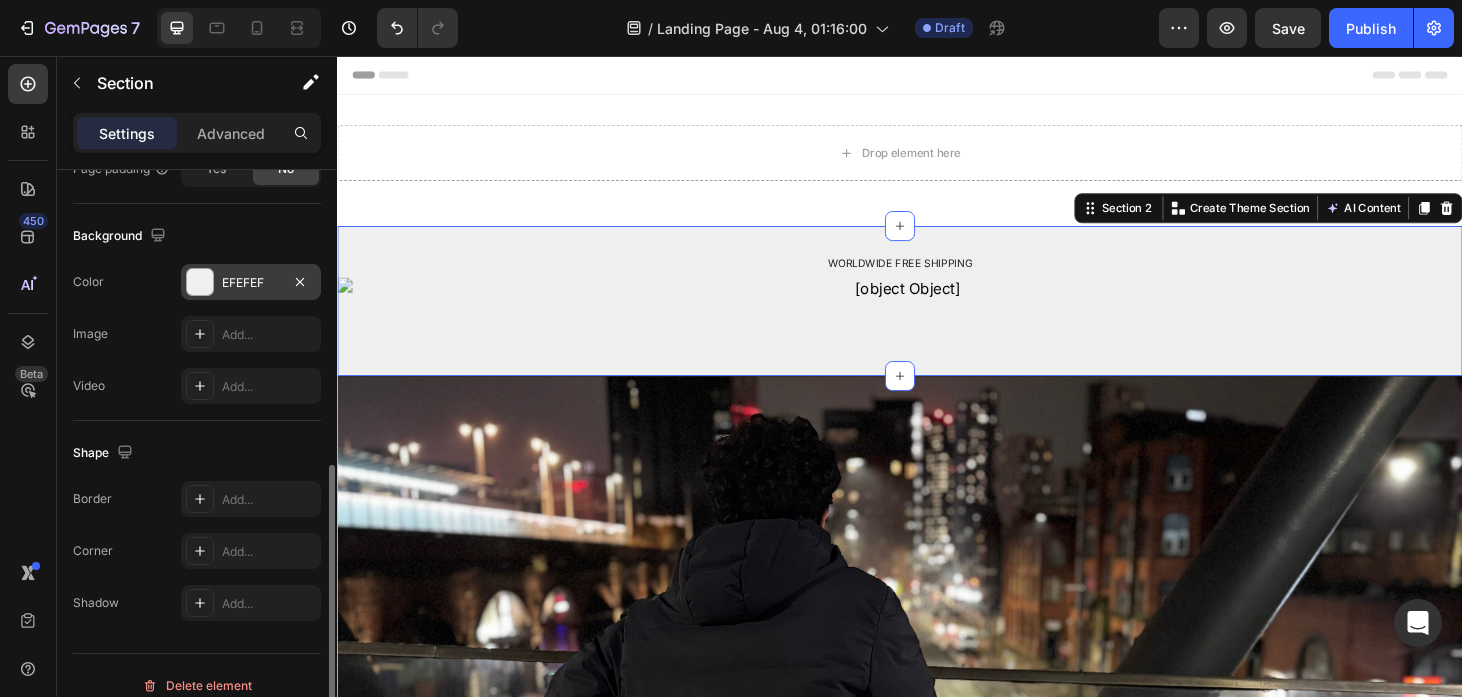 click on "EFEFEF" at bounding box center (251, 283) 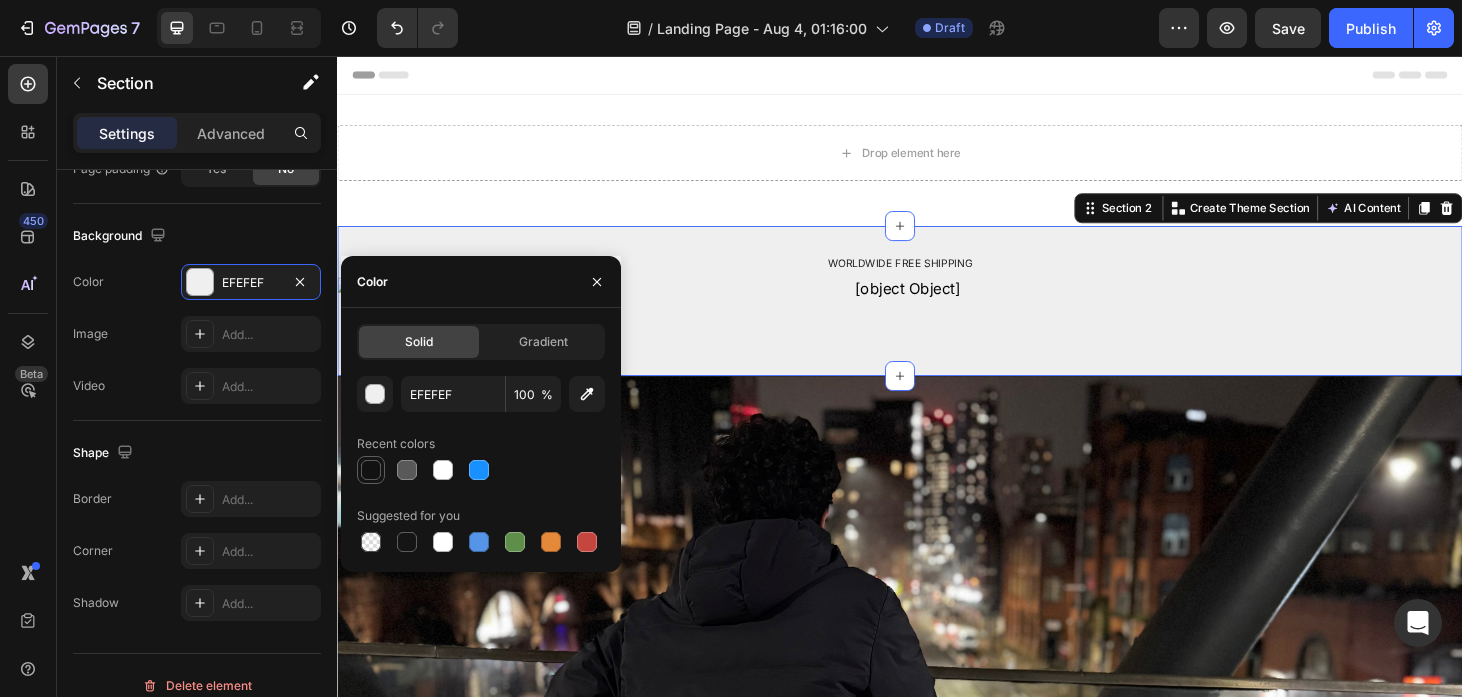 click at bounding box center (371, 470) 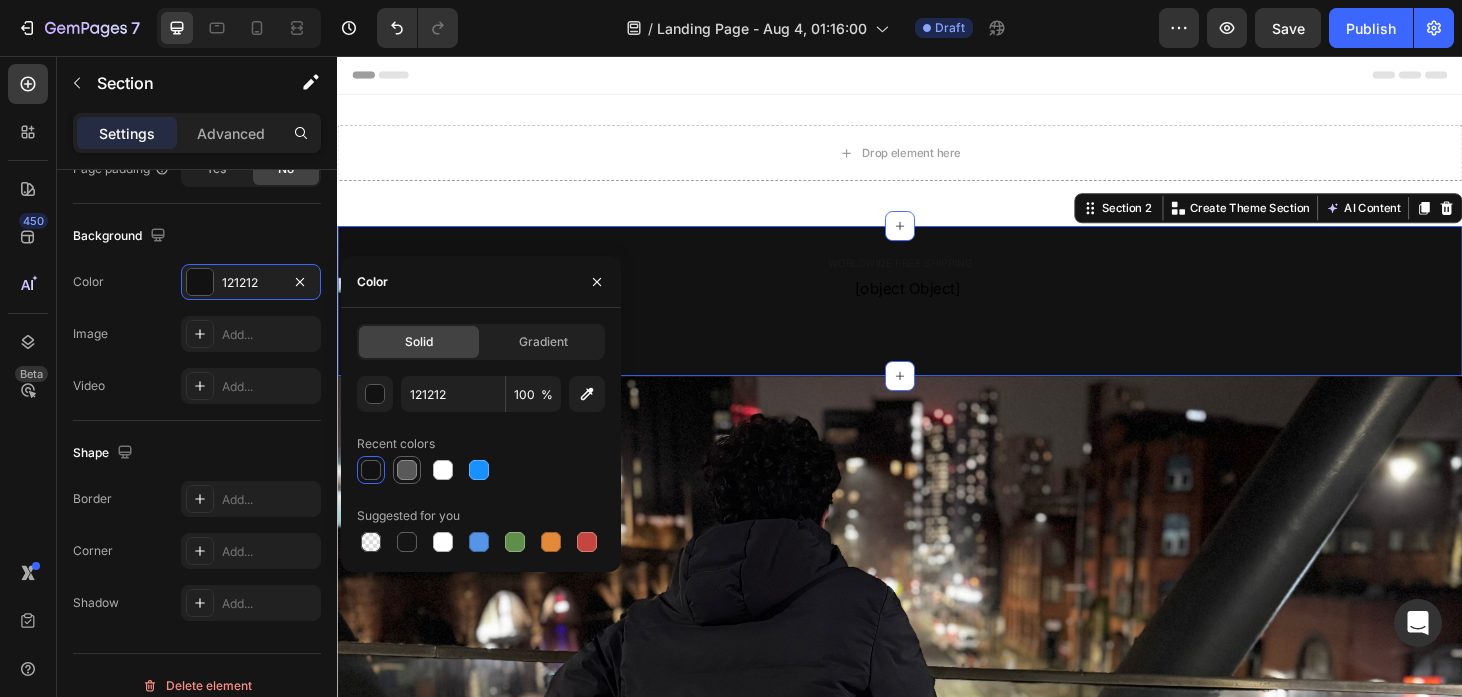 click at bounding box center (407, 470) 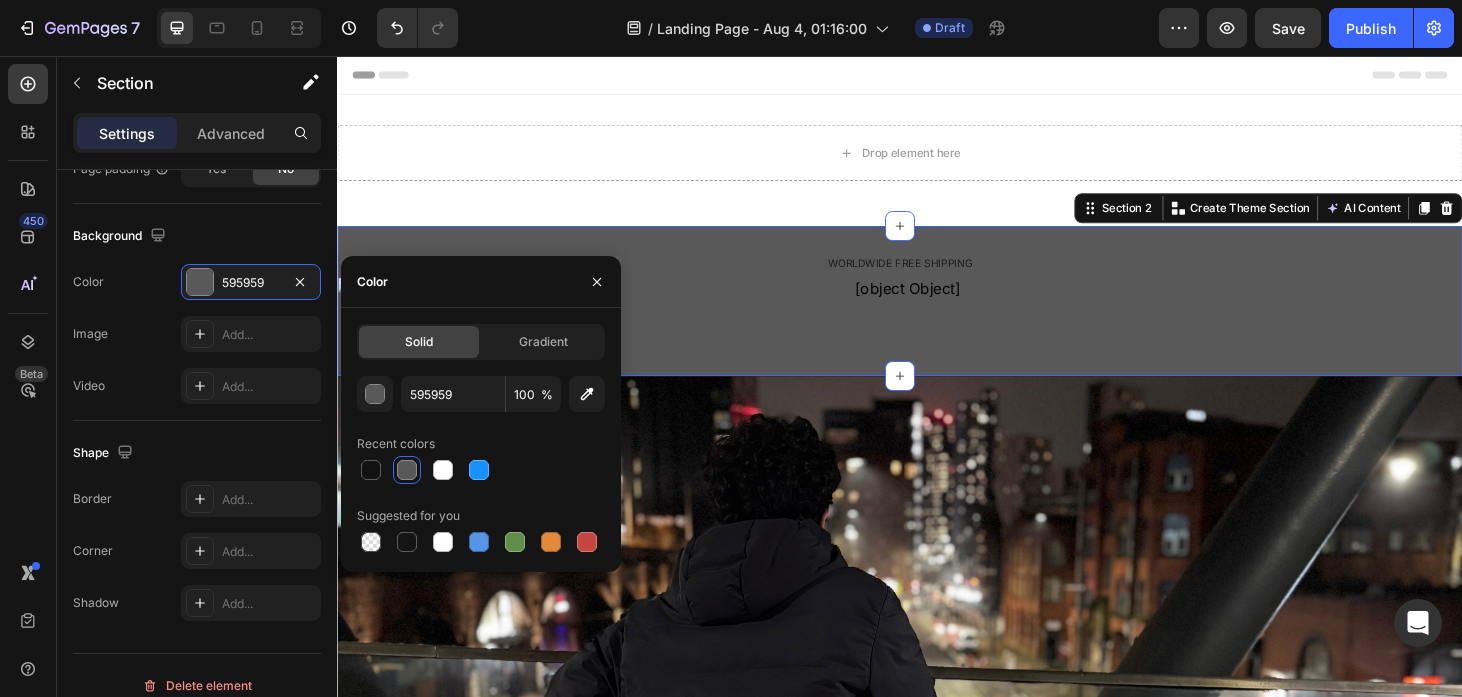 click 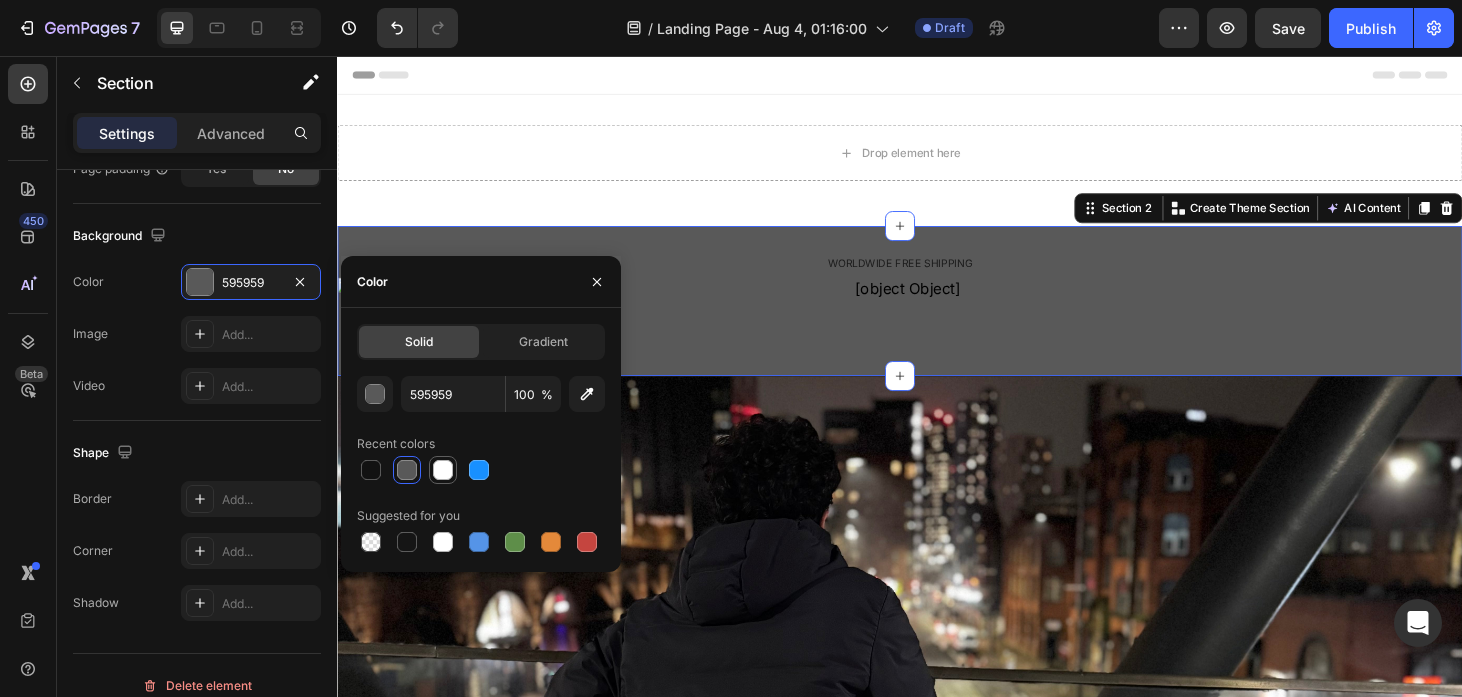click at bounding box center [443, 470] 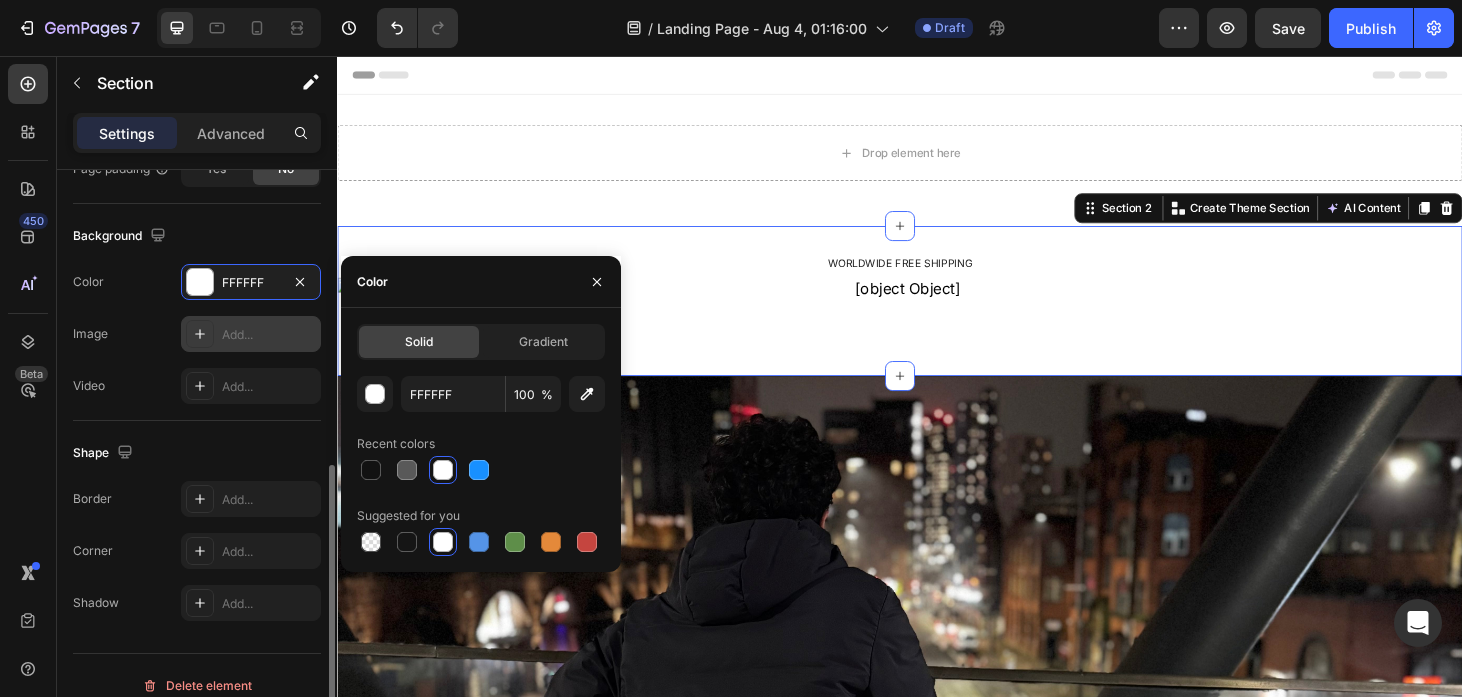 click 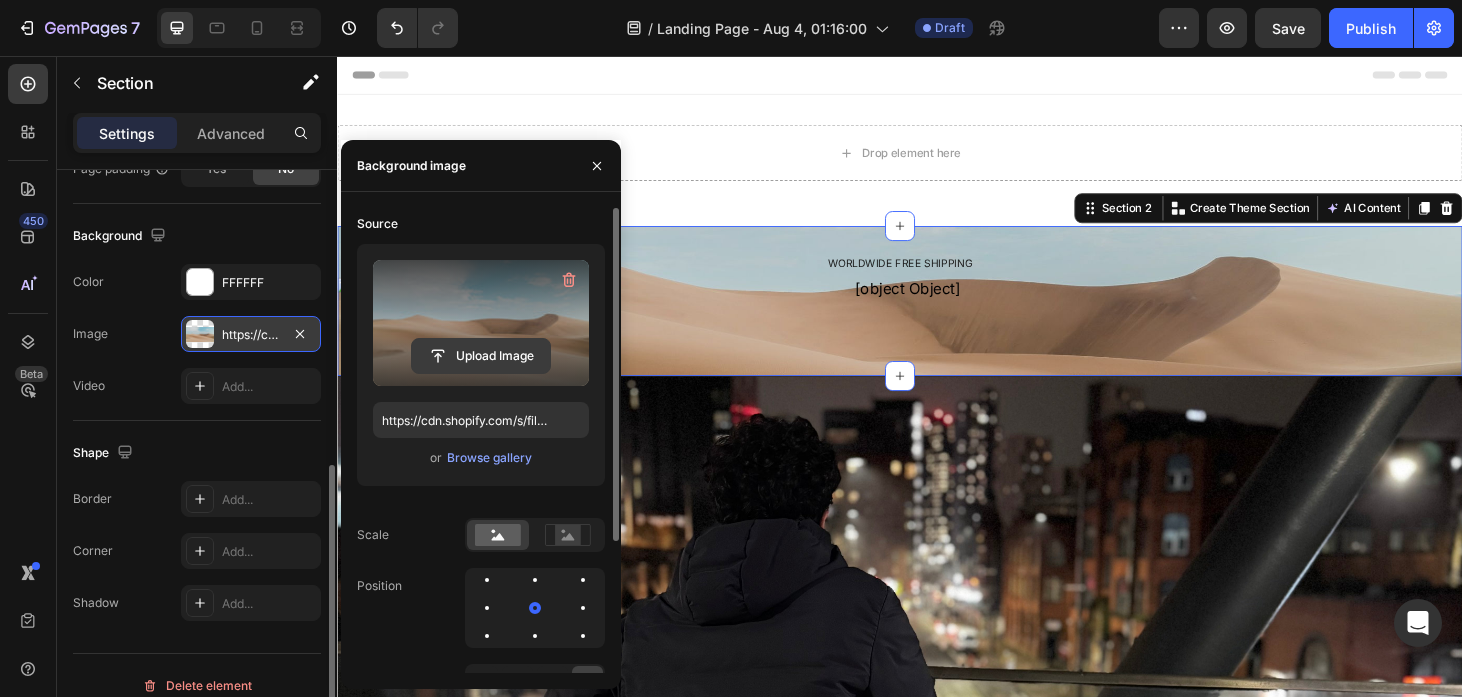 click 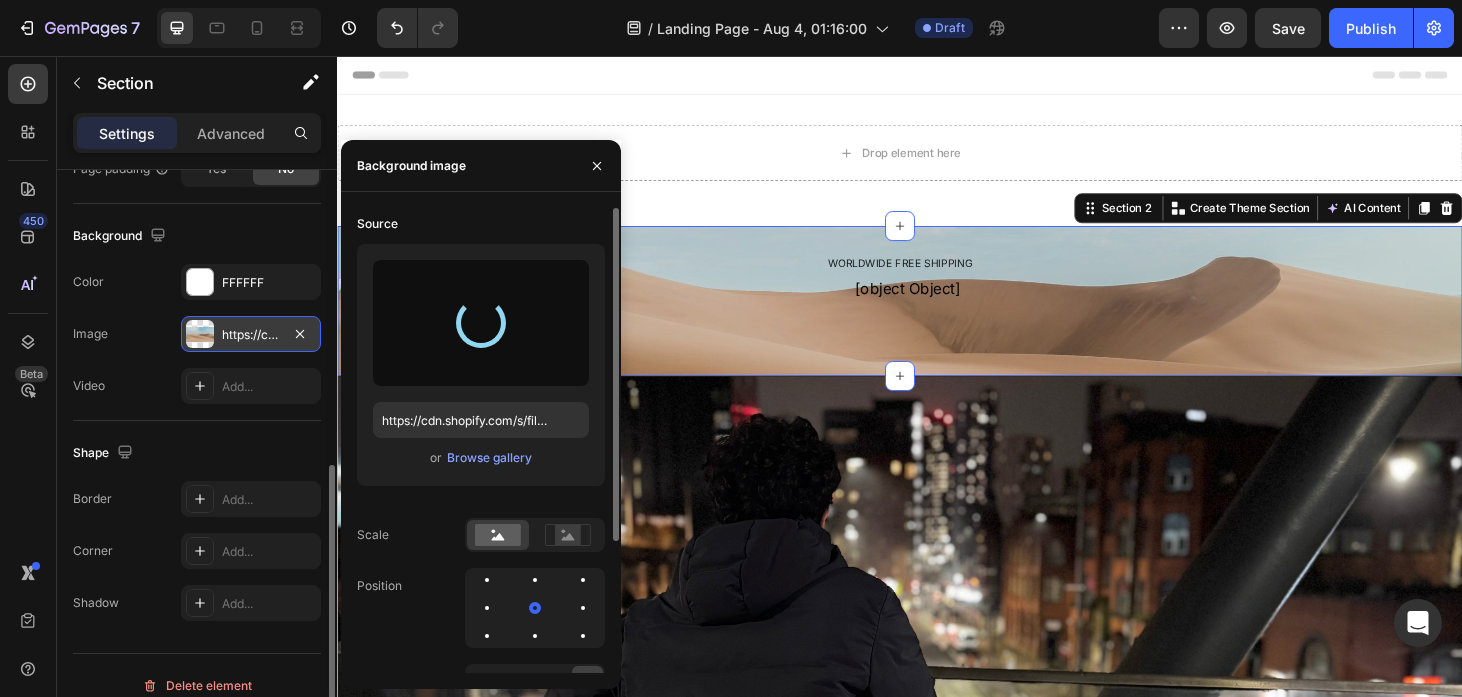 type on "https://cdn.shopify.com/s/files/1/0948/6598/1822/files/gempages_578372498282775314-778f86a5-cb33-46e4-bbc9-20c422a9f369.jpg" 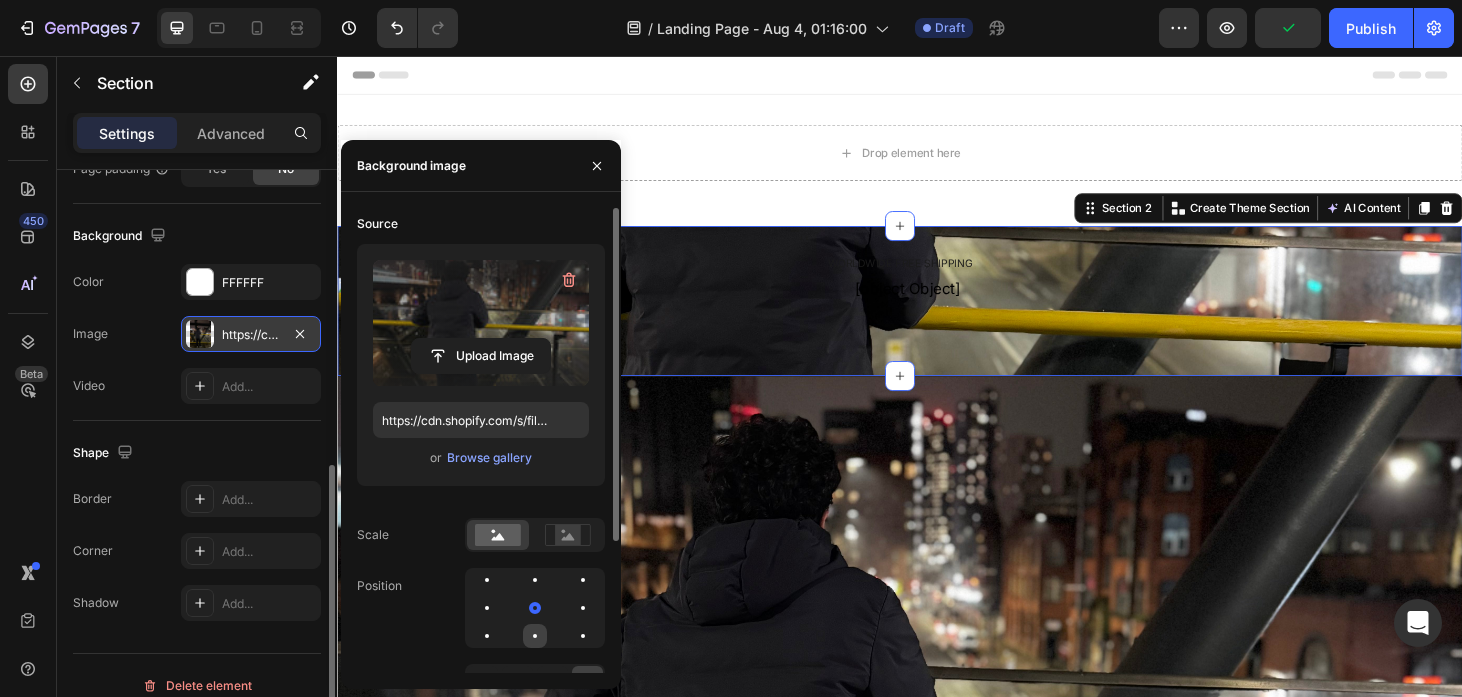 click 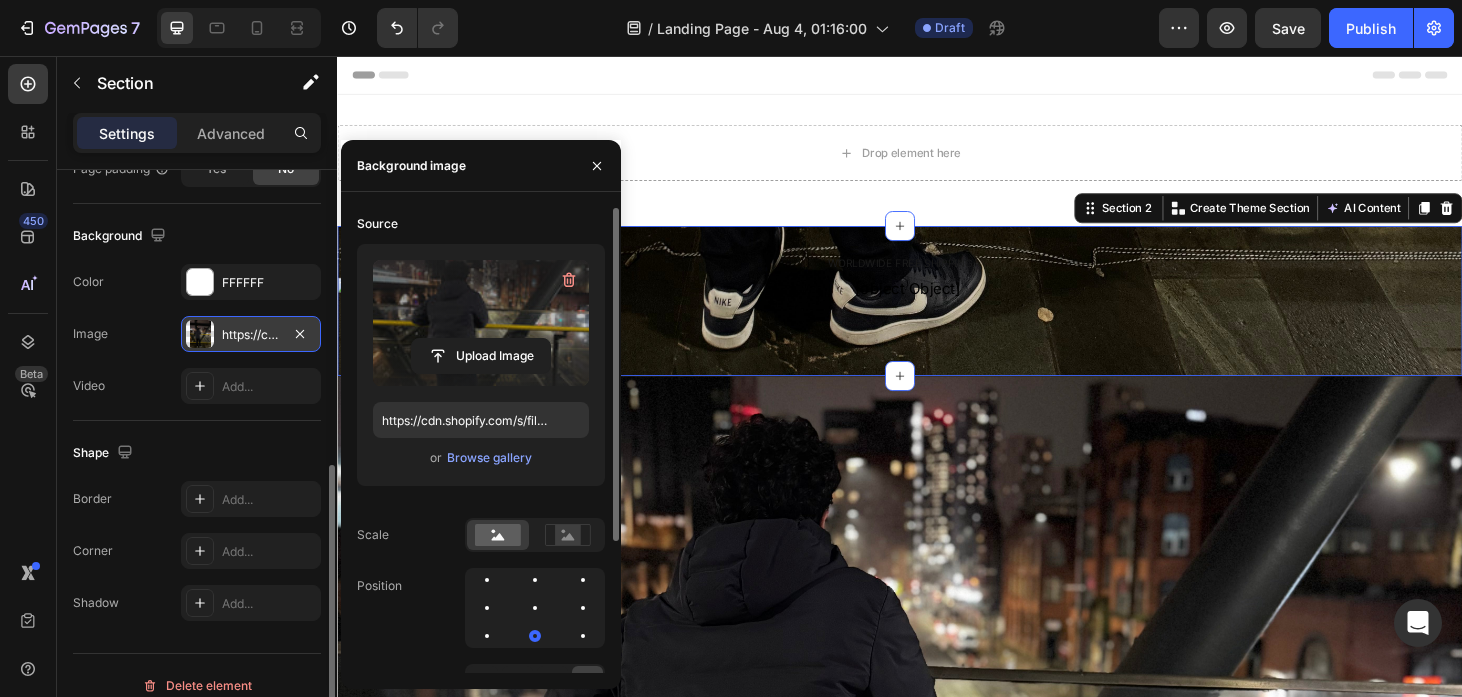 click at bounding box center [535, 608] 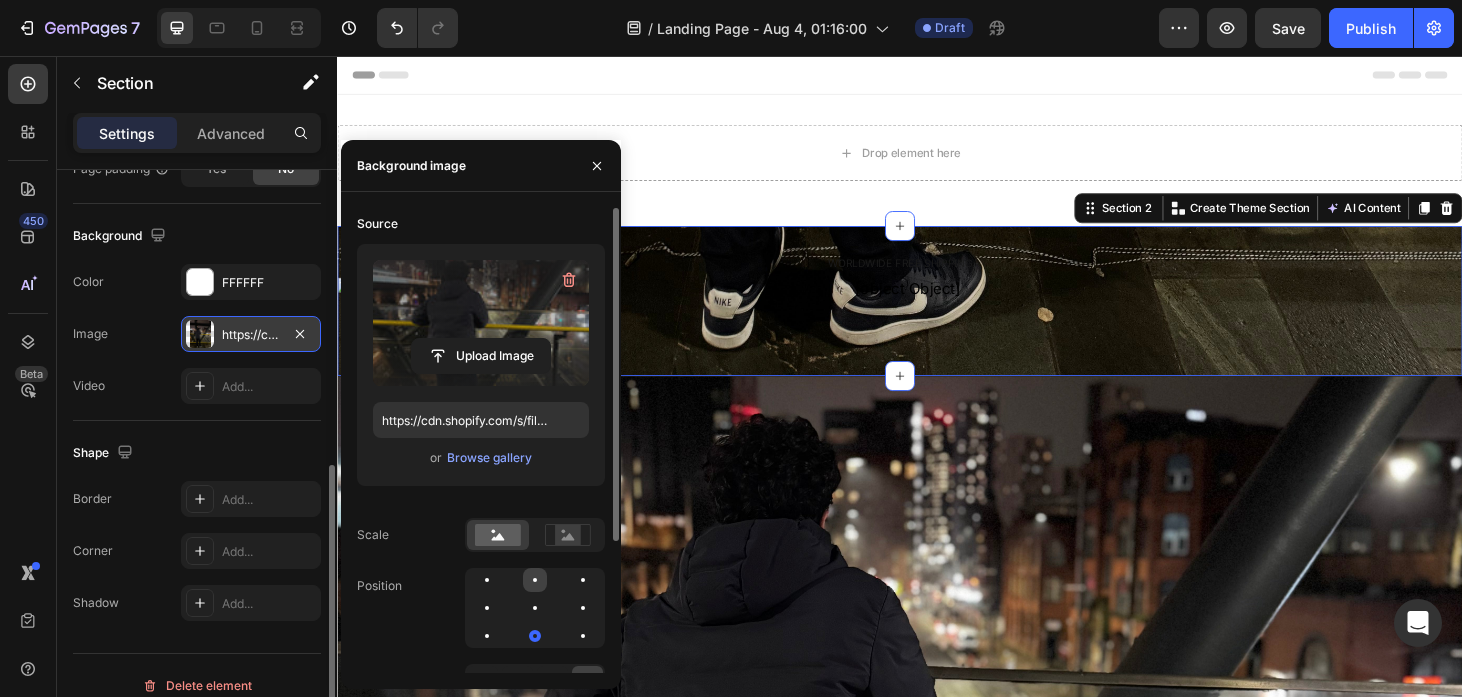 click 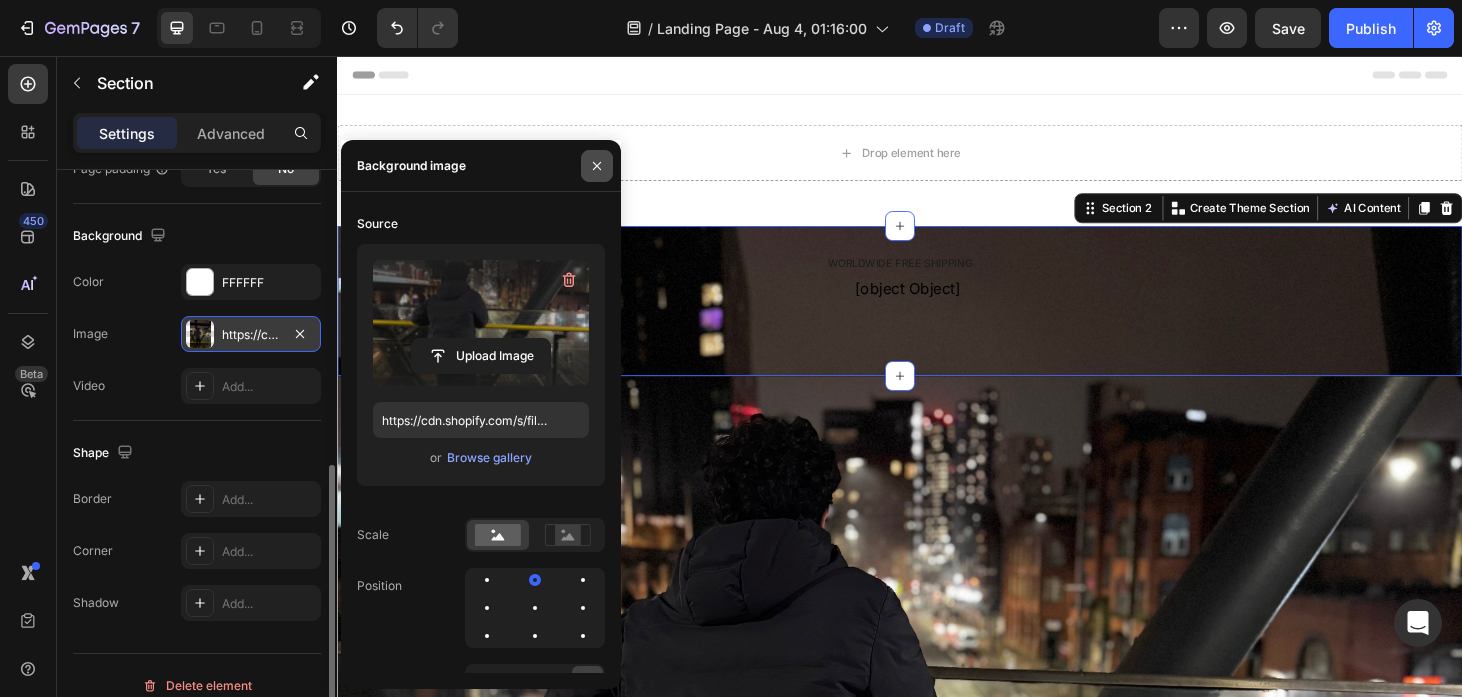 click at bounding box center (597, 166) 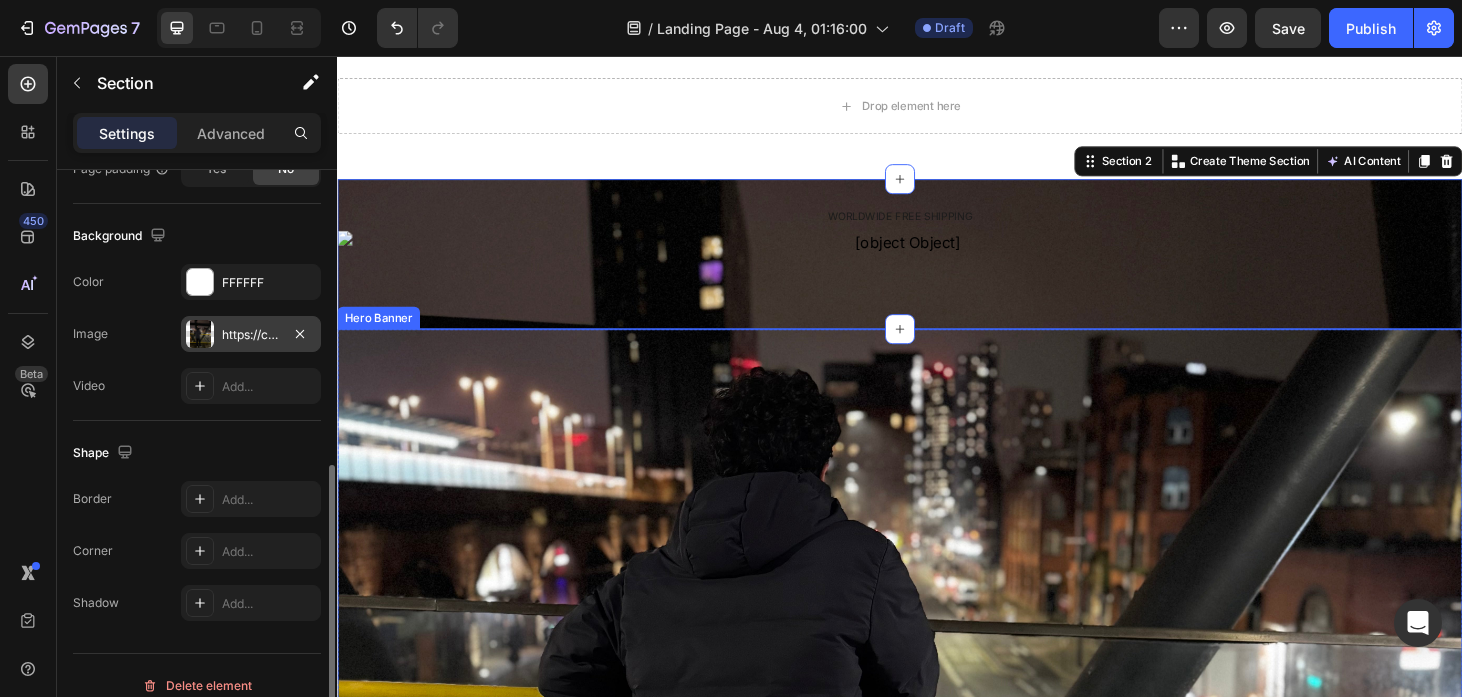 scroll, scrollTop: 44, scrollLeft: 0, axis: vertical 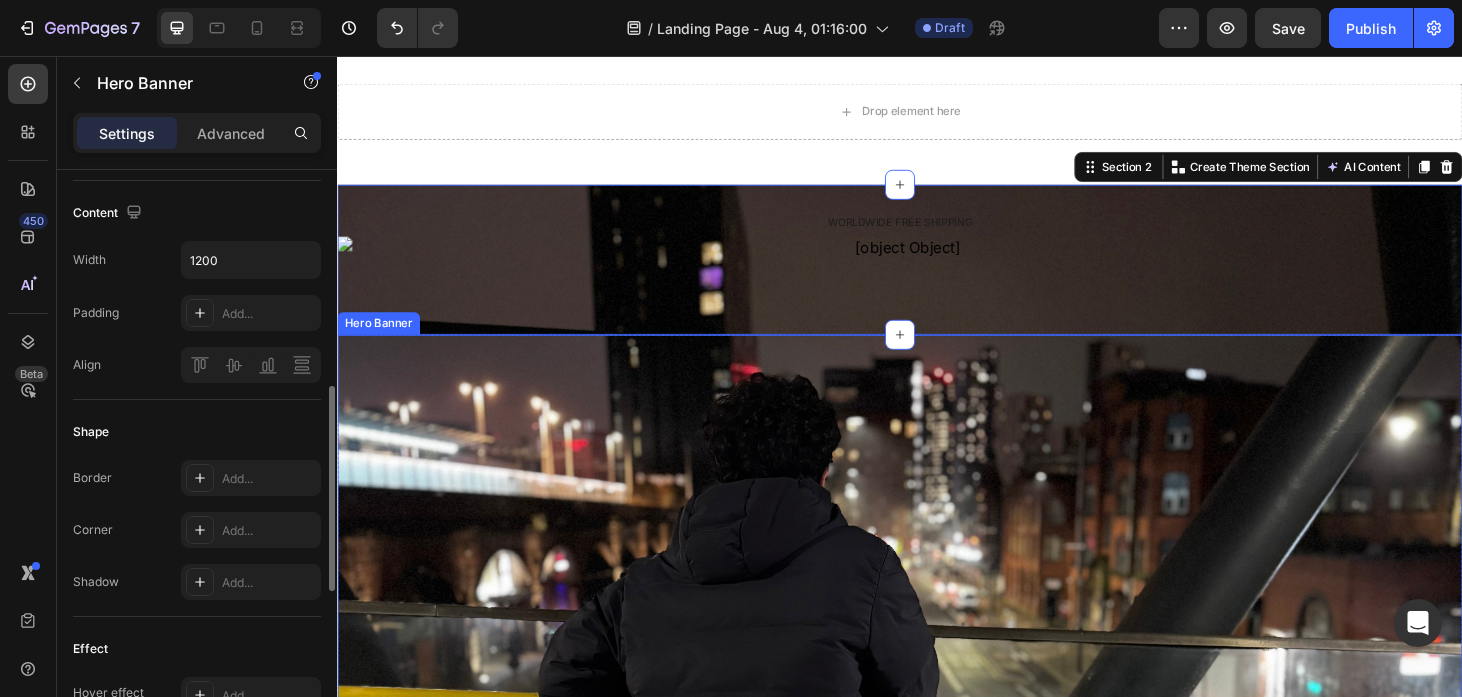 click at bounding box center (937, 745) 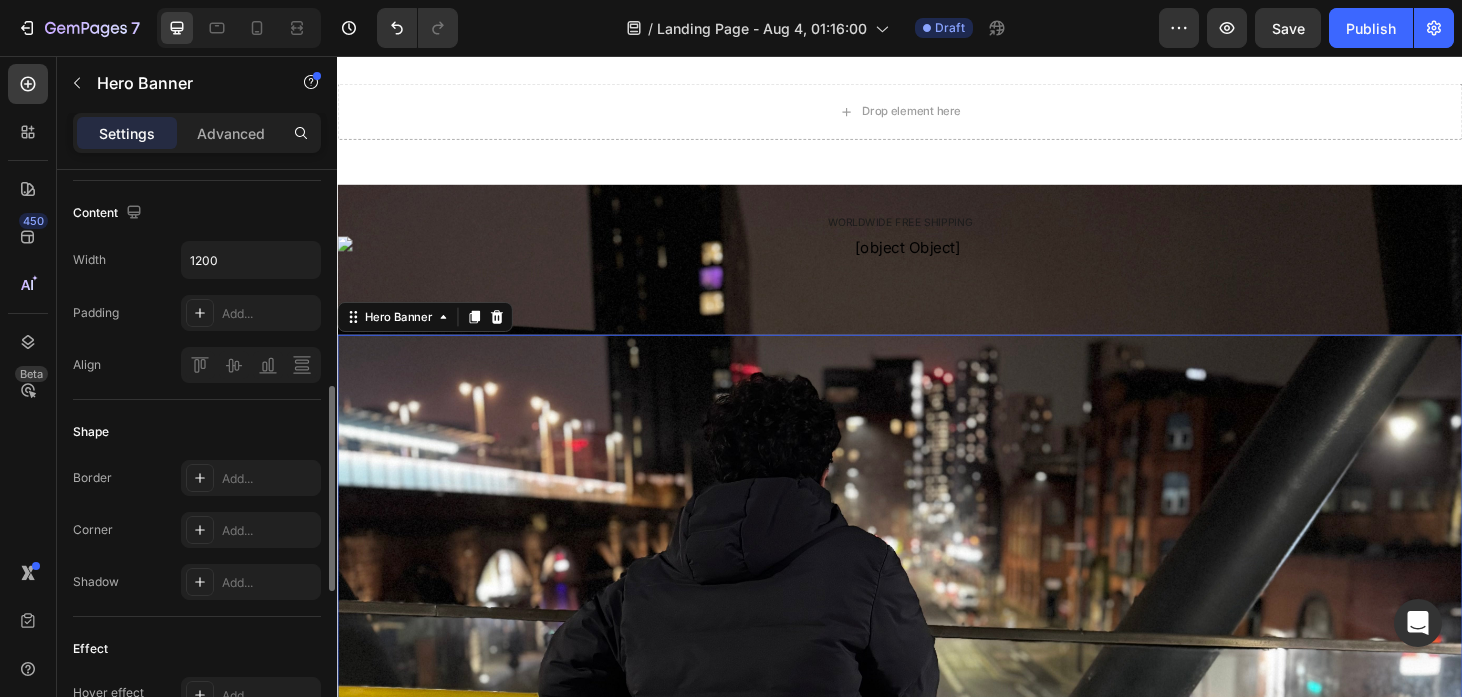 scroll, scrollTop: 0, scrollLeft: 0, axis: both 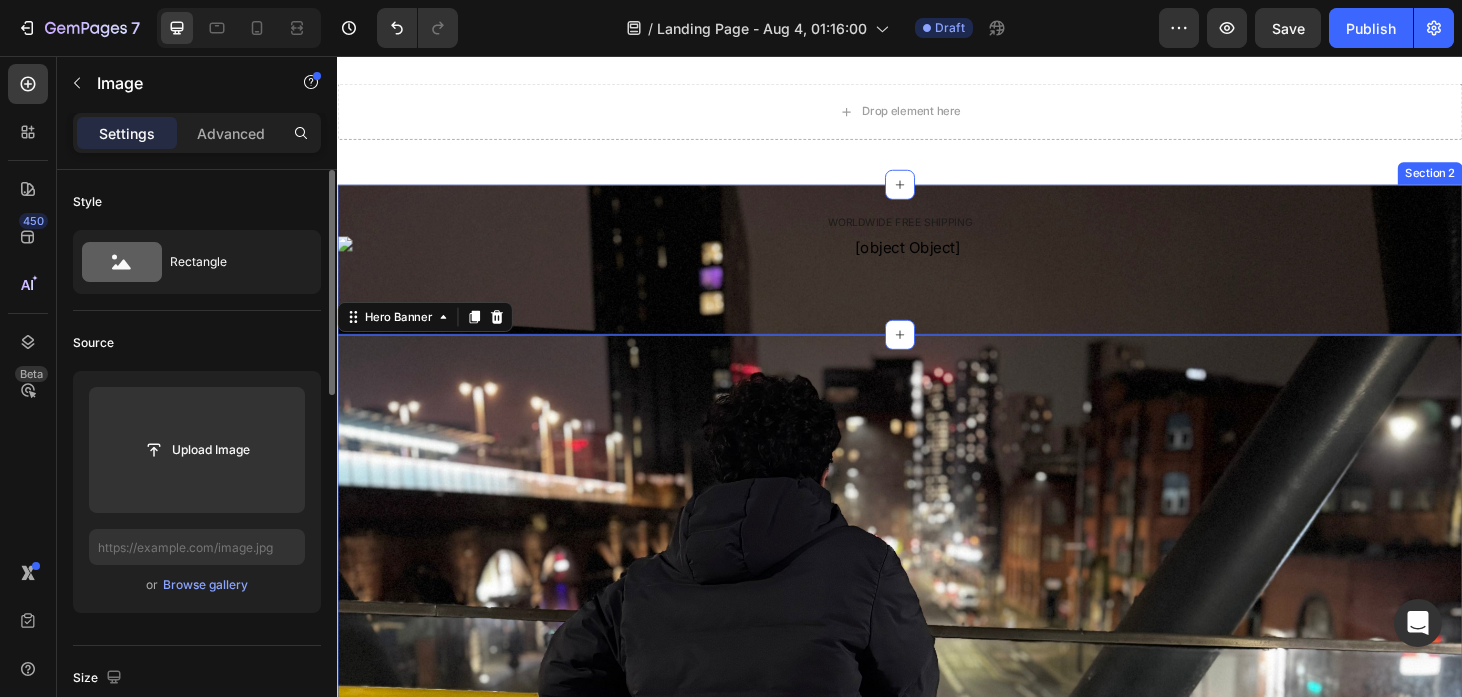 click at bounding box center (937, 286) 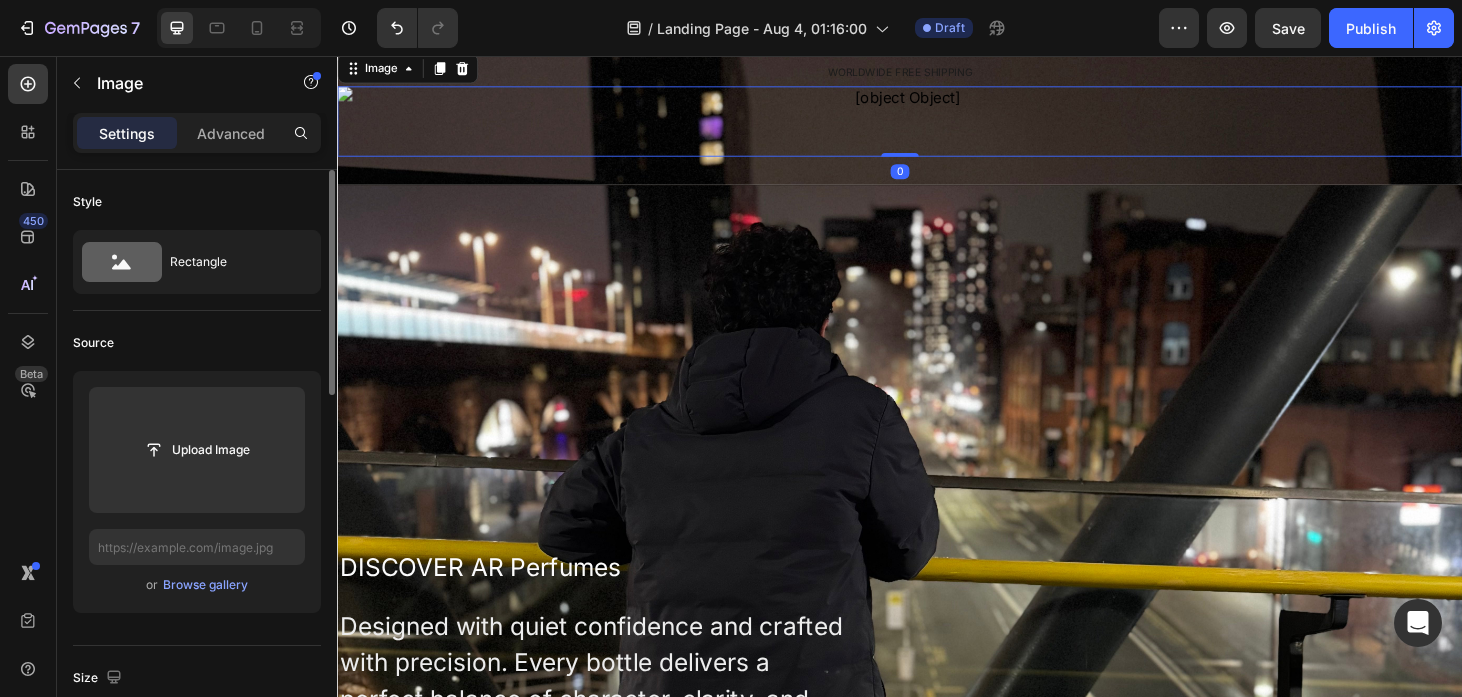 scroll, scrollTop: 210, scrollLeft: 0, axis: vertical 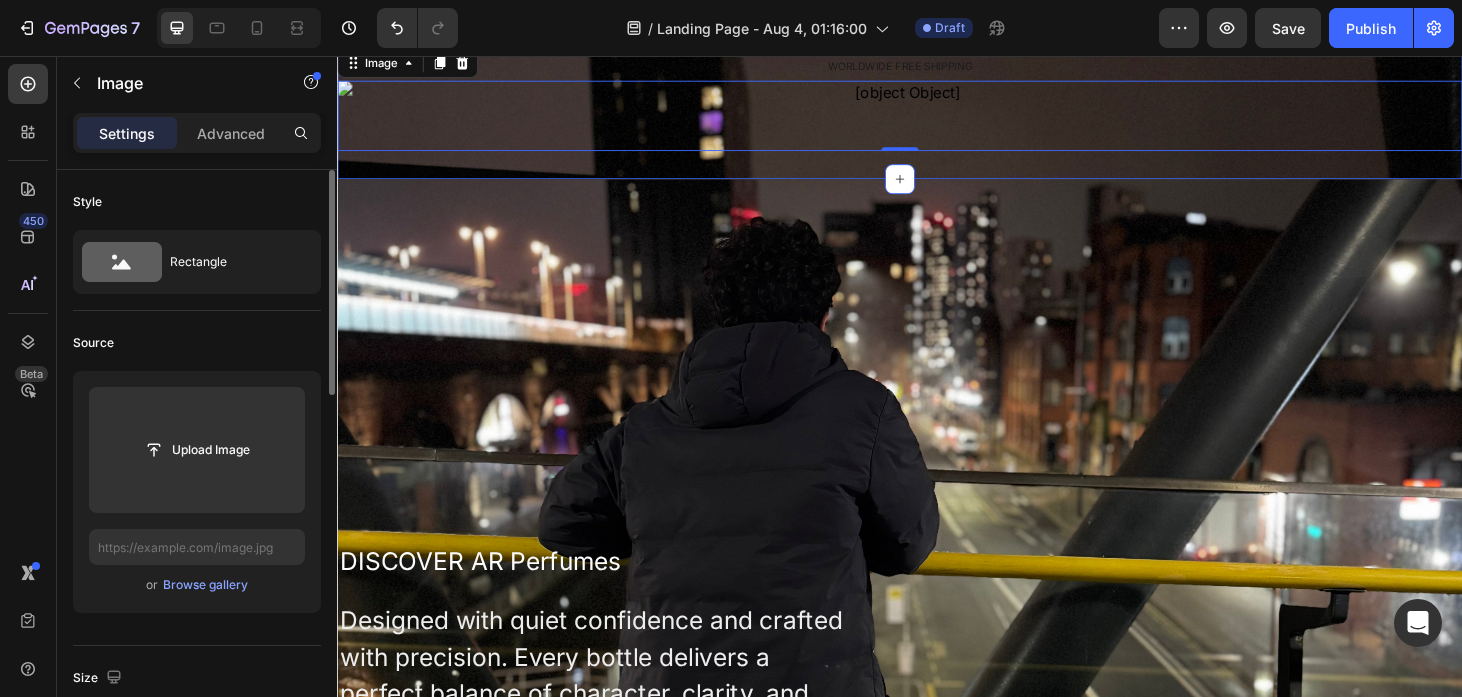 click on "WORLDWIDE FREE SHIPPING Text Block Image   0 Row Section 2" at bounding box center (937, 107) 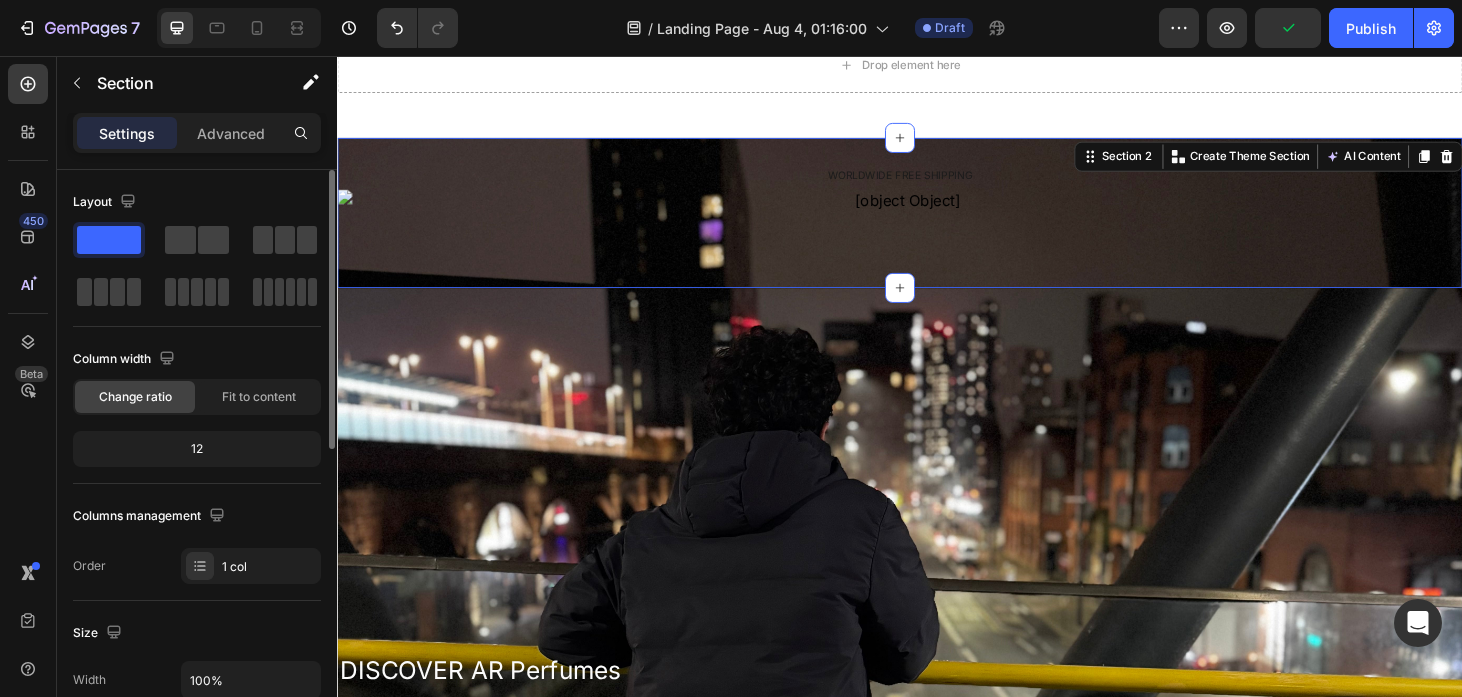 scroll, scrollTop: 86, scrollLeft: 0, axis: vertical 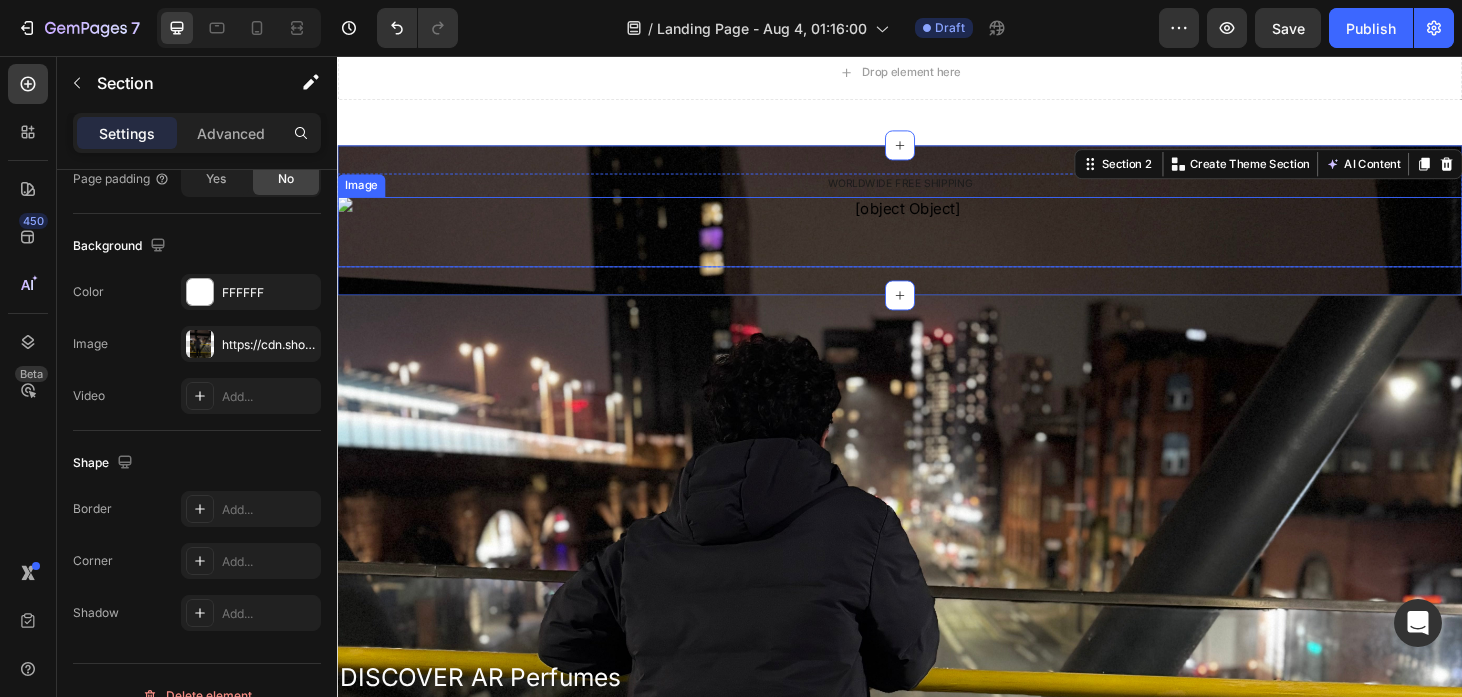 click at bounding box center [937, 244] 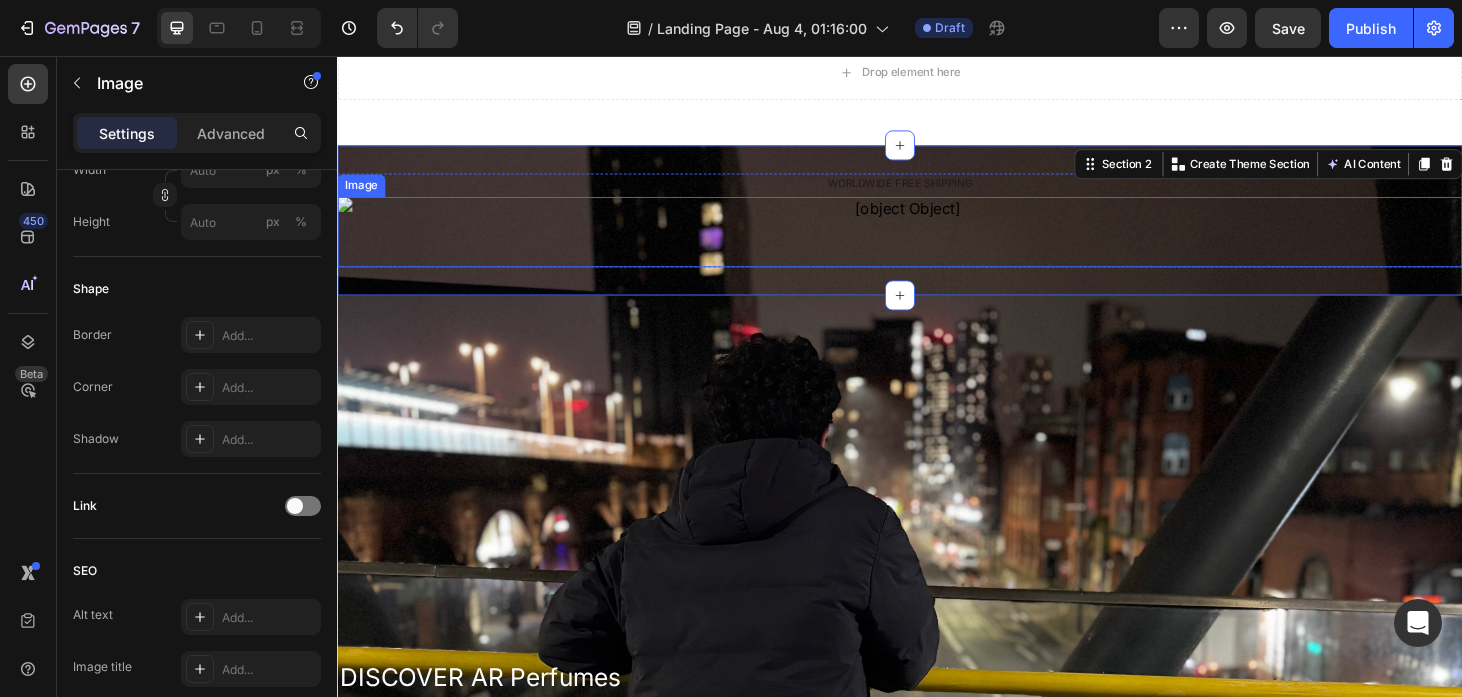 scroll, scrollTop: 0, scrollLeft: 0, axis: both 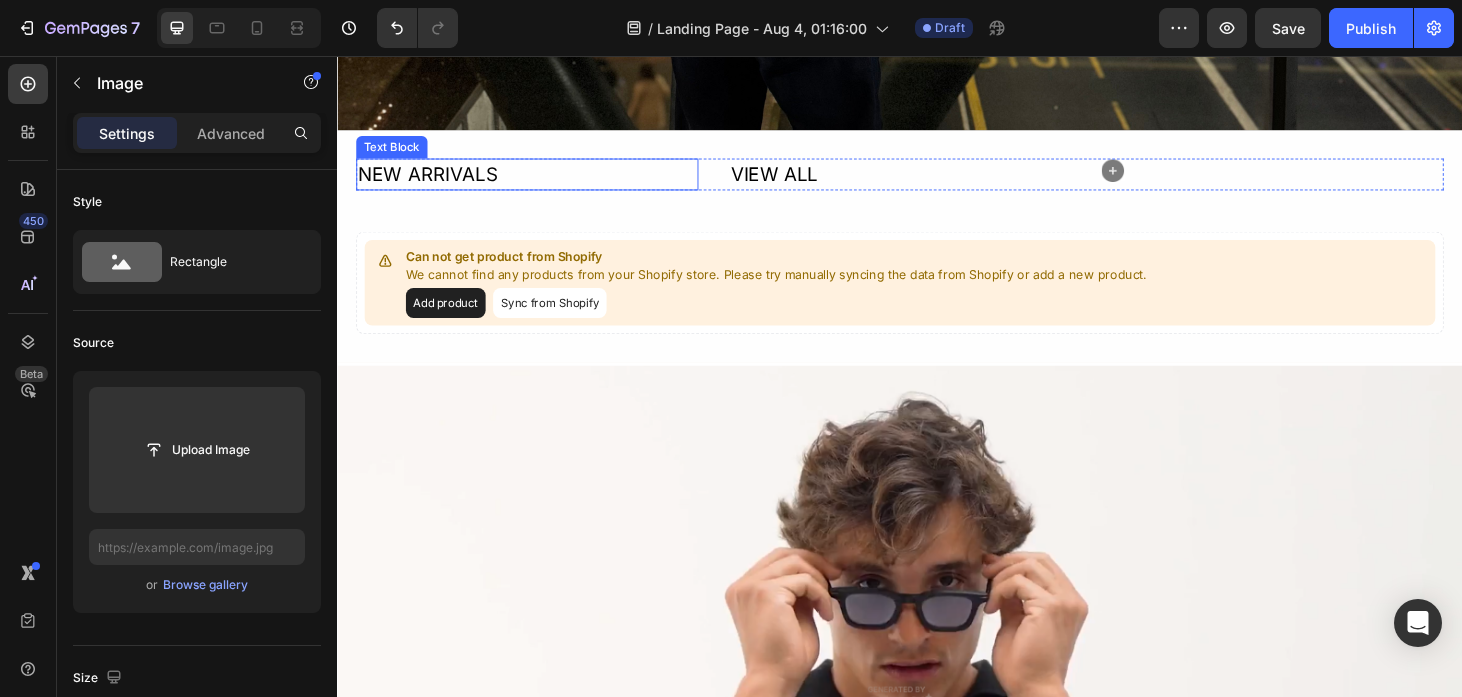 click on "NEW ARRIVALS" at bounding box center [539, 182] 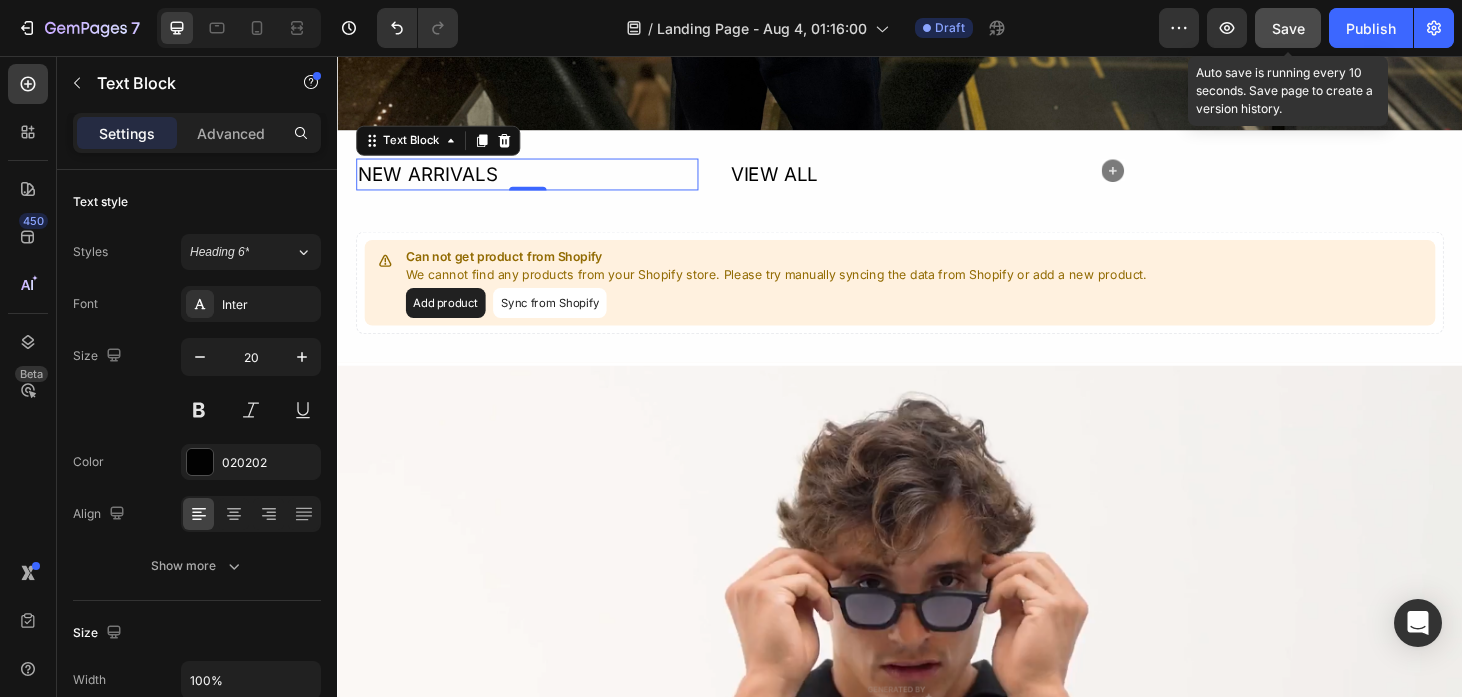 click on "Save" 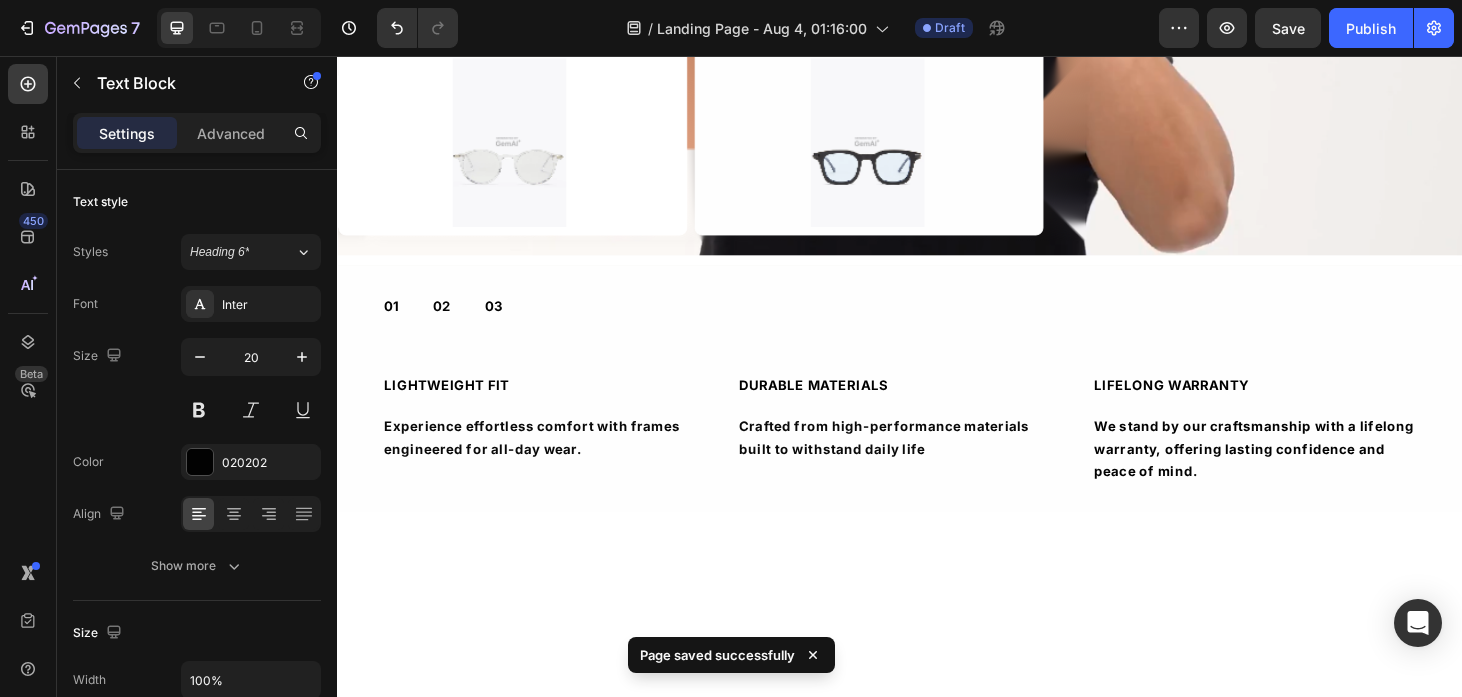 scroll, scrollTop: 1747, scrollLeft: 0, axis: vertical 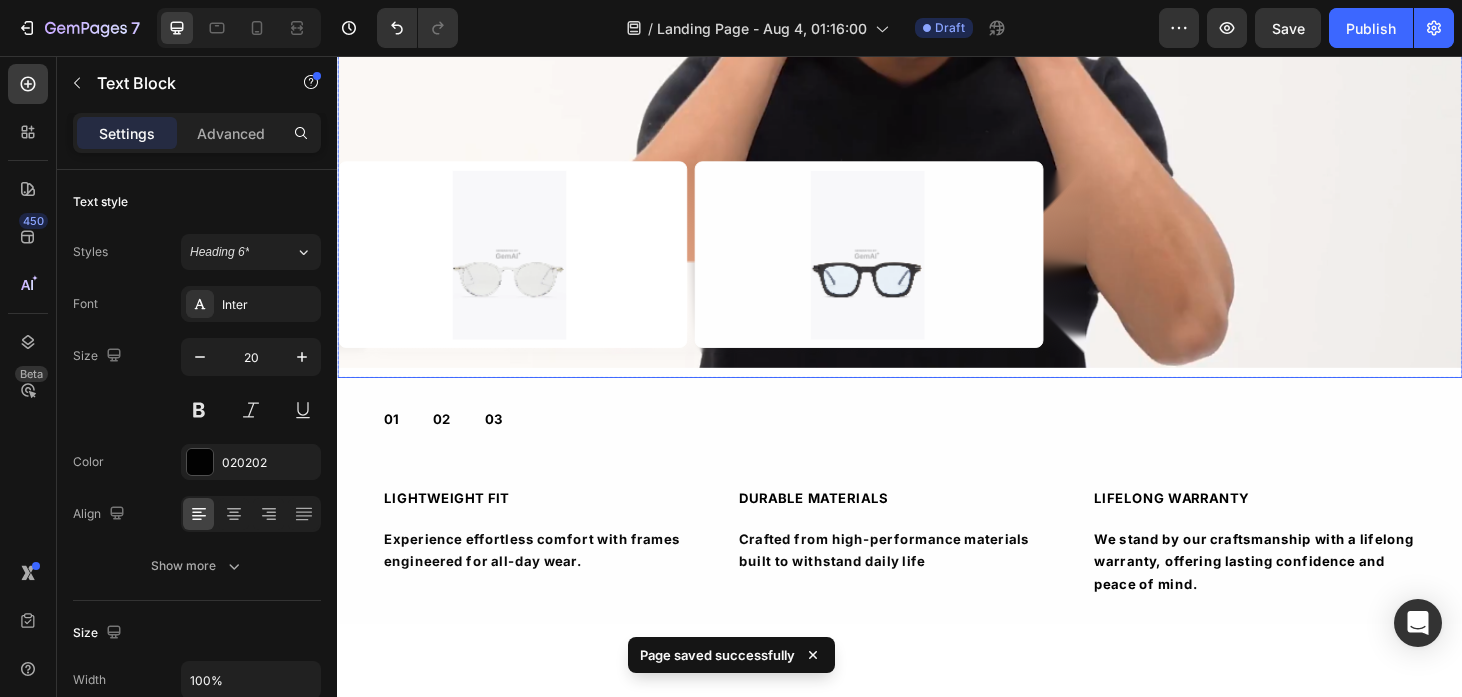 click on "Image Row Image Row Row Row" at bounding box center (937, 284) 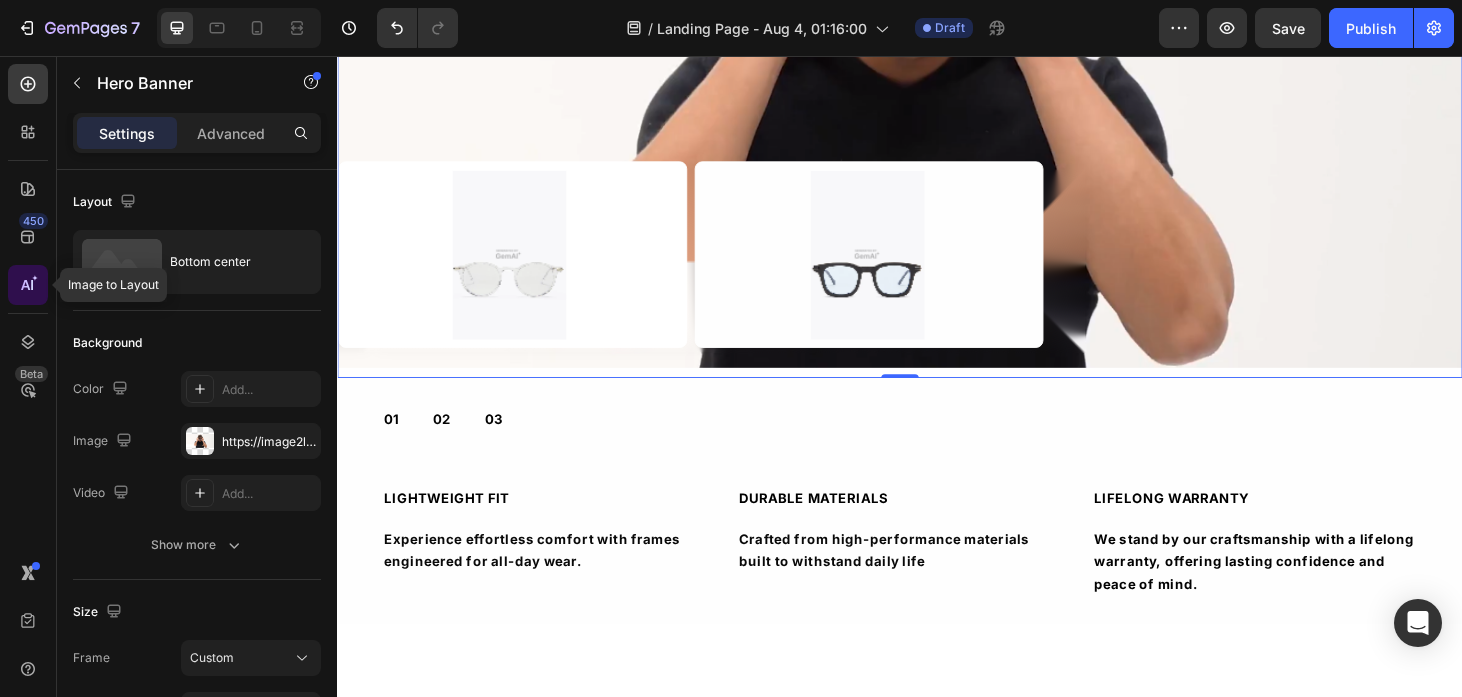 click 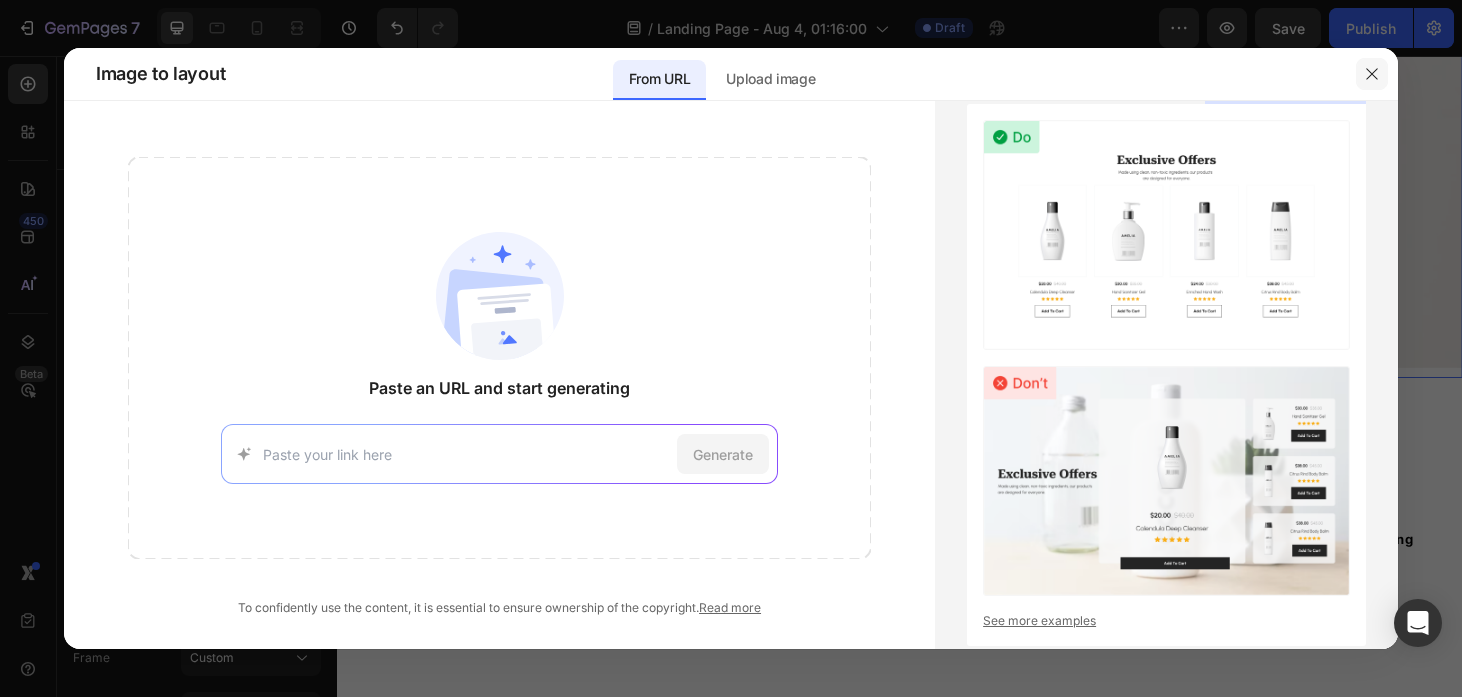 click 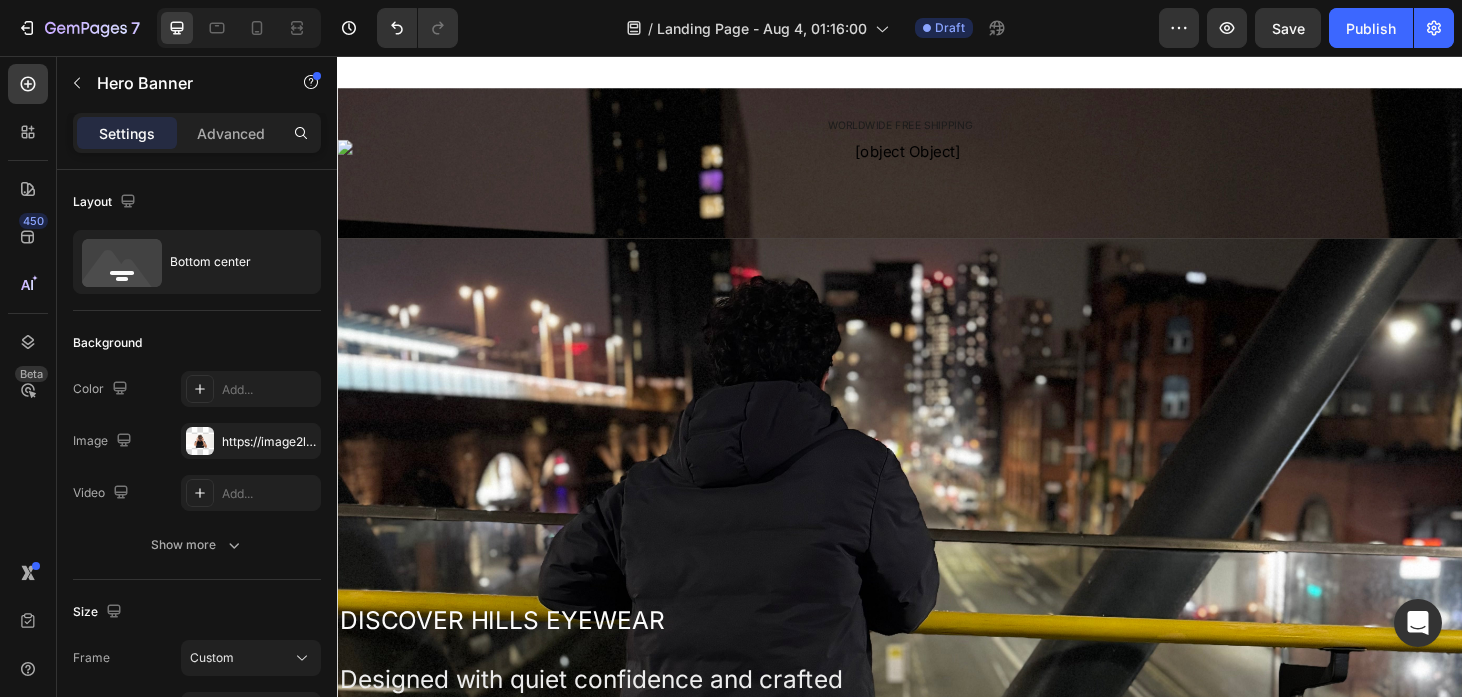 scroll, scrollTop: 0, scrollLeft: 0, axis: both 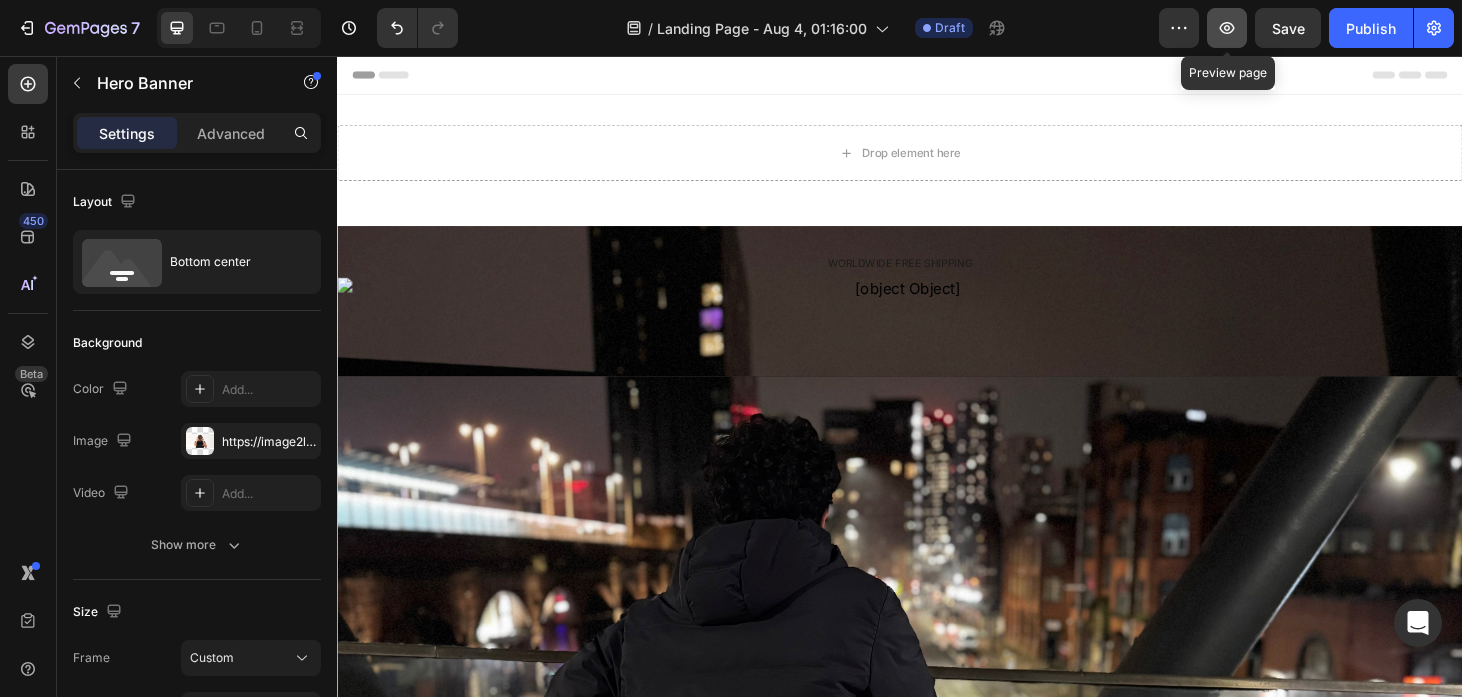 click 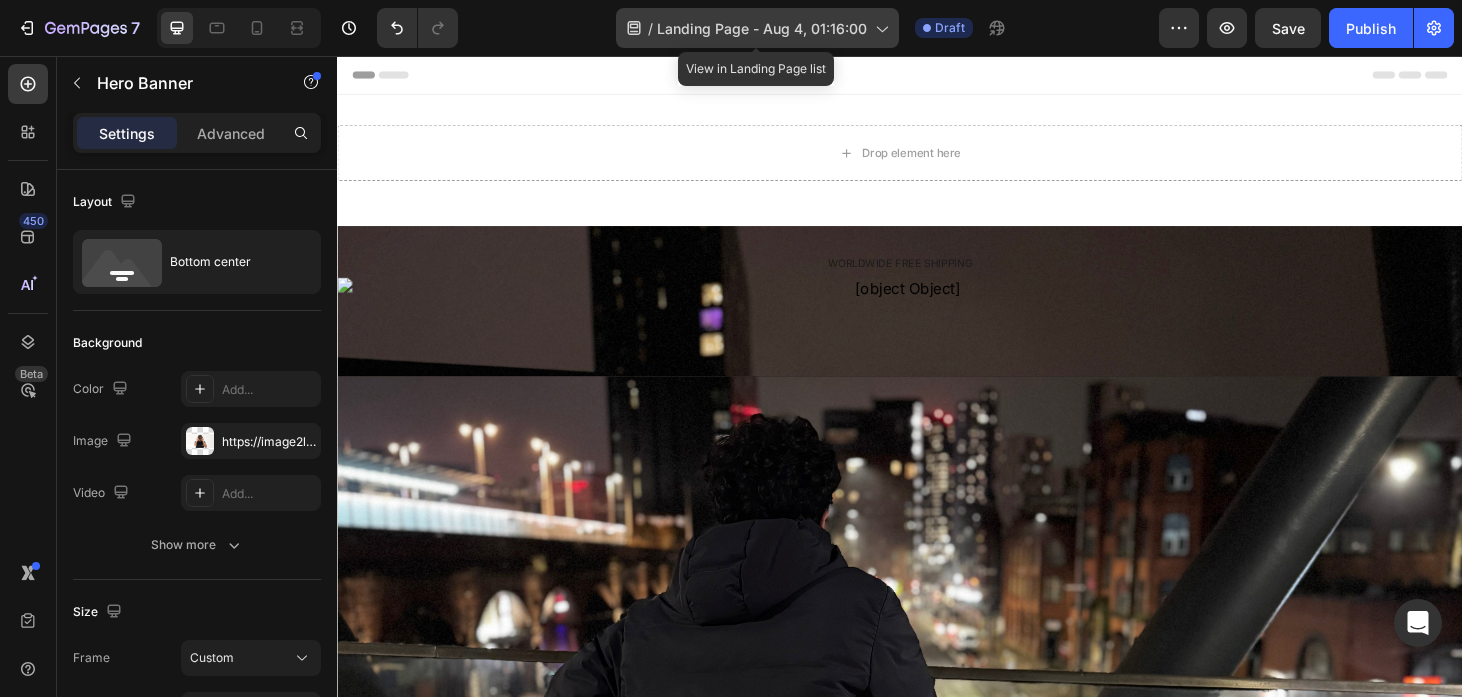 click on "Landing Page - Aug 4, 01:16:00" at bounding box center (762, 28) 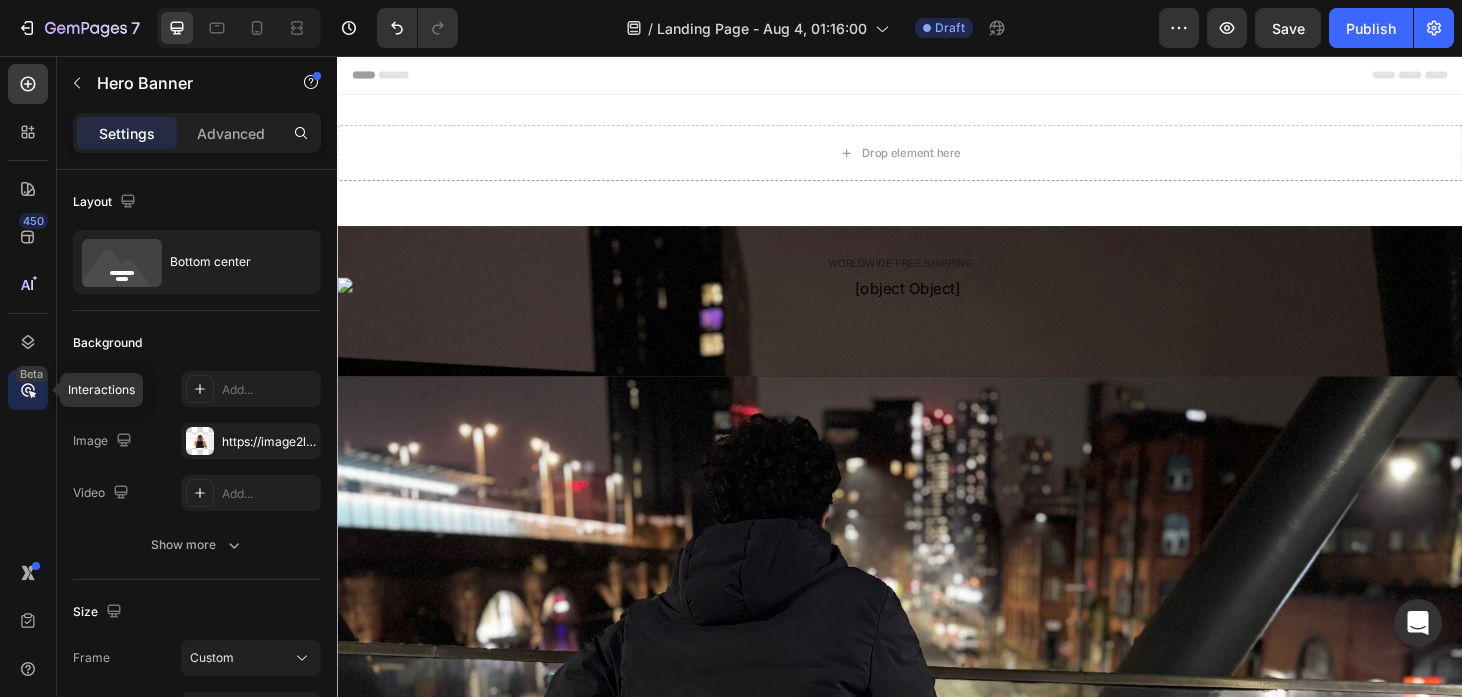 click on "Beta" at bounding box center (31, 374) 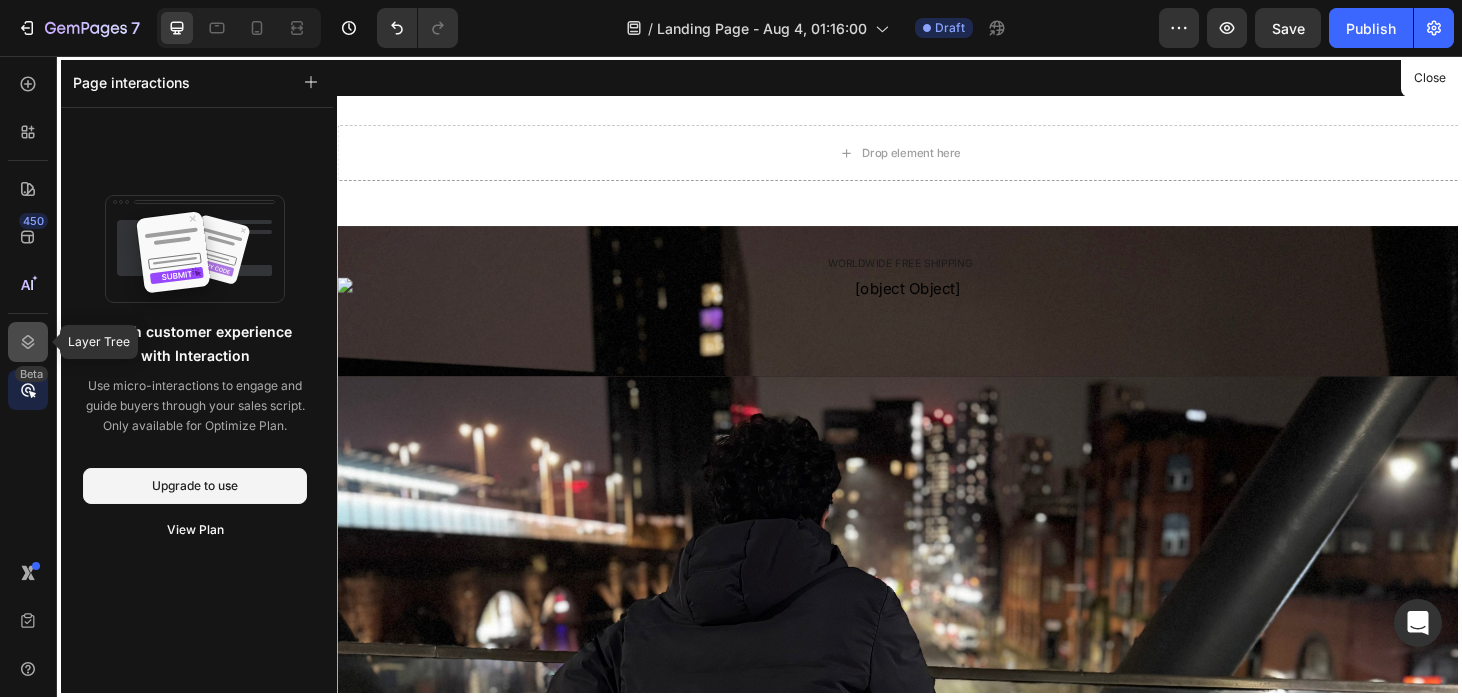 click 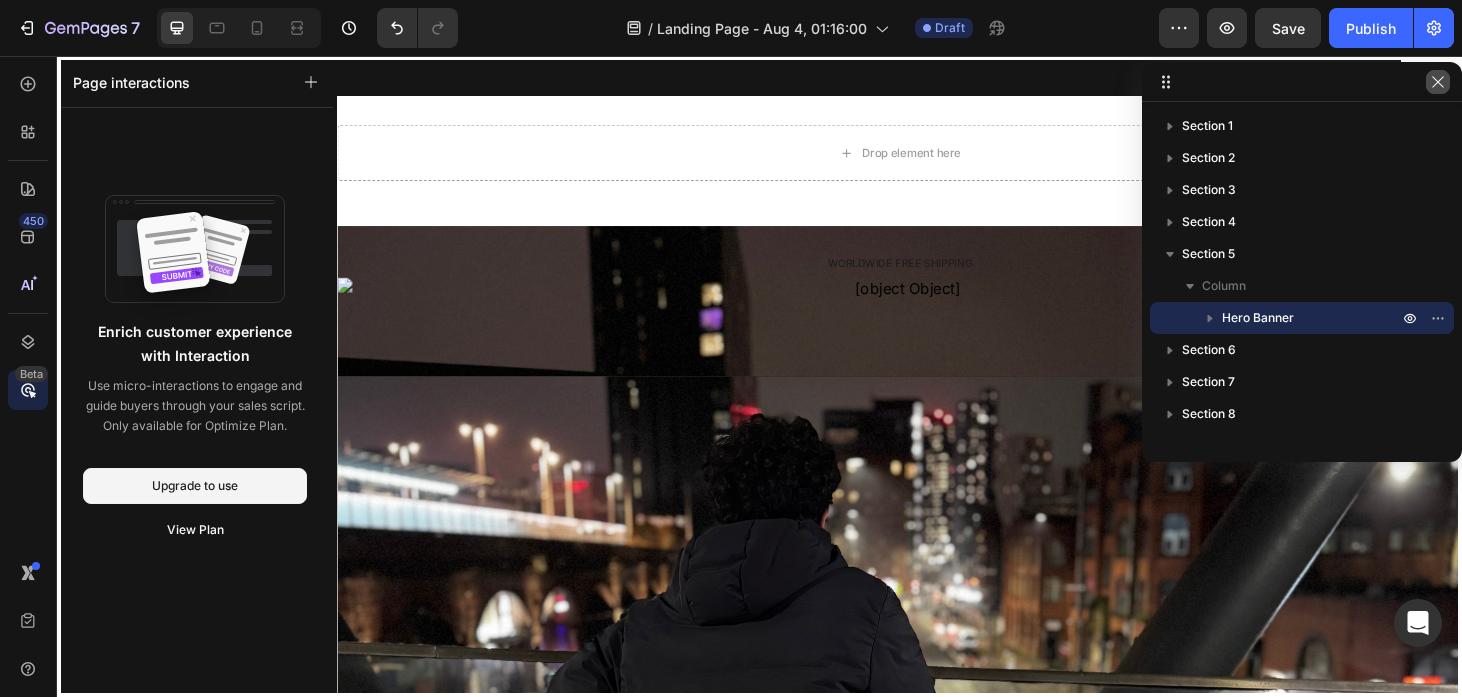 click at bounding box center (1438, 82) 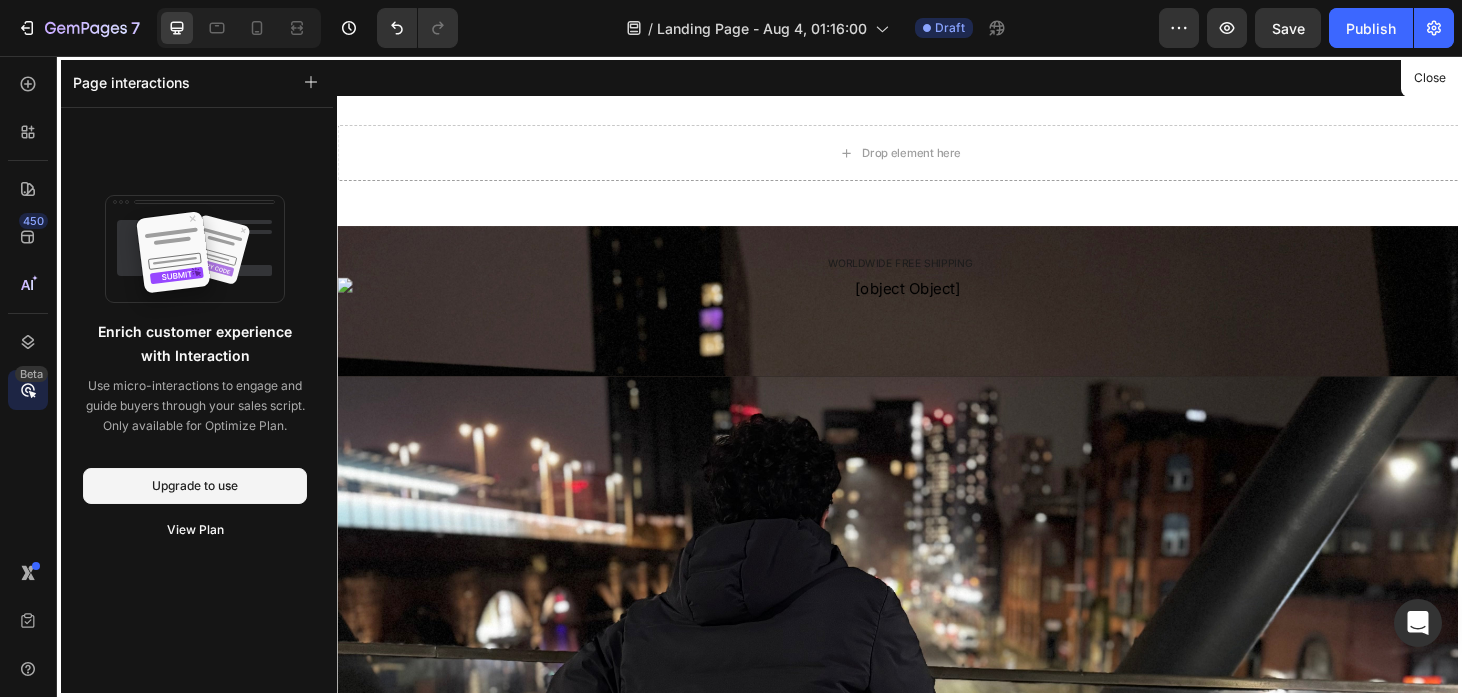 click at bounding box center [937, 398] 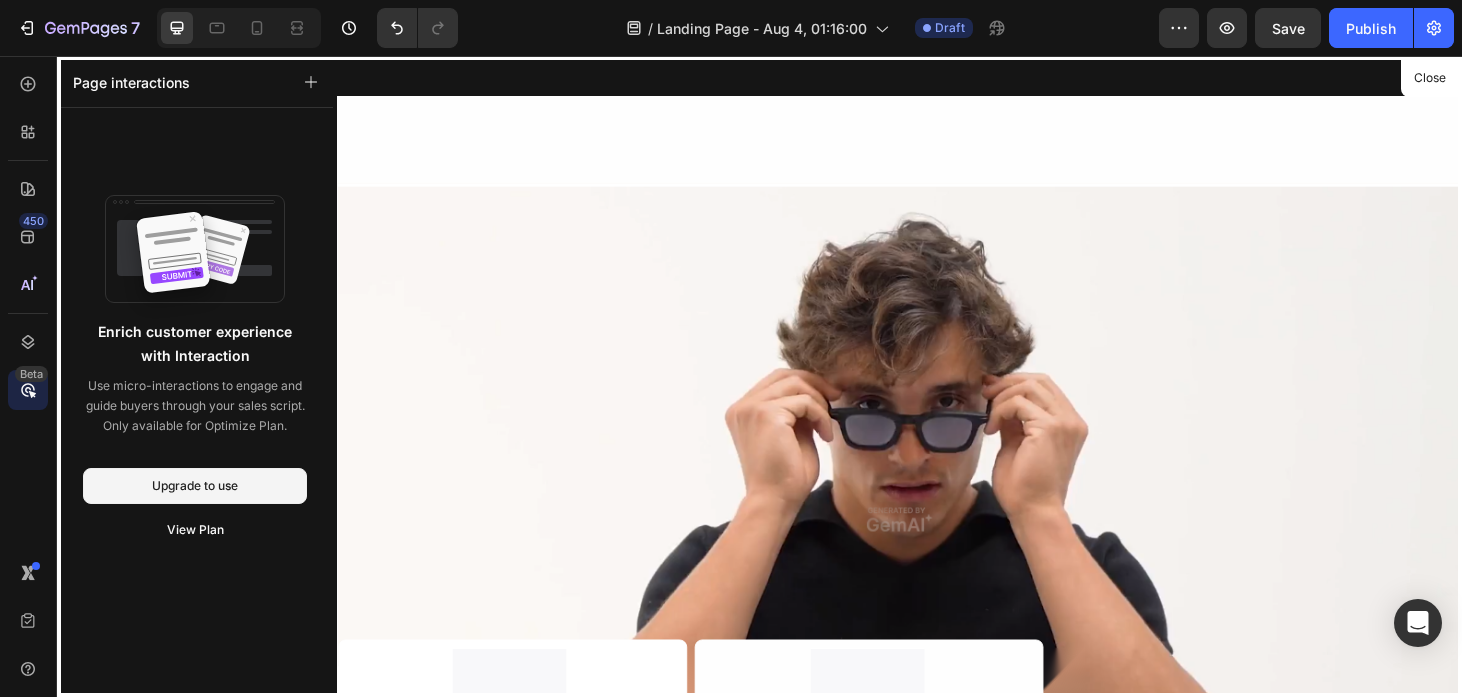scroll, scrollTop: 2110, scrollLeft: 0, axis: vertical 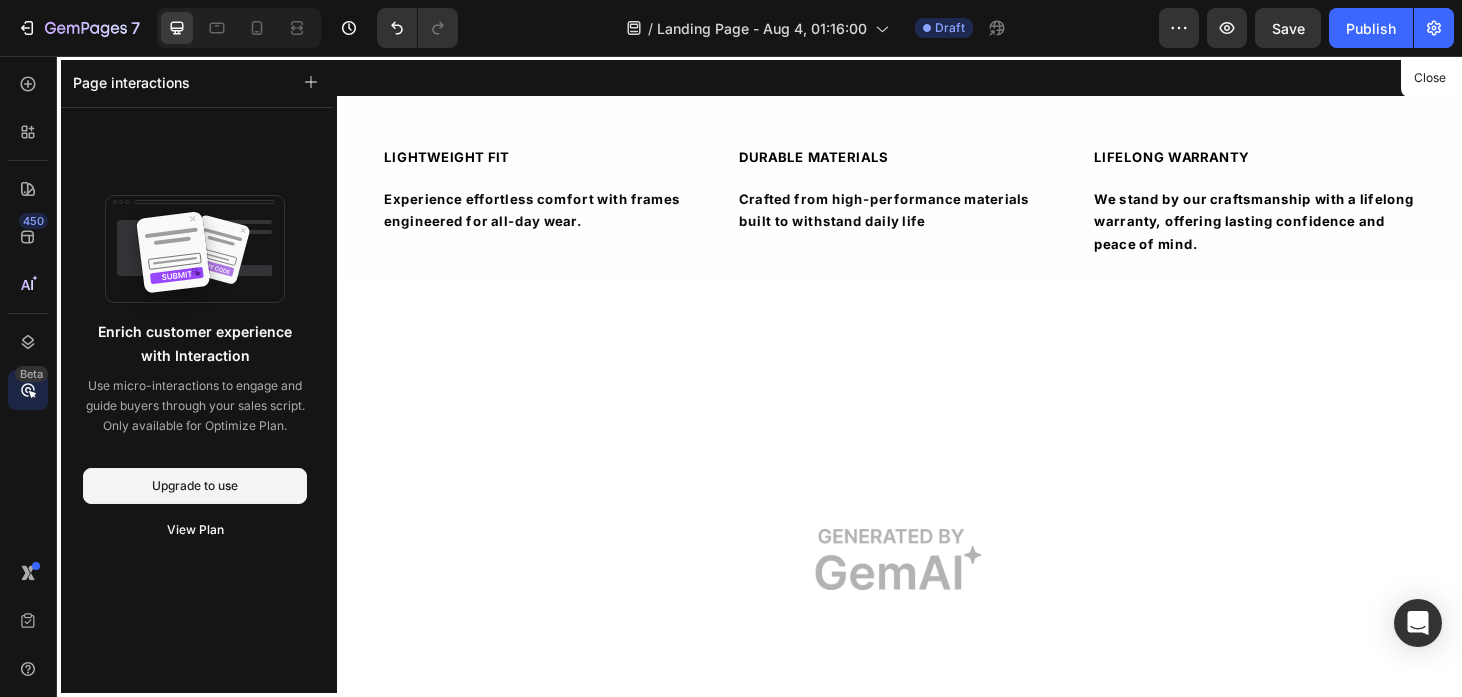 click on "450 Beta" at bounding box center [28, 376] 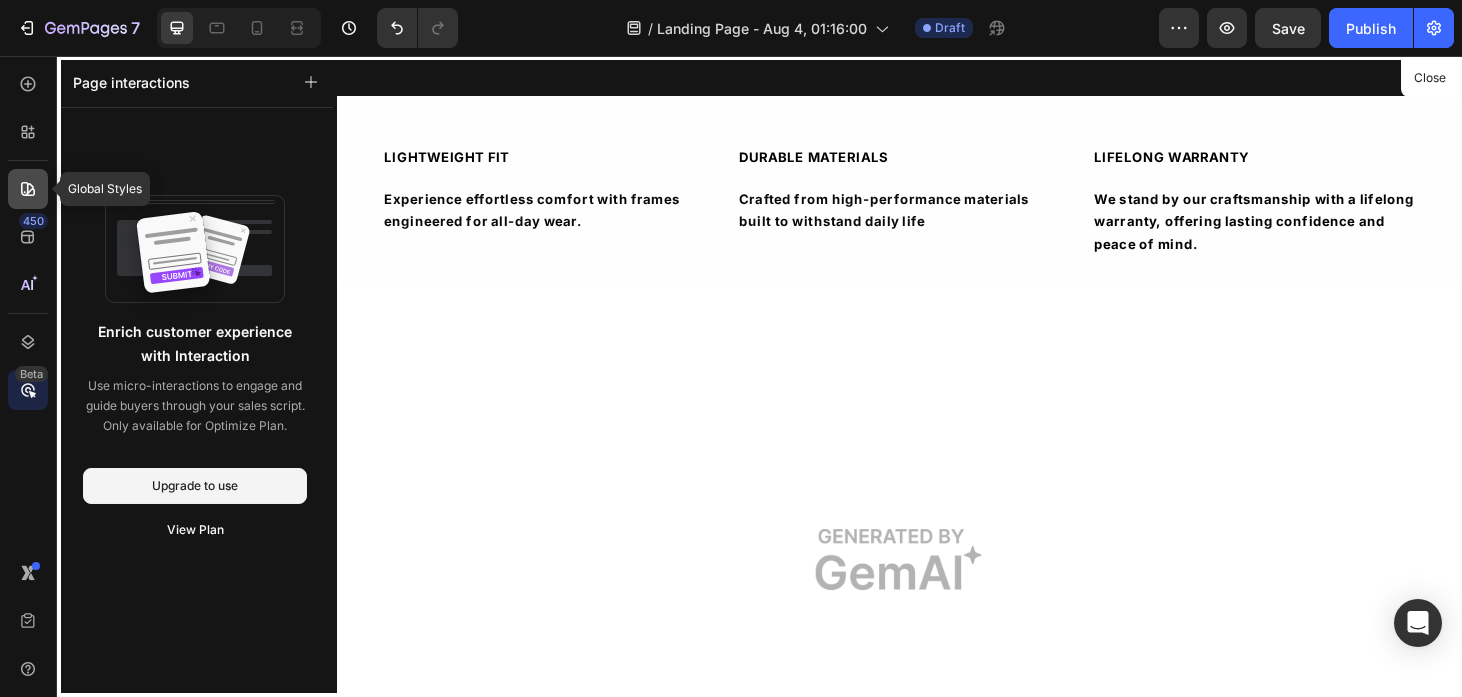 click 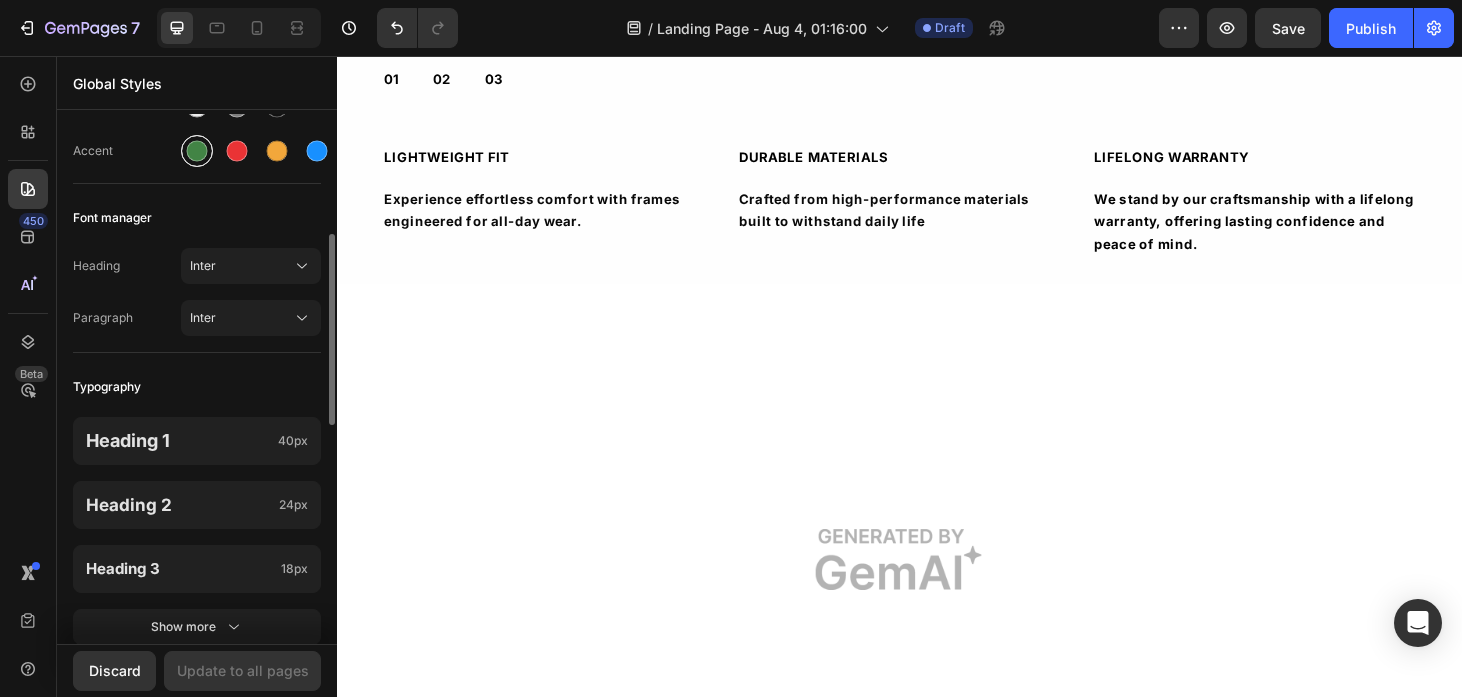 scroll, scrollTop: 278, scrollLeft: 0, axis: vertical 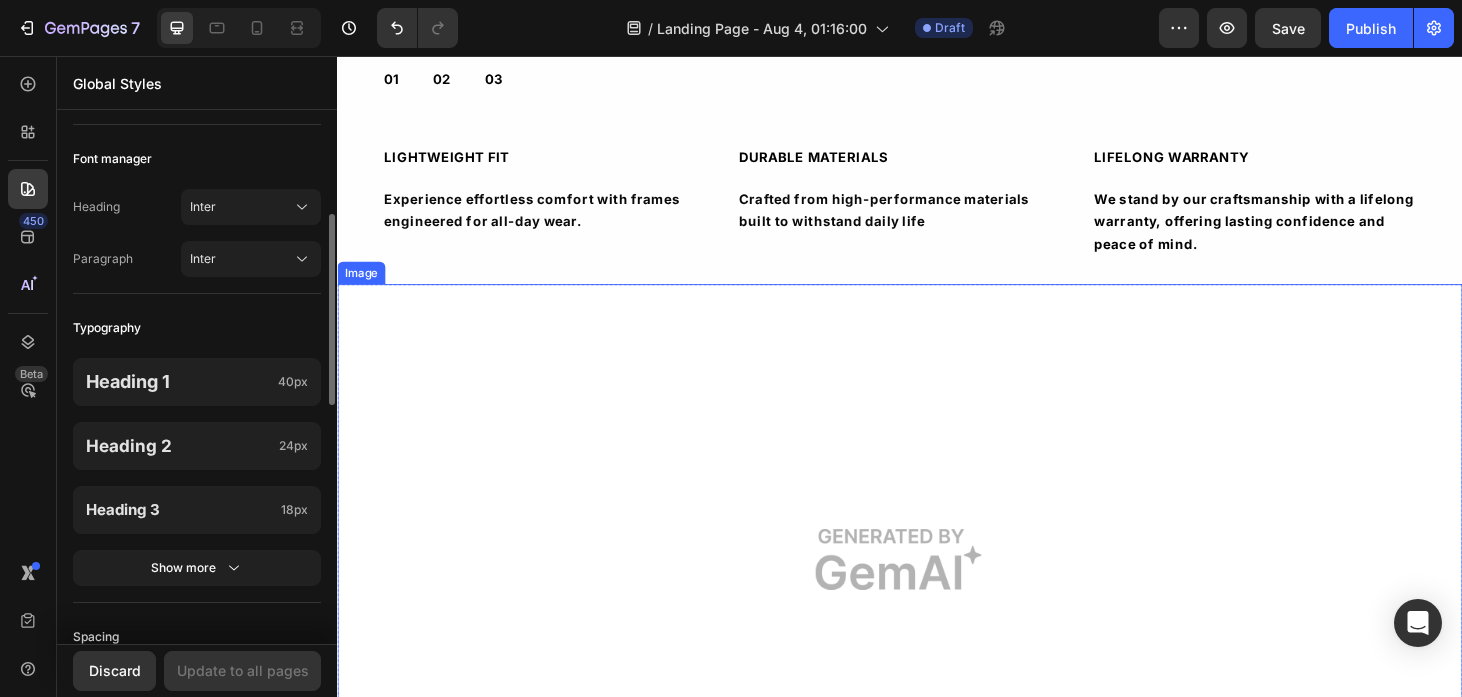 click at bounding box center (937, 593) 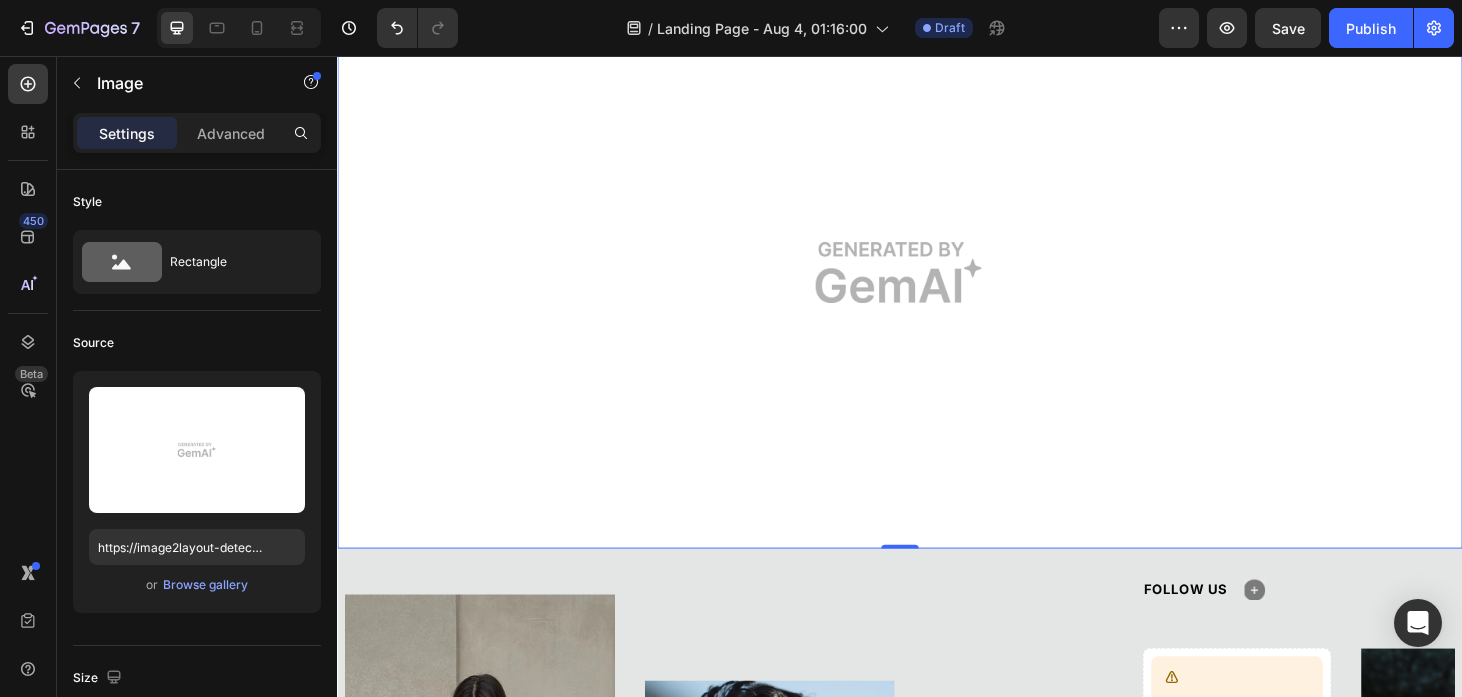 scroll, scrollTop: 2410, scrollLeft: 0, axis: vertical 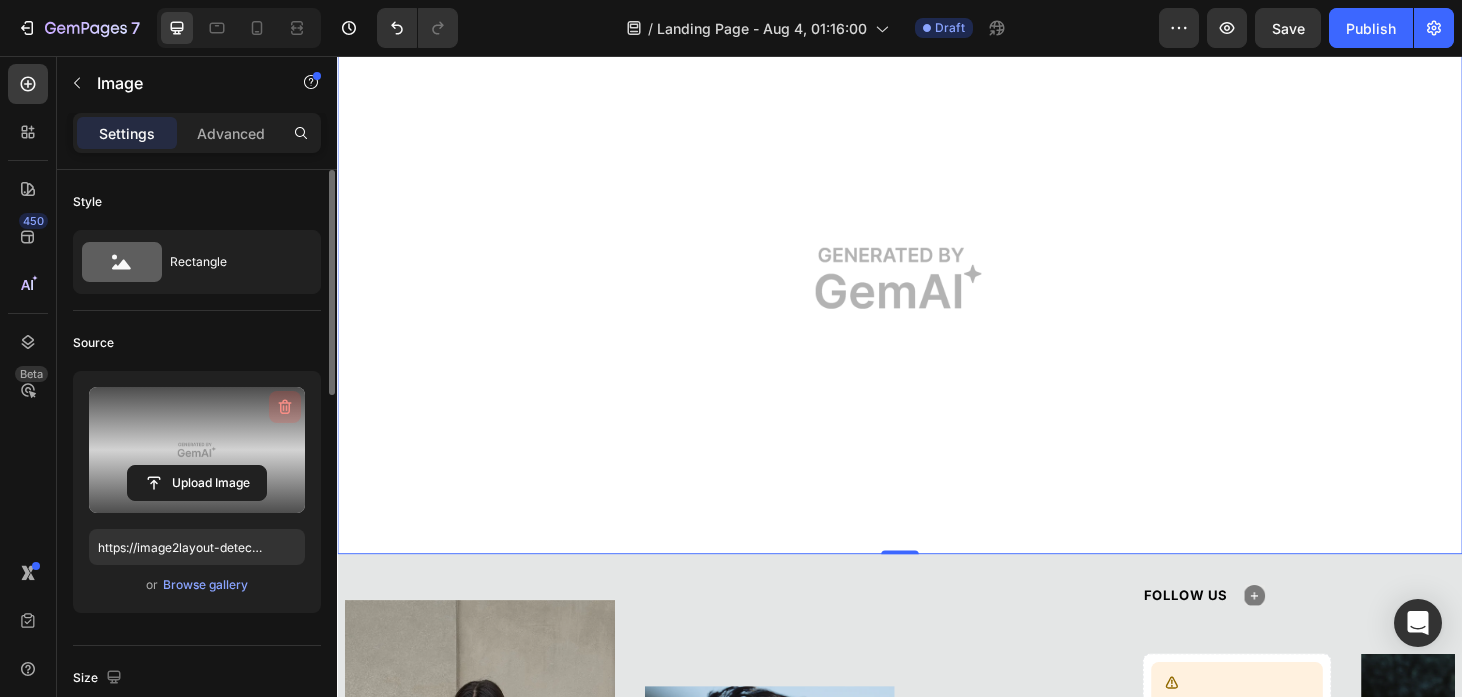 click 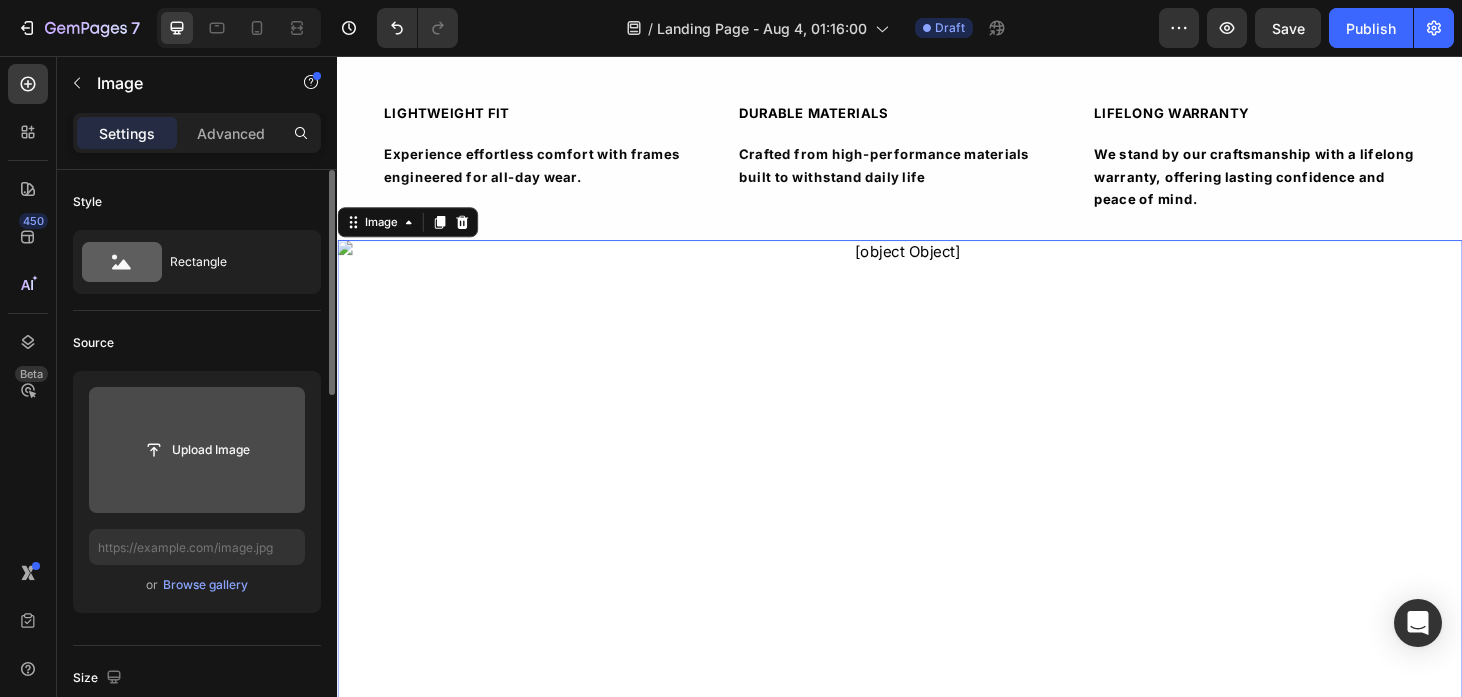scroll, scrollTop: 2165, scrollLeft: 0, axis: vertical 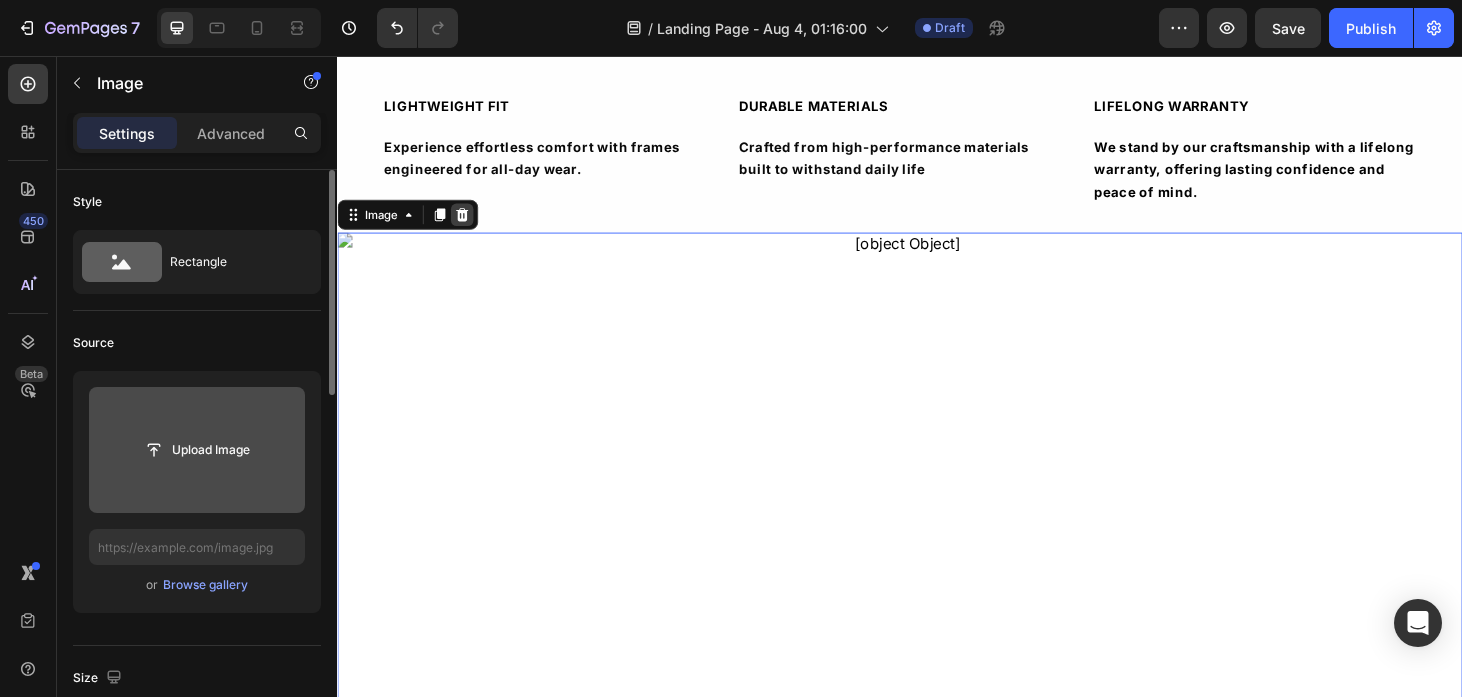 click 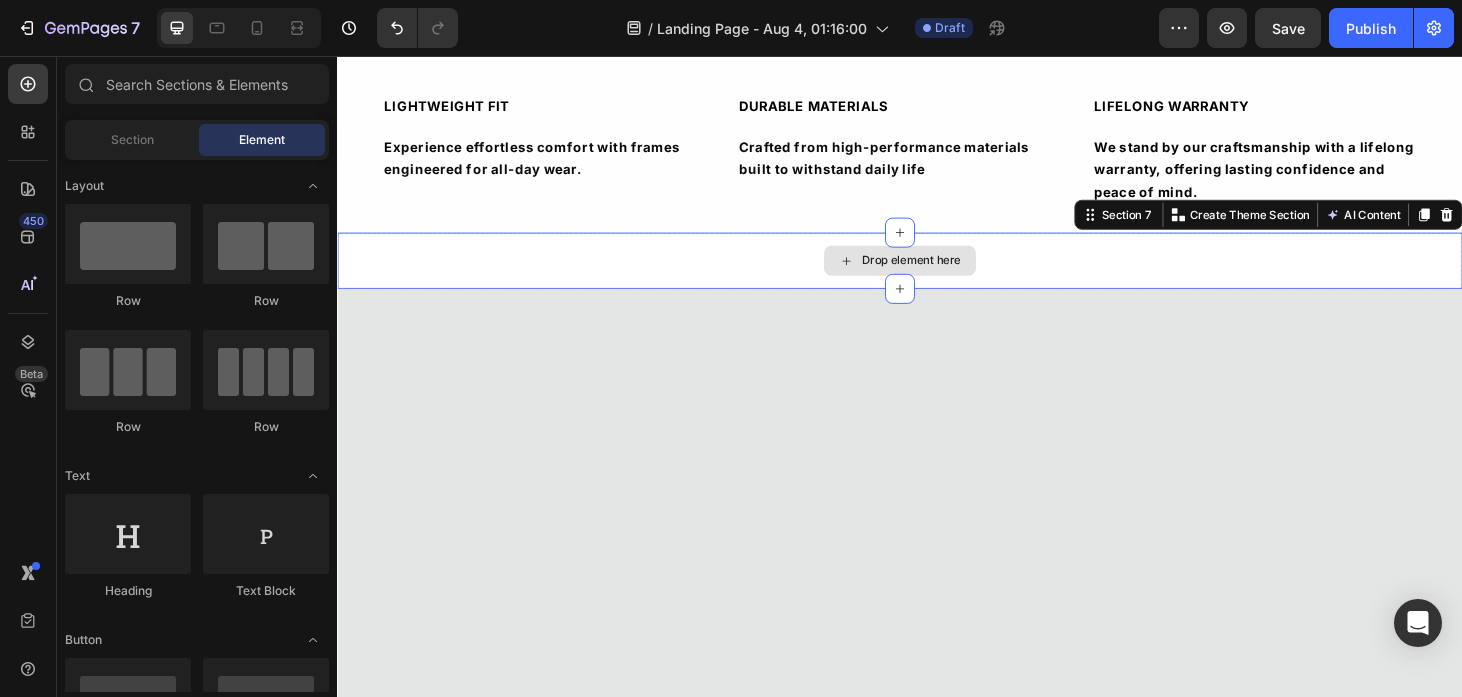 click on "Drop element here" at bounding box center (937, 274) 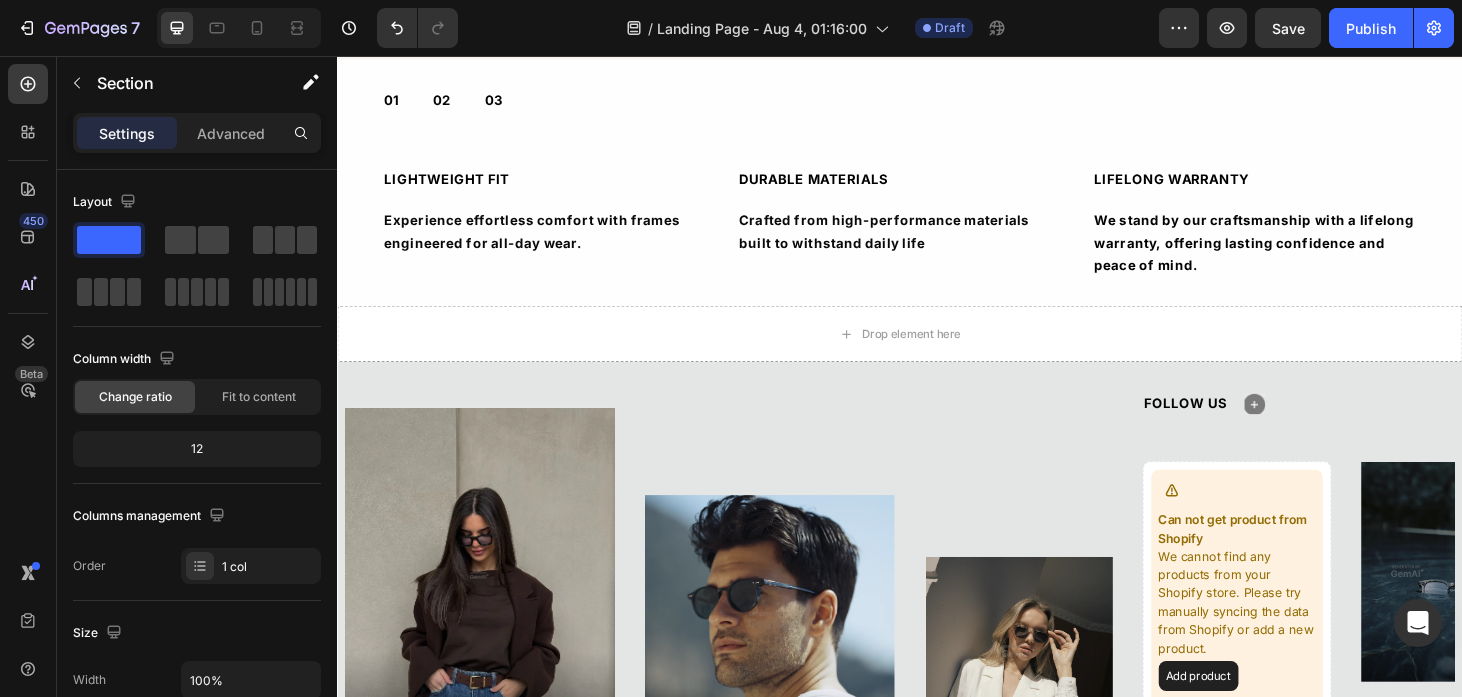 scroll, scrollTop: 1962, scrollLeft: 0, axis: vertical 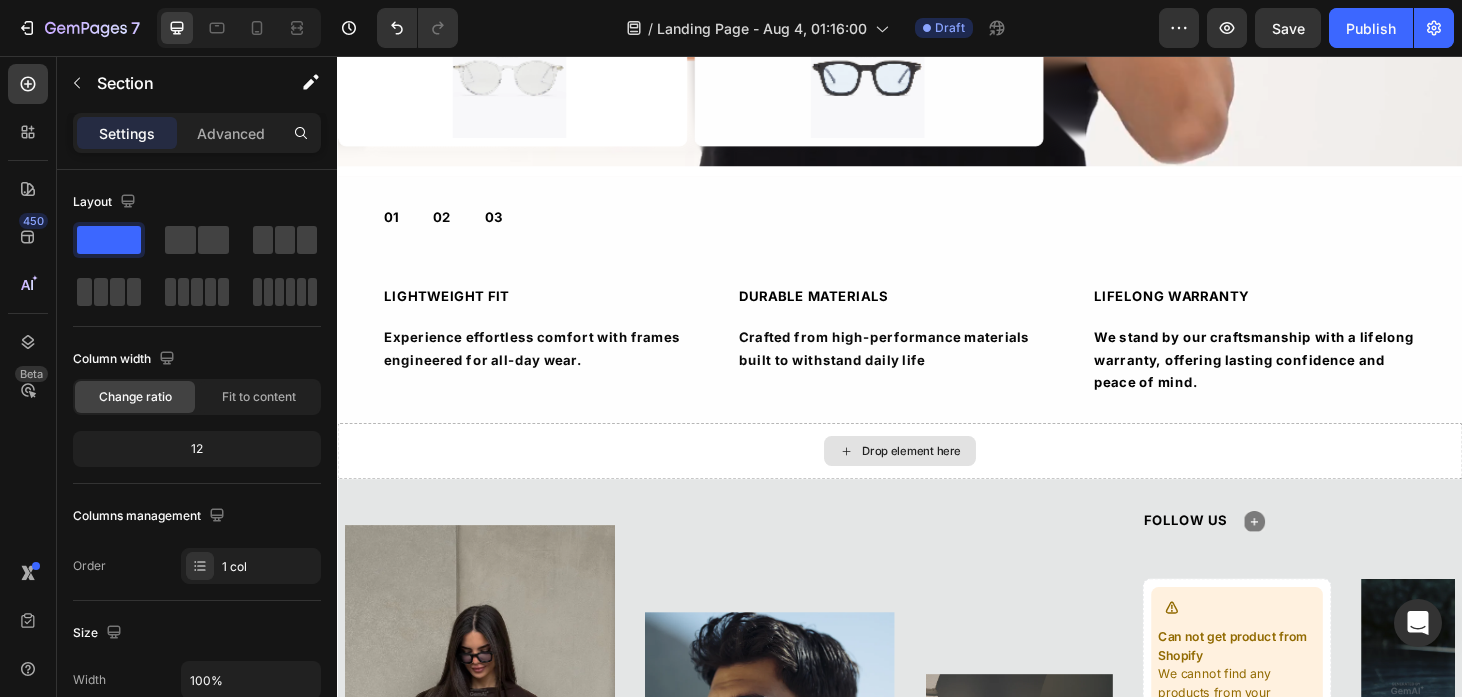 click on "Drop element here" at bounding box center [937, 477] 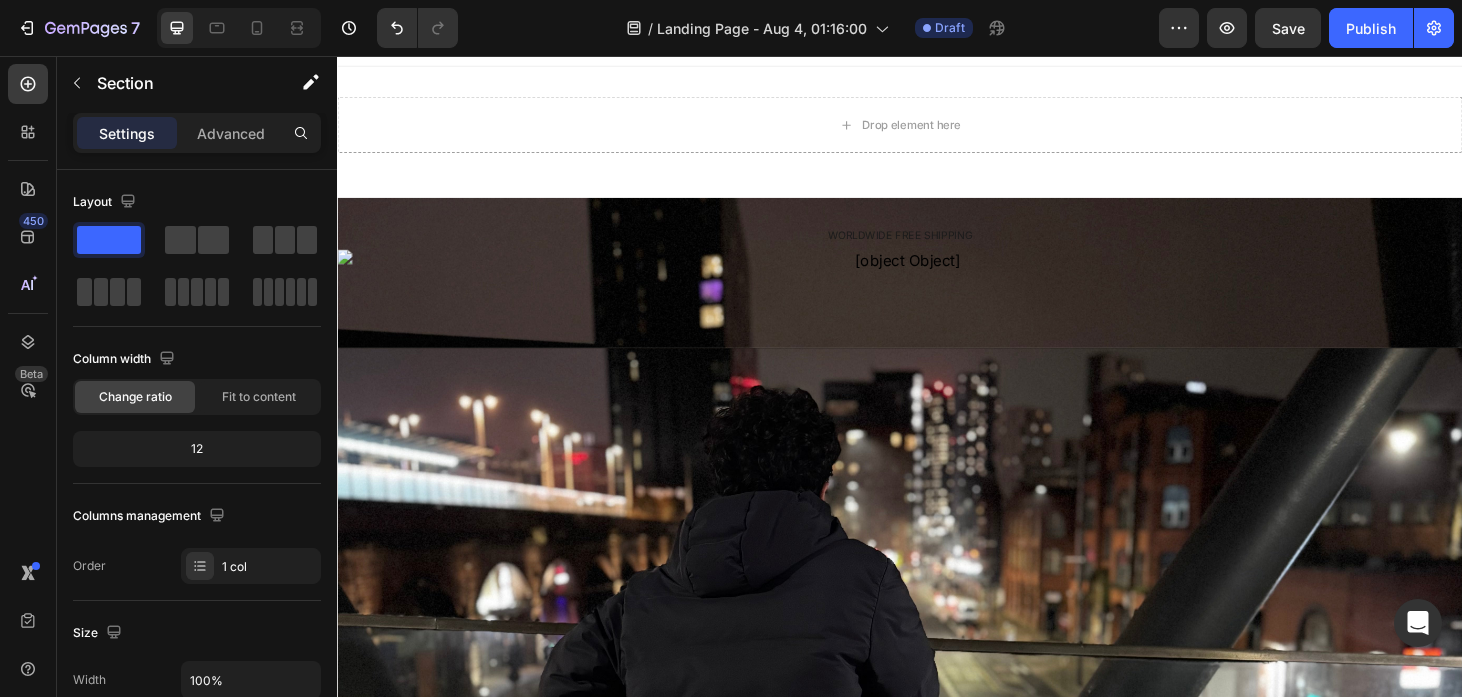 scroll, scrollTop: 0, scrollLeft: 0, axis: both 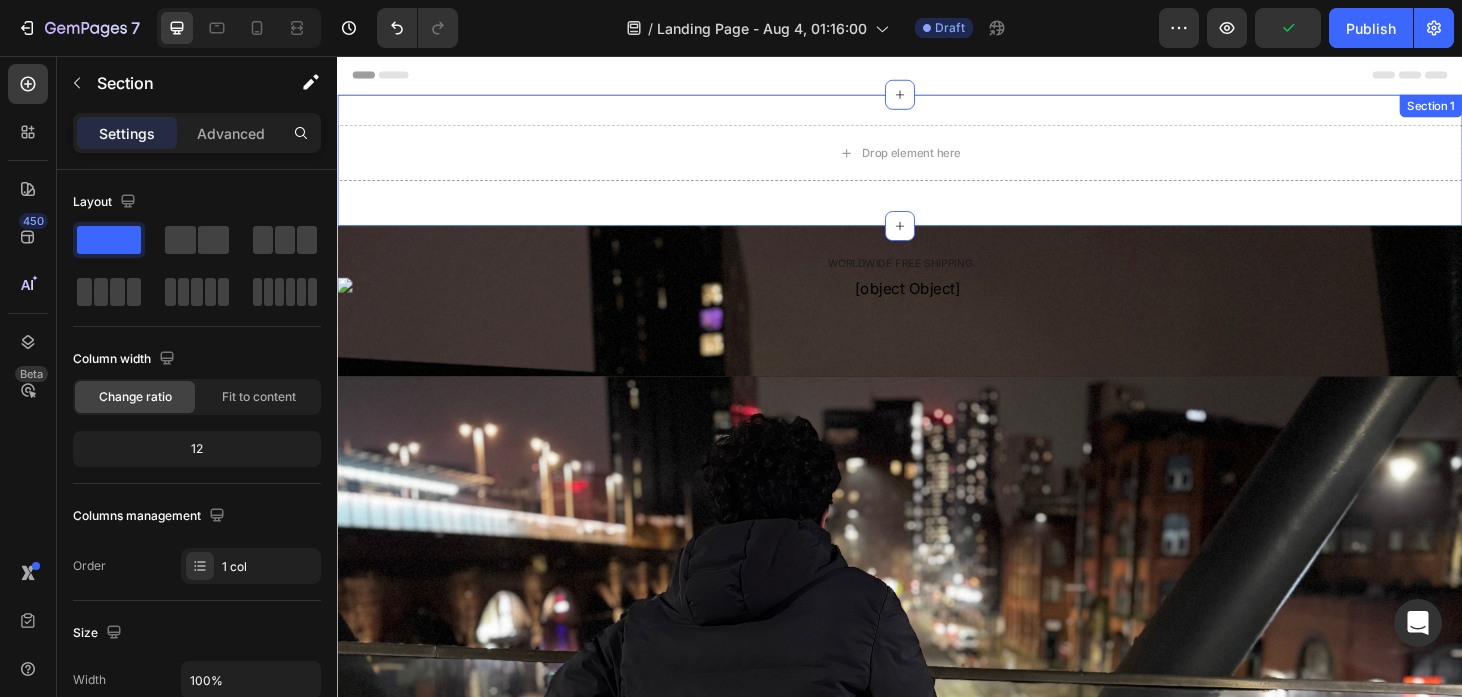 click on "Drop element here Row Section 1" at bounding box center [937, 167] 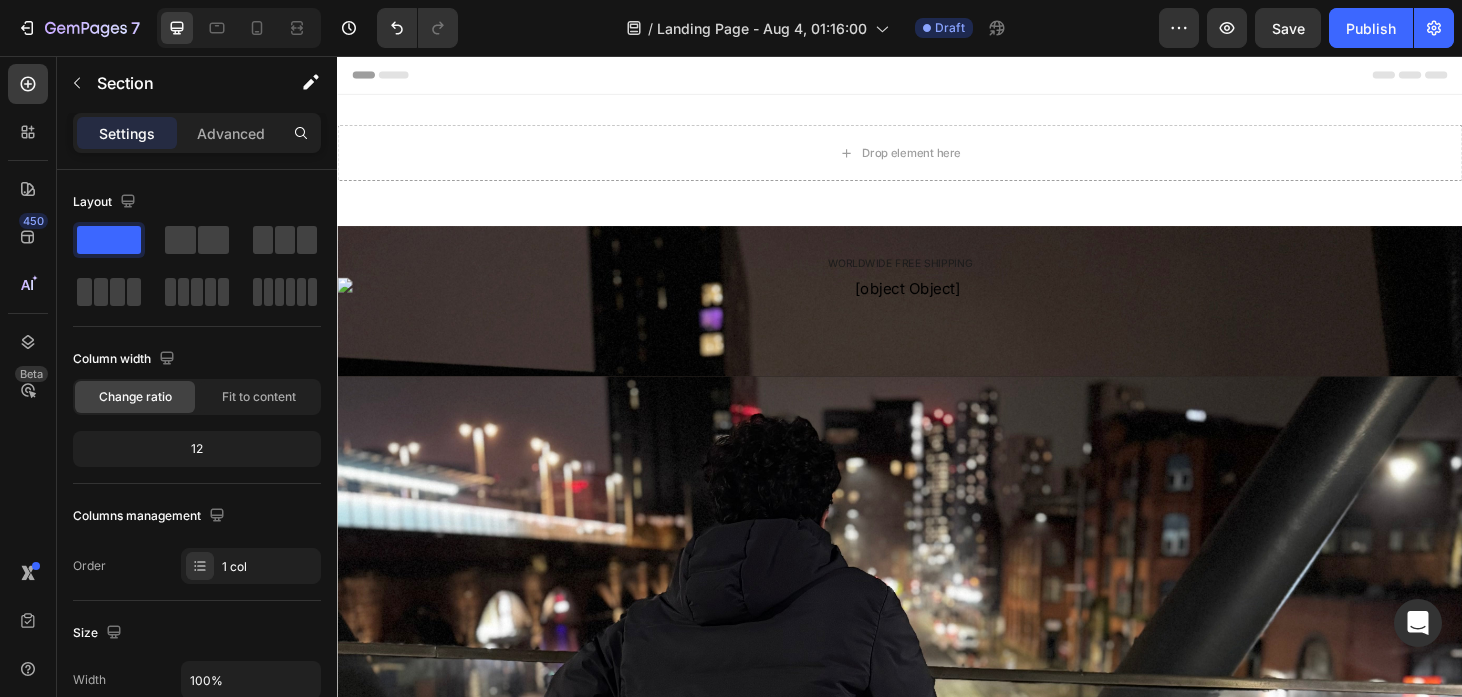 click on "Header" at bounding box center [937, 76] 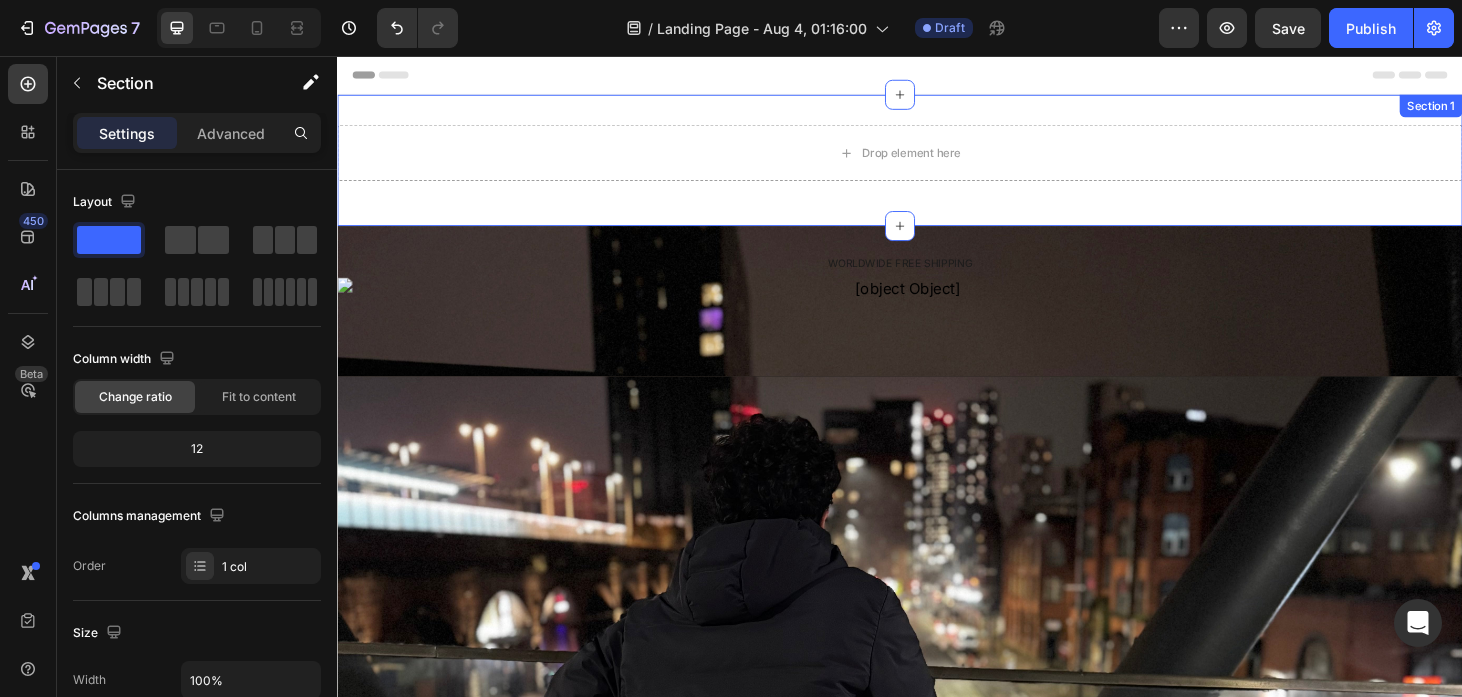 click on "Drop element here Row Section 1" at bounding box center (937, 167) 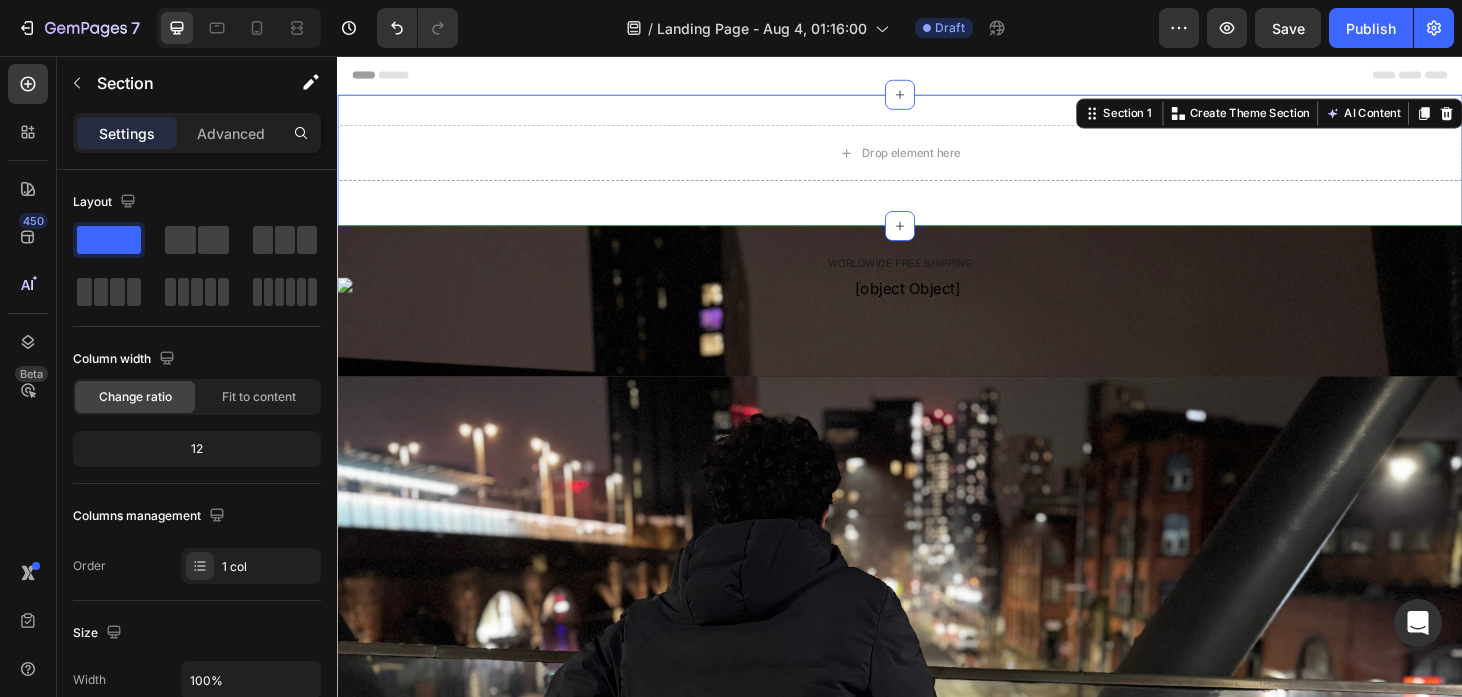 click on "Drop element here Row Section 1   You can create reusable sections Create Theme Section AI Content Write with GemAI What would you like to describe here? Tone and Voice Persuasive Product Show more Generate" at bounding box center [937, 167] 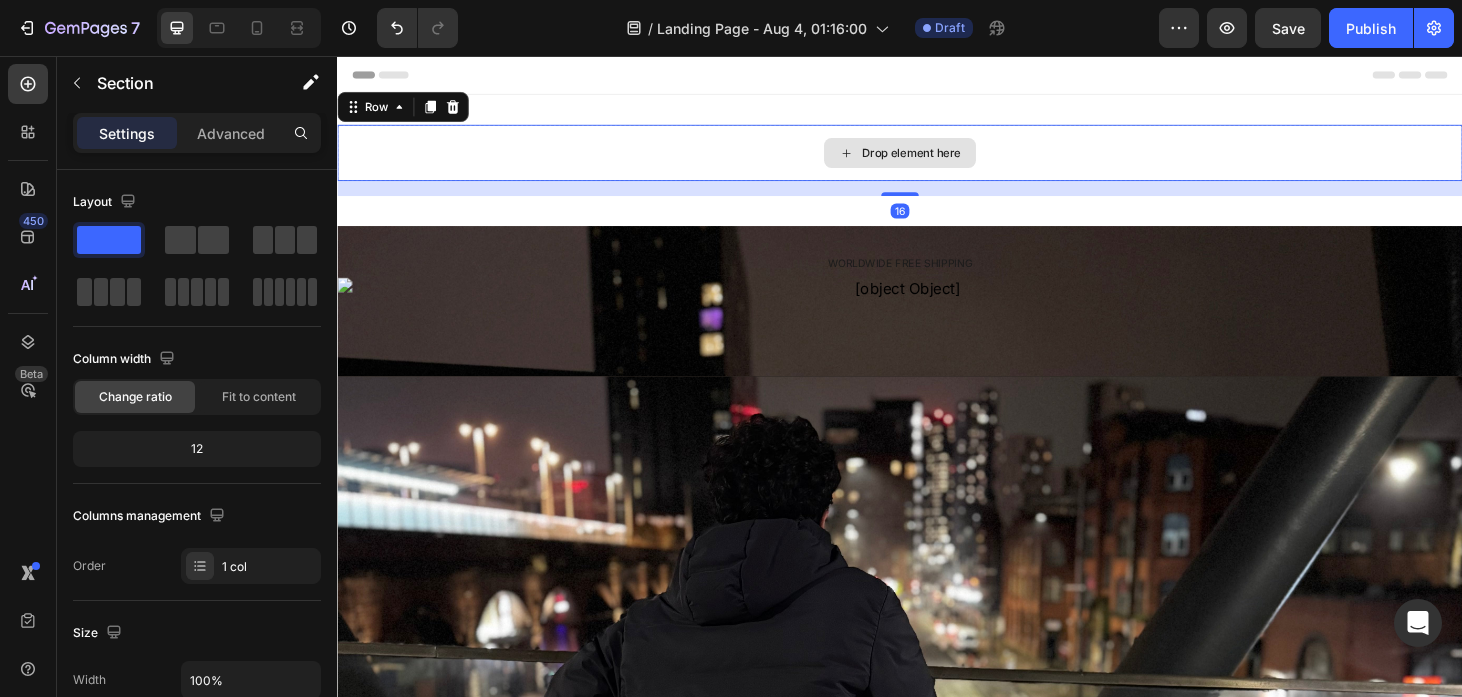click on "Drop element here" at bounding box center (937, 159) 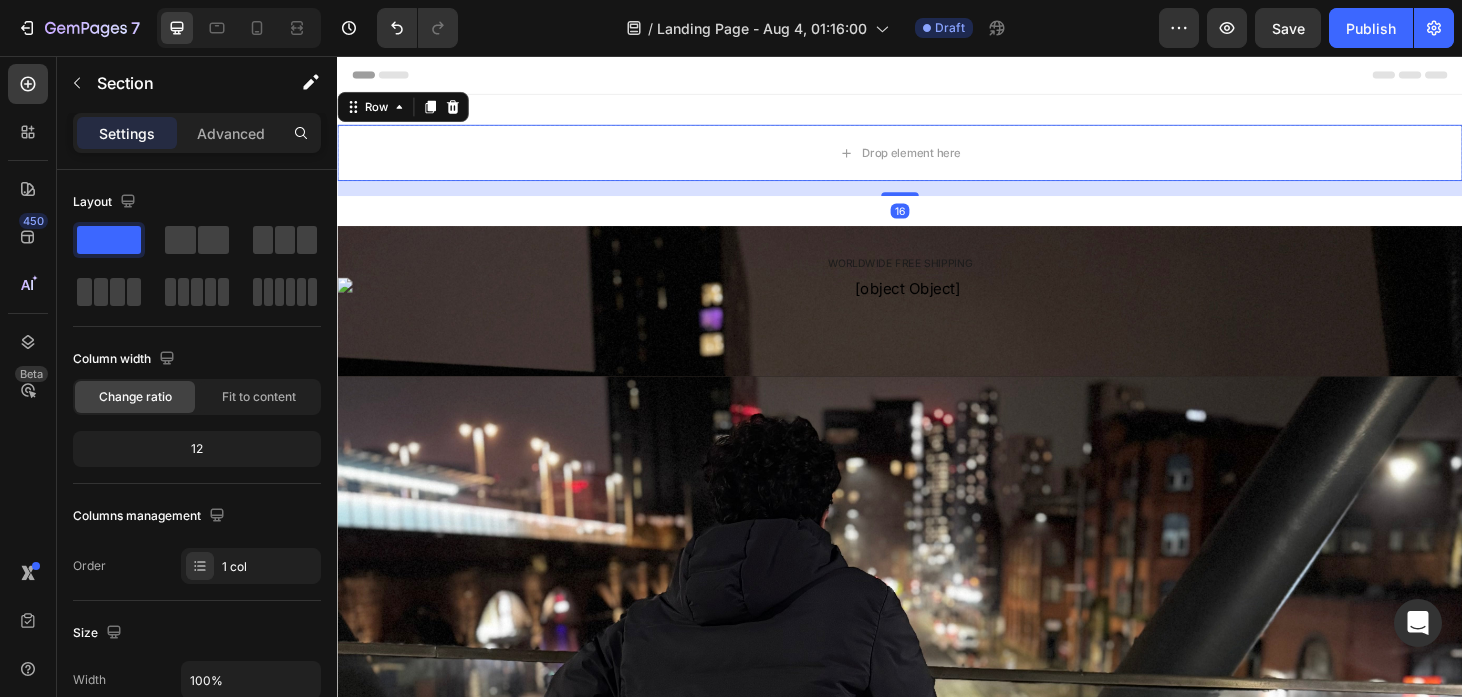 click on "Drop element here Row   16 Section 1" at bounding box center (937, 167) 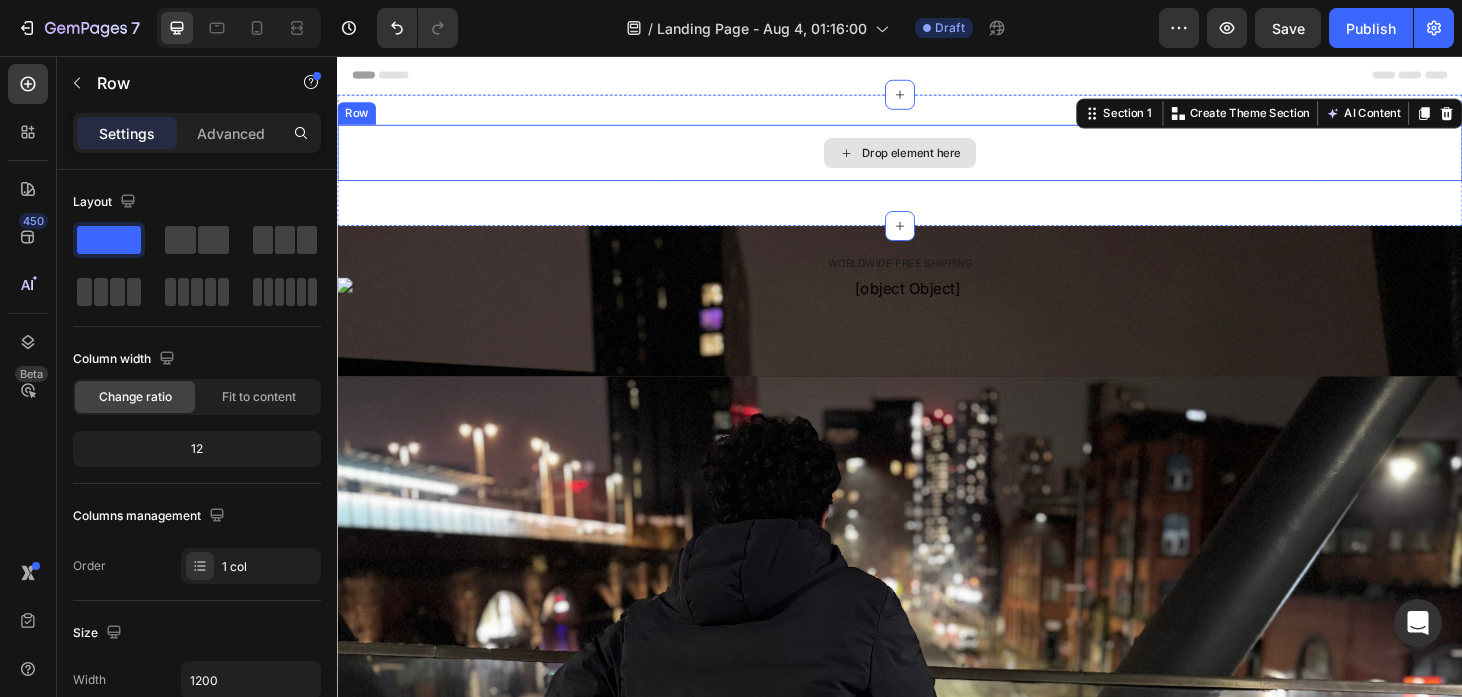 click on "Drop element here" at bounding box center [937, 159] 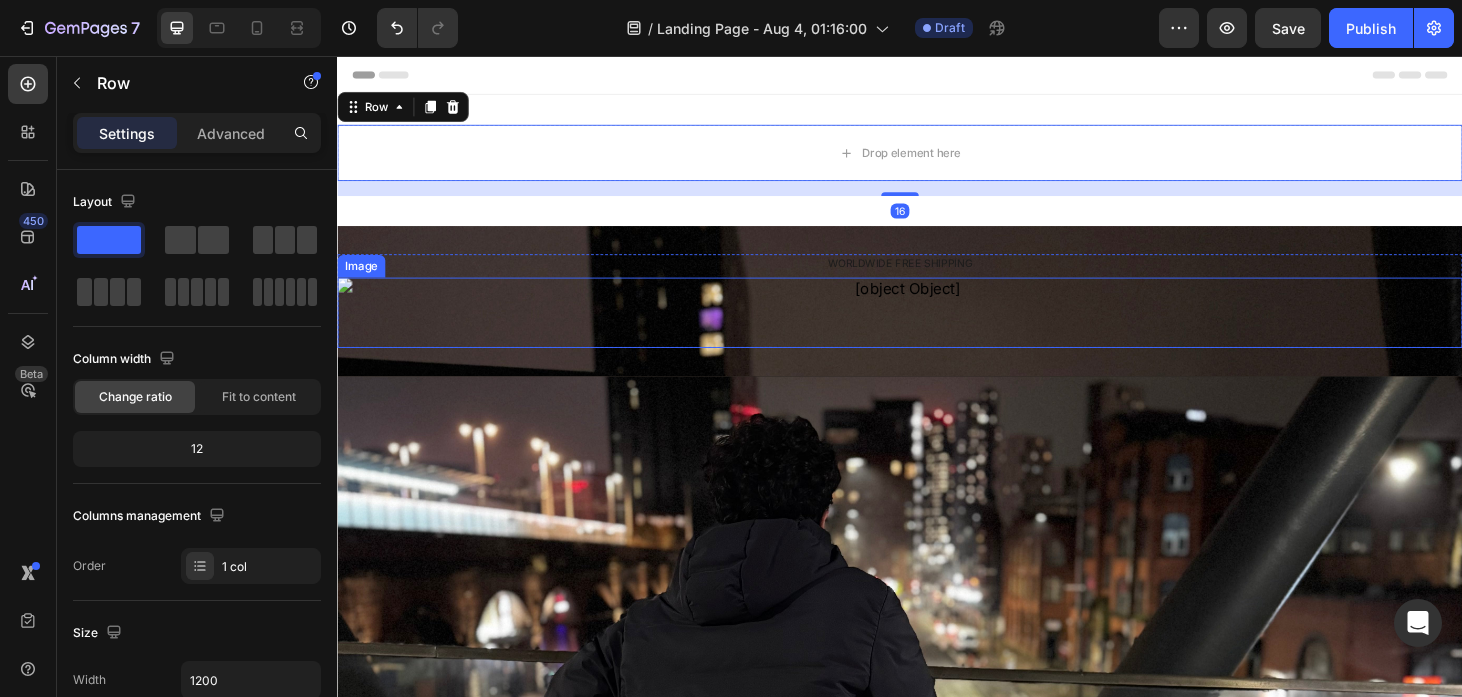 click at bounding box center (937, 330) 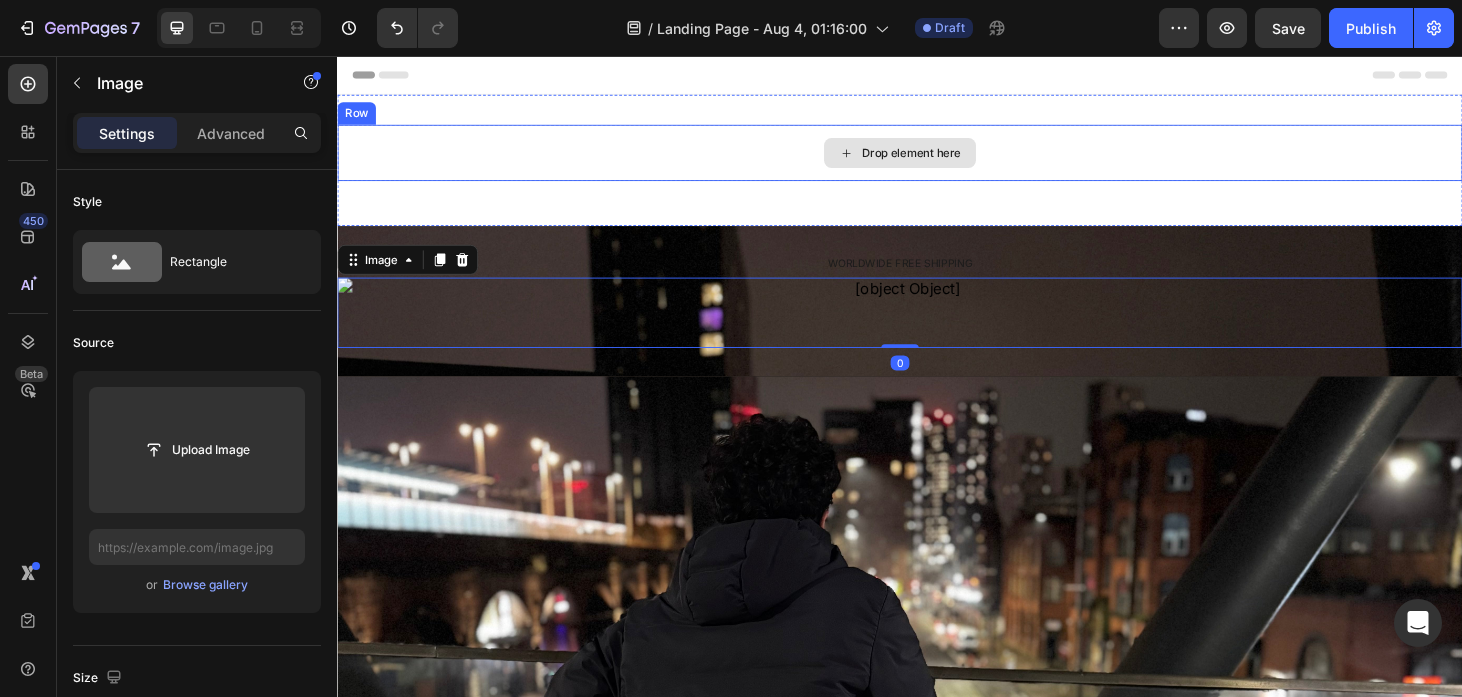 click on "Drop element here" at bounding box center (937, 159) 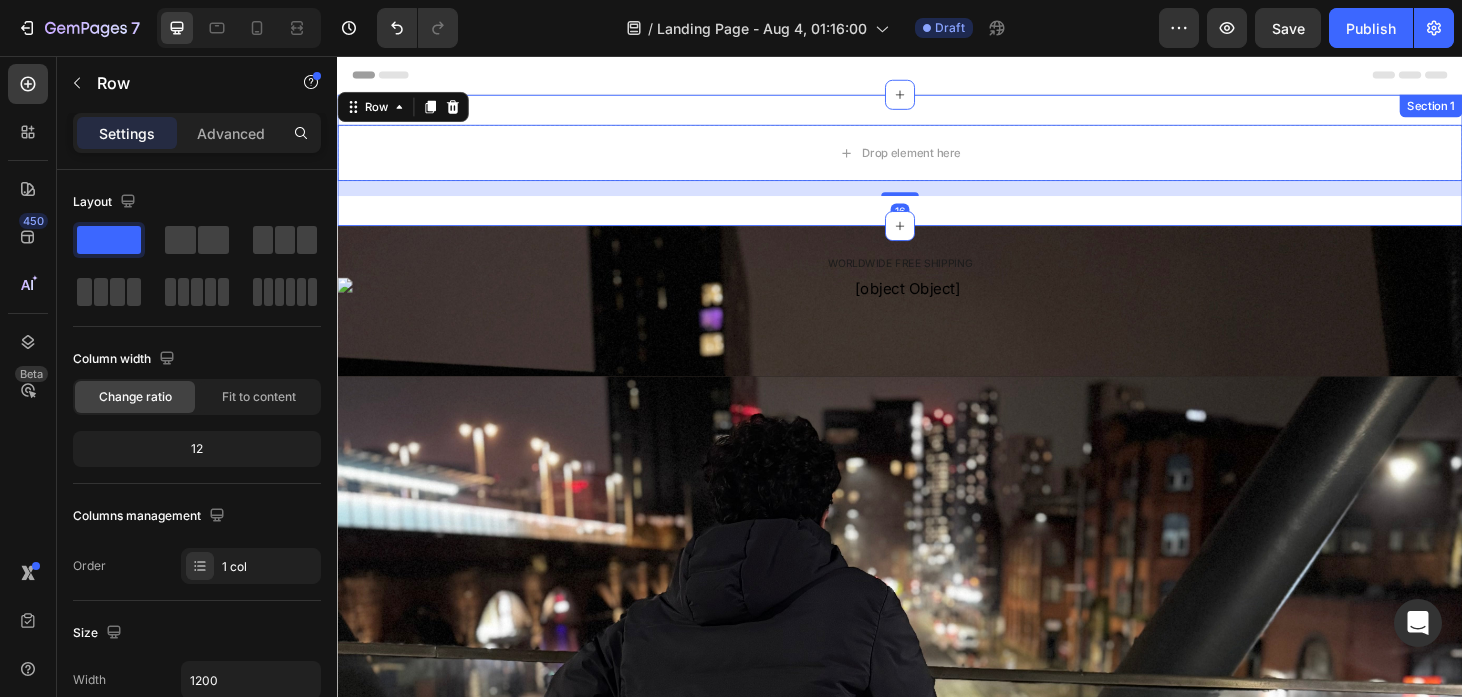 click on "Drop element here Row   16 Section 1" at bounding box center [937, 167] 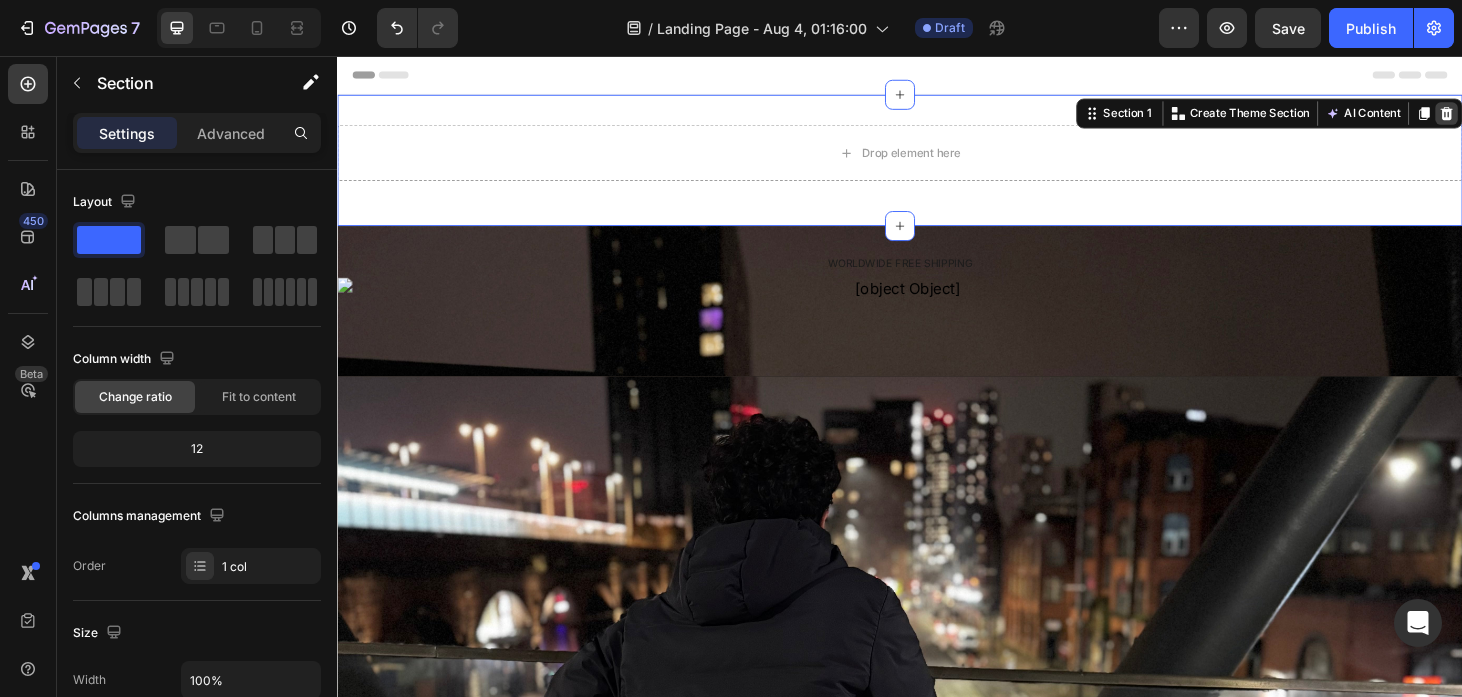 click 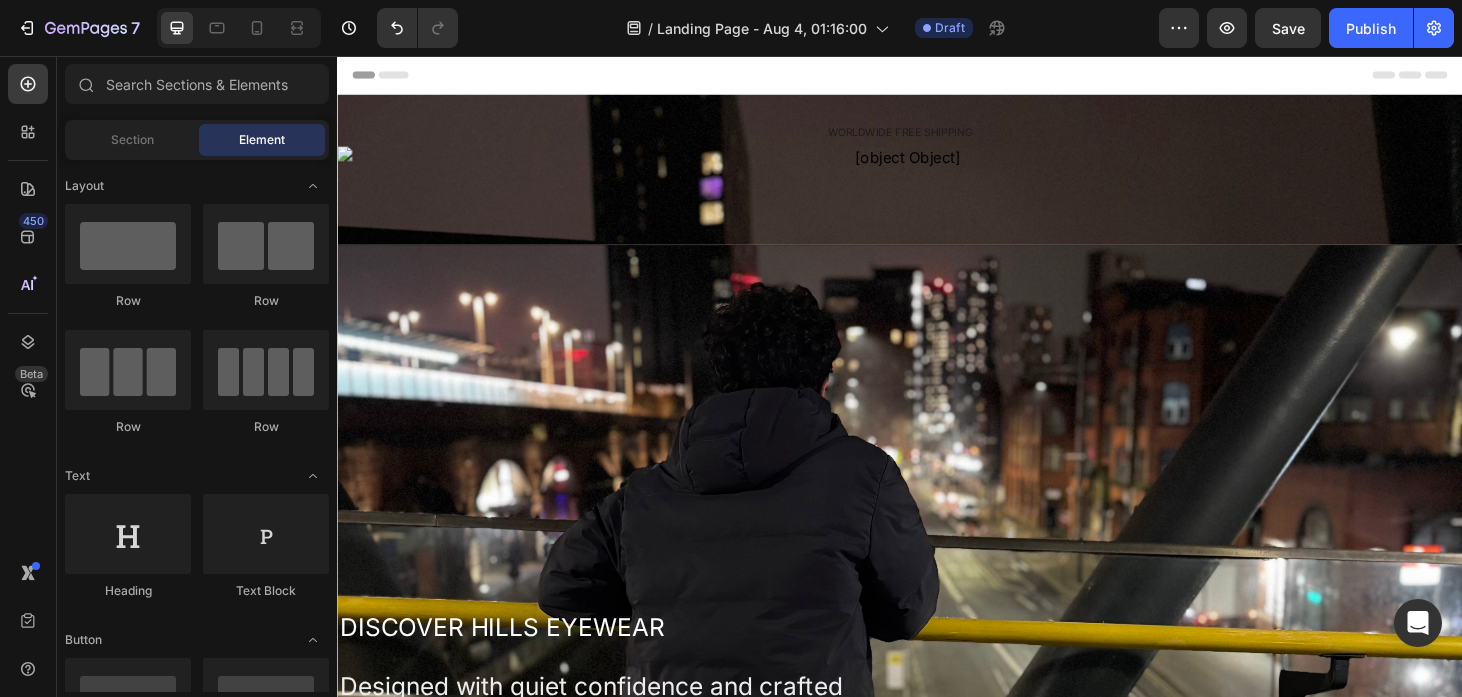 click on "Header" at bounding box center [937, 76] 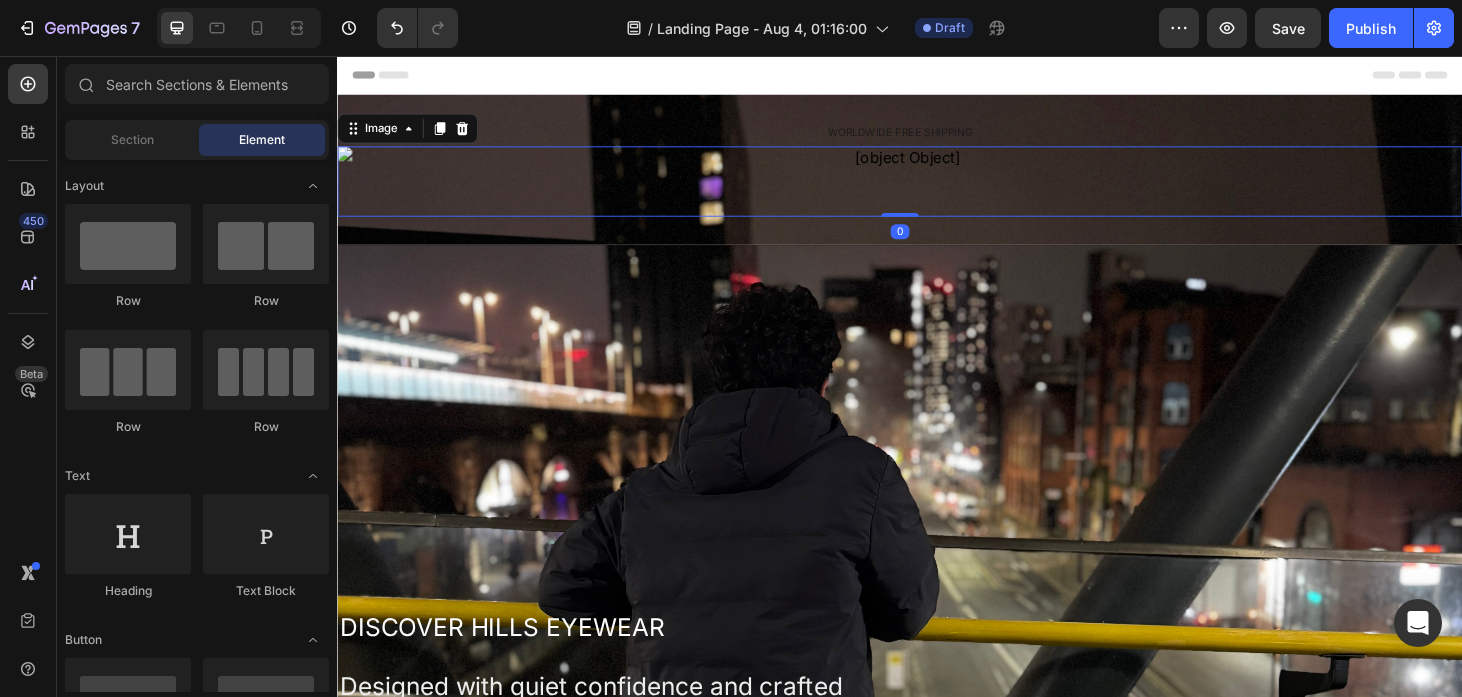 click at bounding box center [937, 190] 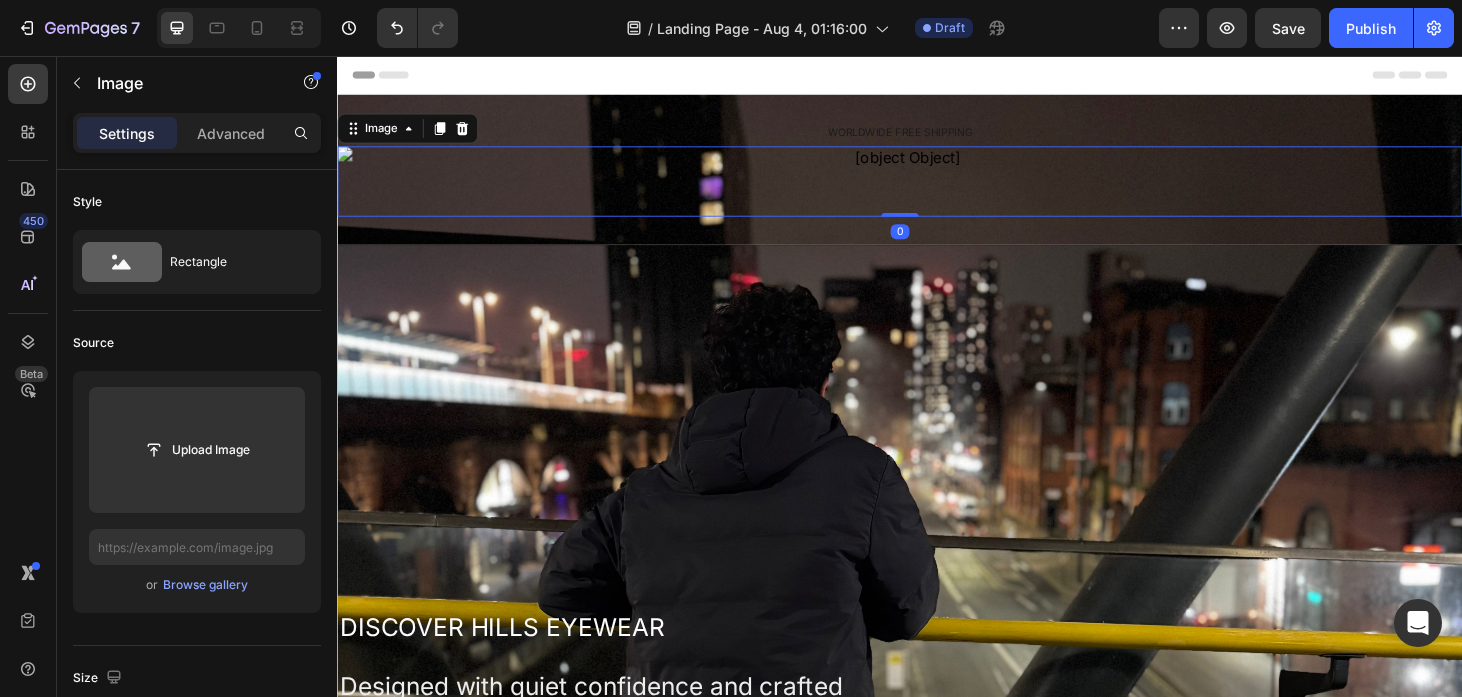 click at bounding box center [937, 190] 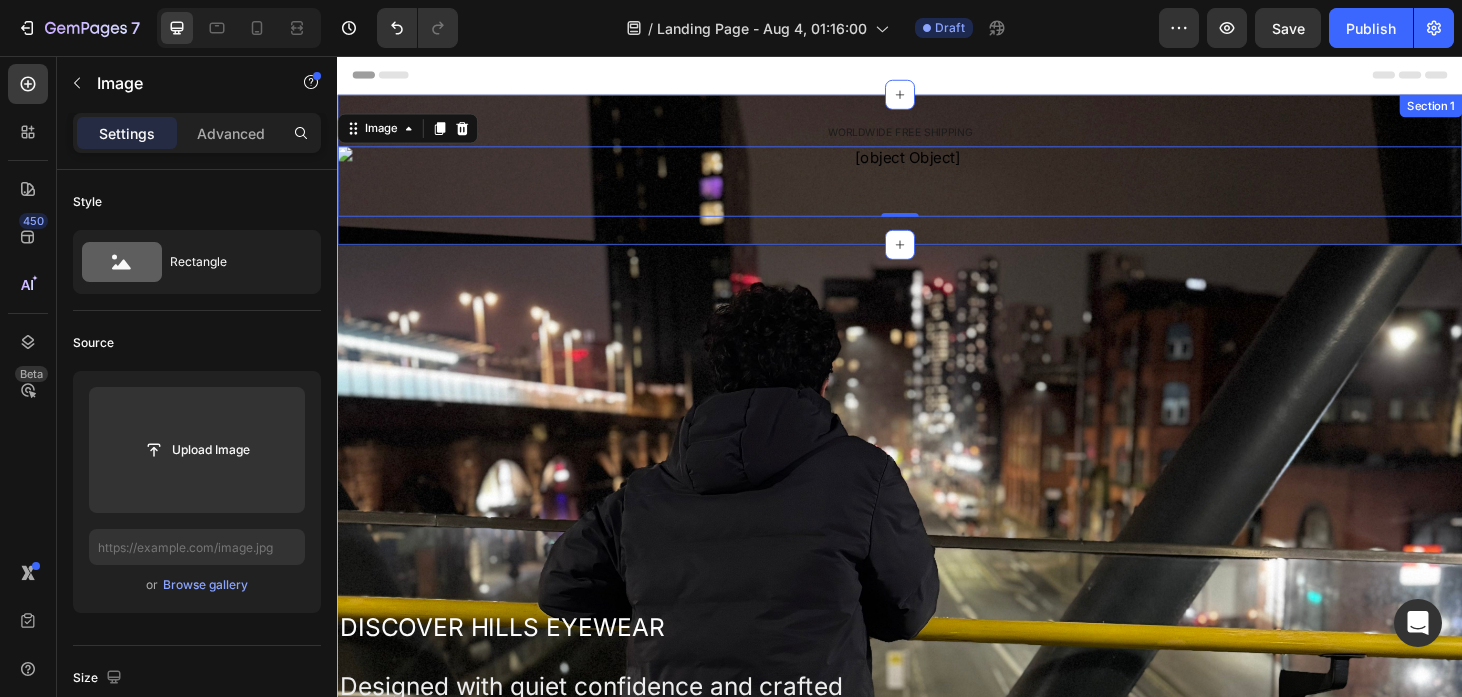 click on "WORLDWIDE FREE SHIPPING" at bounding box center (937, 137) 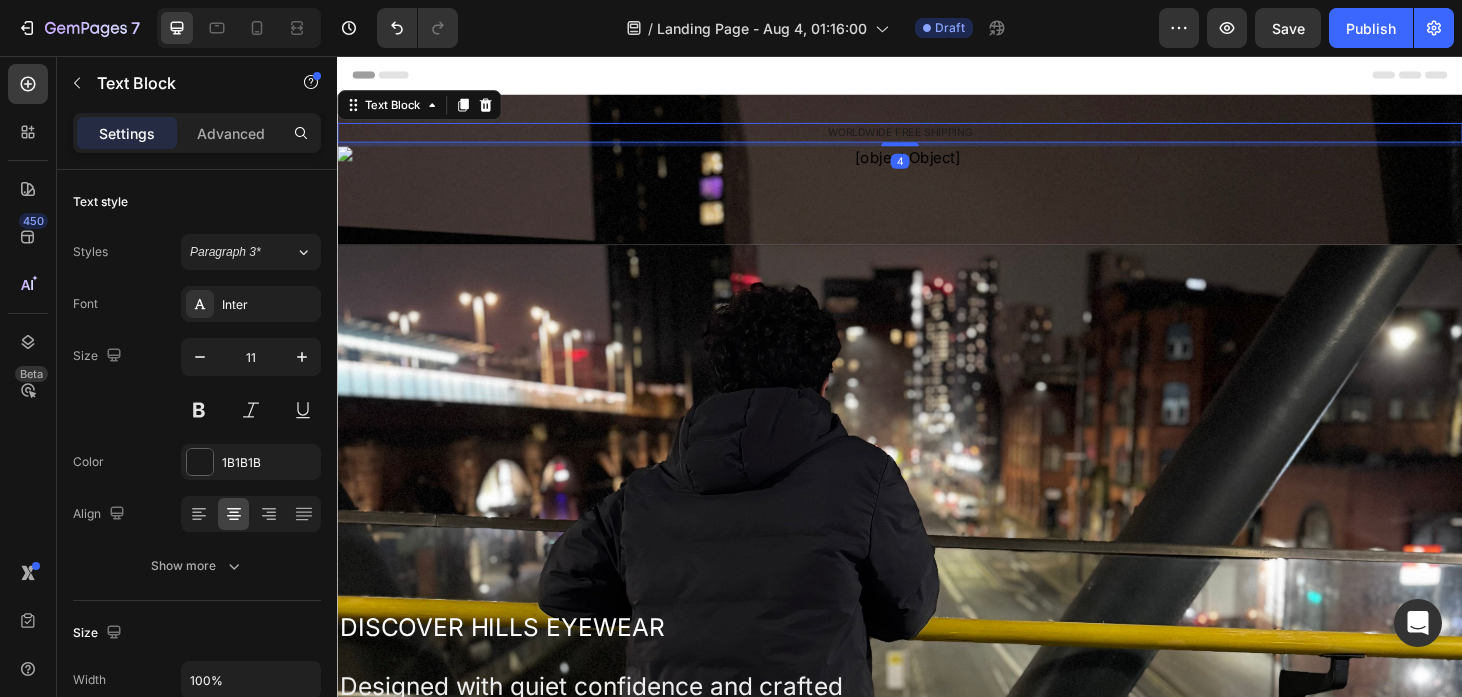 click on "WORLDWIDE FREE SHIPPING" at bounding box center (937, 137) 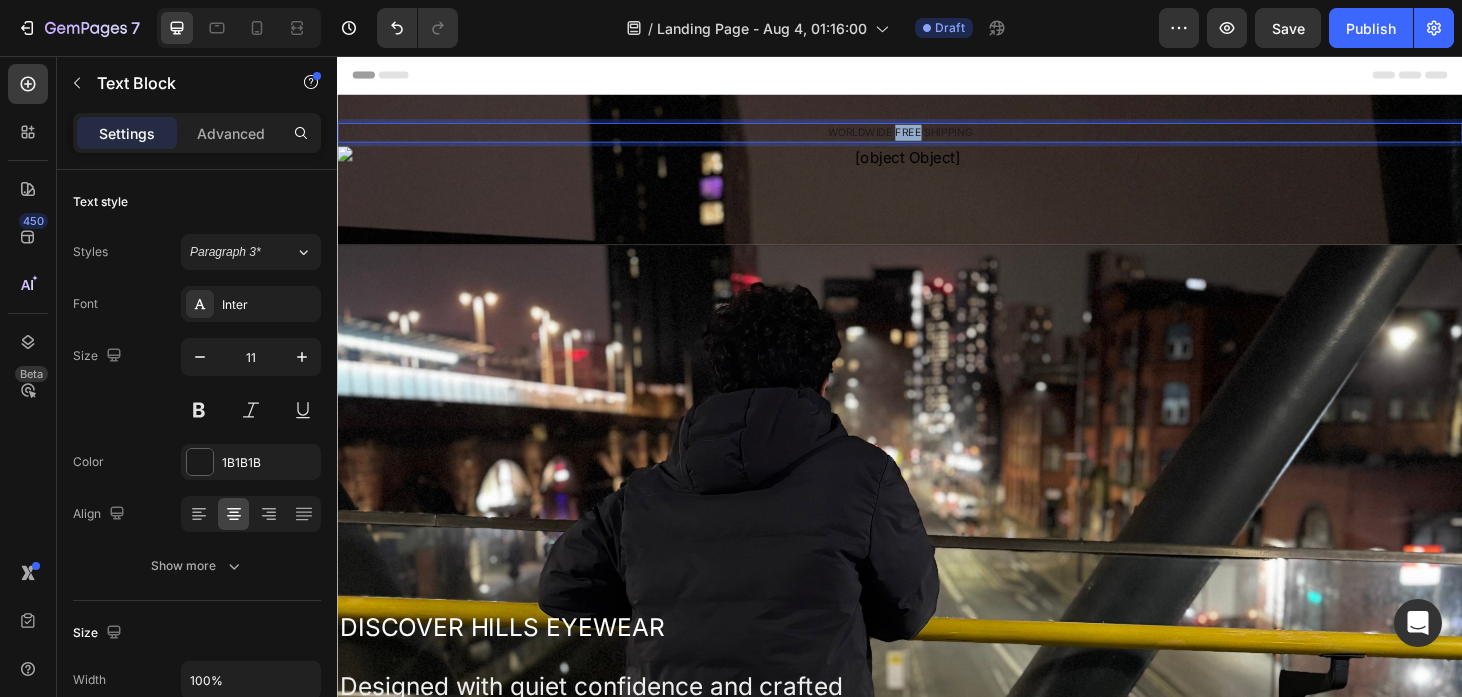 click on "WORLDWIDE FREE SHIPPING" at bounding box center [937, 137] 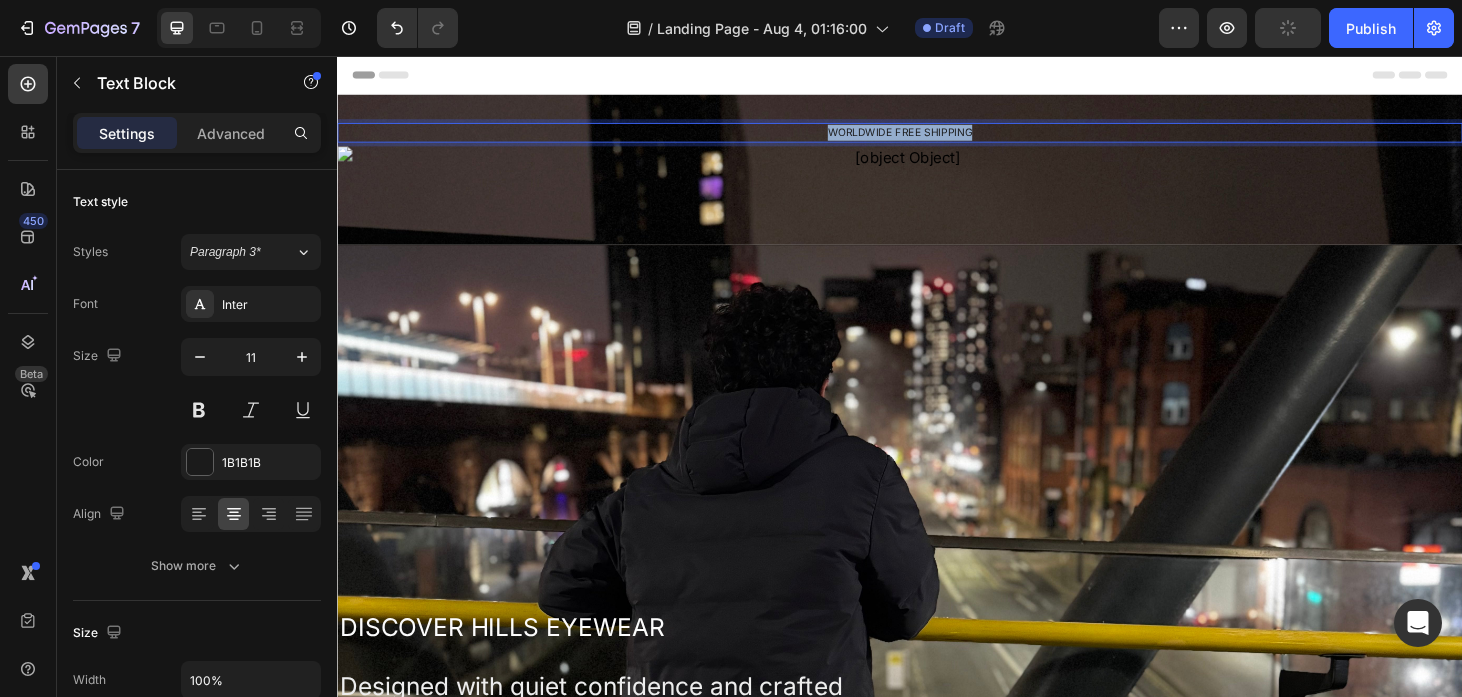 click on "WORLDWIDE FREE SHIPPING" at bounding box center [937, 137] 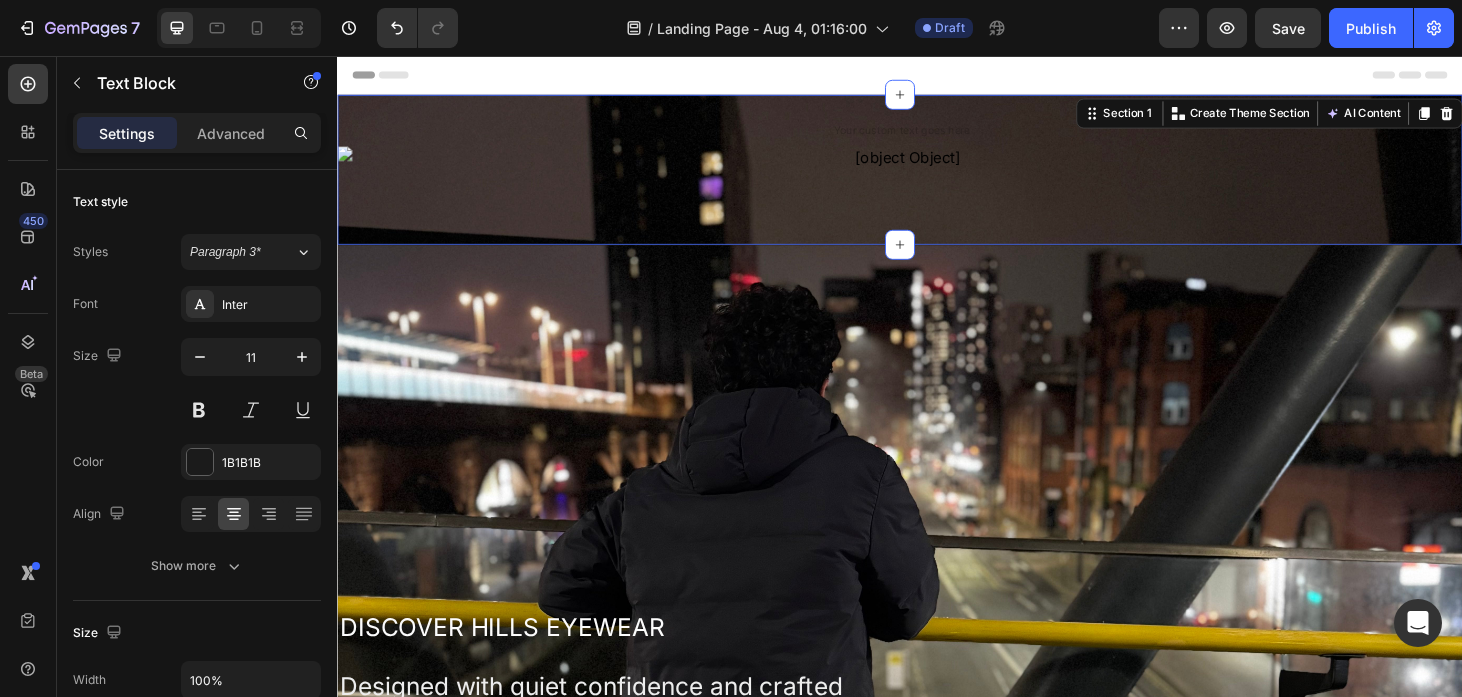 click on "Text Block Image Row Section 1   You can create reusable sections Create Theme Section AI Content Write with GemAI What would you like to describe here? Tone and Voice Persuasive Product Show more Generate" at bounding box center [937, 177] 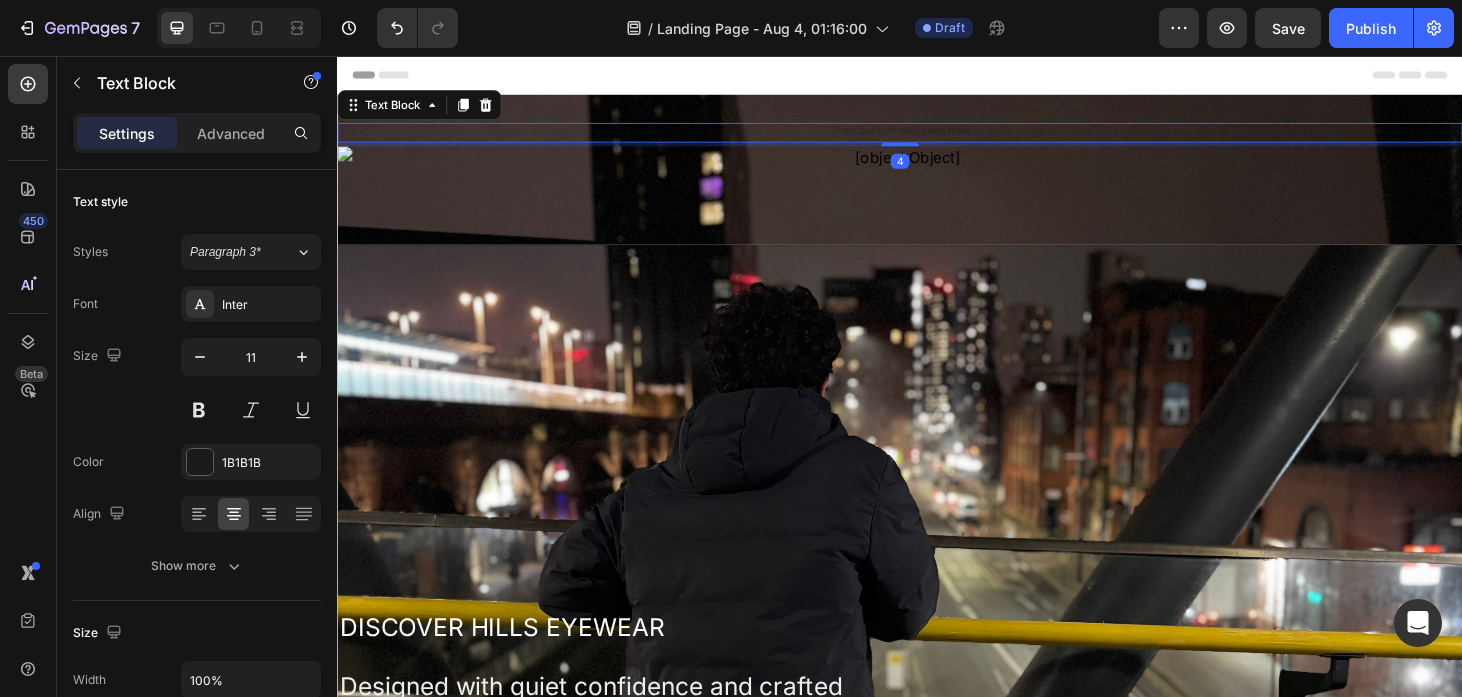 click at bounding box center (937, 137) 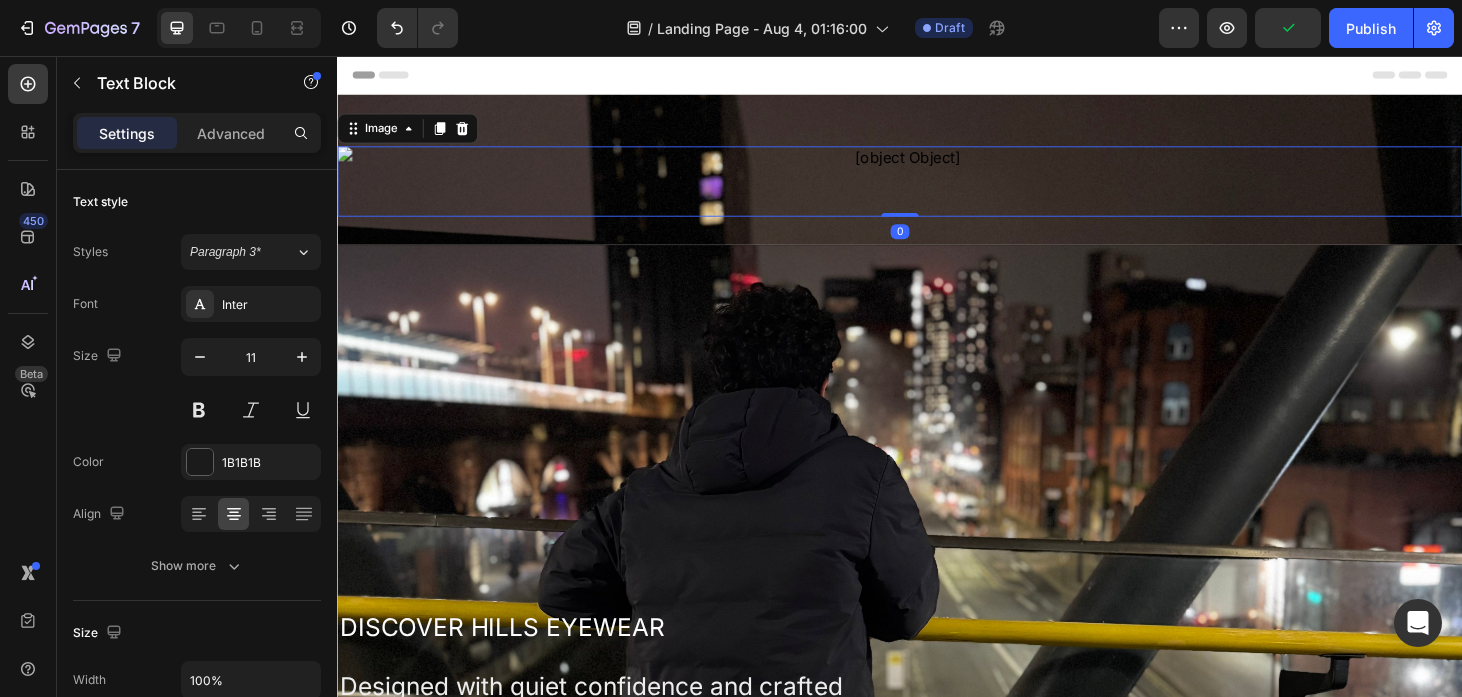 click at bounding box center [937, 190] 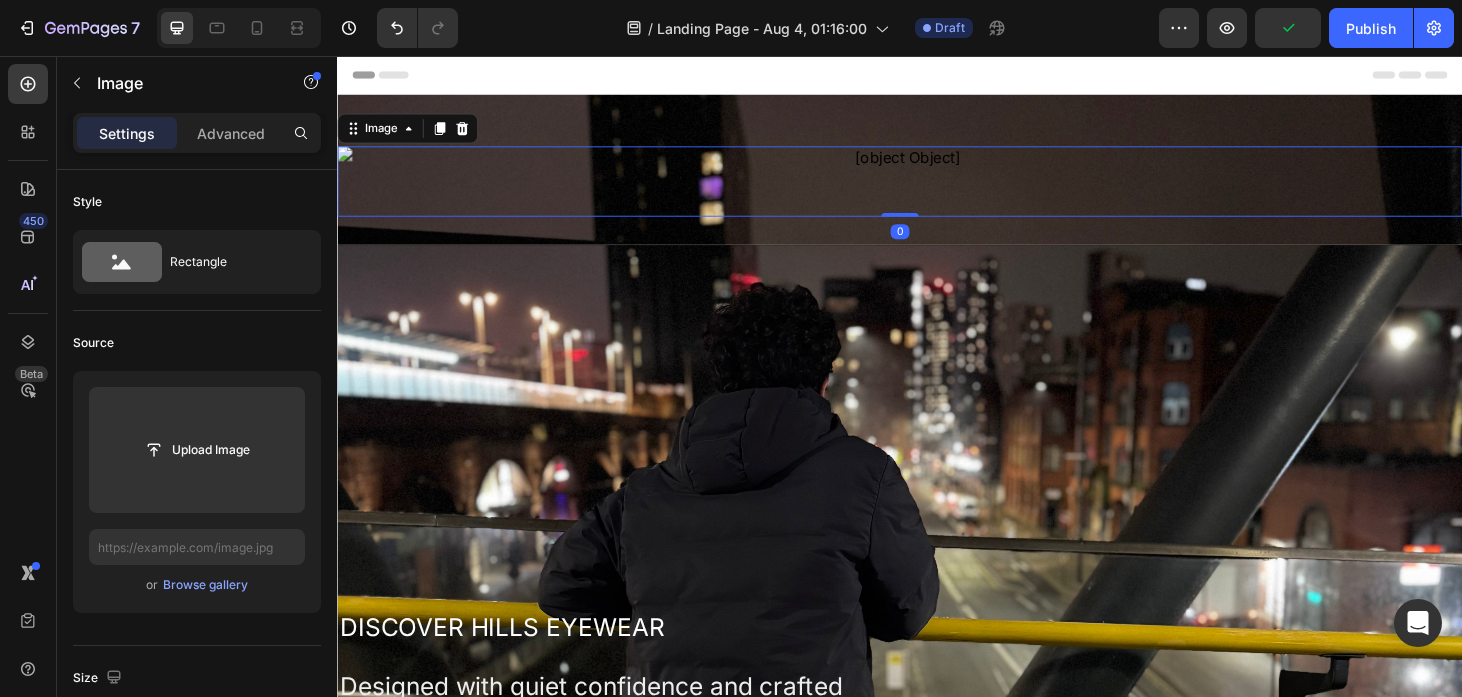 click at bounding box center (937, 190) 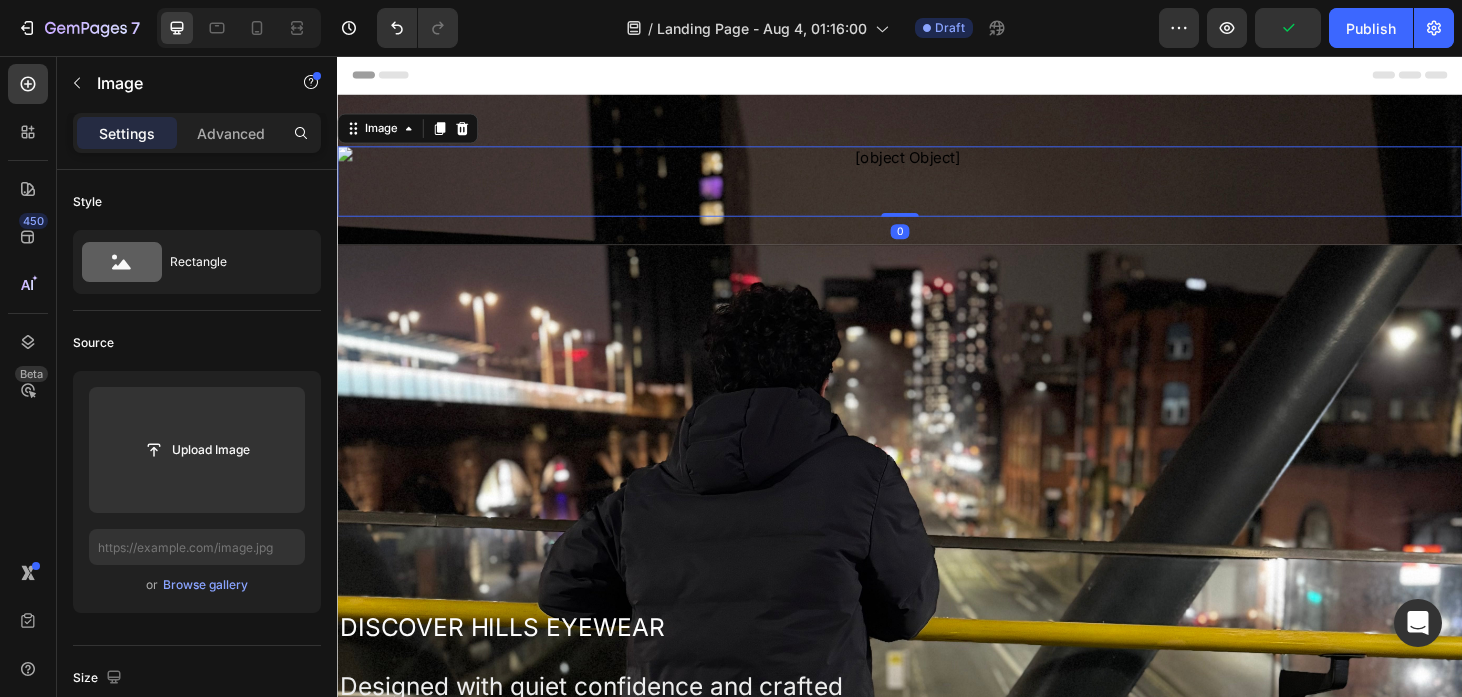 click at bounding box center [937, 190] 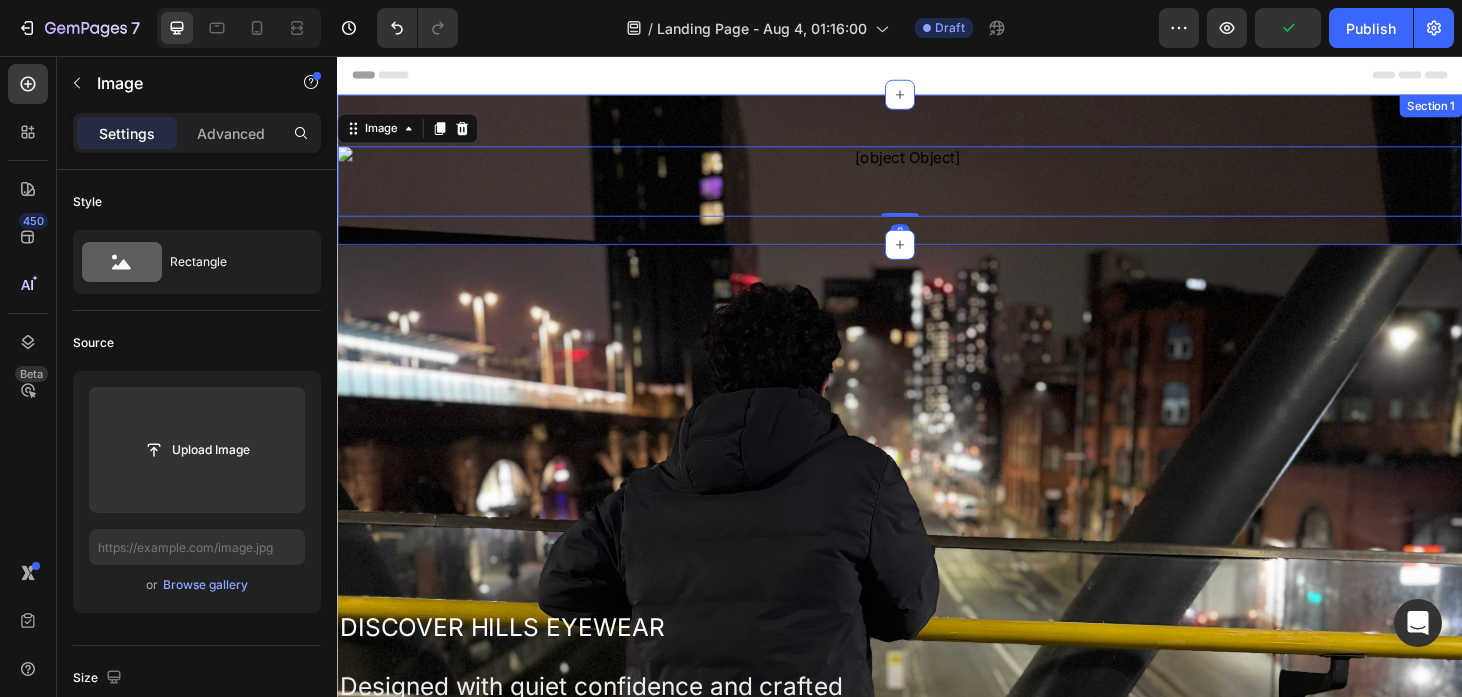 click on "Text Block Image   0 Row Section 1" at bounding box center (937, 177) 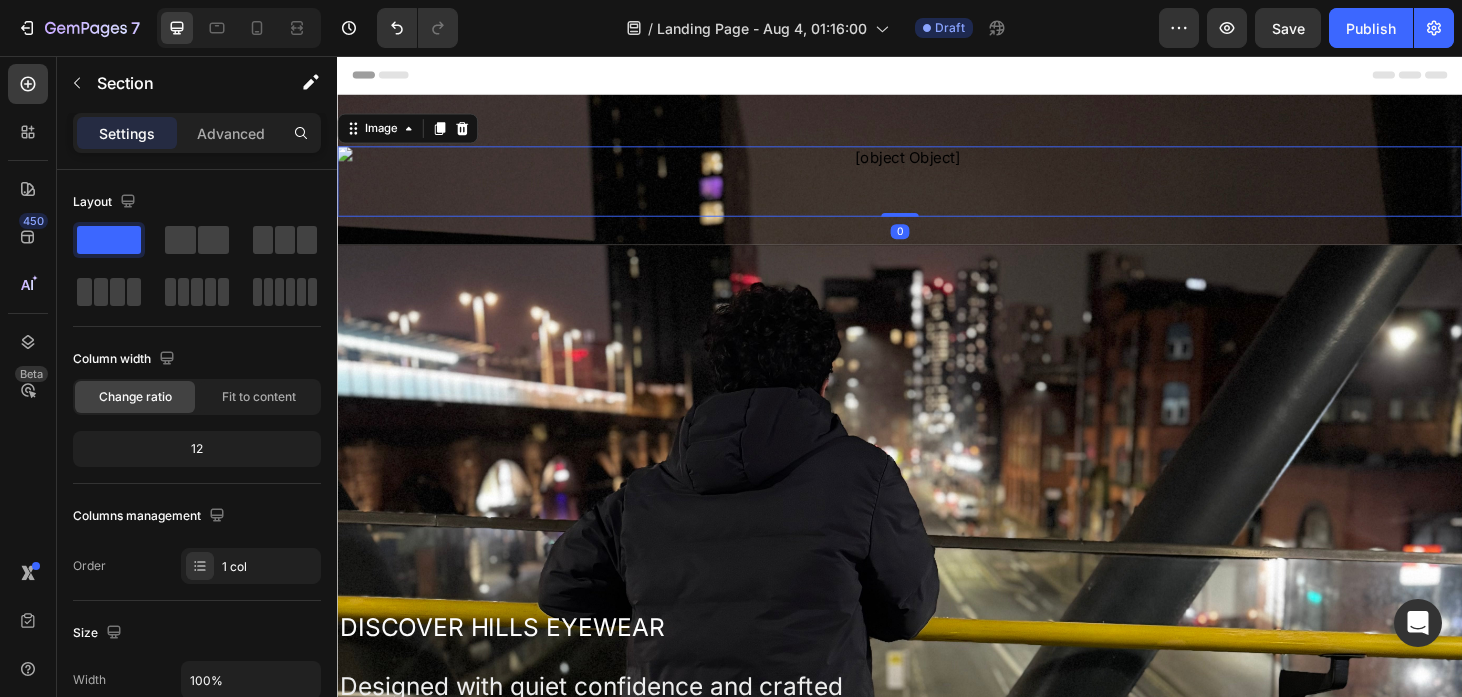 click at bounding box center [937, 190] 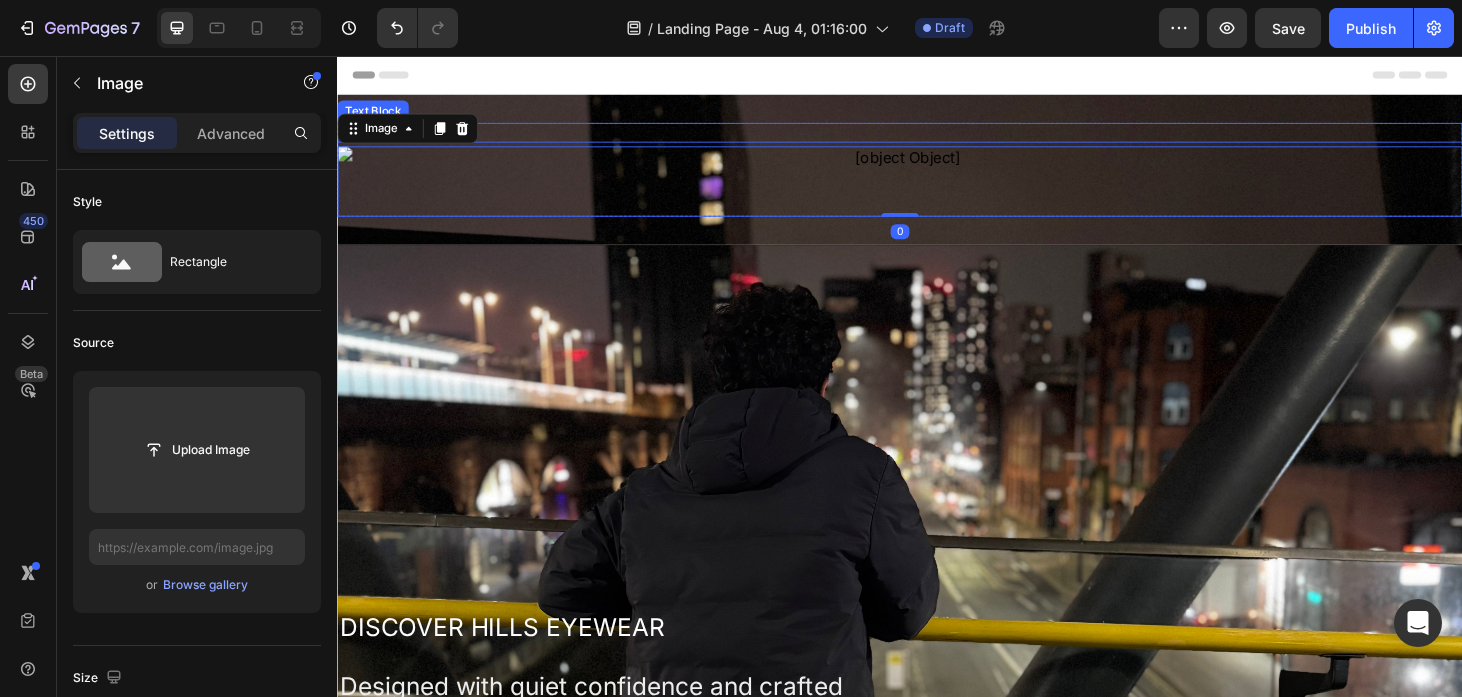 click at bounding box center (937, 137) 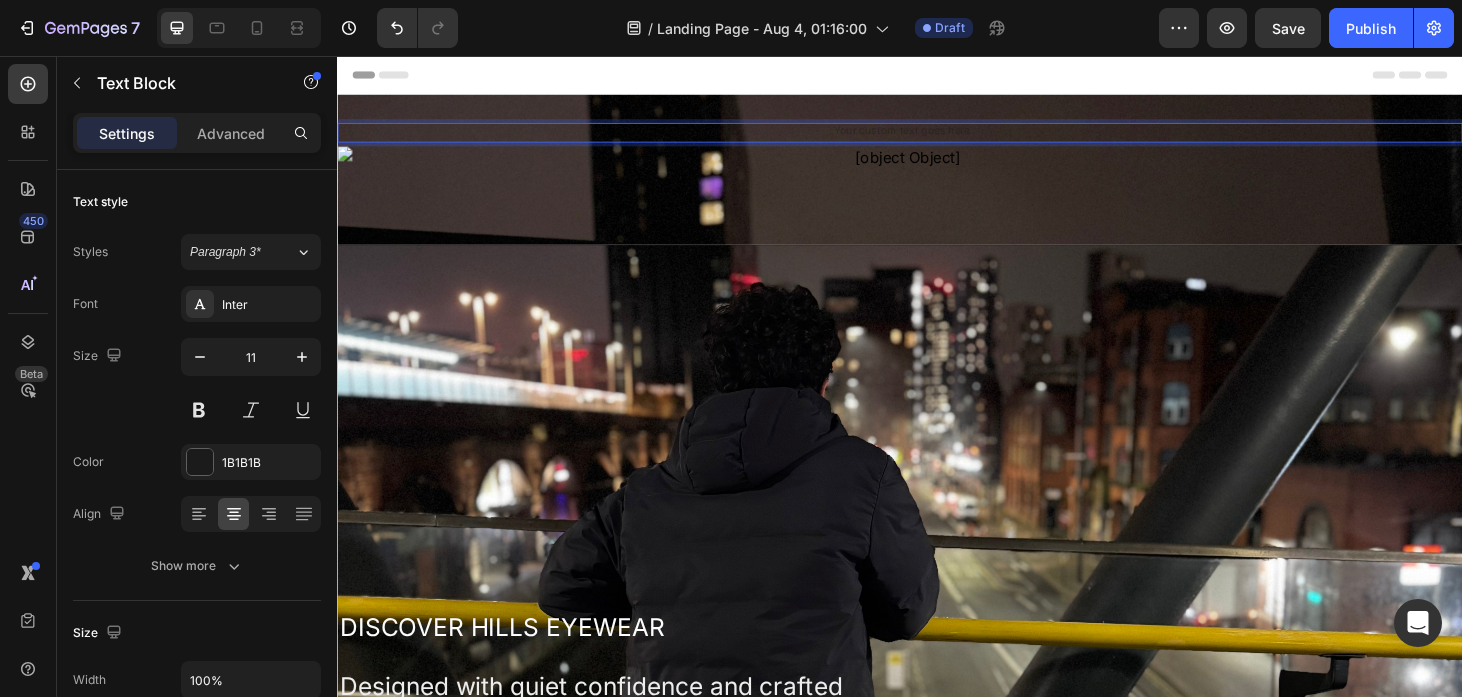 click at bounding box center (937, 137) 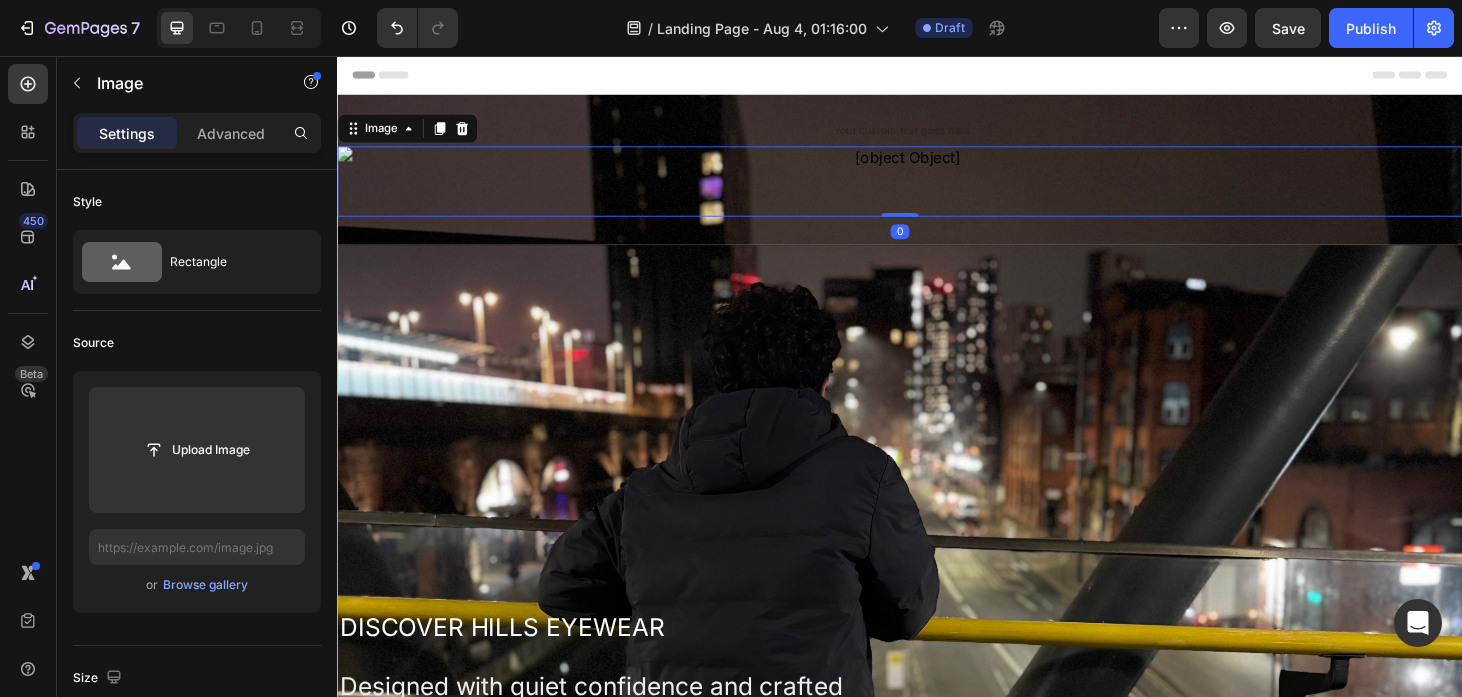 click at bounding box center [937, 190] 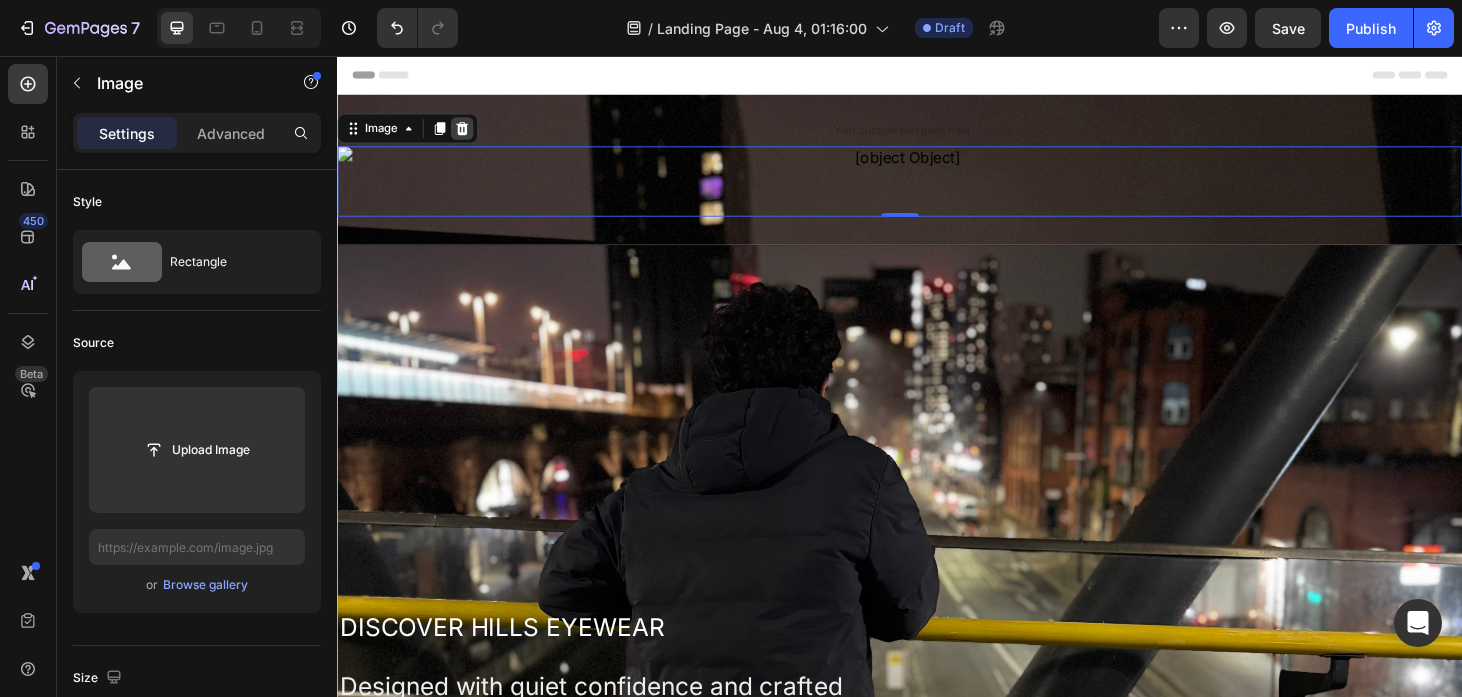 click 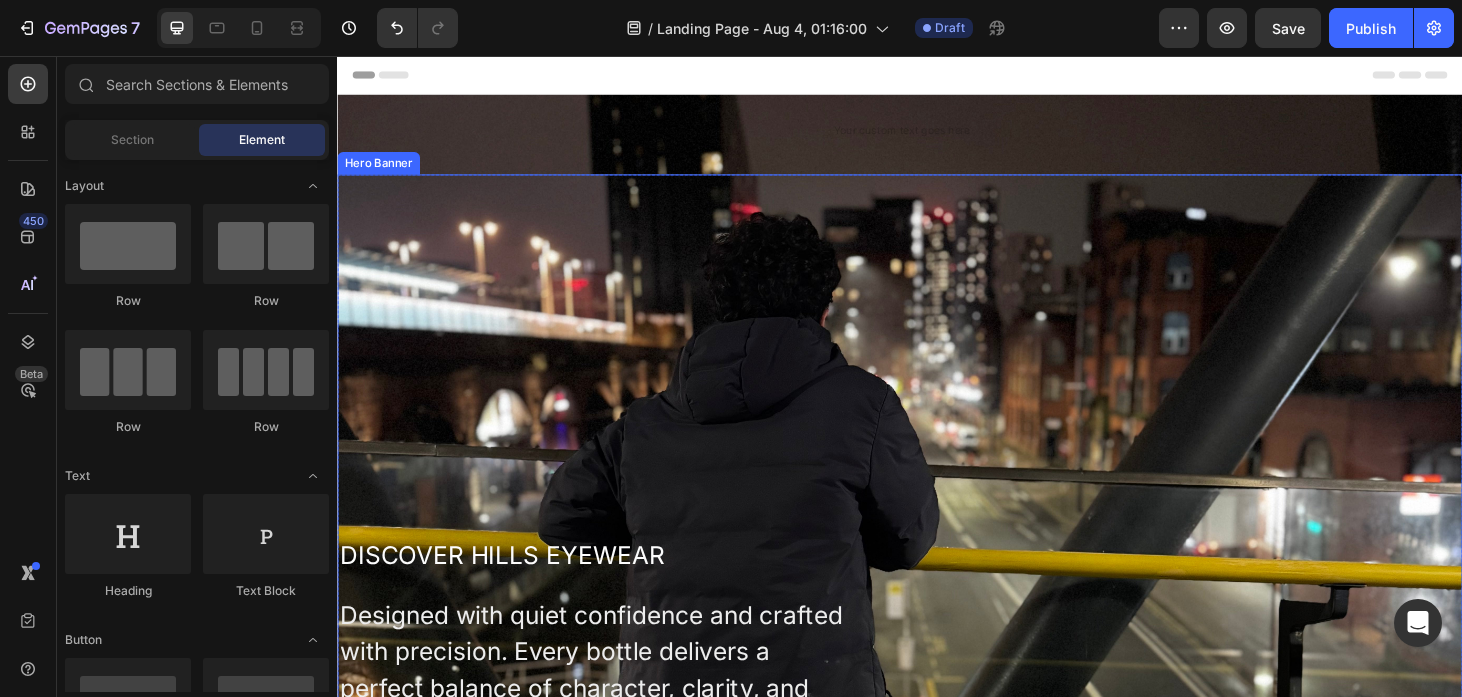 scroll, scrollTop: 7, scrollLeft: 0, axis: vertical 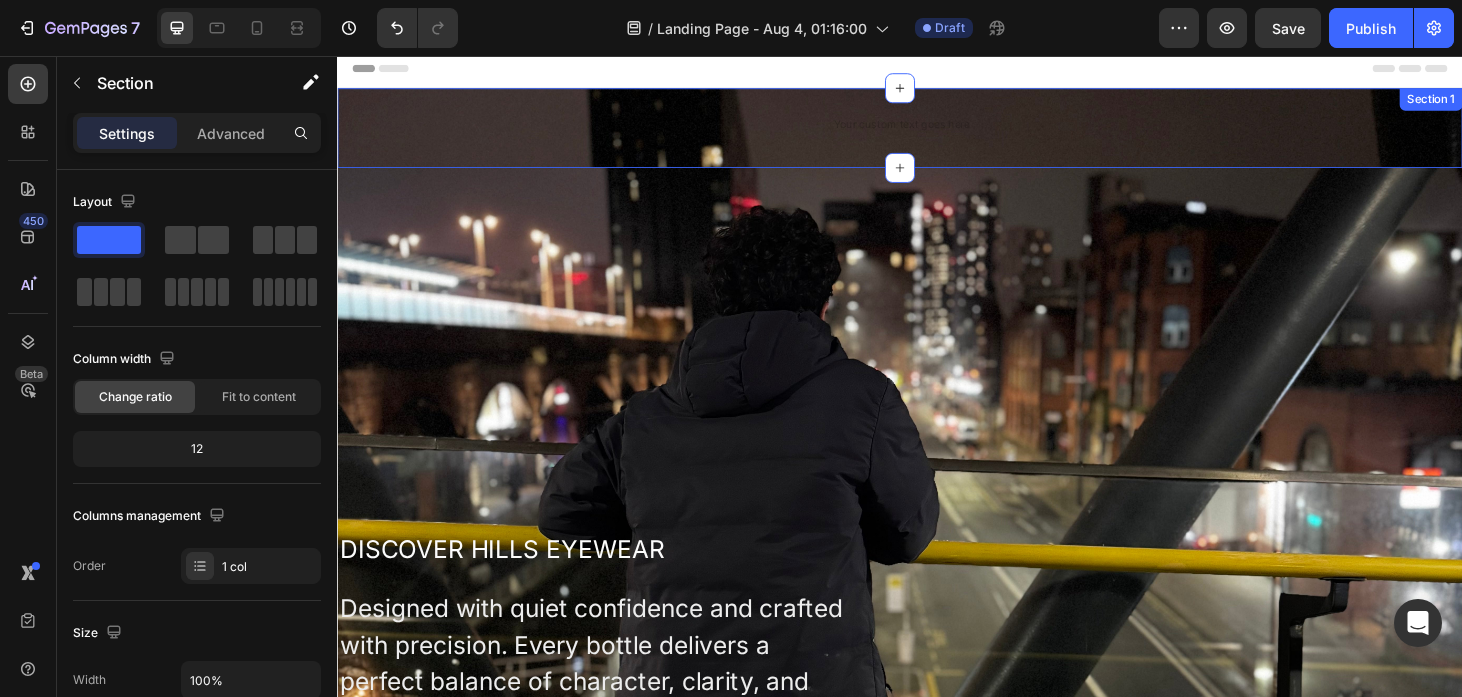 click on "Text Block Row Section 1" at bounding box center [937, 132] 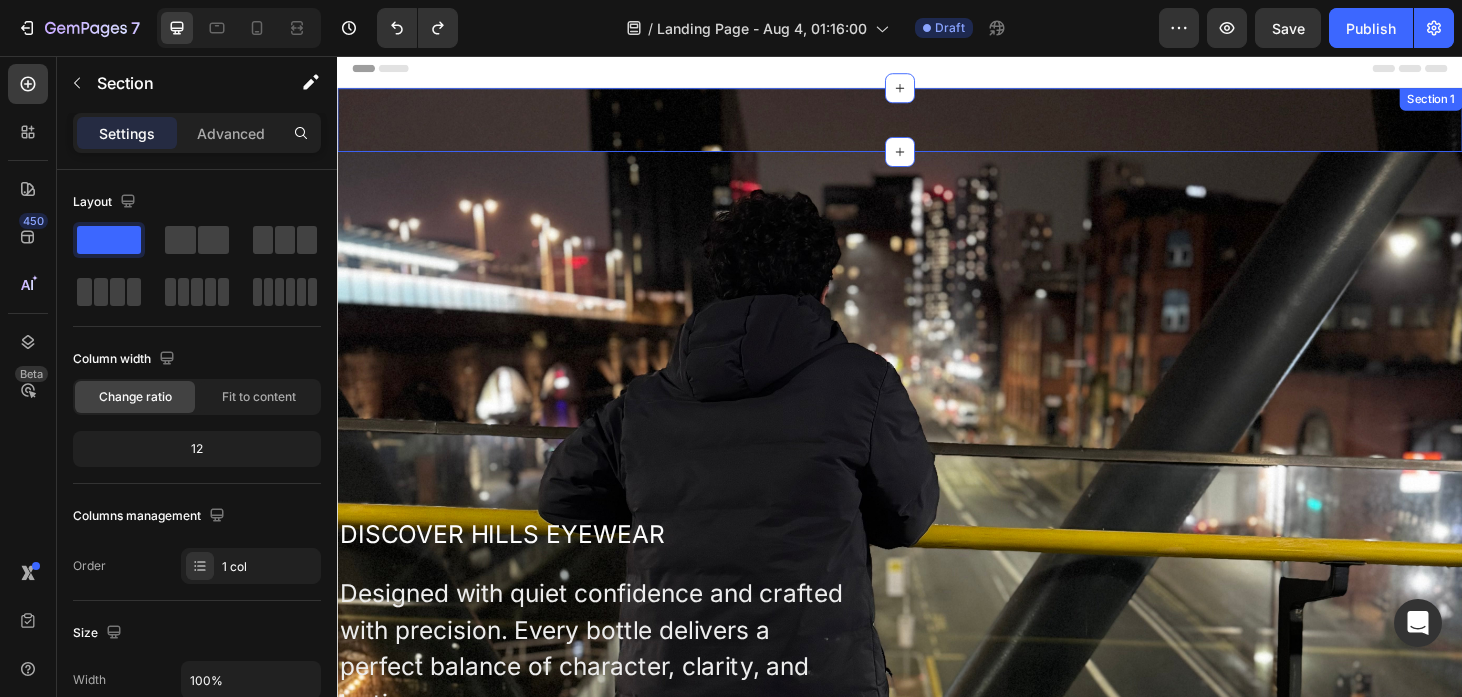 click on "Text Block Row Section 1" at bounding box center (937, 124) 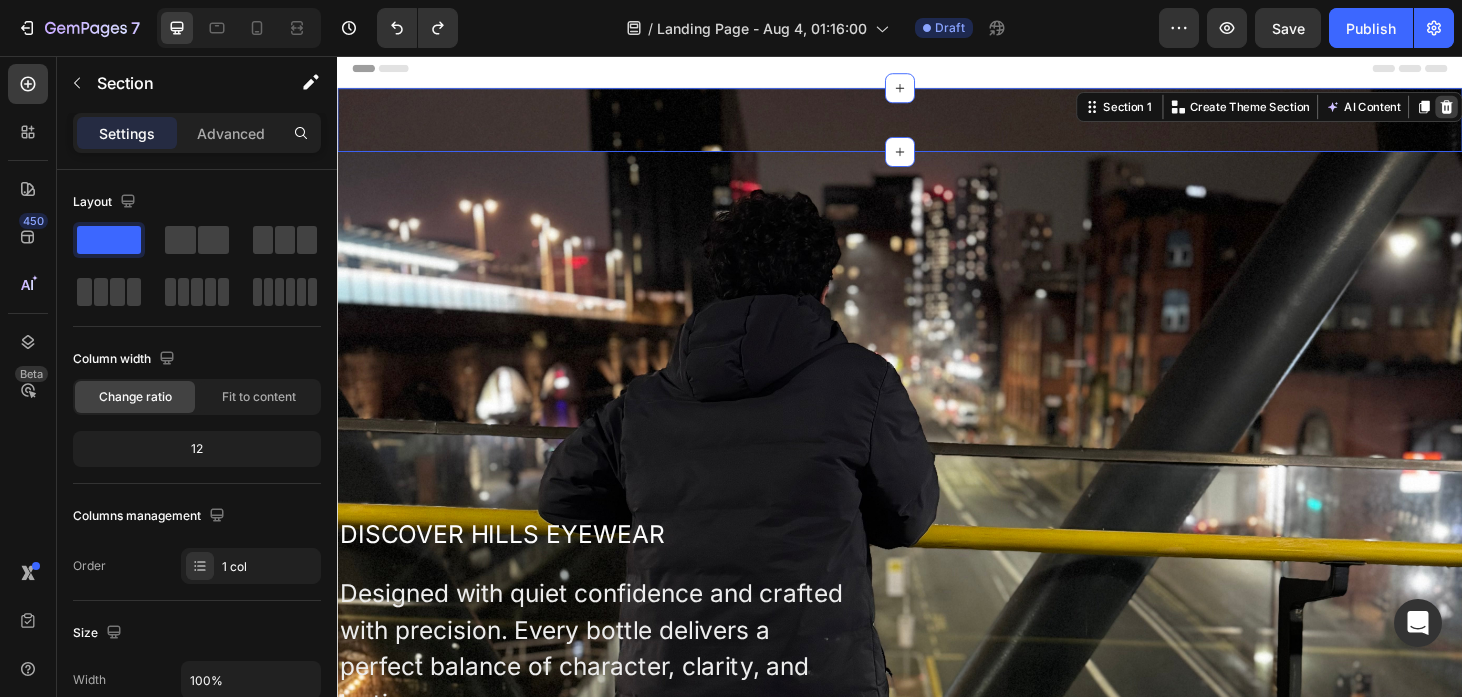 click 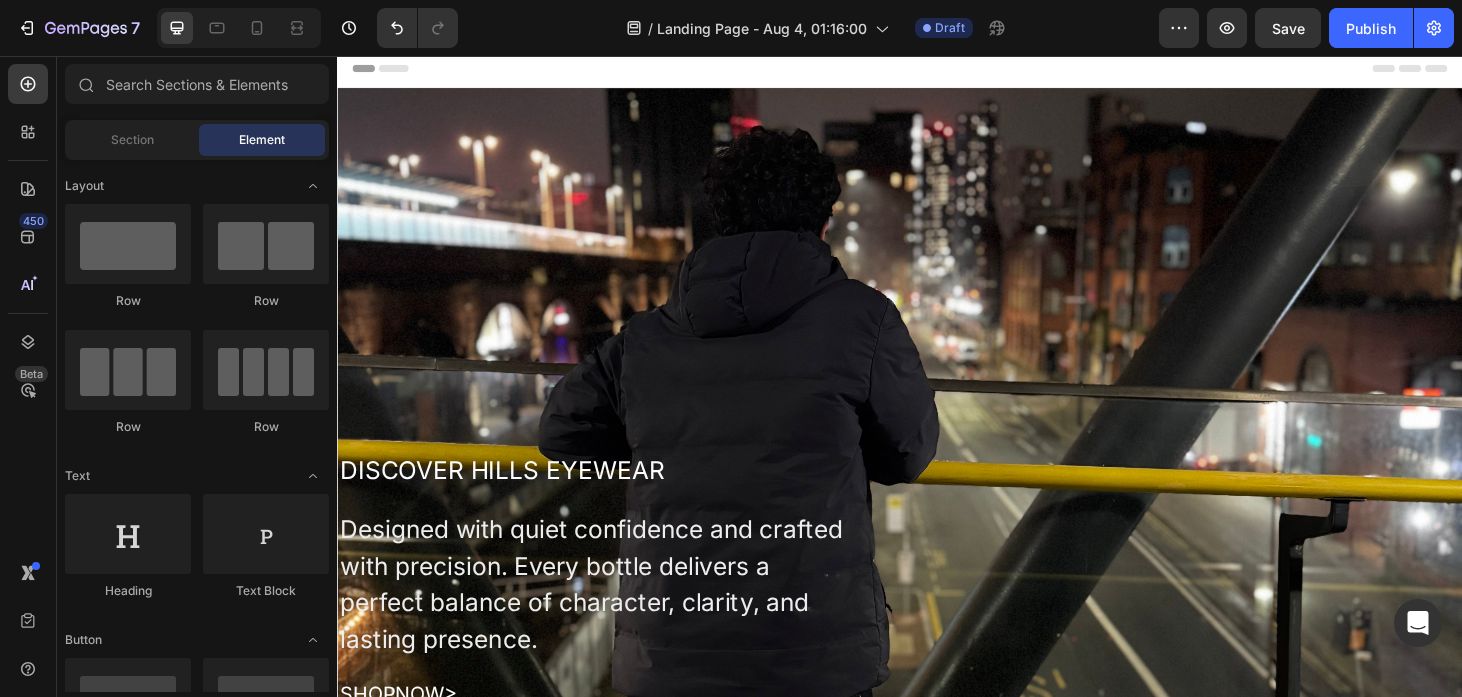 click on "Header" at bounding box center (937, 69) 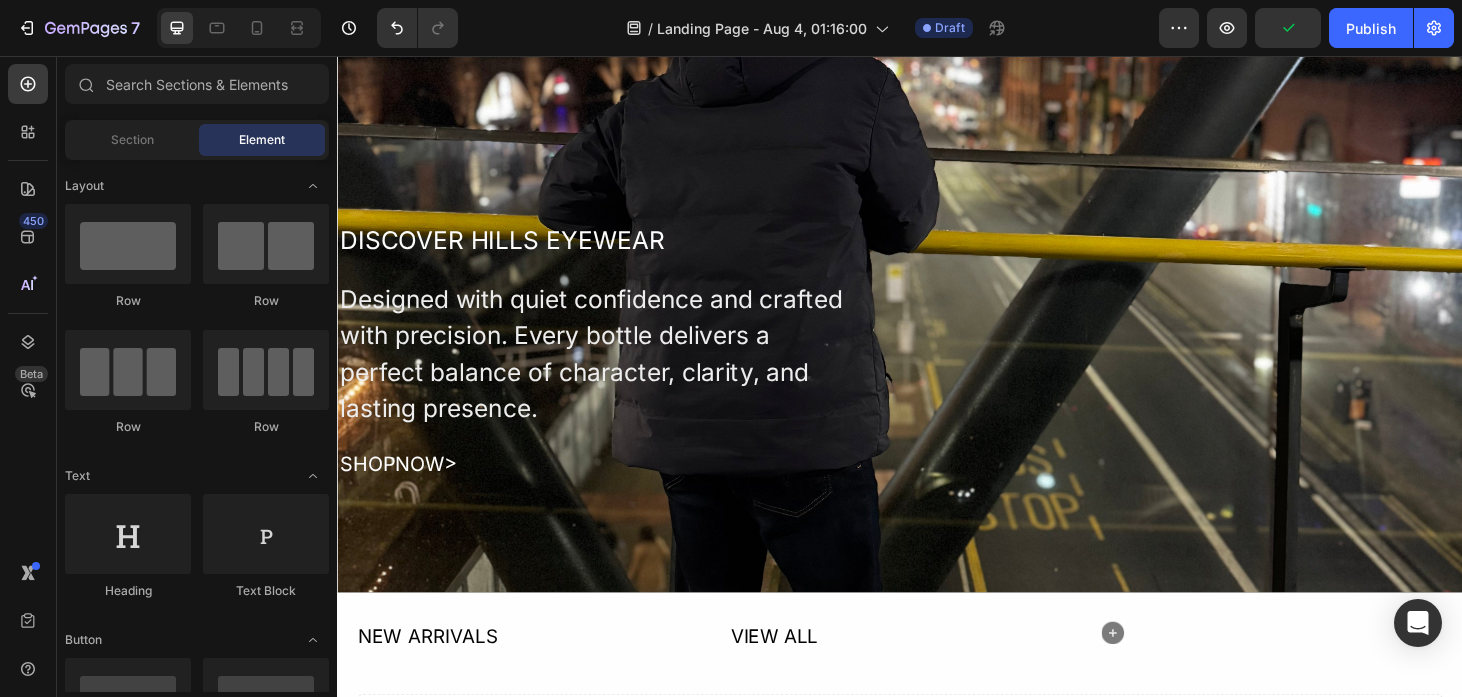 scroll, scrollTop: 257, scrollLeft: 0, axis: vertical 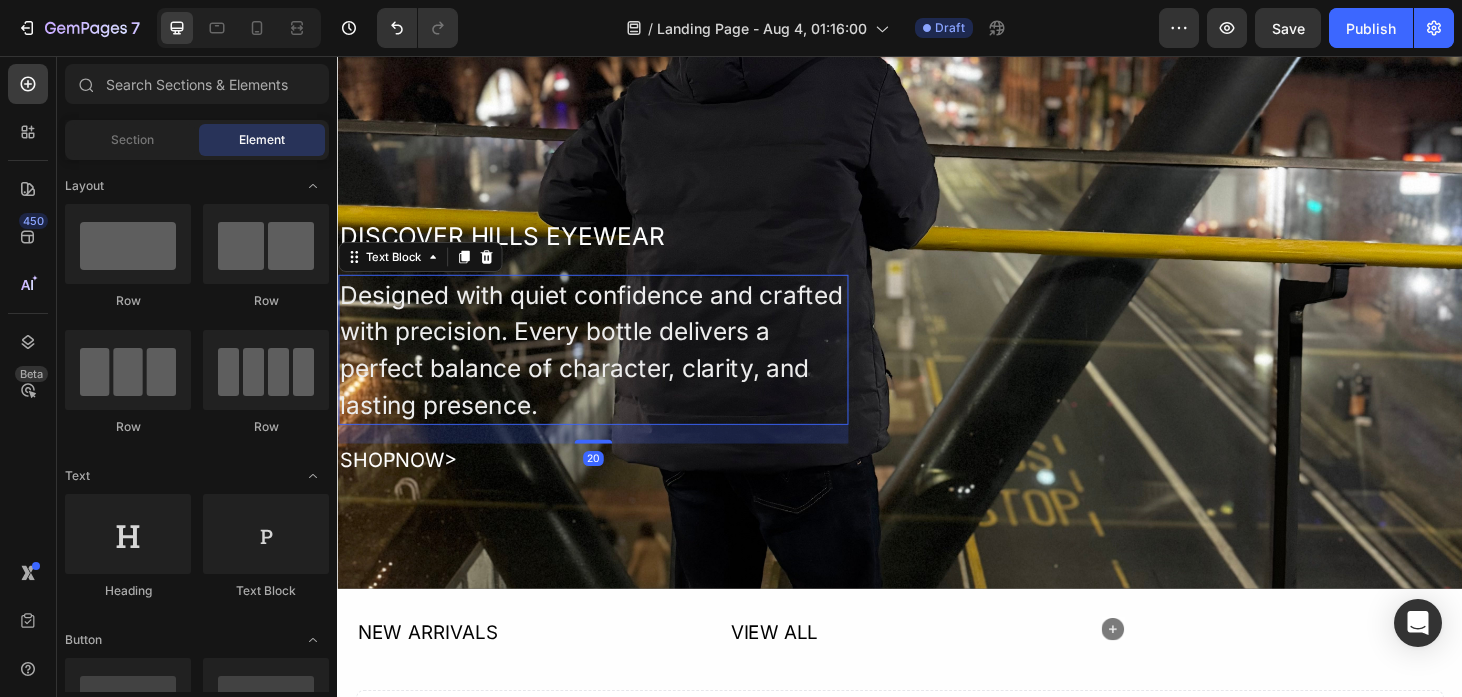 click on "Designed with quiet confidence and crafted with precision. Every bottle delivers a perfect balance of character, clarity, and lasting presence." at bounding box center [610, 369] 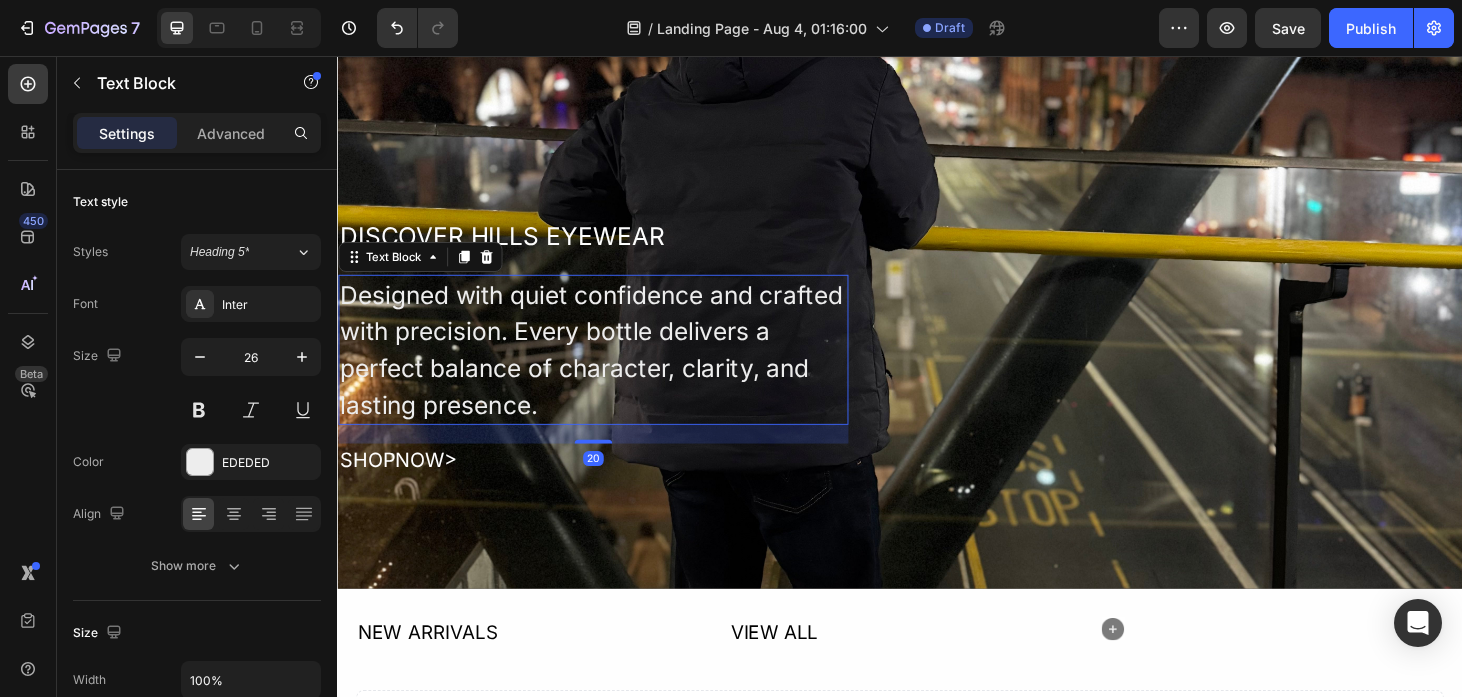 click on "Designed with quiet confidence and crafted with precision. Every bottle delivers a perfect balance of character, clarity, and lasting presence." at bounding box center [610, 369] 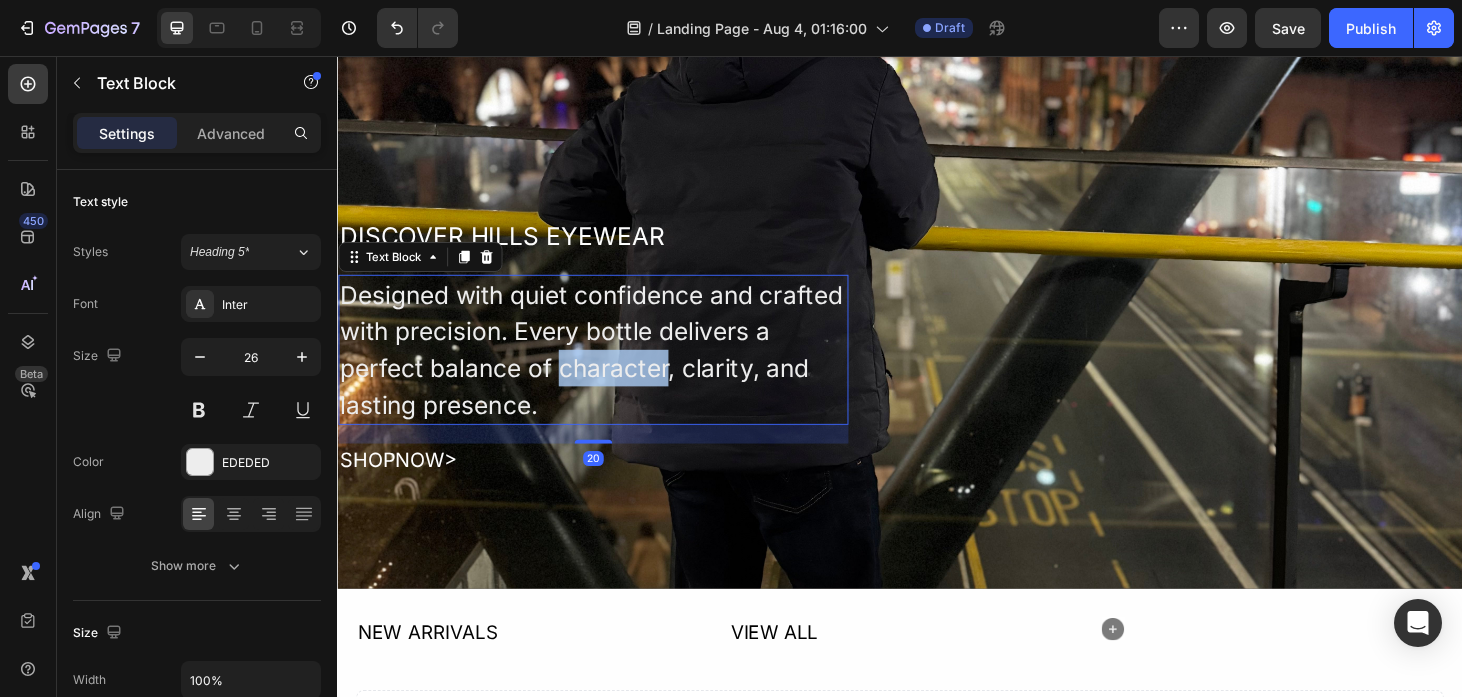 click on "Designed with quiet confidence and crafted with precision. Every bottle delivers a perfect balance of character, clarity, and lasting presence." at bounding box center [610, 369] 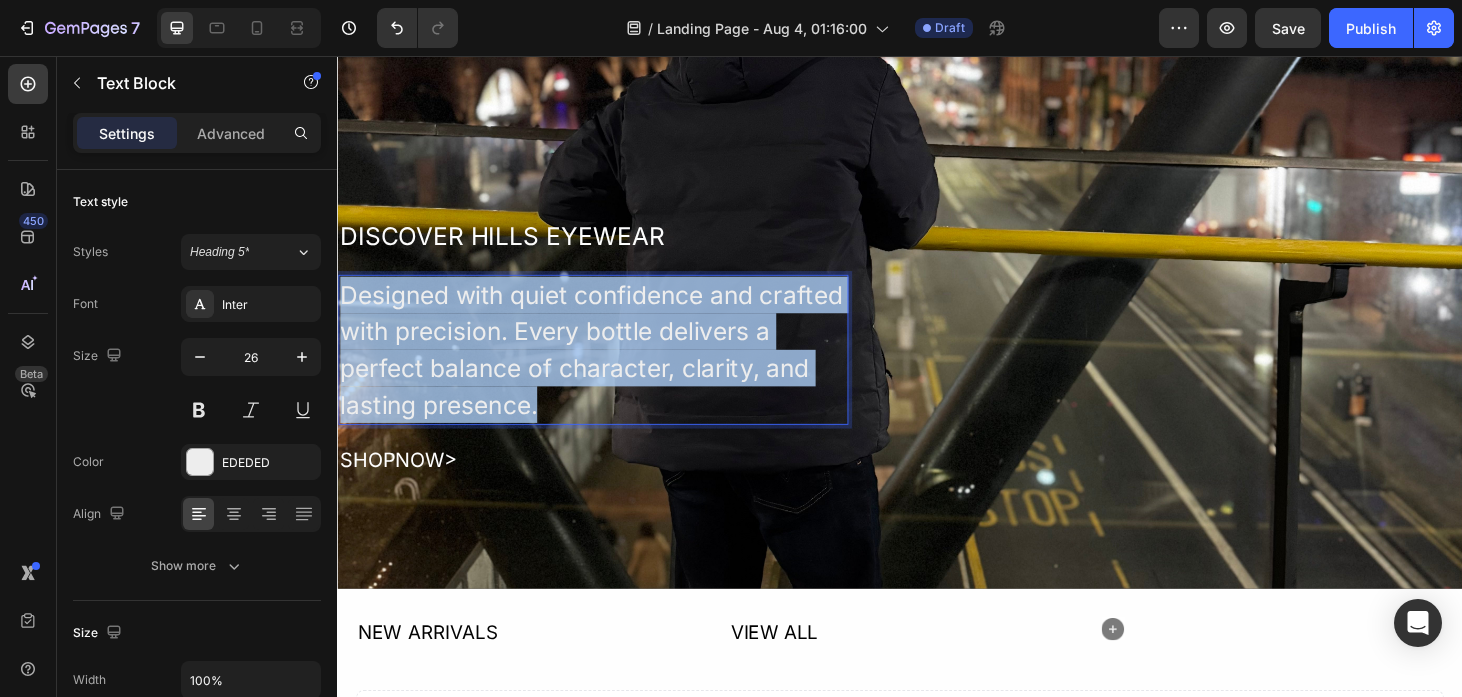 click on "Designed with quiet confidence and crafted with precision. Every bottle delivers a perfect balance of character, clarity, and lasting presence." at bounding box center (610, 369) 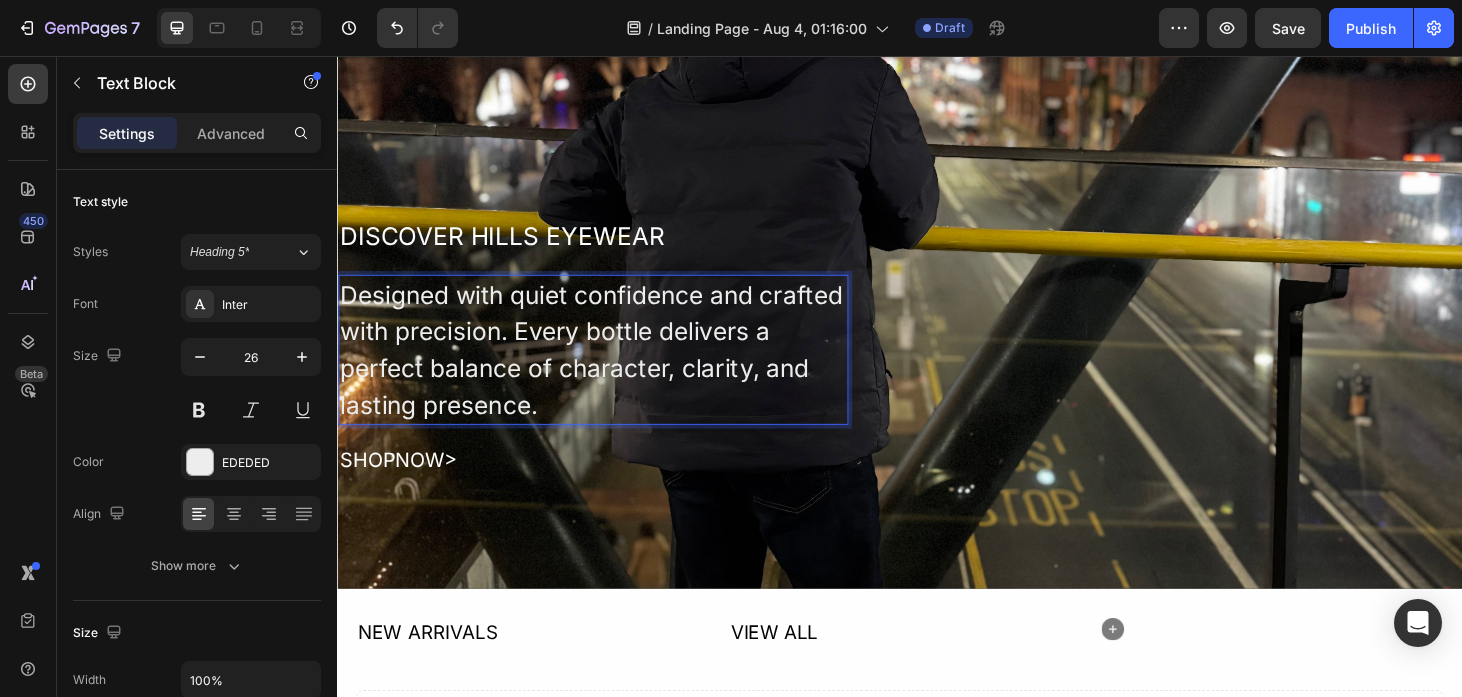 scroll, scrollTop: 218, scrollLeft: 0, axis: vertical 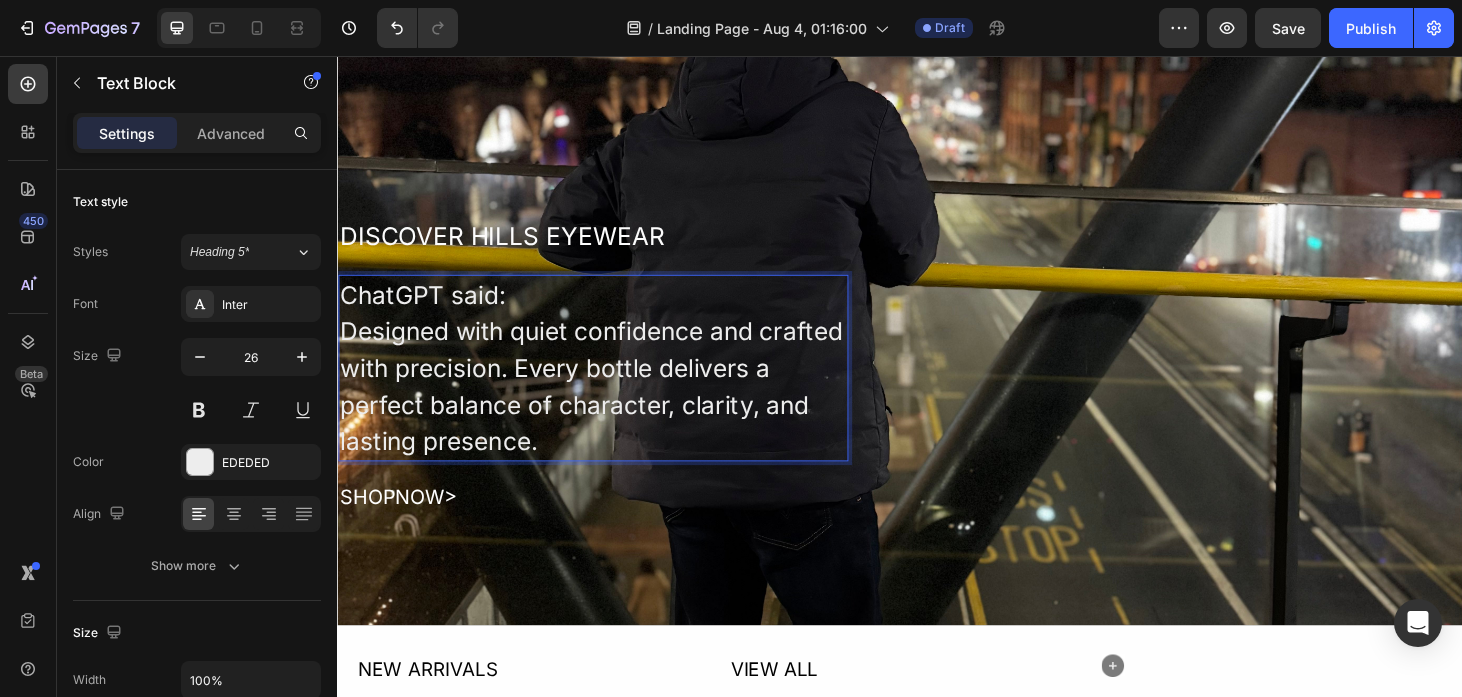 click on "ChatGPT said:" at bounding box center [610, 310] 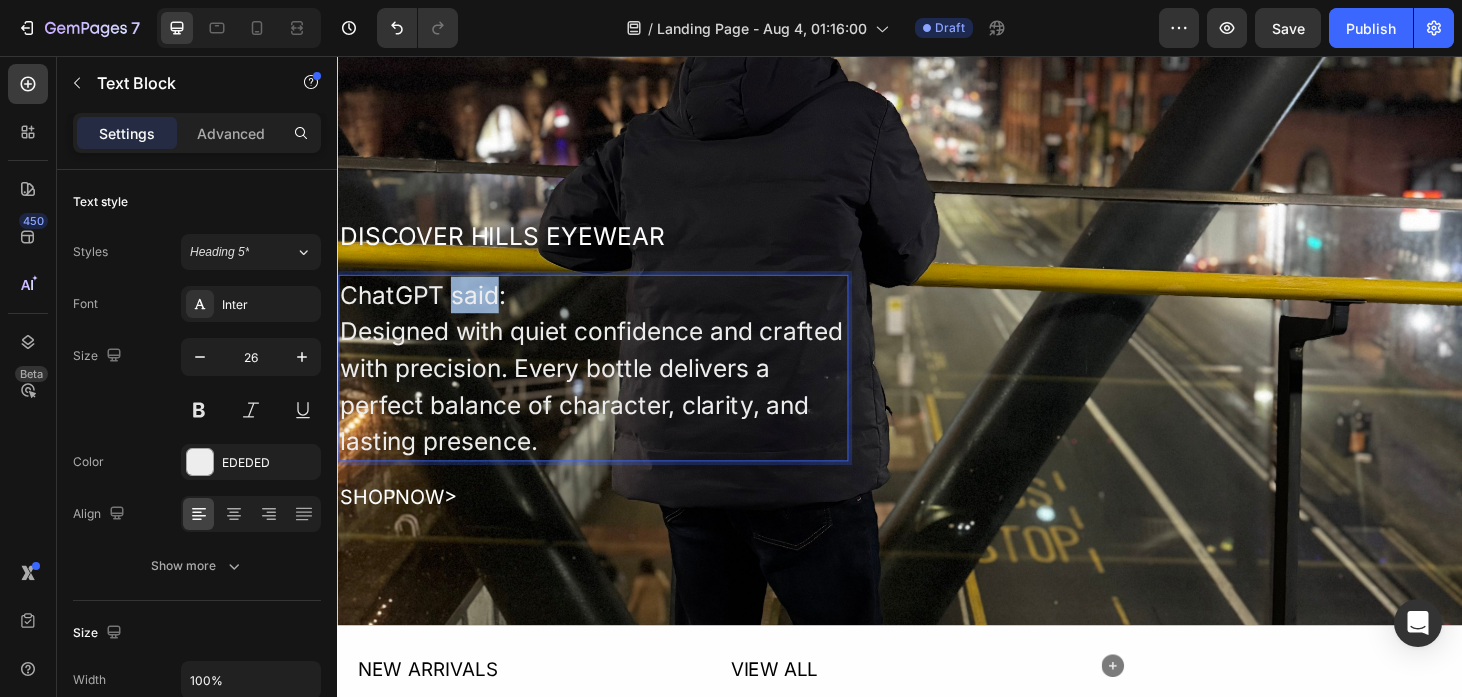 click on "ChatGPT said:" at bounding box center [610, 310] 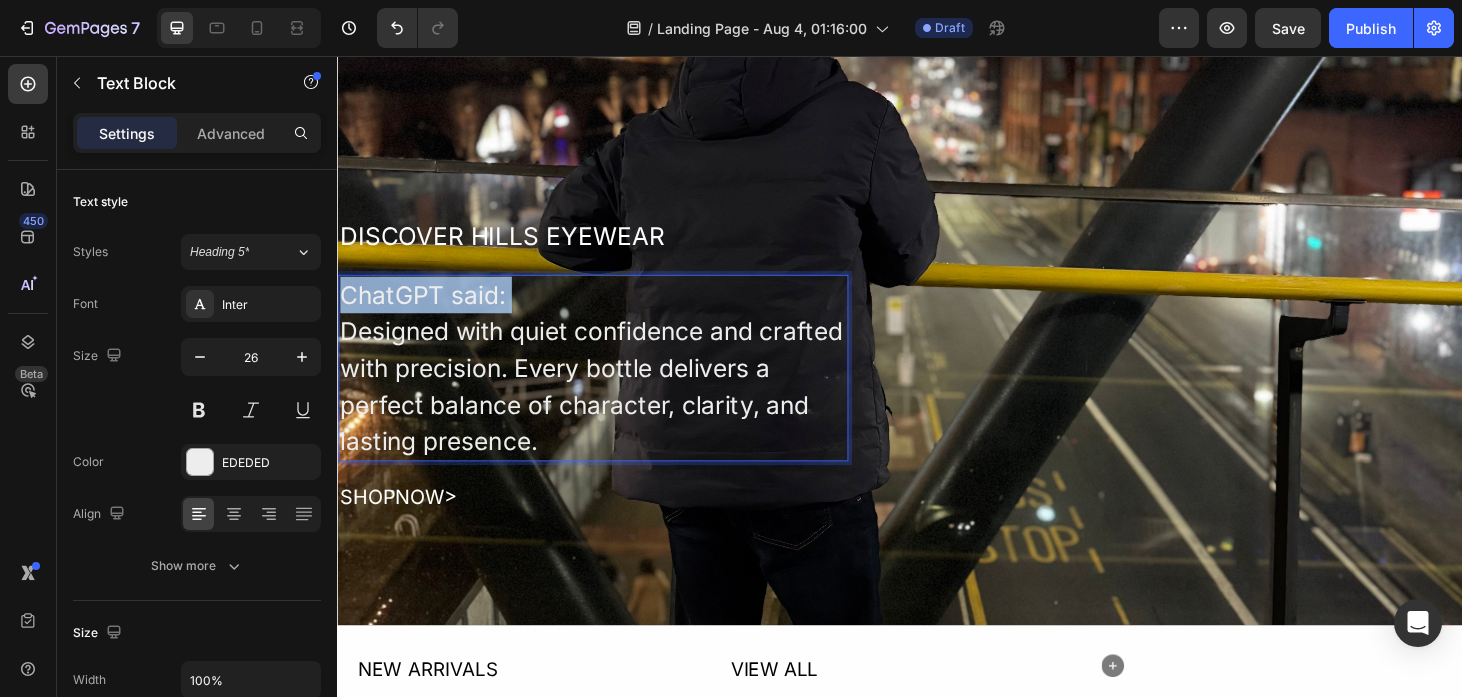 click on "ChatGPT said:" at bounding box center [610, 310] 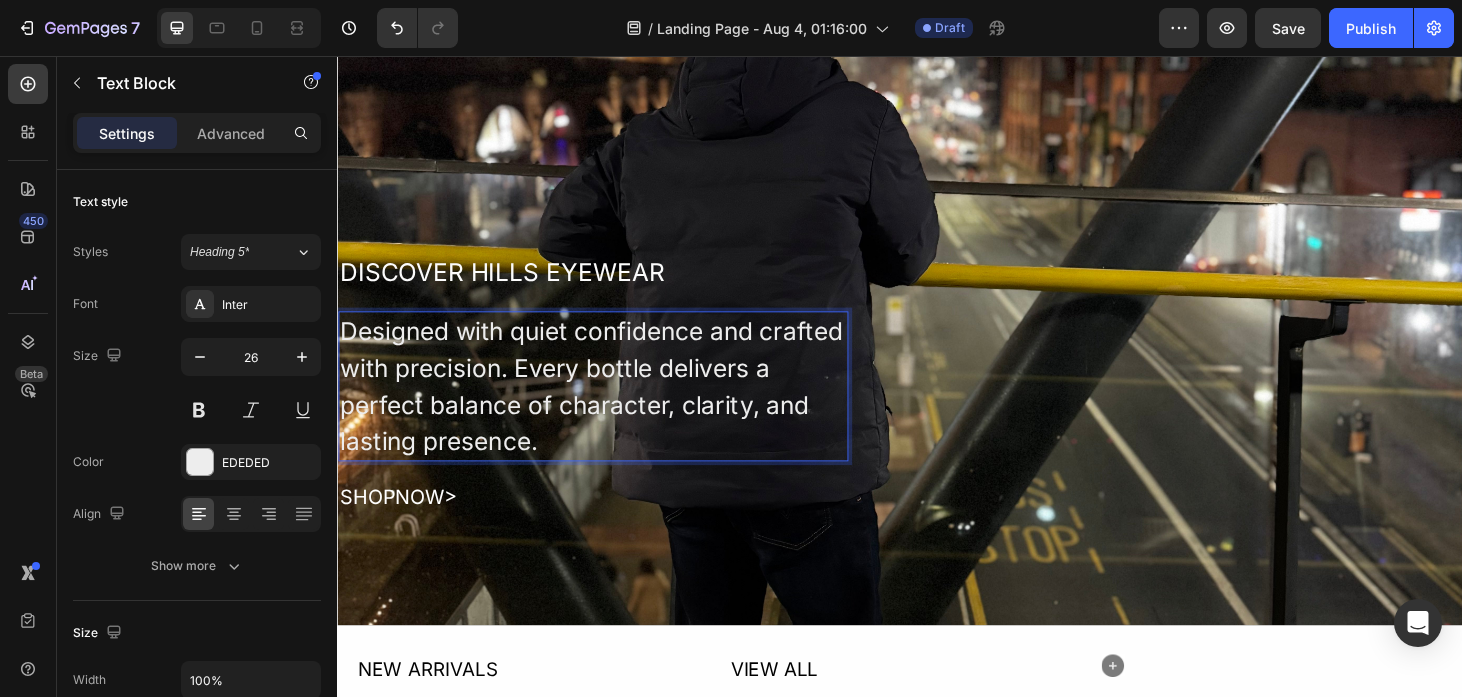 scroll, scrollTop: 257, scrollLeft: 0, axis: vertical 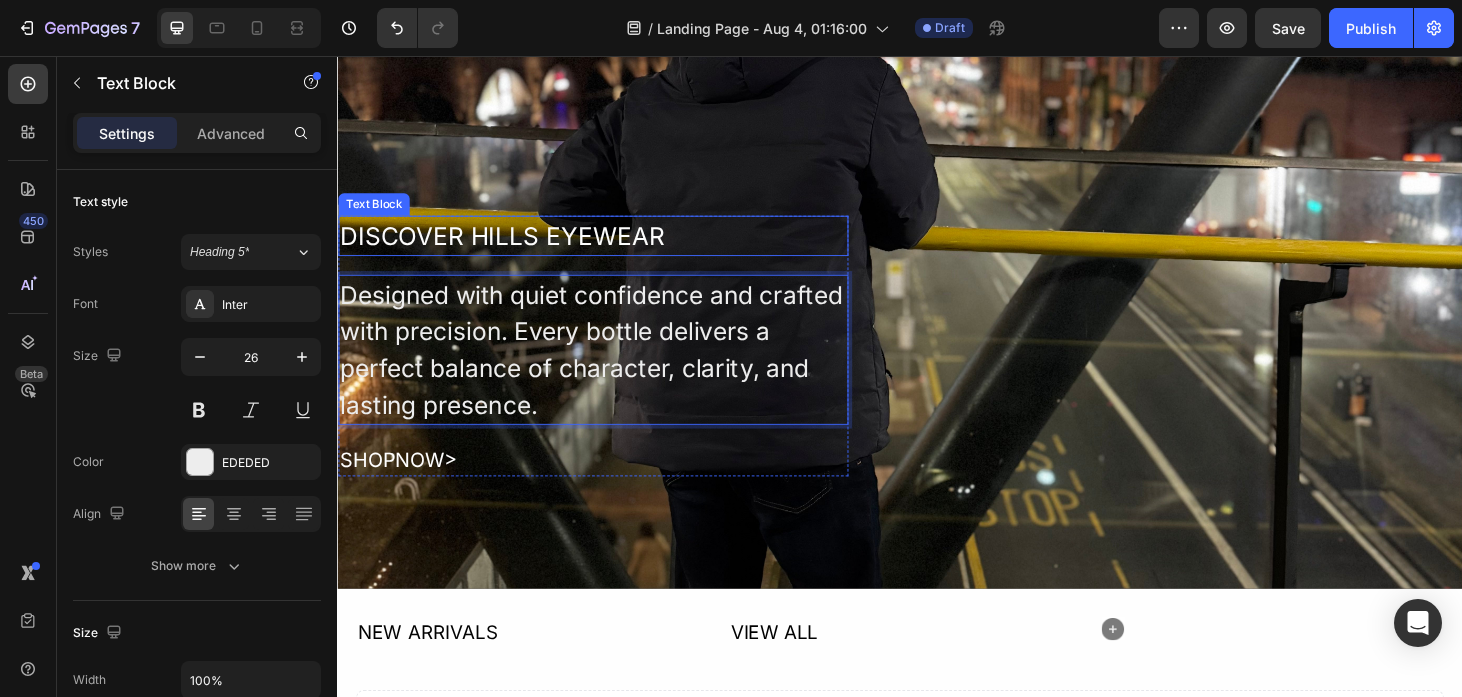 click on "DISCOVER HILLS EYEWEAR" at bounding box center [610, 247] 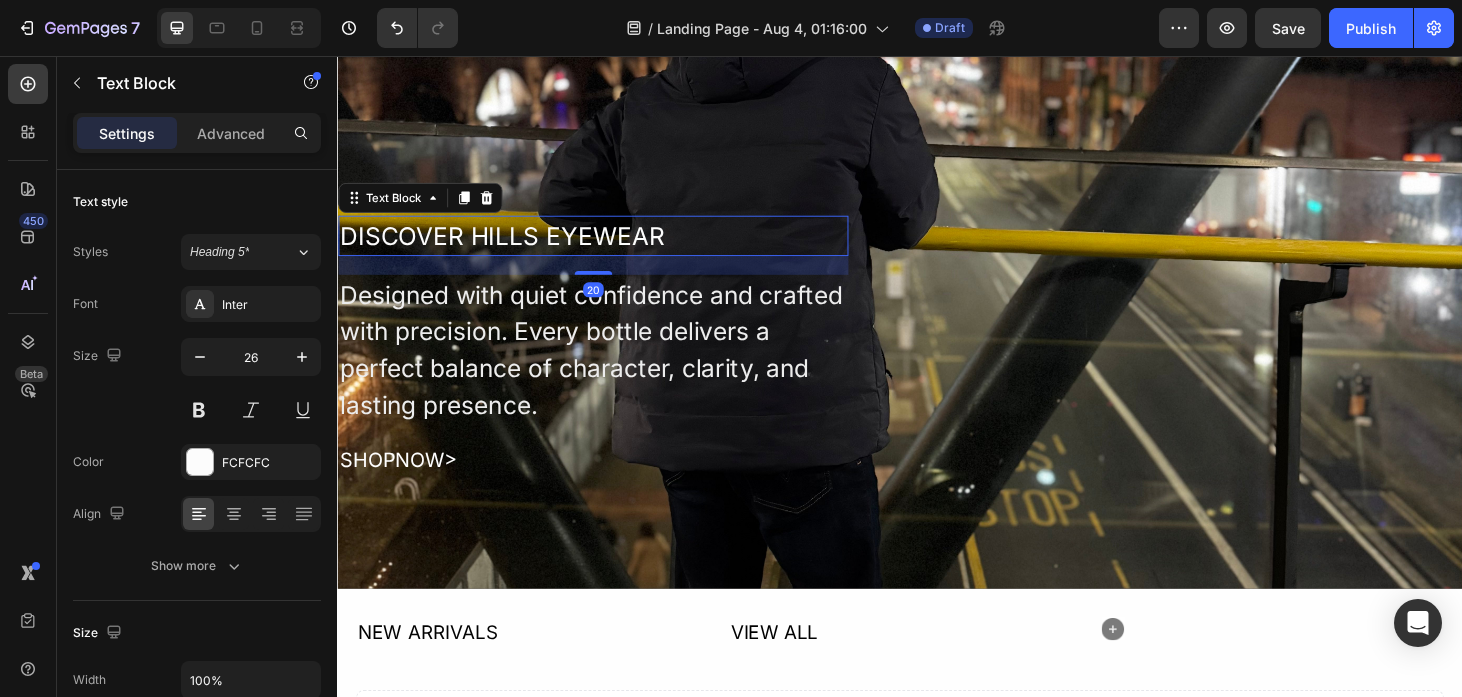 click on "DISCOVER HILLS EYEWEAR" at bounding box center [610, 247] 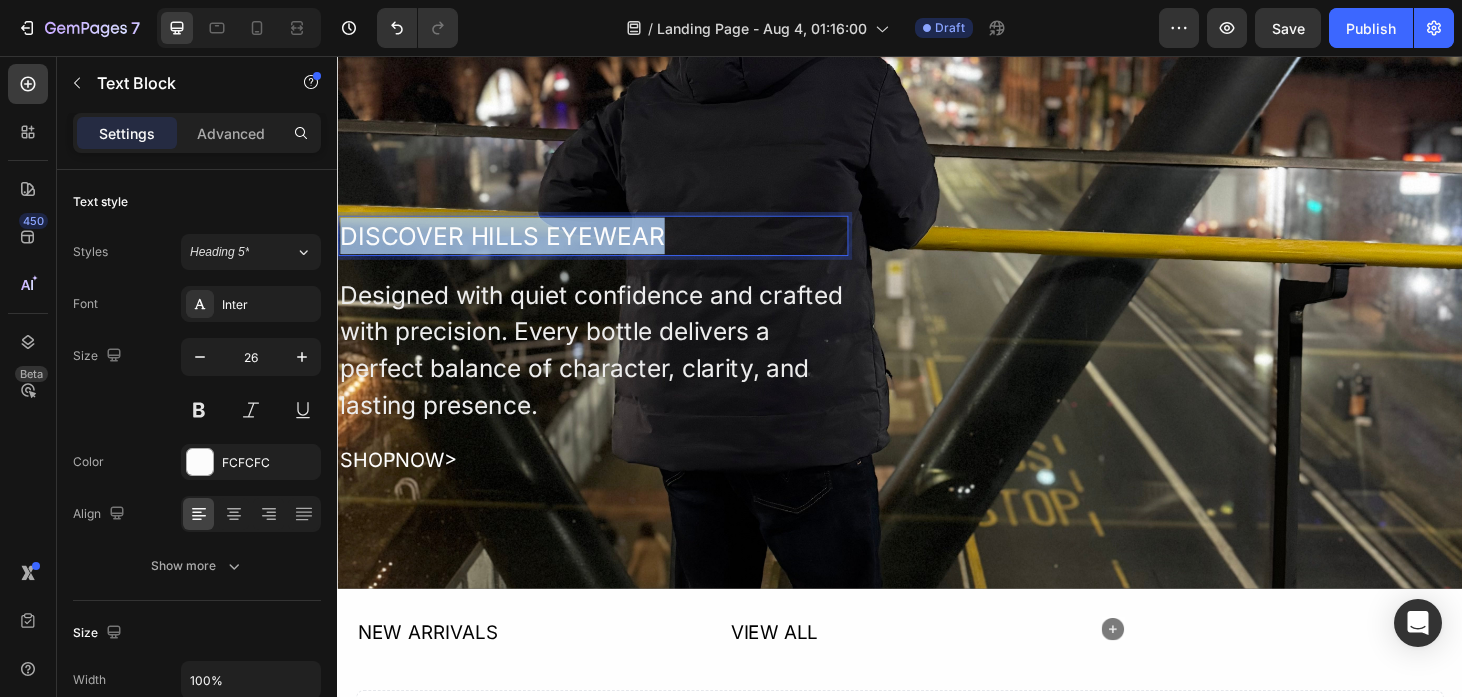 click on "DISCOVER HILLS EYEWEAR" at bounding box center (610, 247) 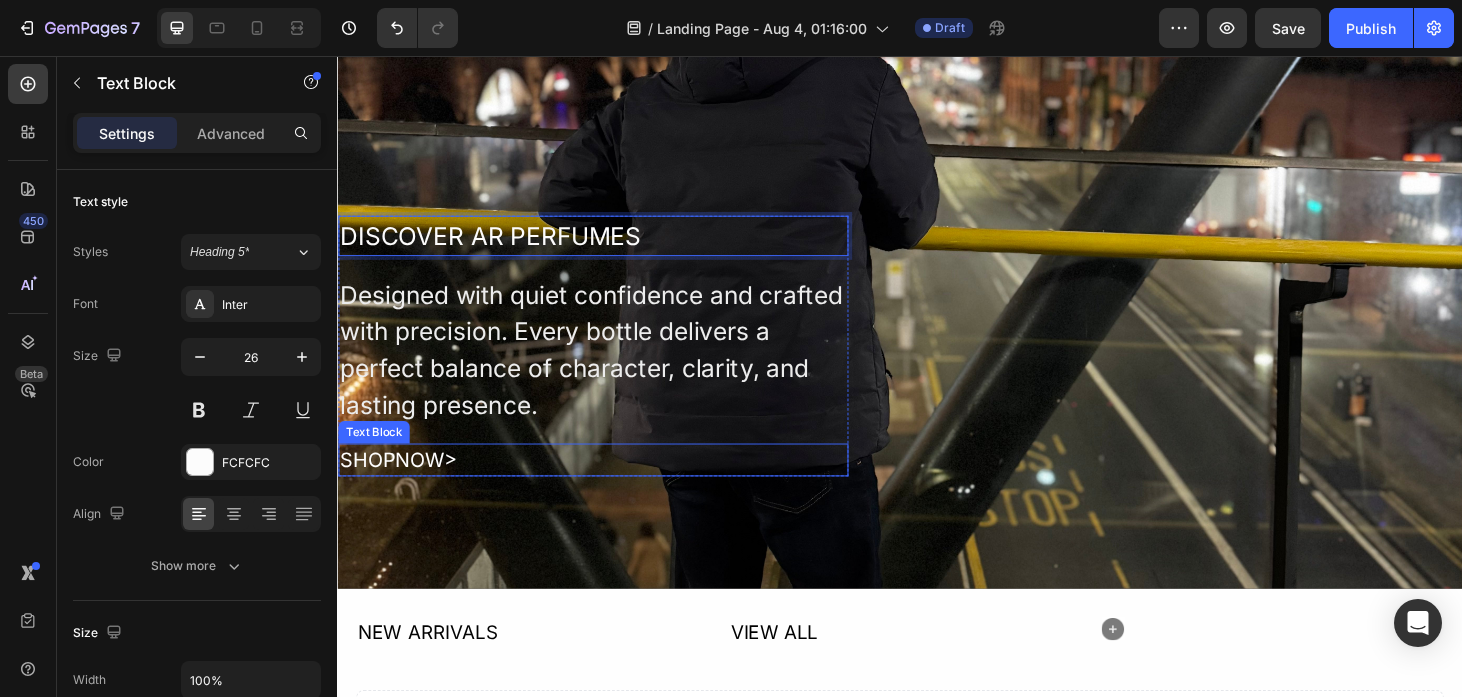 click on "SHOPNOW>" at bounding box center (610, 487) 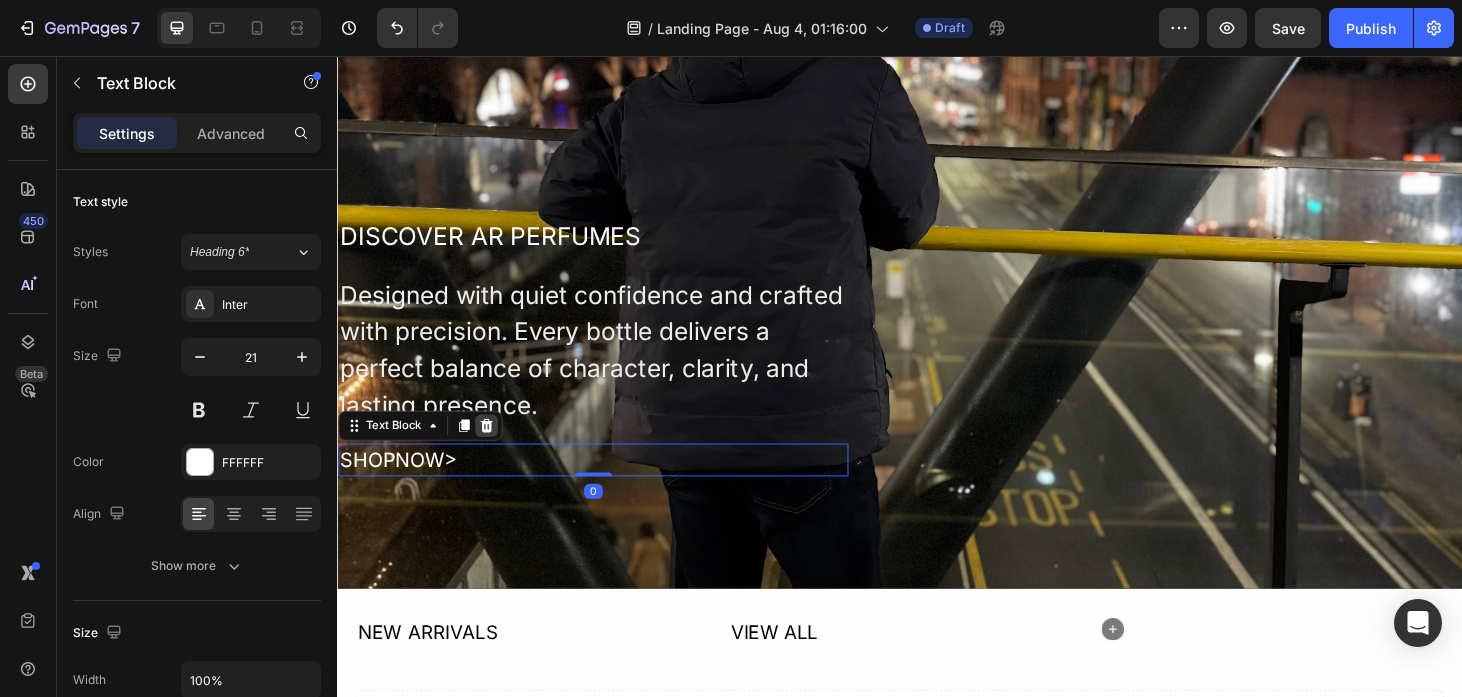 click 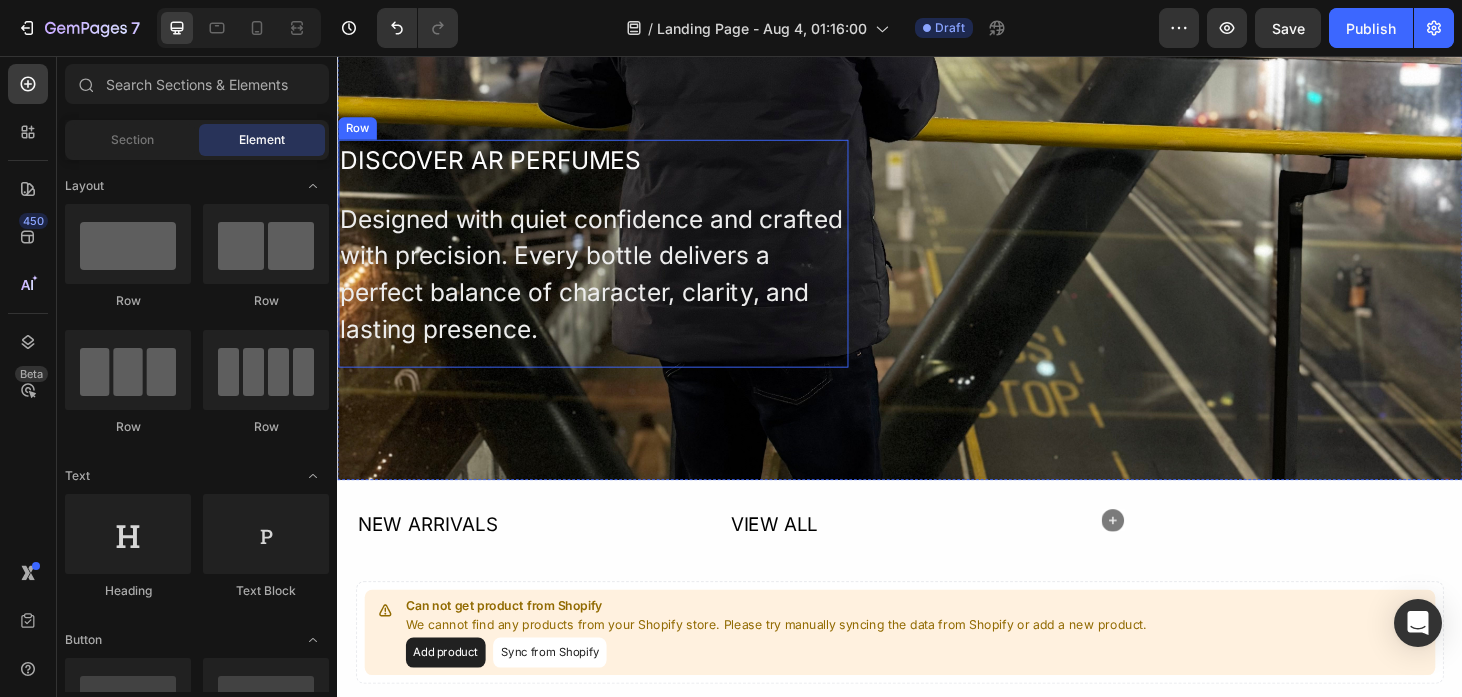 scroll, scrollTop: 382, scrollLeft: 0, axis: vertical 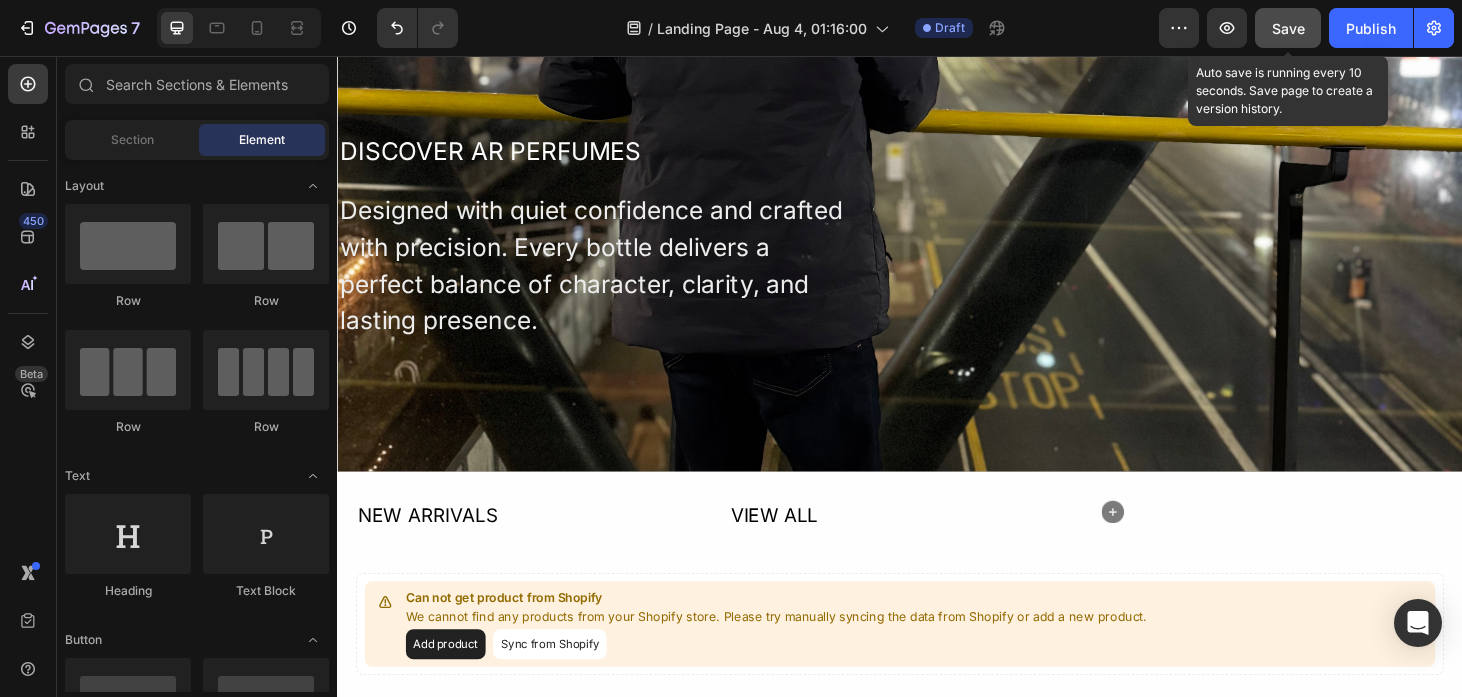 click on "Save" at bounding box center (1288, 28) 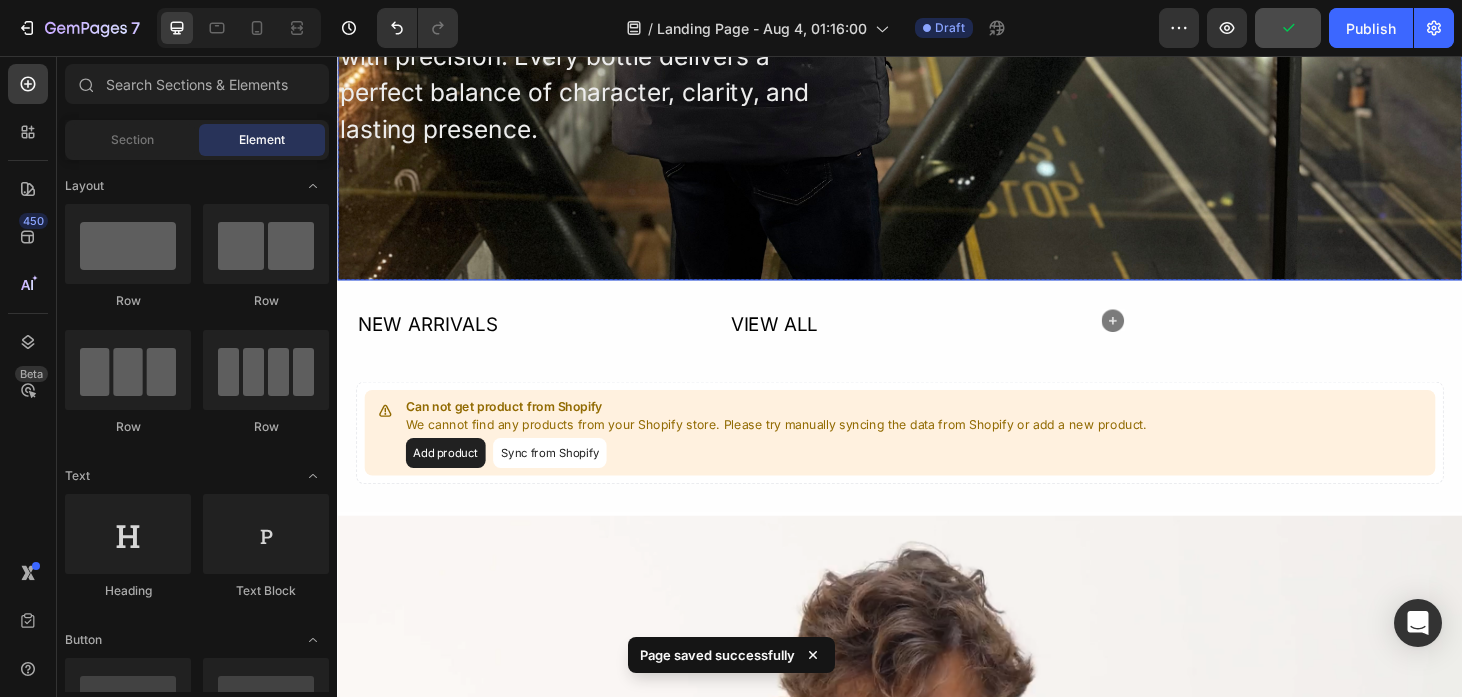scroll, scrollTop: 603, scrollLeft: 0, axis: vertical 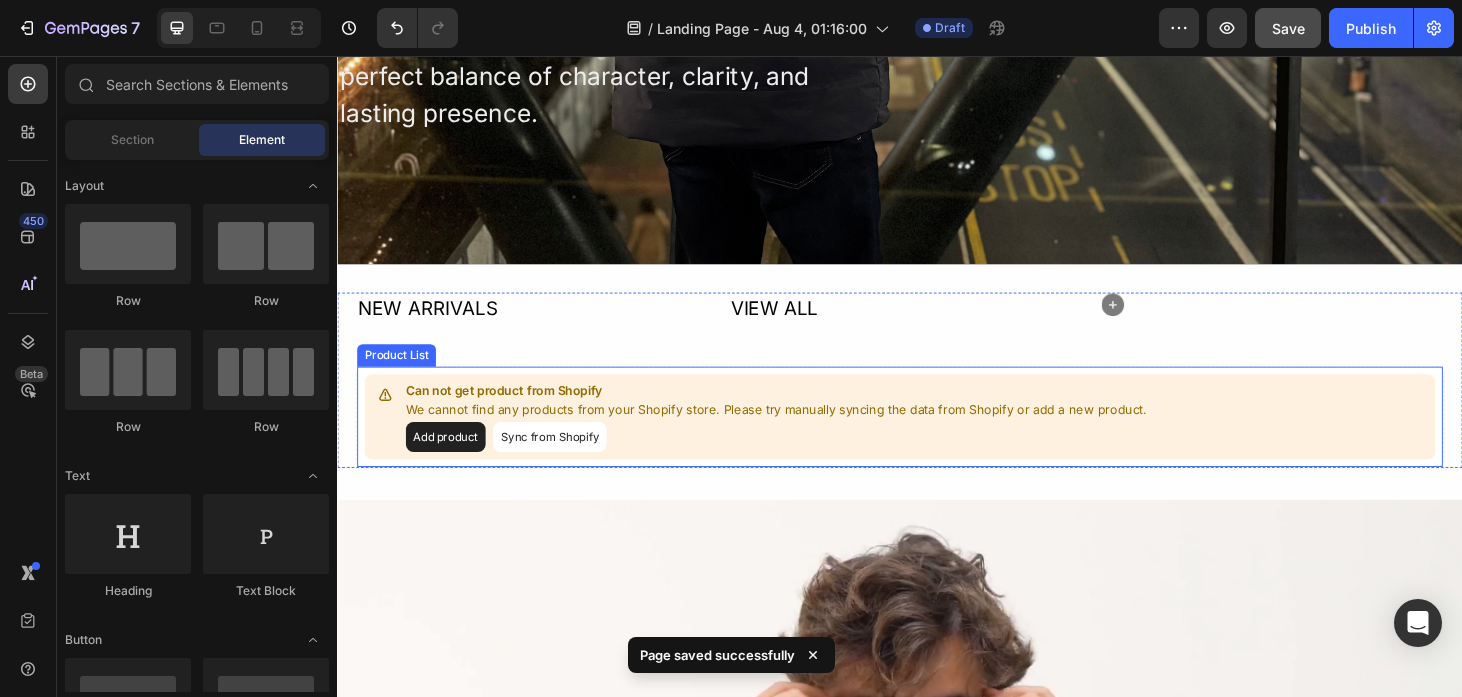 click on "Sync from Shopify" at bounding box center (563, 462) 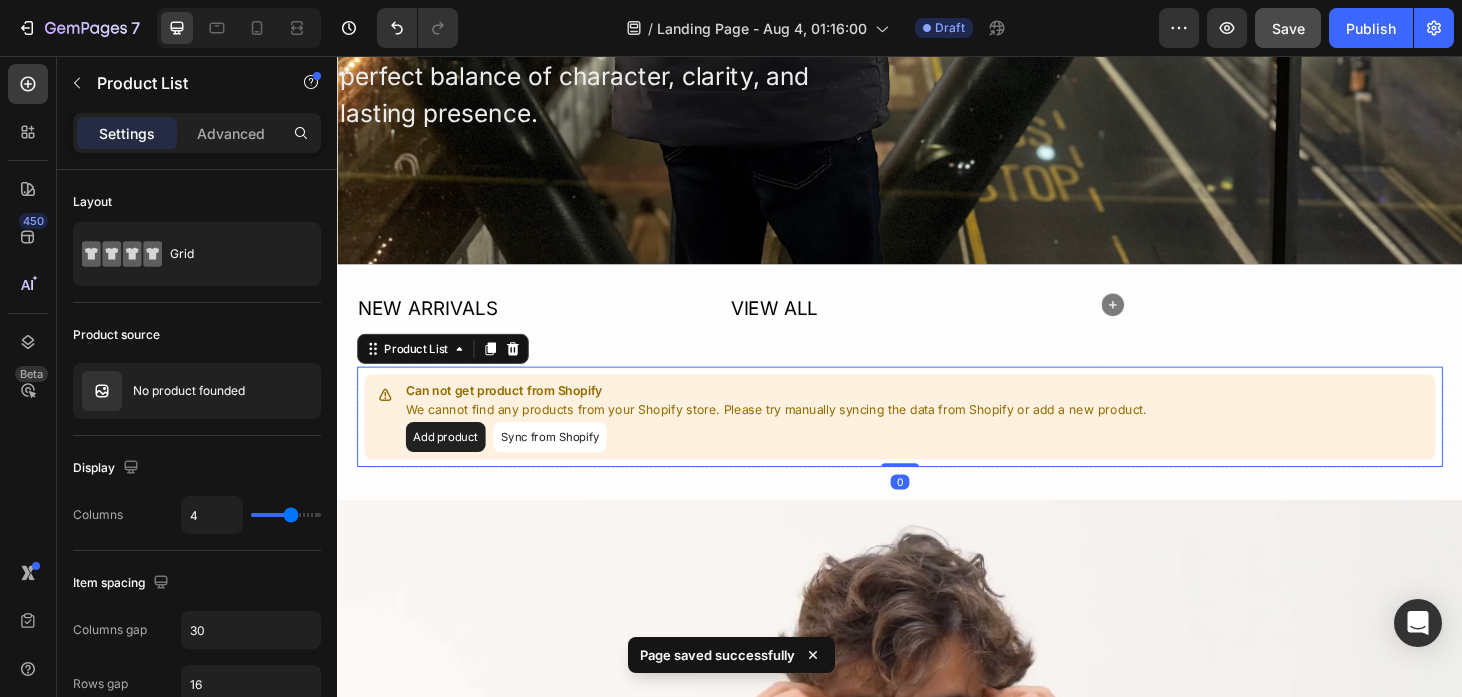 click on "Sync from Shopify" at bounding box center (563, 462) 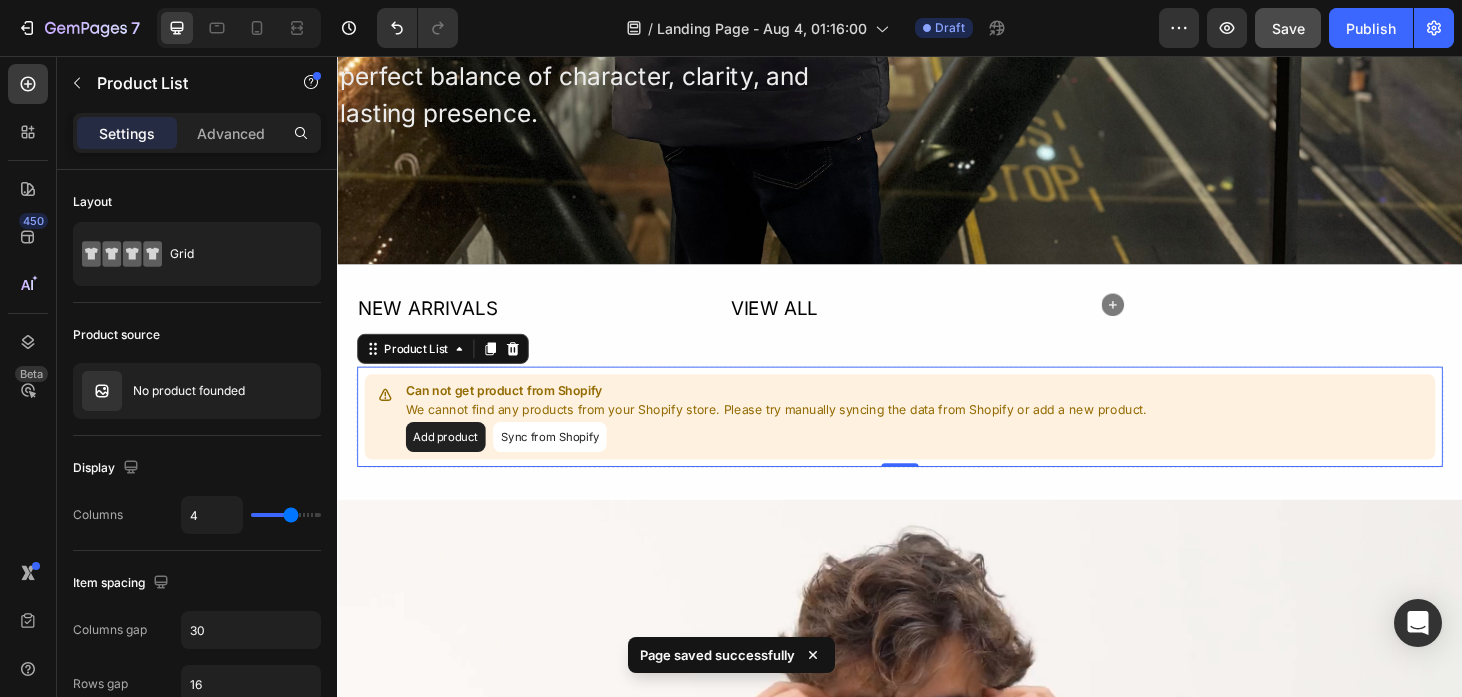 click on "Sync from Shopify" at bounding box center (563, 462) 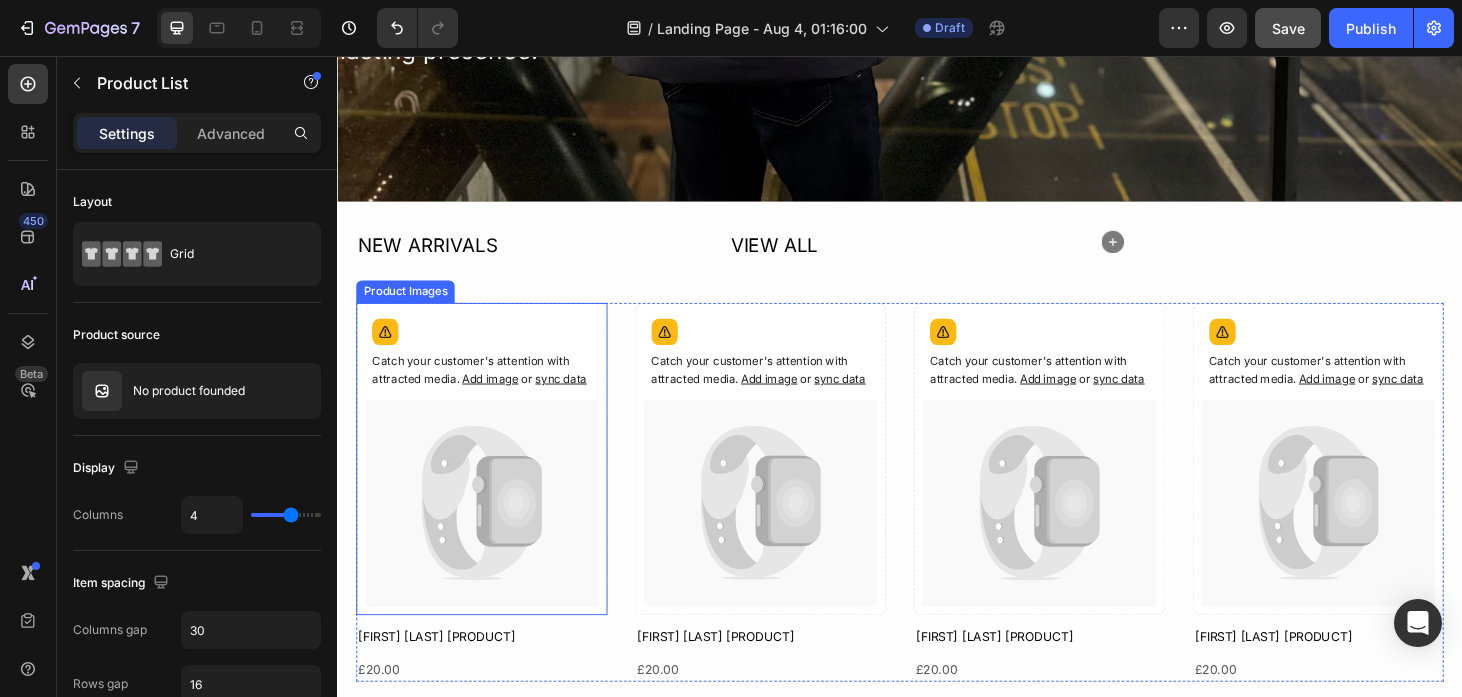 scroll, scrollTop: 667, scrollLeft: 0, axis: vertical 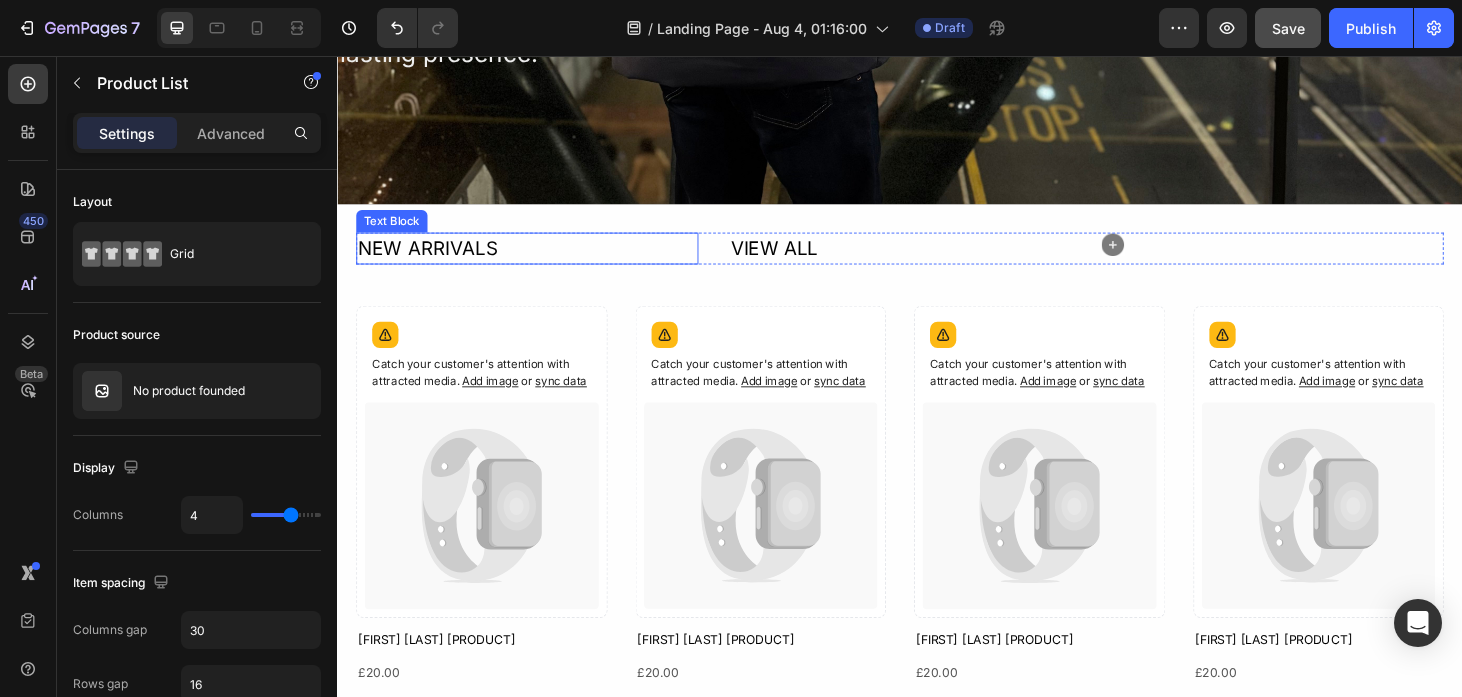 click on "NEW ARRIVALS Text Block" at bounding box center [539, 261] 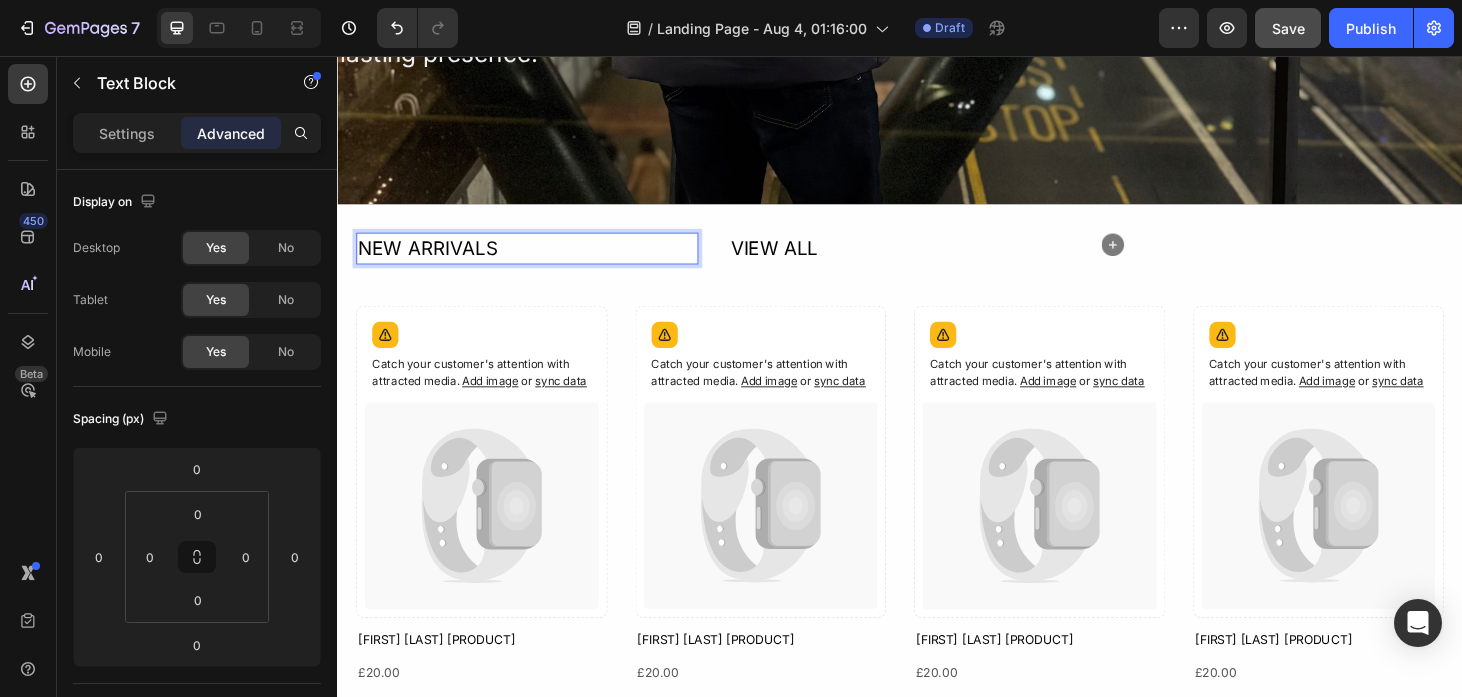 click on "NEW ARRIVALS" at bounding box center [539, 261] 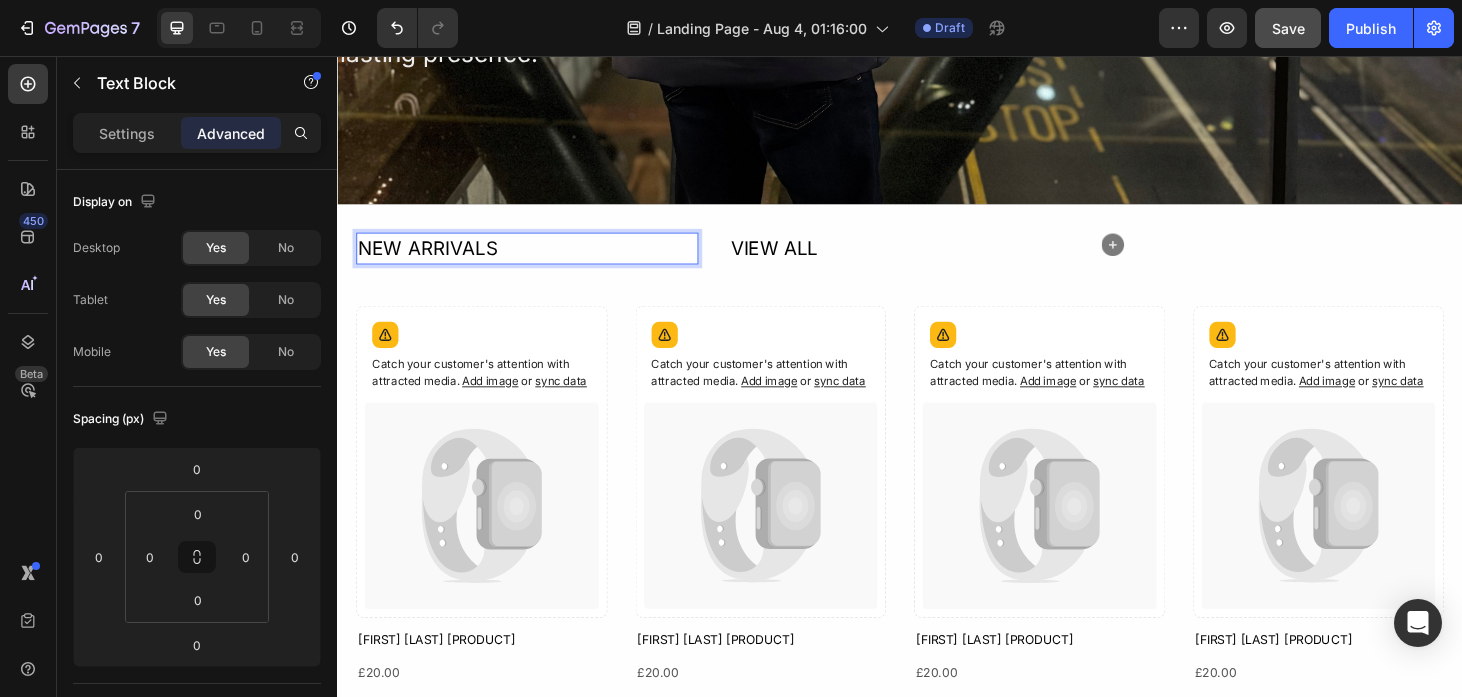 click on "NEW ARRIVALS" at bounding box center (539, 261) 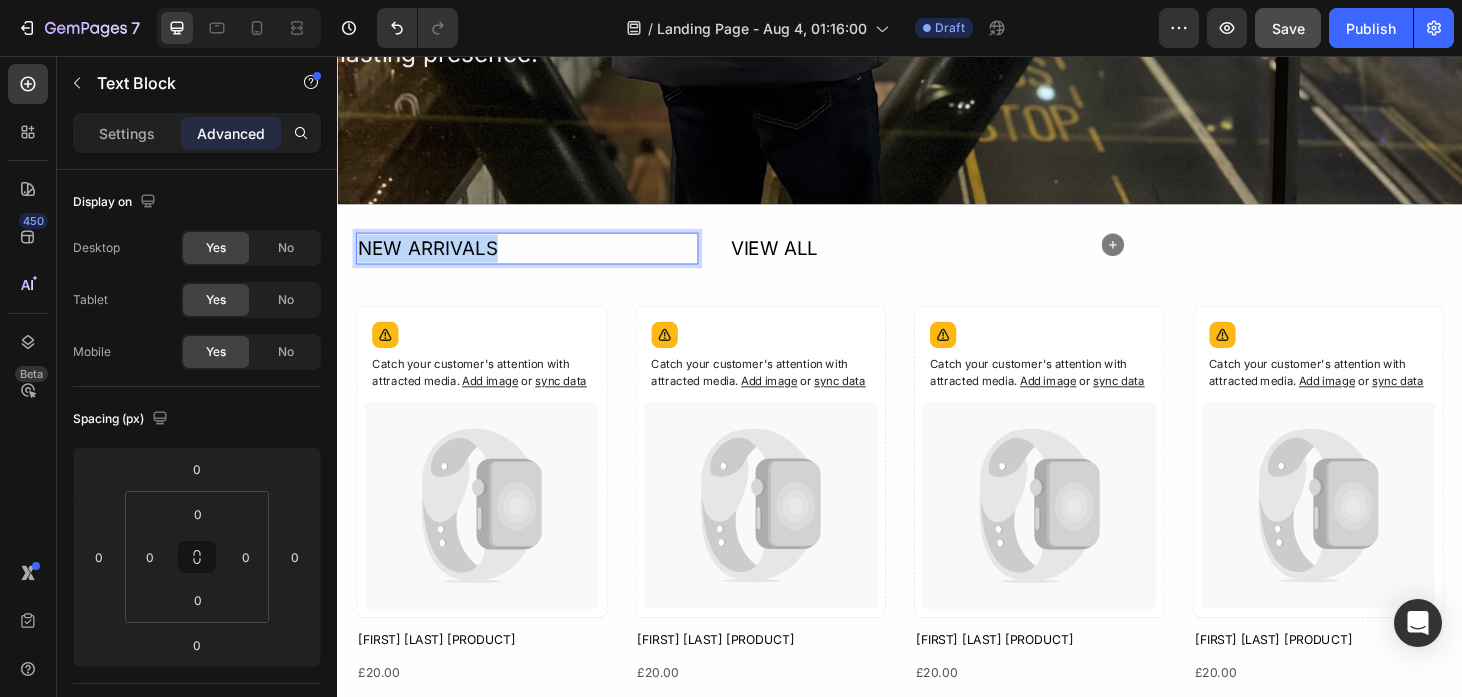 click on "NEW ARRIVALS" at bounding box center [539, 261] 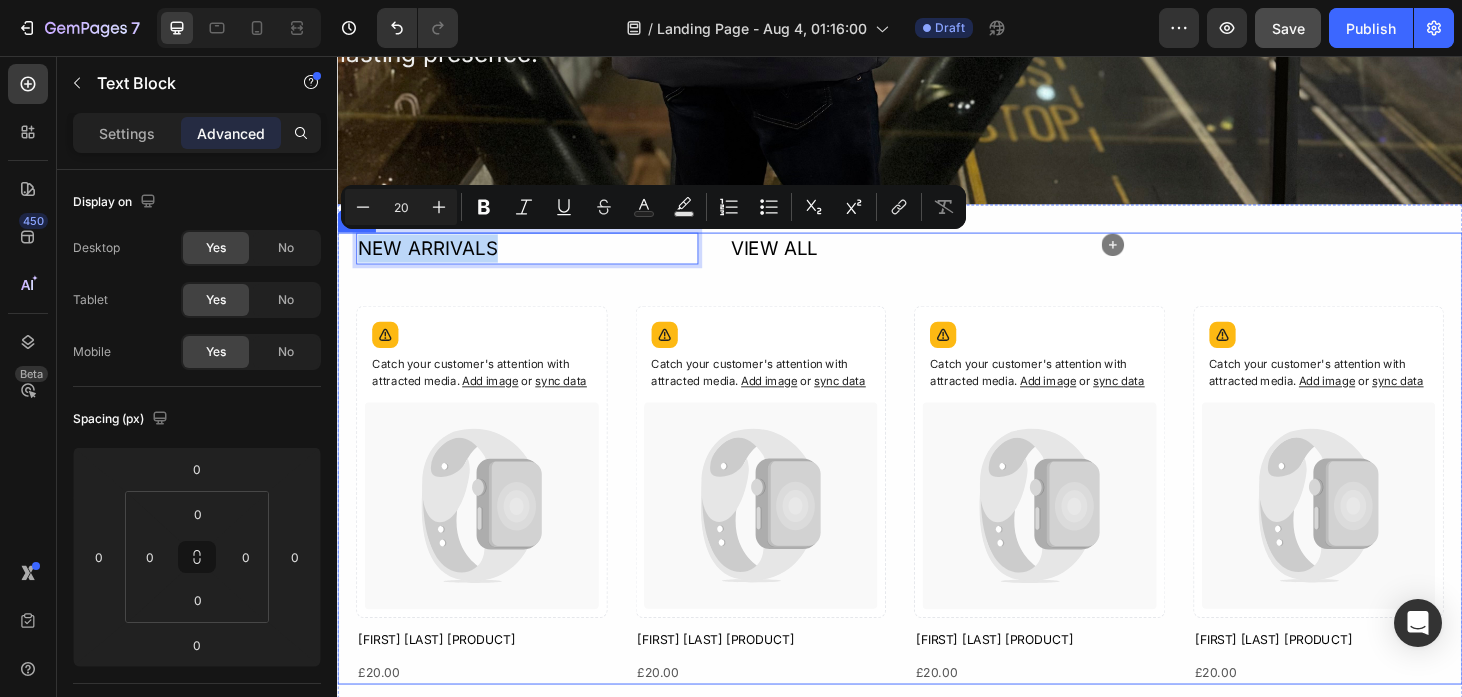 click on "VIEW ALL" at bounding box center (936, 261) 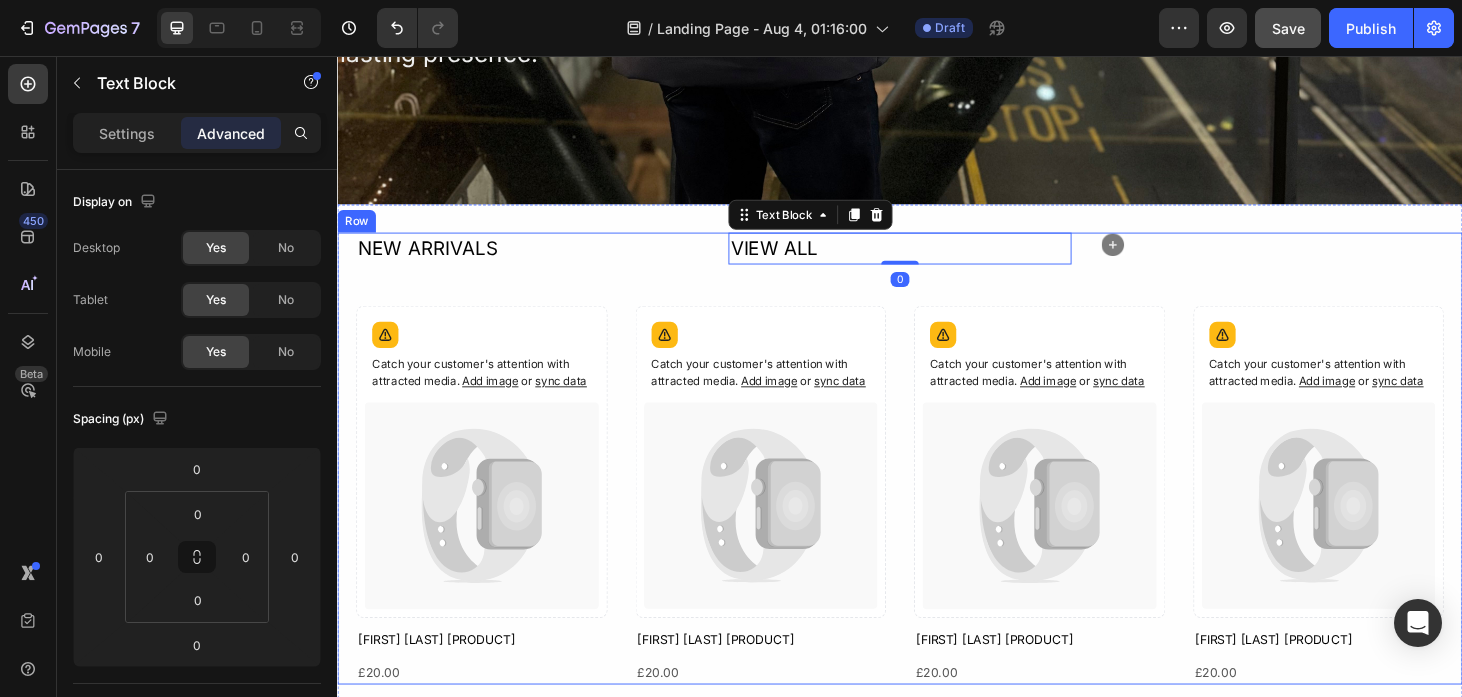 scroll, scrollTop: 1313, scrollLeft: 0, axis: vertical 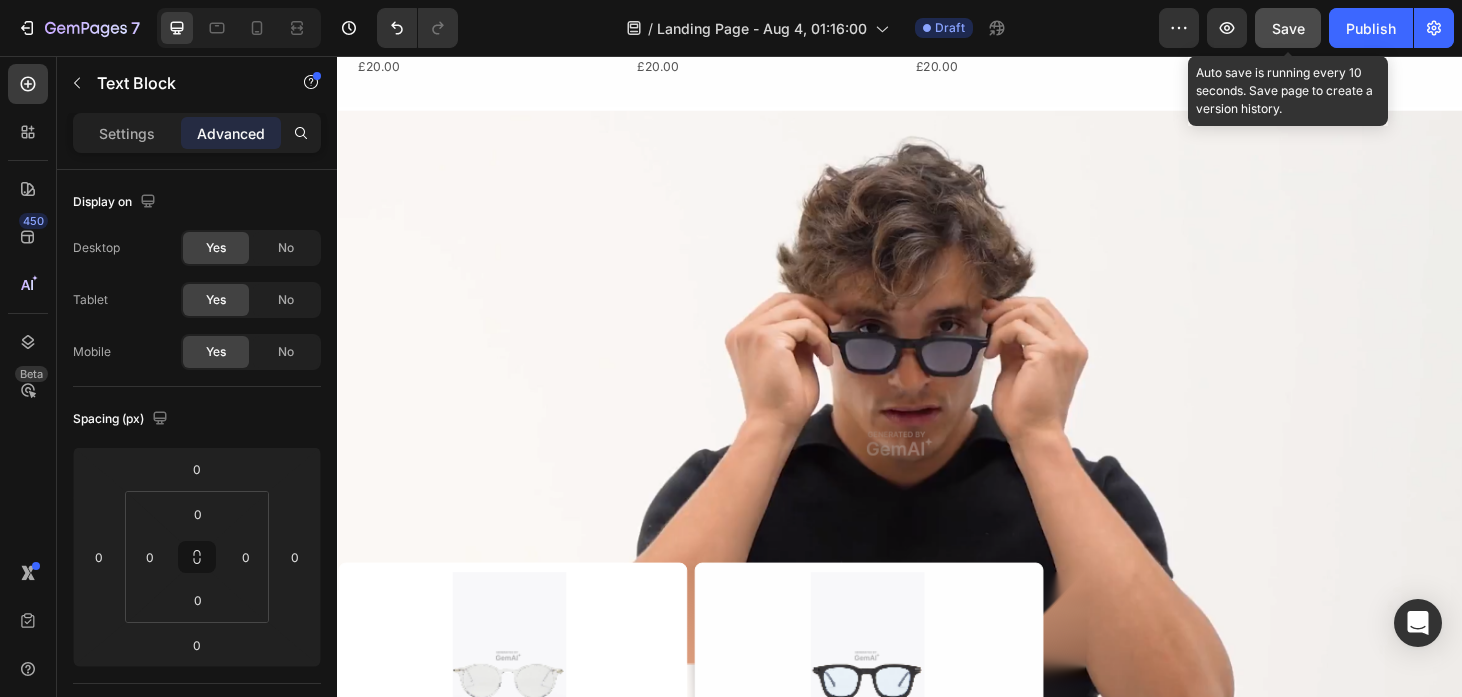 click on "Save" 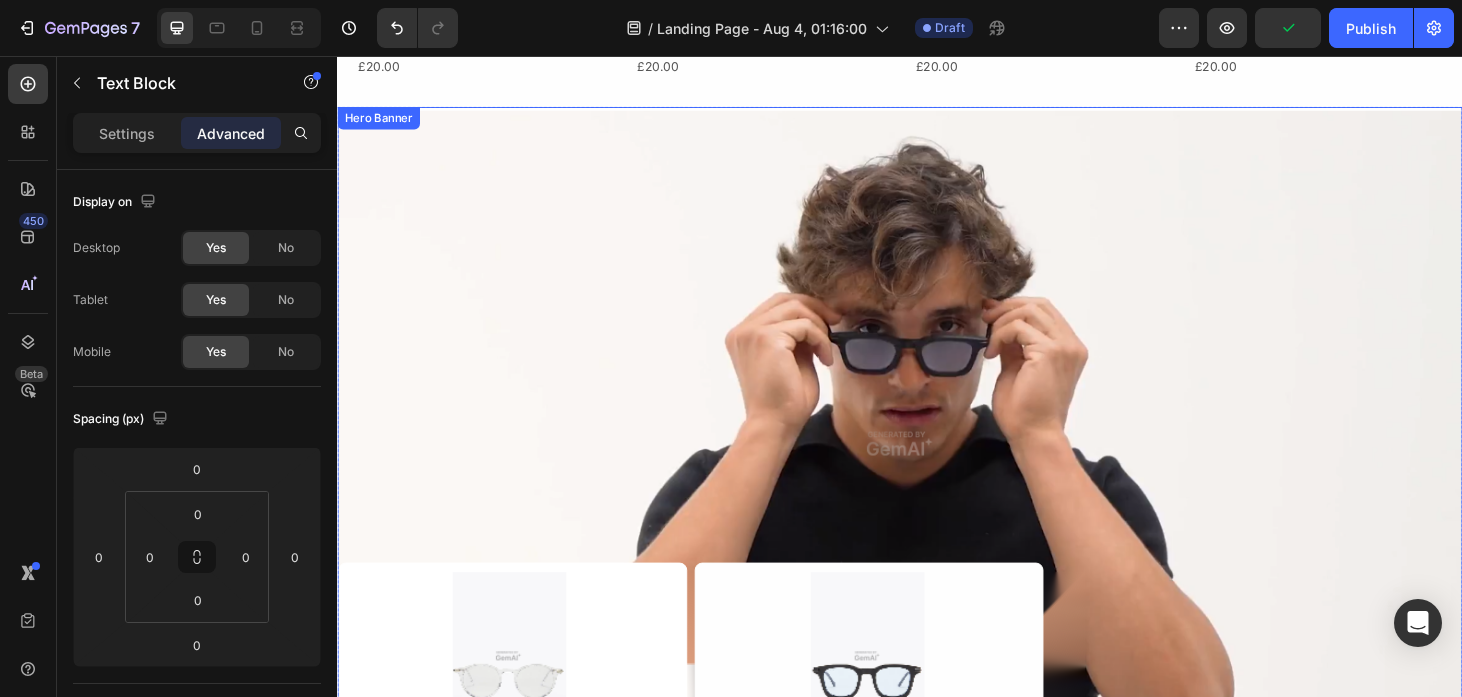 click at bounding box center [937, 469] 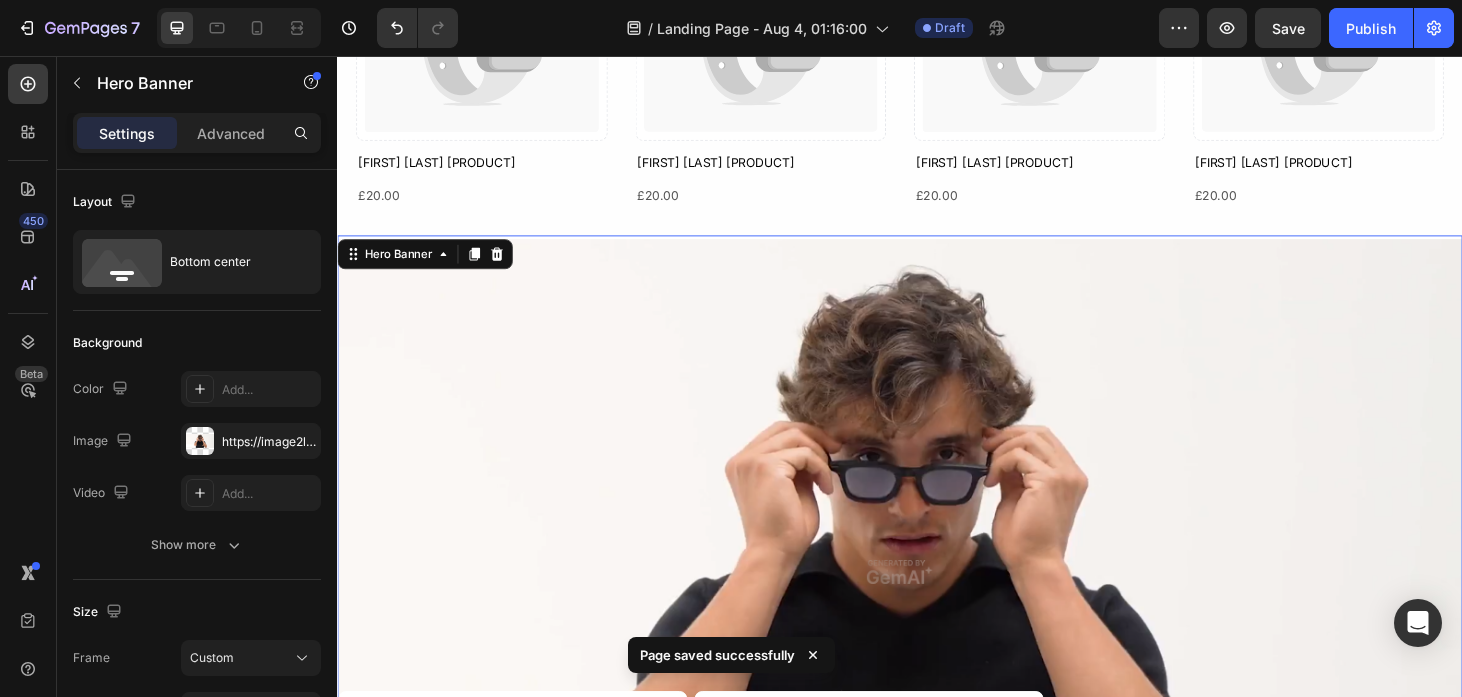 scroll, scrollTop: 1175, scrollLeft: 0, axis: vertical 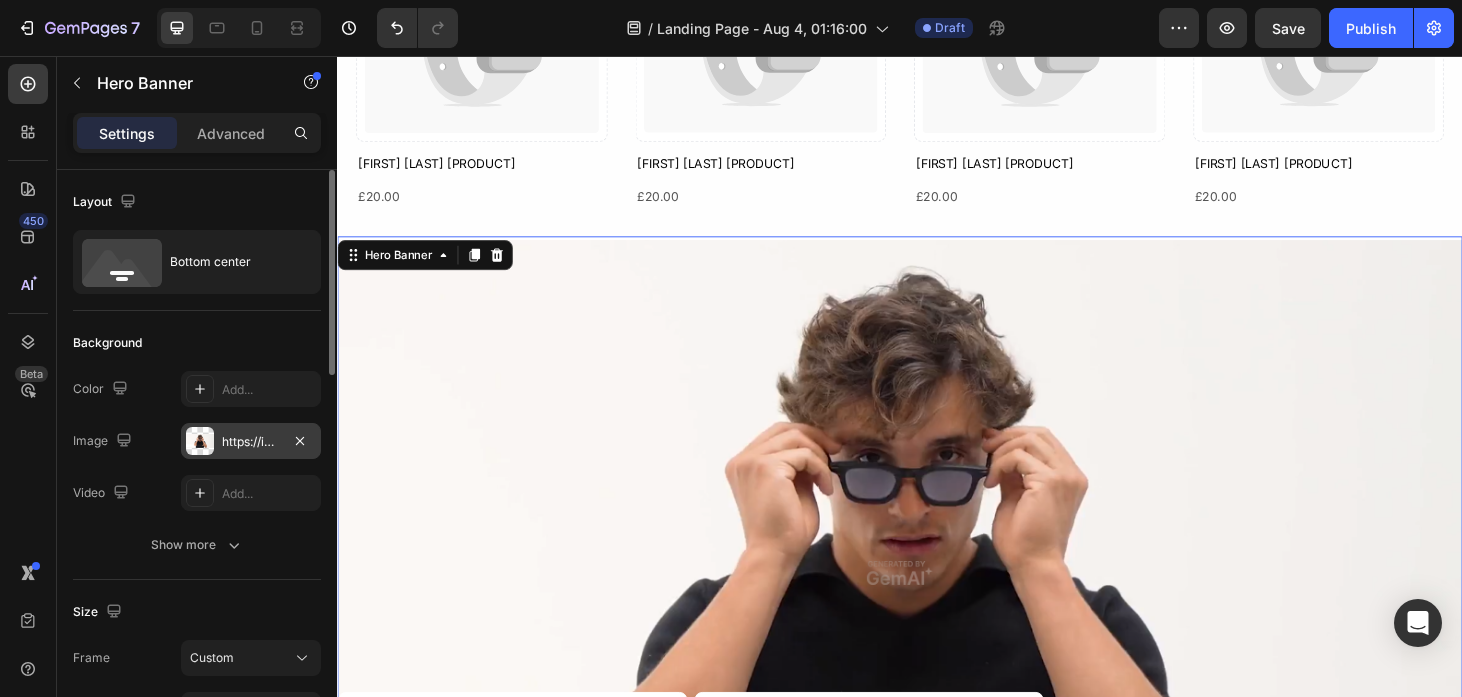 click on "https://image2layout-detection-trainimagebucket-02g83vbxbb2s.s3.amazonaws.com/image2layout/atom_imageanvwemilci.png" at bounding box center [251, 442] 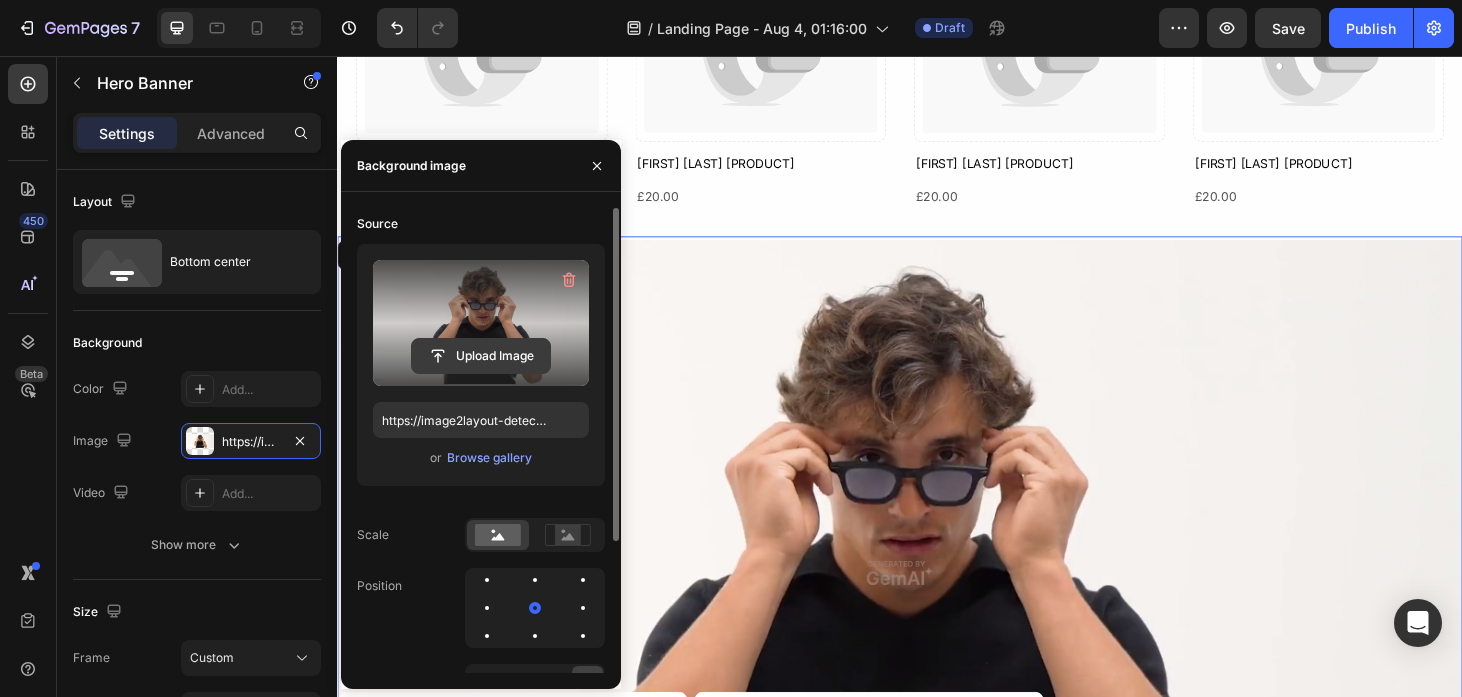 click 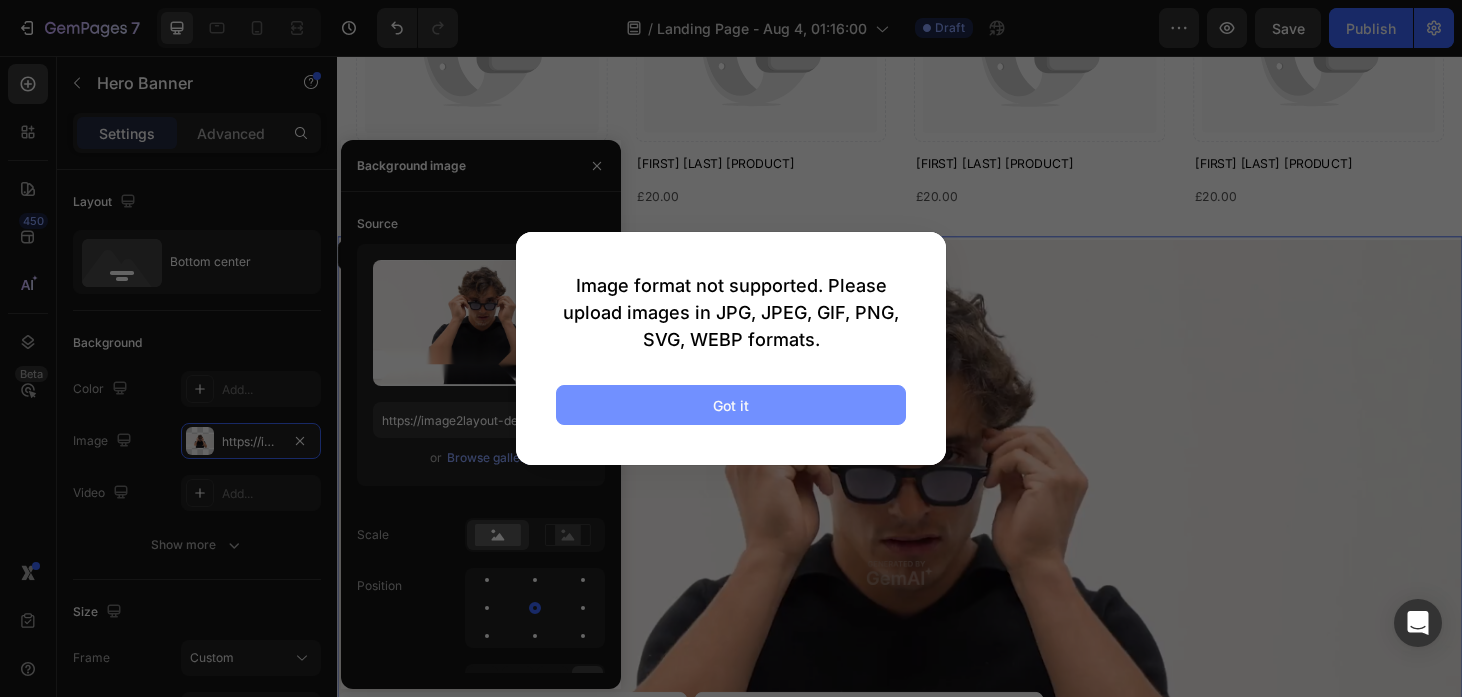 click on "Got it" at bounding box center (731, 405) 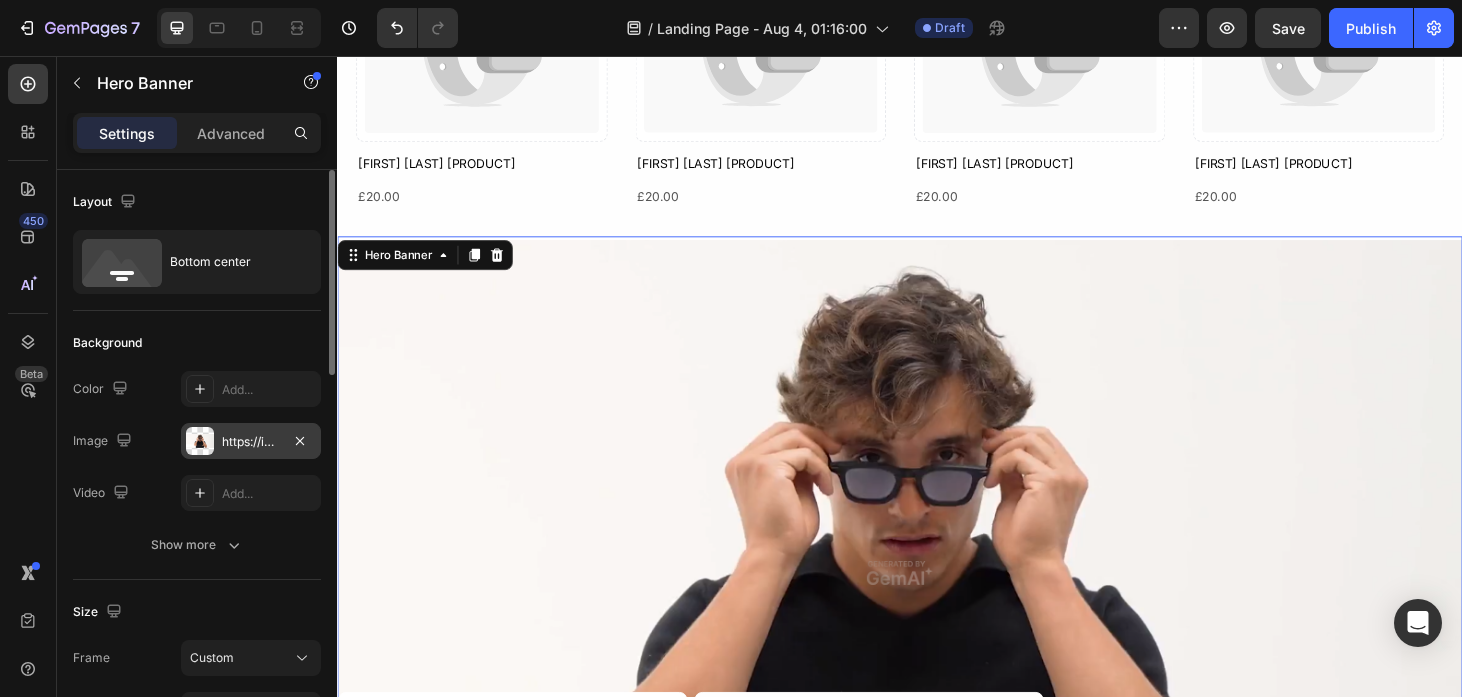 click on "https://image2layout-detection-trainimagebucket-02g83vbxbb2s.s3.amazonaws.com/image2layout/atom_imageanvwemilci.png" at bounding box center [251, 442] 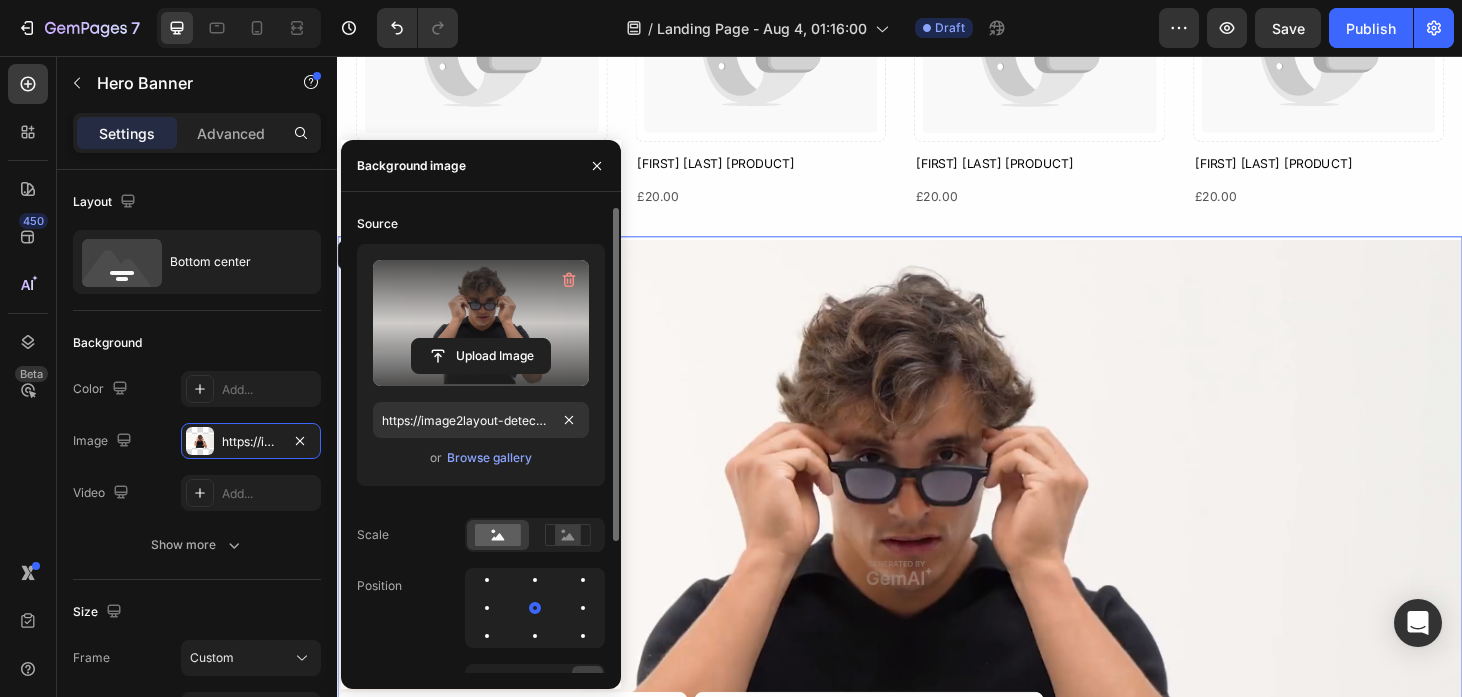 click at bounding box center [481, 323] 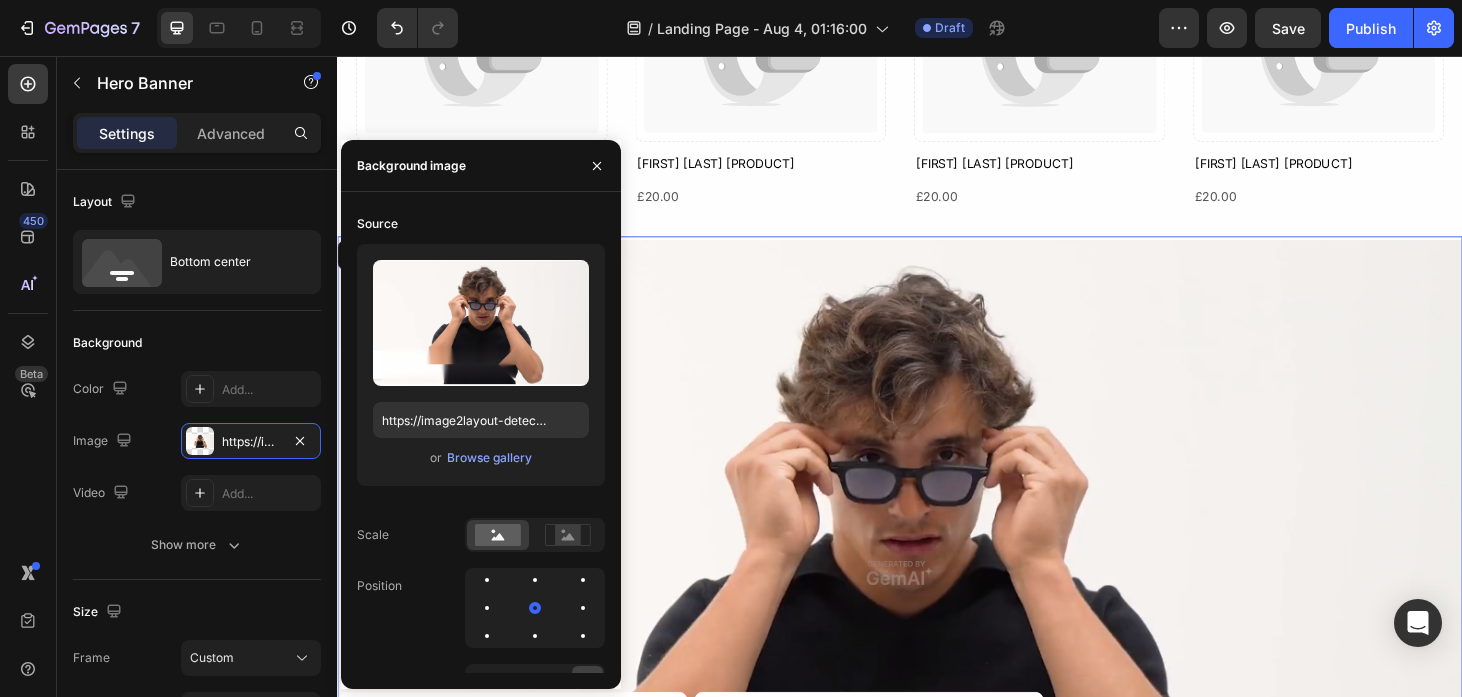 type 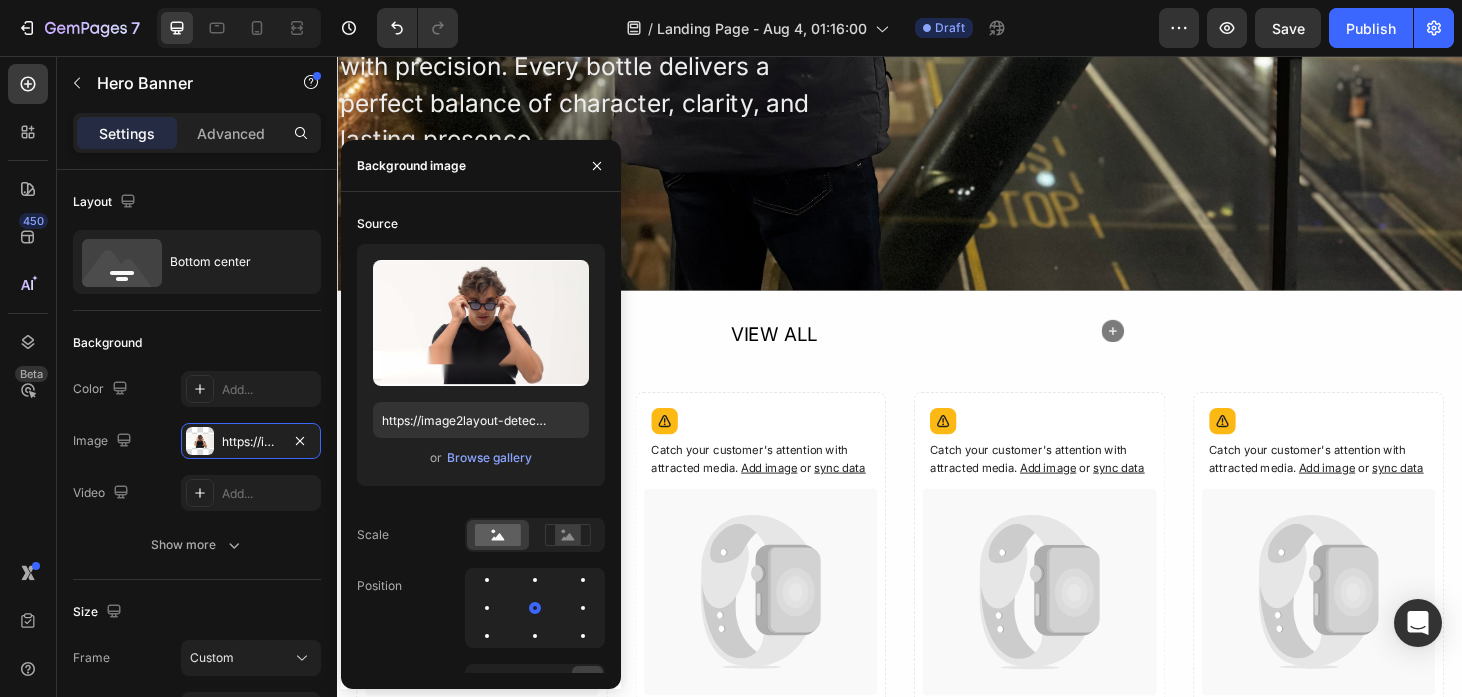 scroll, scrollTop: 374, scrollLeft: 0, axis: vertical 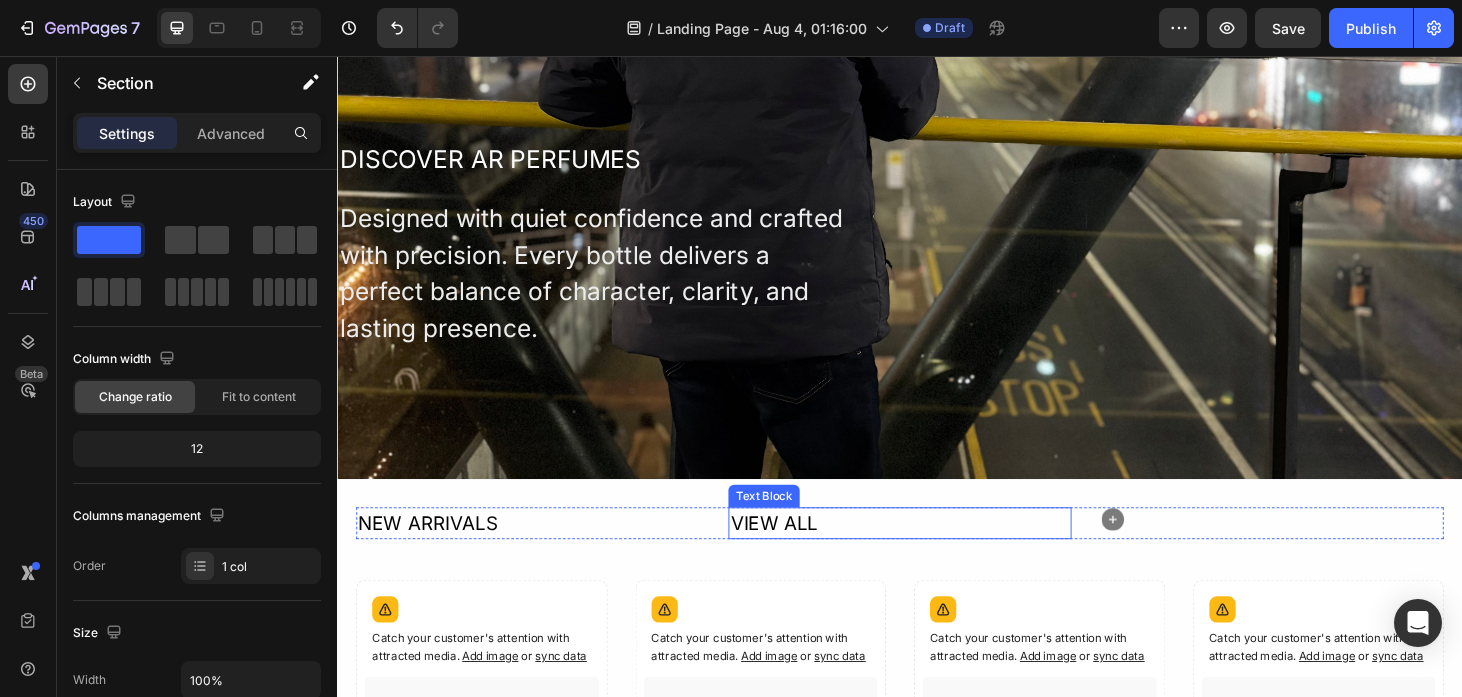 click on "NEW ARRIVALS Text Block VIEW ALL Text Block Icon Row Catch your customer's attention with attracted media. Add image or sync data Product Images [PRODUCT] [PRODUCT] Product Title £20.00 Product Price Product Price Product List Catch your customer's attention with attracted media. Add image or sync data" at bounding box center (937, 778) 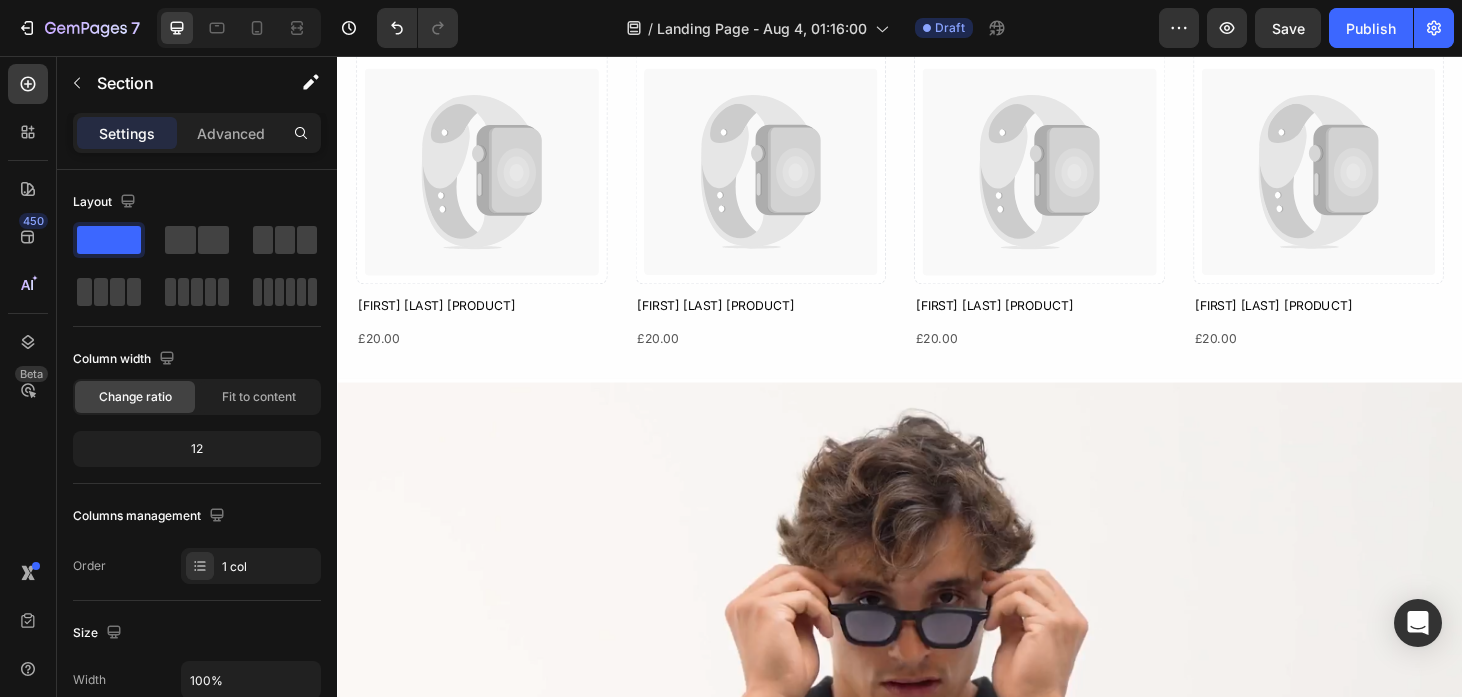 scroll, scrollTop: 954, scrollLeft: 0, axis: vertical 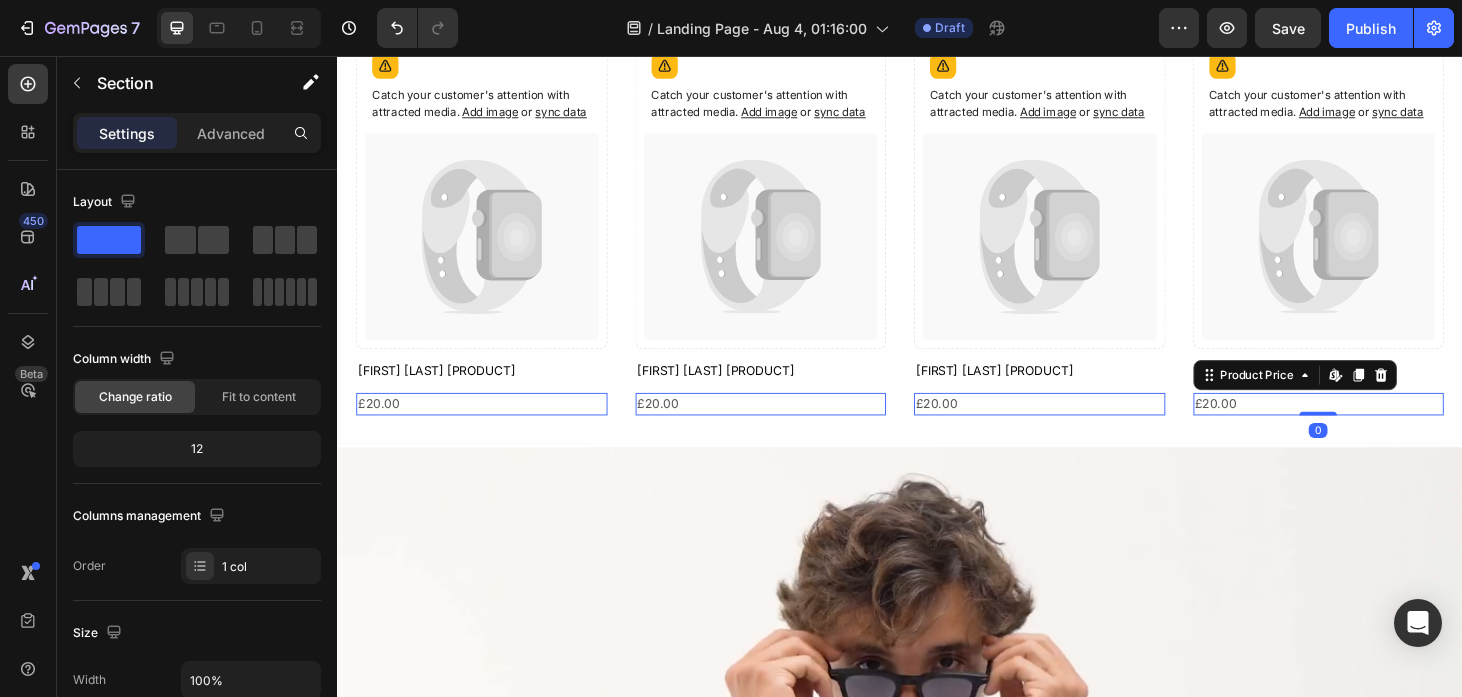 click on "£20.00" at bounding box center (491, 427) 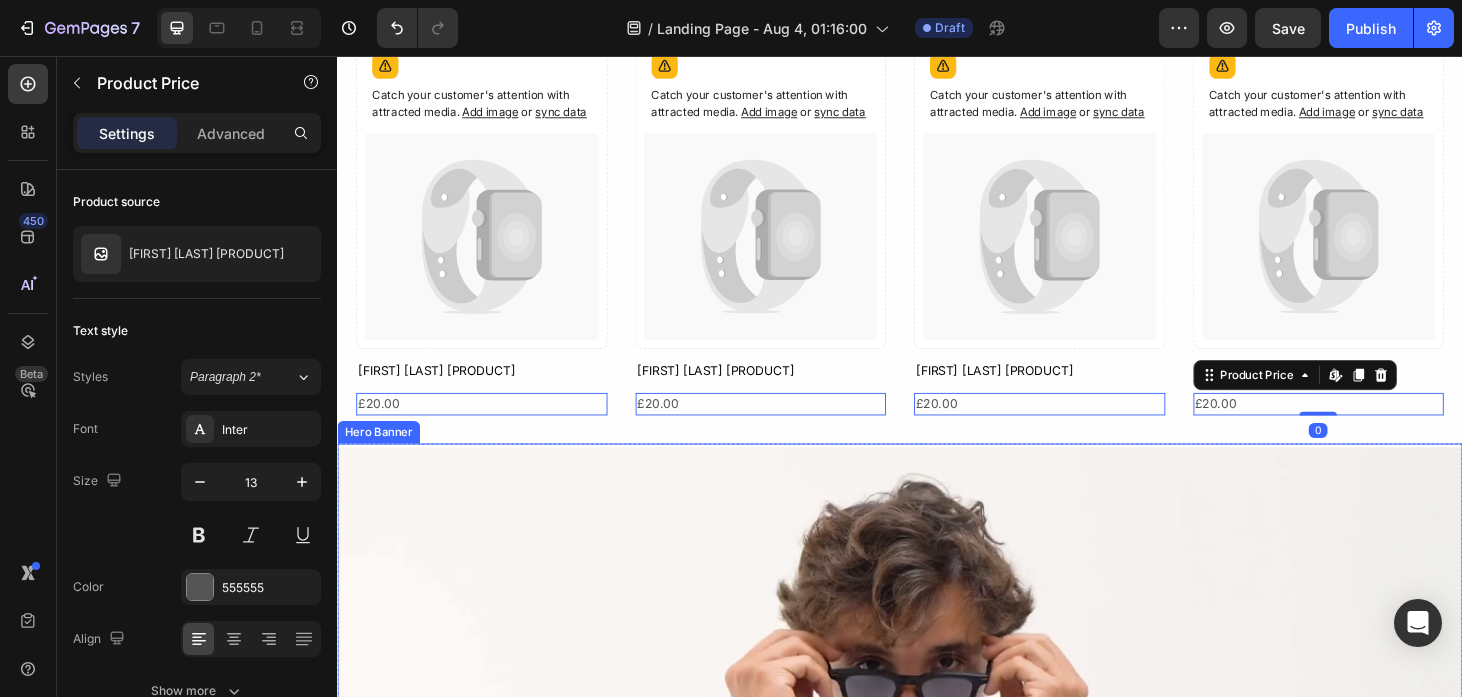 click at bounding box center (937, 828) 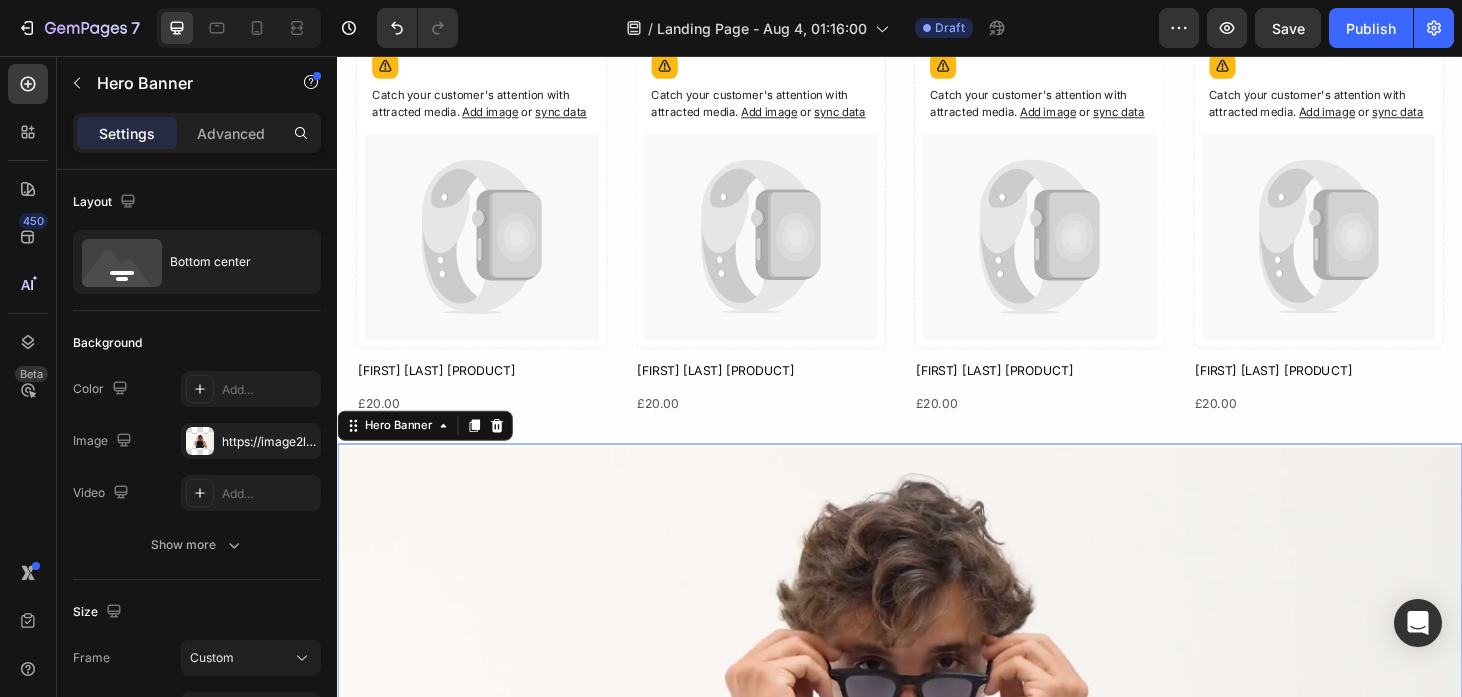 scroll, scrollTop: 1017, scrollLeft: 0, axis: vertical 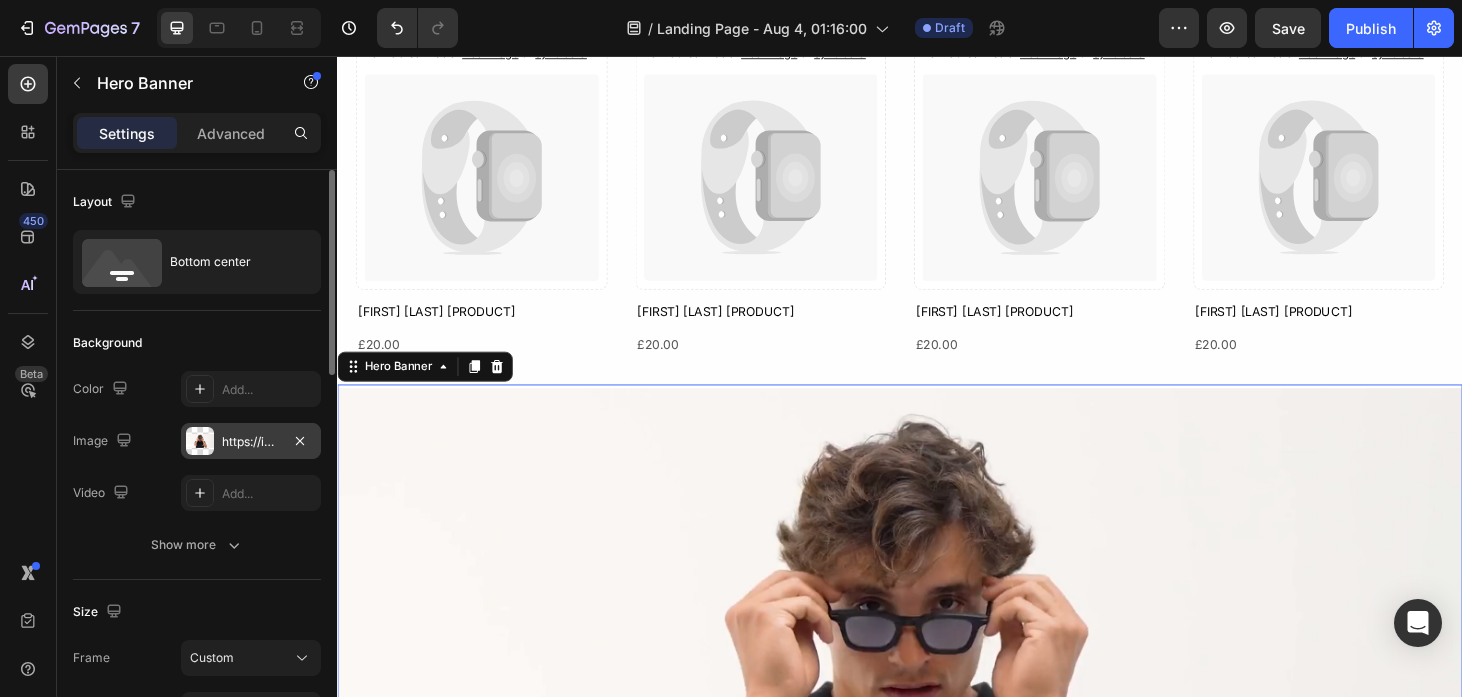 click on "https://image2layout-detection-trainimagebucket-02g83vbxbb2s.s3.amazonaws.com/image2layout/atom_imageanvwemilci.png" at bounding box center (251, 441) 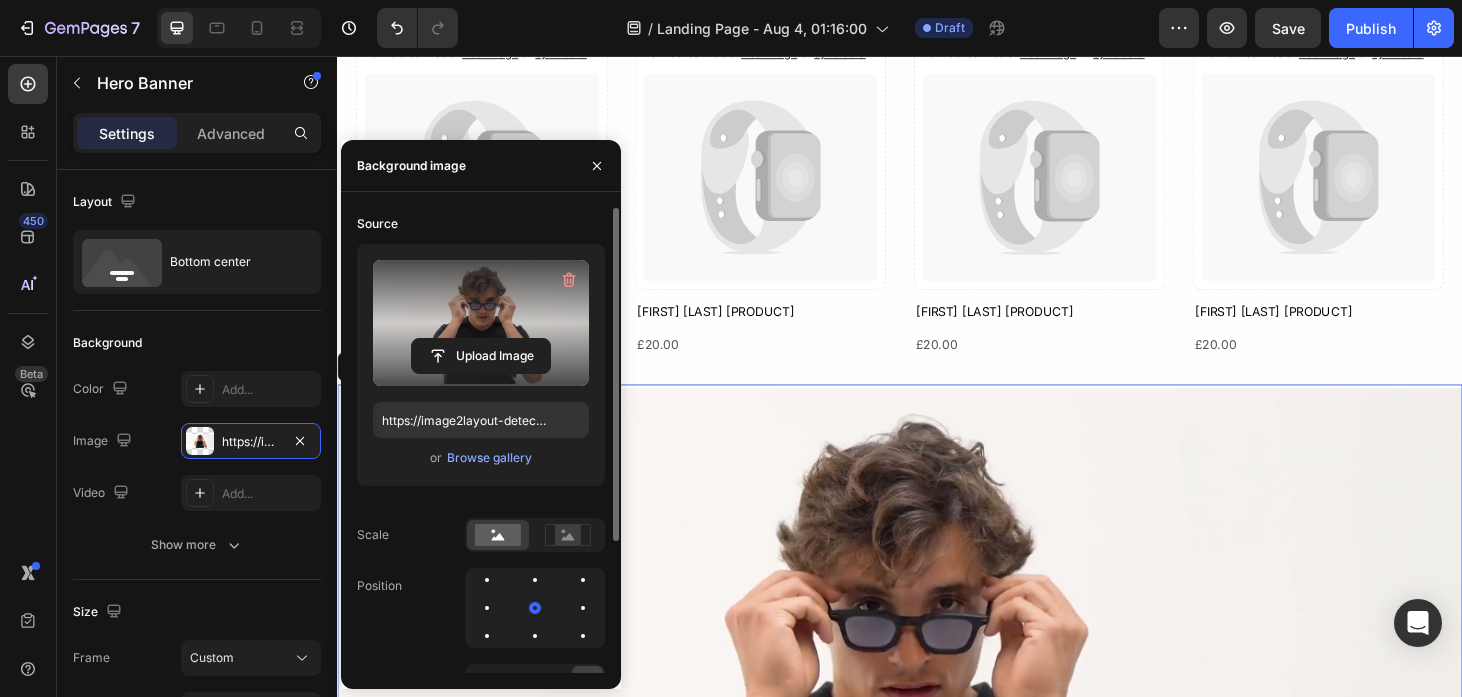 click at bounding box center [481, 323] 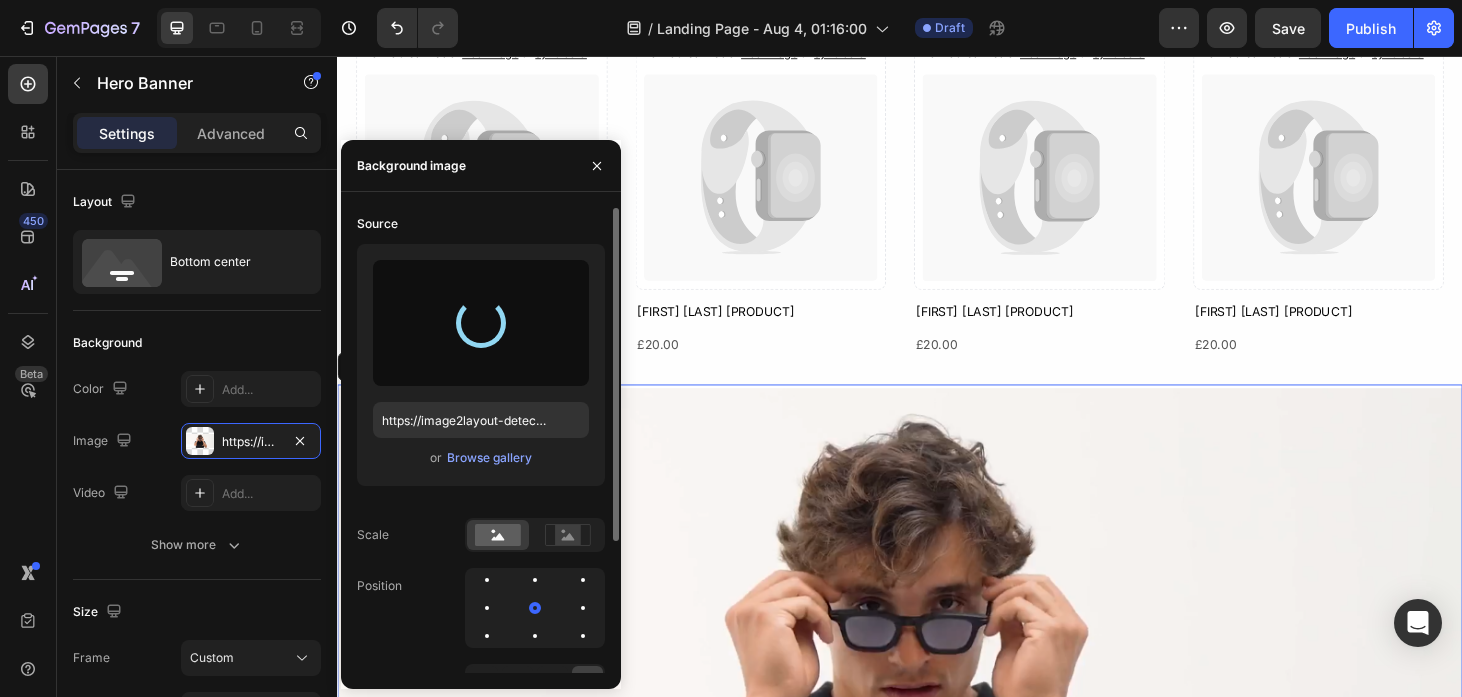 type on "https://cdn.shopify.com/s/files/1/0948/6598/1822/files/gempages_578372498282775314-3f41b3a2-a2fb-44f7-952a-ff03384e8ee2.jpg" 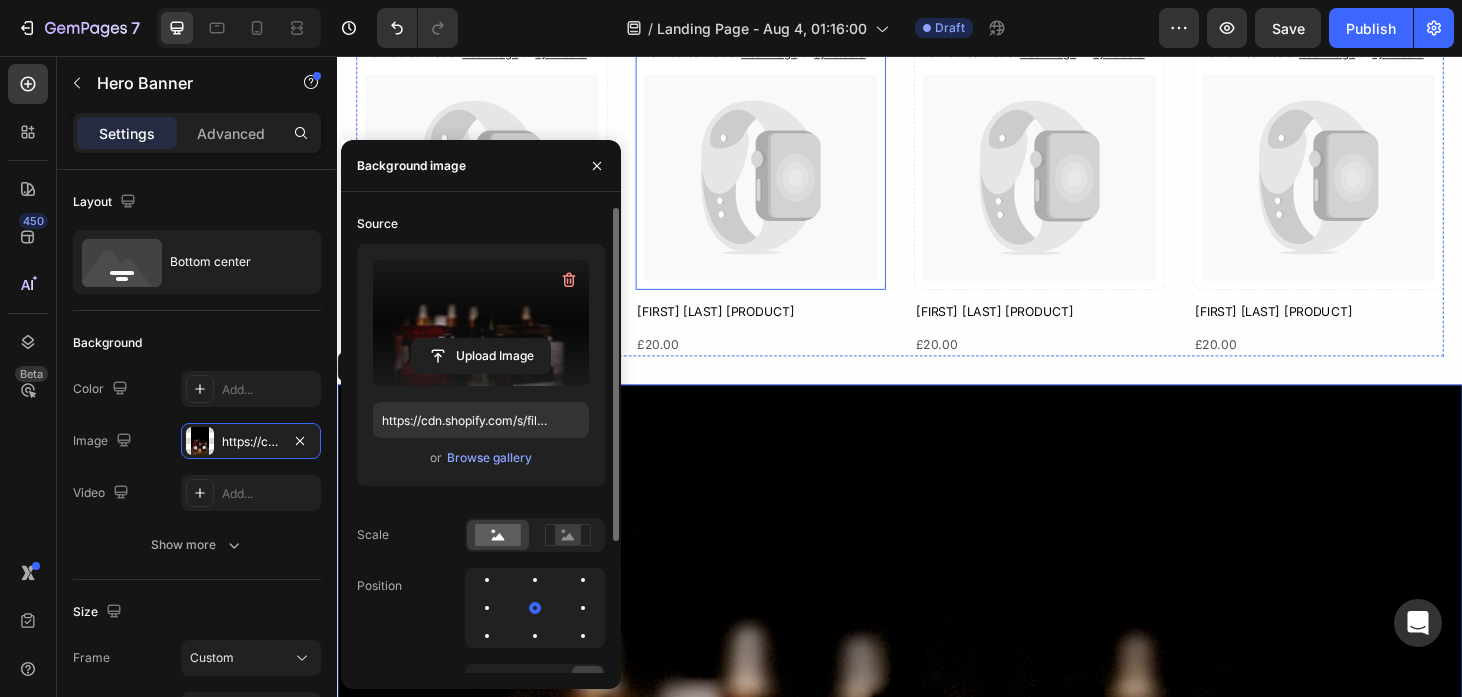 click on "Catch your customer's attention with attracted media.       Add image   or   sync data" at bounding box center [789, 138] 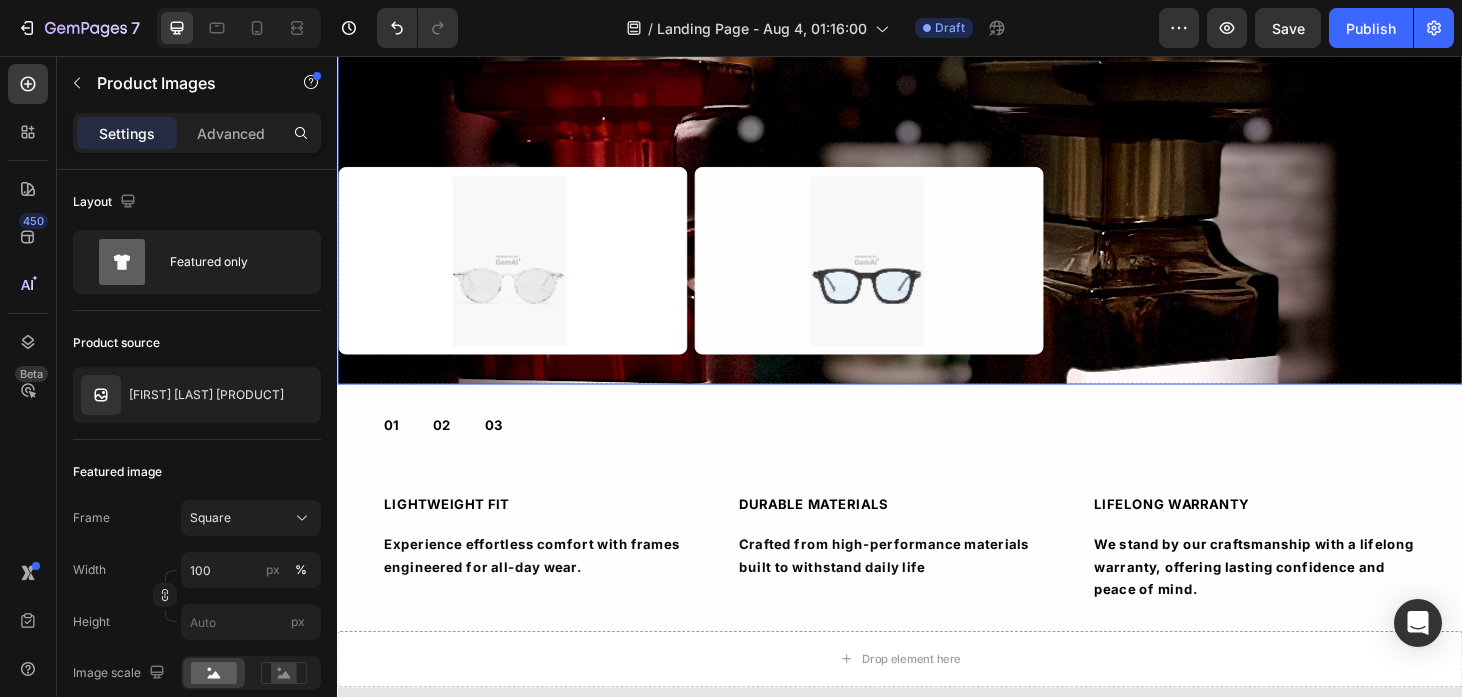 scroll, scrollTop: 1646, scrollLeft: 0, axis: vertical 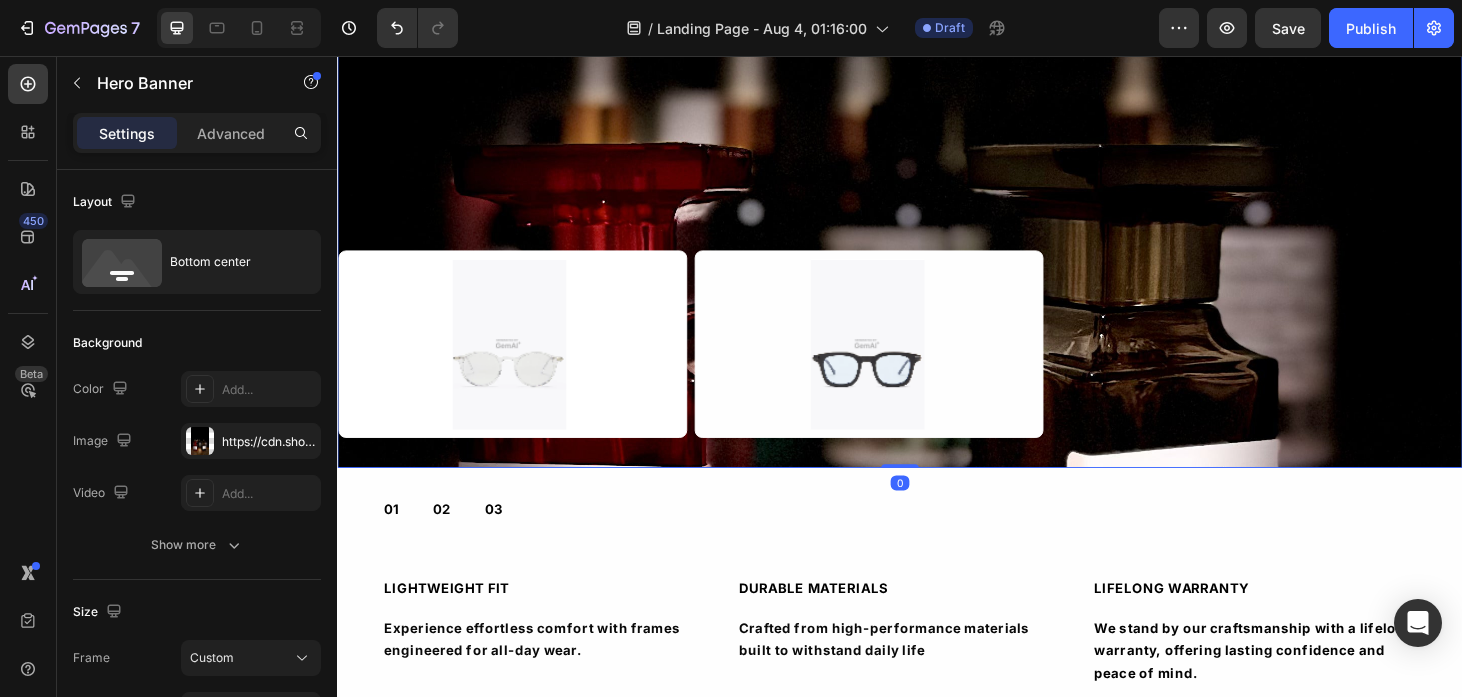 click at bounding box center (937, 136) 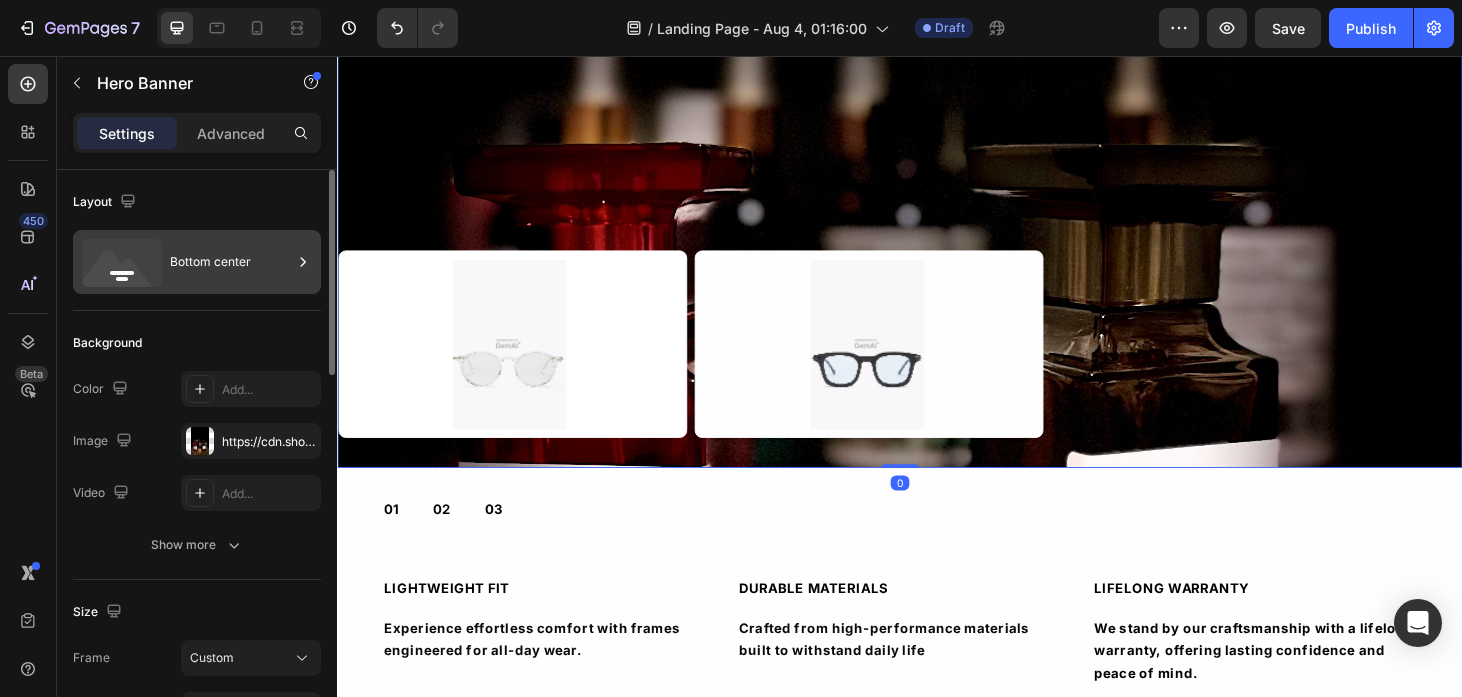 click on "Bottom center" at bounding box center (231, 262) 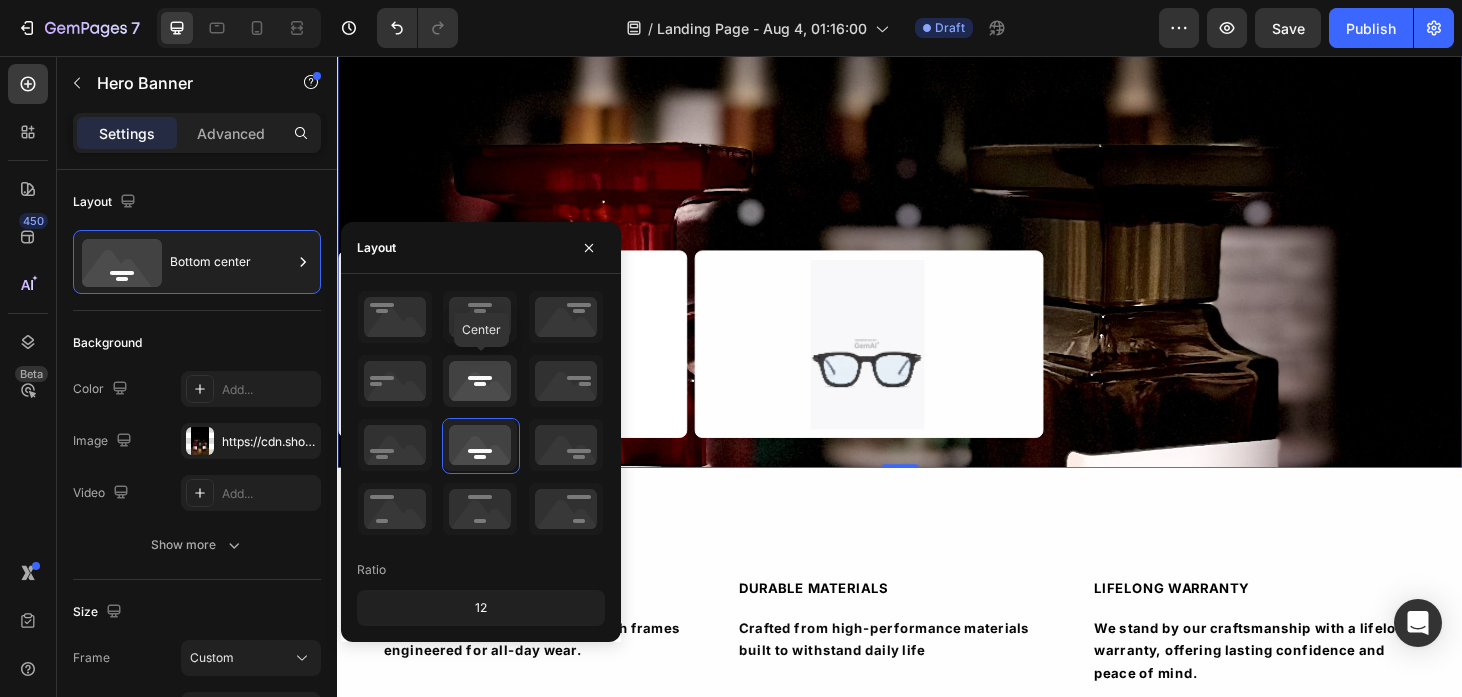 click 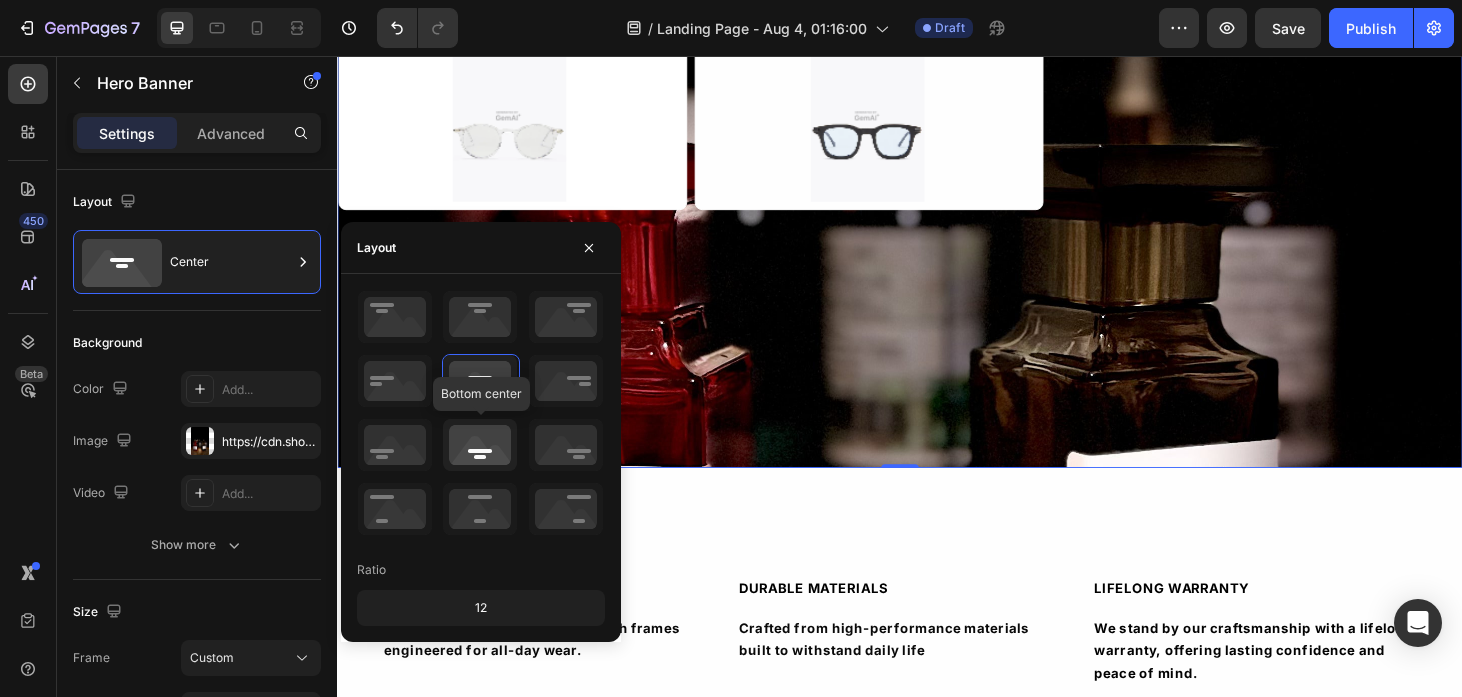 click 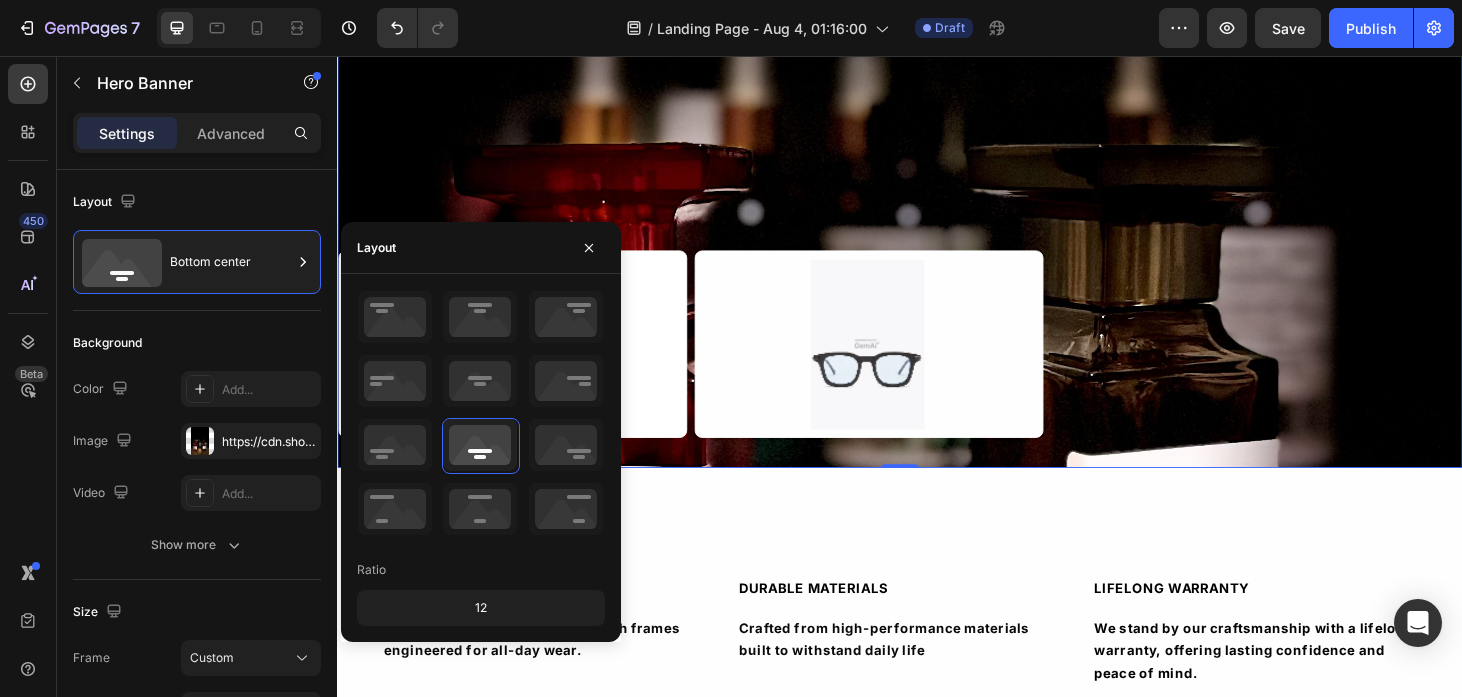 click at bounding box center [937, 136] 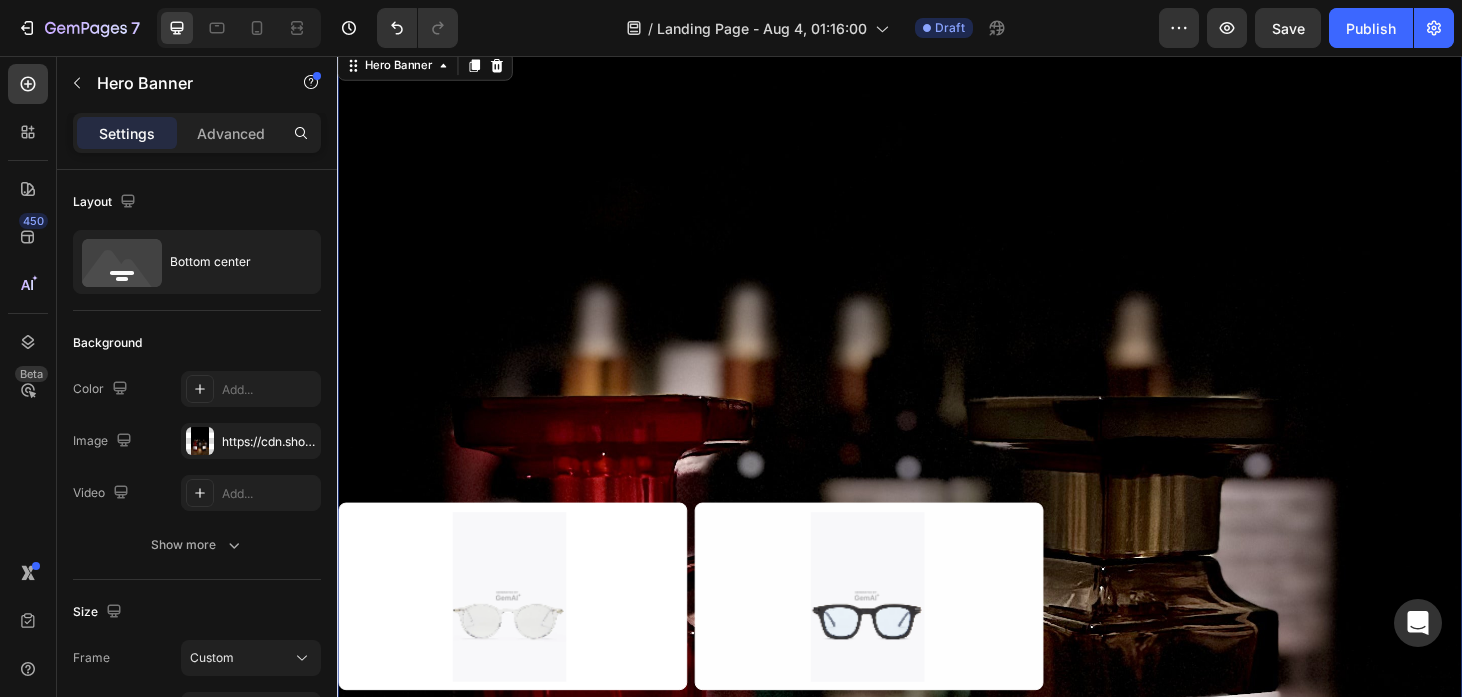 scroll, scrollTop: 1520, scrollLeft: 0, axis: vertical 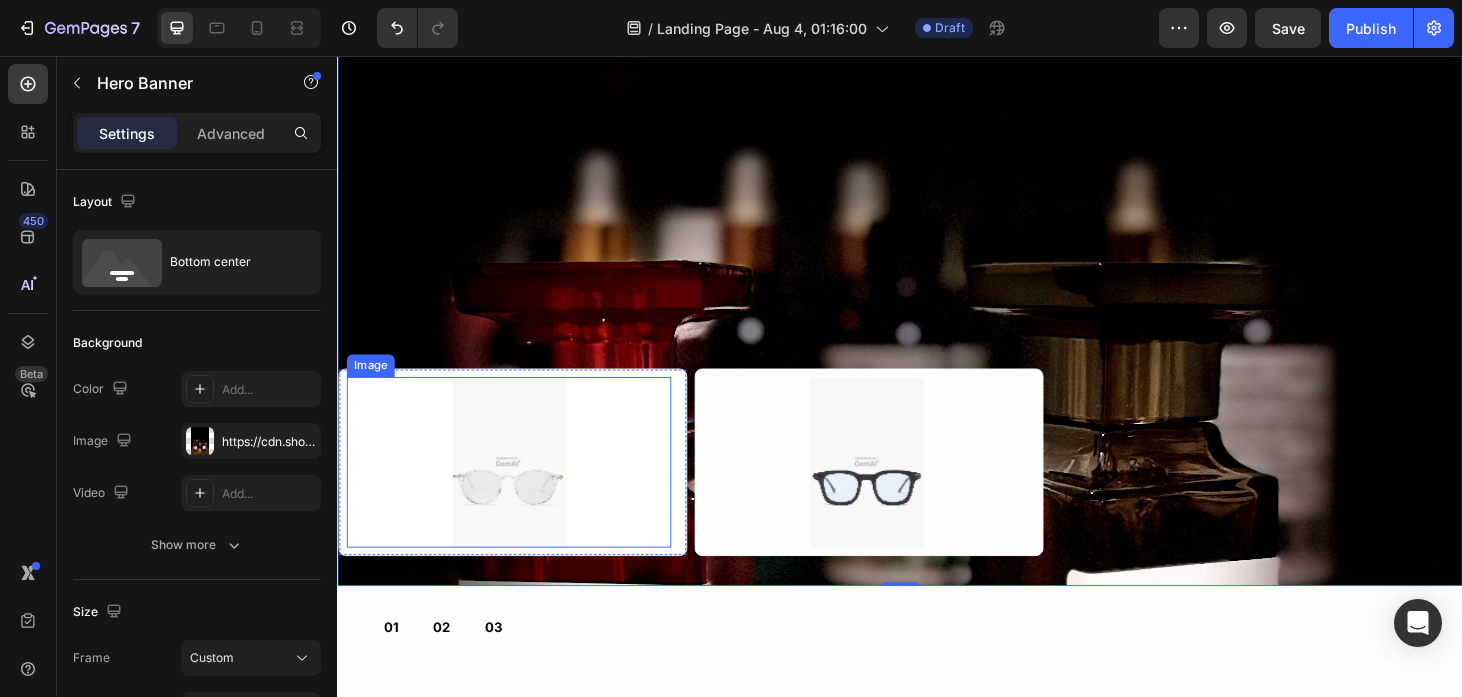 click at bounding box center (520, 489) 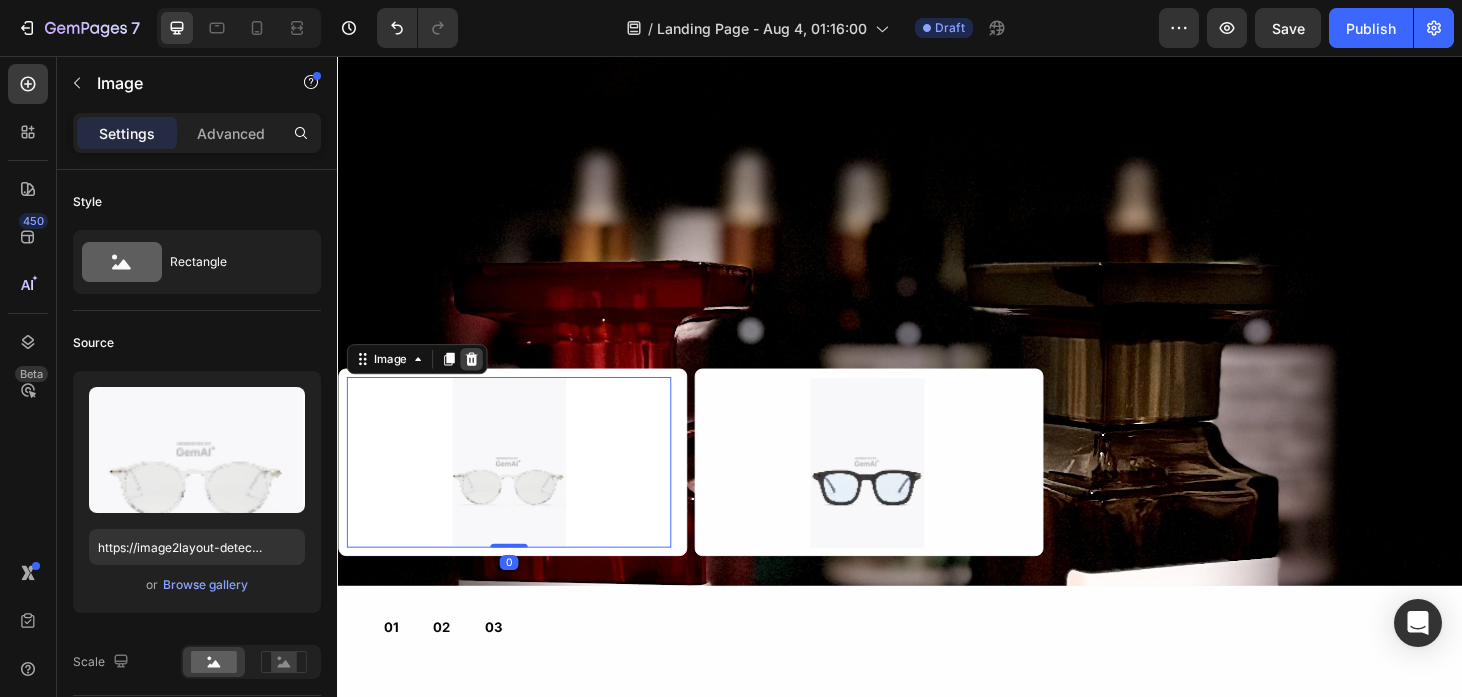 click 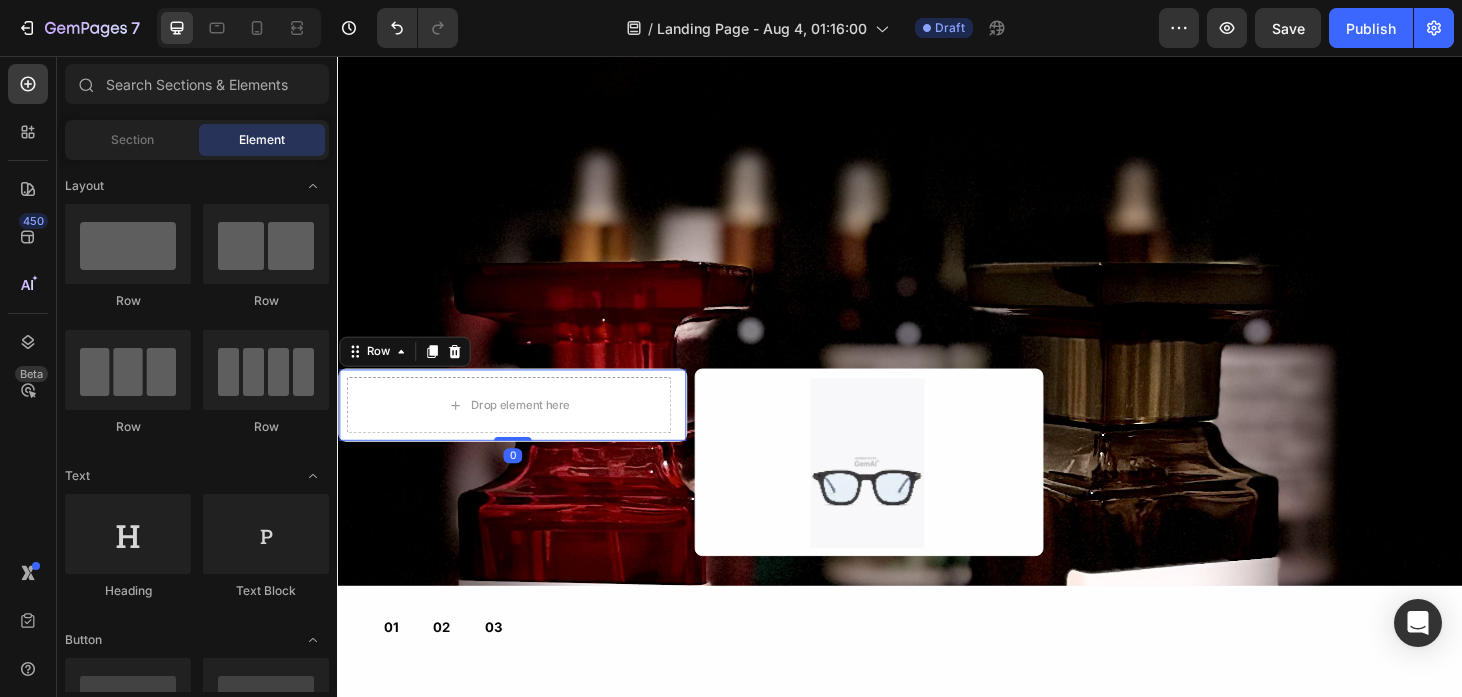 click on "Drop element here Row   0" at bounding box center [524, 428] 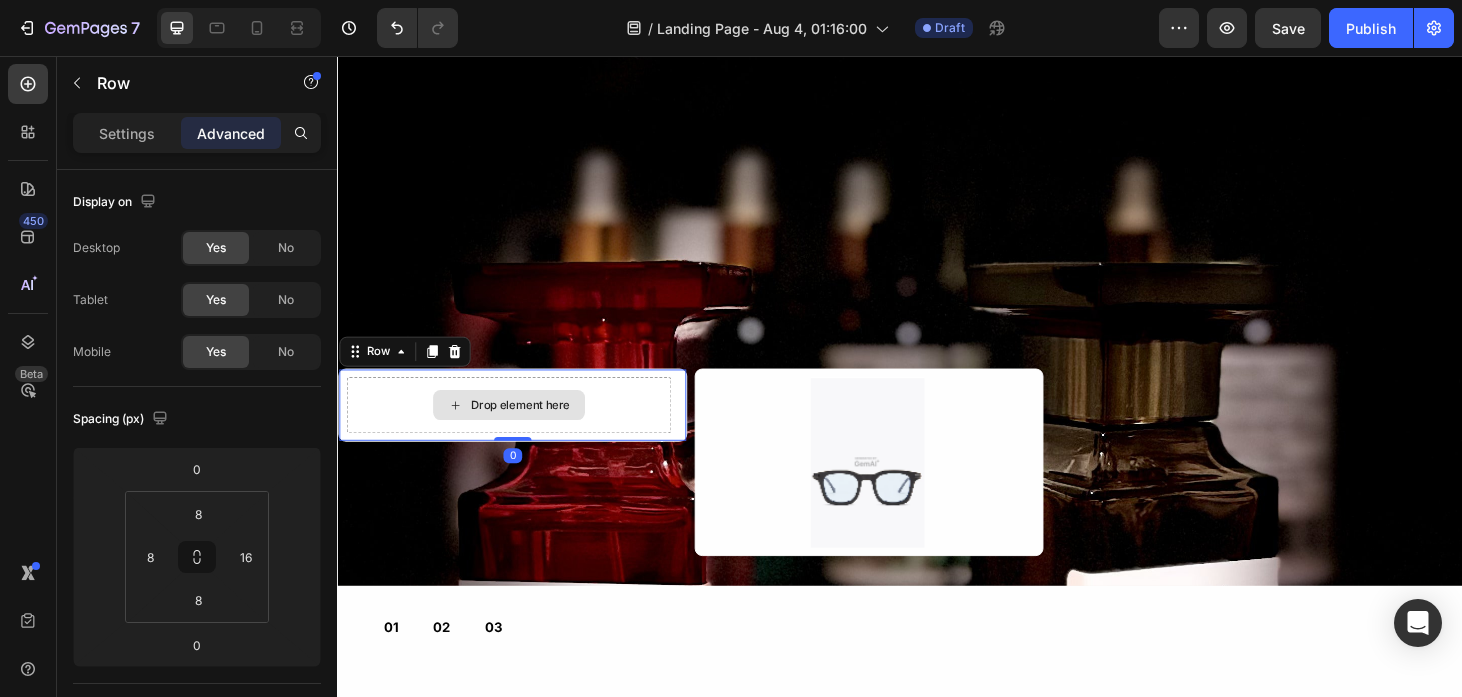 click on "Drop element here" at bounding box center [520, 428] 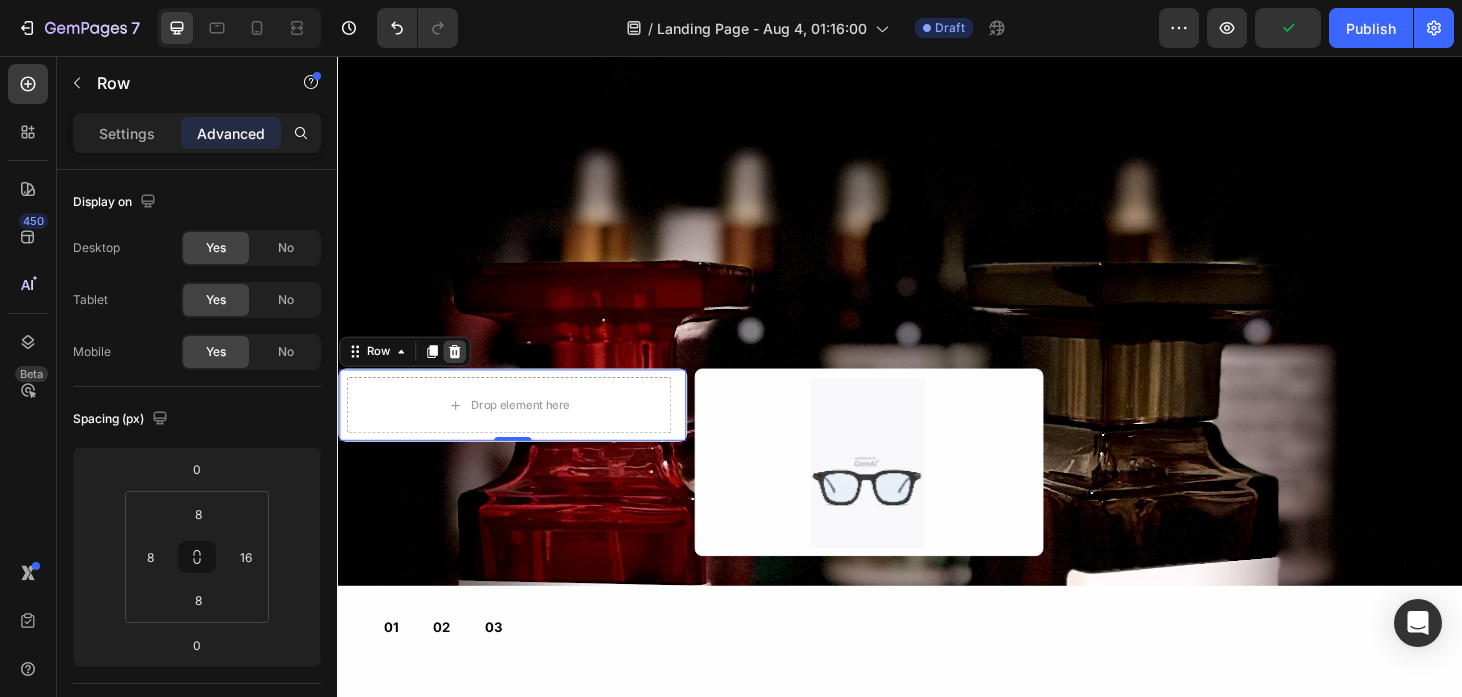 click 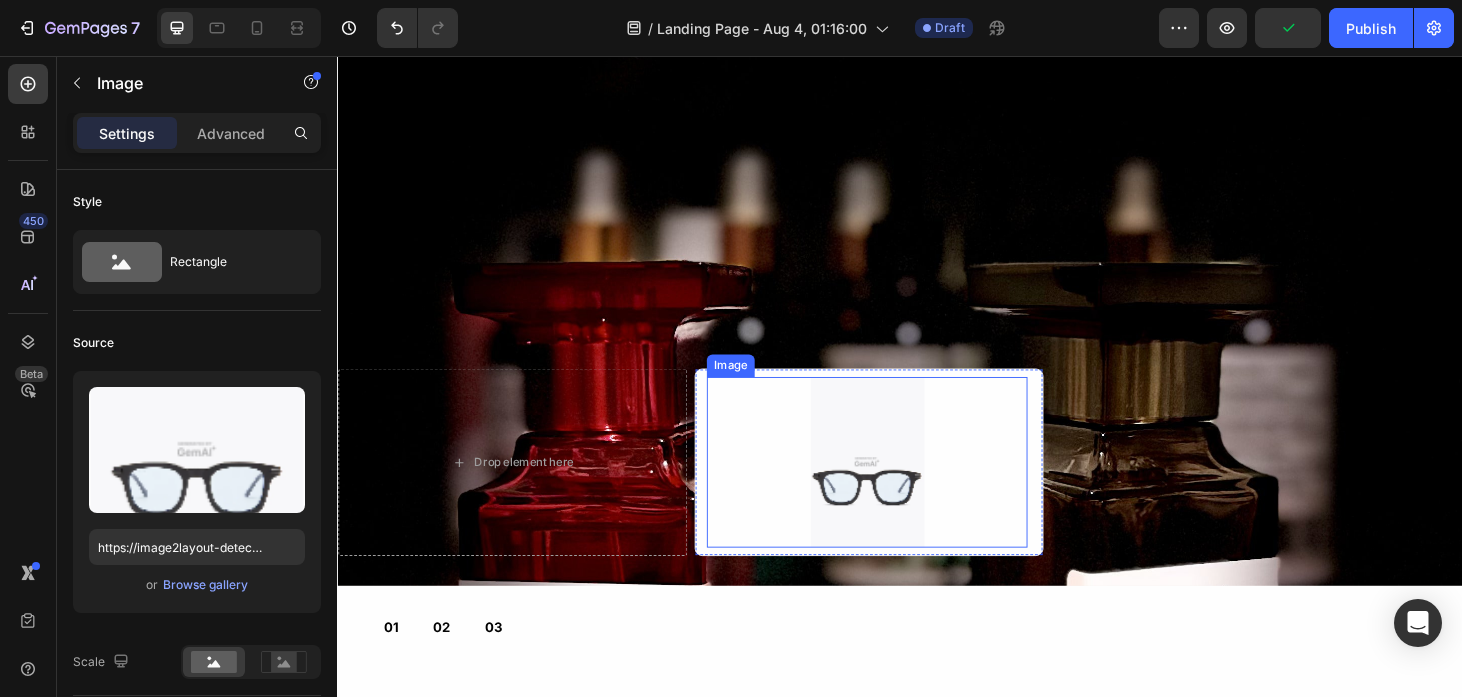 click at bounding box center (902, 489) 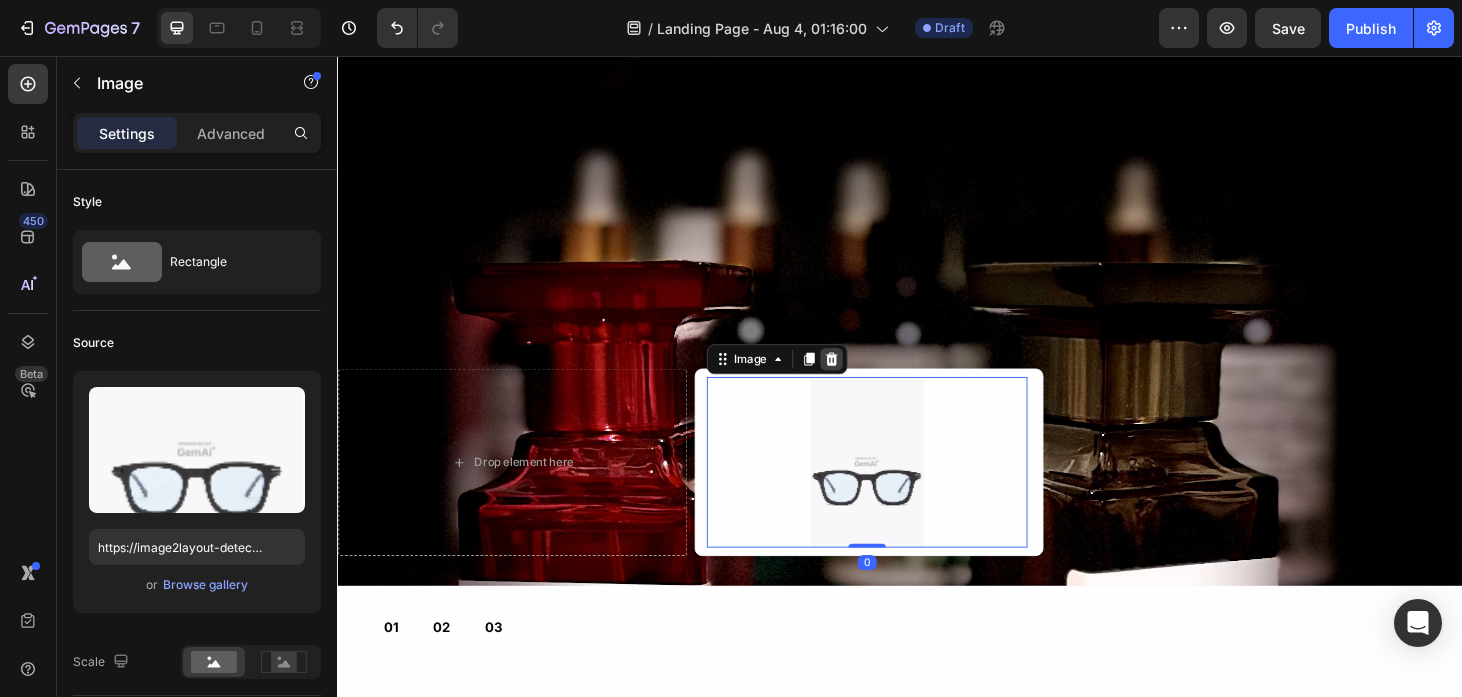 click 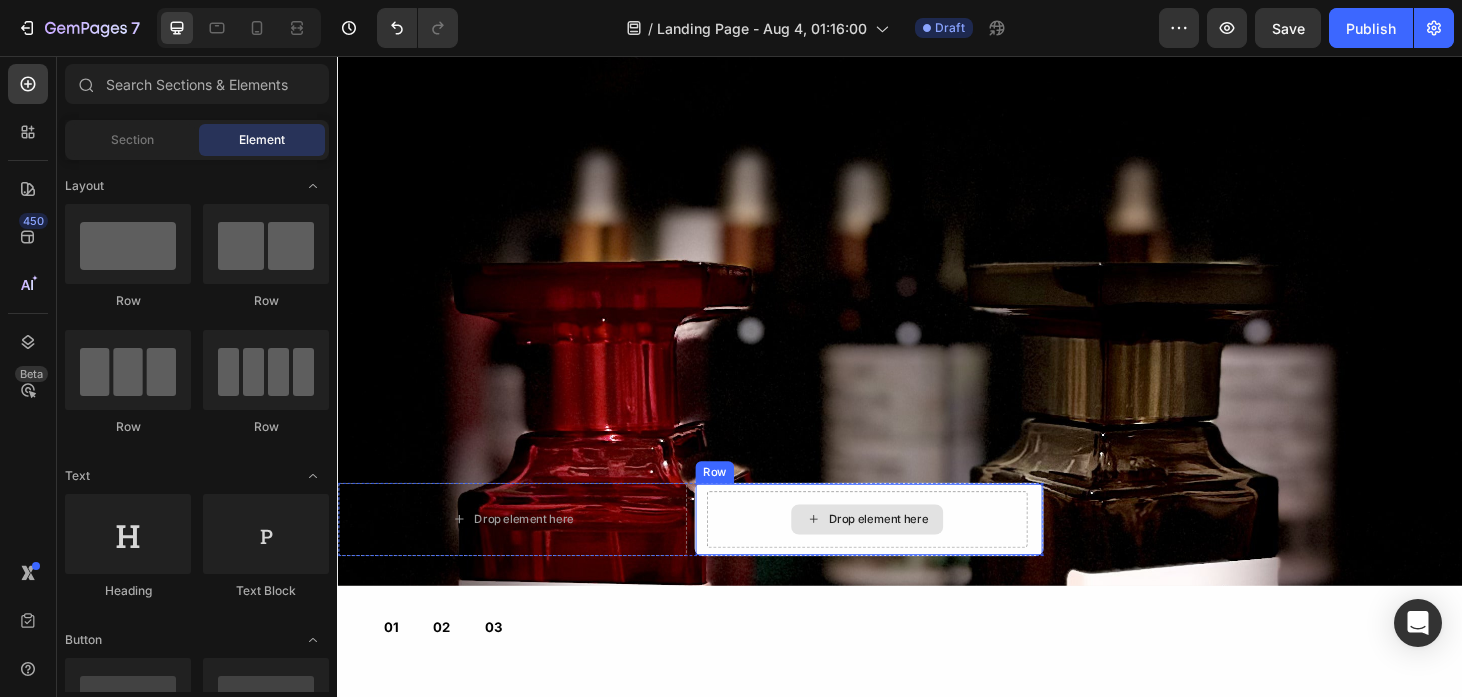 click on "Drop element here" at bounding box center (902, 550) 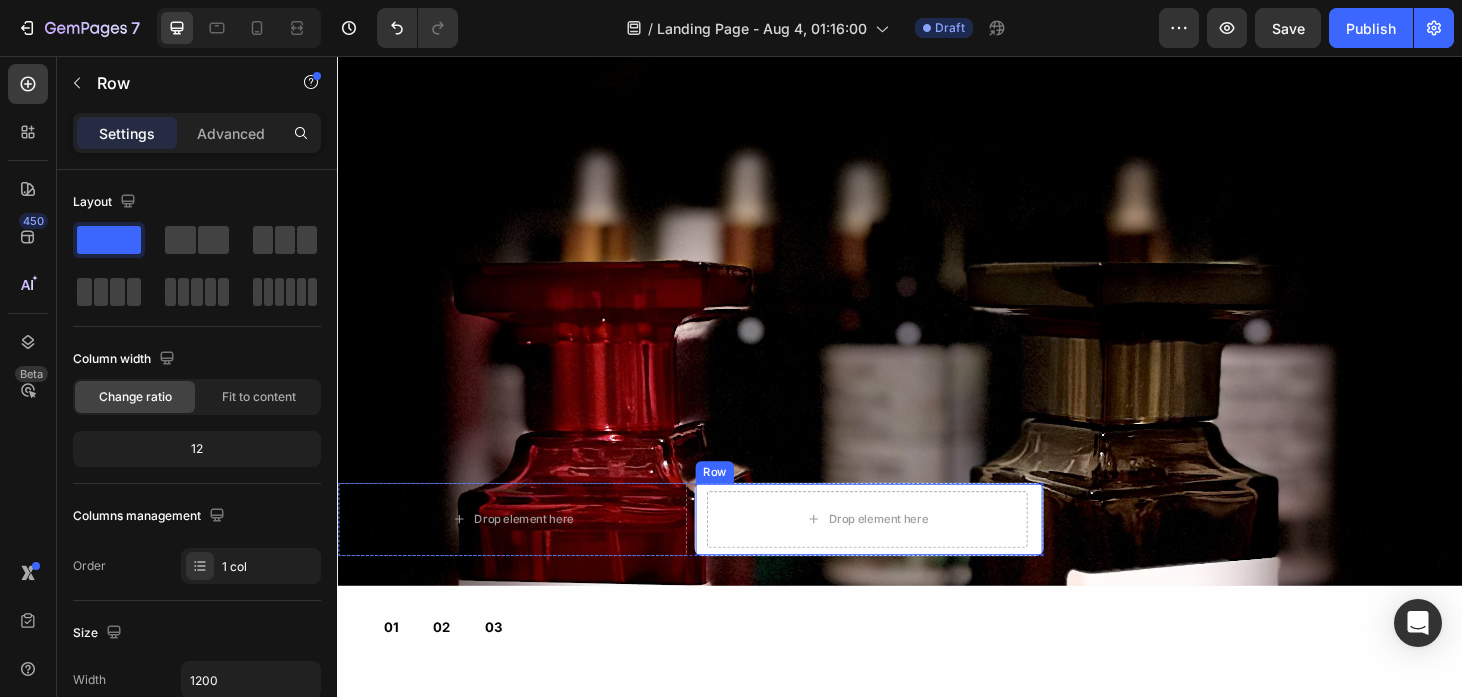 click on "Drop element here" at bounding box center [902, 550] 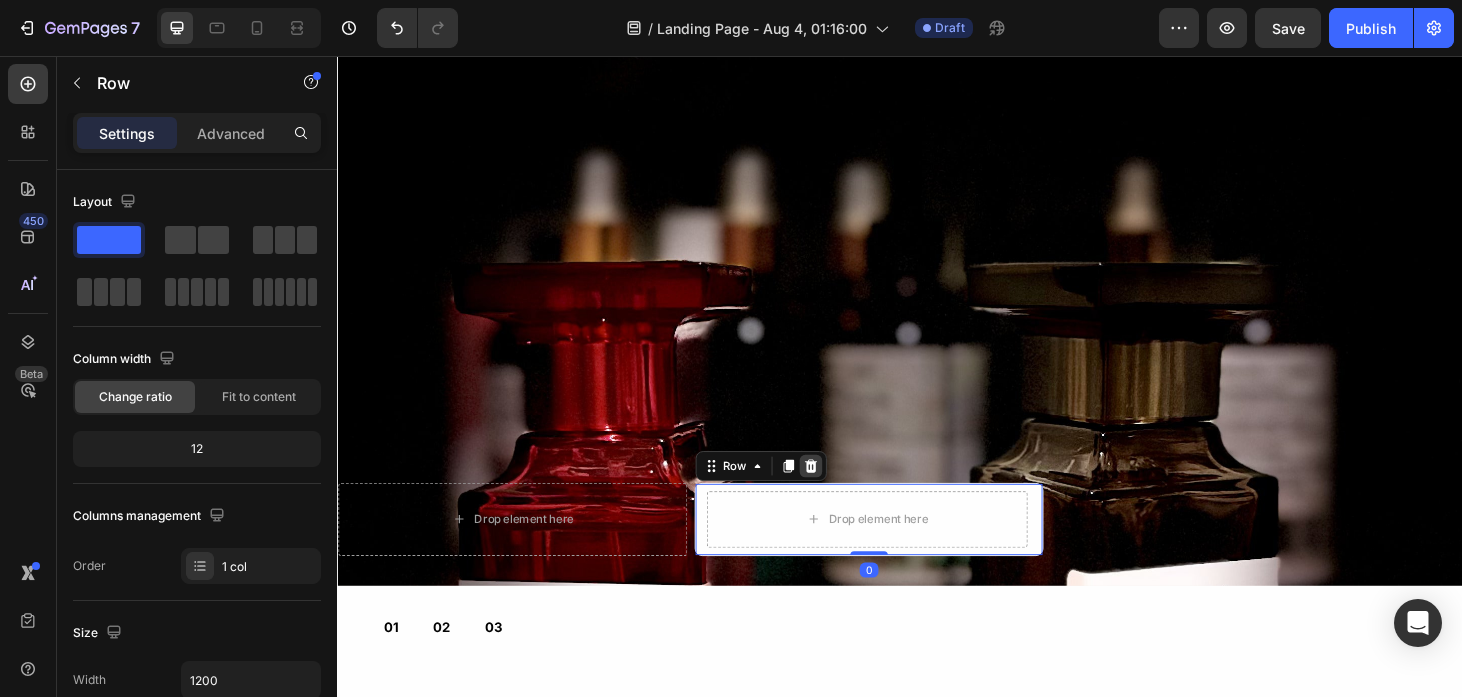 click 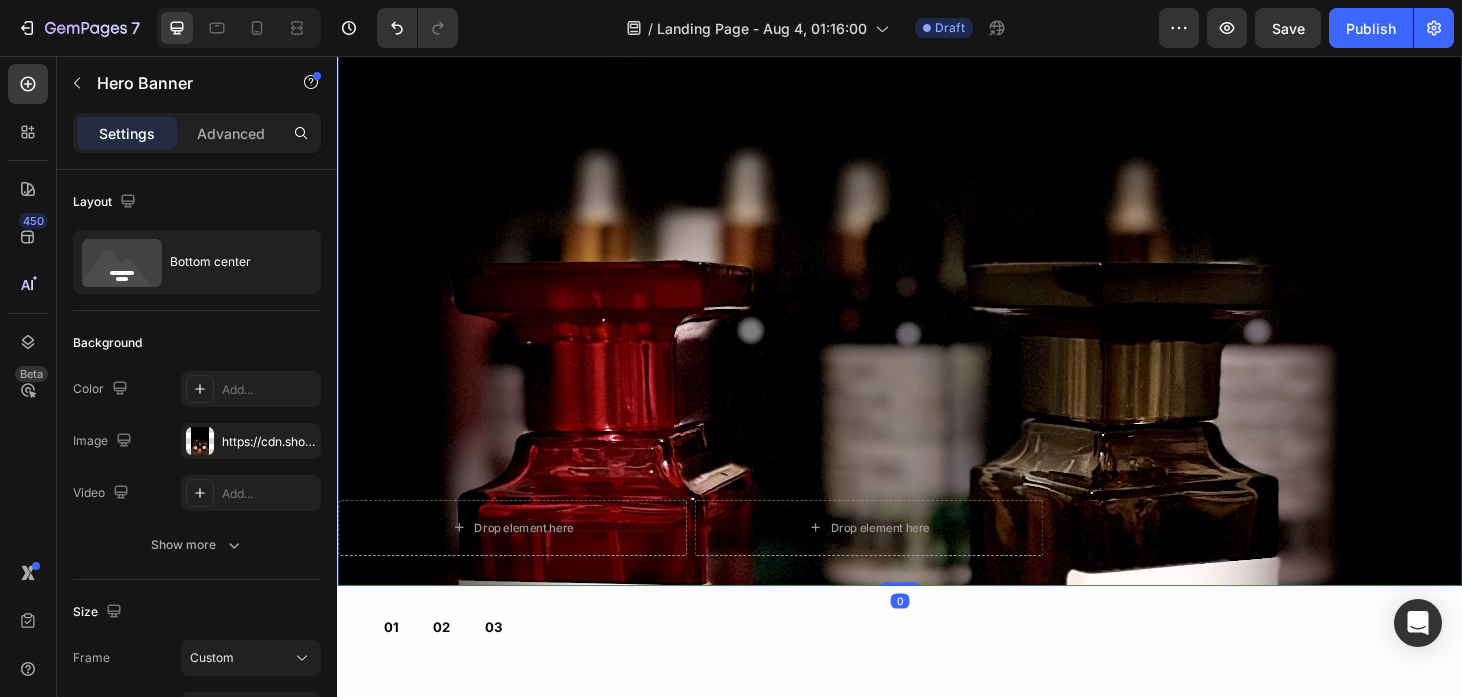 click at bounding box center [937, 262] 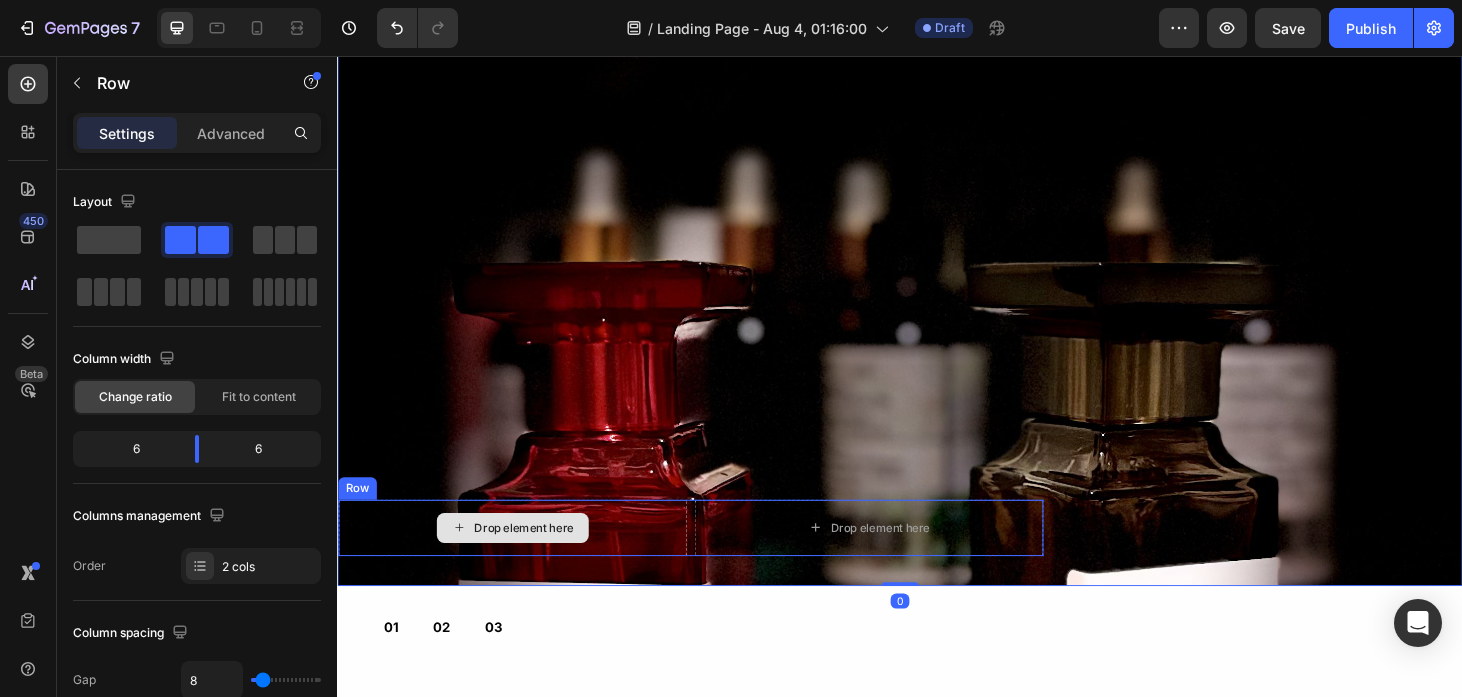 click on "Drop element here" at bounding box center (524, 559) 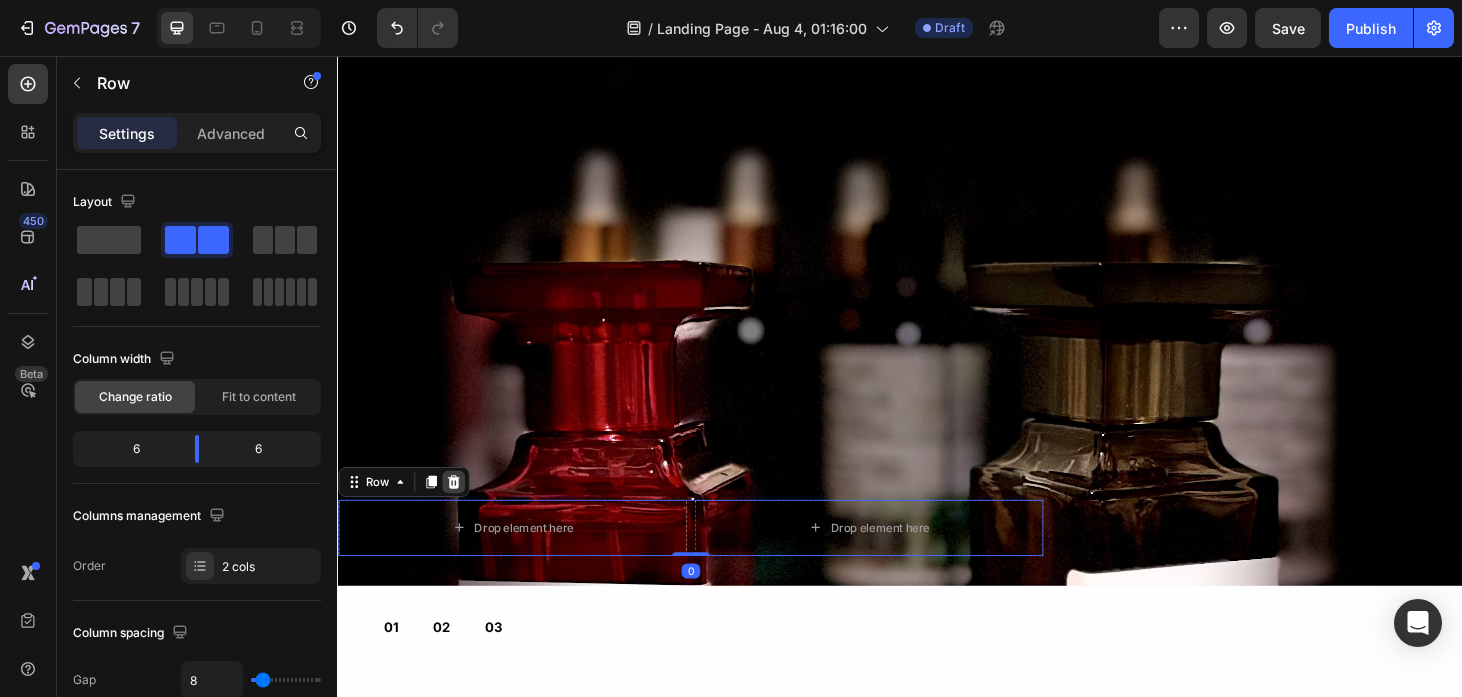 click 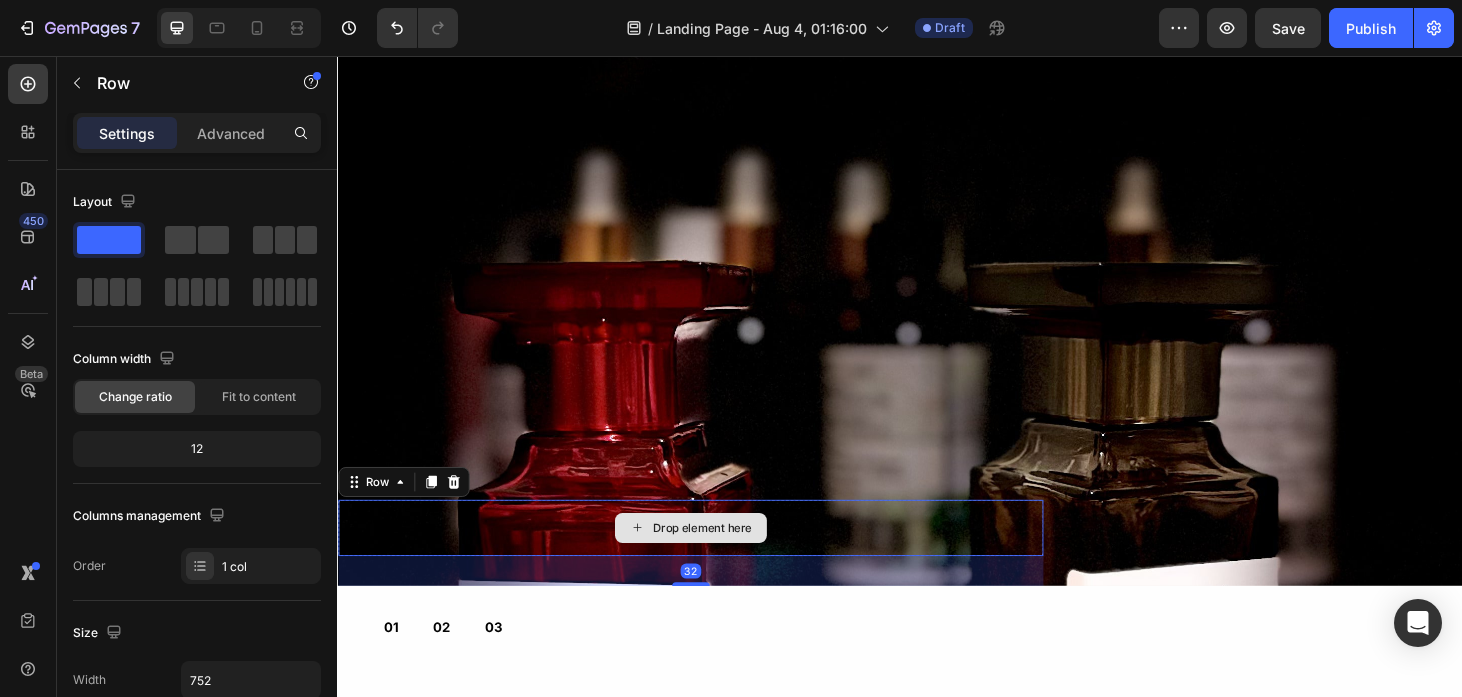 click on "Drop element here" at bounding box center (714, 559) 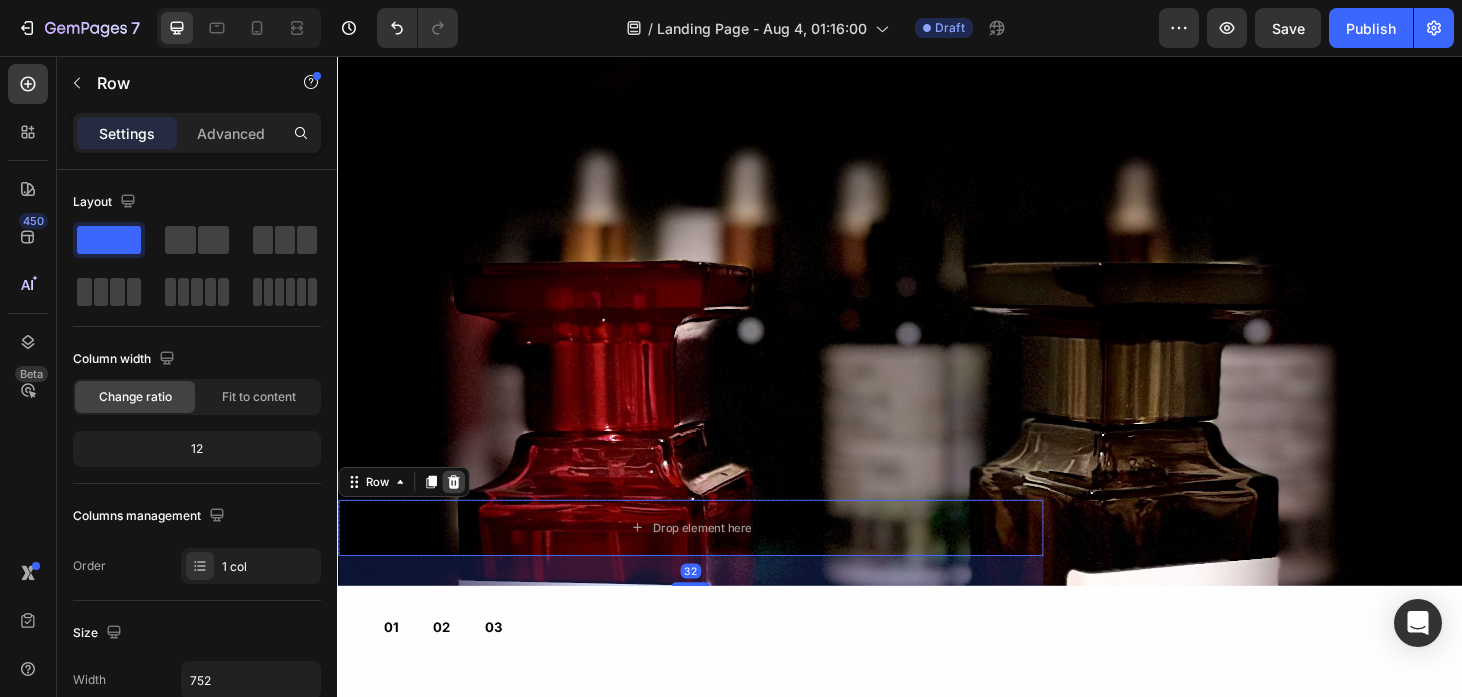 click 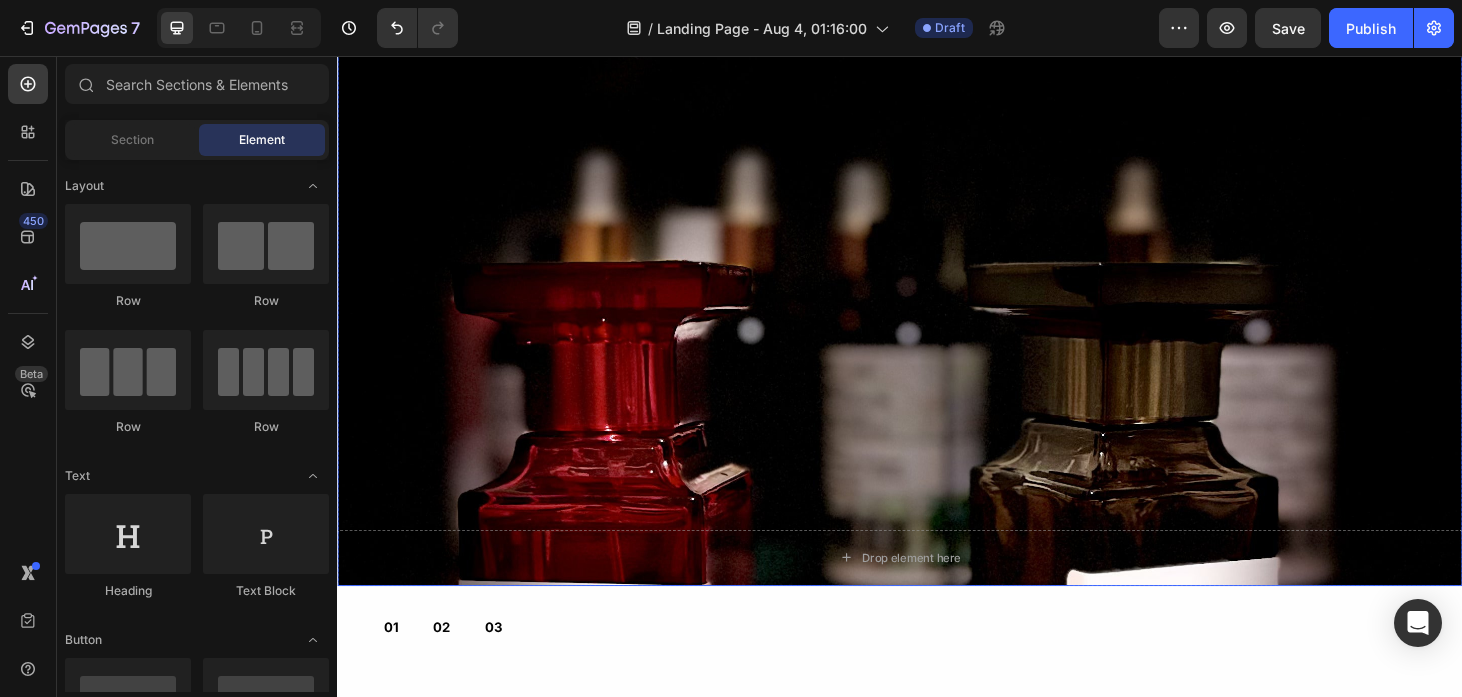 click at bounding box center [937, 262] 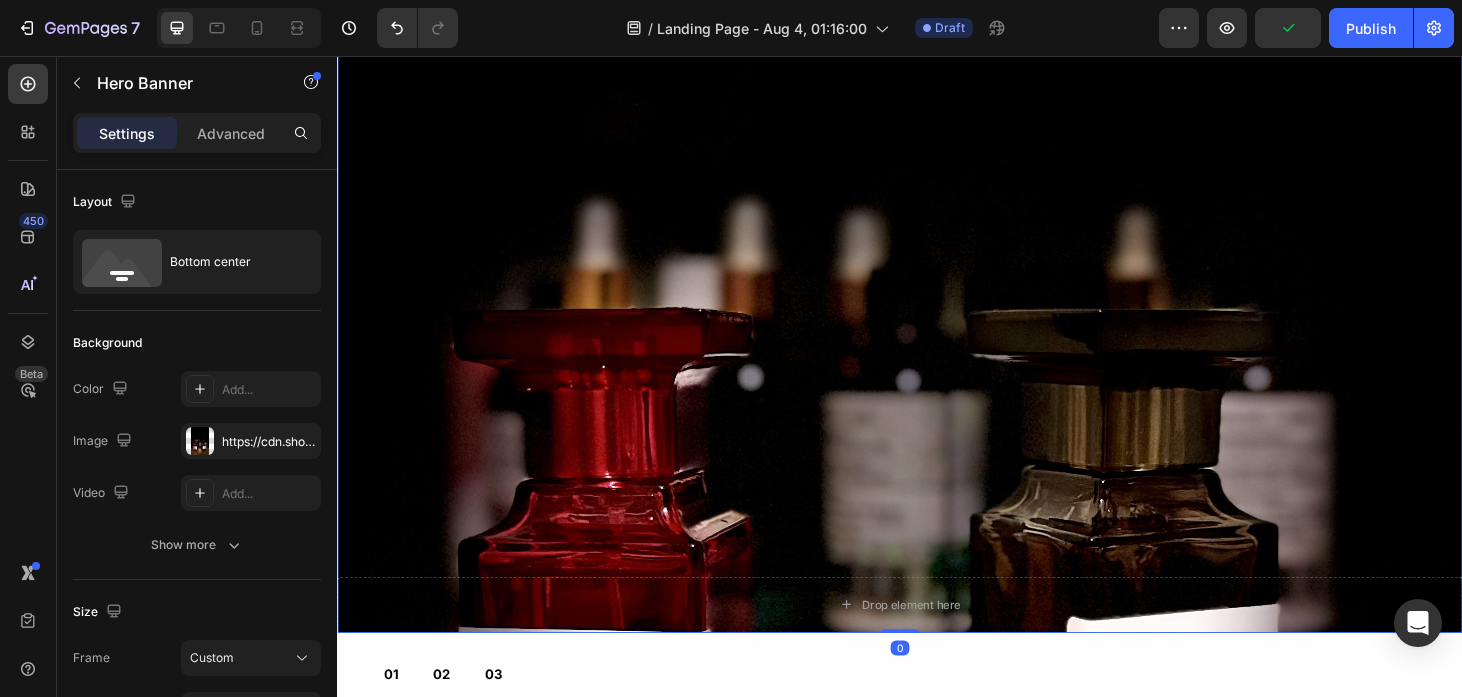 scroll, scrollTop: 1469, scrollLeft: 0, axis: vertical 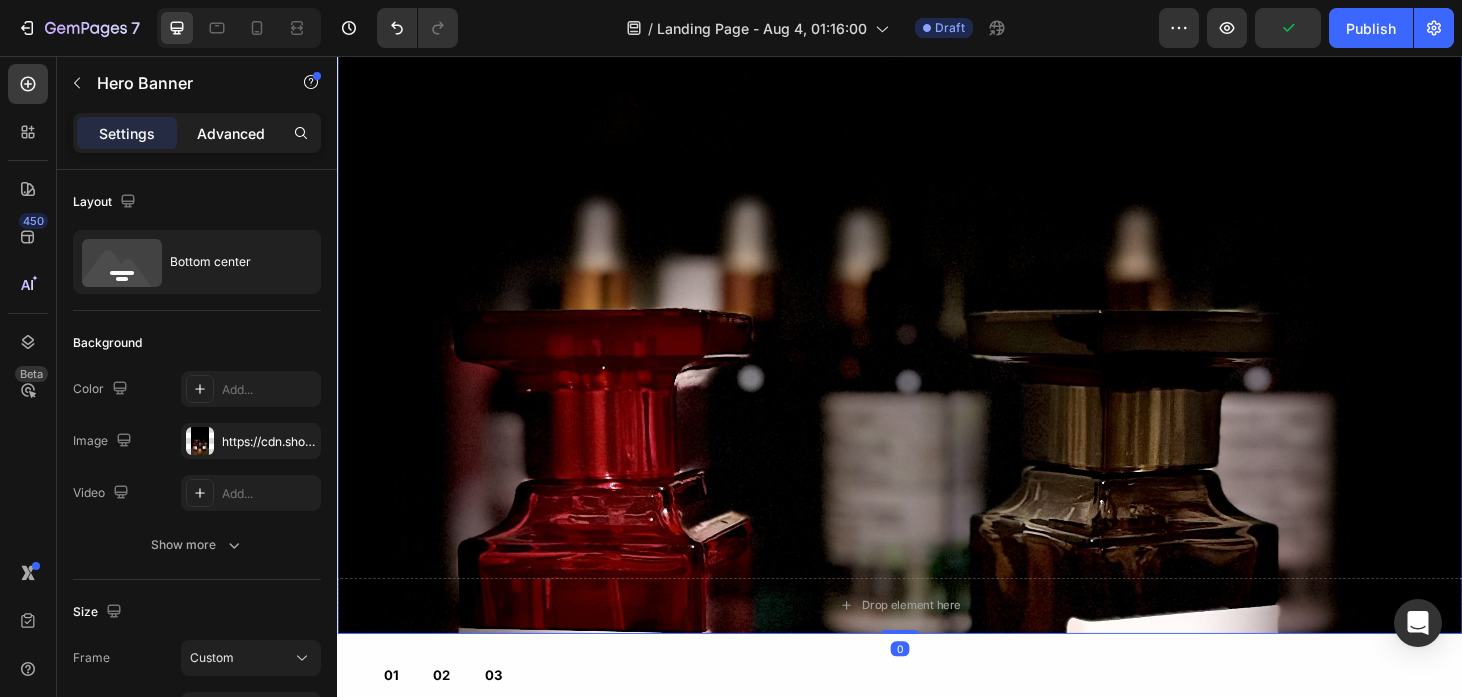 click on "Advanced" at bounding box center (231, 133) 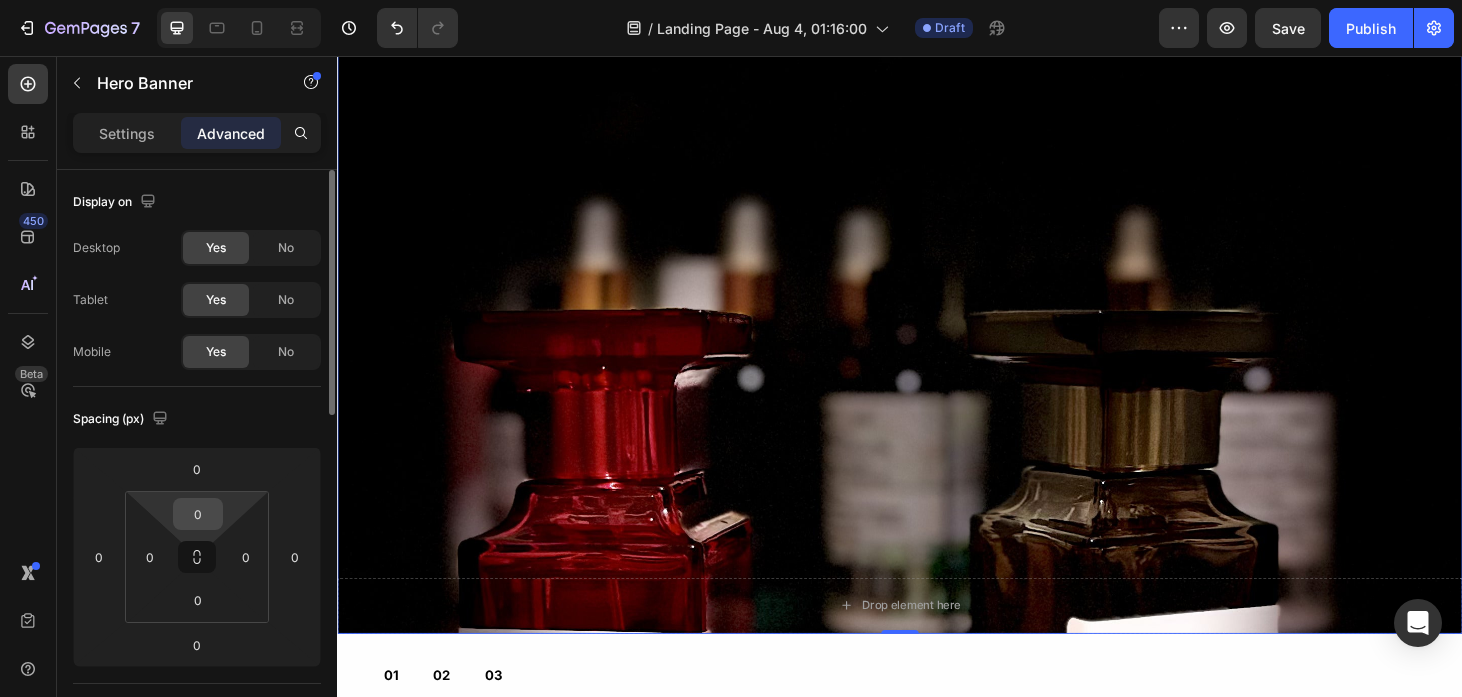 click on "0" at bounding box center [198, 514] 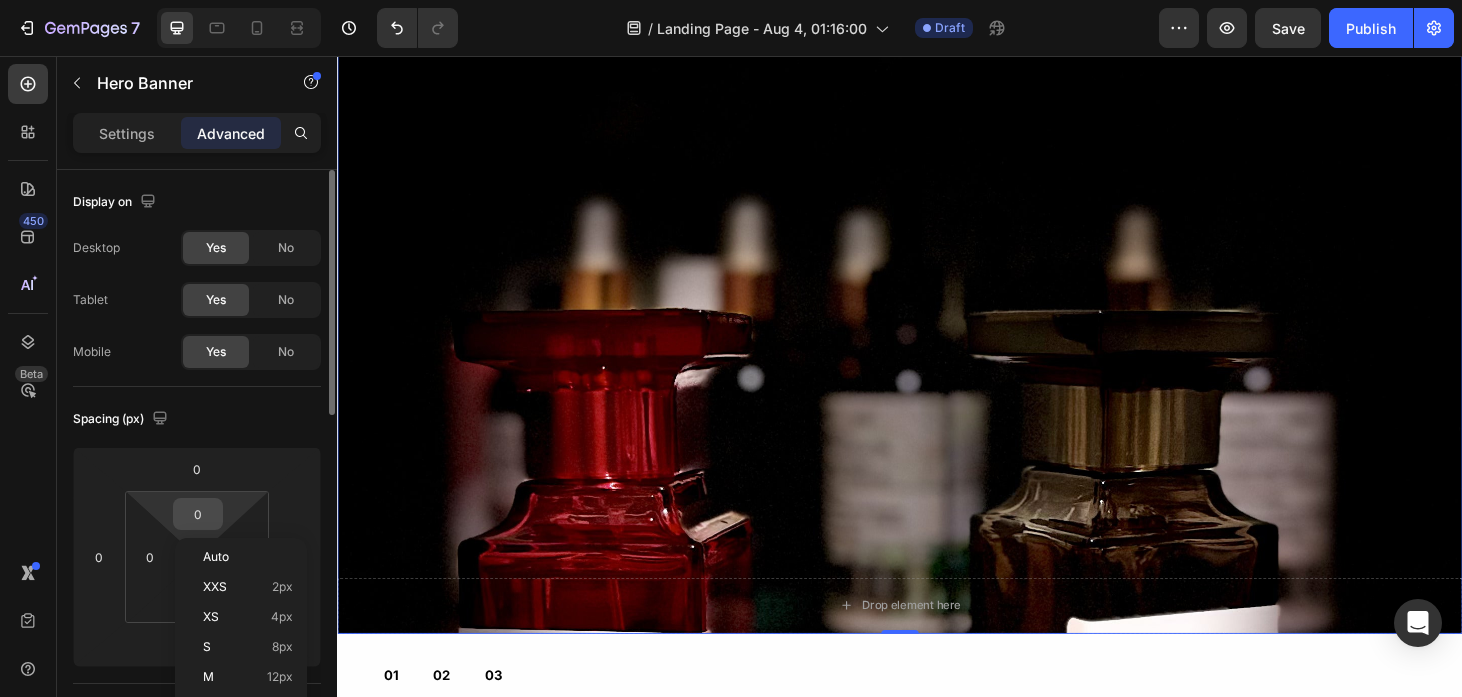 click on "0" at bounding box center [198, 514] 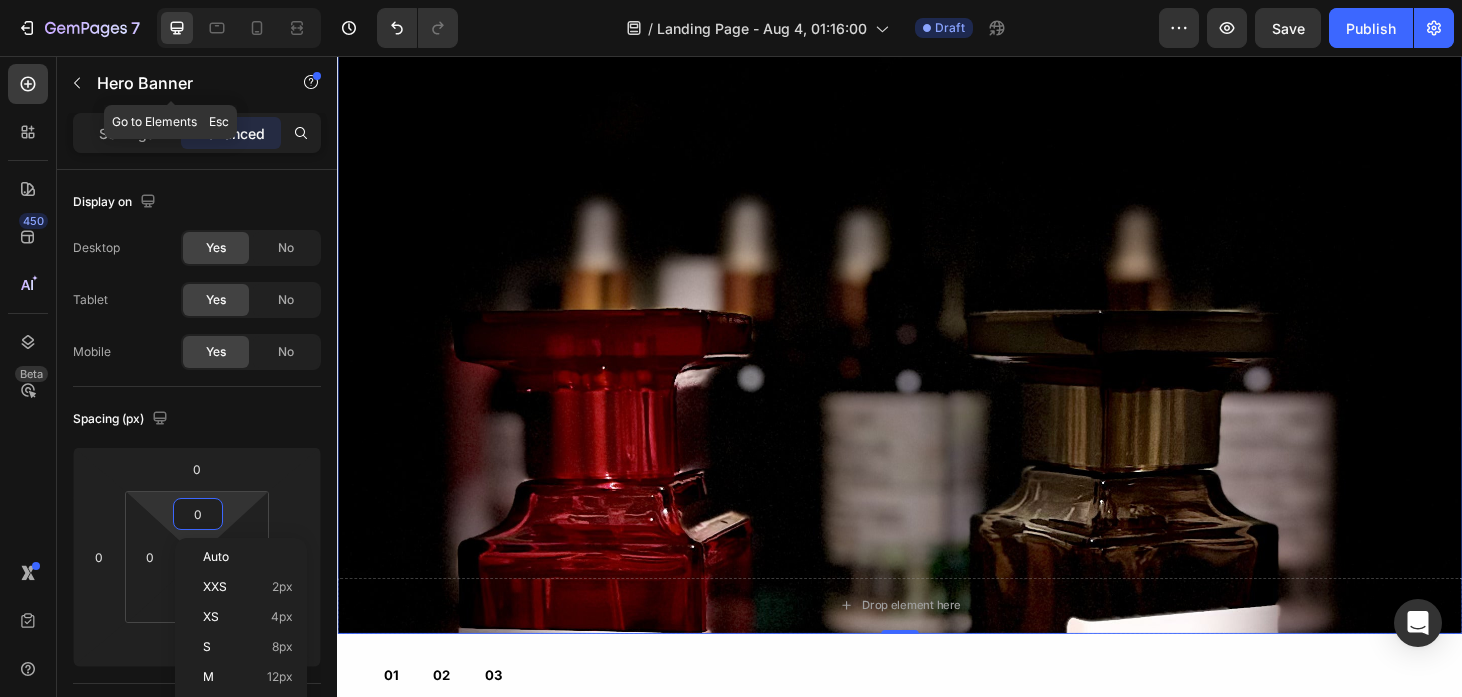 click on "Settings Advanced" at bounding box center (197, 141) 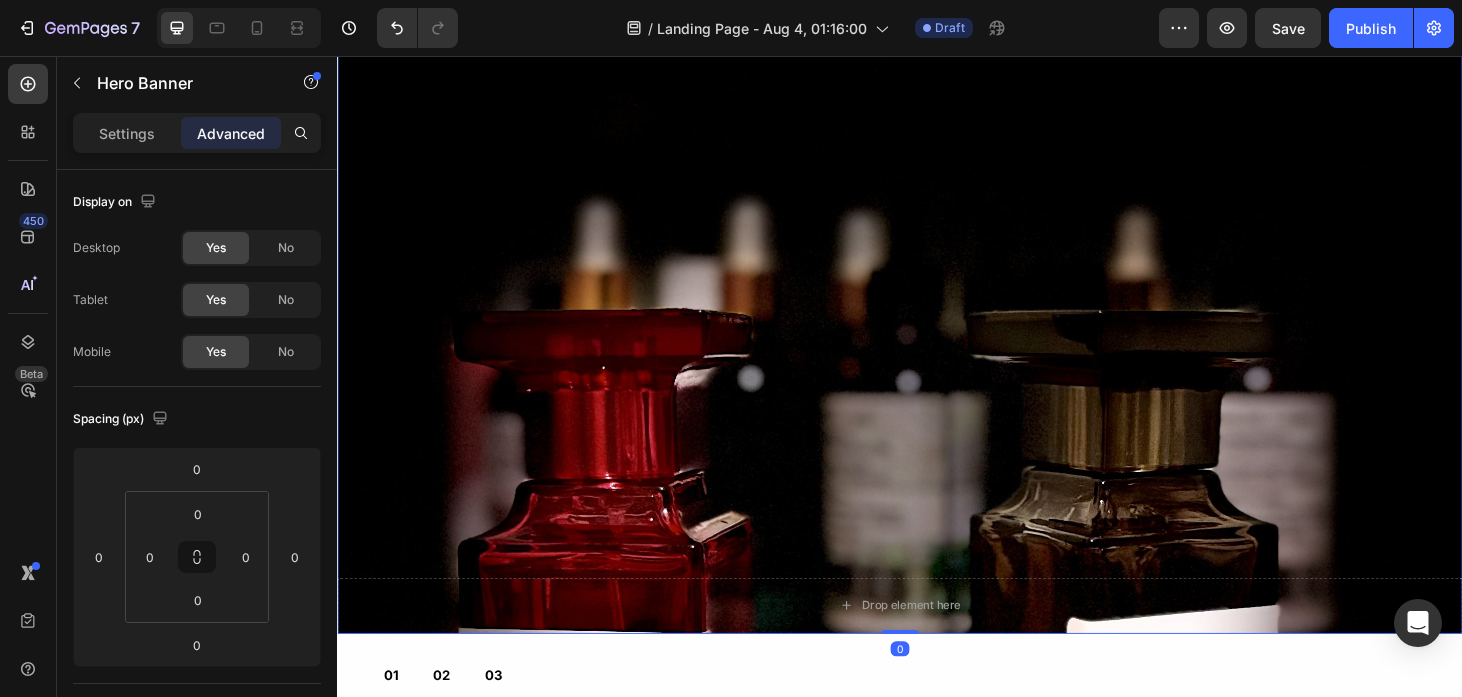 click on "Settings Advanced" at bounding box center [197, 133] 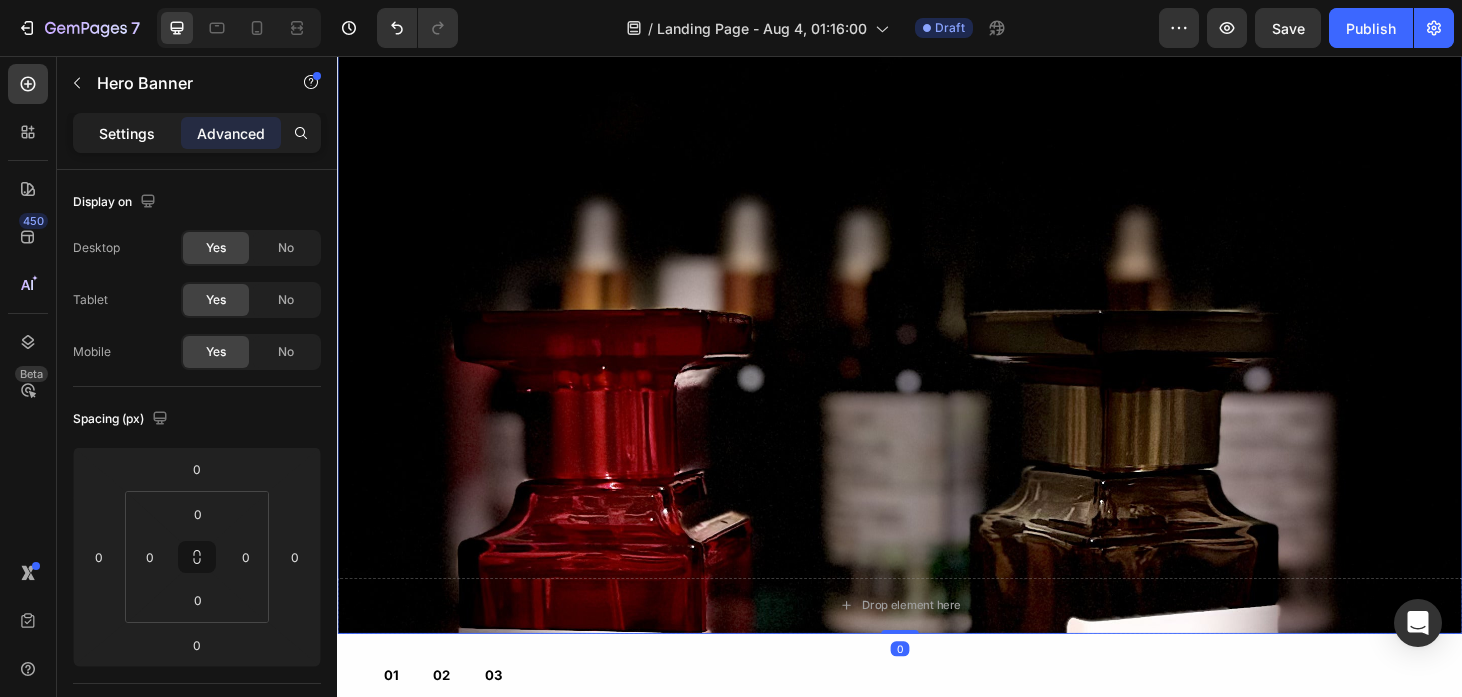 click on "Settings" at bounding box center (127, 133) 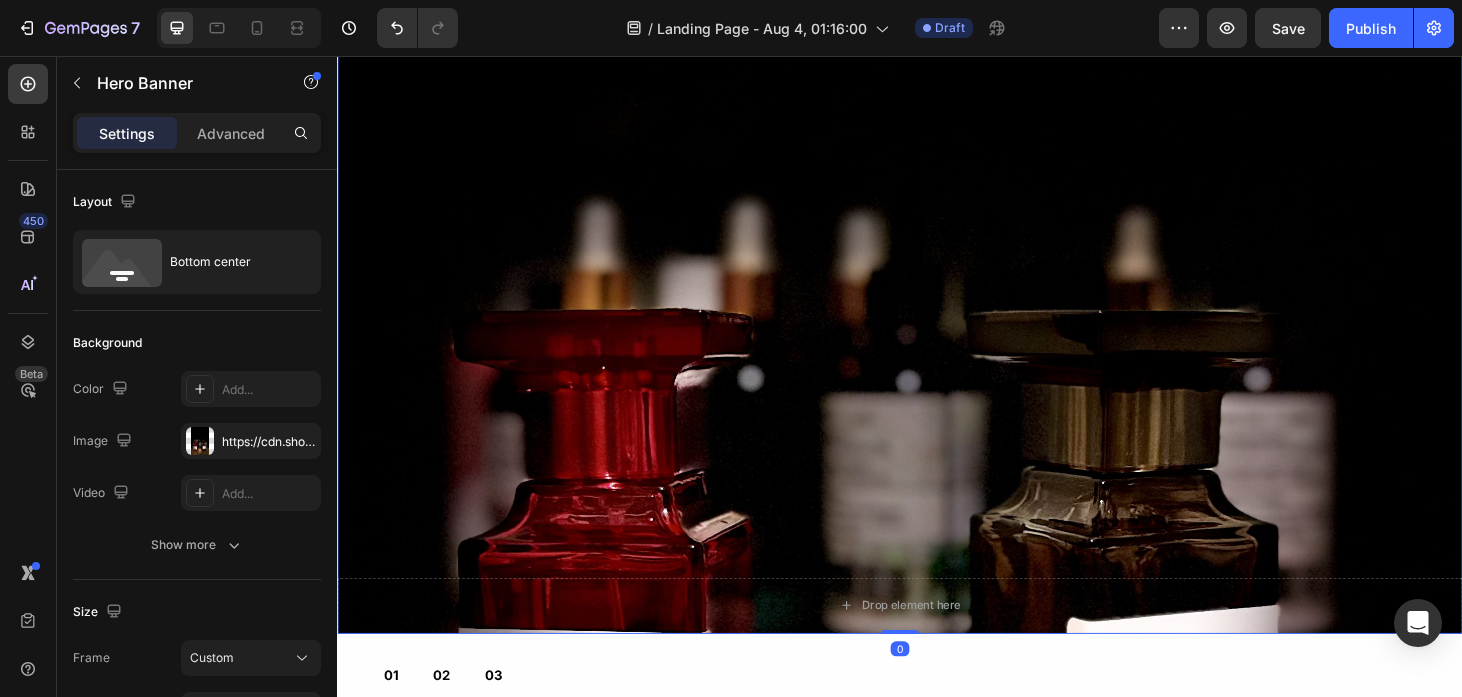 click at bounding box center (937, 313) 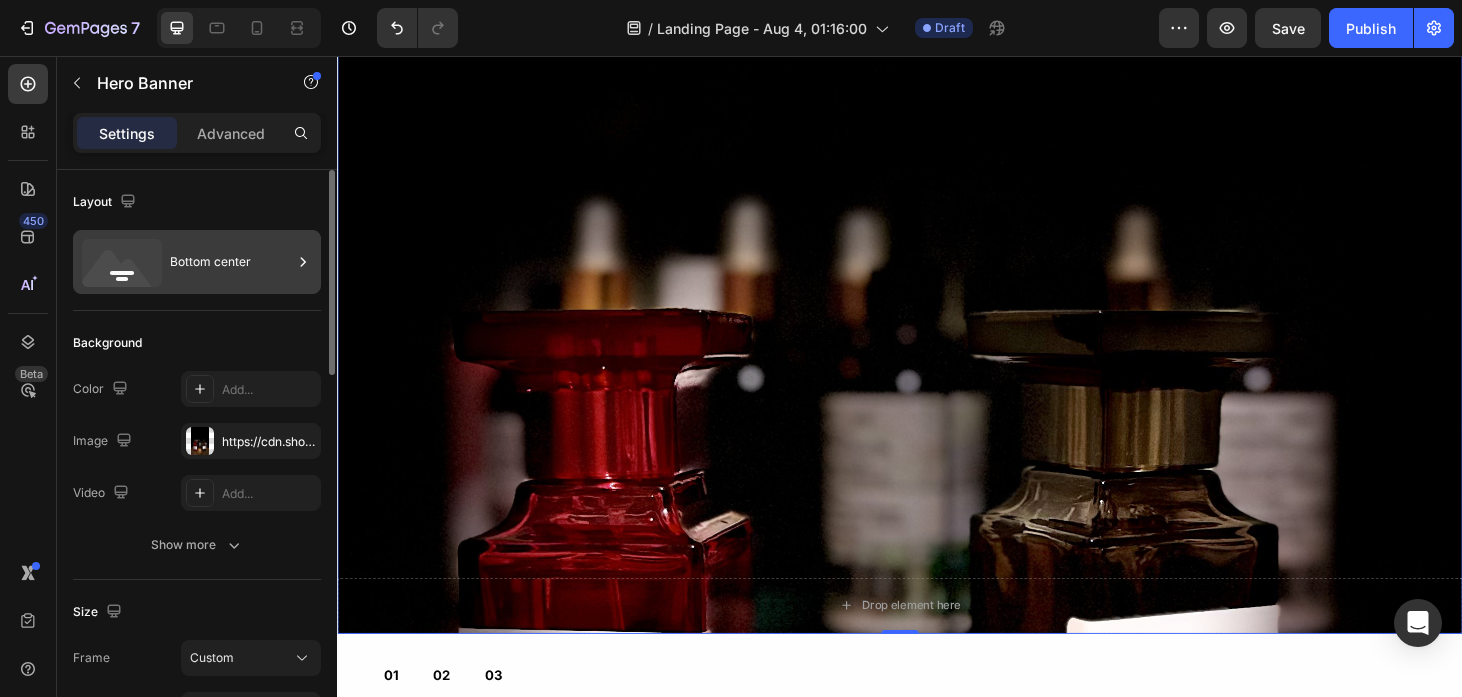 click 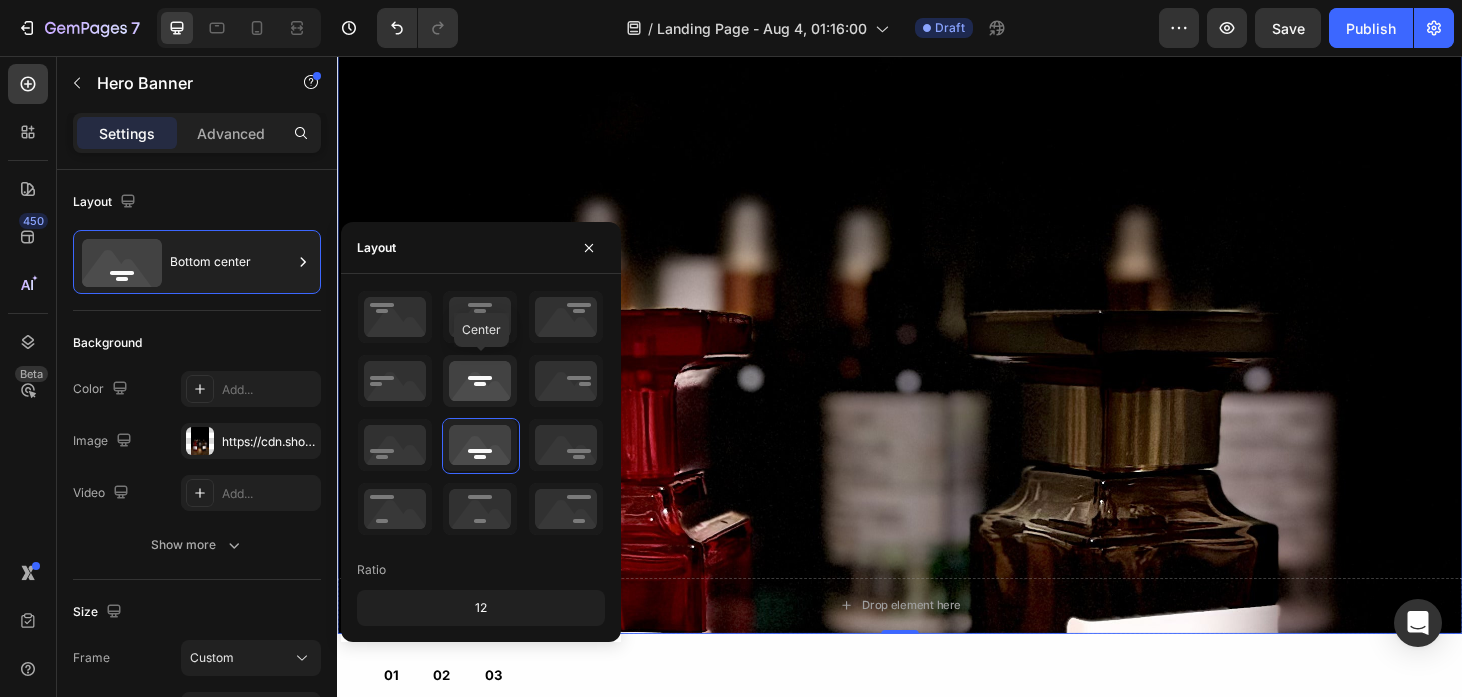 click 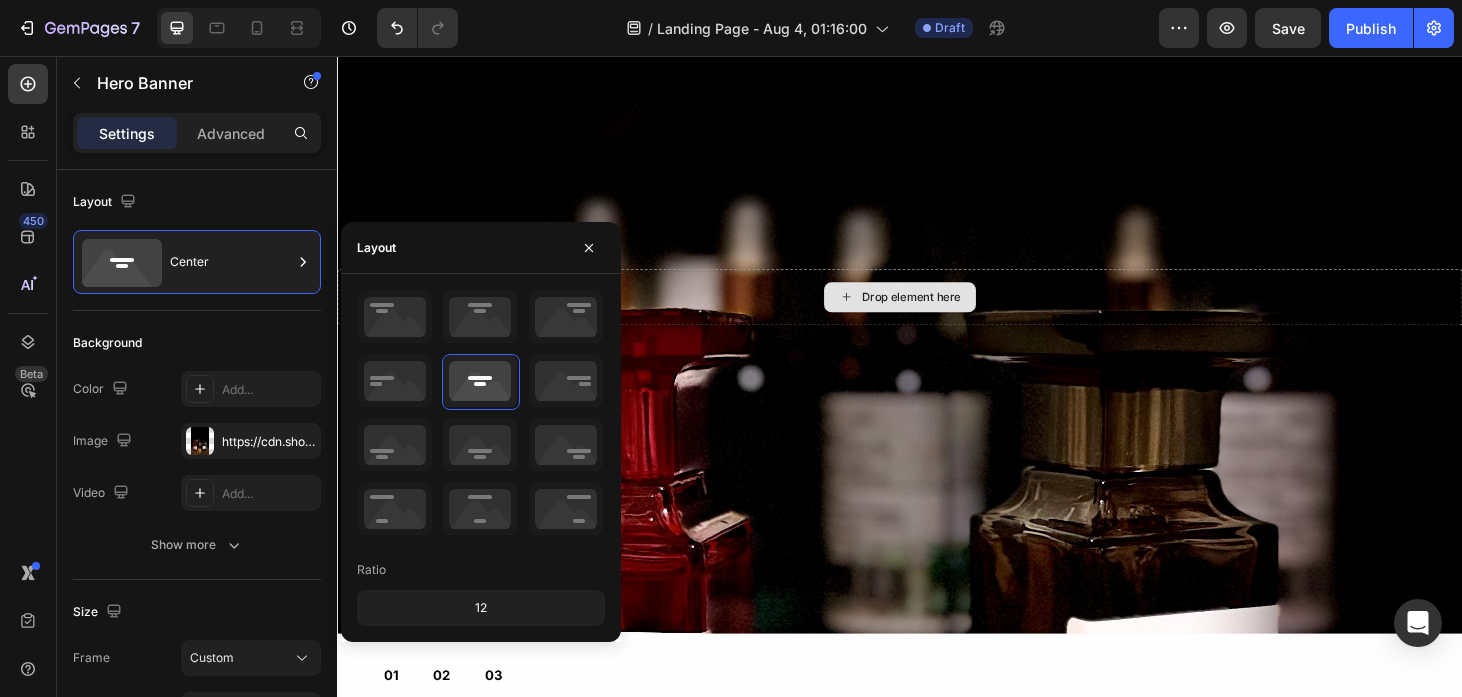 click on "Drop element here" at bounding box center [937, 313] 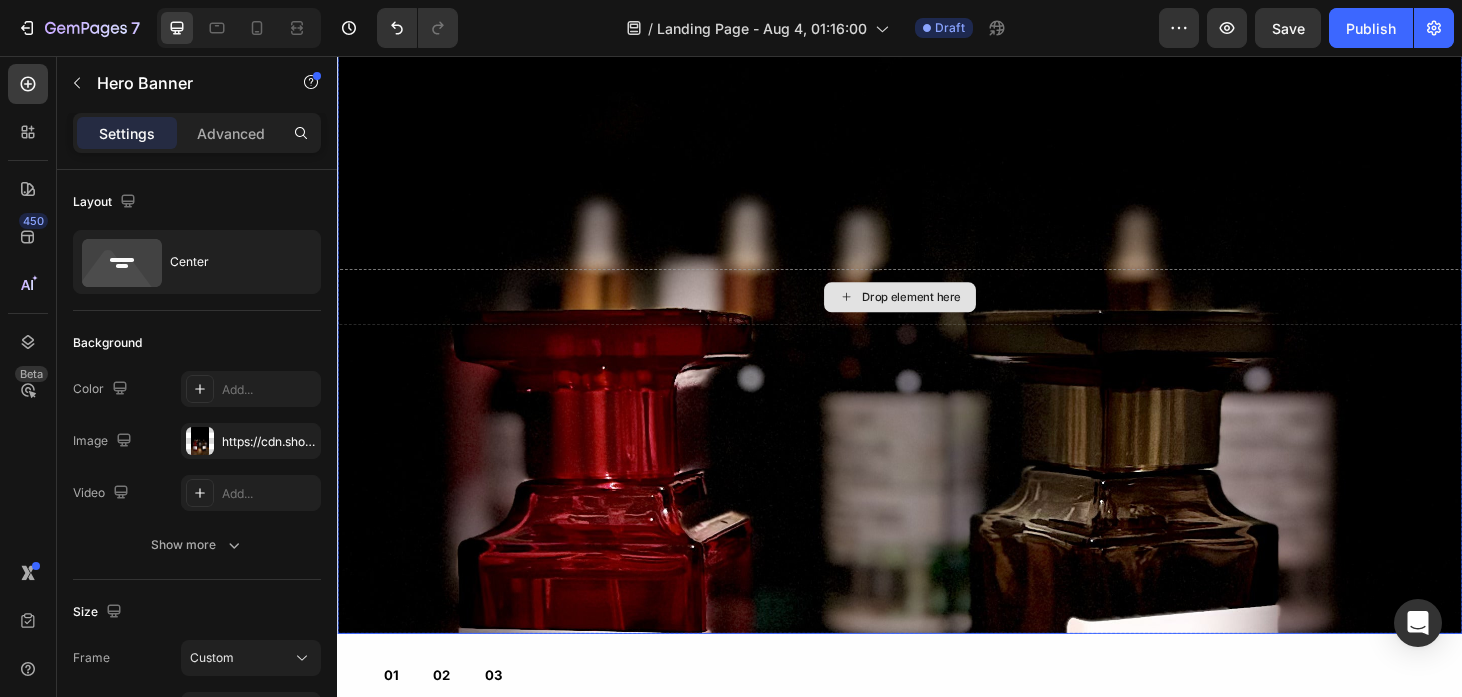 click on "Drop element here" at bounding box center (937, 313) 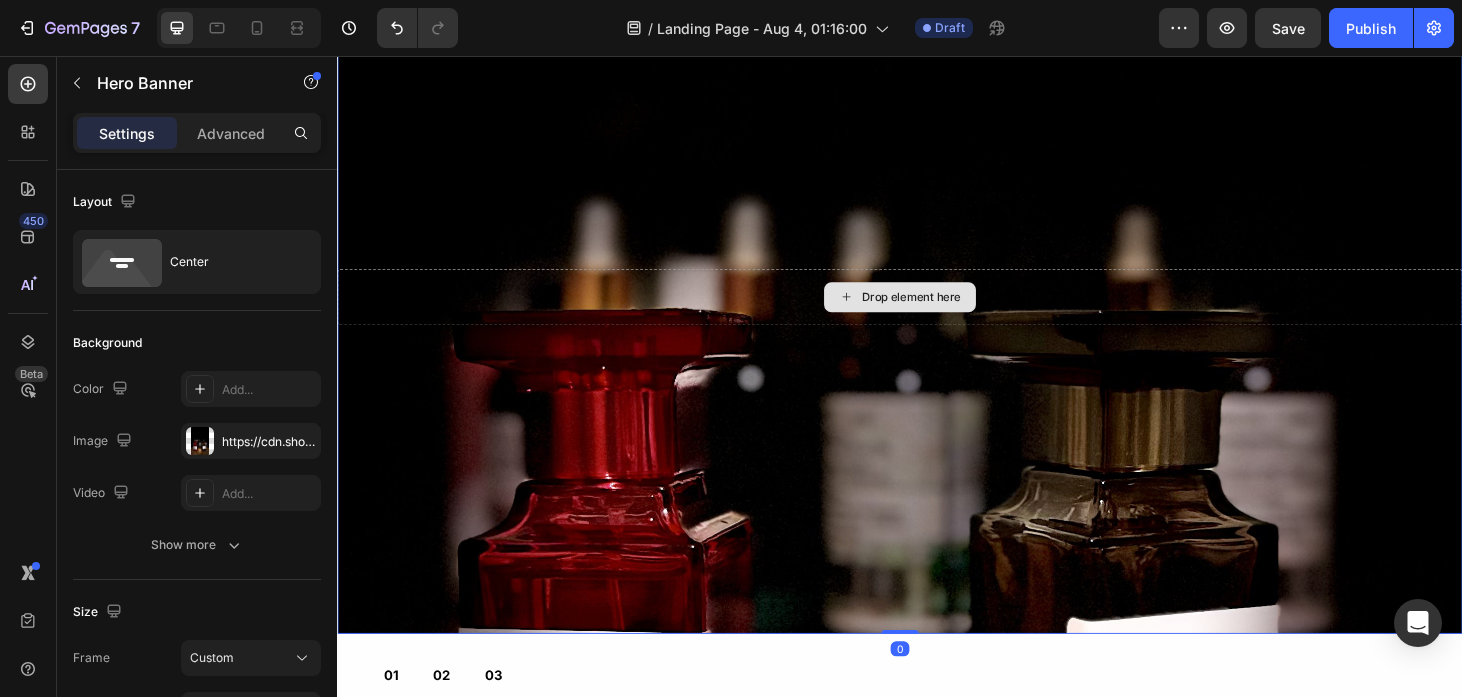 click on "Drop element here" at bounding box center [937, 313] 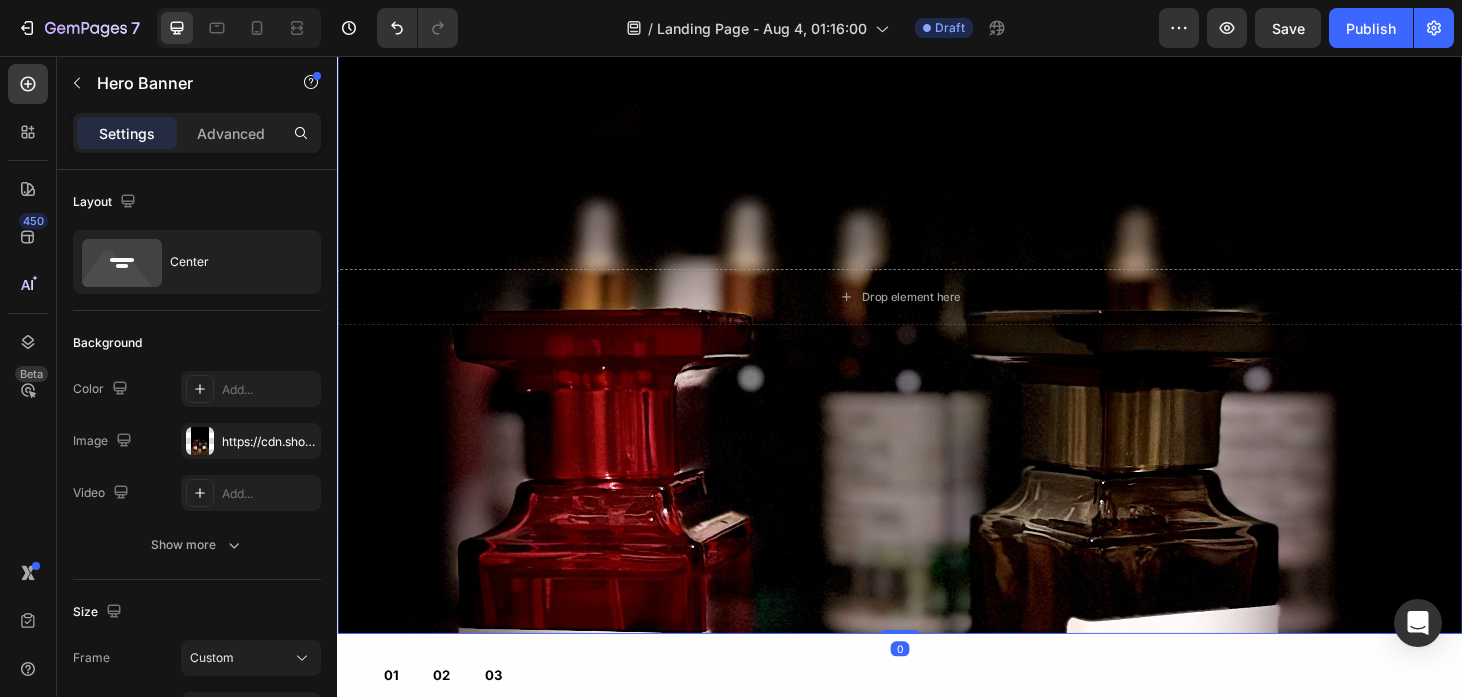click at bounding box center [937, 313] 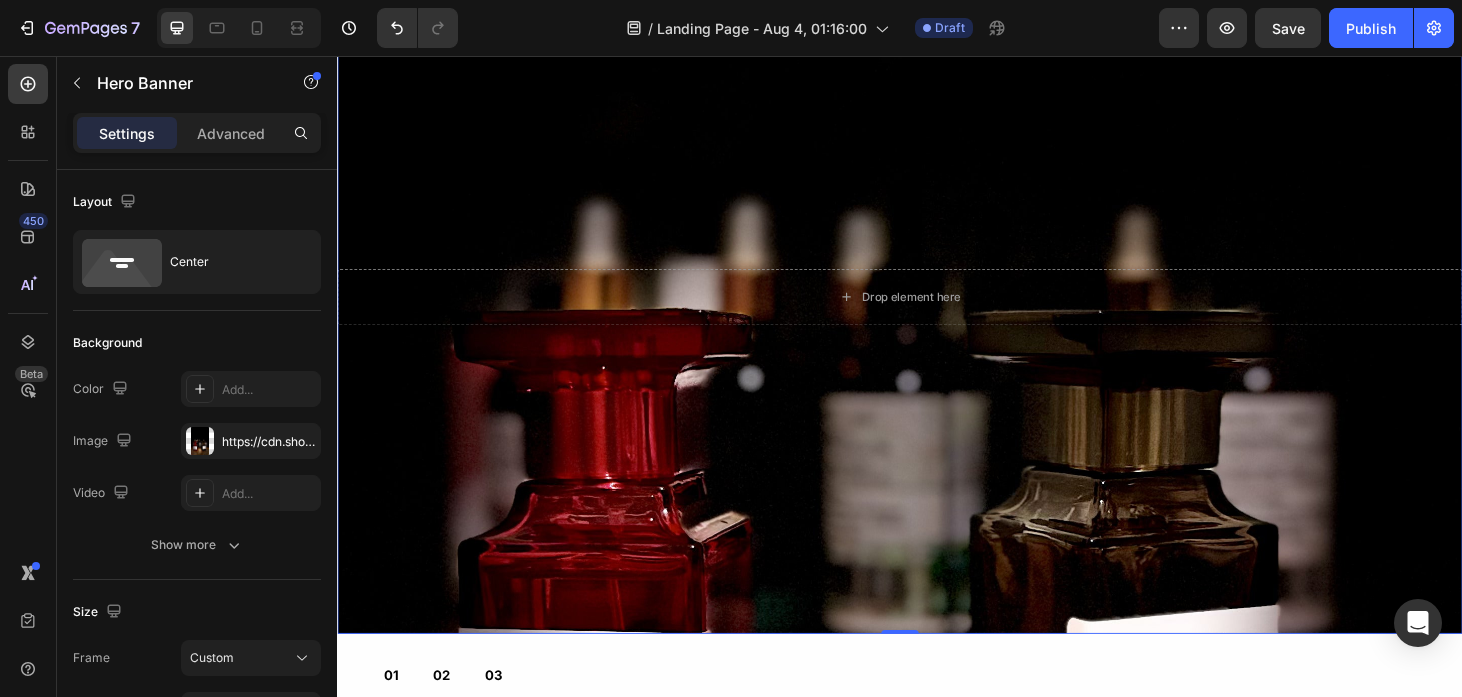 click at bounding box center [937, 313] 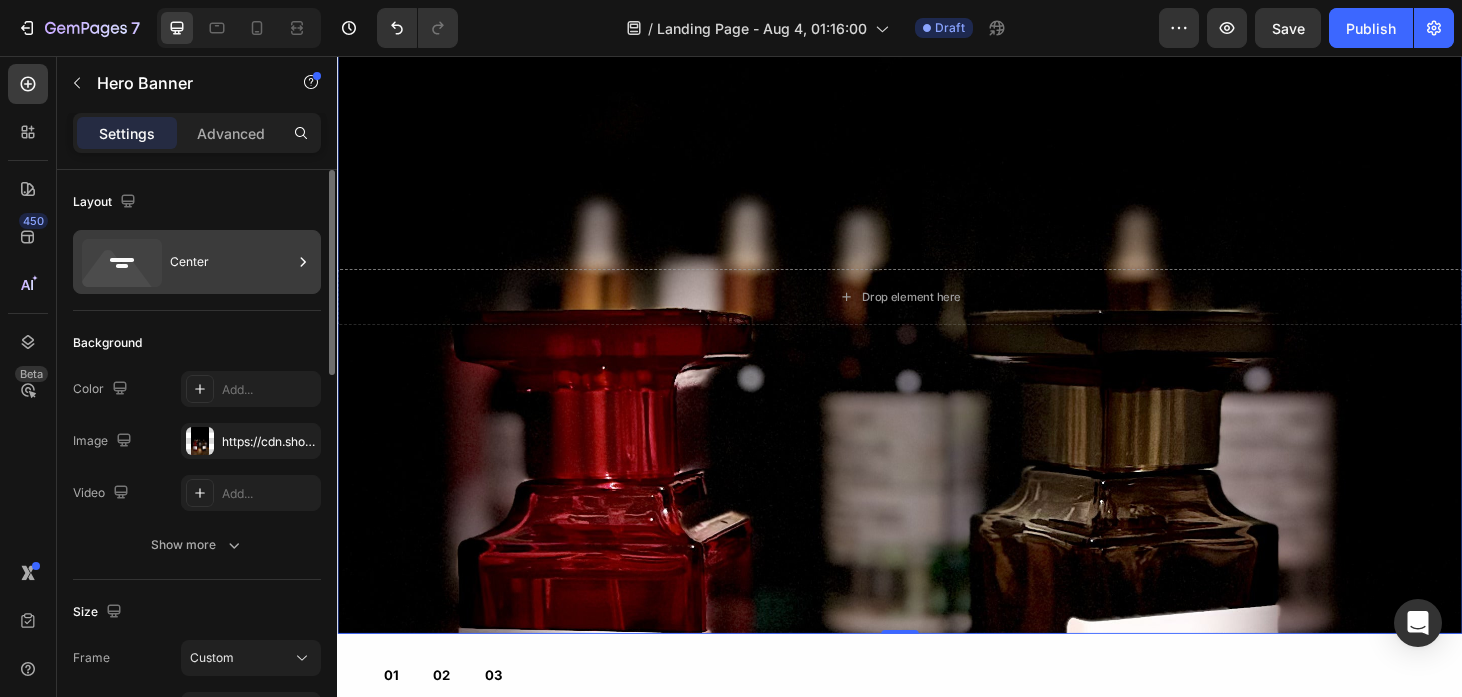 click on "Center" at bounding box center [197, 262] 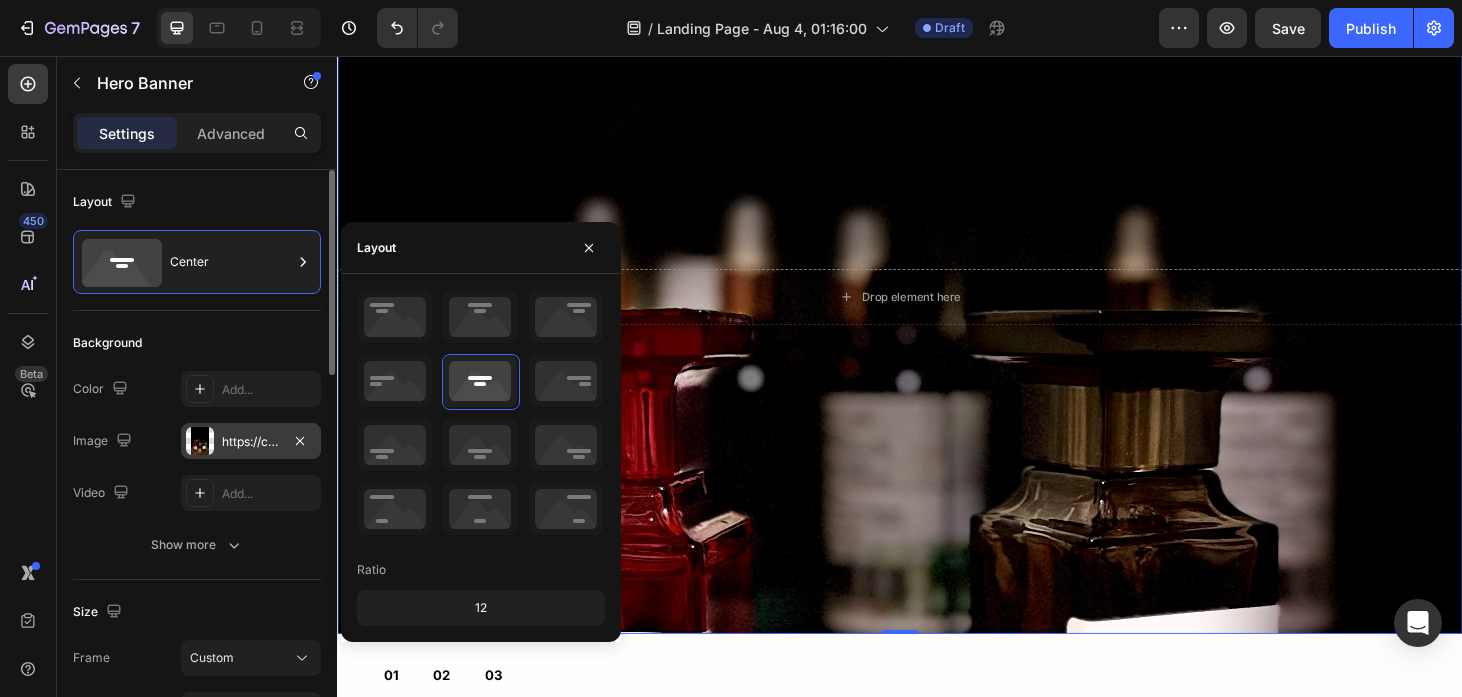 click on "https://cdn.shopify.com/s/files/1/0948/6598/1822/files/gempages_578372498282775314-3f41b3a2-a2fb-44f7-952a-ff03384e8ee2.jpg" at bounding box center [251, 442] 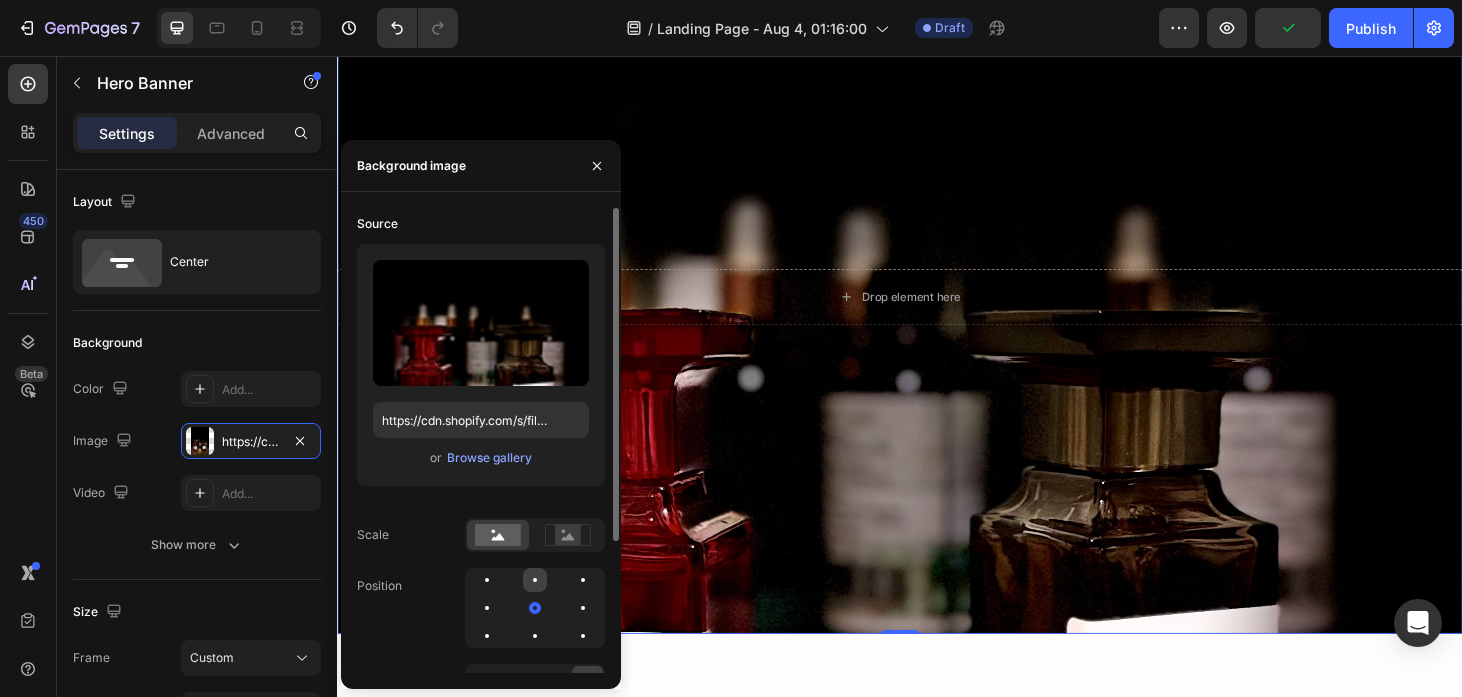 click 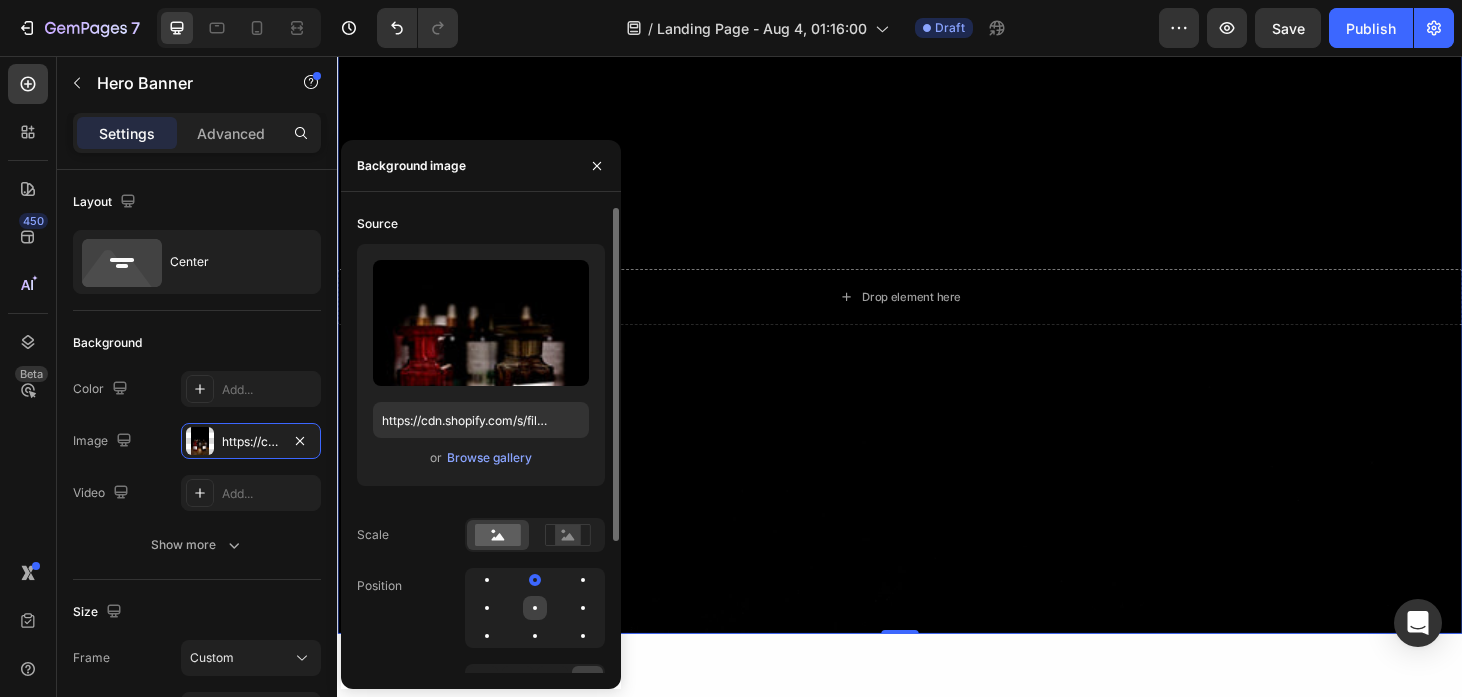 click 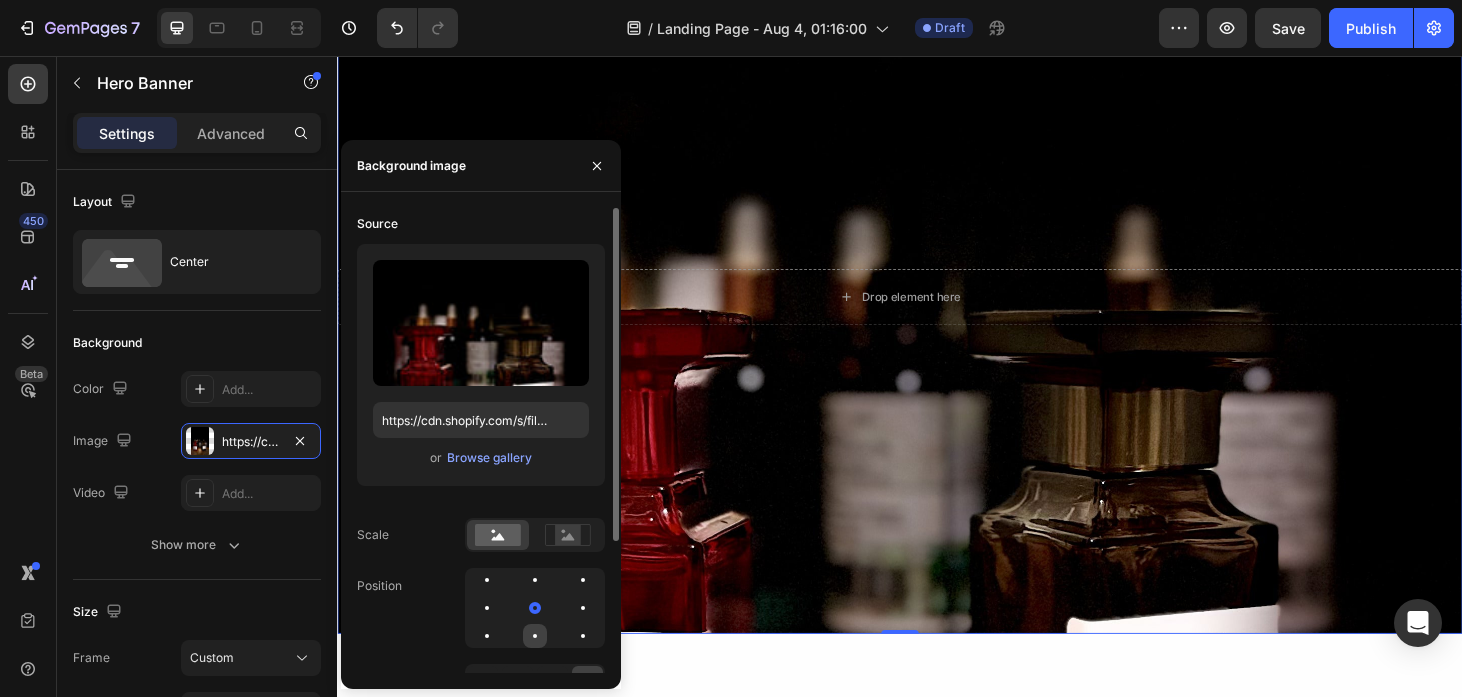 click 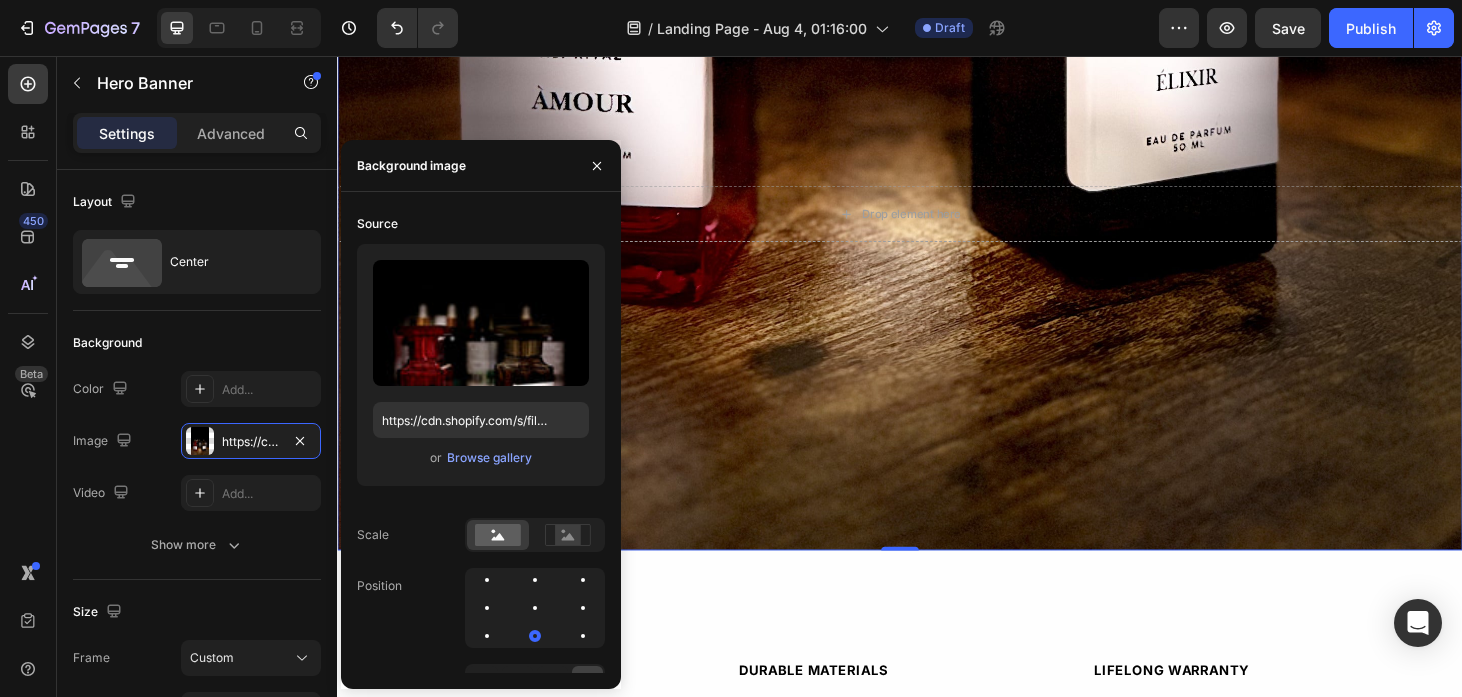 scroll, scrollTop: 1155, scrollLeft: 0, axis: vertical 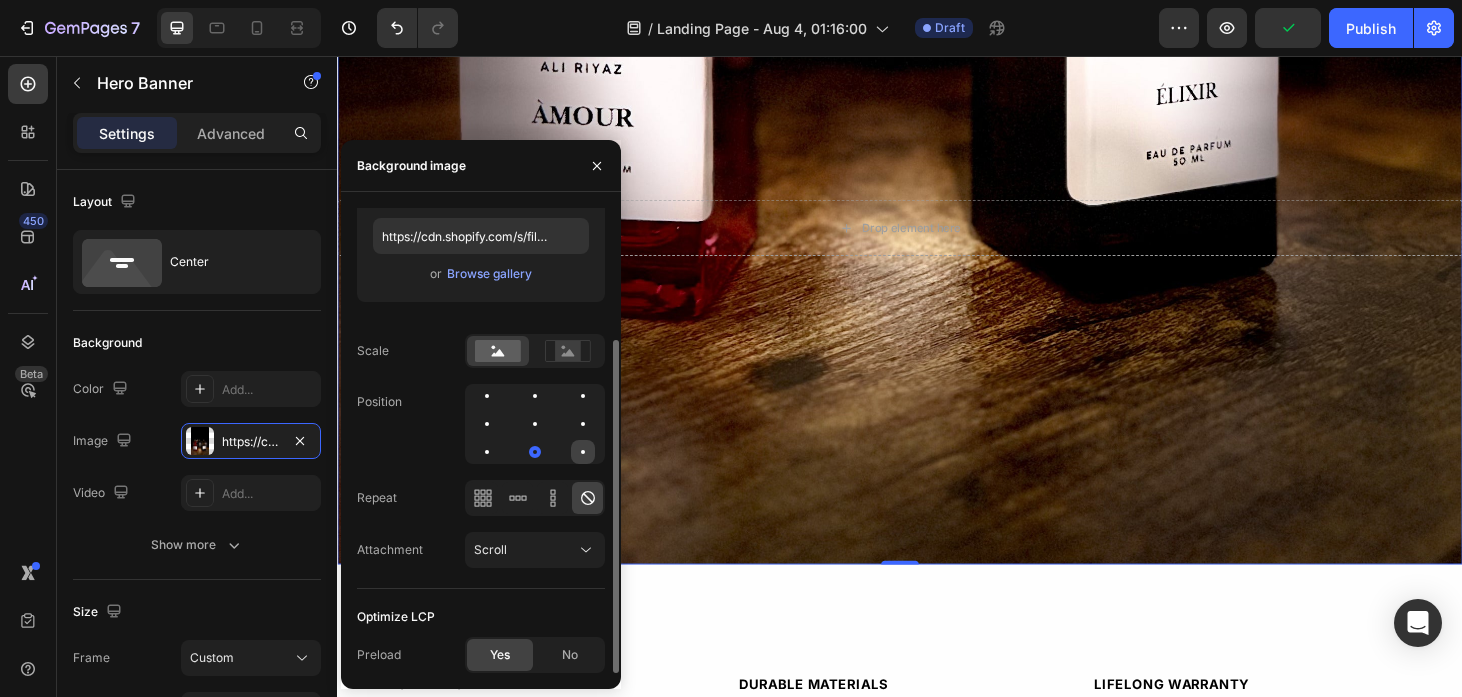 click 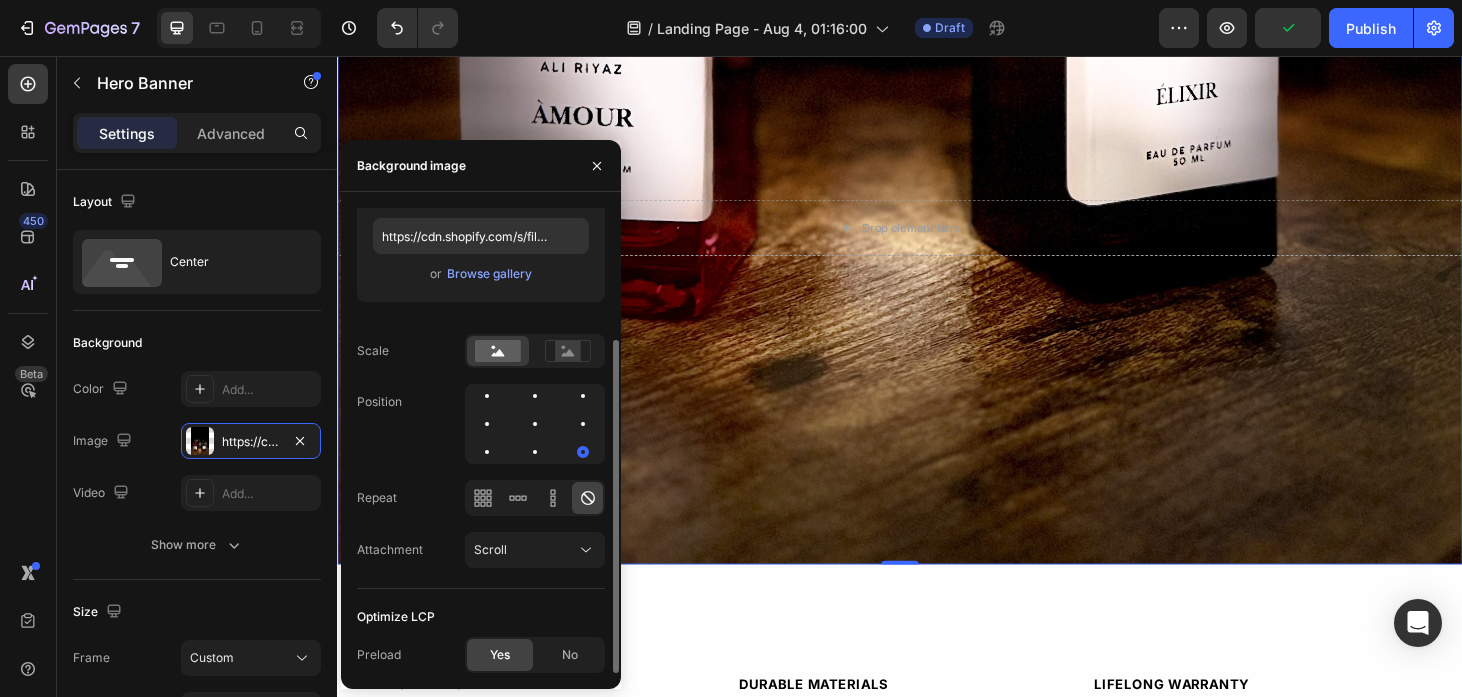 click at bounding box center [535, 424] 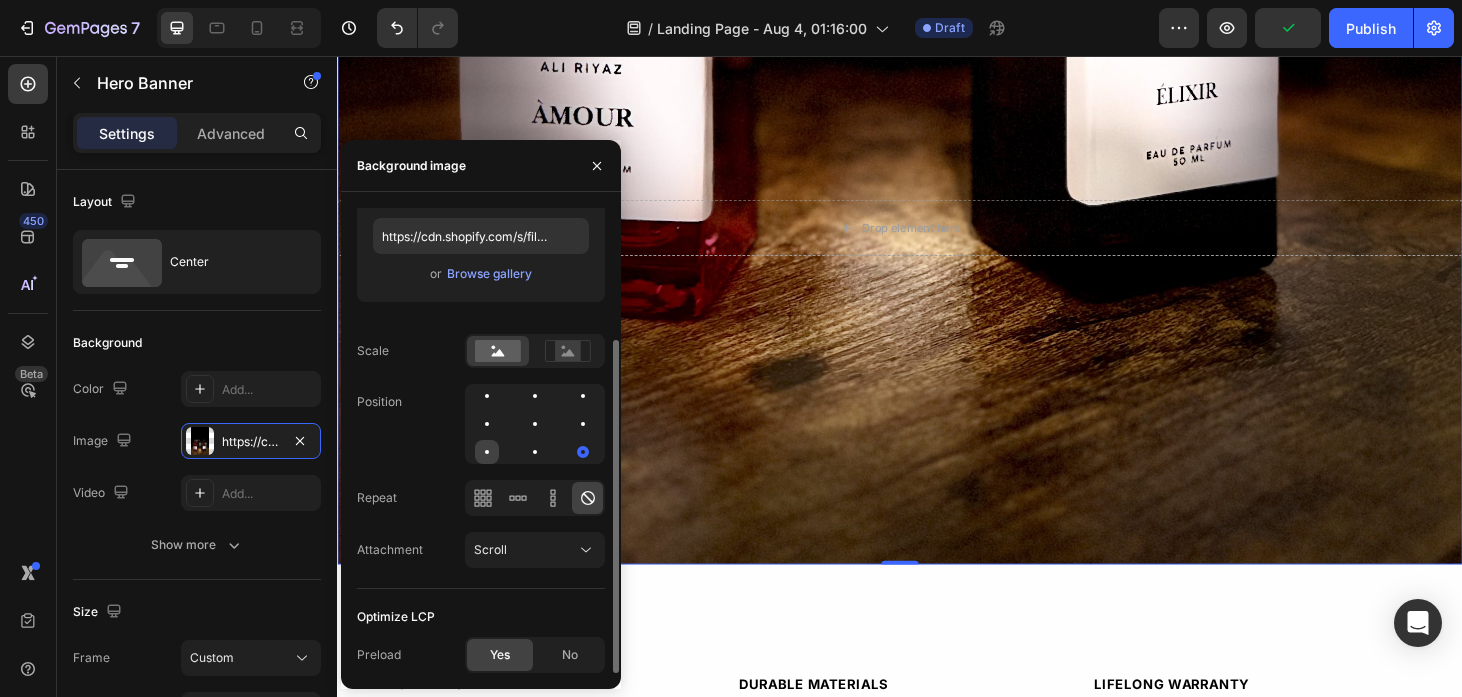 click at bounding box center [487, 452] 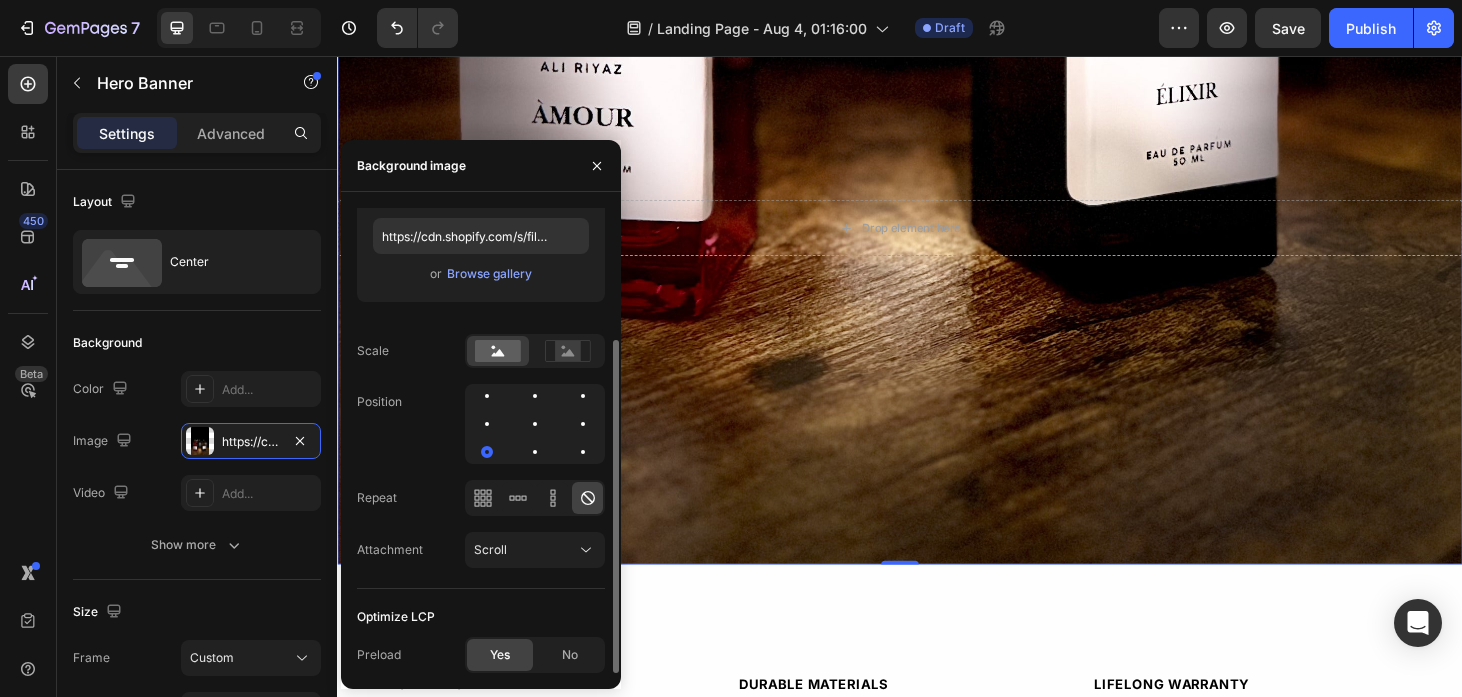 click at bounding box center (535, 424) 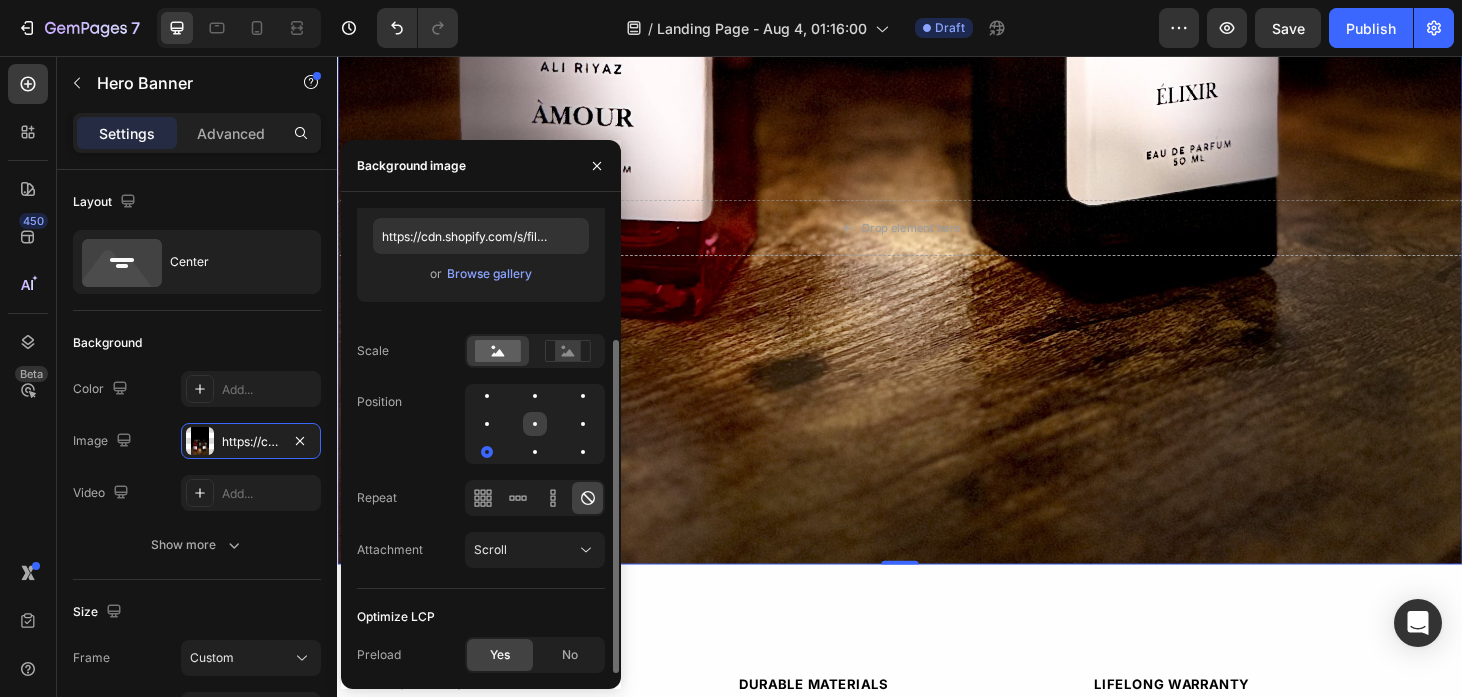 click 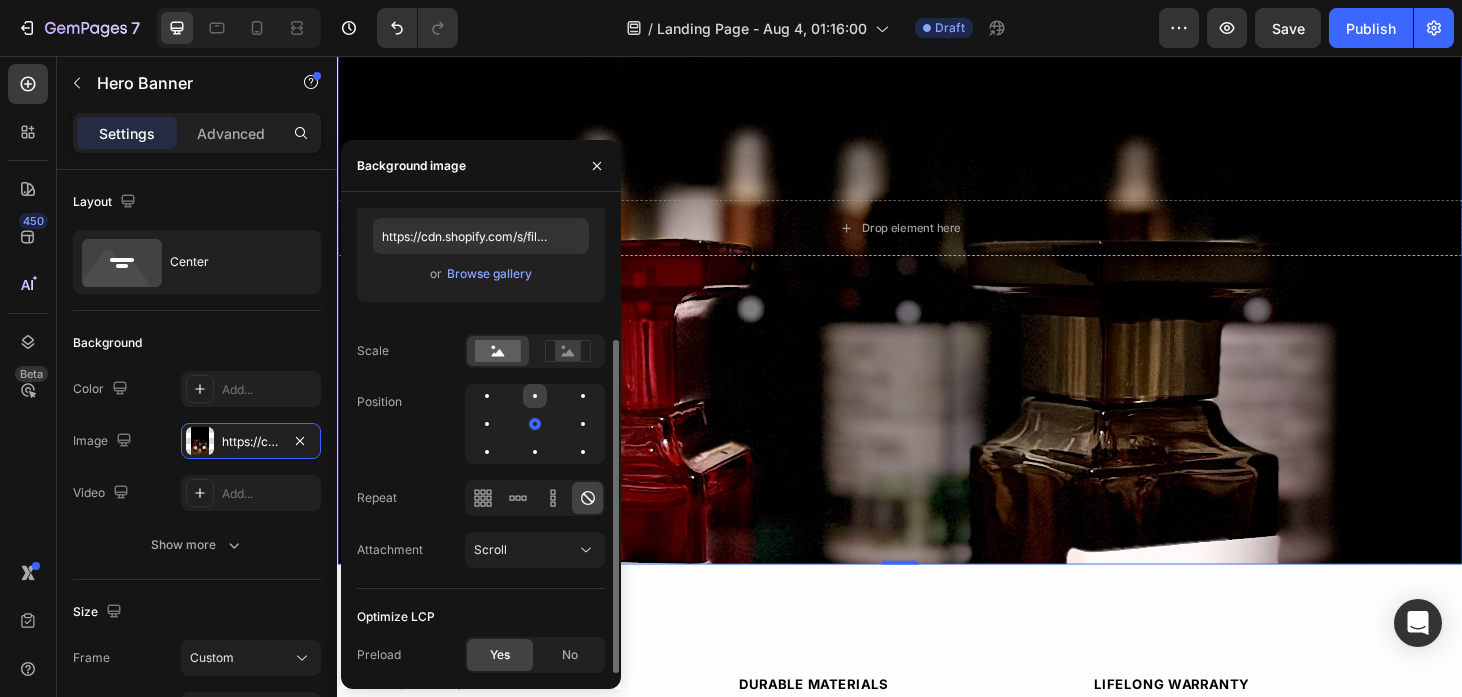 click 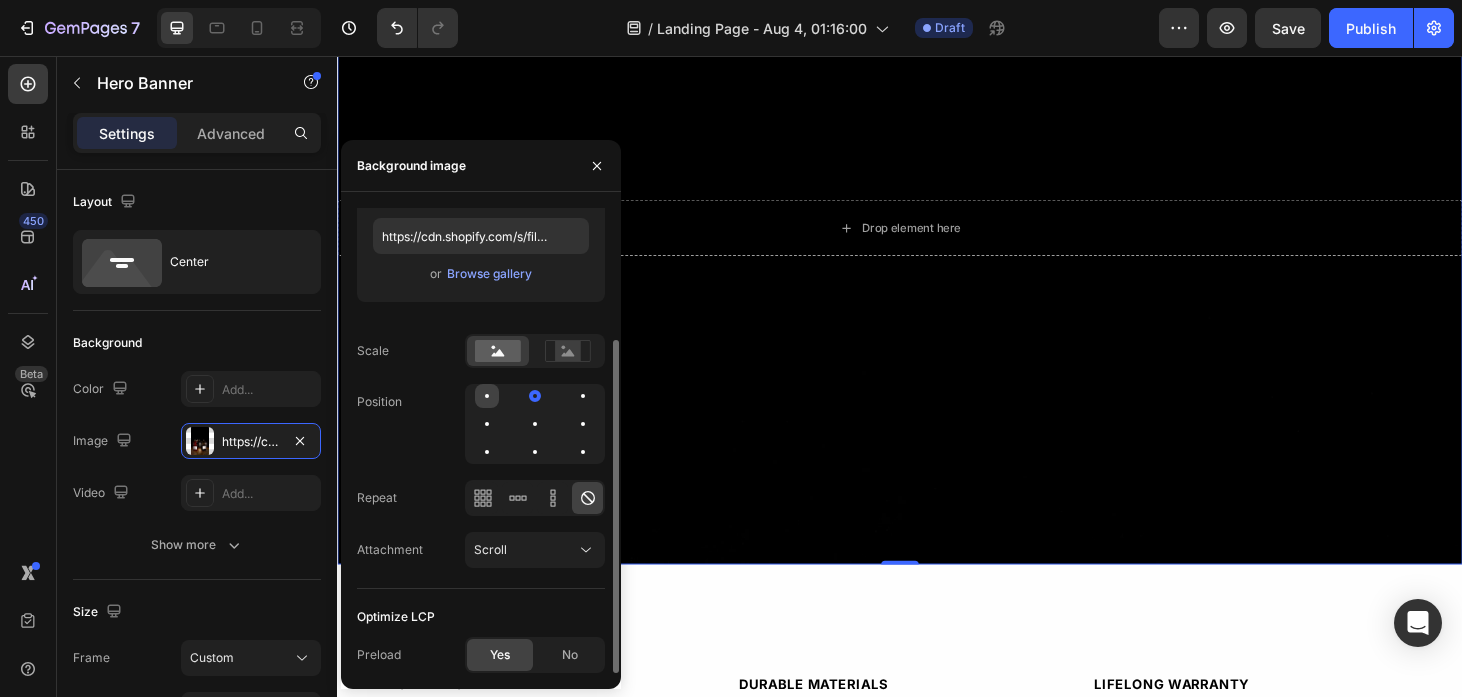 click 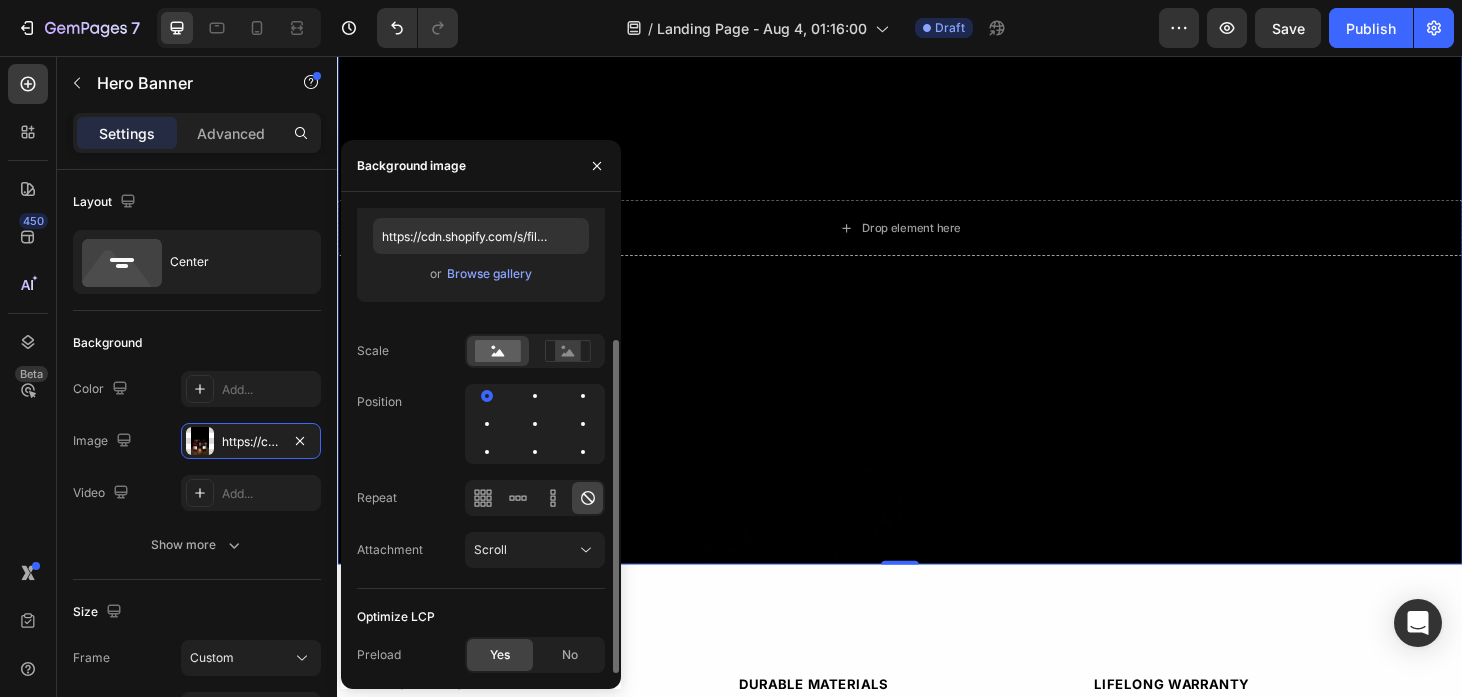 click at bounding box center (535, 424) 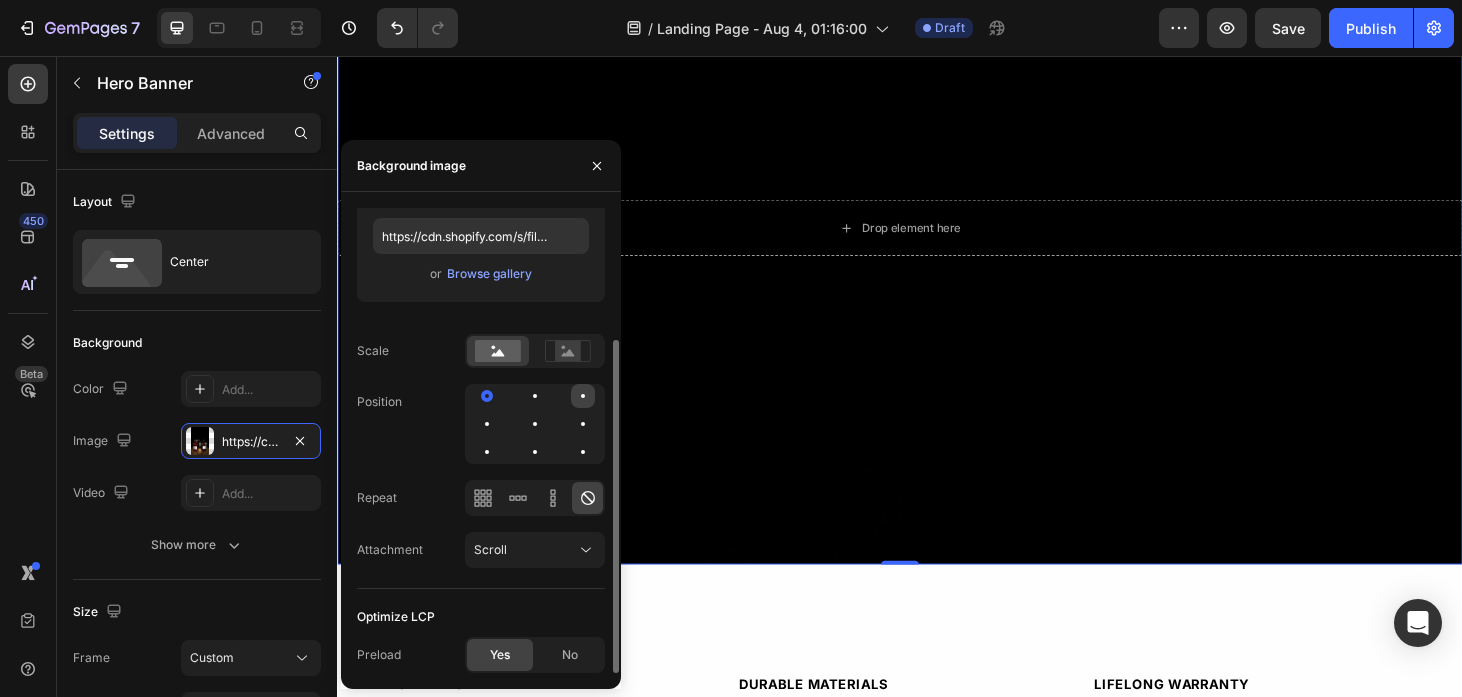click 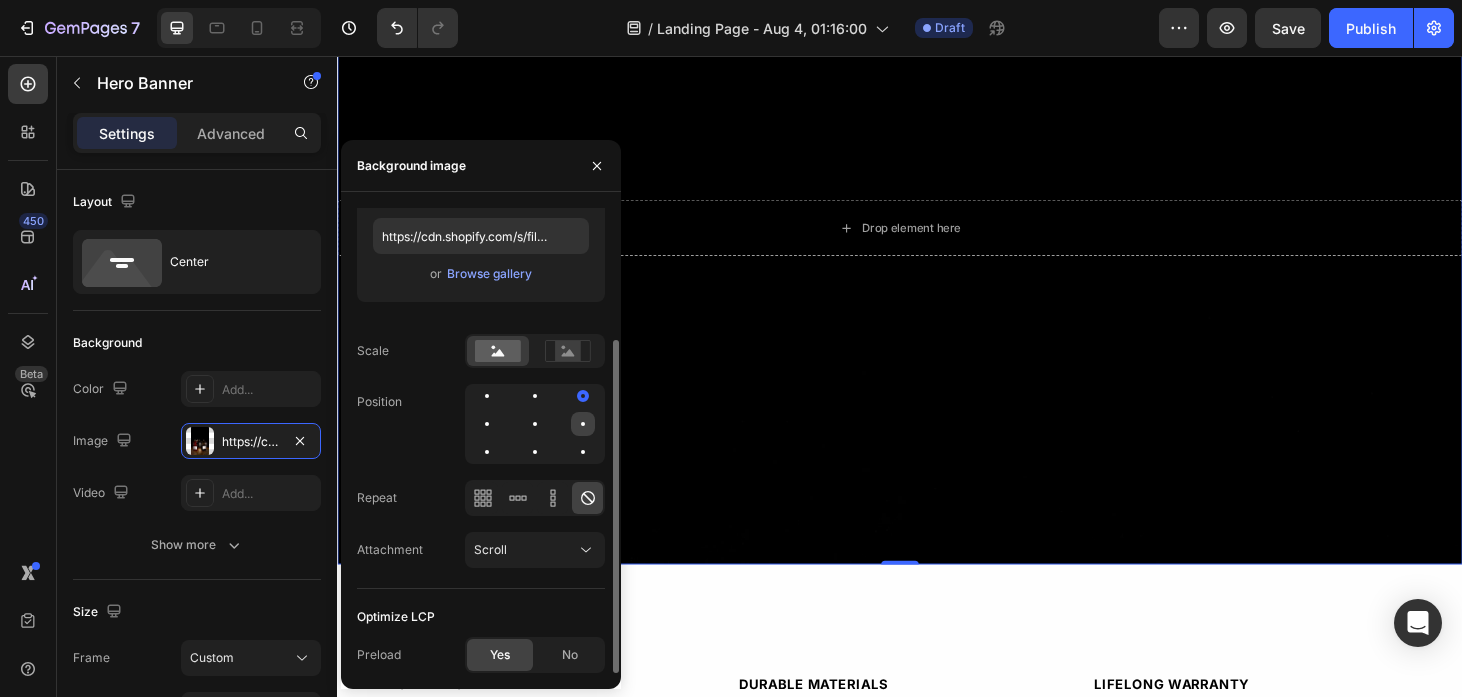 click 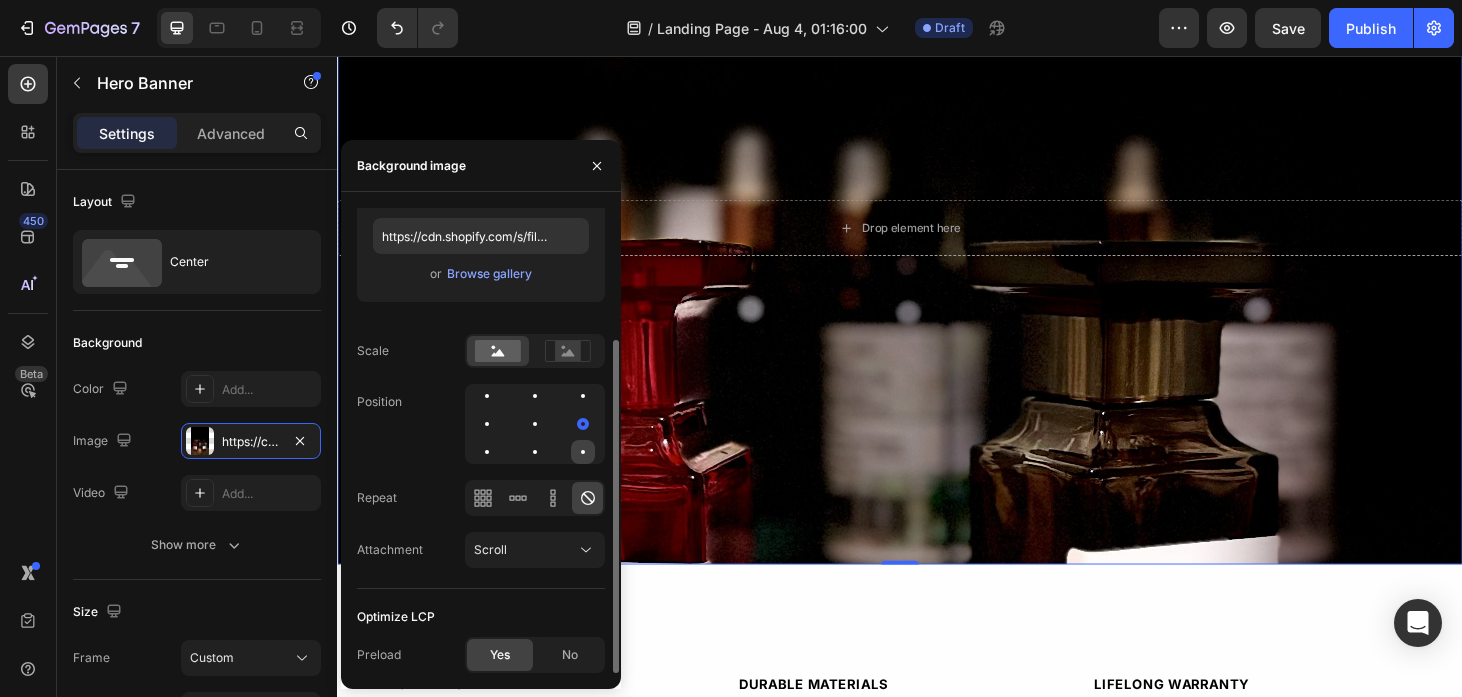 click 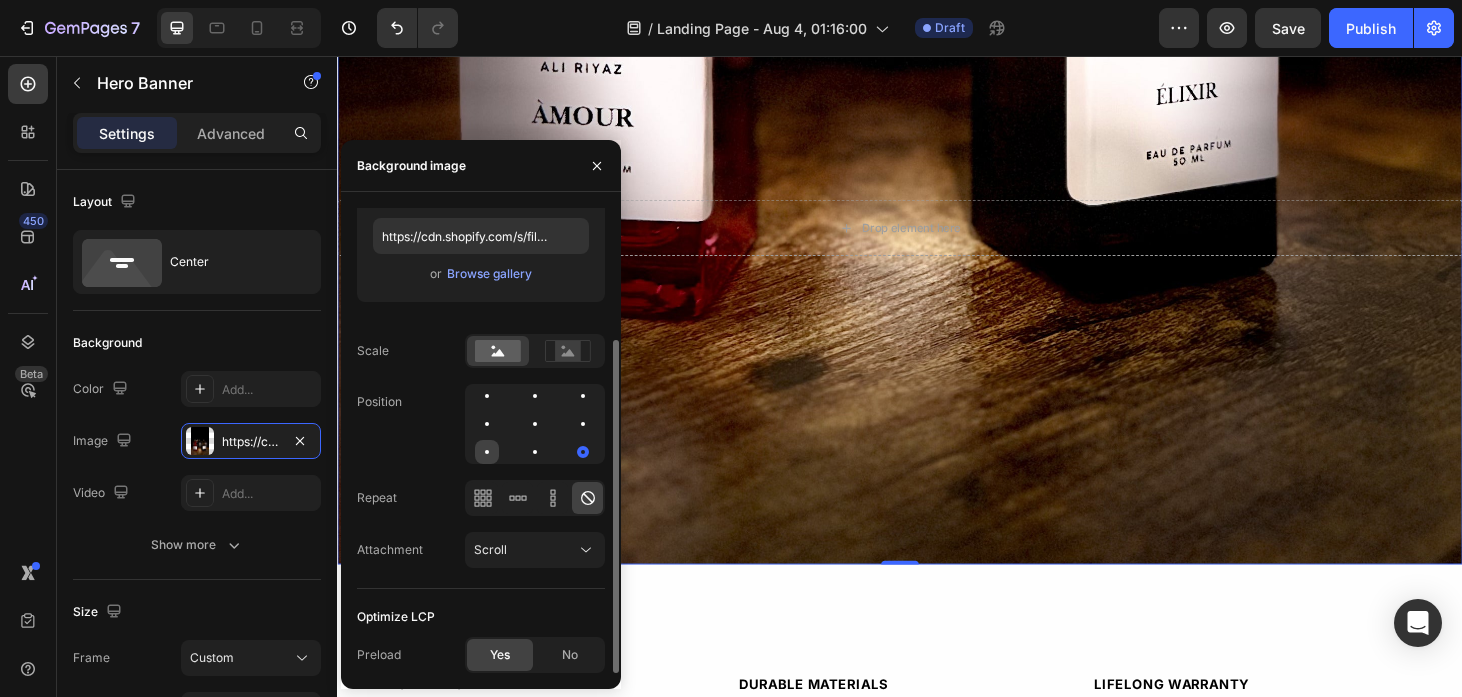 click 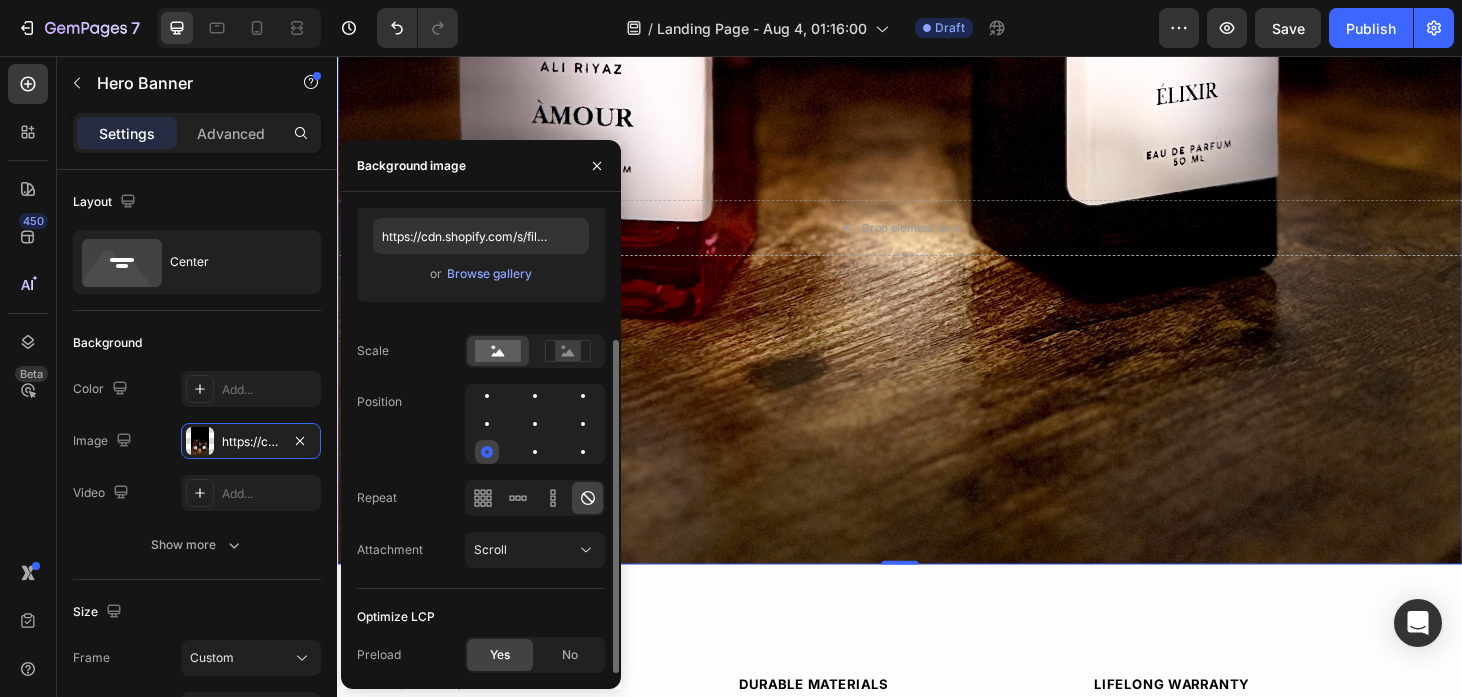 click 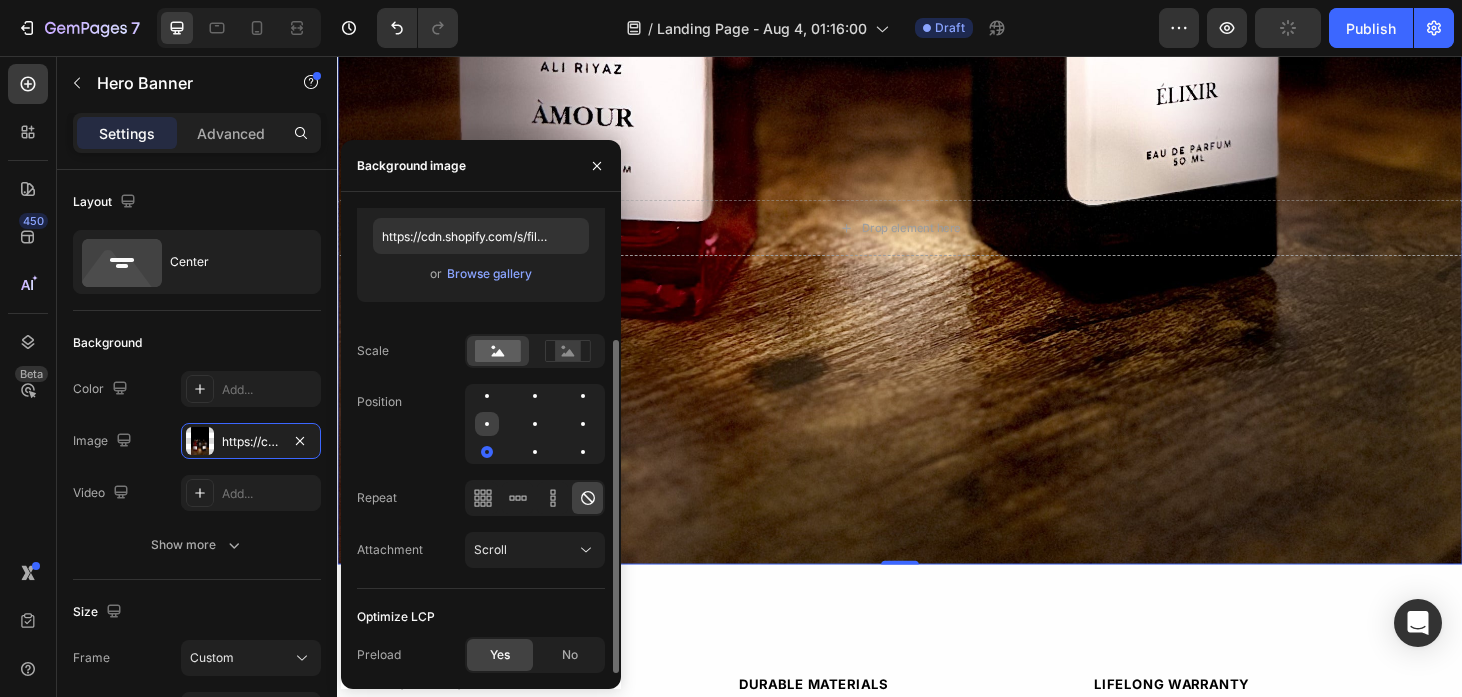 click 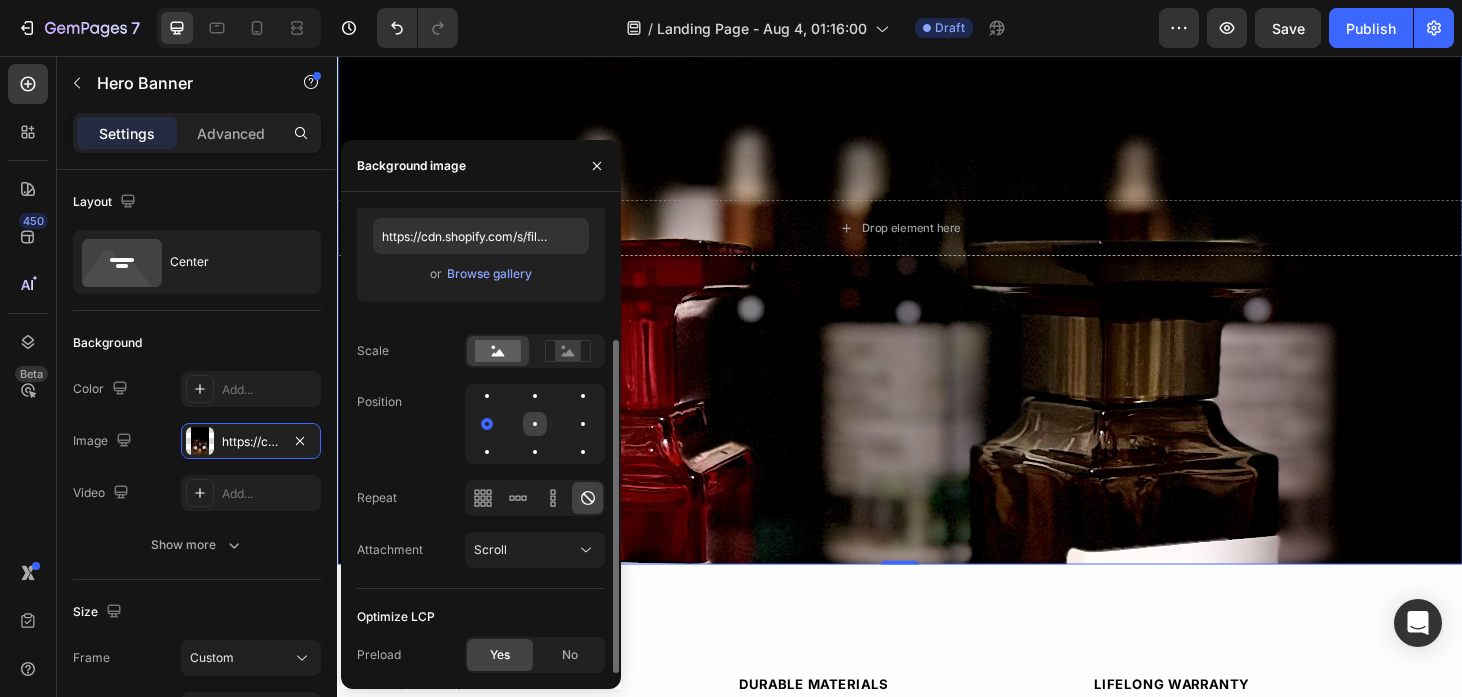 click 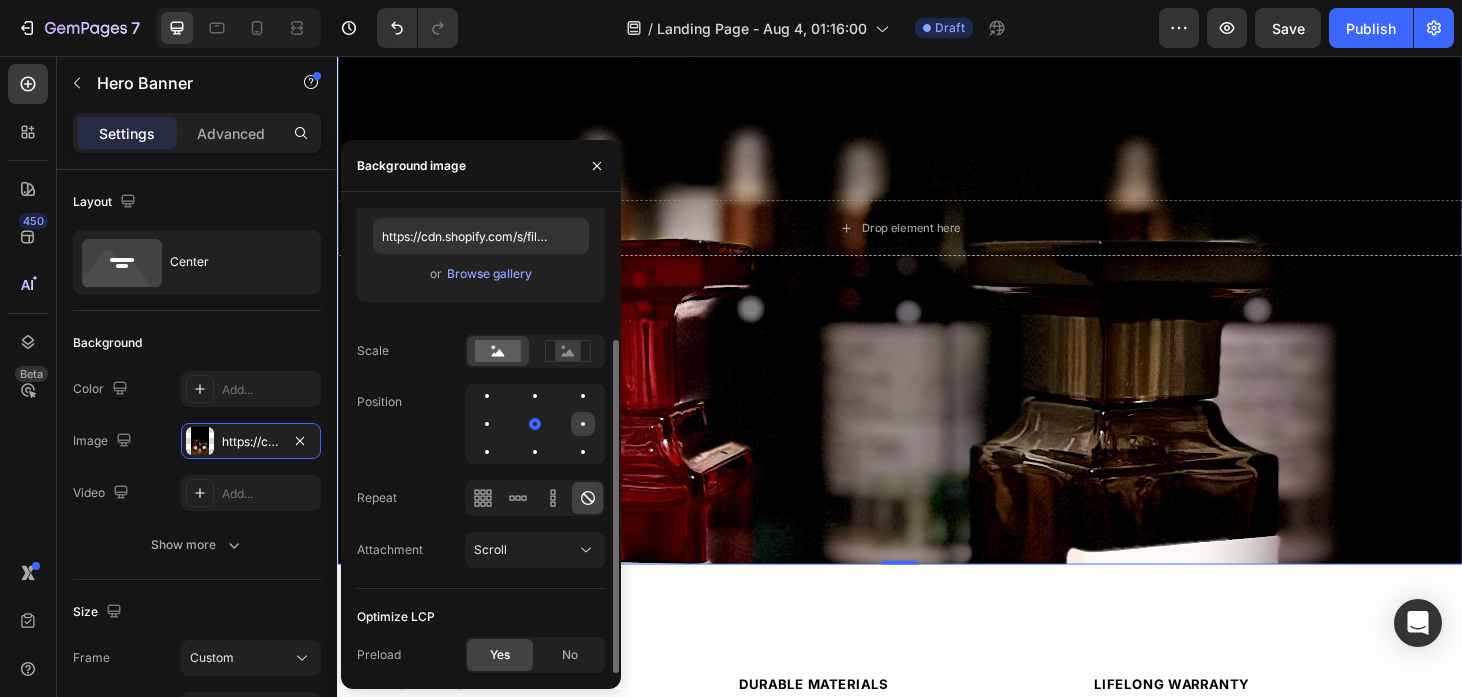 click 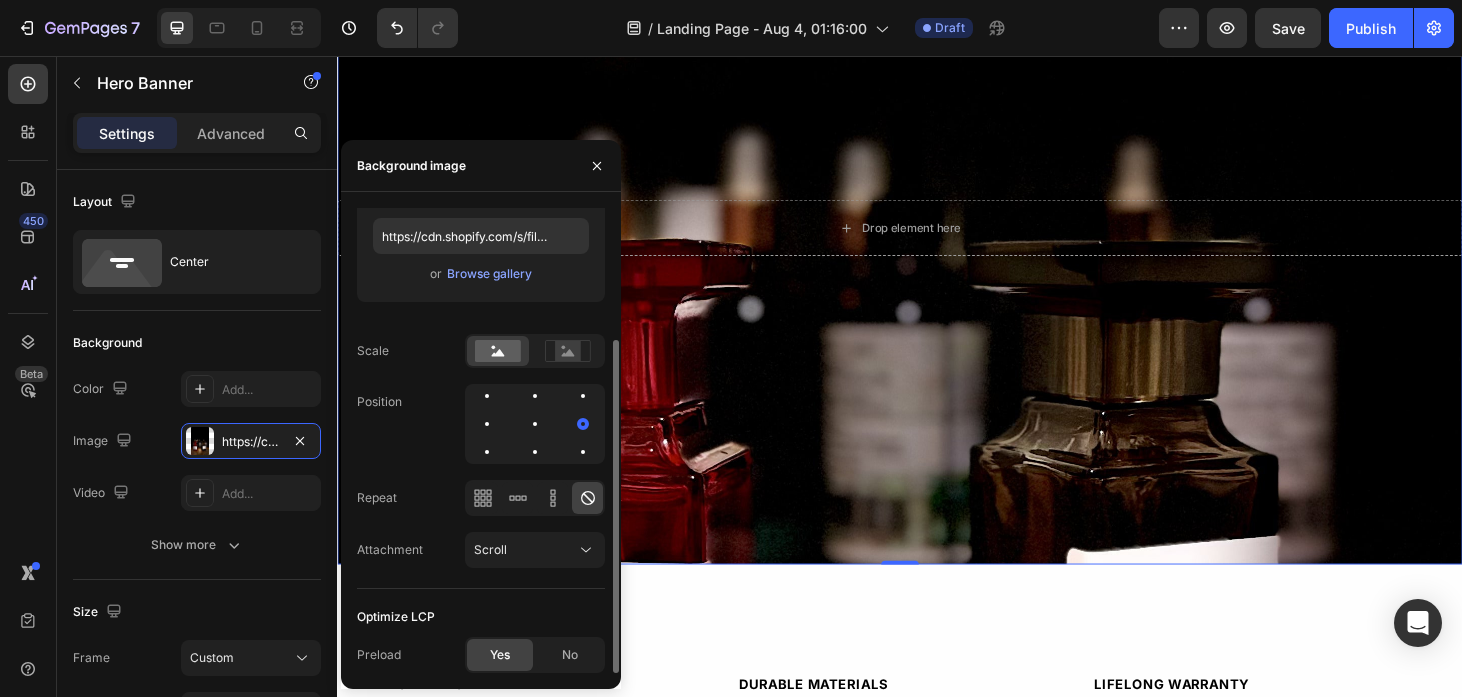 click at bounding box center (535, 424) 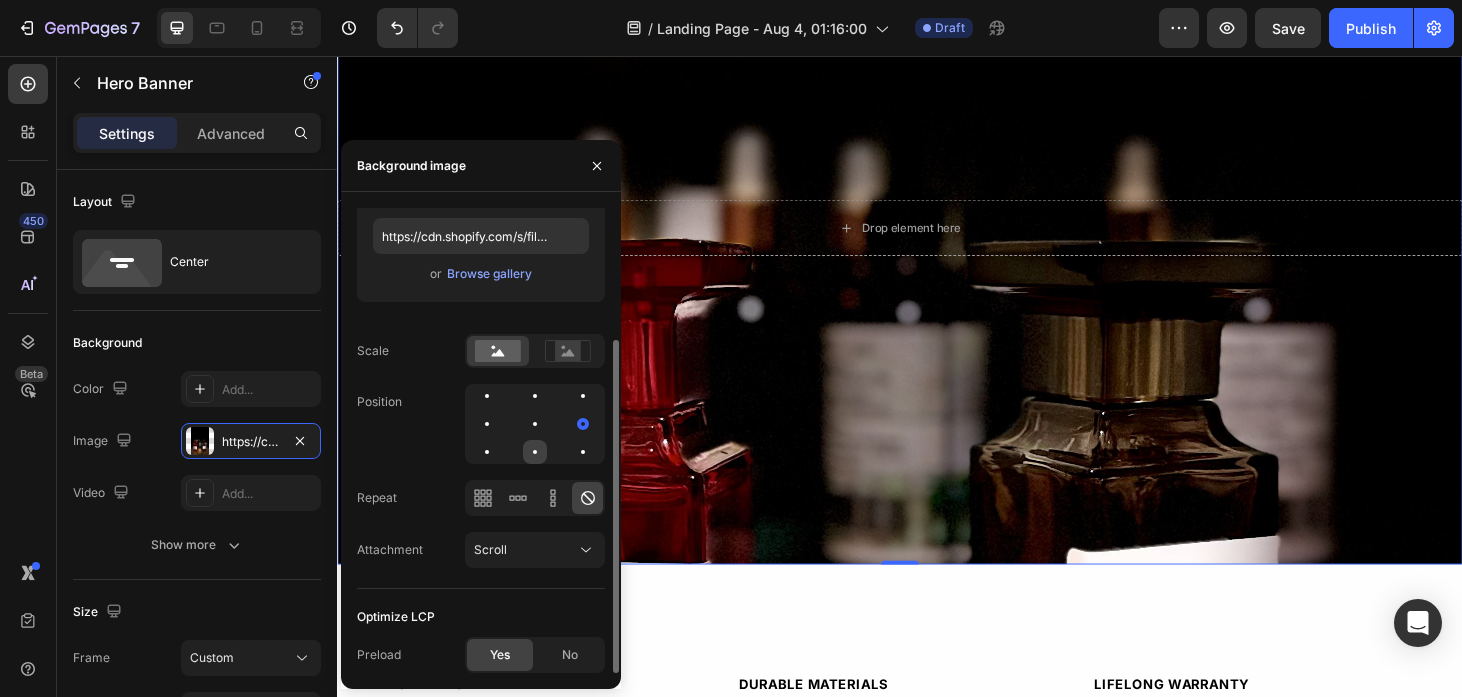 click 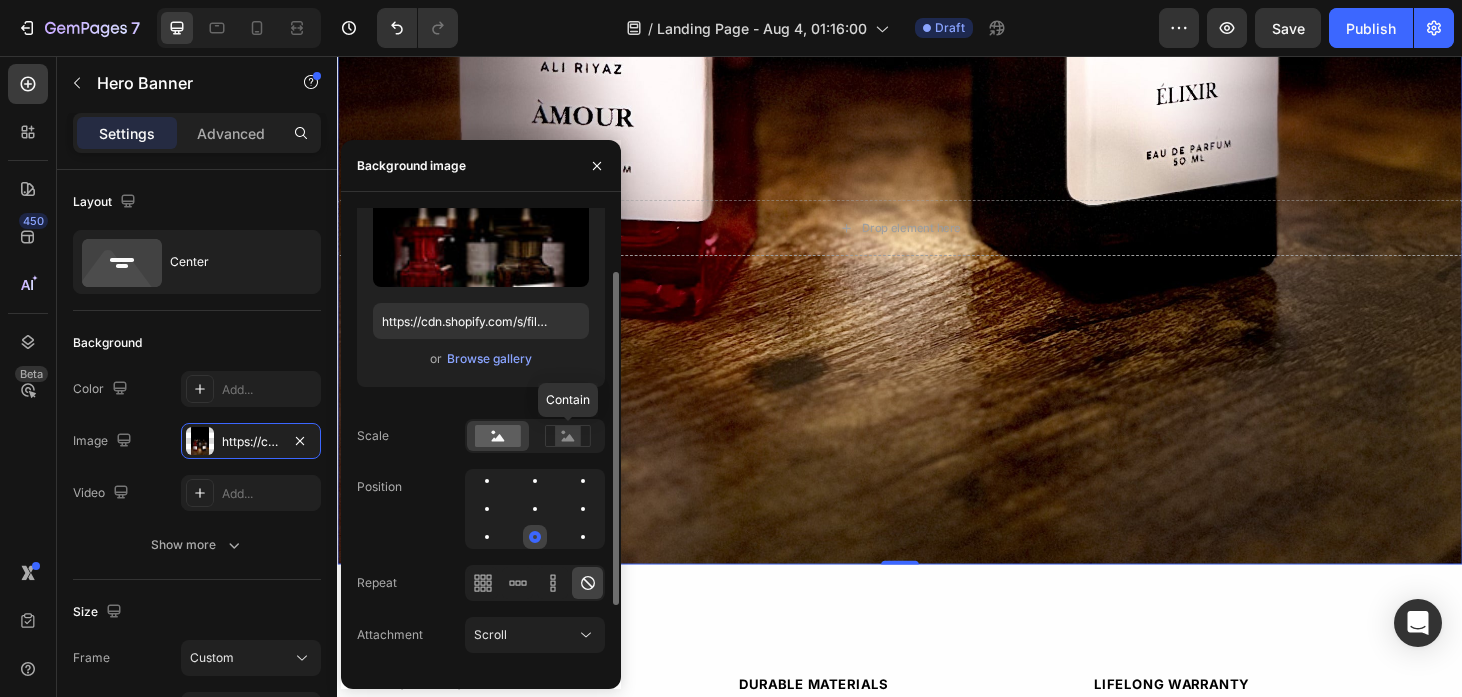 scroll, scrollTop: 93, scrollLeft: 0, axis: vertical 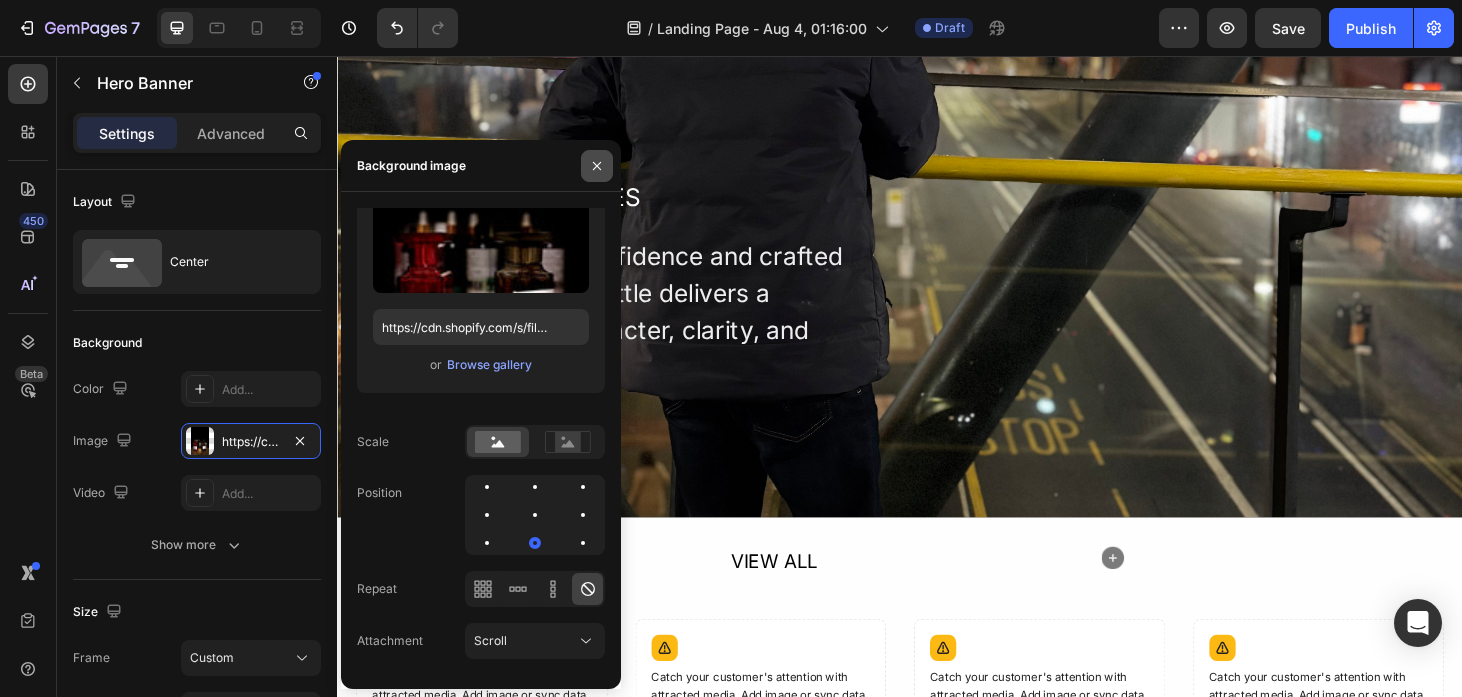 click 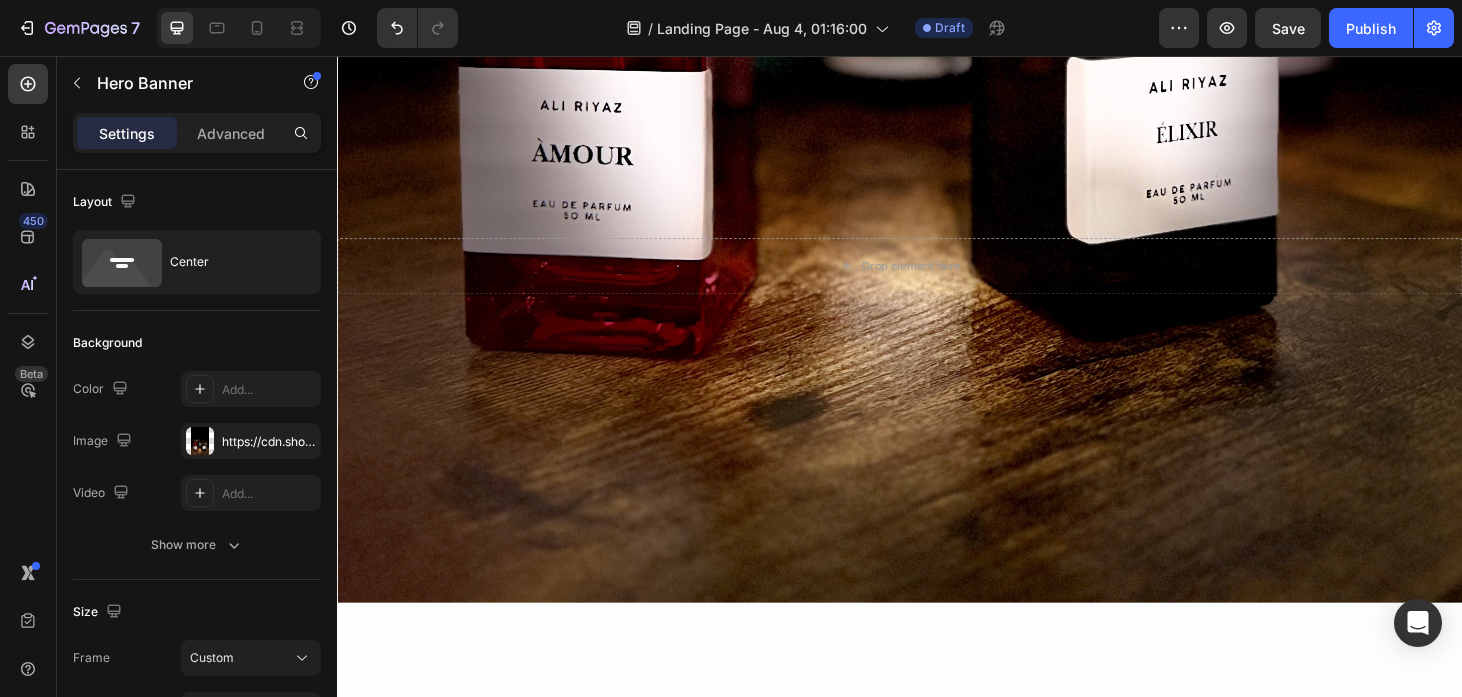 scroll, scrollTop: 1516, scrollLeft: 0, axis: vertical 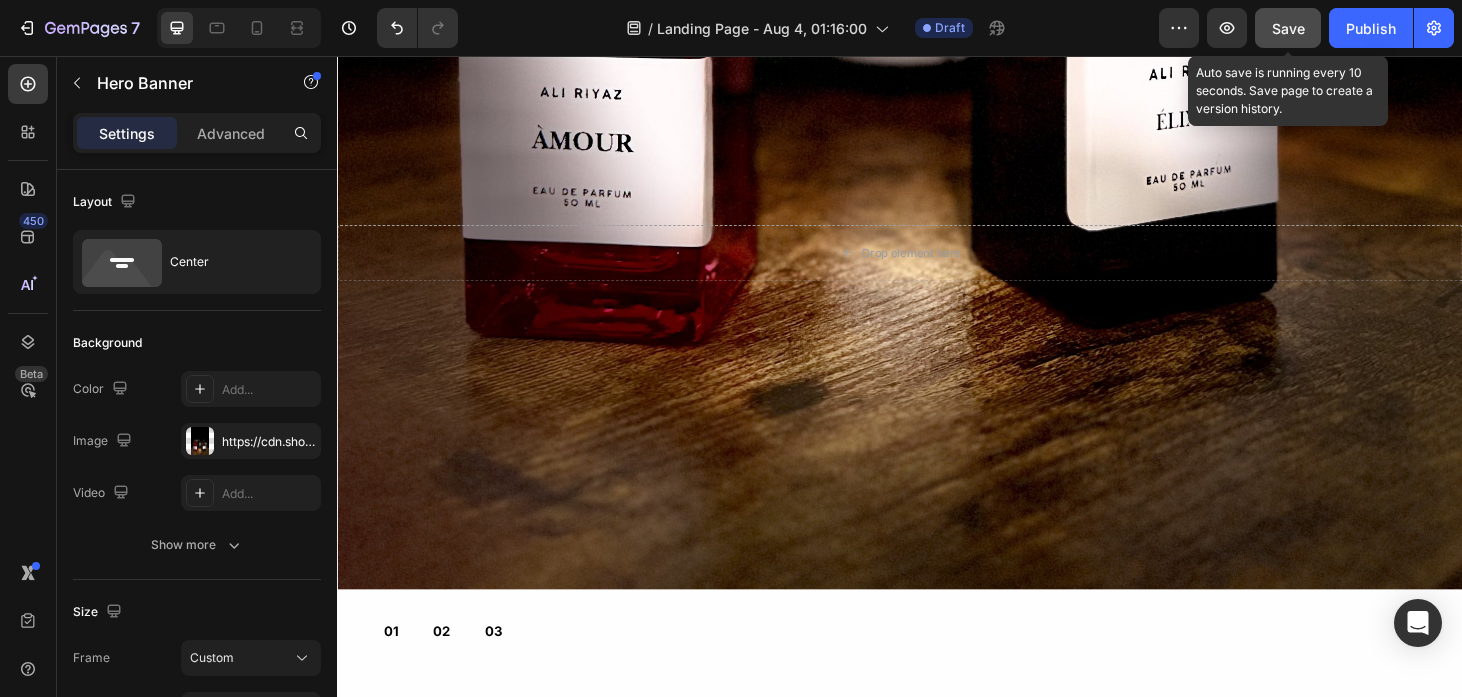 click on "Save" 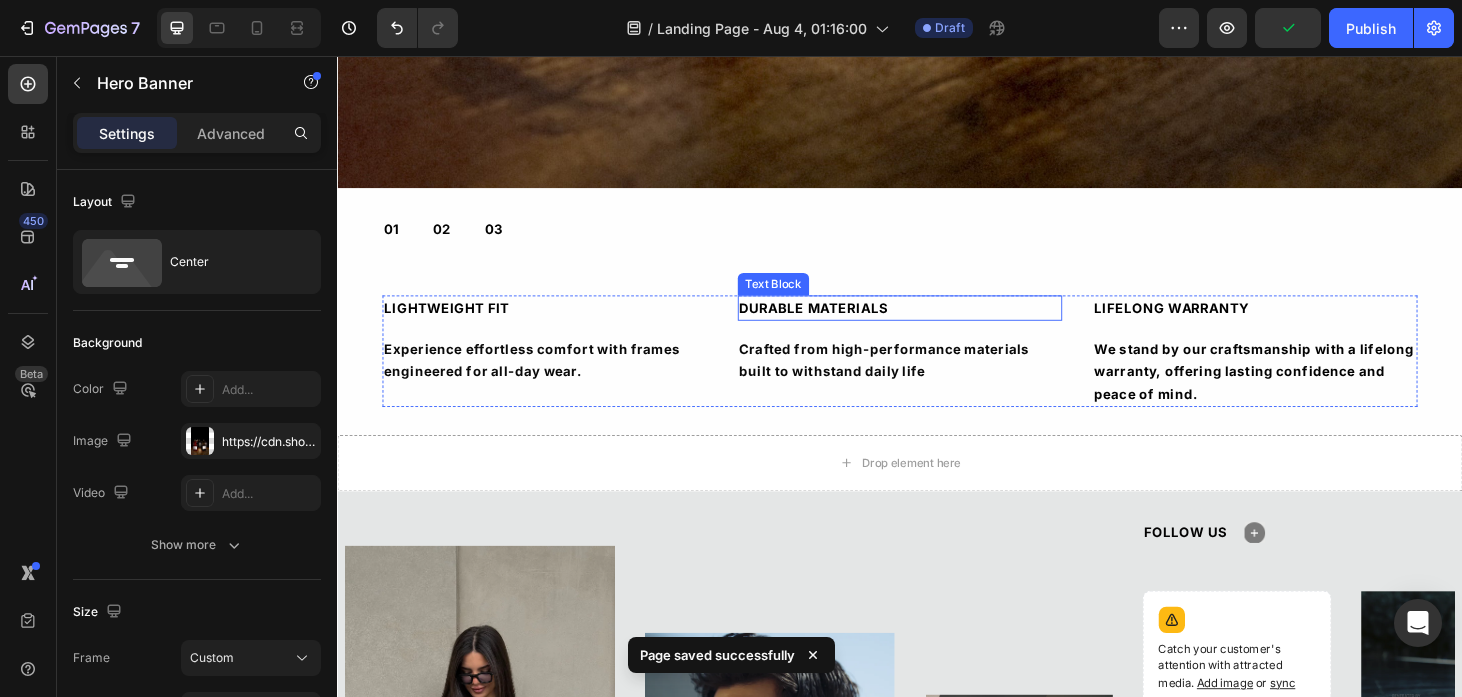 scroll, scrollTop: 1946, scrollLeft: 0, axis: vertical 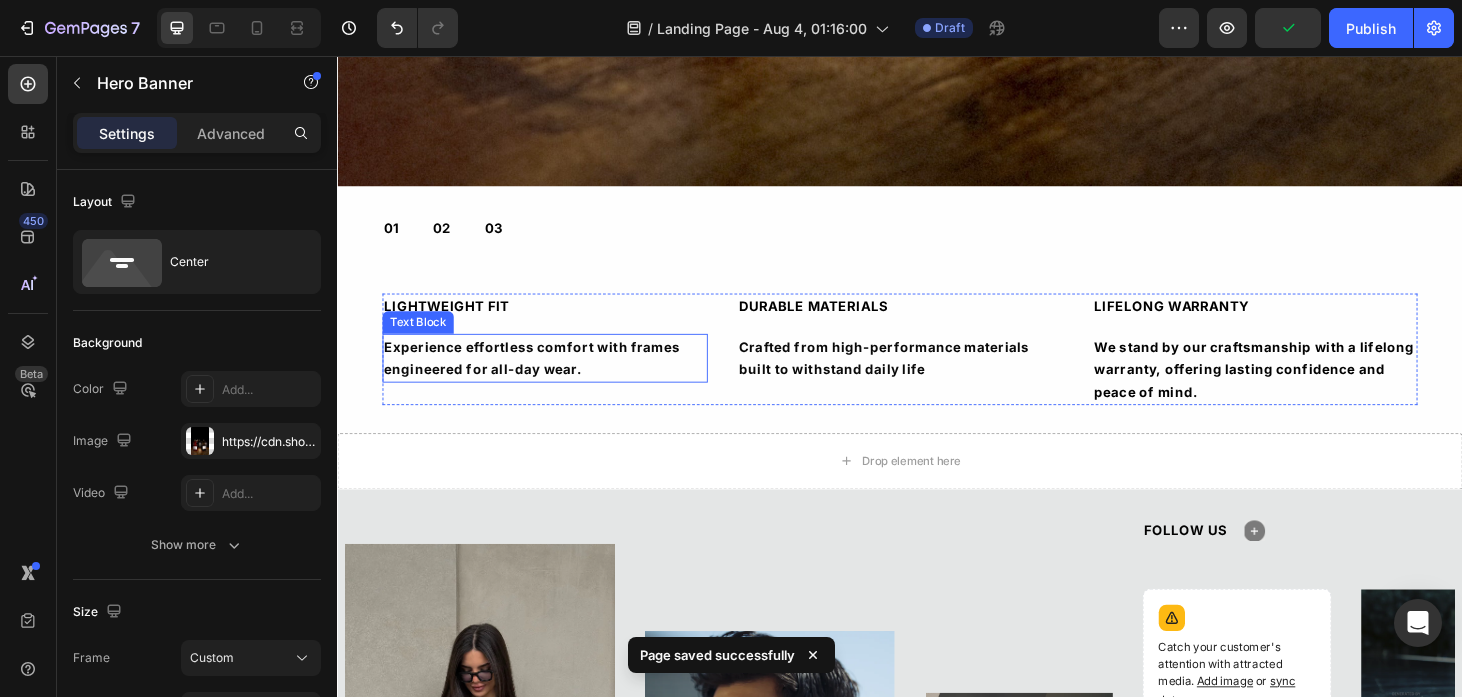click on "Experience effortless comfort with frames engineered for all-day wear." at bounding box center [558, 378] 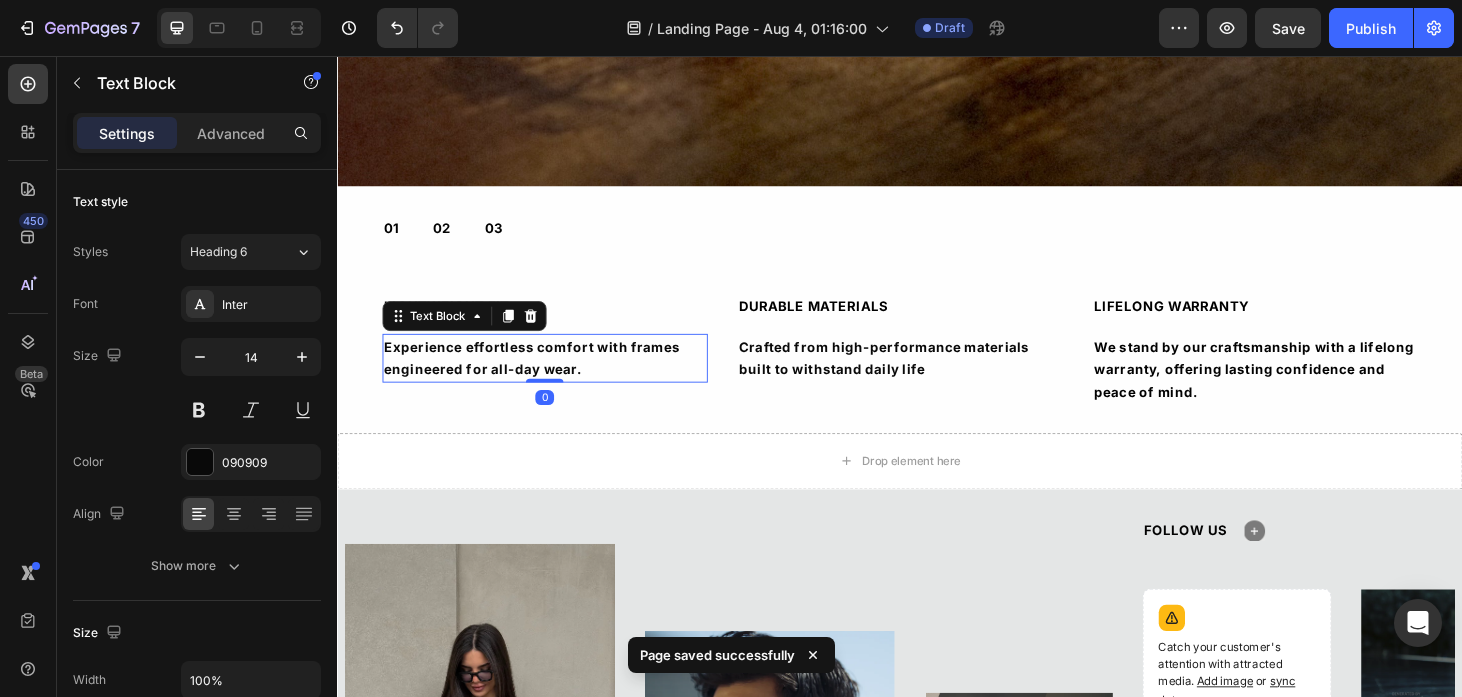 click on "Experience effortless comfort with frames engineered for all-day wear." at bounding box center (558, 378) 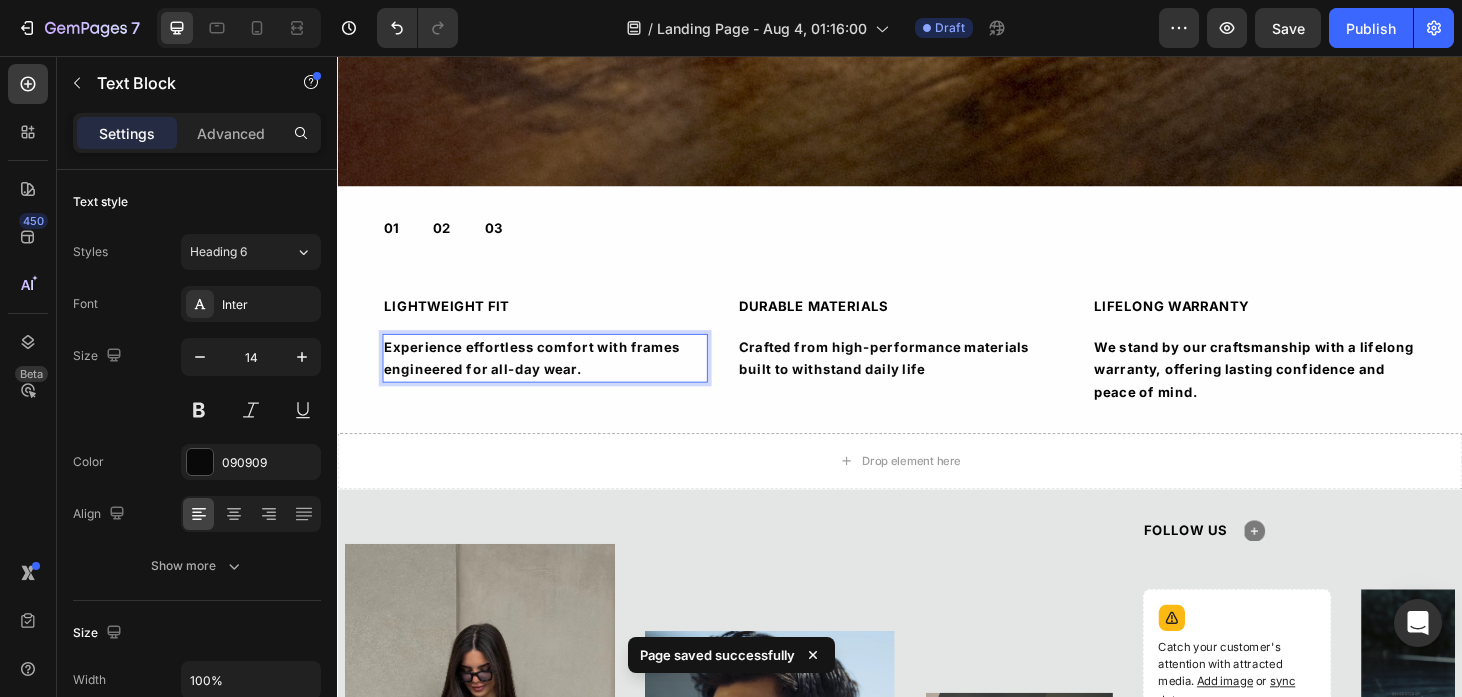 click on "Experience effortless comfort with frames engineered for all-day wear." at bounding box center (558, 378) 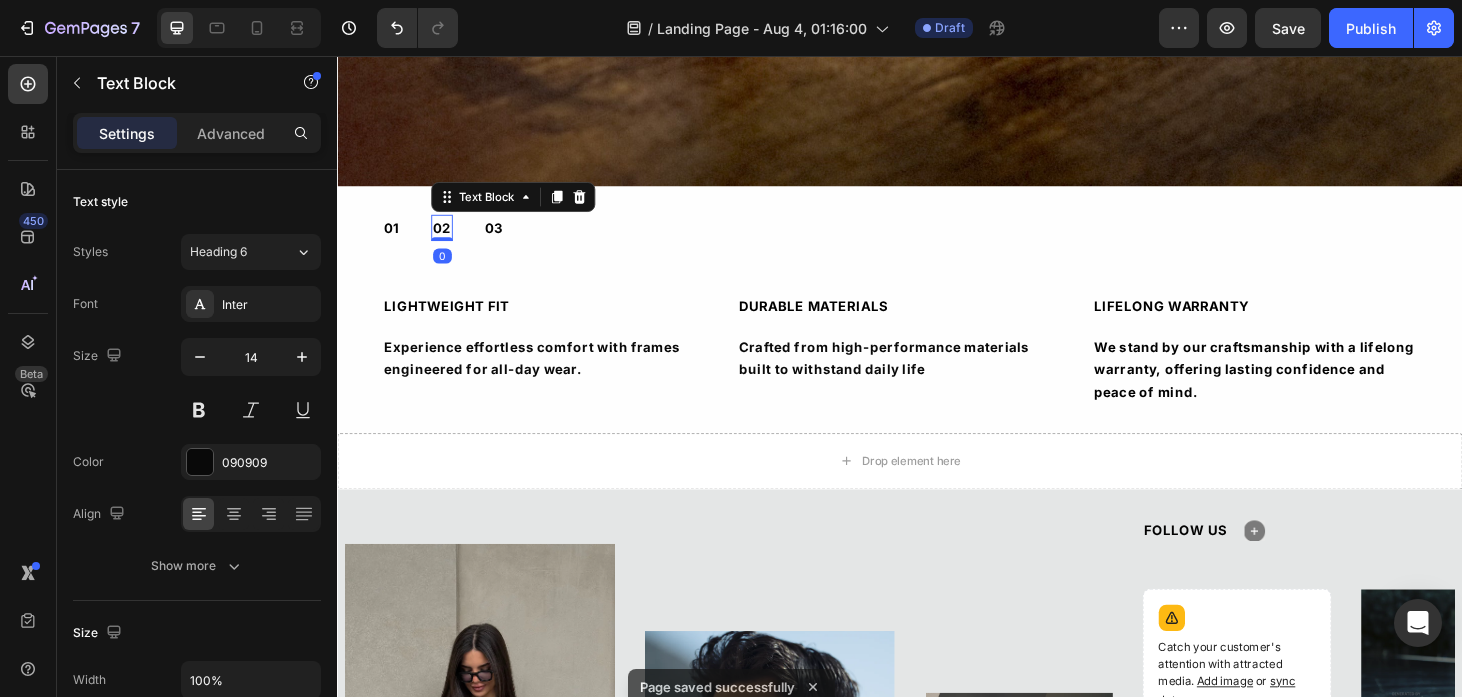 click on "02" at bounding box center [448, 239] 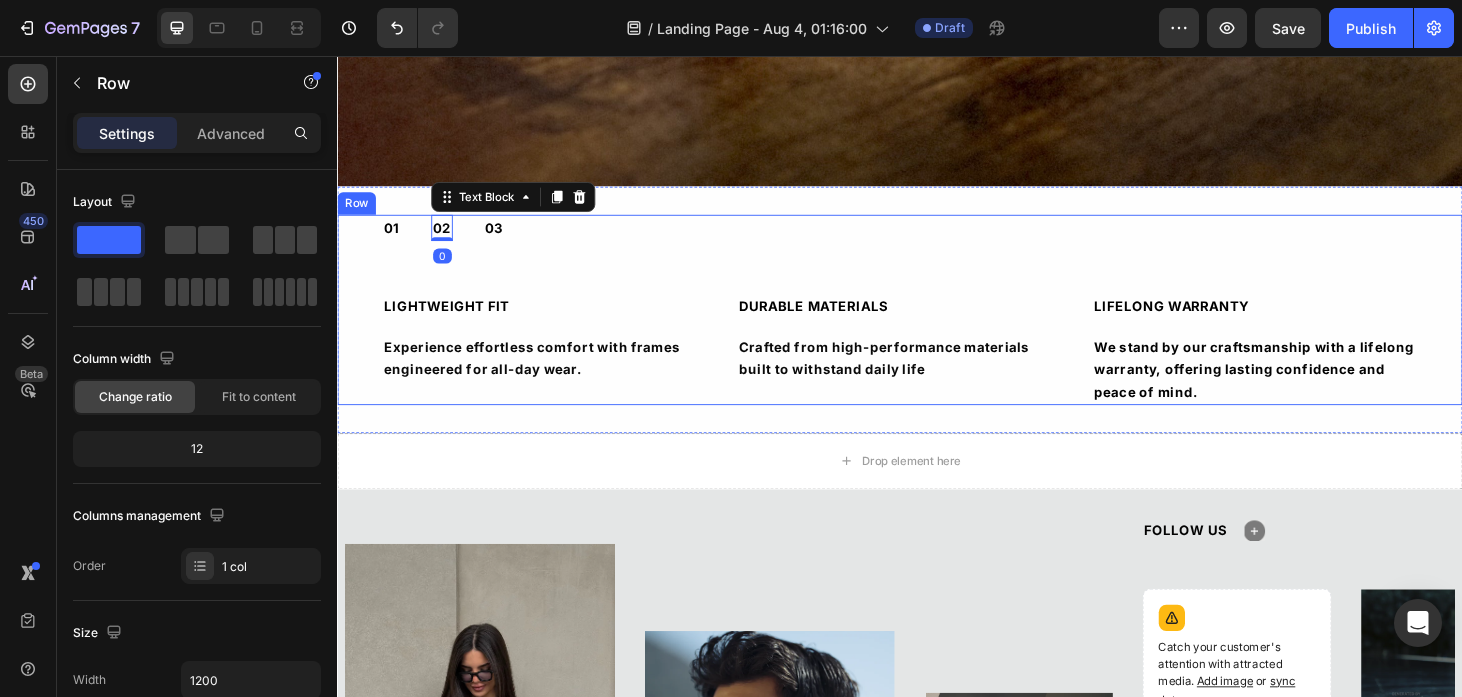 click on "01 Text Block 02 Text Block   0 03 Text Block Row LIGHTWEIGHT FIT Text Block Experience effortless comfort with frames engineered for all-day wear. Text Block DURABLE MATERIALS Text Block Crafted from high-performance materials built to withstand daily life Text Block LIFELONG WARRANTY Text Block We stand by our craftsmanship with a lifelong warranty, offering lasting confidence and peace of mind. Text Block Row Row" at bounding box center [937, 326] 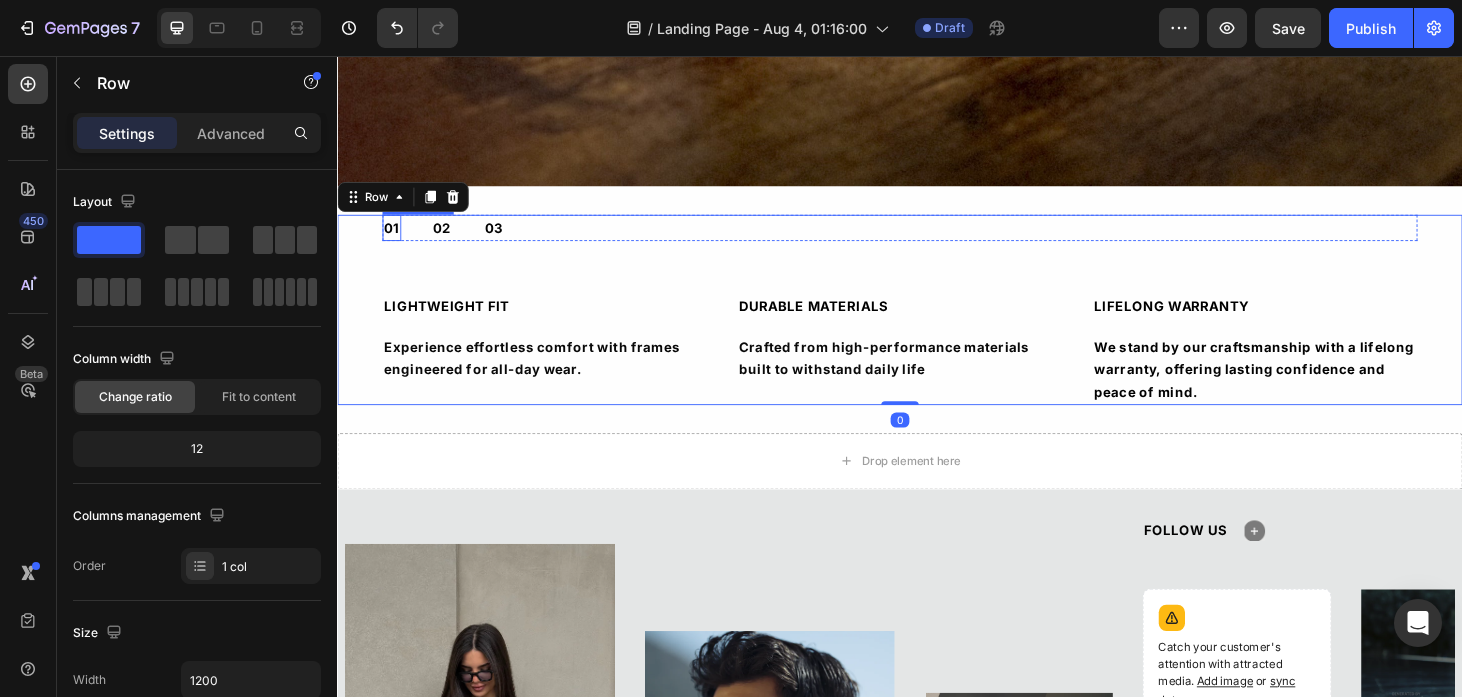 click on "01" at bounding box center [395, 239] 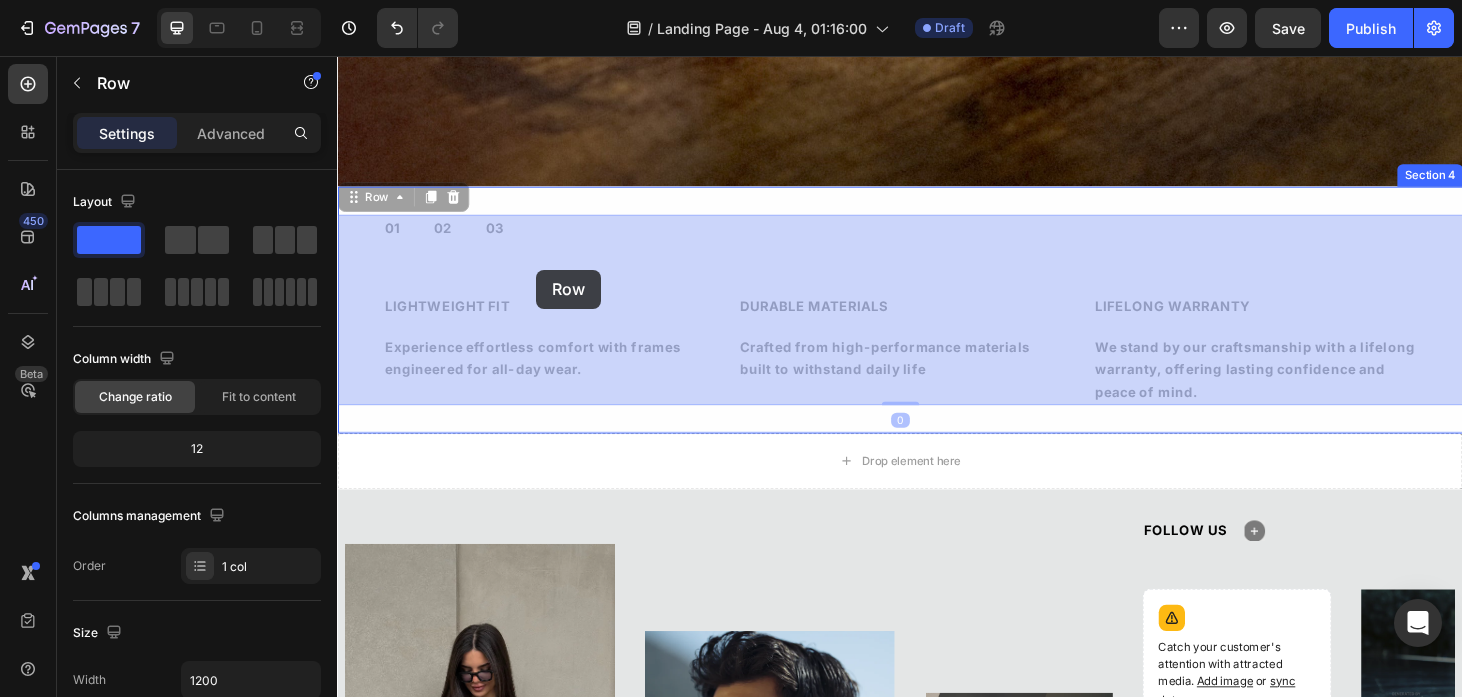 drag, startPoint x: 569, startPoint y: 274, endPoint x: 563, endPoint y: 291, distance: 18.027756 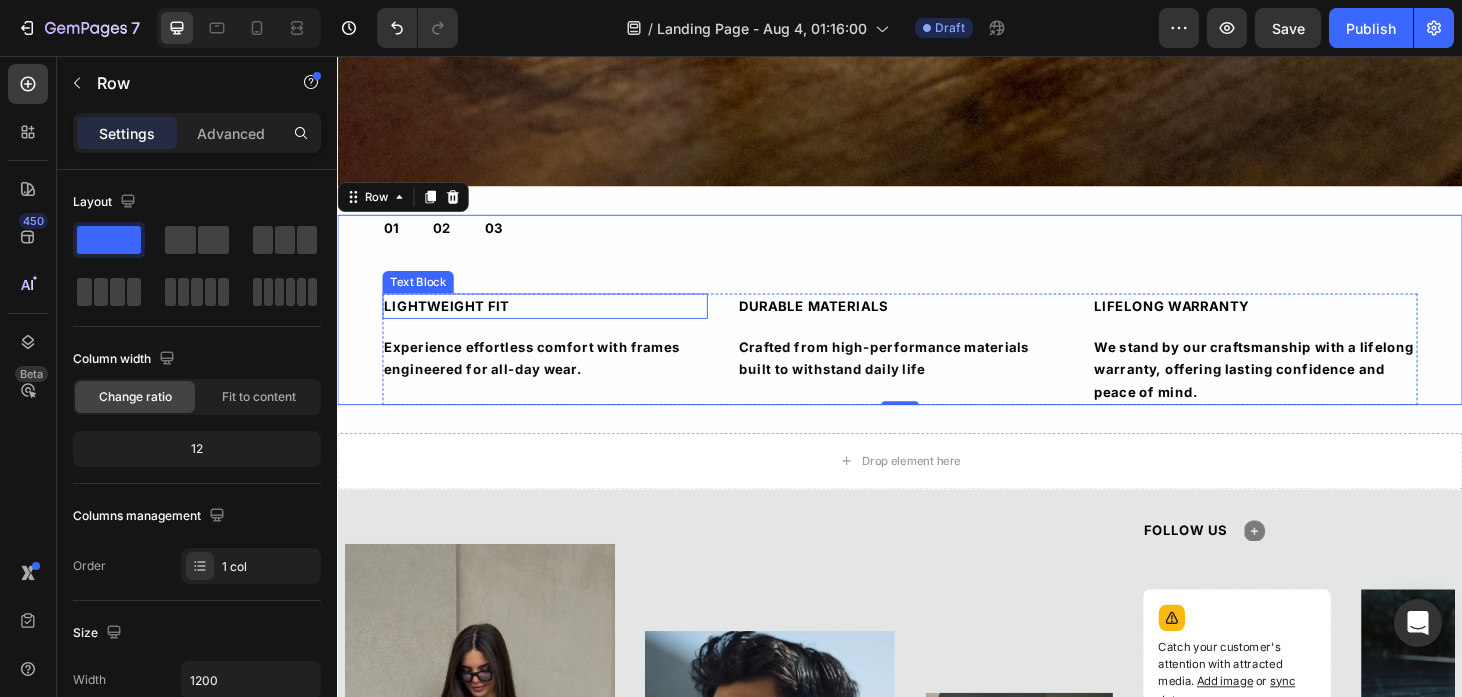 click on "LIGHTWEIGHT FIT" at bounding box center [558, 323] 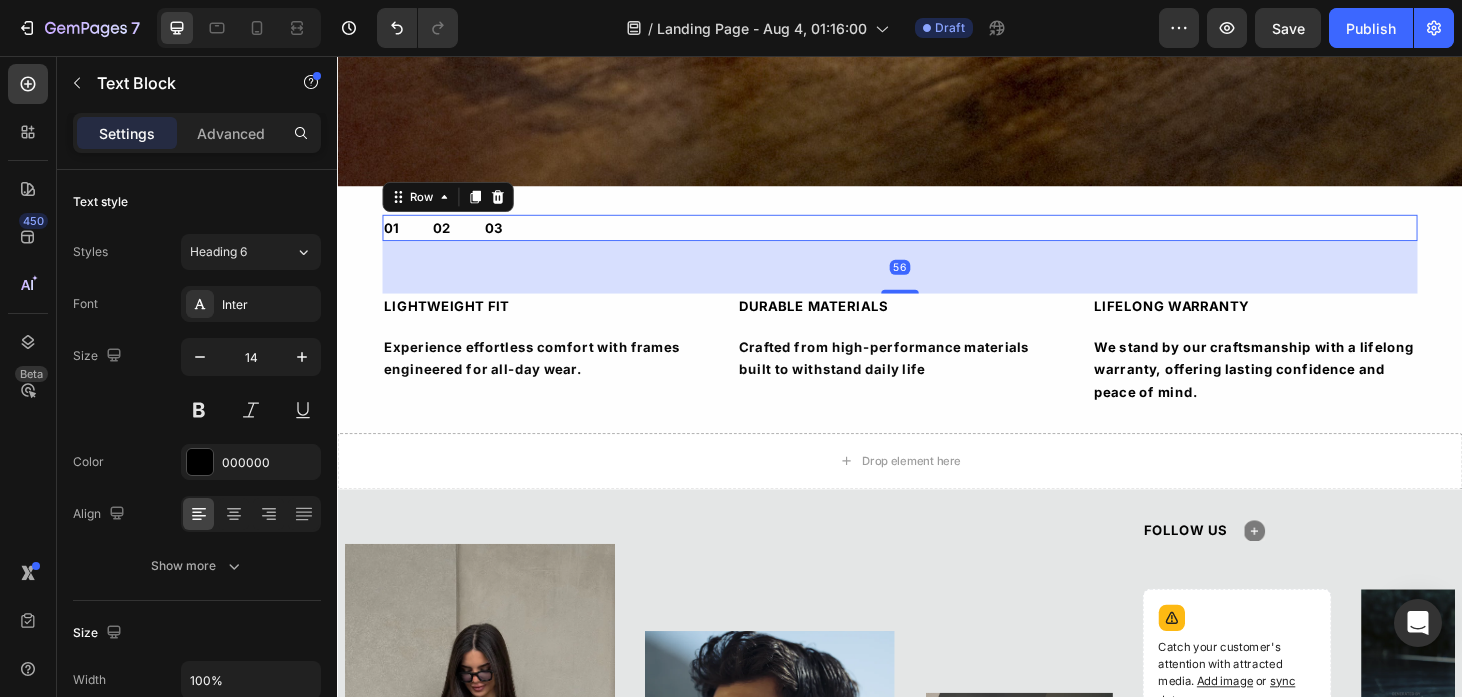 click on "01 Text Block 02 Text Block 03 Text Block Row   56" at bounding box center (937, 239) 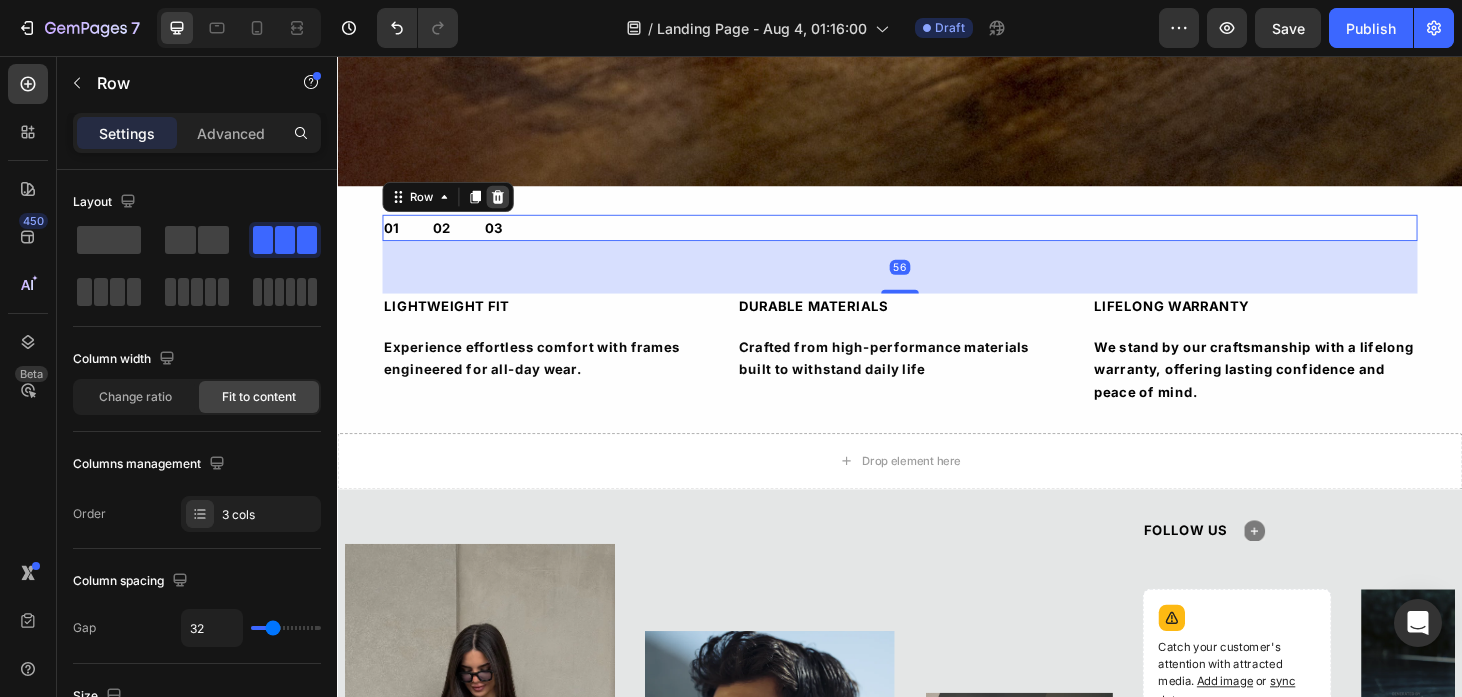 click at bounding box center [508, 206] 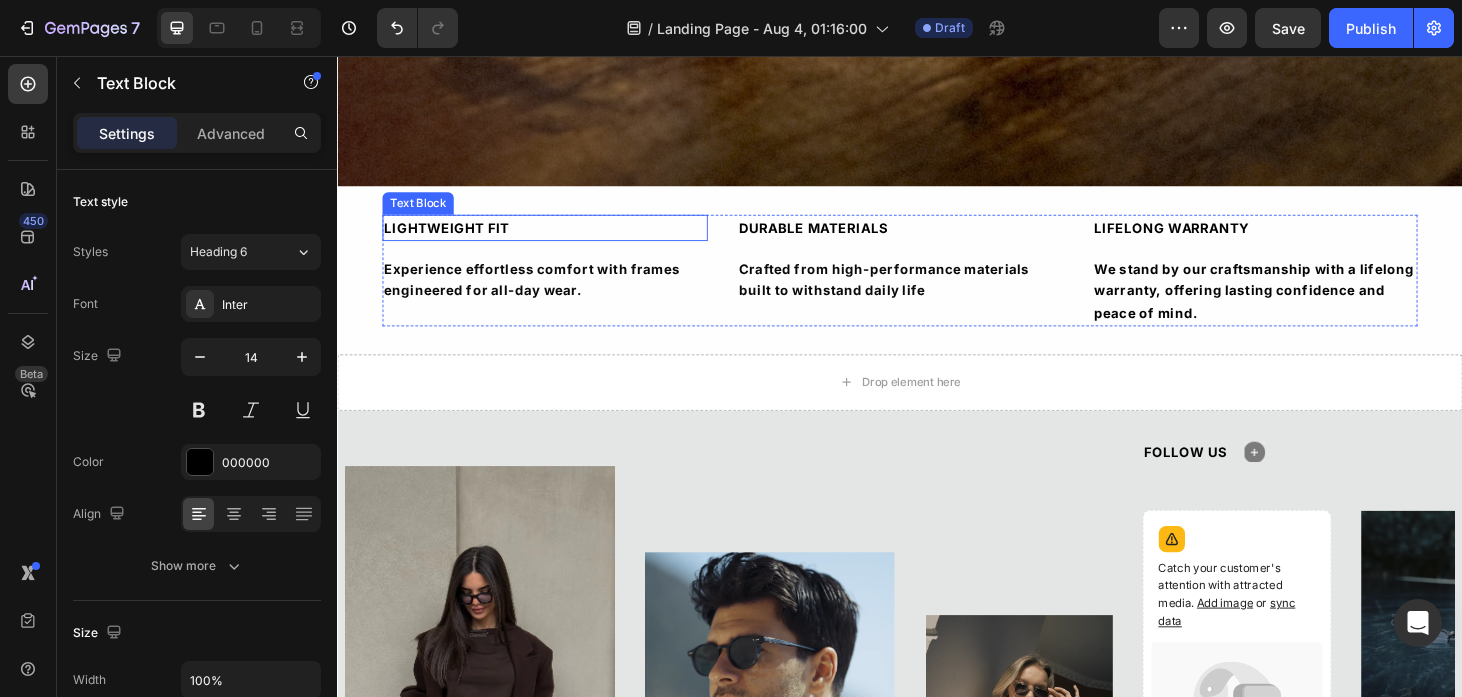 click on "LIGHTWEIGHT FIT" at bounding box center (558, 239) 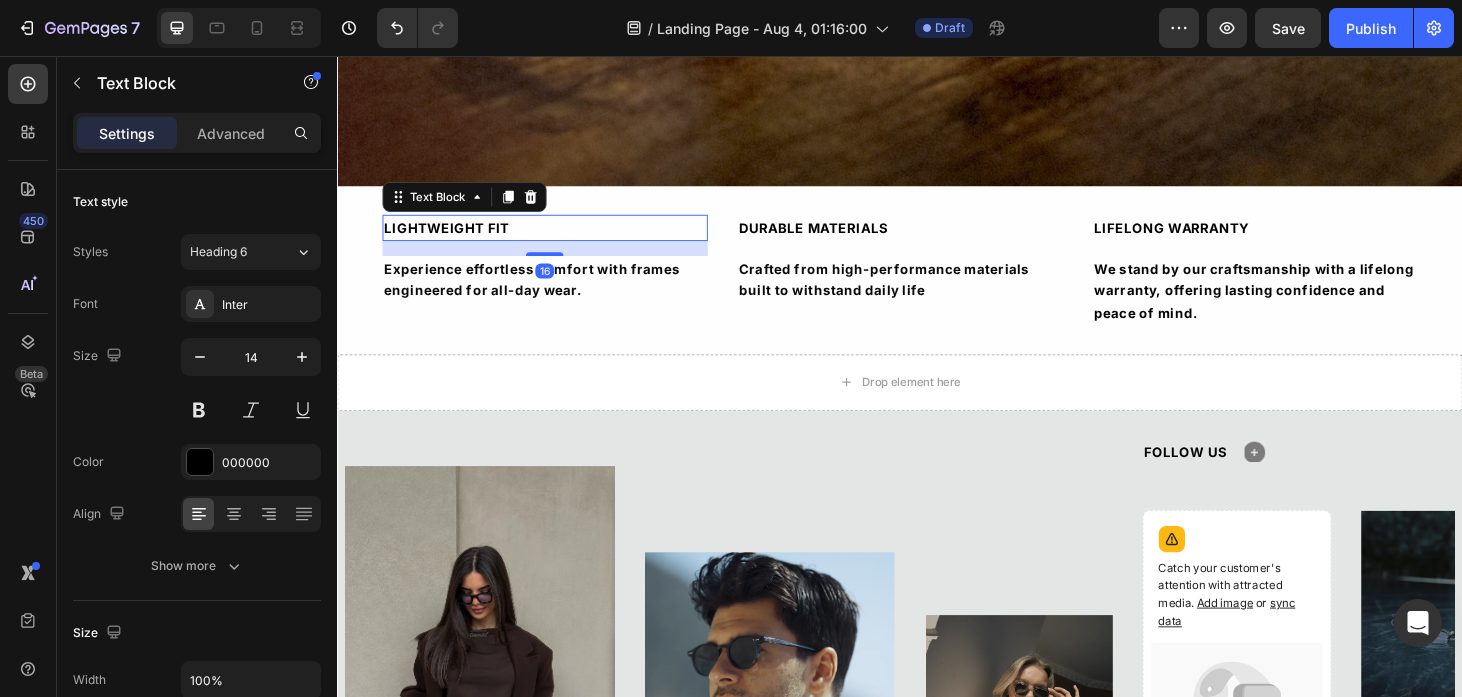 click on "LIGHTWEIGHT FIT" at bounding box center [558, 239] 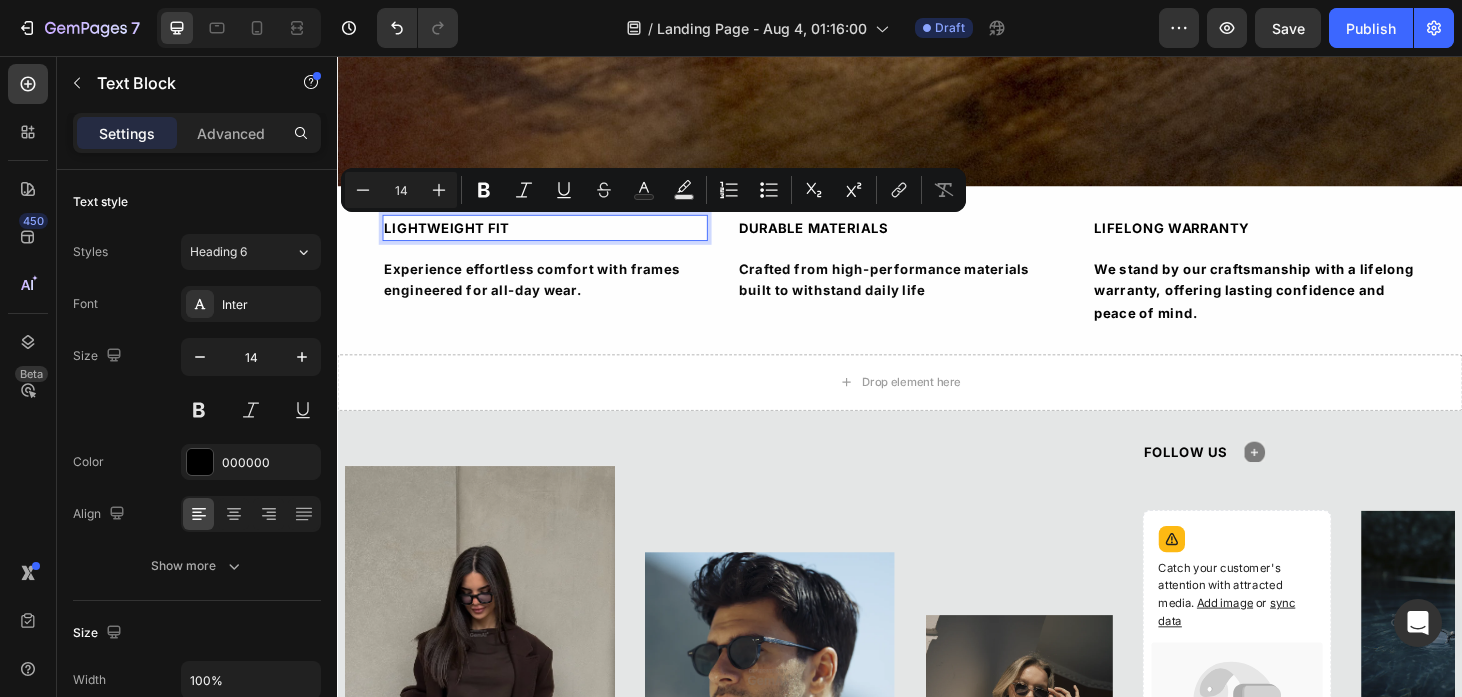 click on "LIGHTWEIGHT FIT" at bounding box center (558, 239) 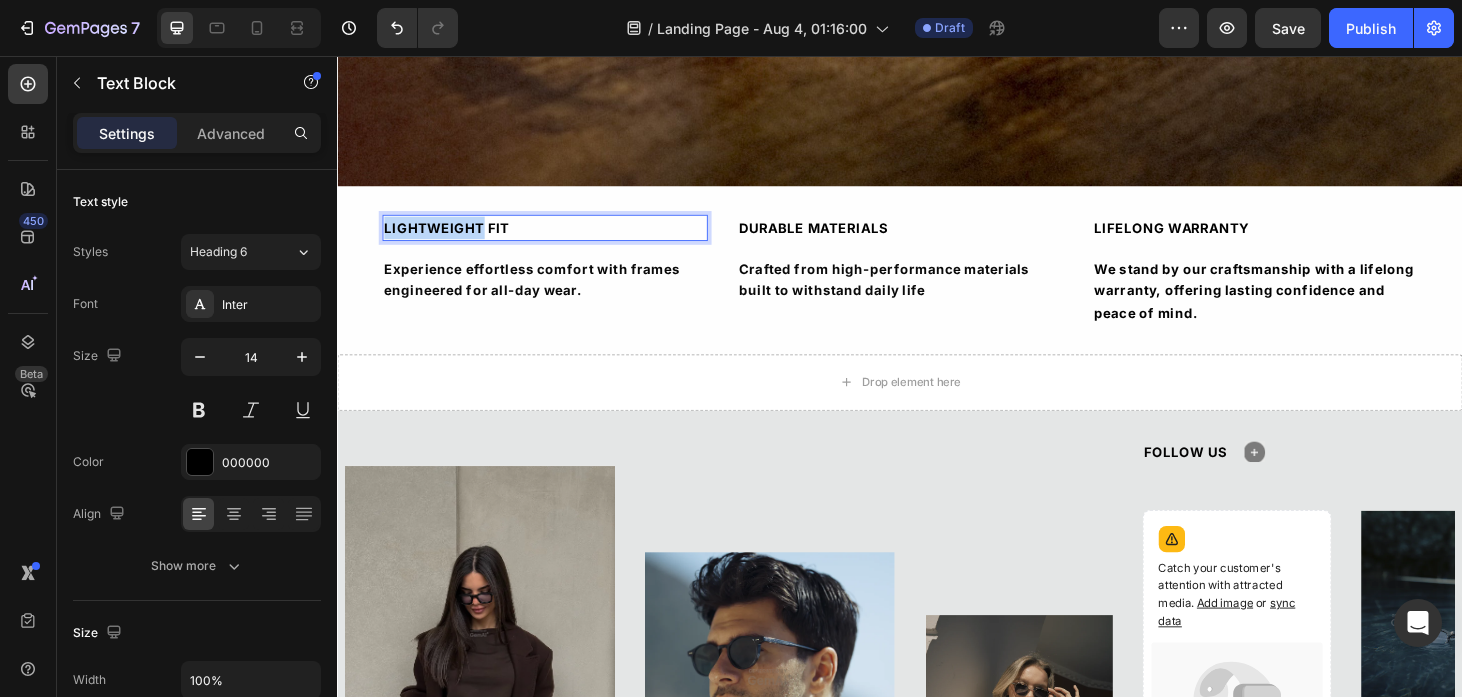 click on "LIGHTWEIGHT FIT" at bounding box center (558, 239) 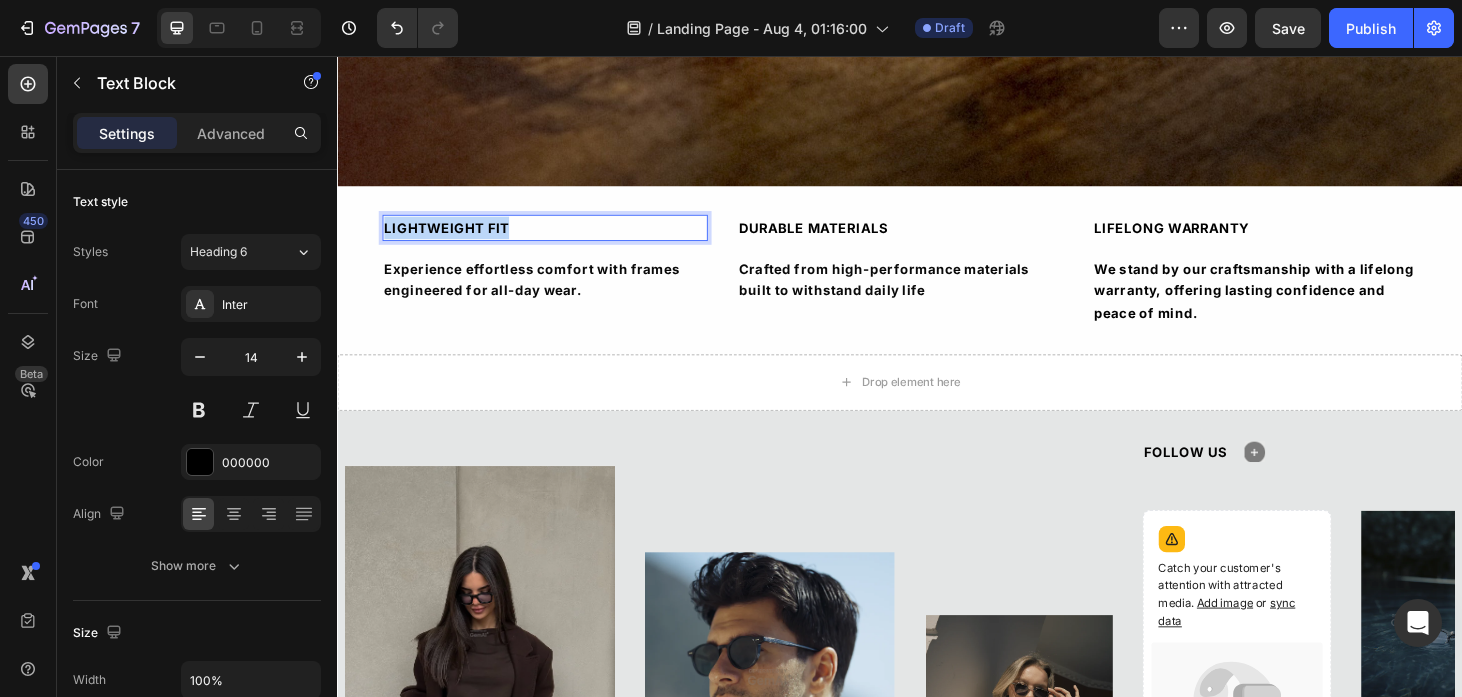click on "LIGHTWEIGHT FIT" at bounding box center (558, 239) 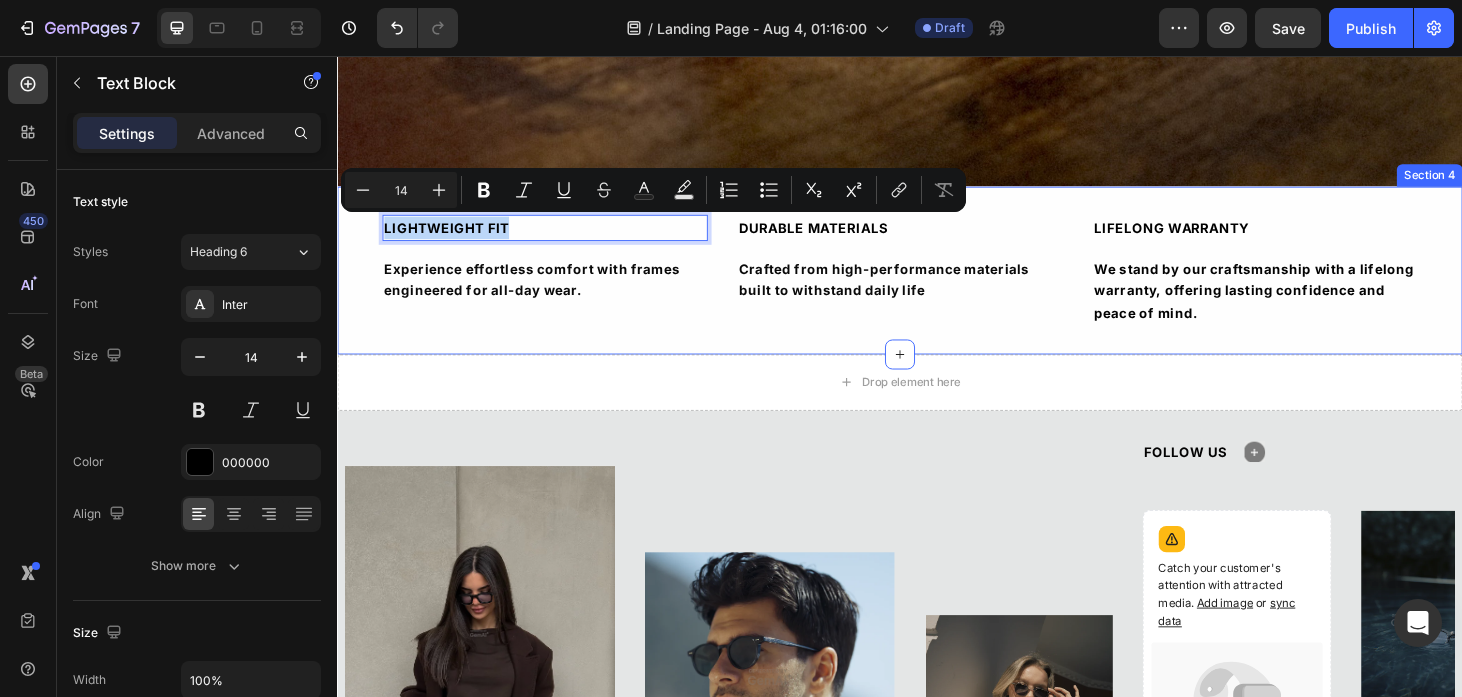 click on "LIGHTWEIGHT FIT Text Block   16 Experience effortless comfort with frames engineered for all-day wear. Text Block DURABLE MATERIALS Text Block Crafted from high-performance materials built to withstand daily life Text Block LIFELONG WARRANTY Text Block We stand by our craftsmanship with a lifelong warranty, offering lasting confidence and peace of mind. Text Block Row Row Section 4" at bounding box center (937, 284) 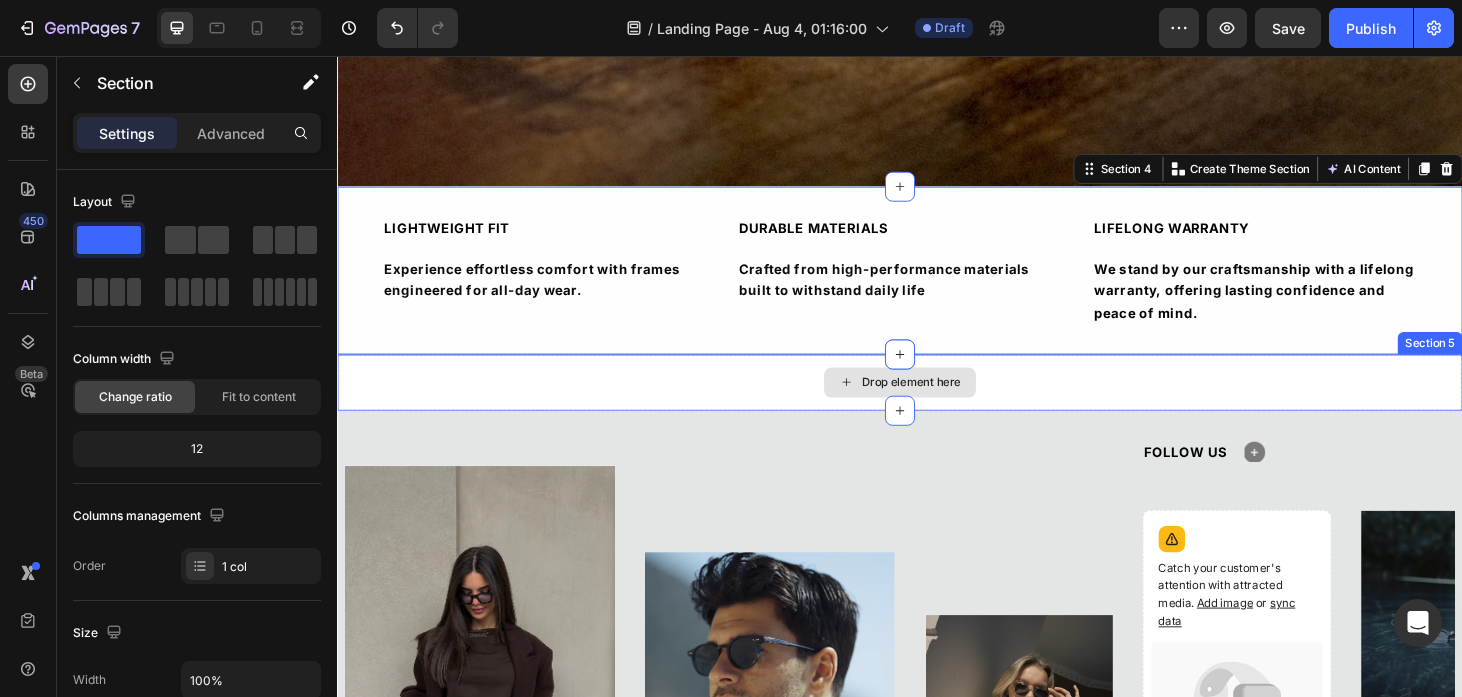 click on "Drop element here" at bounding box center (937, 404) 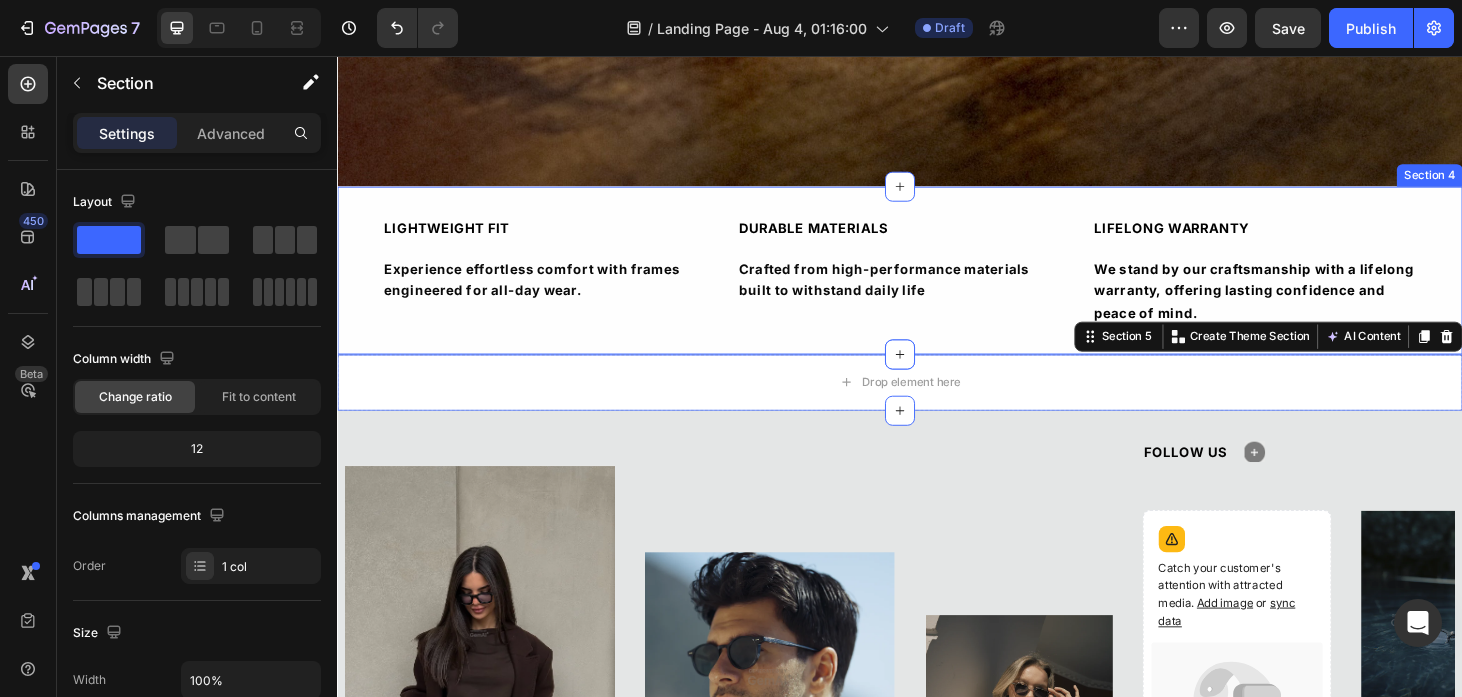 click on "LIGHTWEIGHT FIT" at bounding box center [558, 239] 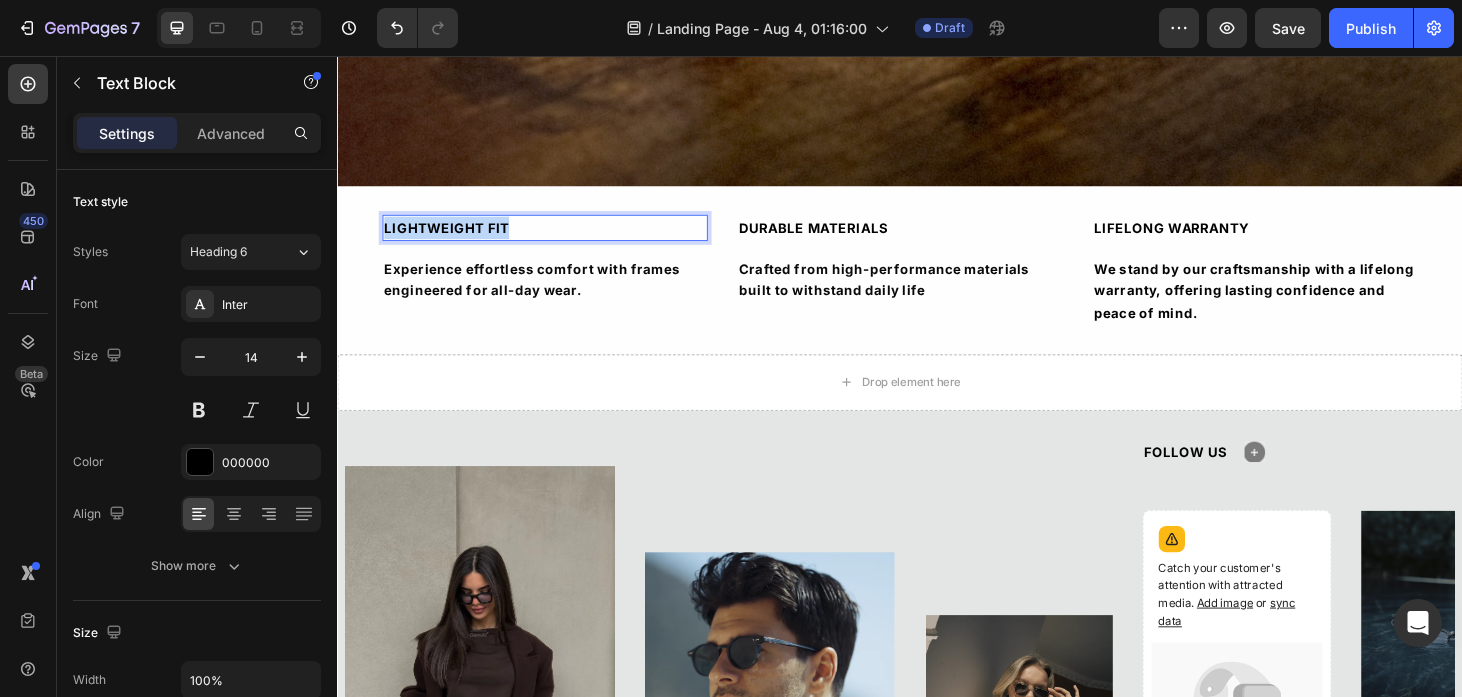 click on "LIGHTWEIGHT FIT" at bounding box center [558, 239] 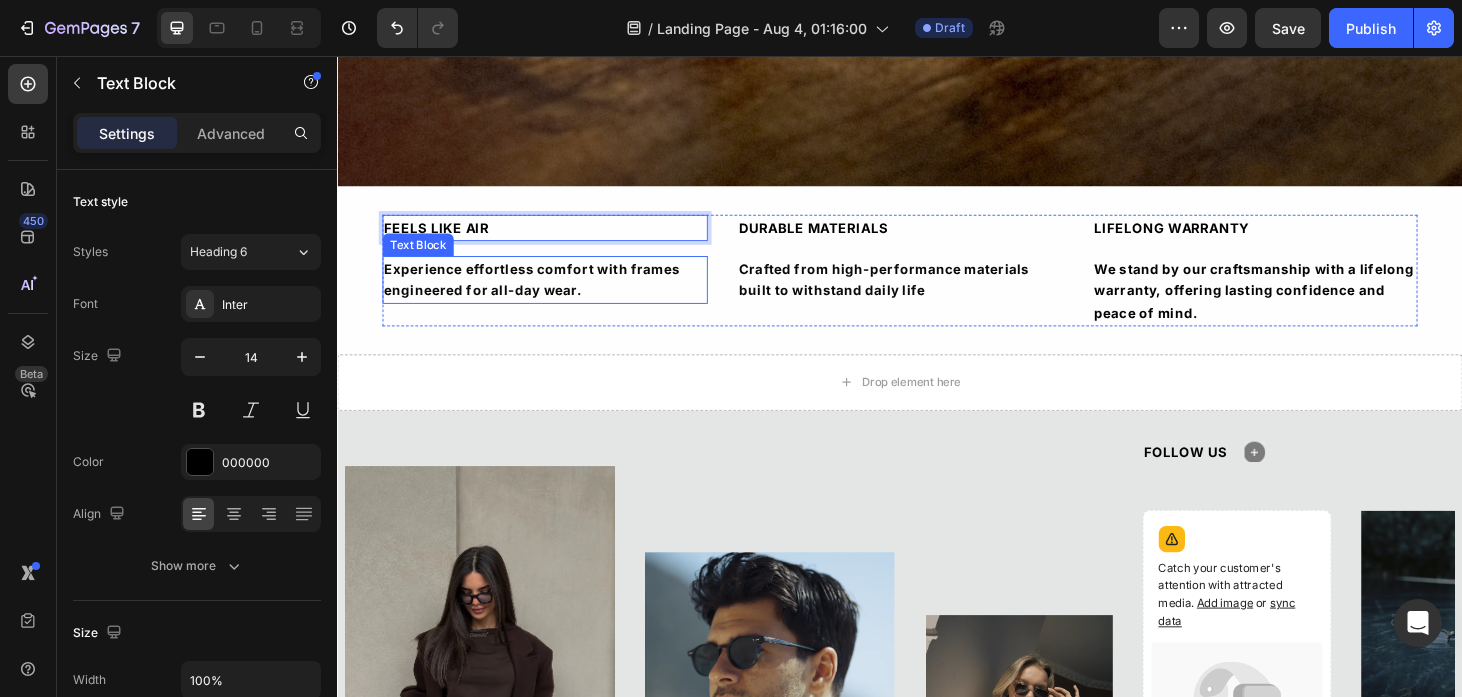 click on "Experience effortless comfort with frames engineered for all-day wear." at bounding box center [558, 295] 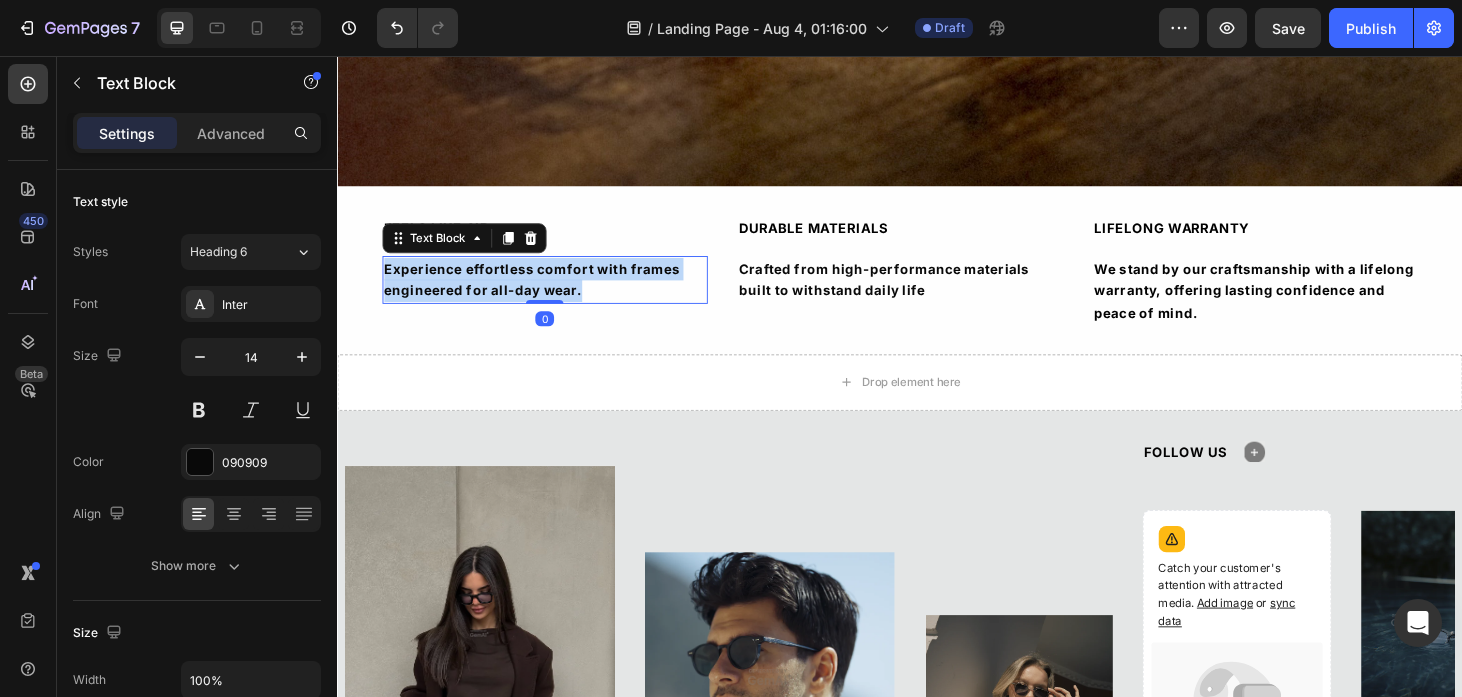 click on "Experience effortless comfort with frames engineered for all-day wear." at bounding box center (558, 295) 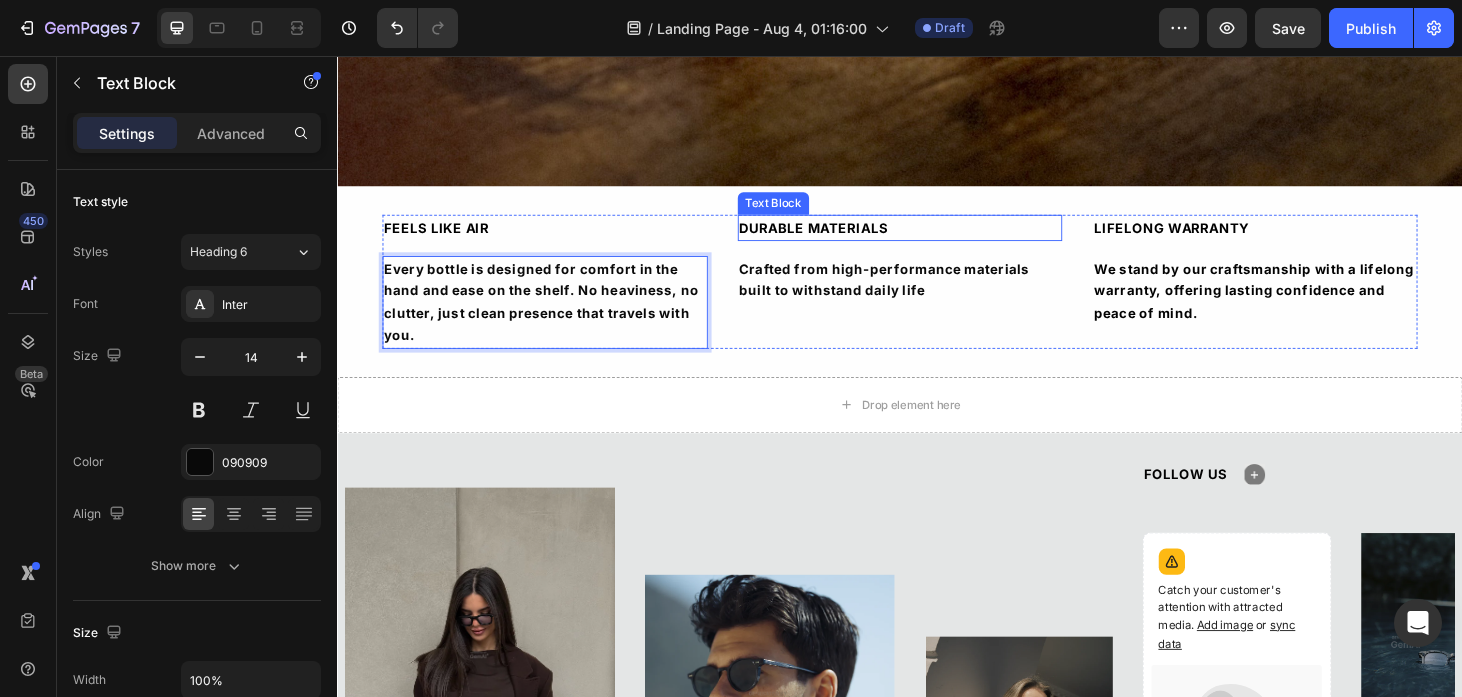 click on "DURABLE MATERIALS" at bounding box center [937, 239] 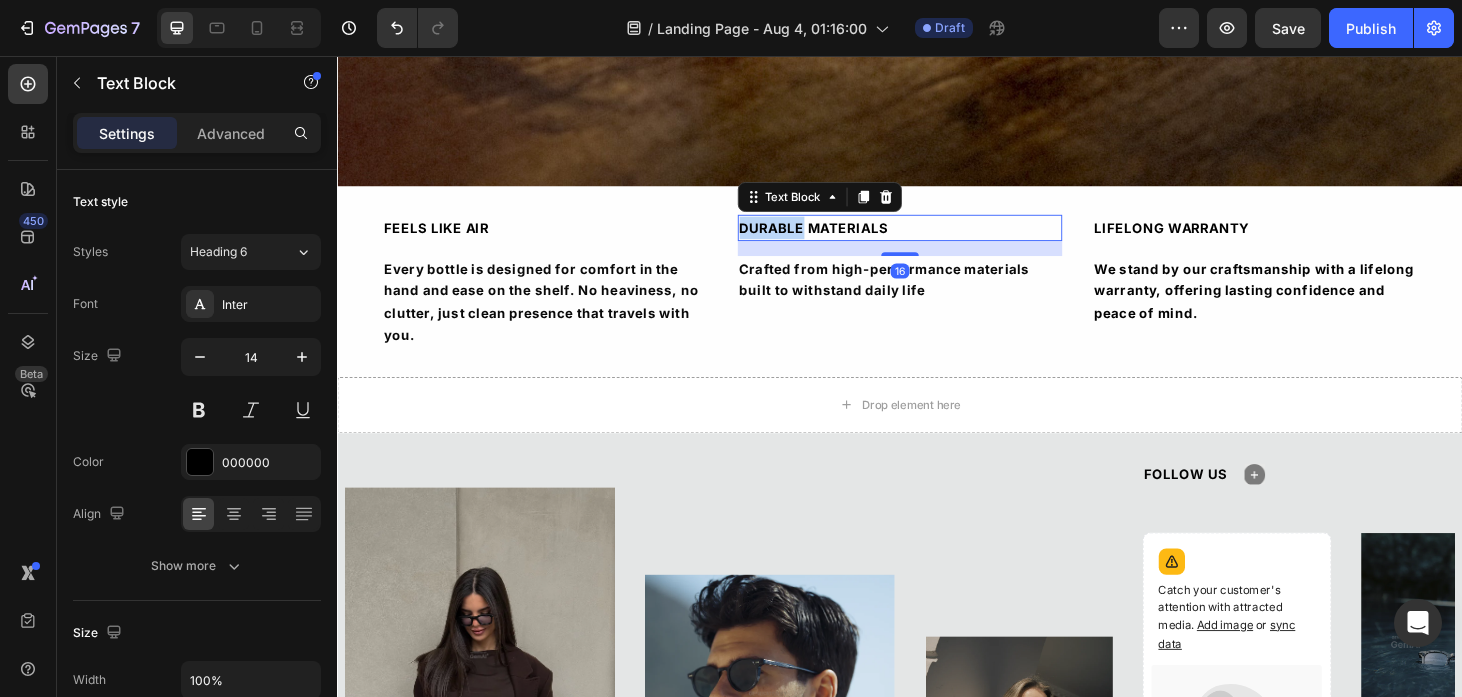 click on "DURABLE MATERIALS" at bounding box center [937, 239] 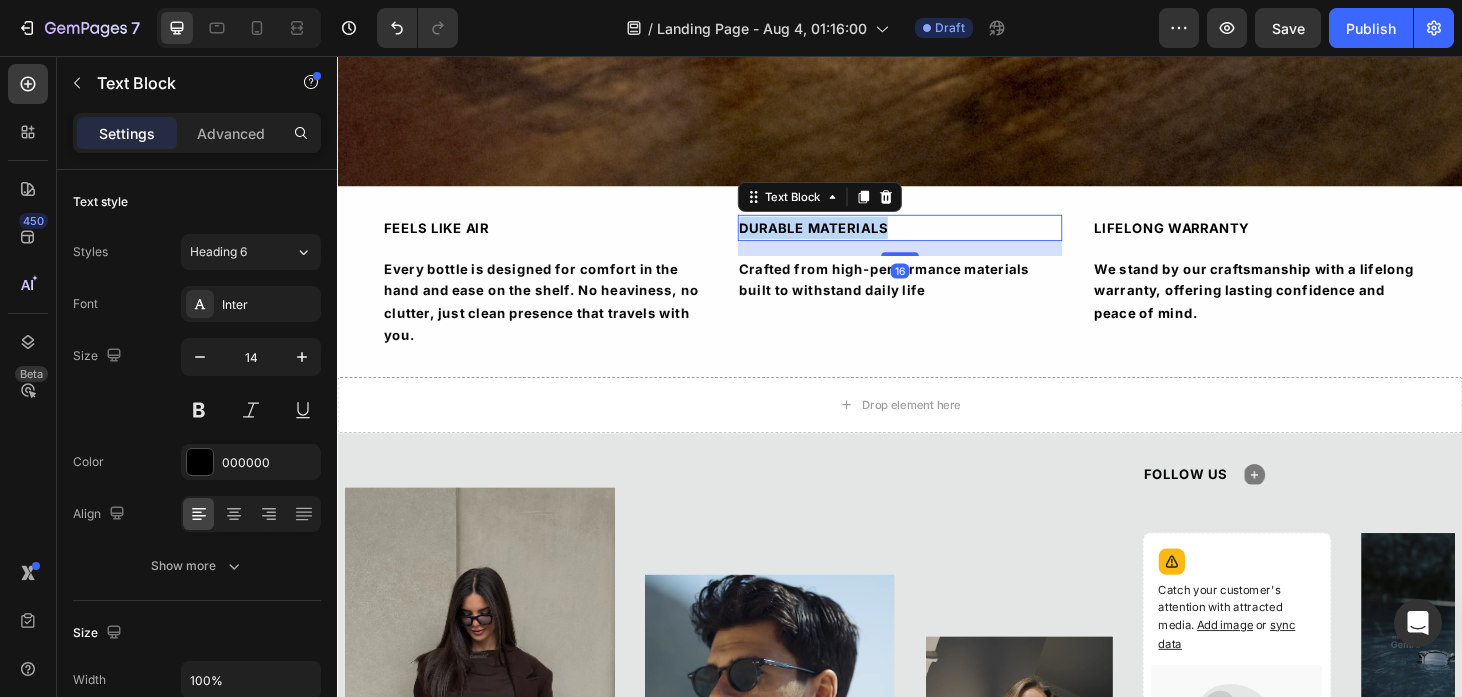 click on "DURABLE MATERIALS" at bounding box center [937, 239] 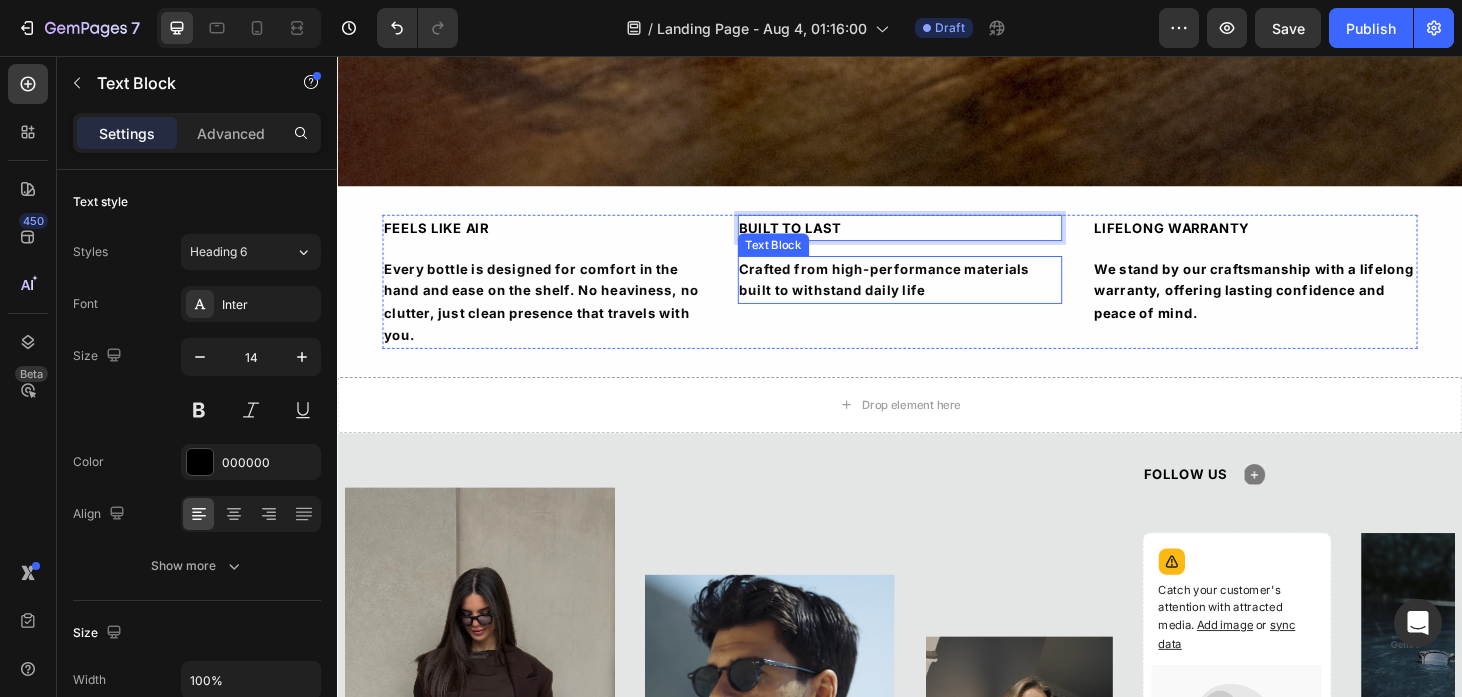 click on "Crafted from high-performance materials built to withstand daily life" at bounding box center [937, 295] 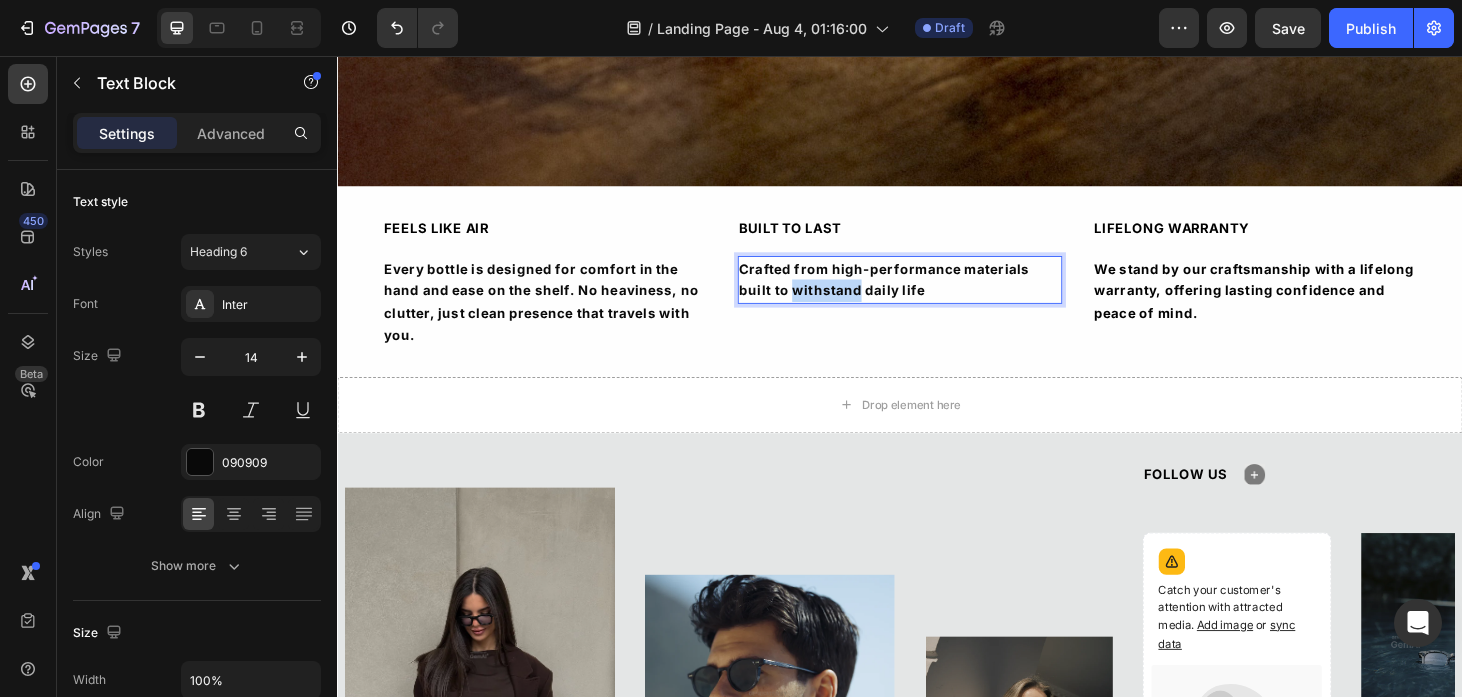 click on "Crafted from high-performance materials built to withstand daily life" at bounding box center (937, 295) 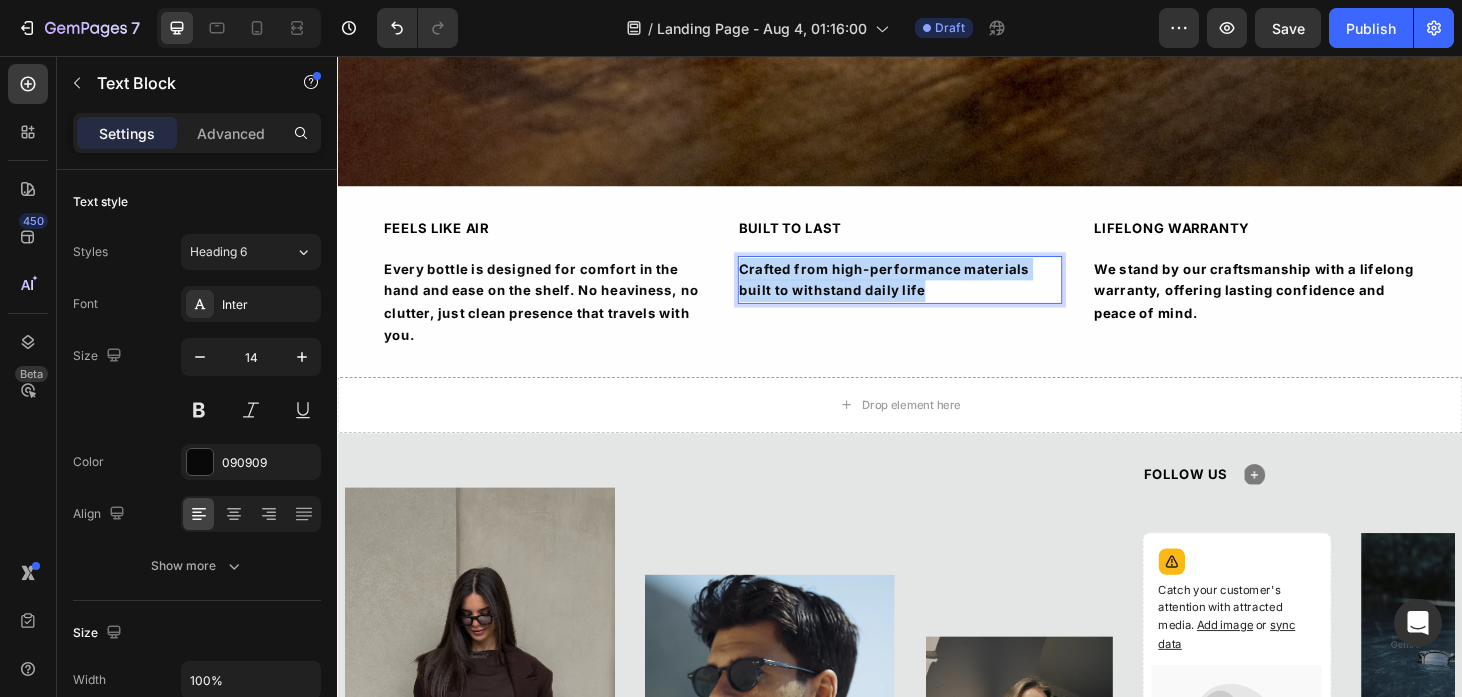 click on "Crafted from high-performance materials built to withstand daily life" at bounding box center (937, 295) 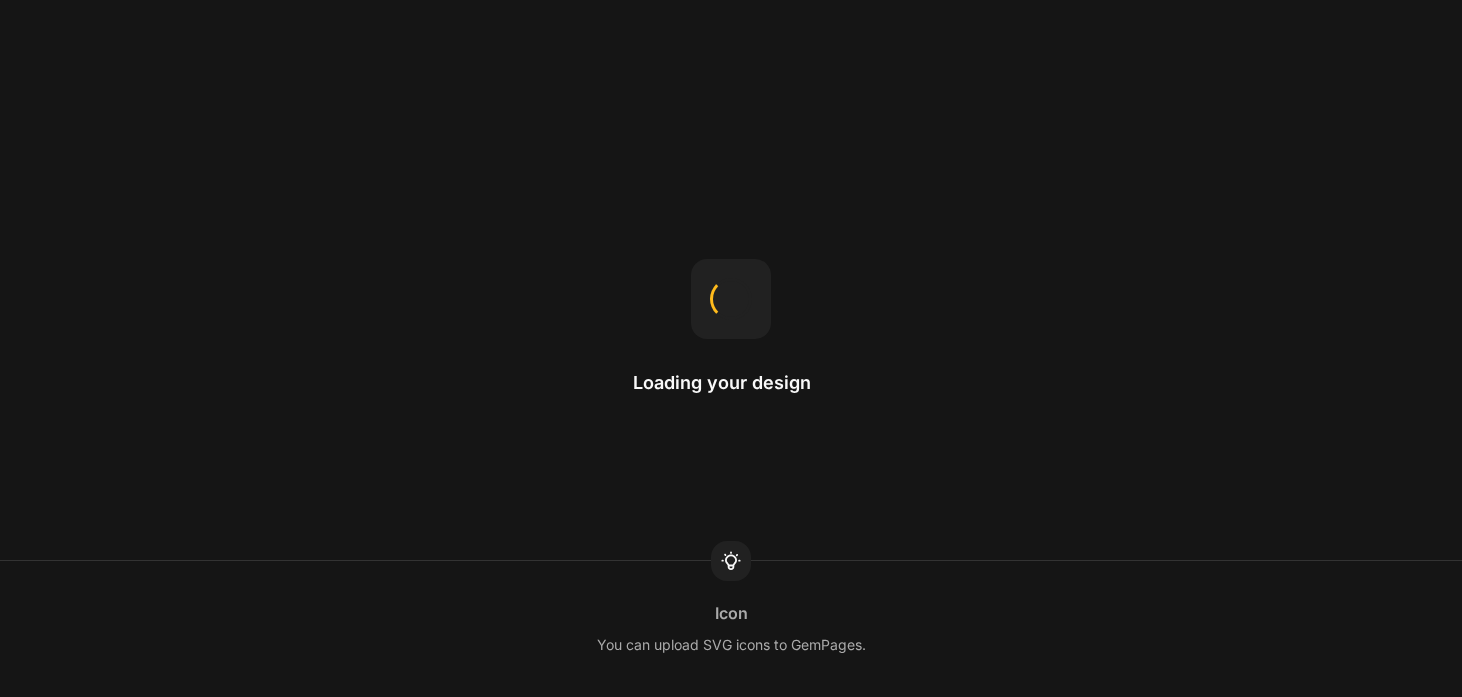 scroll, scrollTop: 0, scrollLeft: 0, axis: both 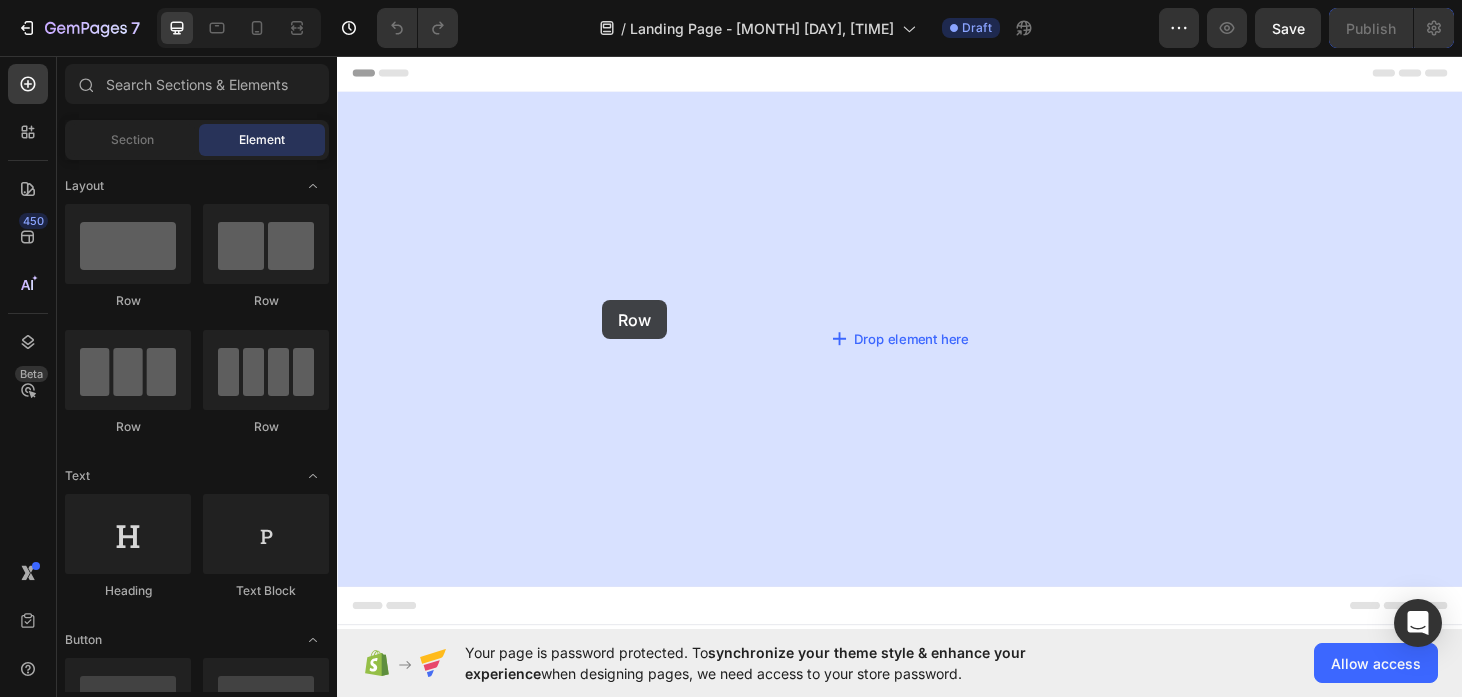 drag, startPoint x: 452, startPoint y: 314, endPoint x: 619, endPoint y: 316, distance: 167.01198 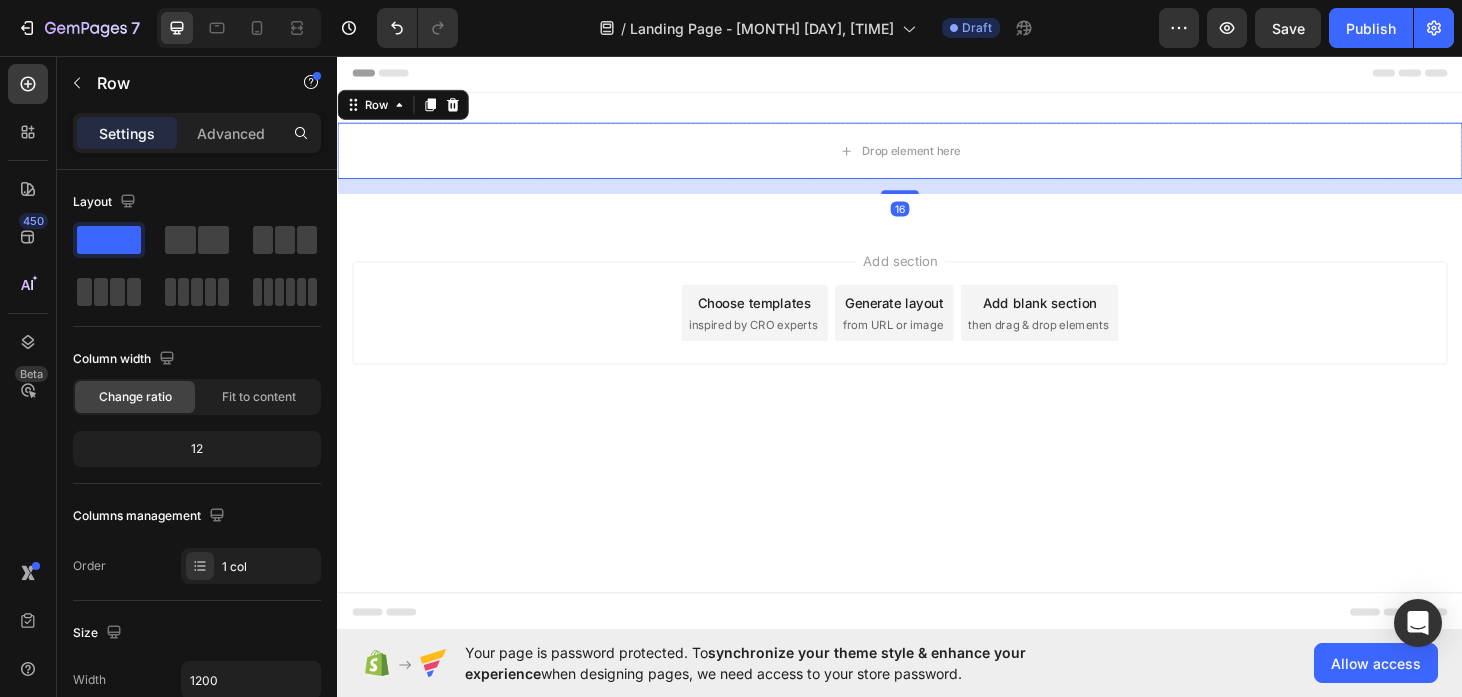 click on "from URL or image" at bounding box center [929, 342] 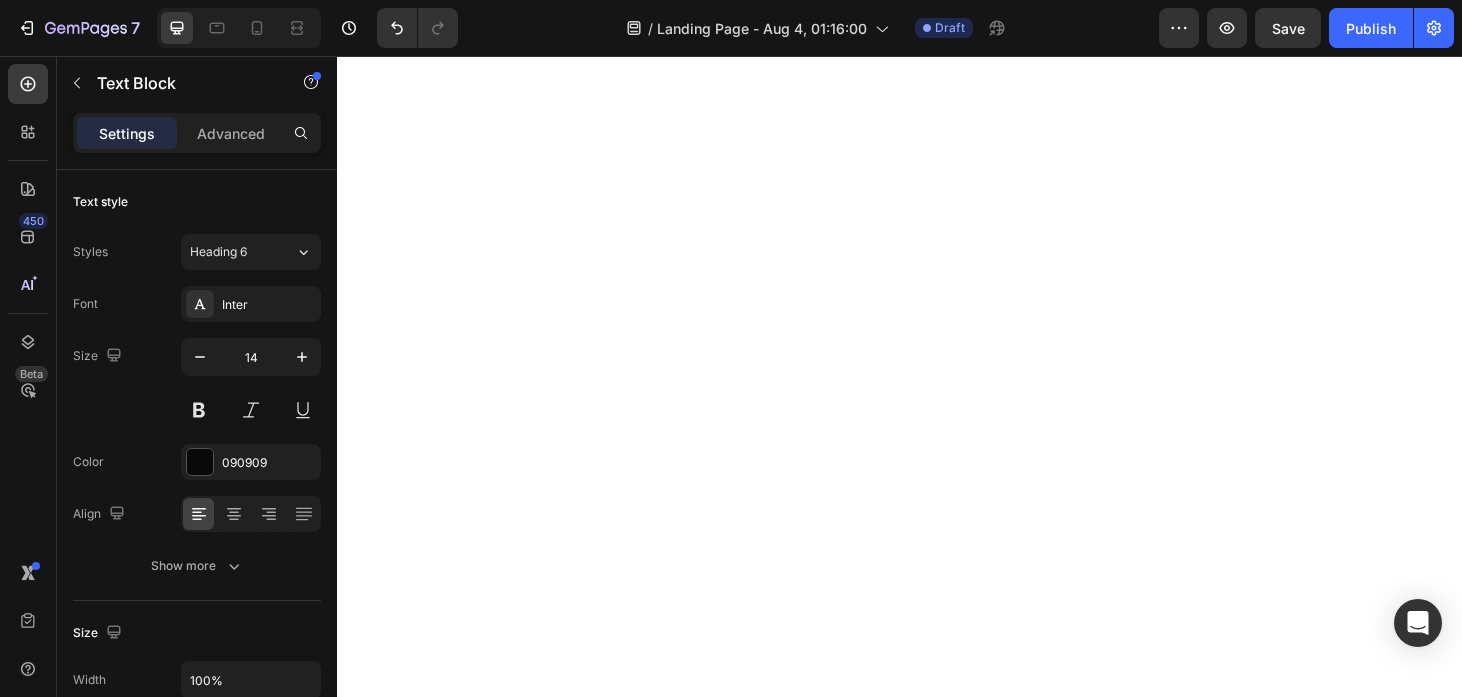 scroll, scrollTop: 0, scrollLeft: 0, axis: both 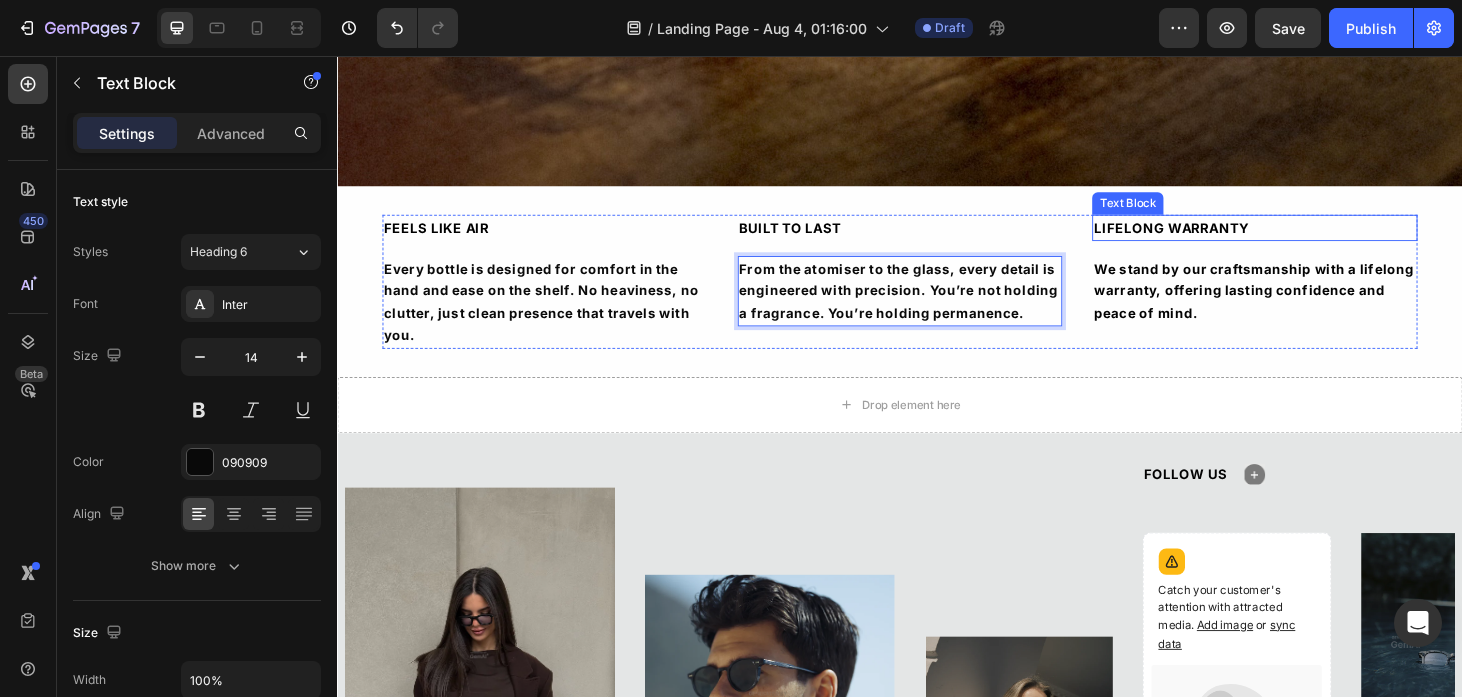 click on "LIFELONG WARRANTY" at bounding box center [1315, 239] 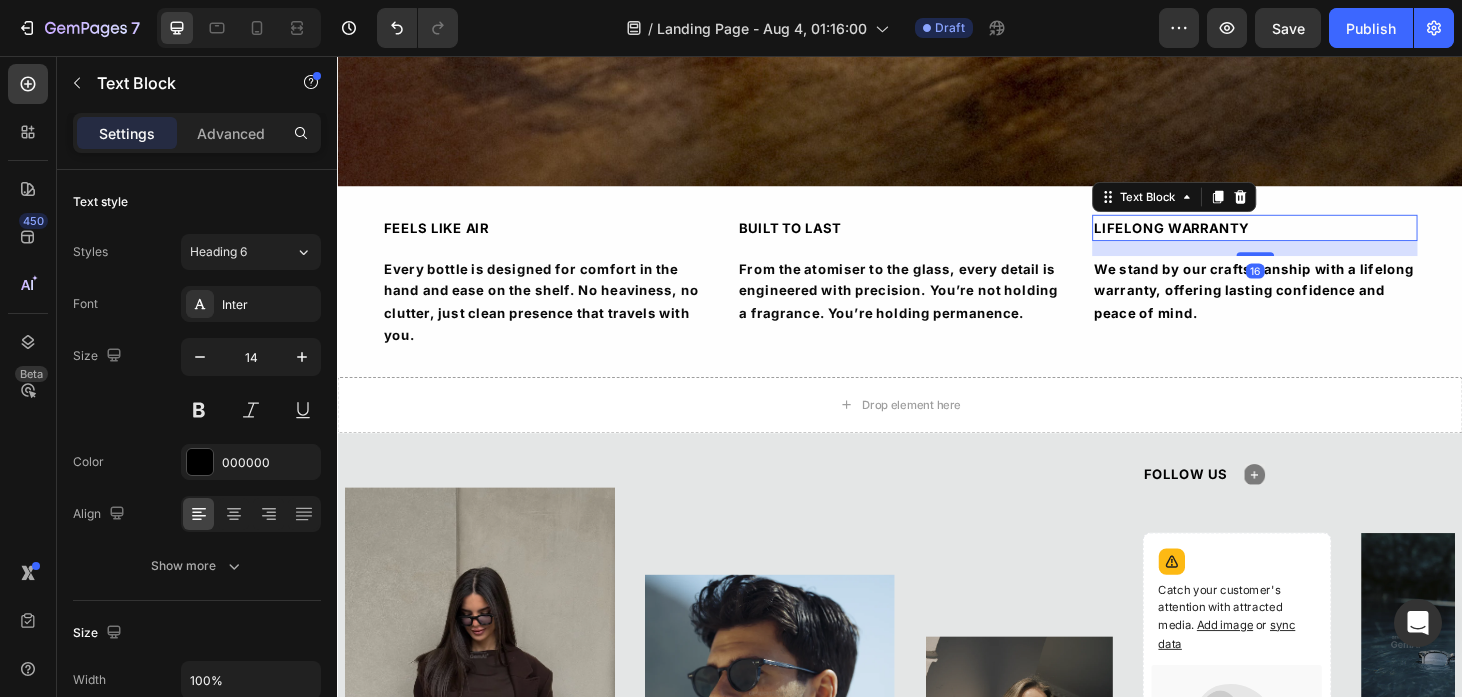 click on "LIFELONG WARRANTY" at bounding box center [1315, 239] 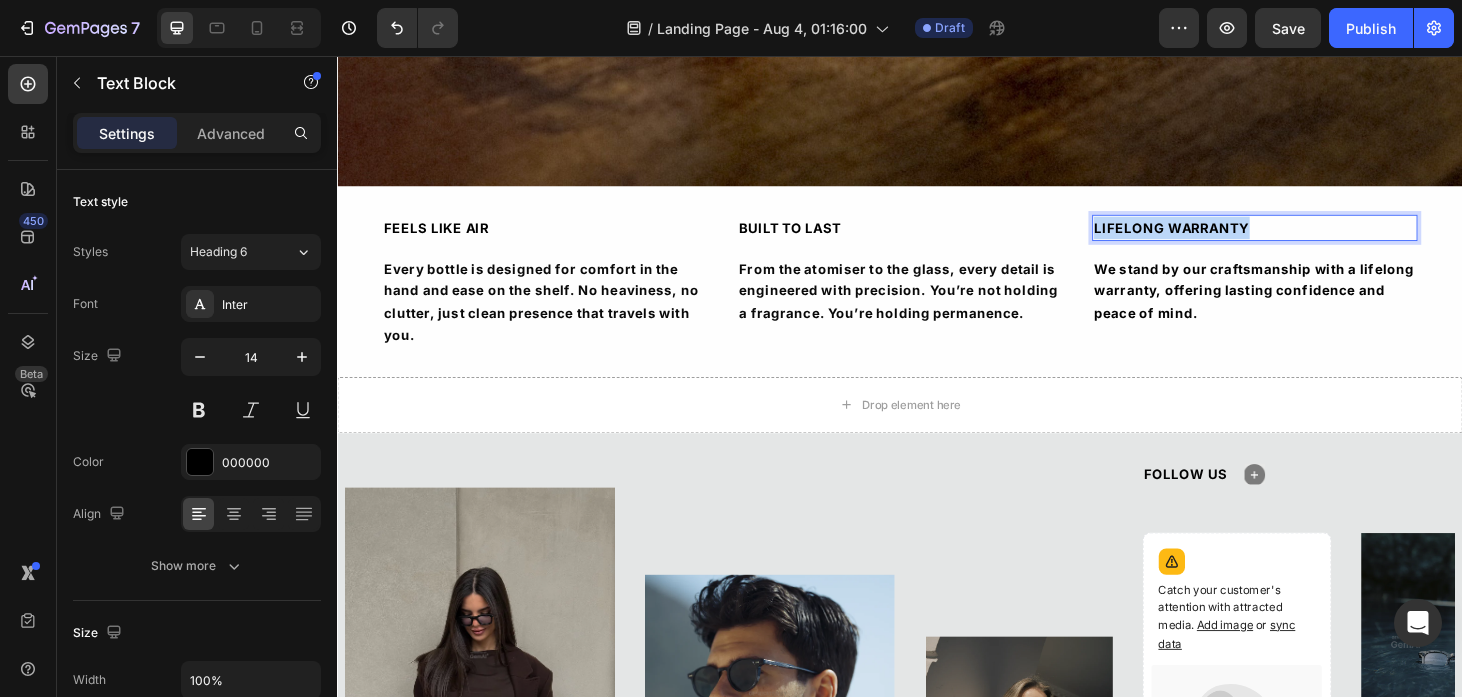 click on "LIFELONG WARRANTY" at bounding box center (1315, 239) 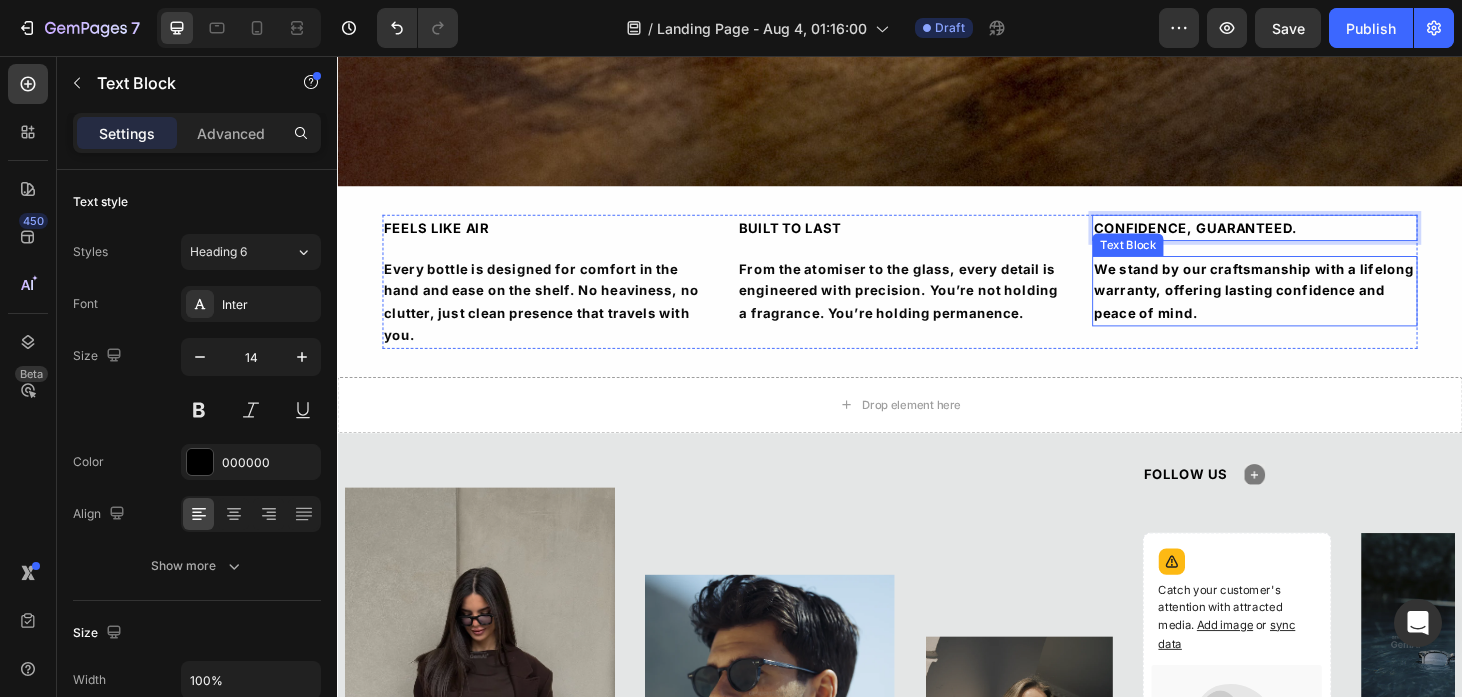 click on "We stand by our craftsmanship with a lifelong warranty, offering lasting confidence and peace of mind." at bounding box center (1315, 306) 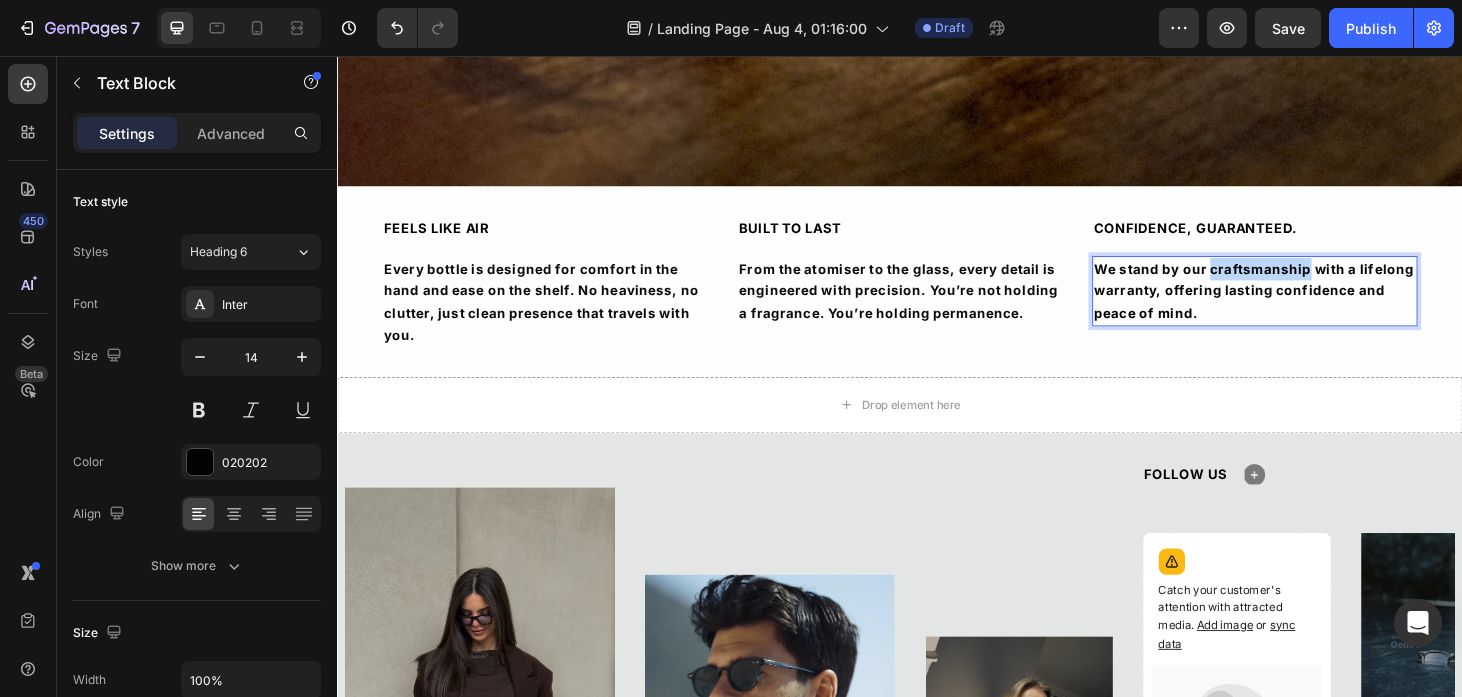 click on "We stand by our craftsmanship with a lifelong warranty, offering lasting confidence and peace of mind." at bounding box center [1315, 306] 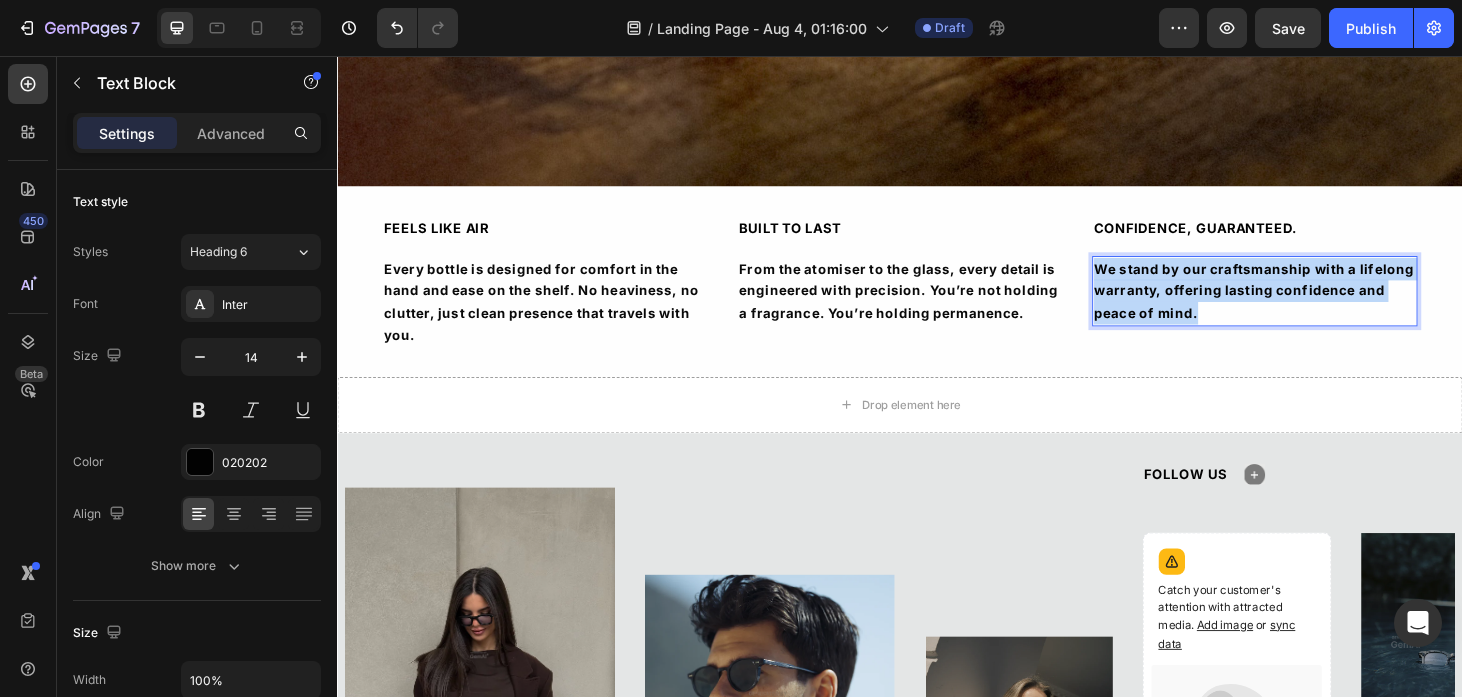 click on "We stand by our craftsmanship with a lifelong warranty, offering lasting confidence and peace of mind." at bounding box center [1315, 306] 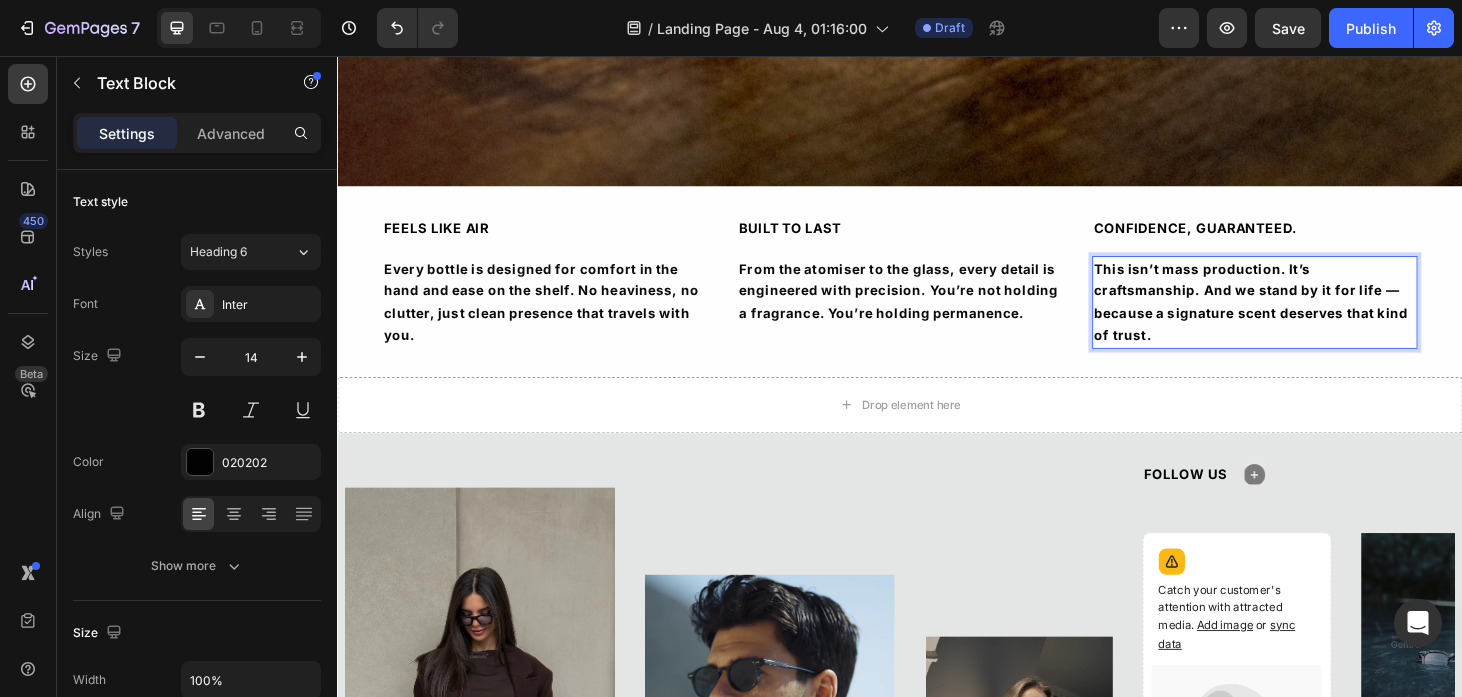 click on "This isn’t mass production. It’s craftsmanship. And we stand by it for life — because a signature scent deserves that kind of trust." at bounding box center [1315, 318] 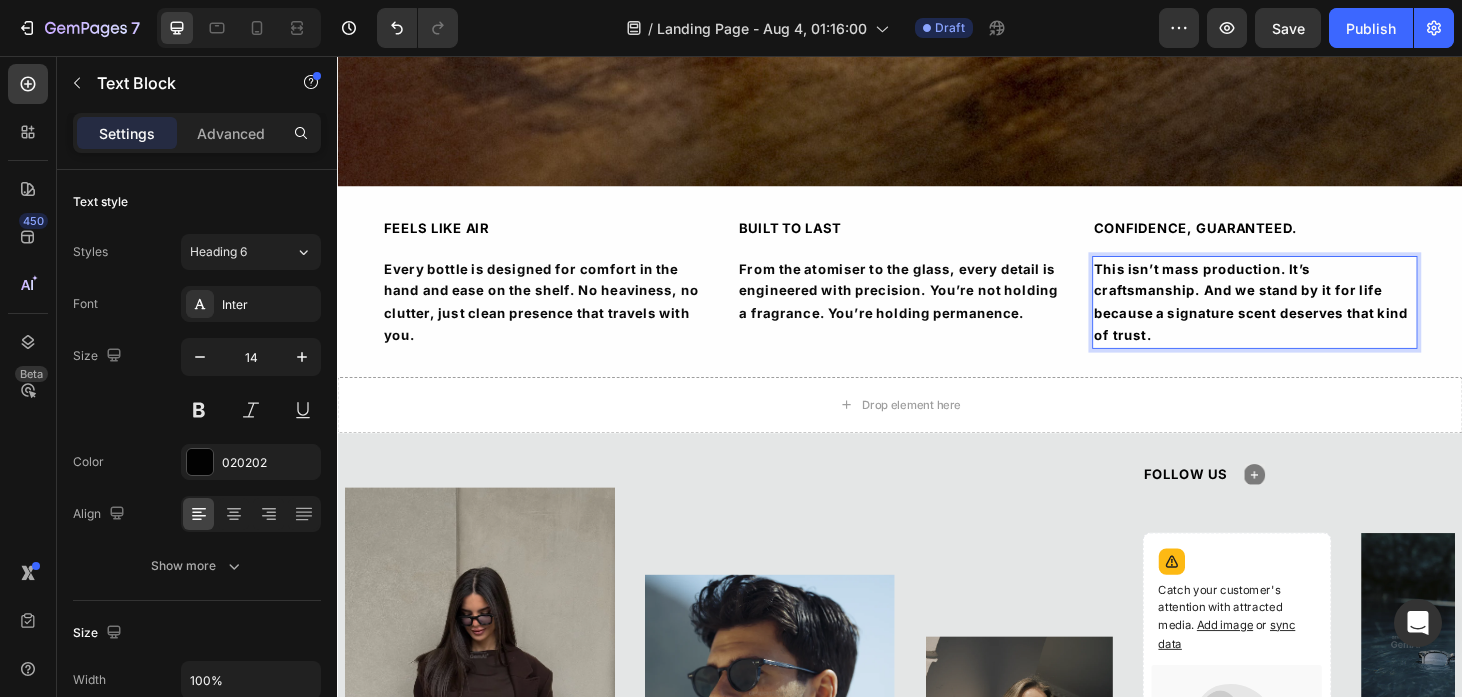 click on "This isn’t mass production. It’s craftsmanship. And we stand by it for life because a signature scent deserves that kind of trust." at bounding box center (1315, 318) 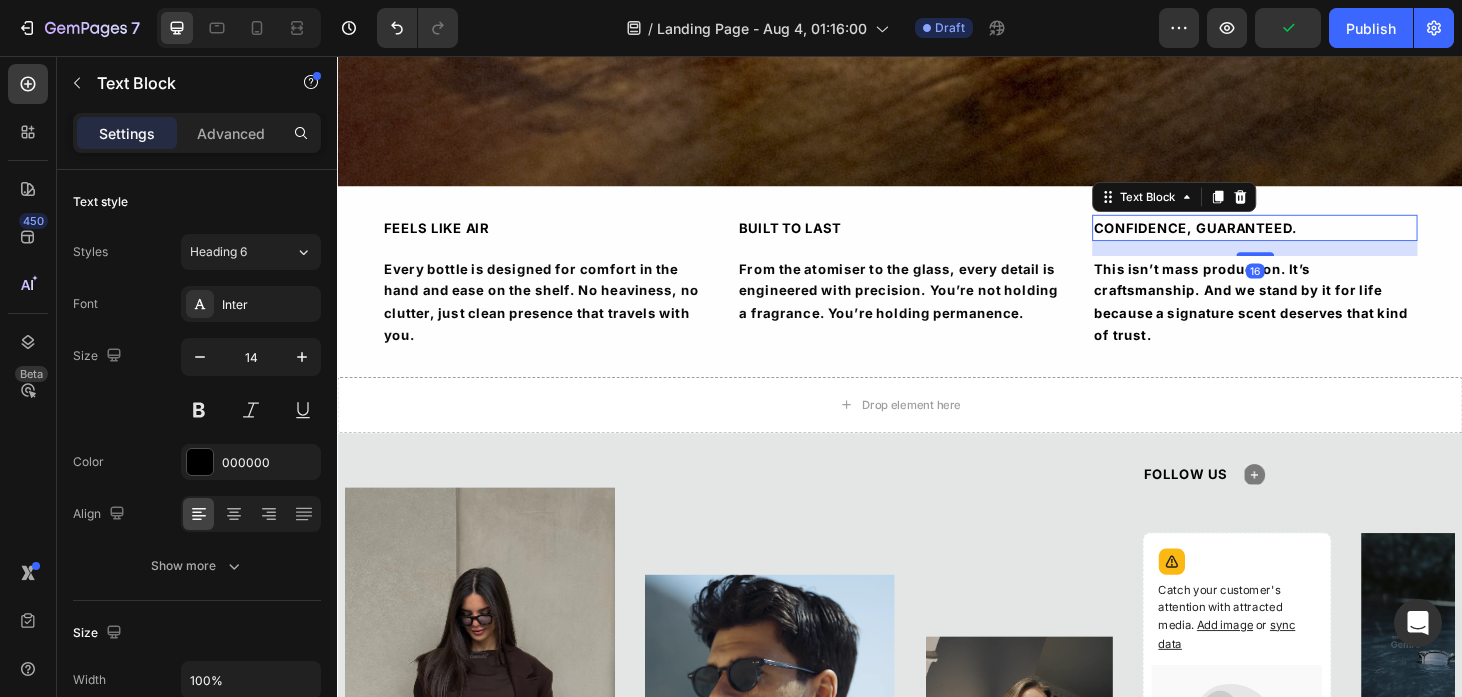 click on "CONFIDENCE, GUARANTEED." at bounding box center (1252, 238) 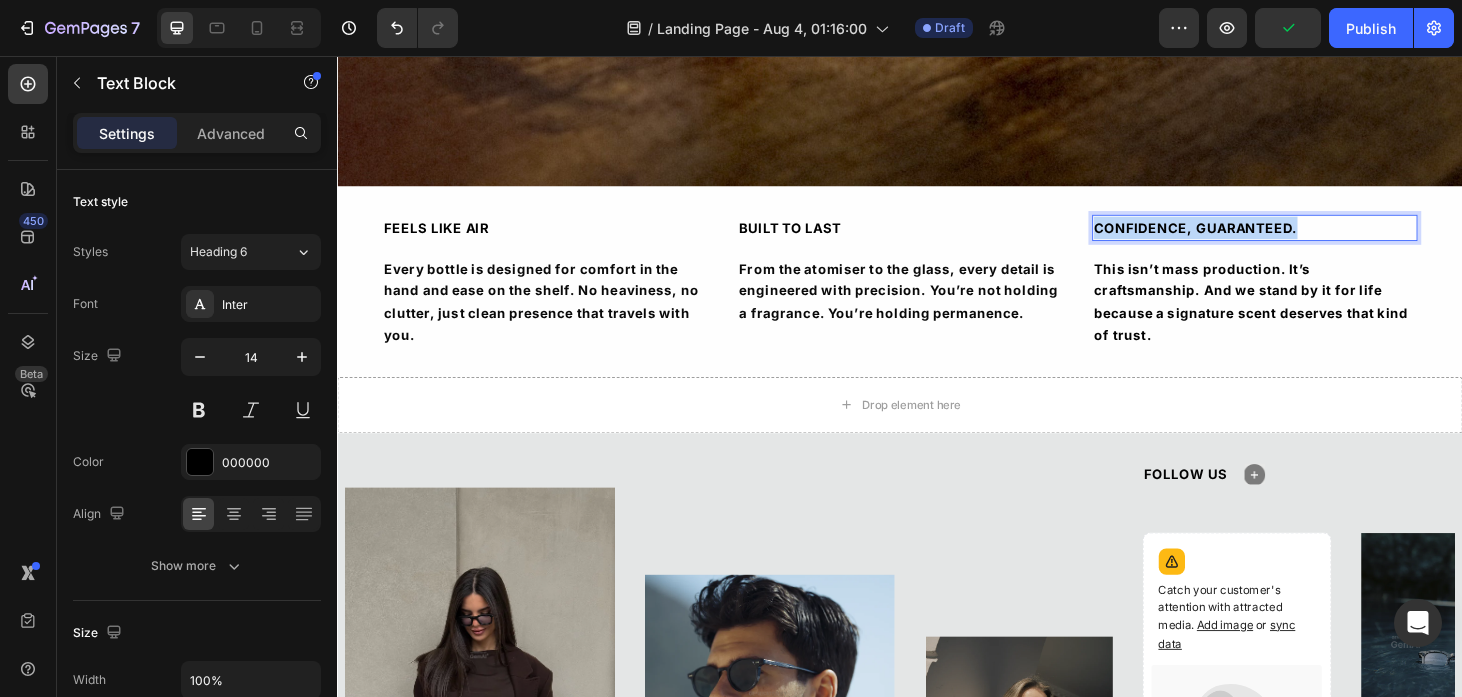 click on "CONFIDENCE, GUARANTEED." at bounding box center [1252, 238] 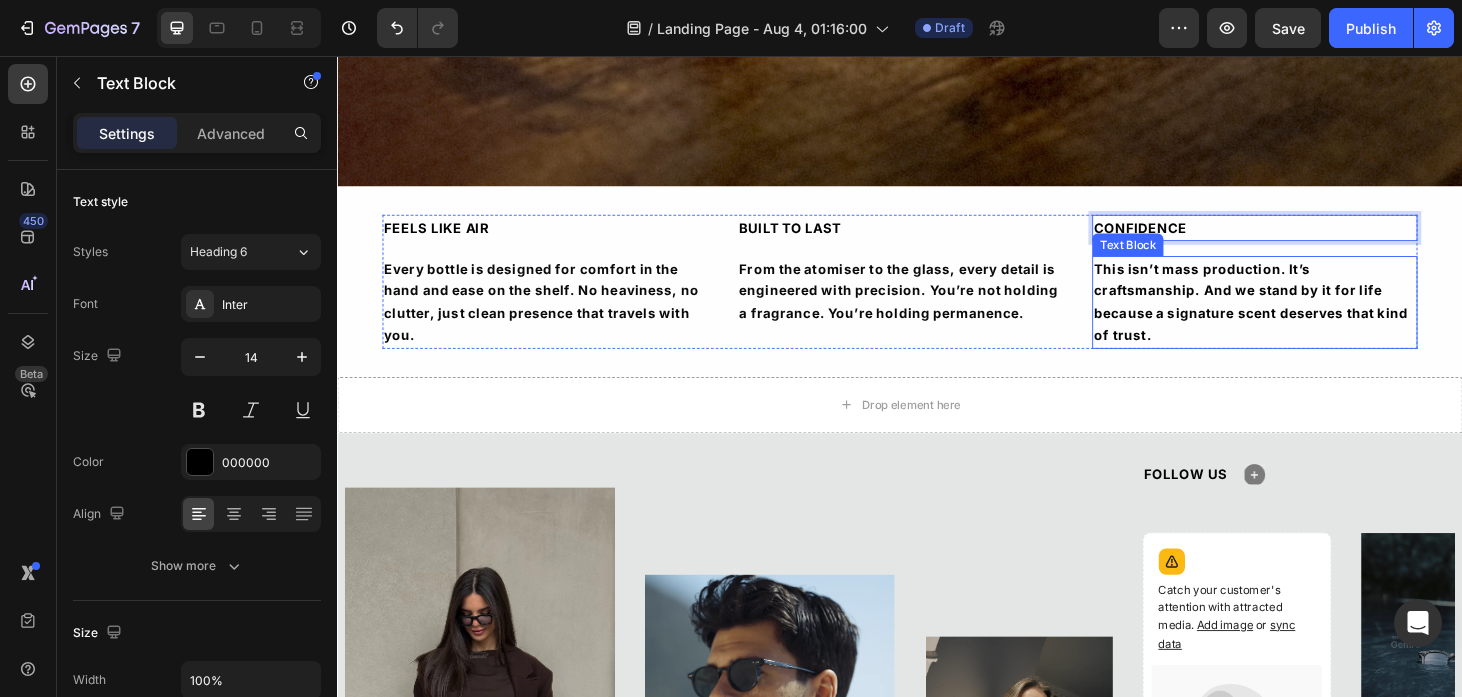click on "This isn’t mass production. It’s craftsmanship. And we stand by it for life because a signature scent deserves that kind of trust." at bounding box center (1315, 318) 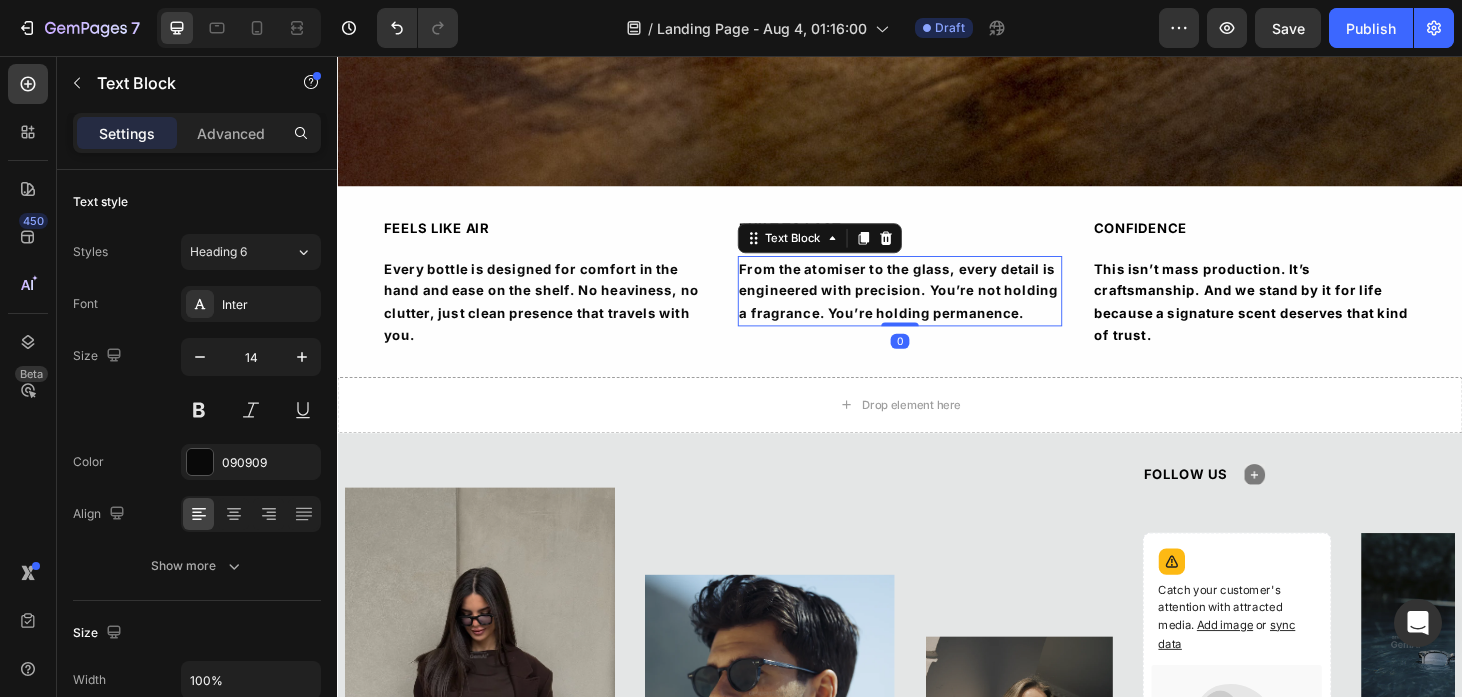 click on "From the atomiser to the glass, every detail is engineered with precision. You’re not holding a fragrance. You’re holding permanence." at bounding box center [937, 306] 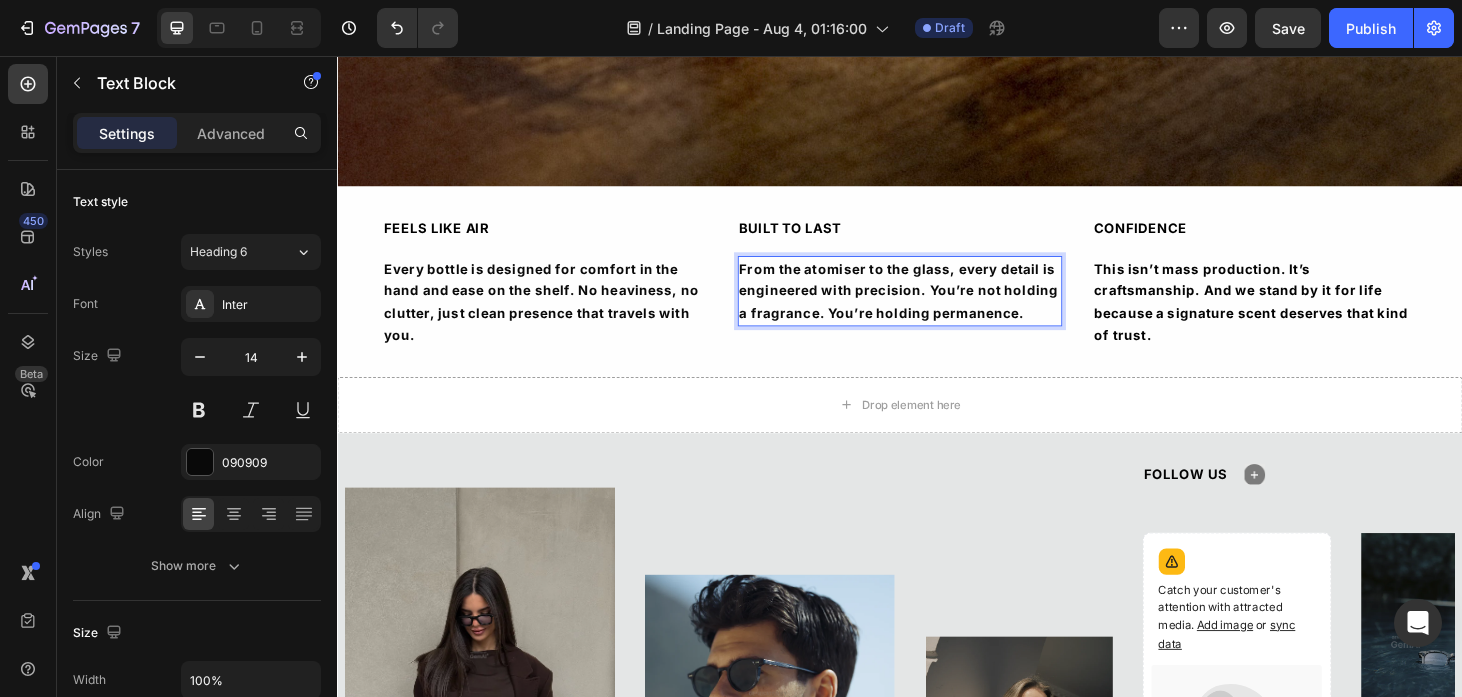 drag, startPoint x: 984, startPoint y: 331, endPoint x: 983, endPoint y: 342, distance: 11.045361 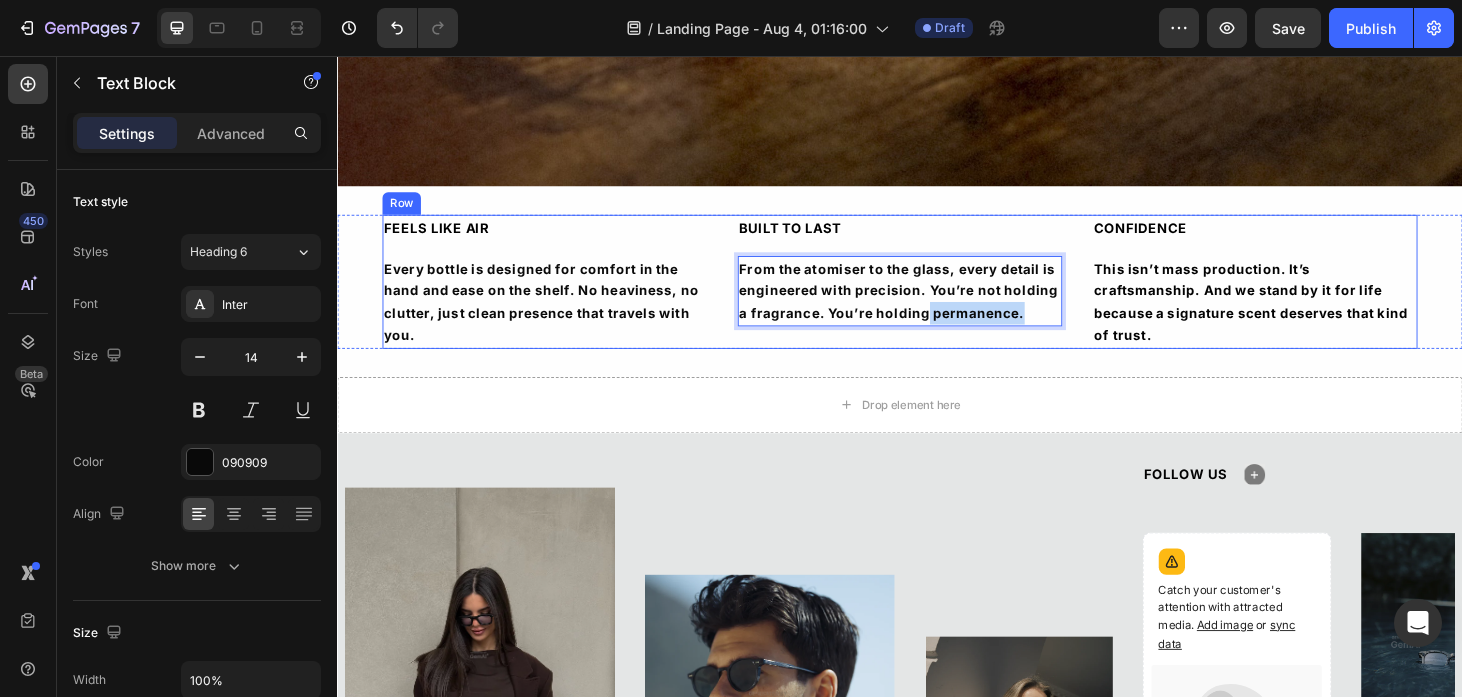 click on "BUILT TO LAST Text Block From the atomiser to the glass, every detail is engineered with precision. You’re not holding a fragrance. You’re holding permanence. Text Block   0" at bounding box center [937, 296] 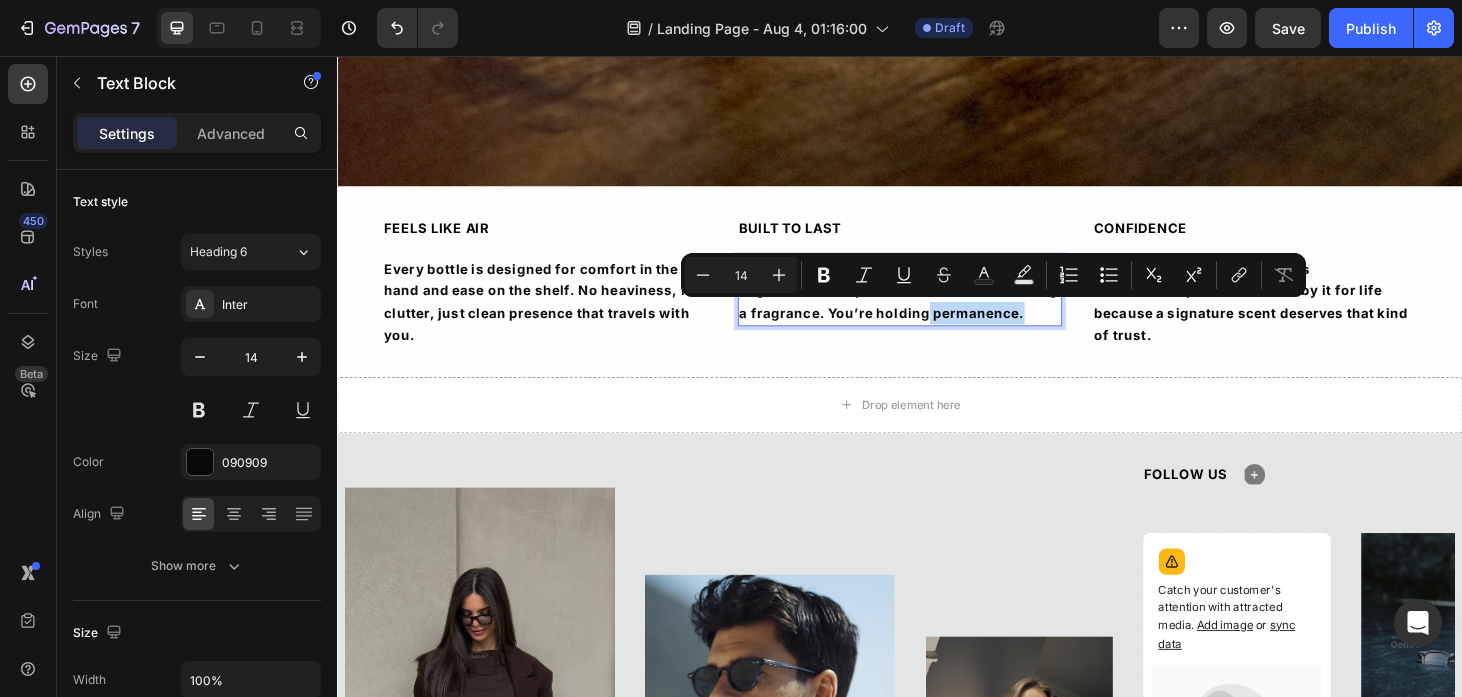click on "From the atomiser to the glass, every detail is engineered with precision. You’re not holding a fragrance. You’re holding permanence." at bounding box center (937, 306) 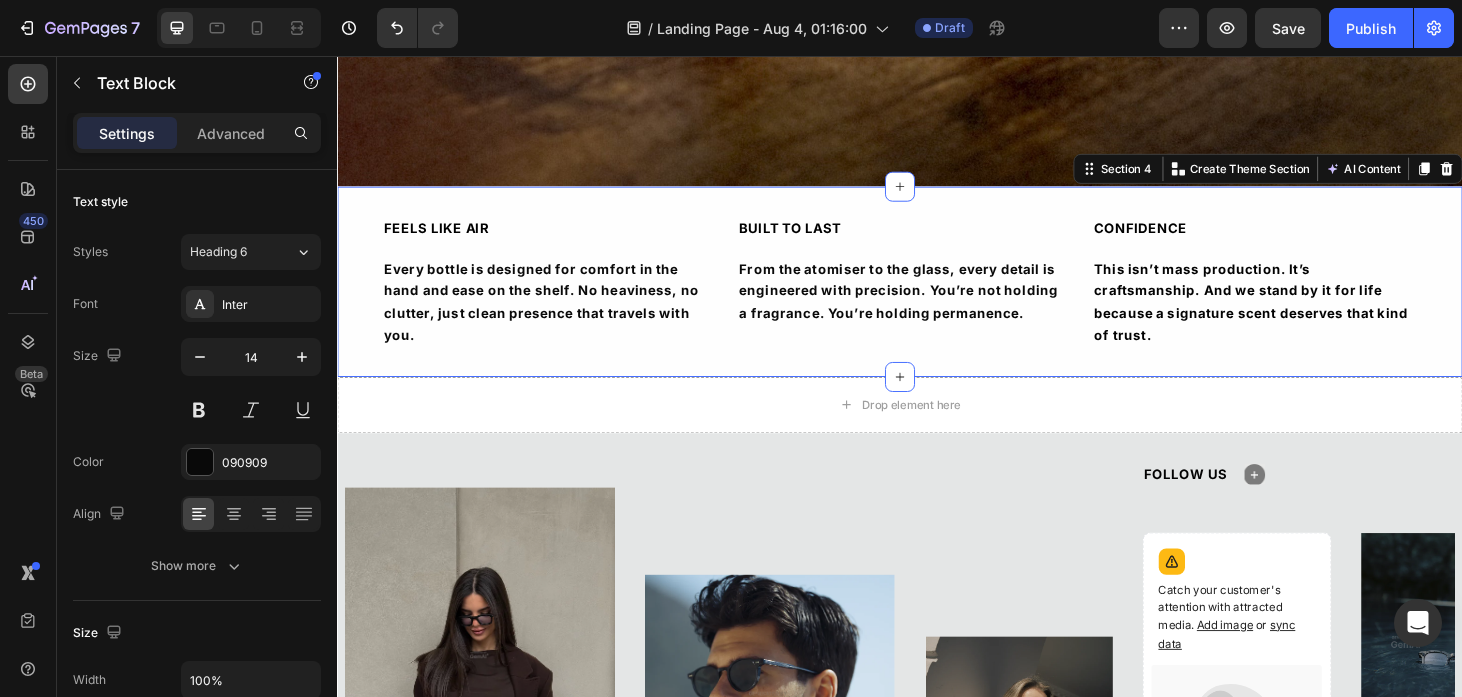 click on "FEELS LIKE AIR Text Block Every bottle is designed for comfort in the hand and ease on the shelf. No heaviness, no clutter, just clean presence that travels with you. Text Block BUILT TO LAST Text Block From the atomiser to the glass, every detail is engineered with precision. You’re not holding a fragrance. You’re holding permanence. Text Block CONFIDENCE  Text Block This isn’t mass production. It’s craftsmanship. And we stand by it for life because a signature scent deserves that kind of trust. Text Block Row Row Section 4   You can create reusable sections Create Theme Section AI Content Write with GemAI What would you like to describe here? Tone and Voice Persuasive Product Ali Riyaz Oud Forest Show more Generate" at bounding box center [937, 296] 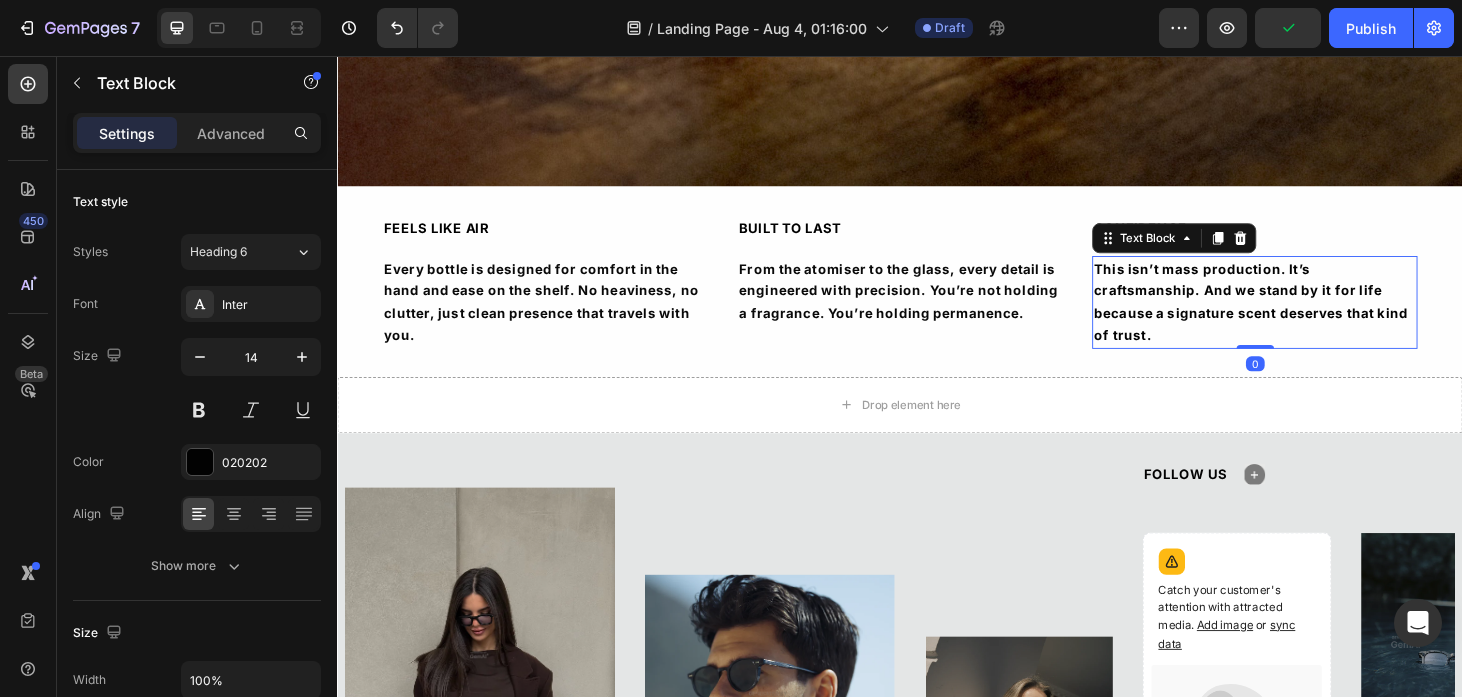 click on "This isn’t mass production. It’s craftsmanship. And we stand by it for life because a signature scent deserves that kind of trust." at bounding box center (1315, 318) 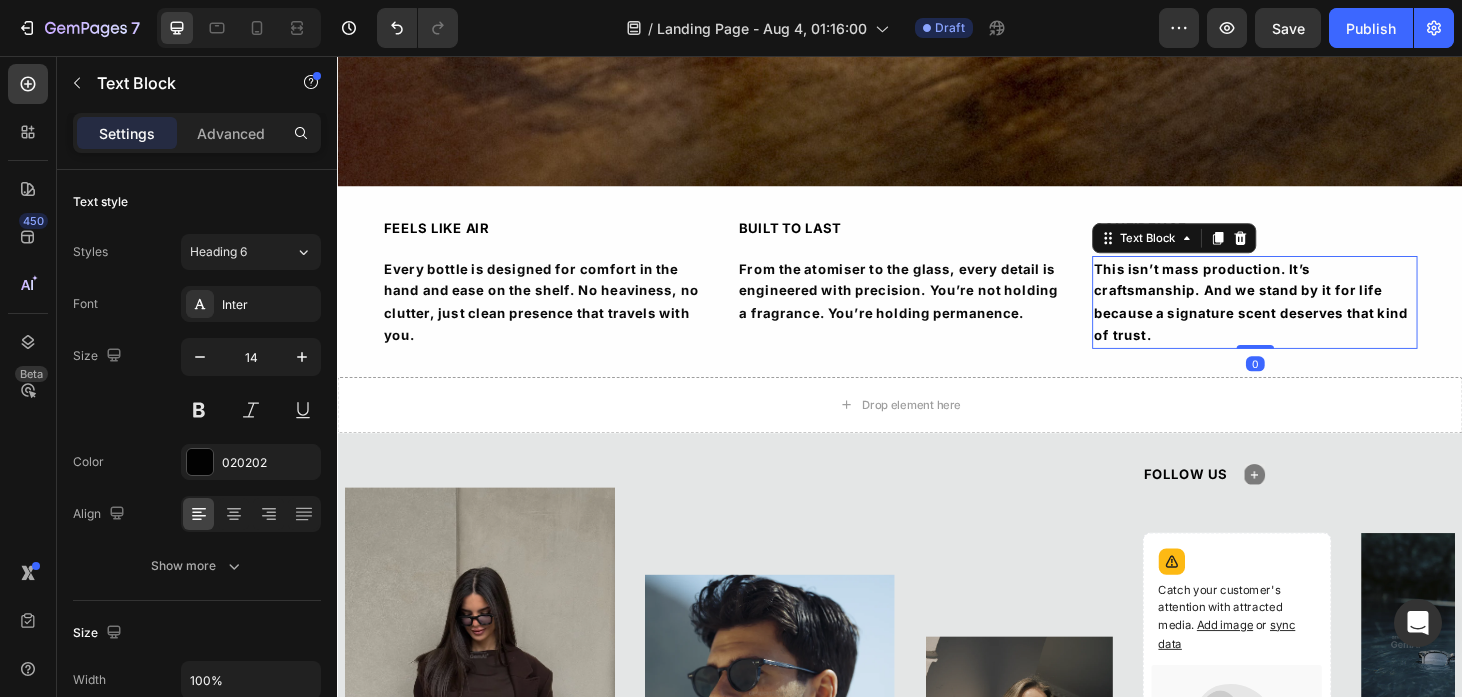 click on "FEELS LIKE AIR Text Block Every bottle is designed for comfort in the hand and ease on the shelf. No heaviness, no clutter, just clean presence that travels with you. Text Block BUILT TO LAST Text Block From the atomiser to the glass, every detail is engineered with precision. You’re not holding a fragrance. You’re holding permanence. Text Block CONFIDENCE  Text Block This isn’t mass production. It’s craftsmanship. And we stand by it for life because a signature scent deserves that kind of trust. Text Block   0 Row" at bounding box center [937, 296] 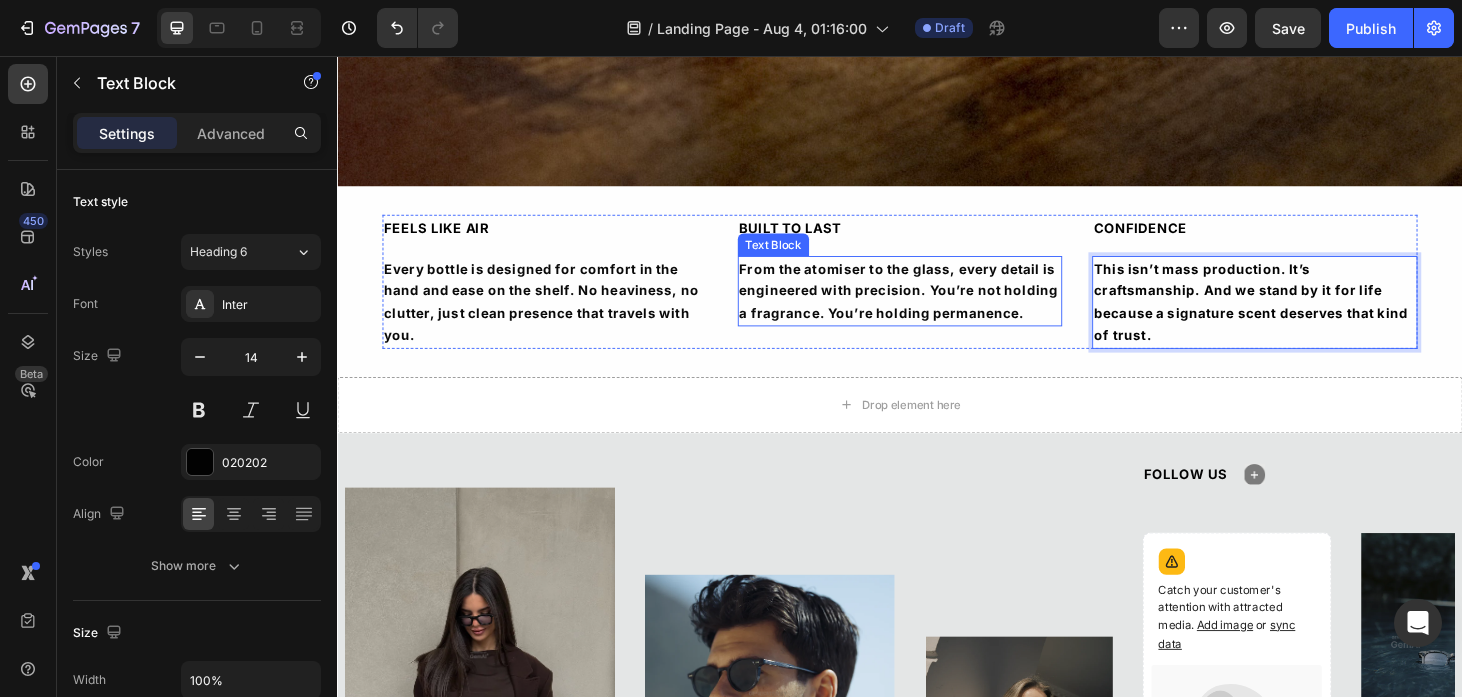 click on "From the atomiser to the glass, every detail is engineered with precision. You’re not holding a fragrance. You’re holding permanence." at bounding box center (937, 306) 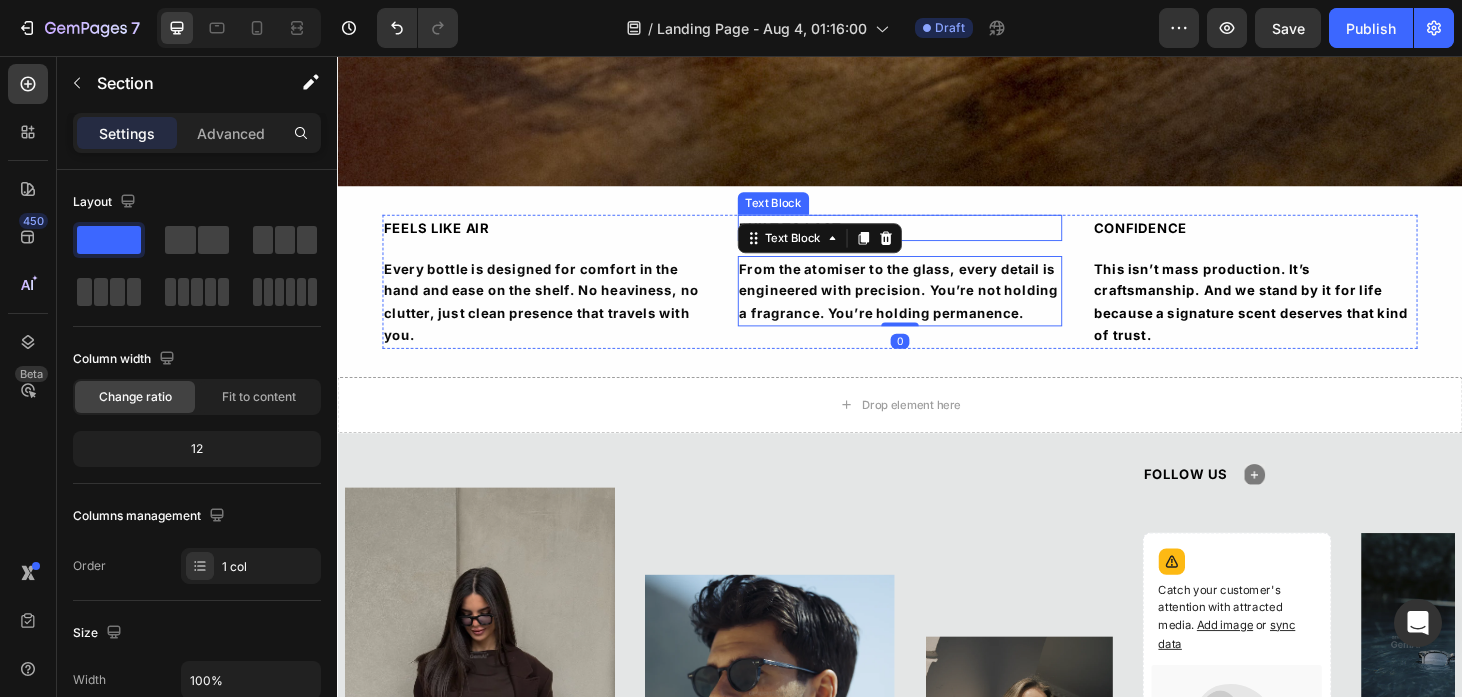 click on "FEELS LIKE AIR Text Block Every bottle is designed for comfort in the hand and ease on the shelf. No heaviness, no clutter, just clean presence that travels with you. Text Block BUILT TO LAST Text Block From the atomiser to the glass, every detail is engineered with precision. You’re not holding a fragrance. You’re holding permanence. Text Block   0 CONFIDENCE  Text Block This isn’t mass production. It’s craftsmanship. And we stand by it for life because a signature scent deserves that kind of trust. Text Block Row Row Section 4" at bounding box center (937, 296) 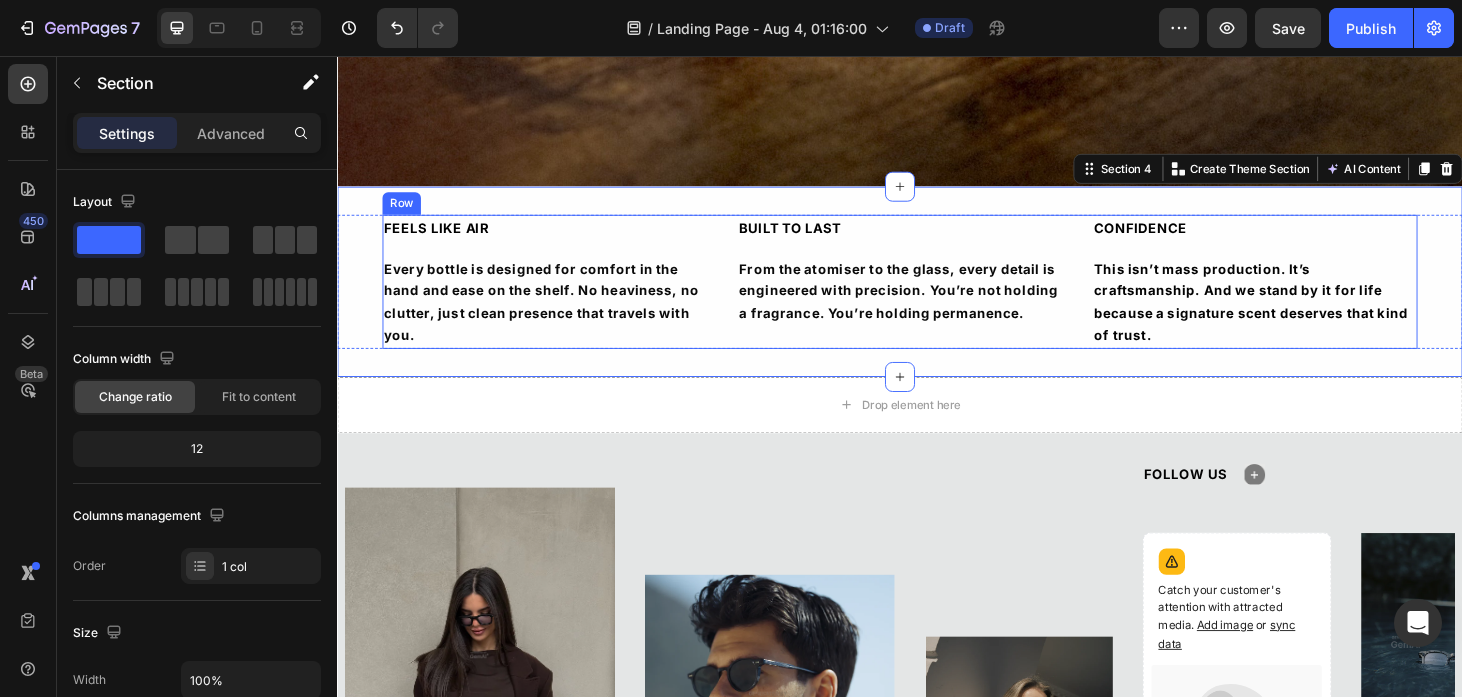click on "Every bottle is designed for comfort in the hand and ease on the shelf. No heaviness, no clutter, just clean presence that travels with you." at bounding box center (558, 318) 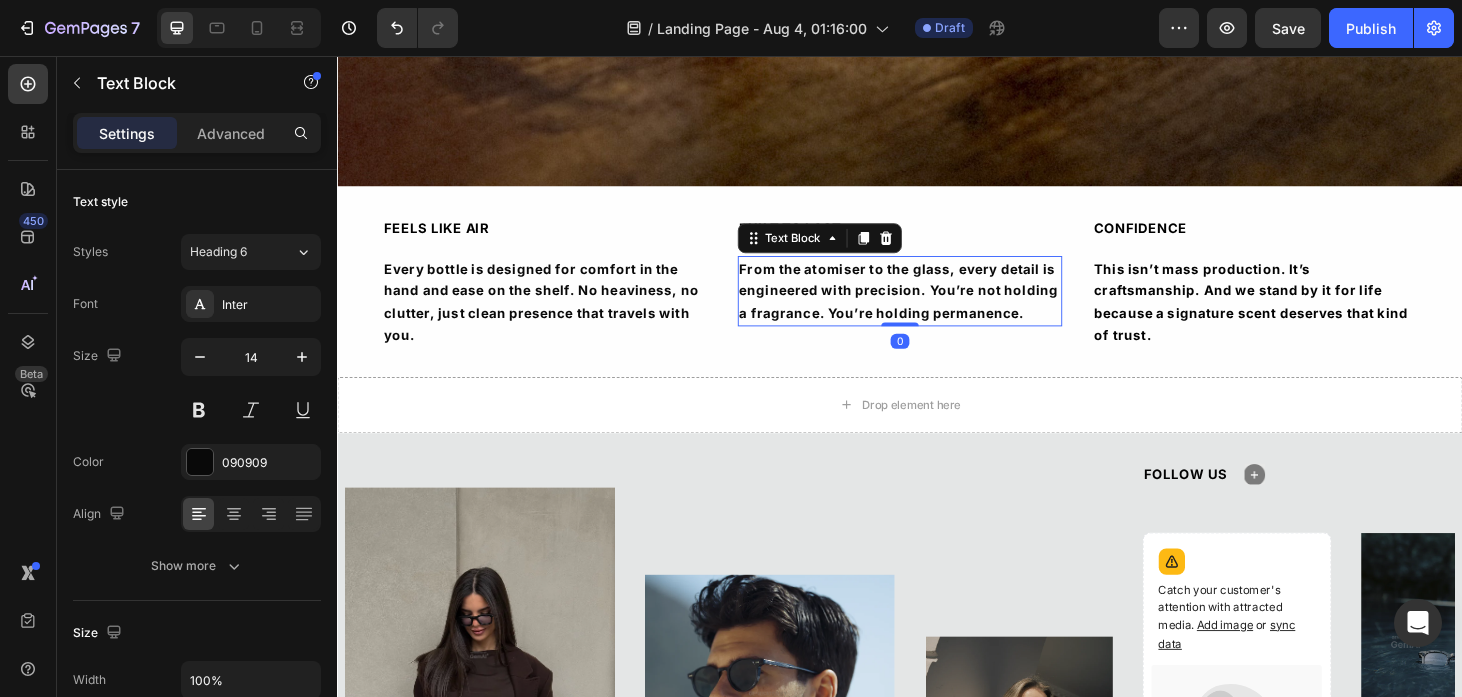 click on "From the atomiser to the glass, every detail is engineered with precision. You’re not holding a fragrance. You’re holding permanence." at bounding box center [937, 306] 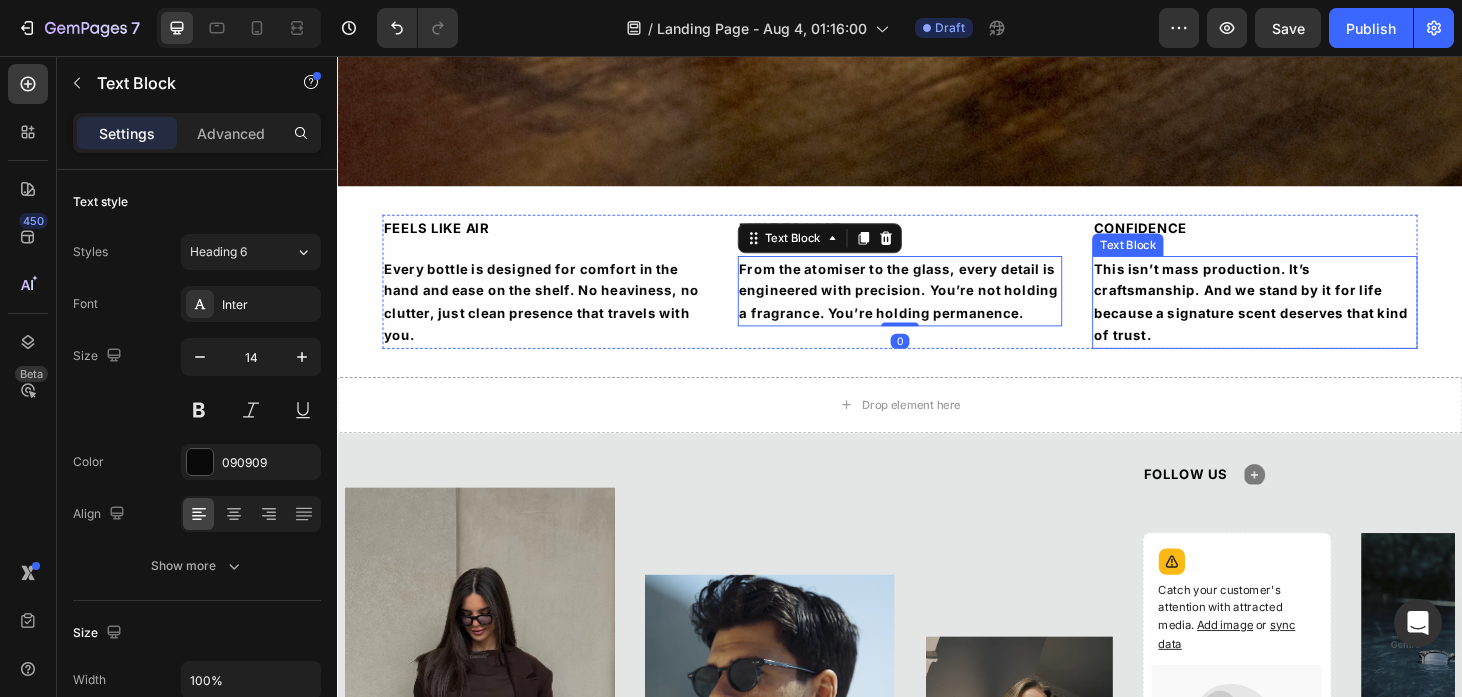 click on "This isn’t mass production. It’s craftsmanship. And we stand by it for life because a signature scent deserves that kind of trust." at bounding box center [1315, 318] 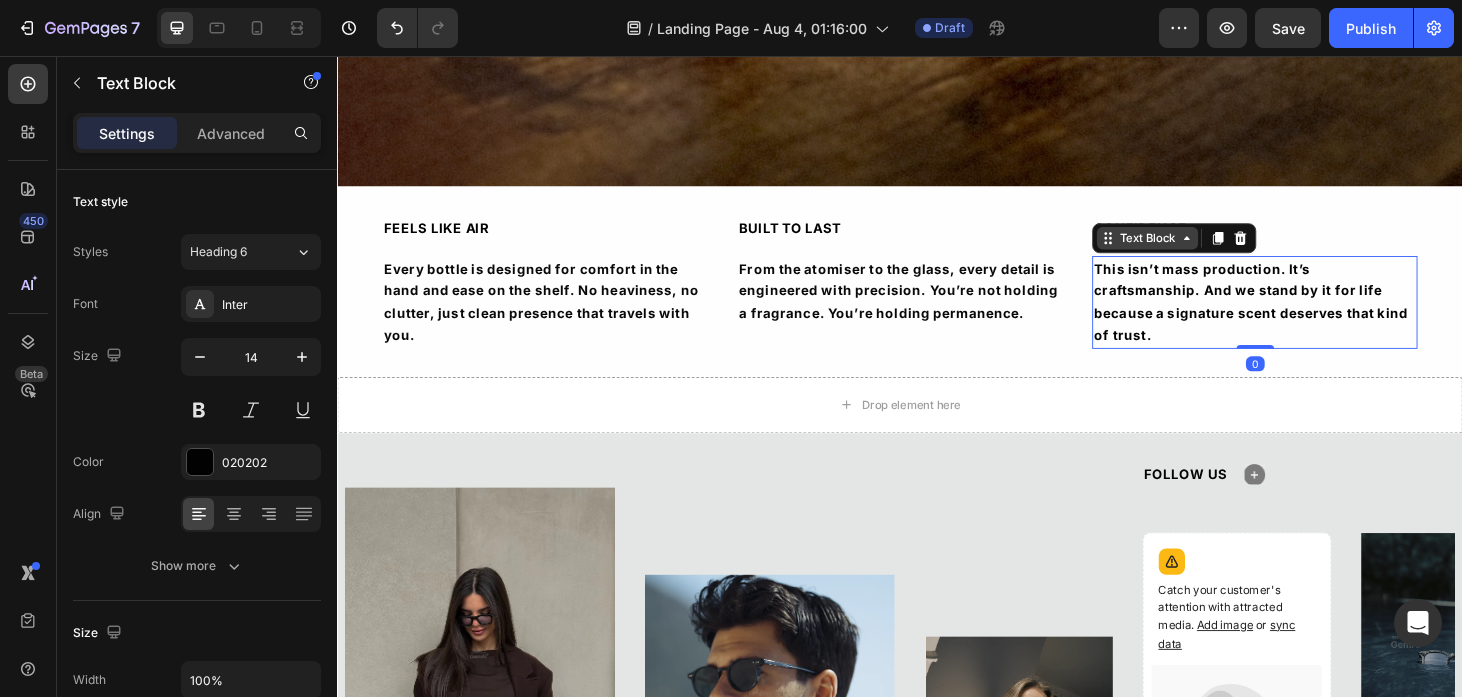 click 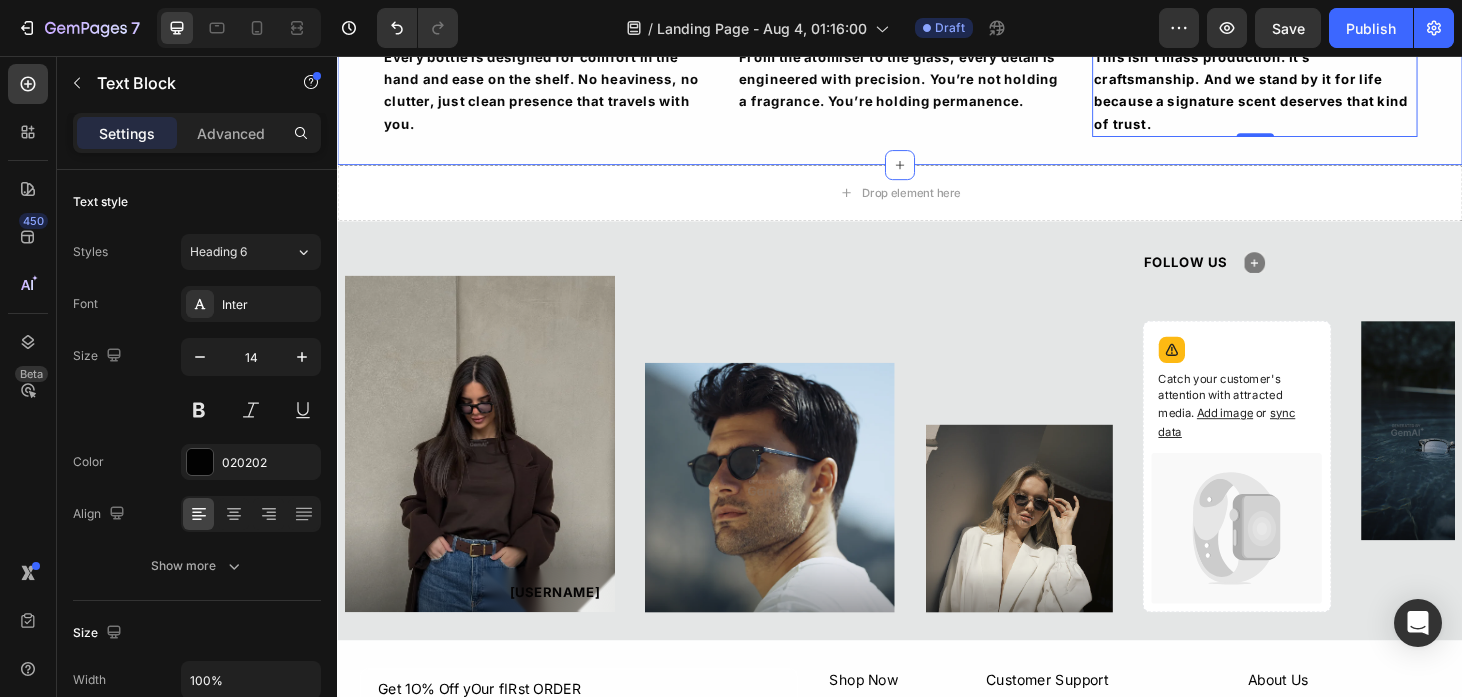 scroll, scrollTop: 2226, scrollLeft: 0, axis: vertical 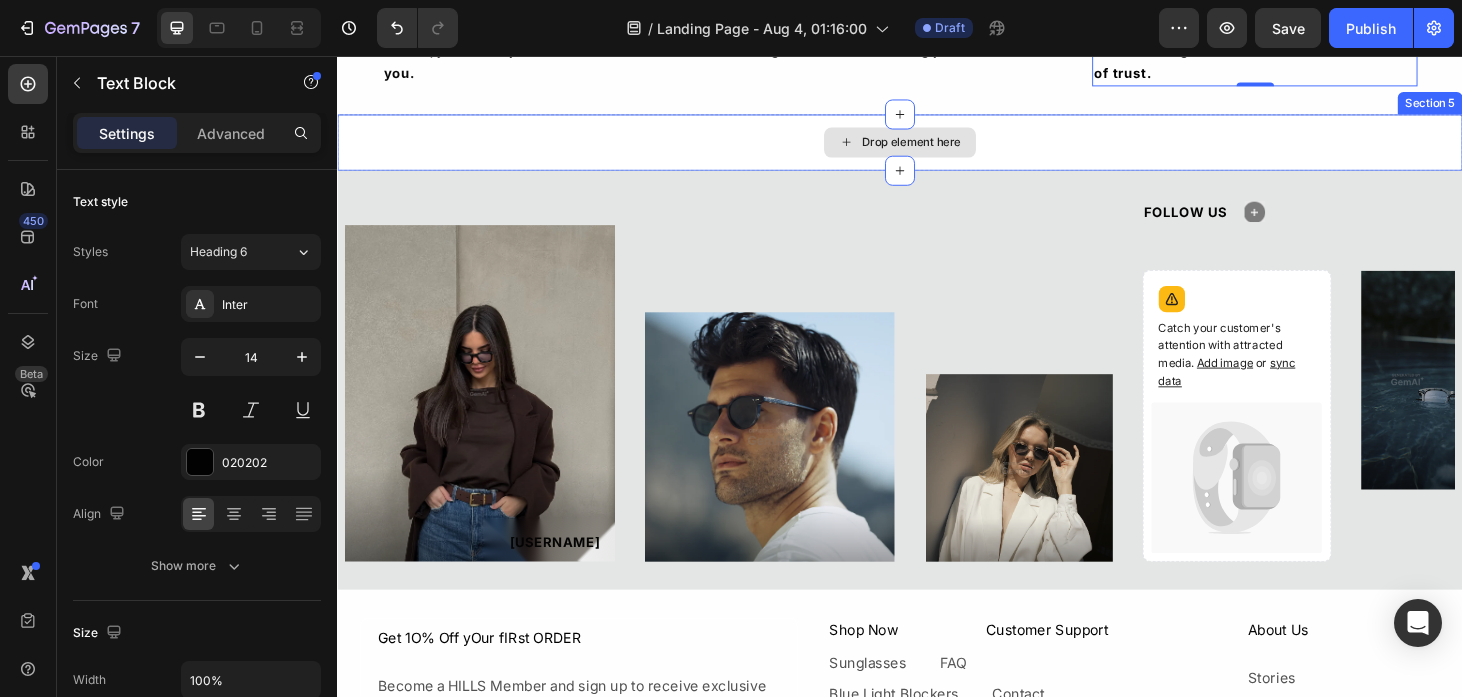 click on "Drop element here" at bounding box center (937, 148) 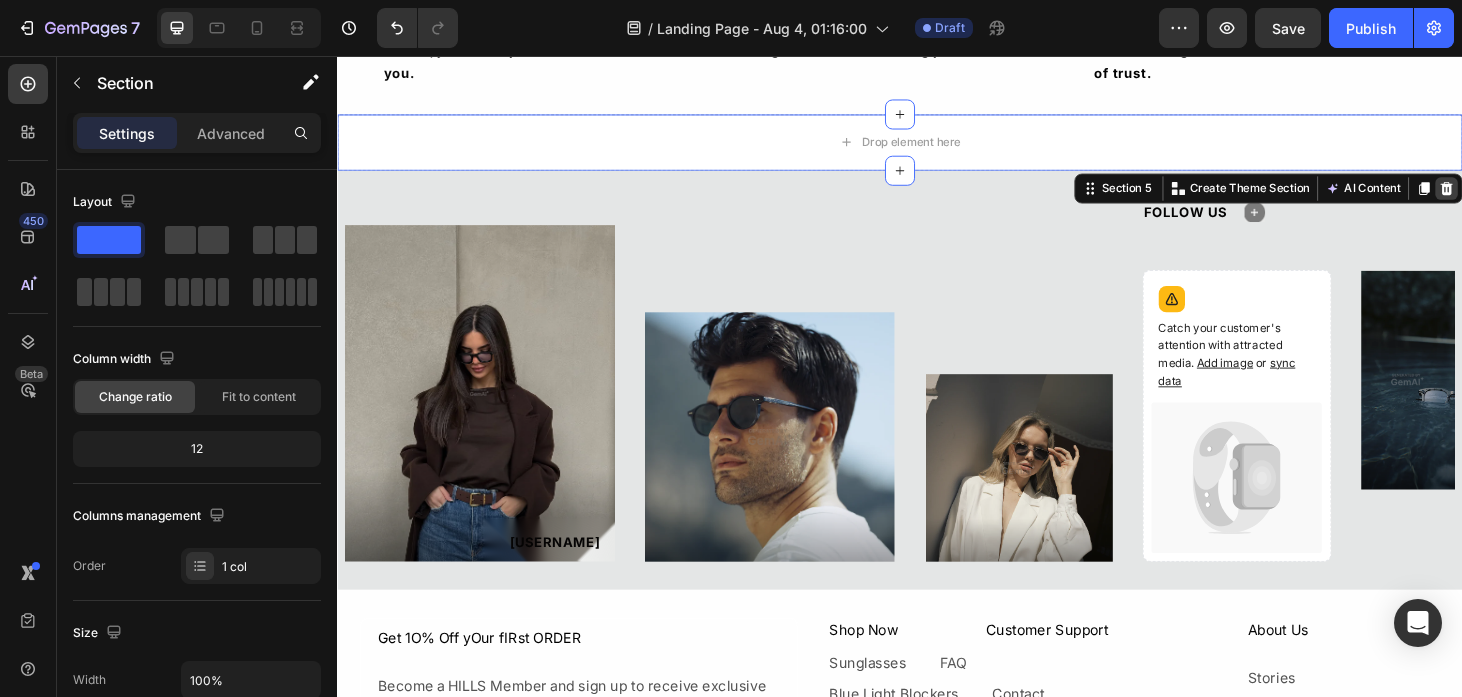 click 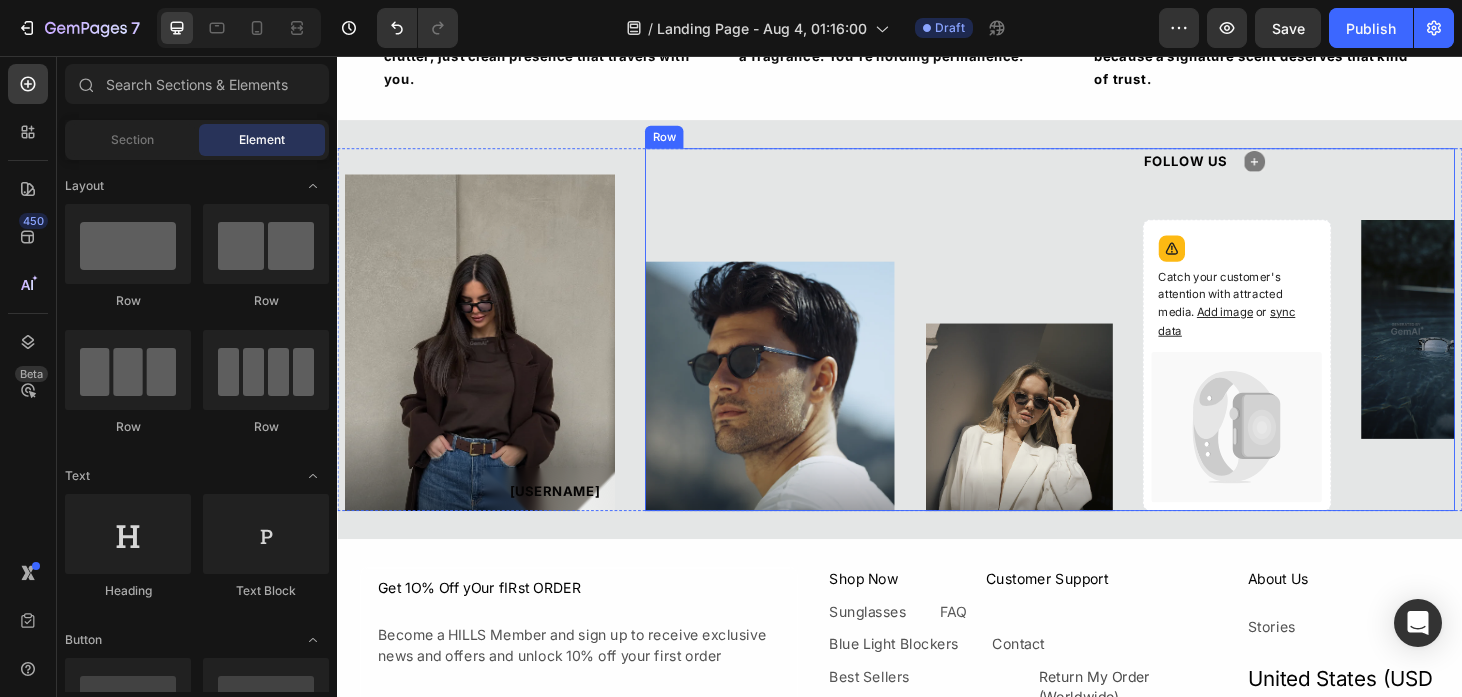 scroll, scrollTop: 2212, scrollLeft: 0, axis: vertical 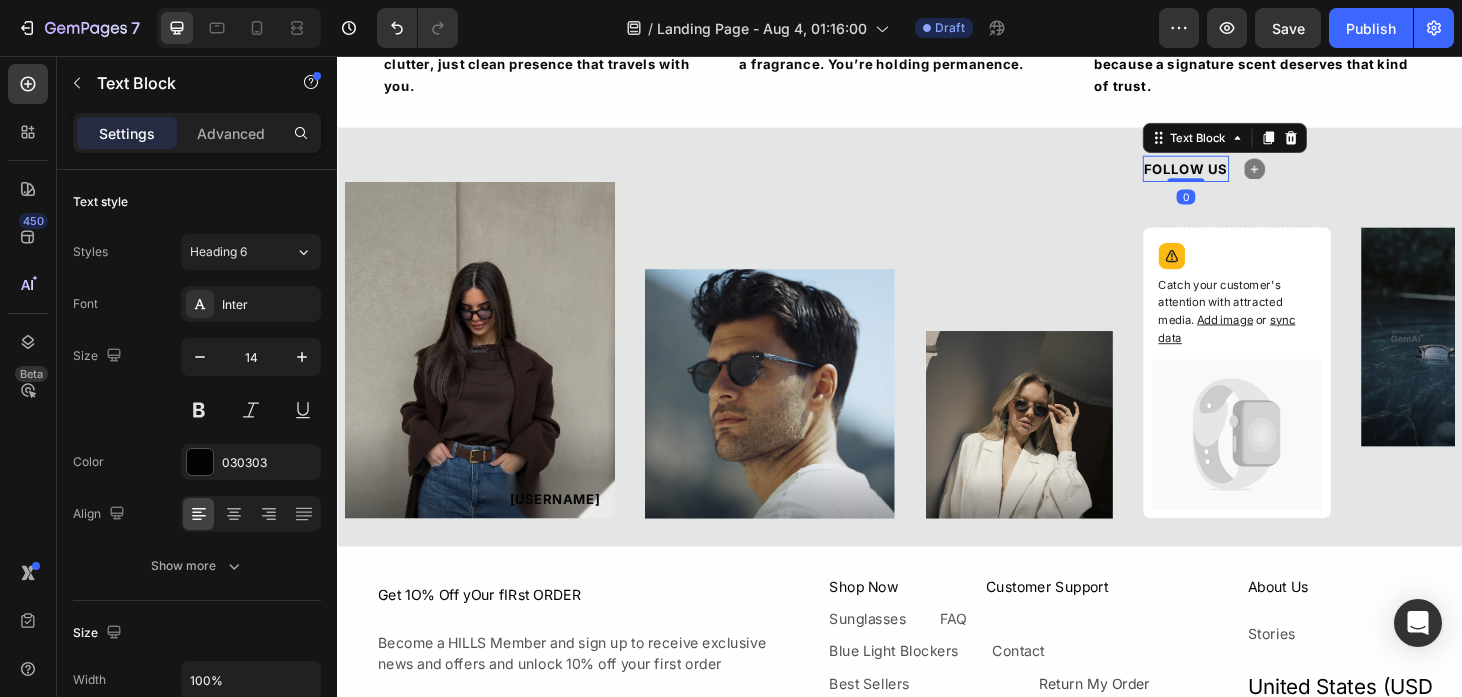 click on "FOLLOW US" at bounding box center [1242, 176] 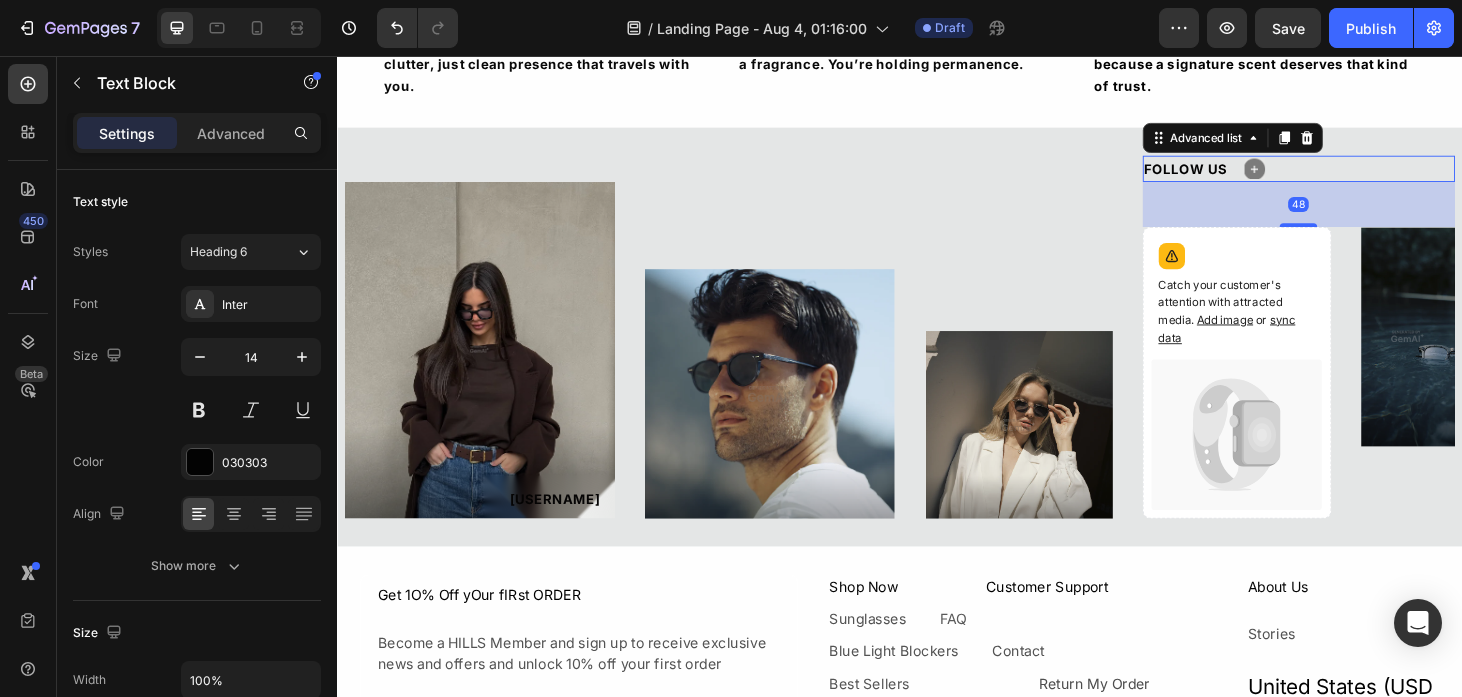 click on "FOLLOW US Text Block     Icon" at bounding box center [1261, 176] 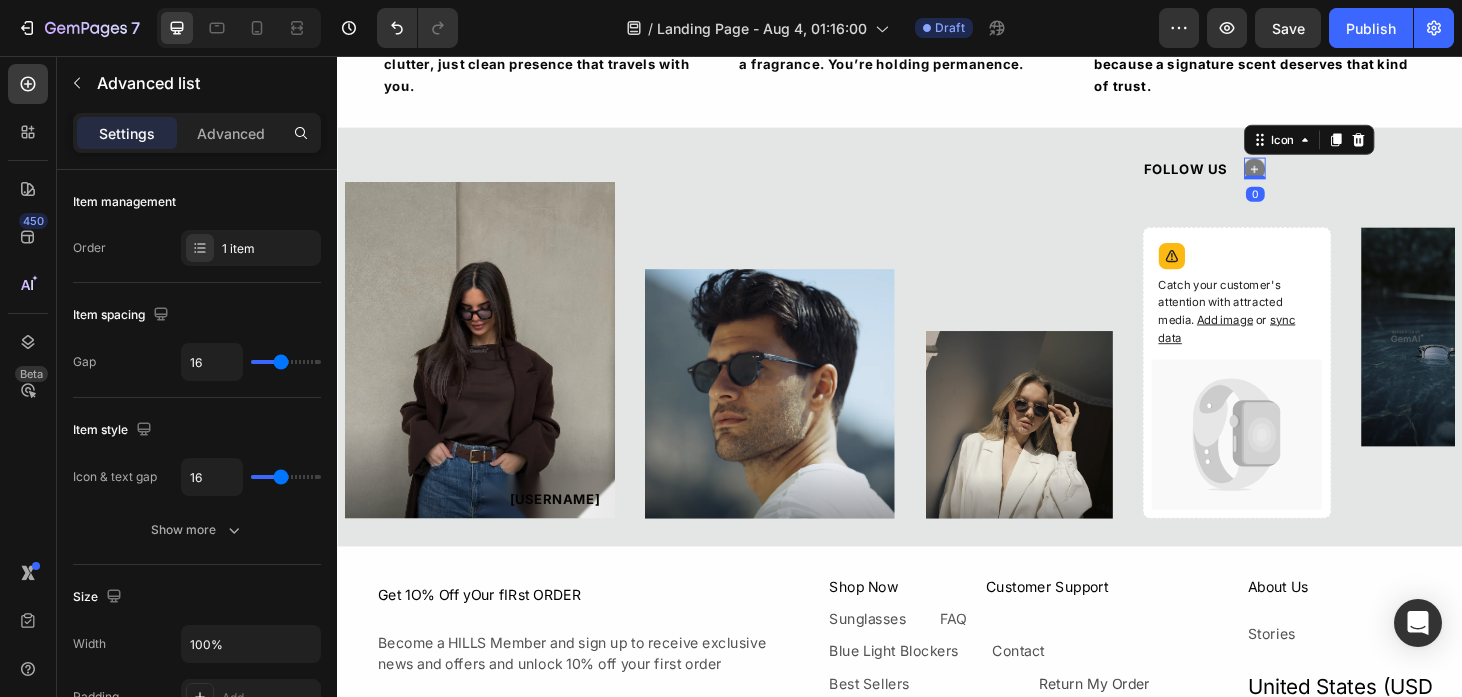click 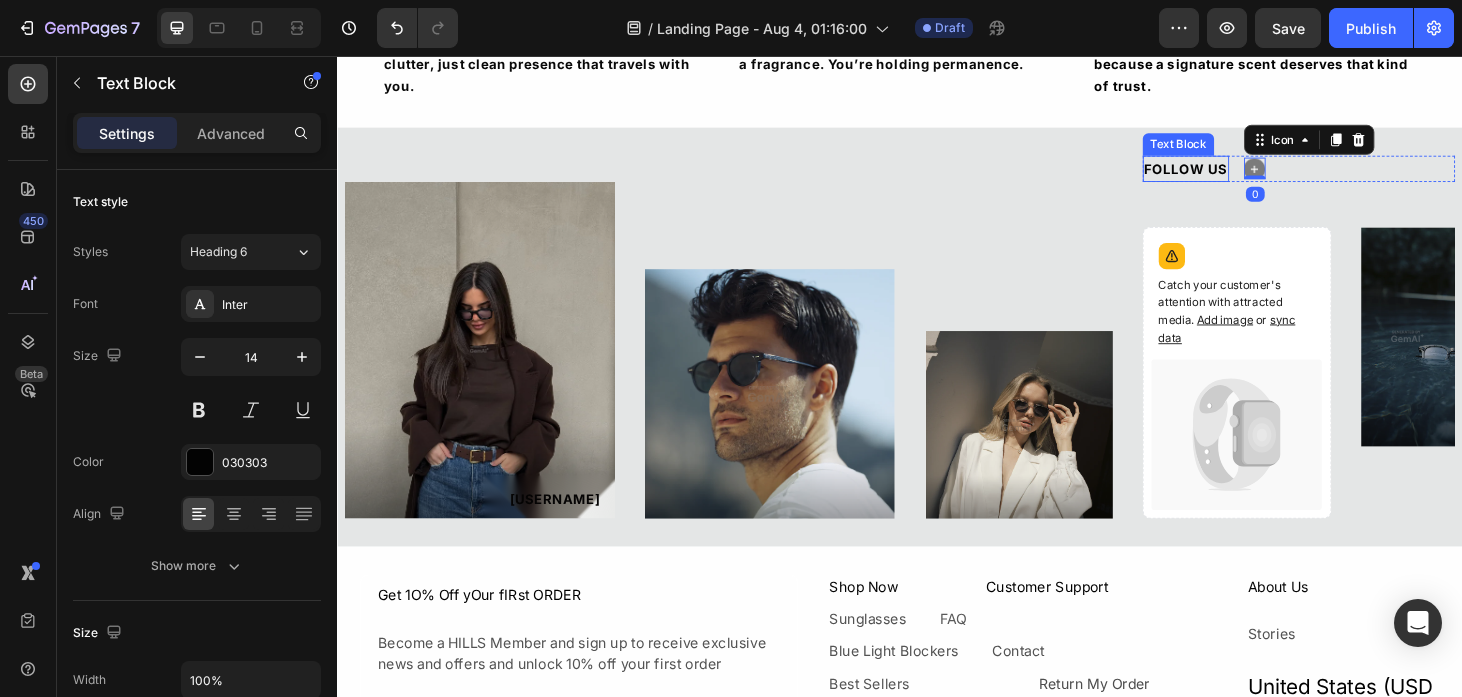 click on "FOLLOW US" at bounding box center [1242, 176] 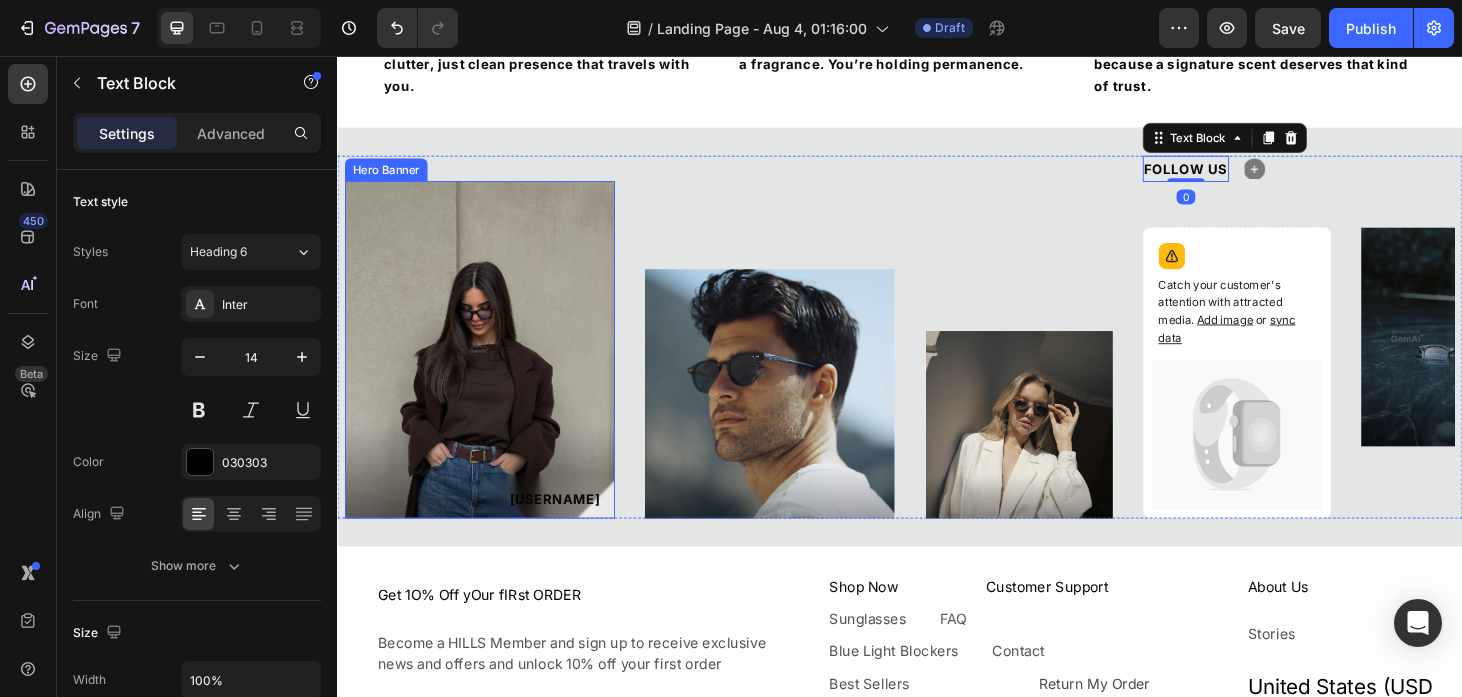 click at bounding box center (489, 369) 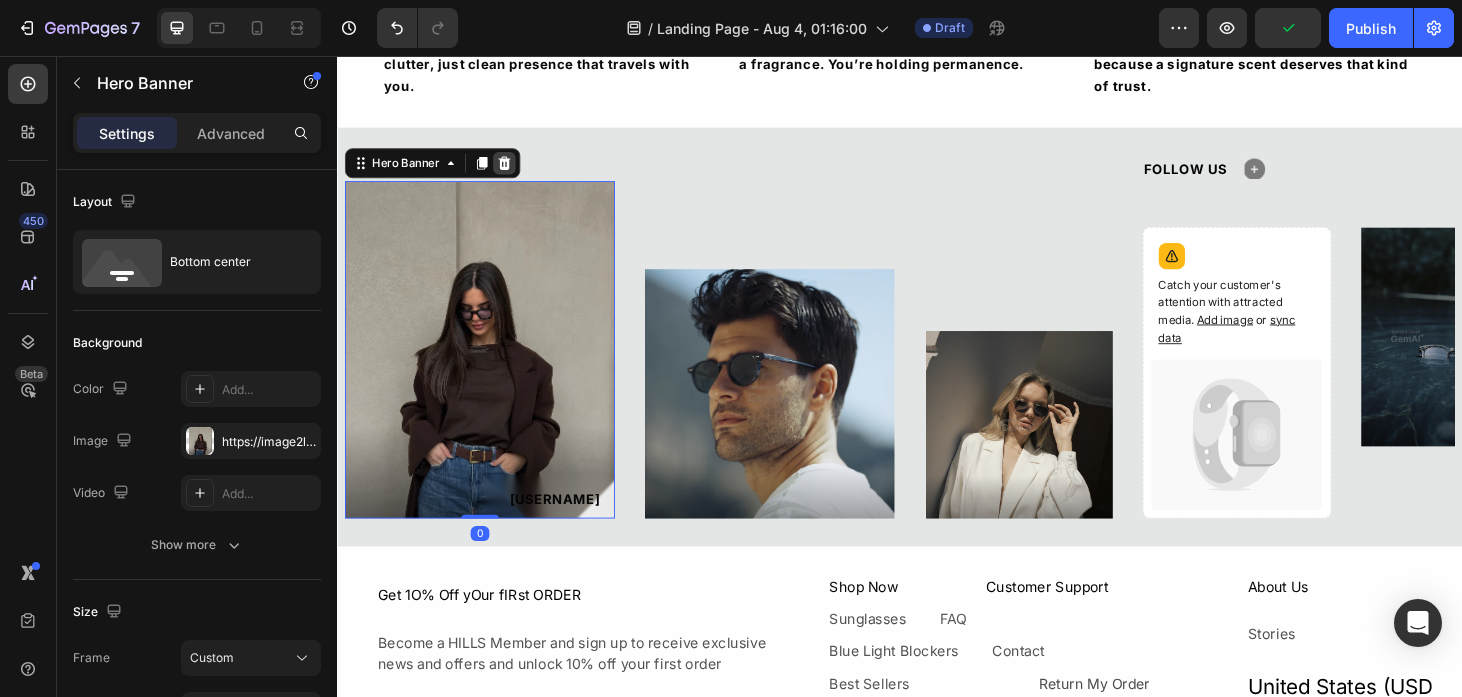 click at bounding box center (515, 170) 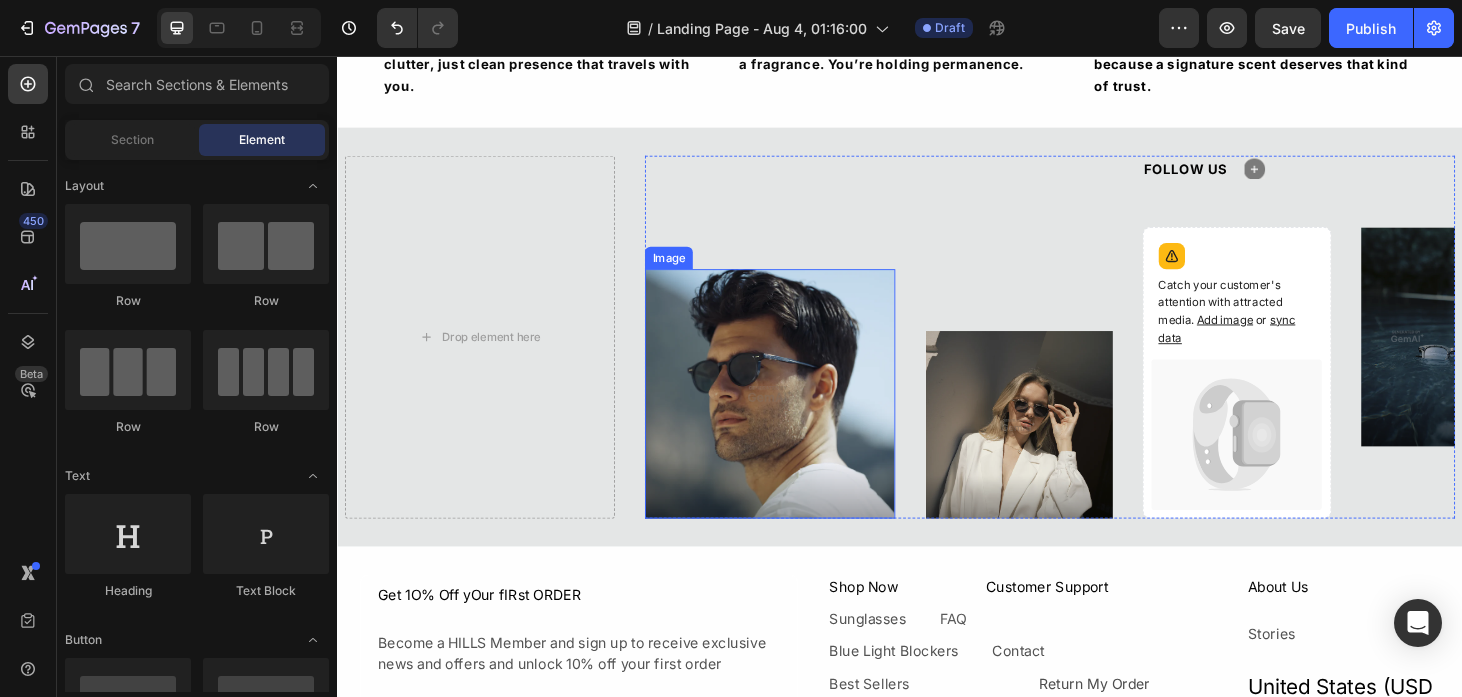 click at bounding box center [798, 416] 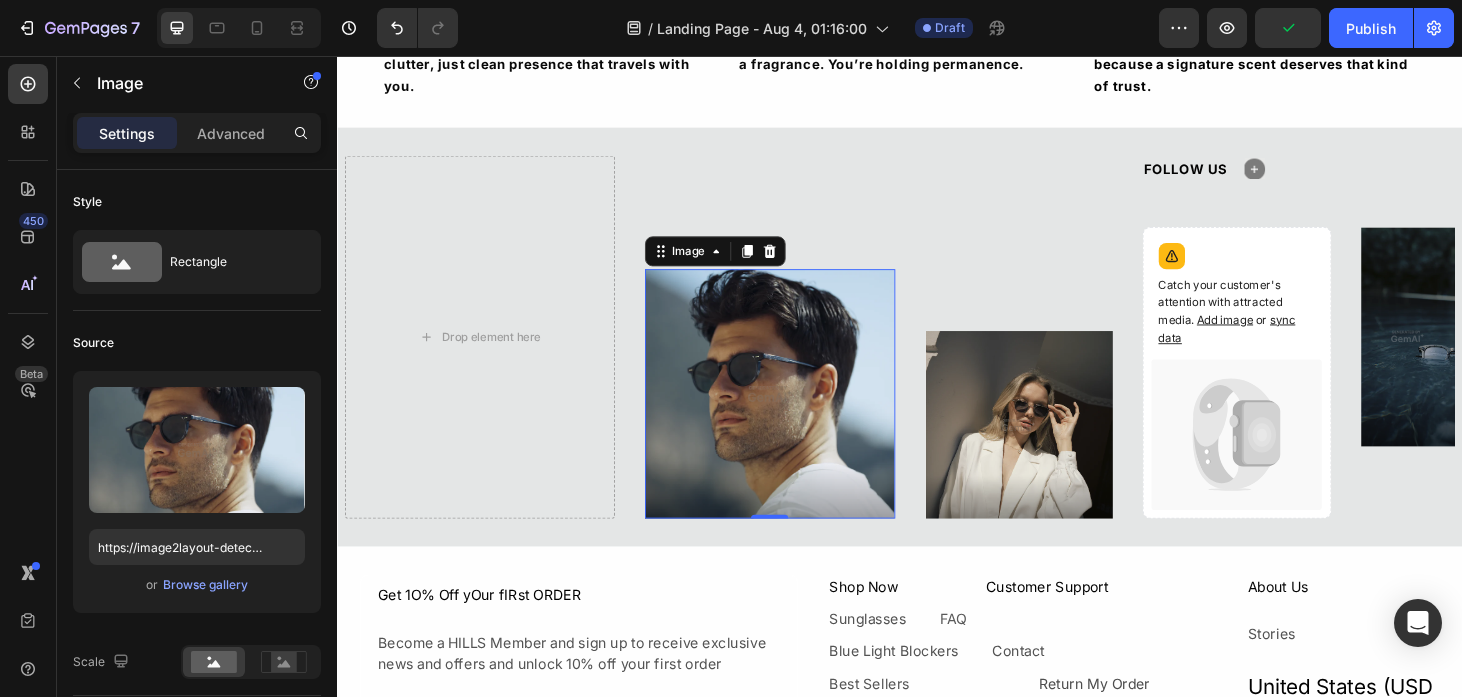 click on "Image" at bounding box center [740, 264] 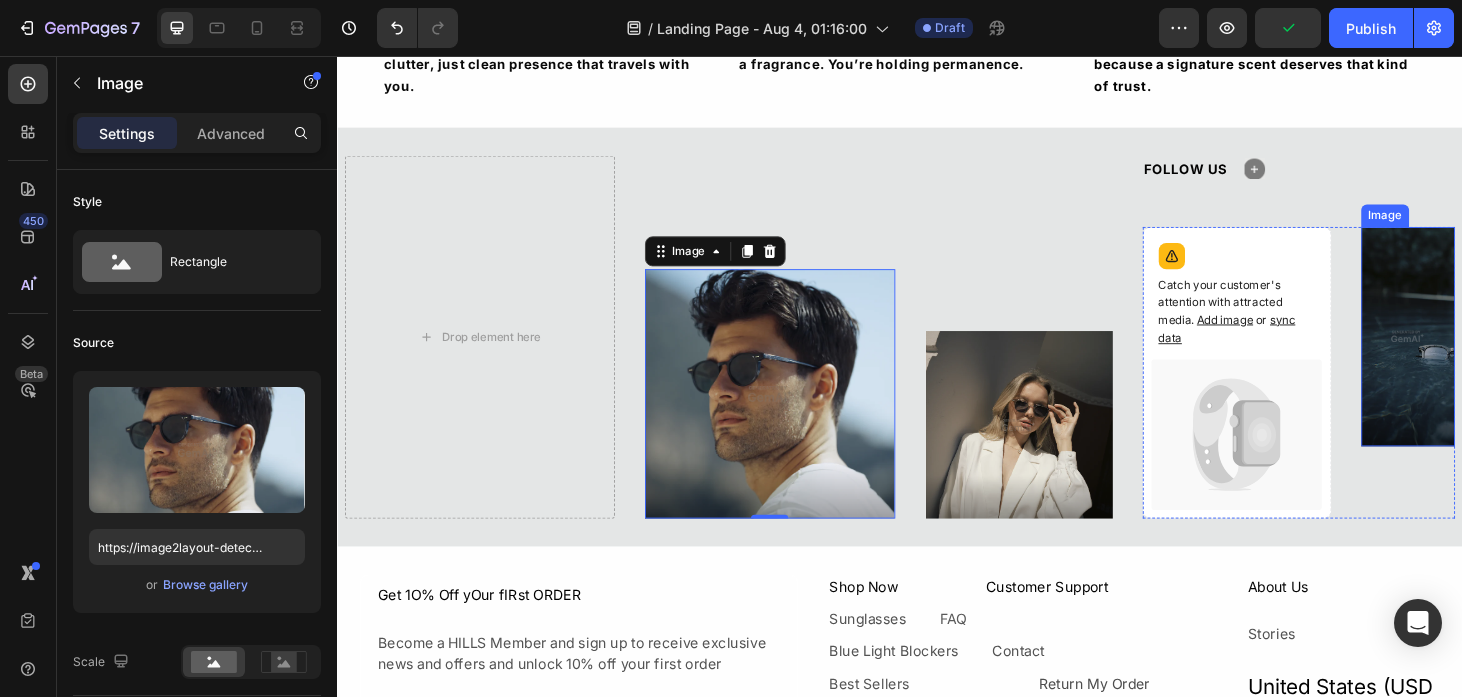 click at bounding box center (1479, 355) 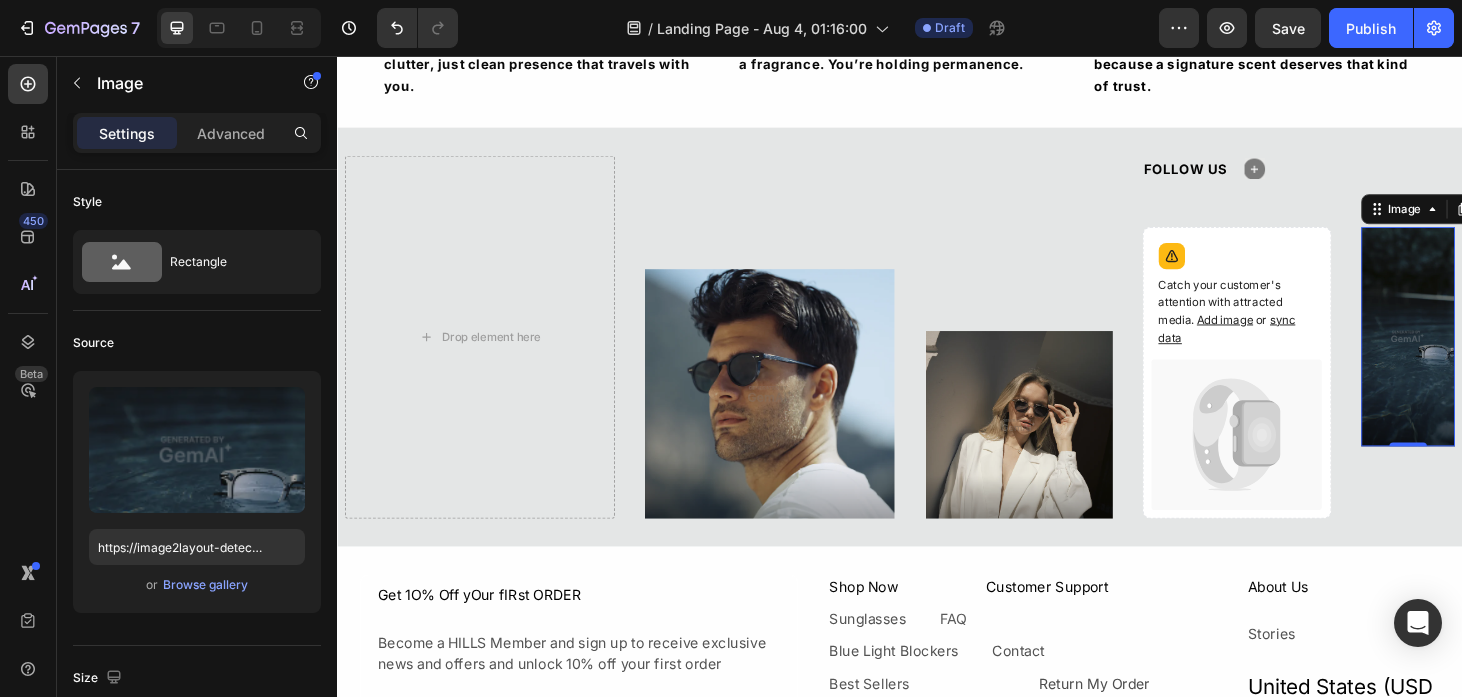 click at bounding box center [1479, 355] 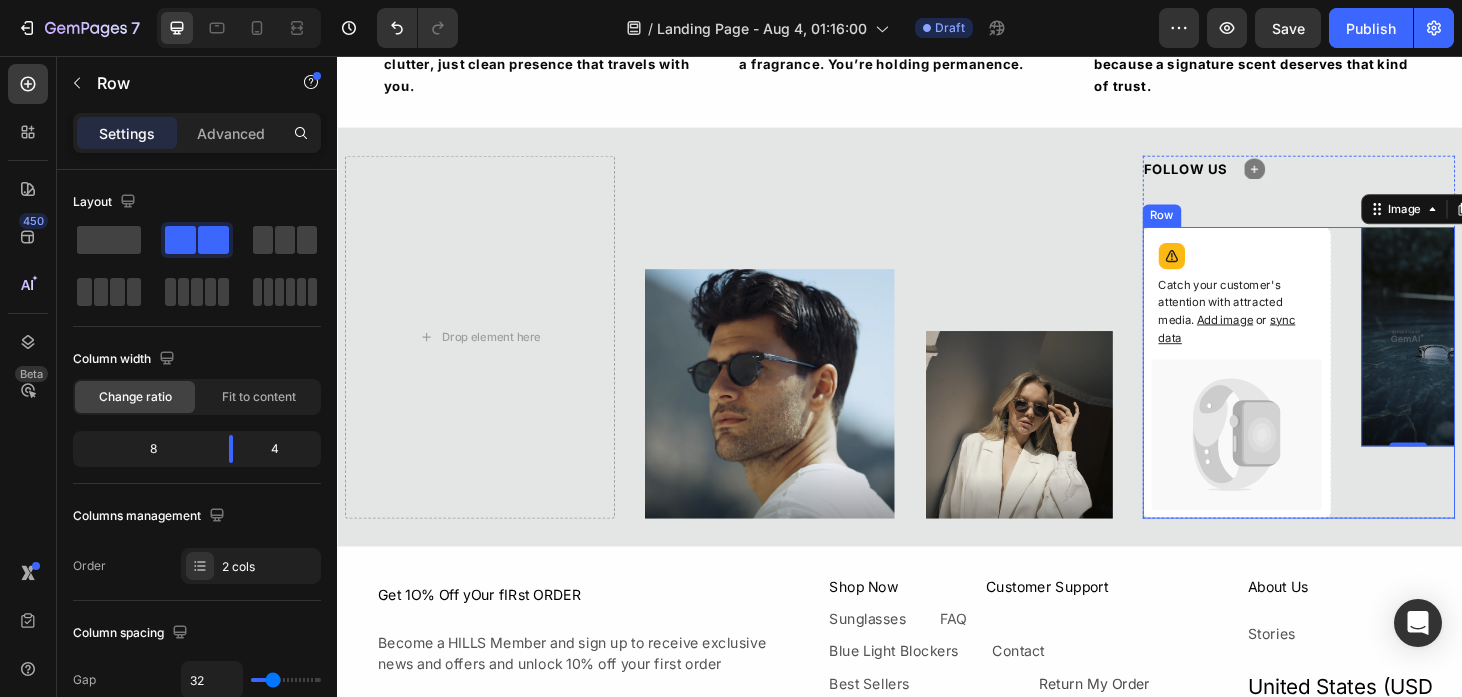 click on "Catch your customer's attention with attracted media.       Add image   or   sync data
Product Images Product Image   0 Row" at bounding box center (1362, 394) 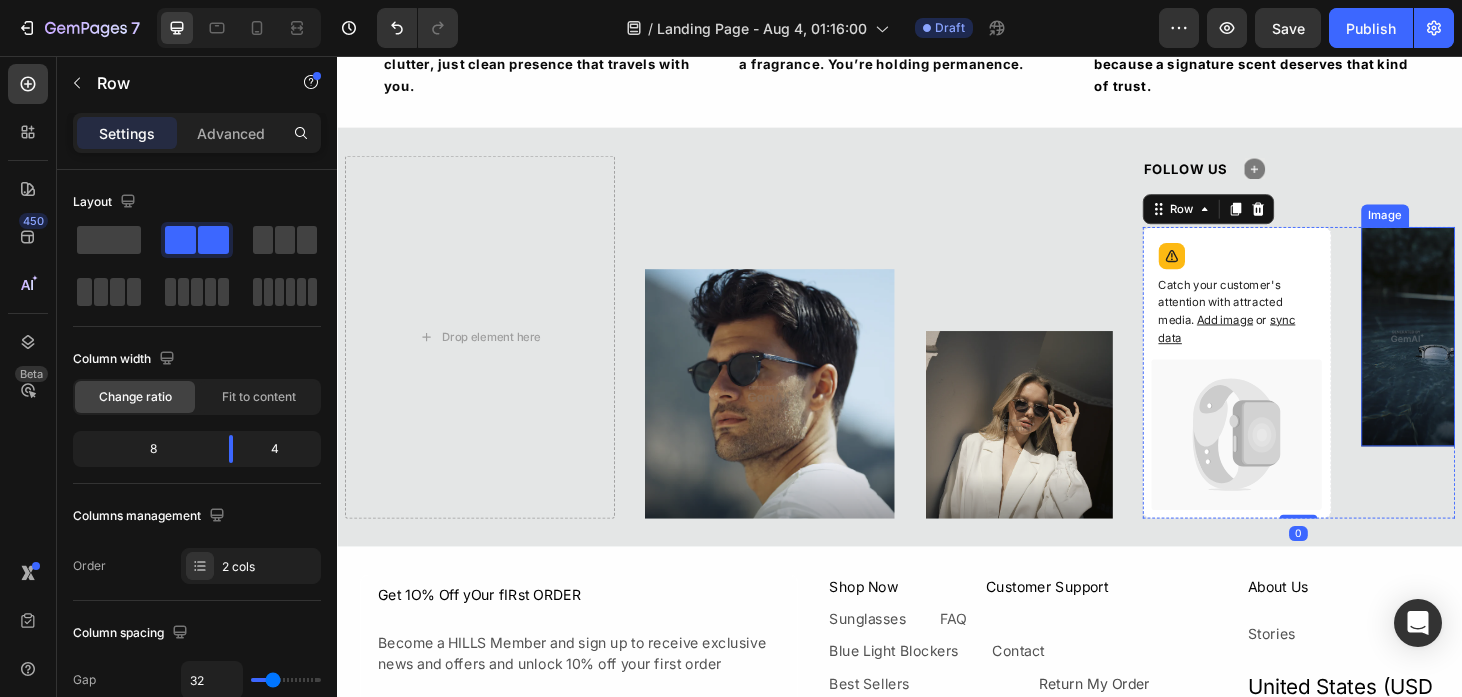 click at bounding box center [1479, 355] 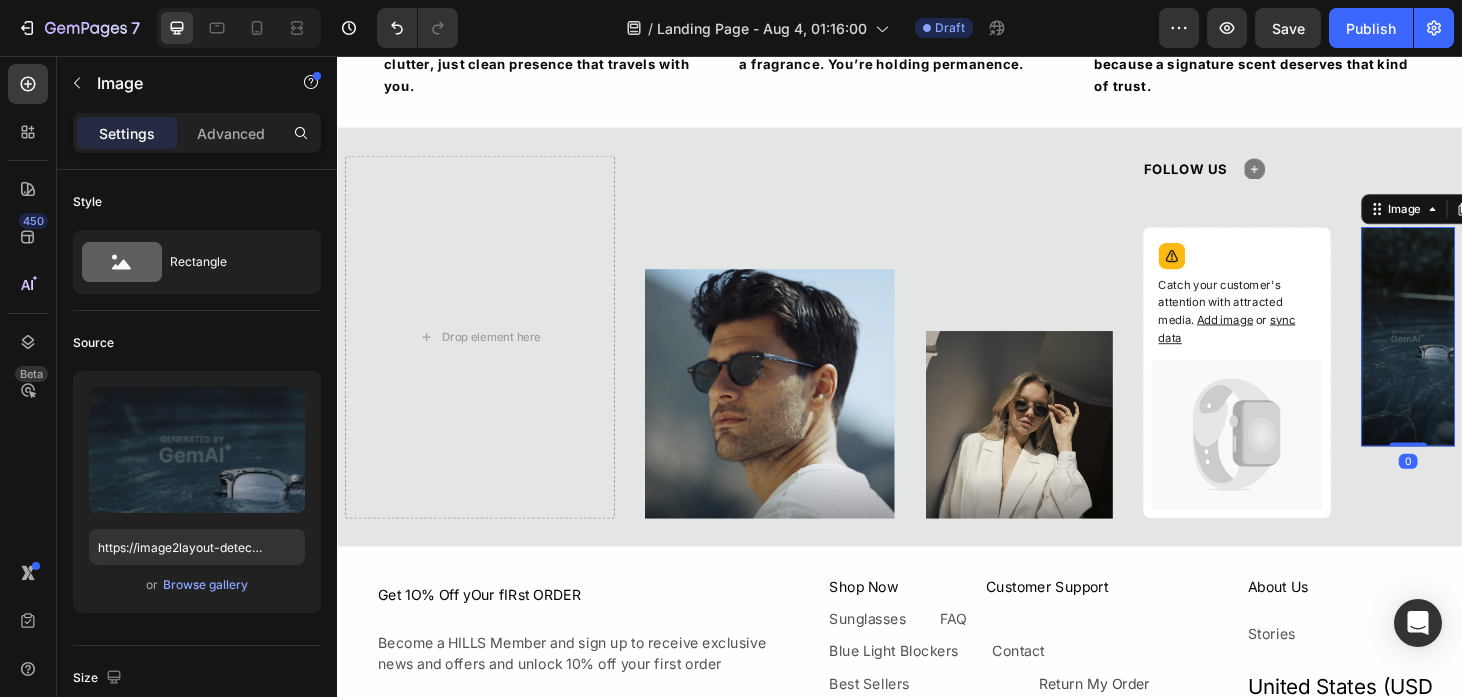 click at bounding box center (1479, 355) 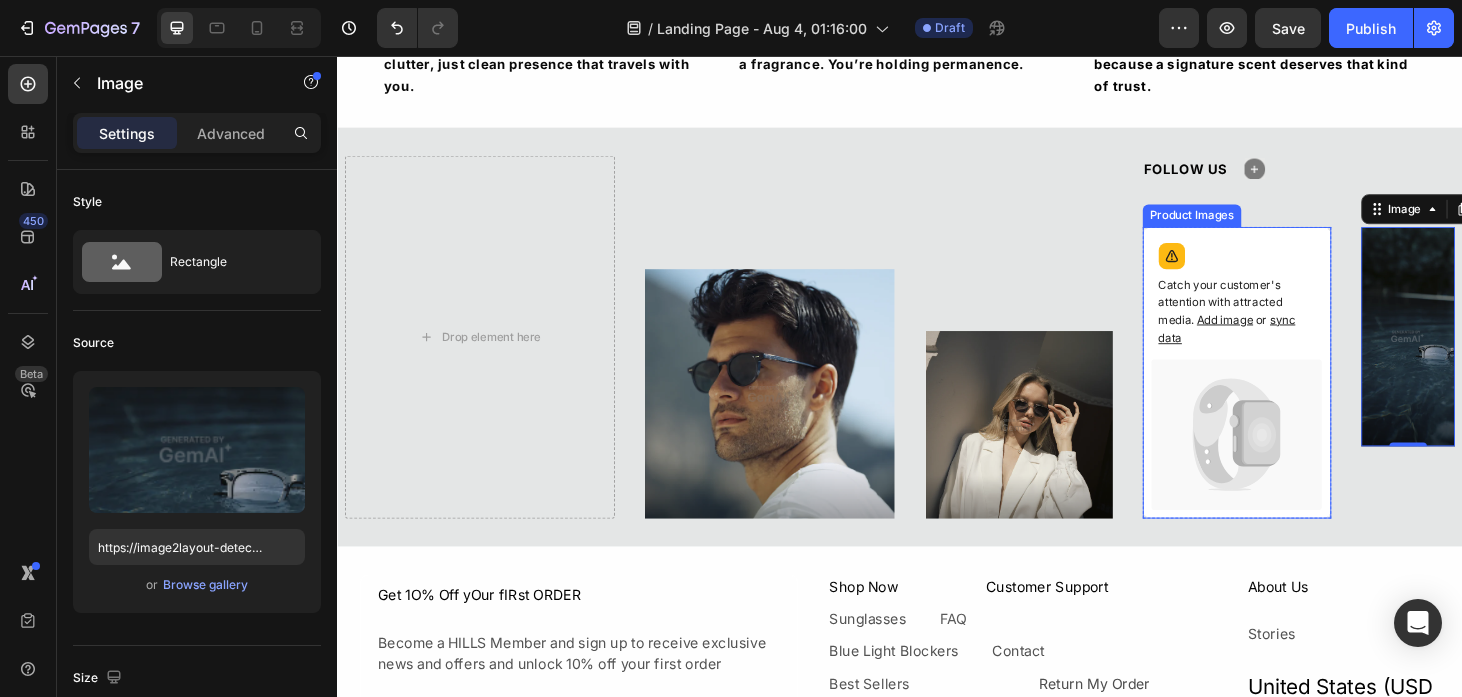 click 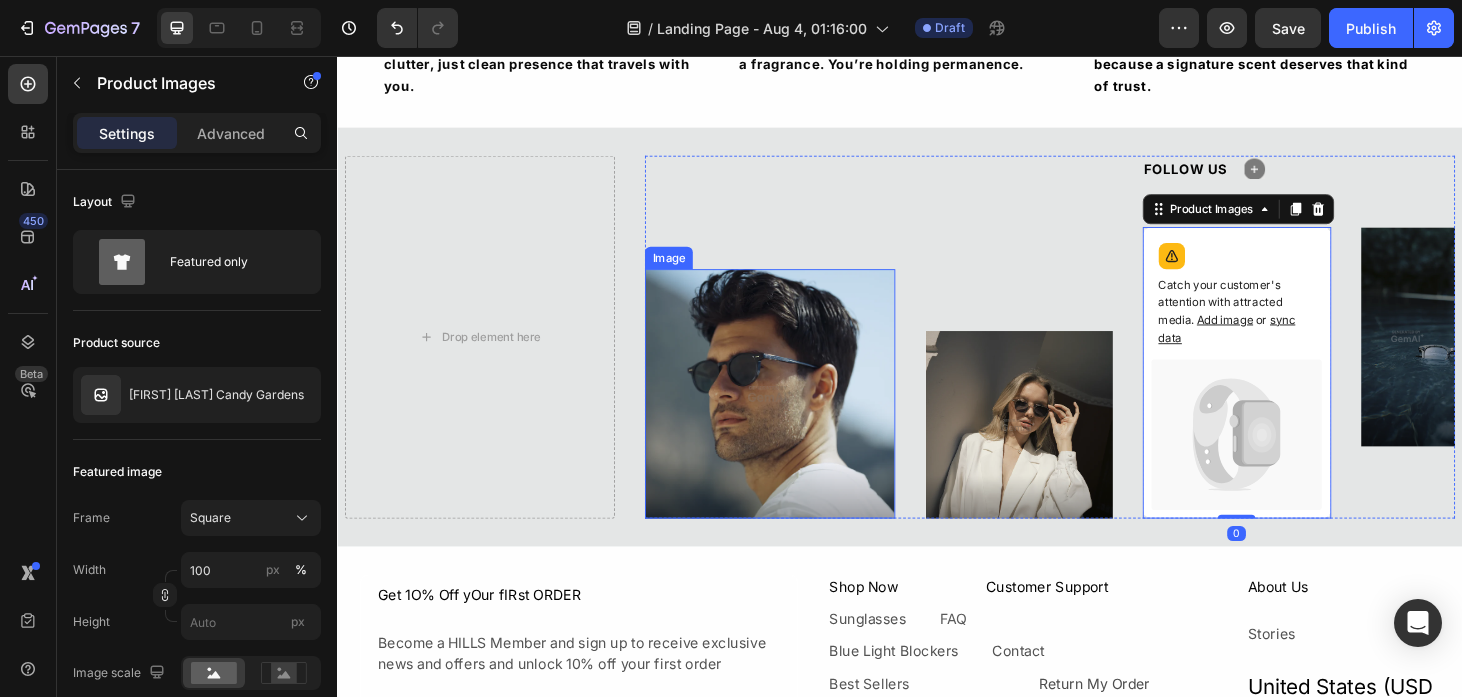 click at bounding box center [798, 416] 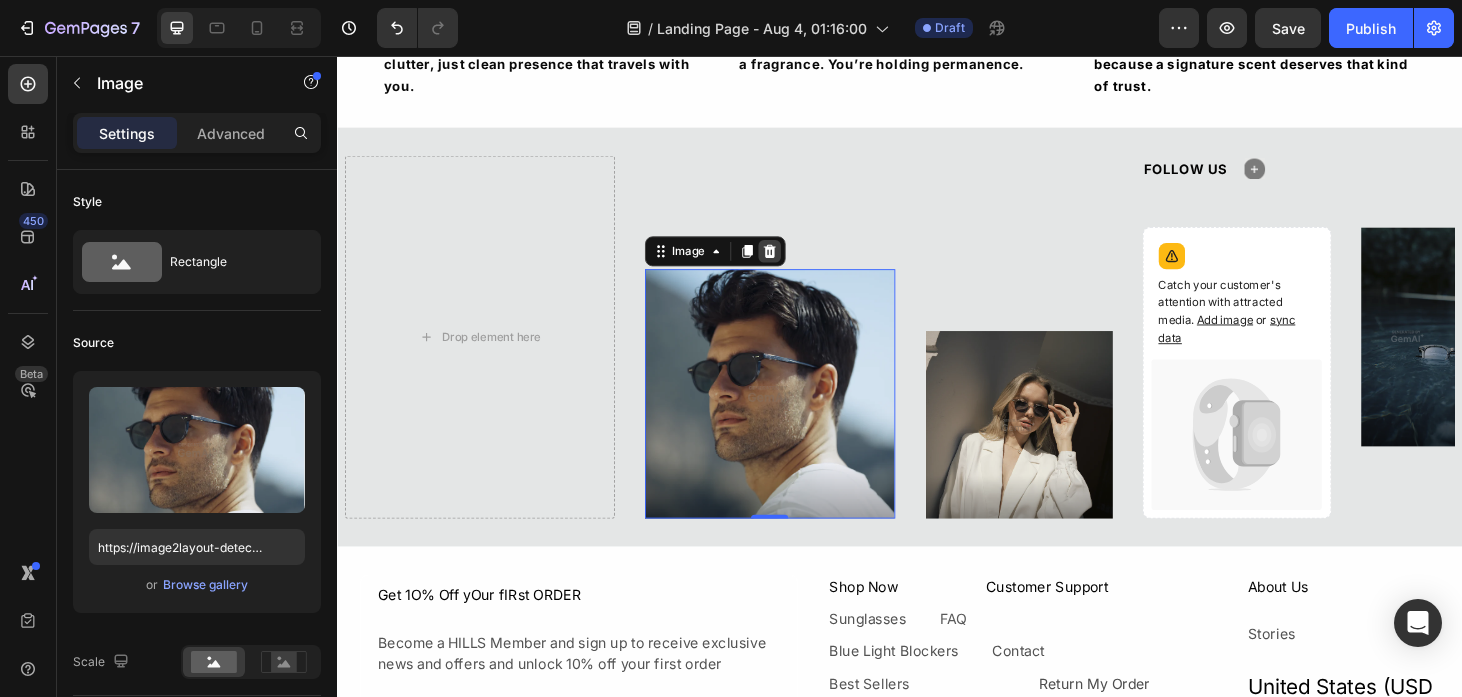 click 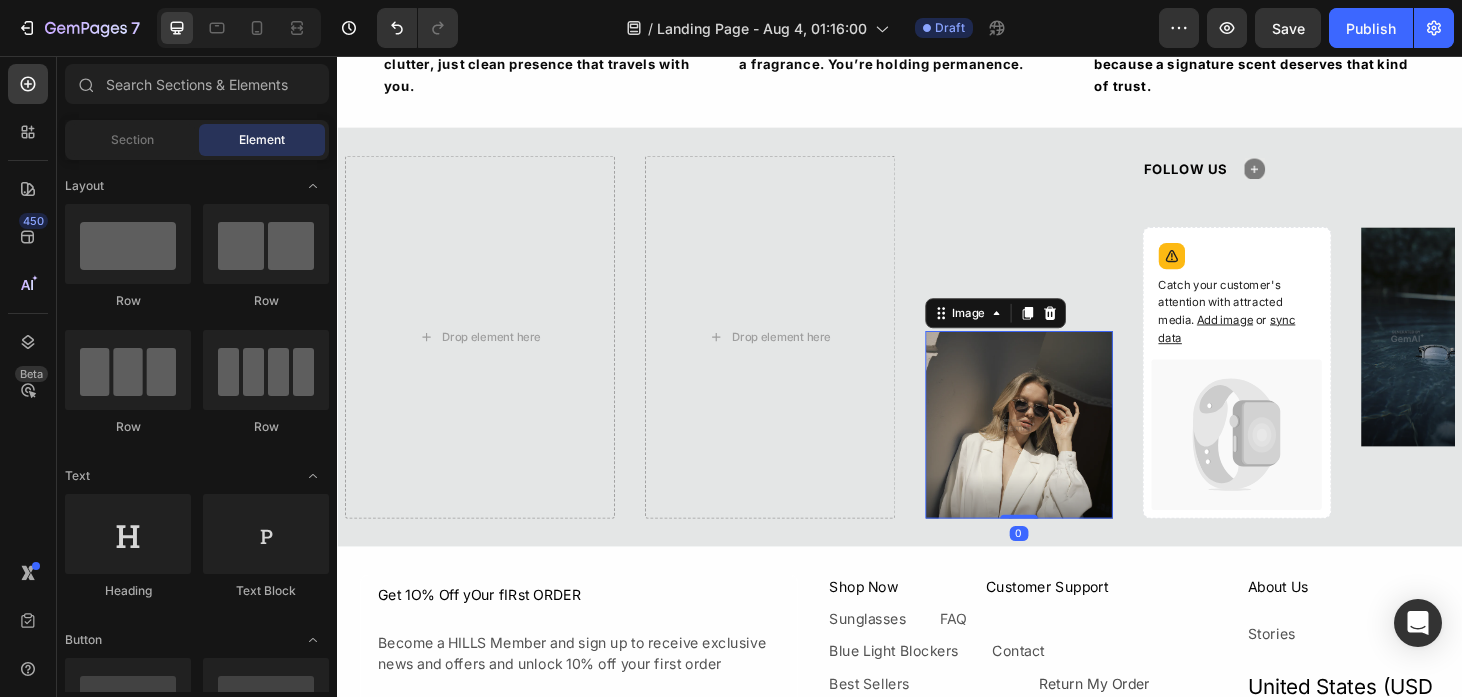 click at bounding box center [1064, 449] 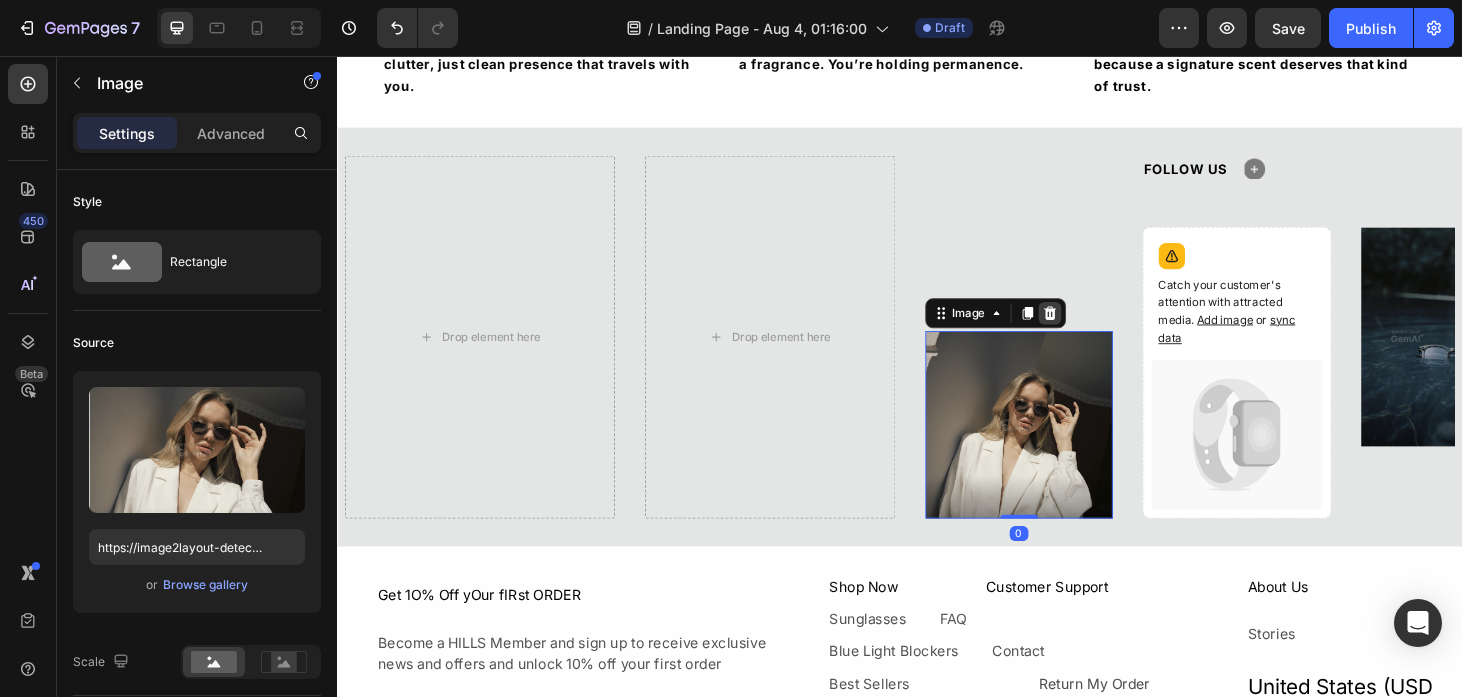 click 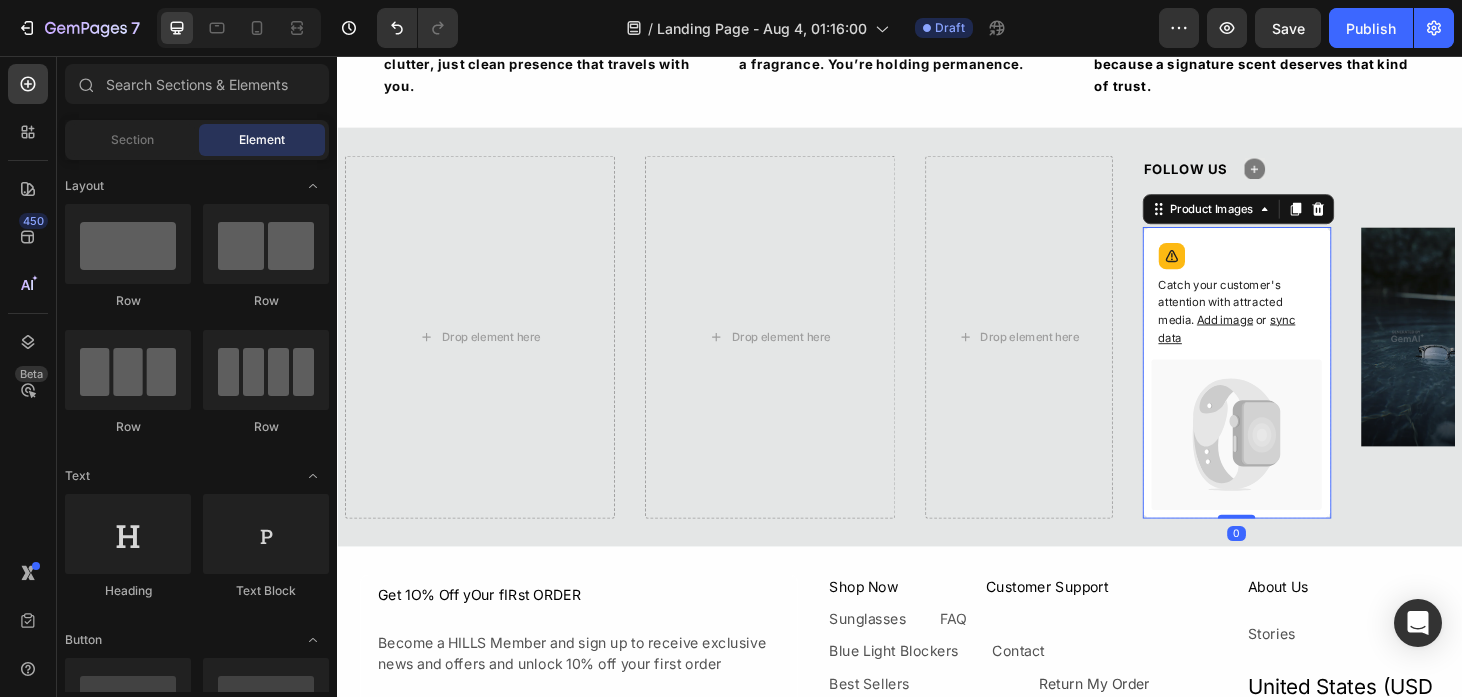click 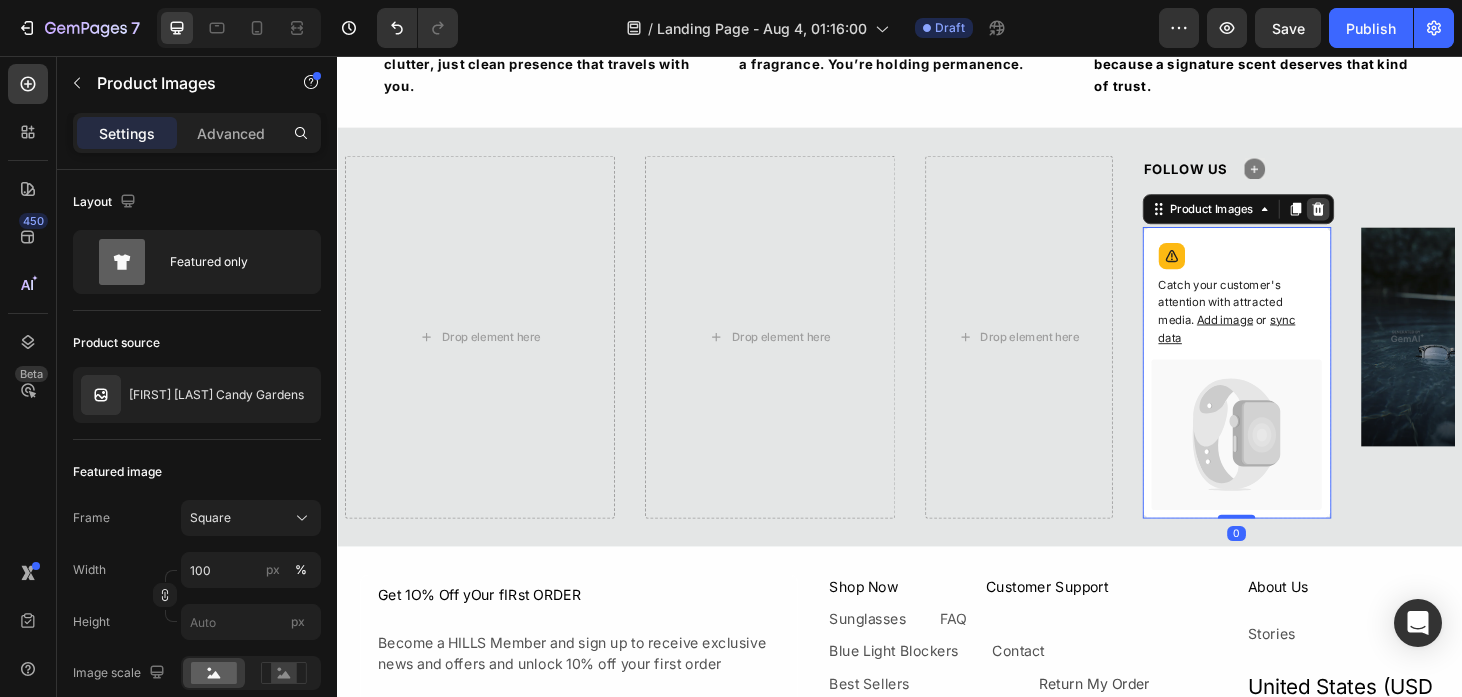 click at bounding box center [1383, 219] 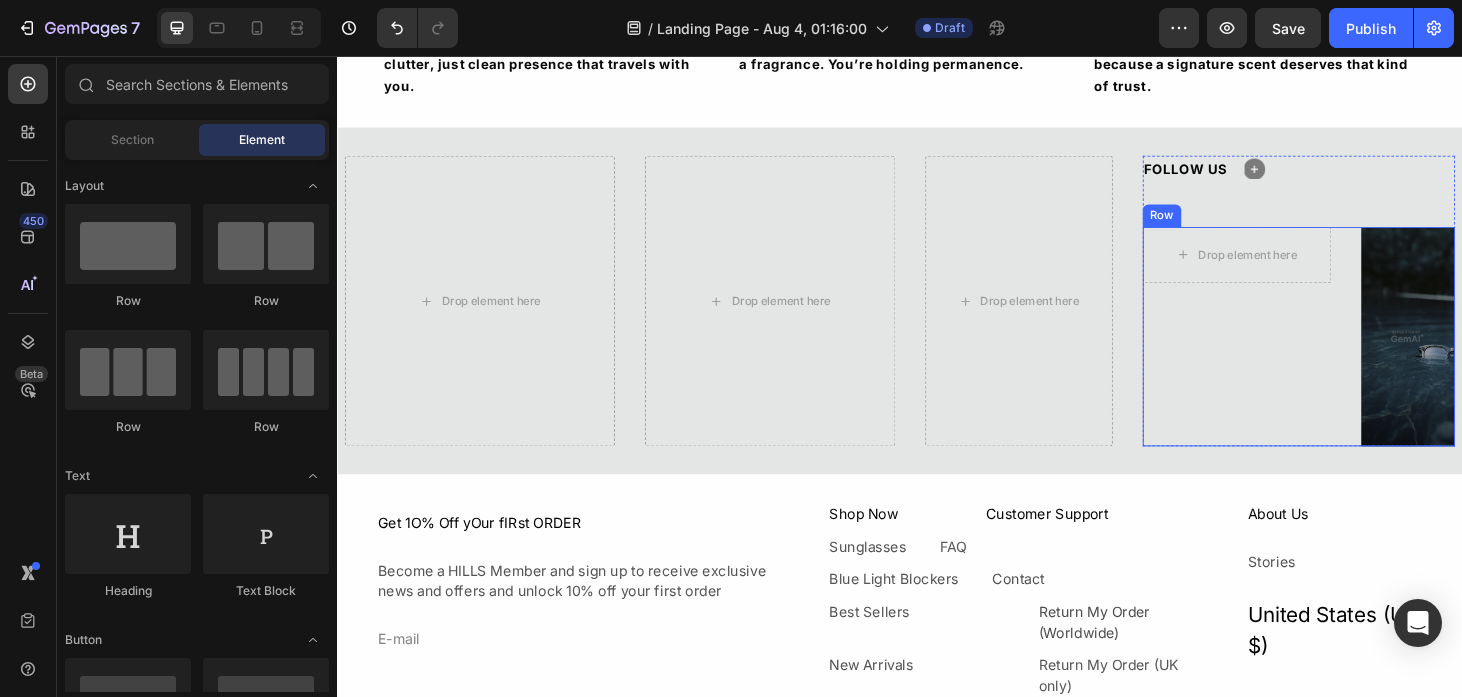 click at bounding box center (1479, 355) 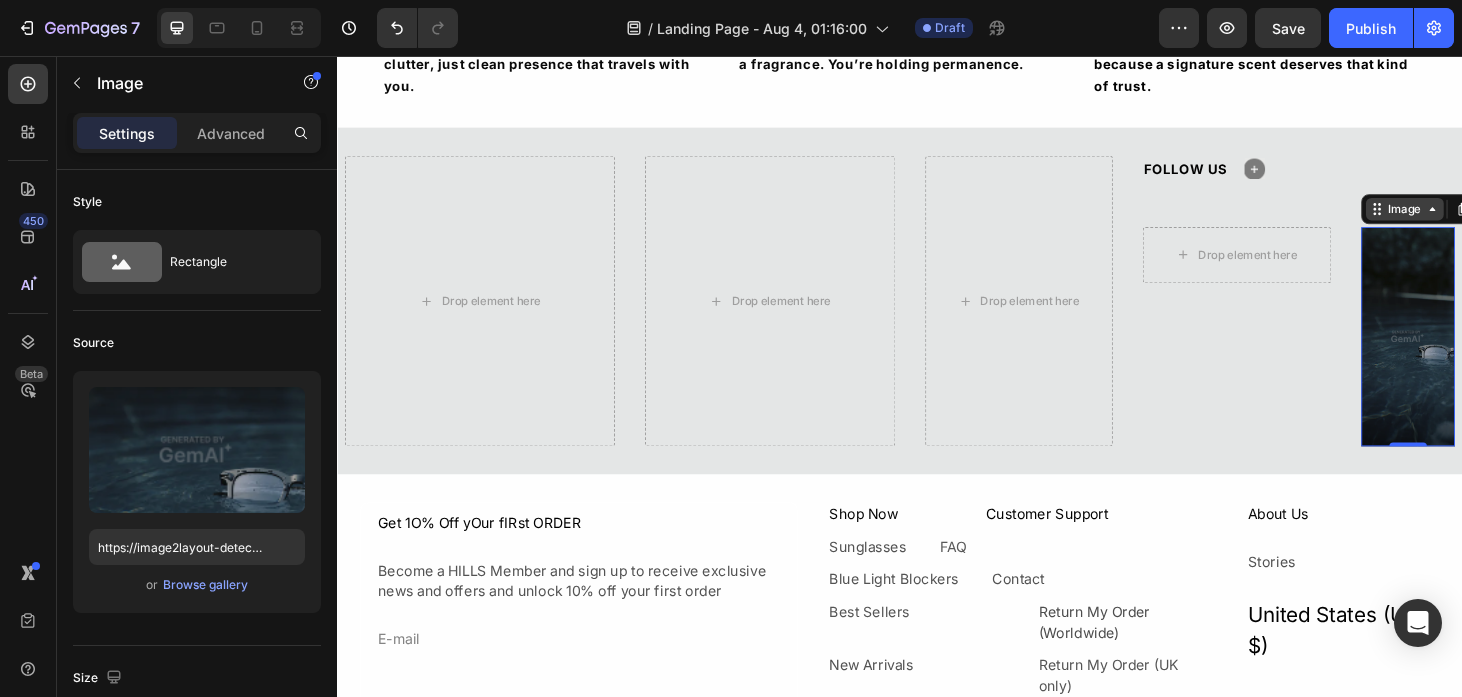 click on "Image" at bounding box center [1475, 219] 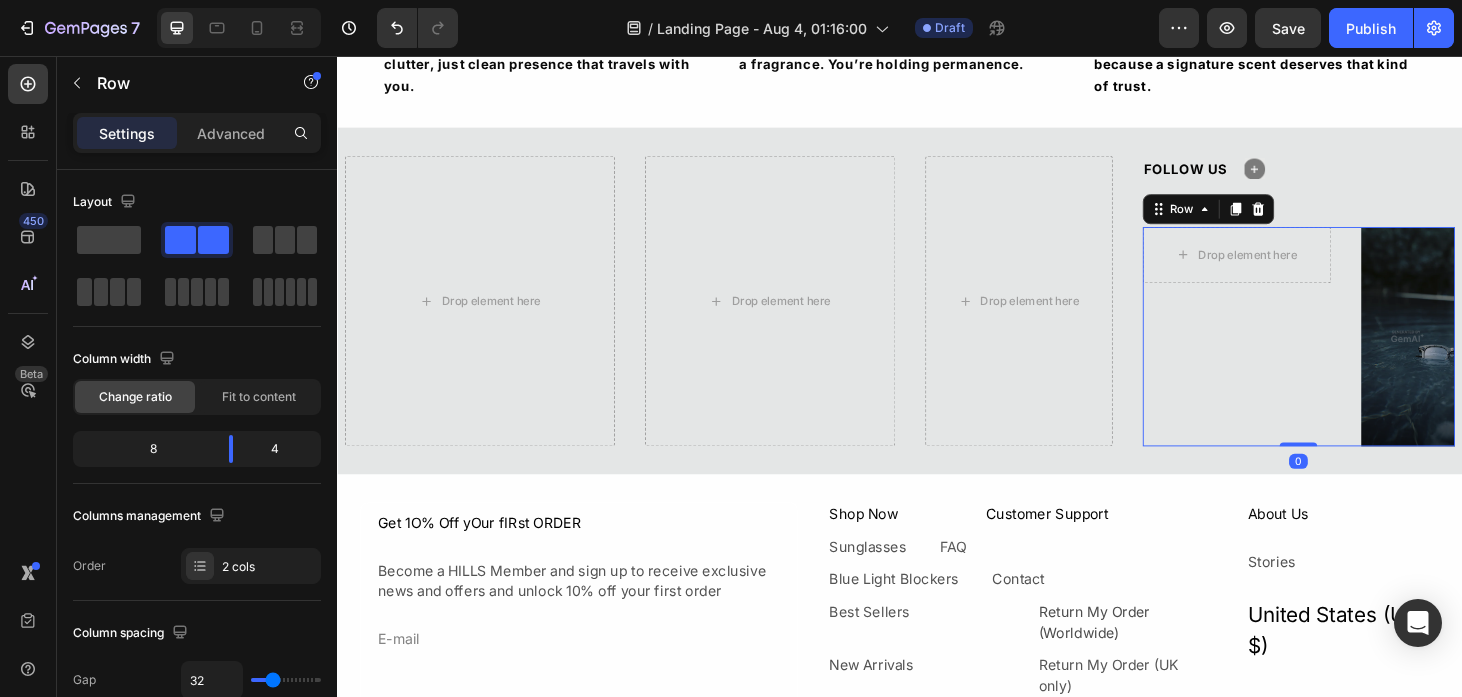 click on "Drop element here Product" at bounding box center (1296, 355) 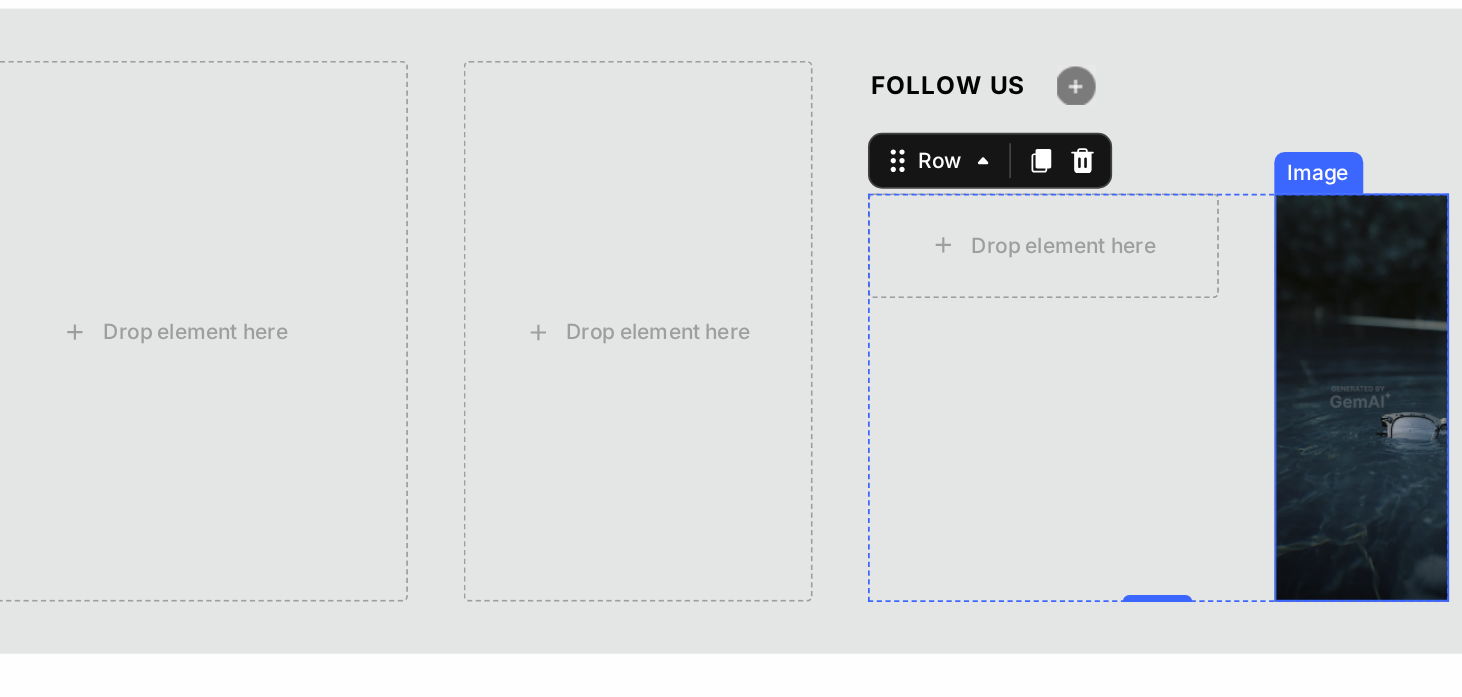 click at bounding box center [512, 175] 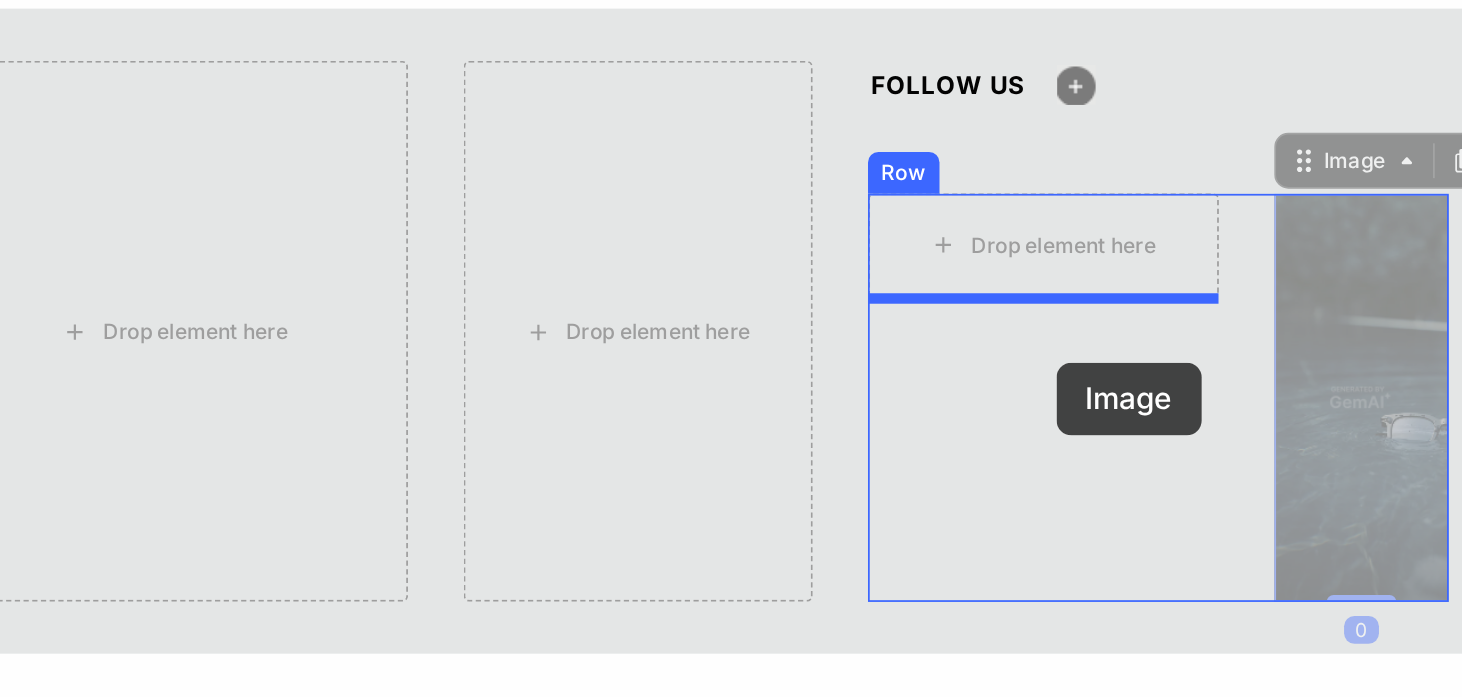 drag, startPoint x: 495, startPoint y: 172, endPoint x: 337, endPoint y: 155, distance: 158.91193 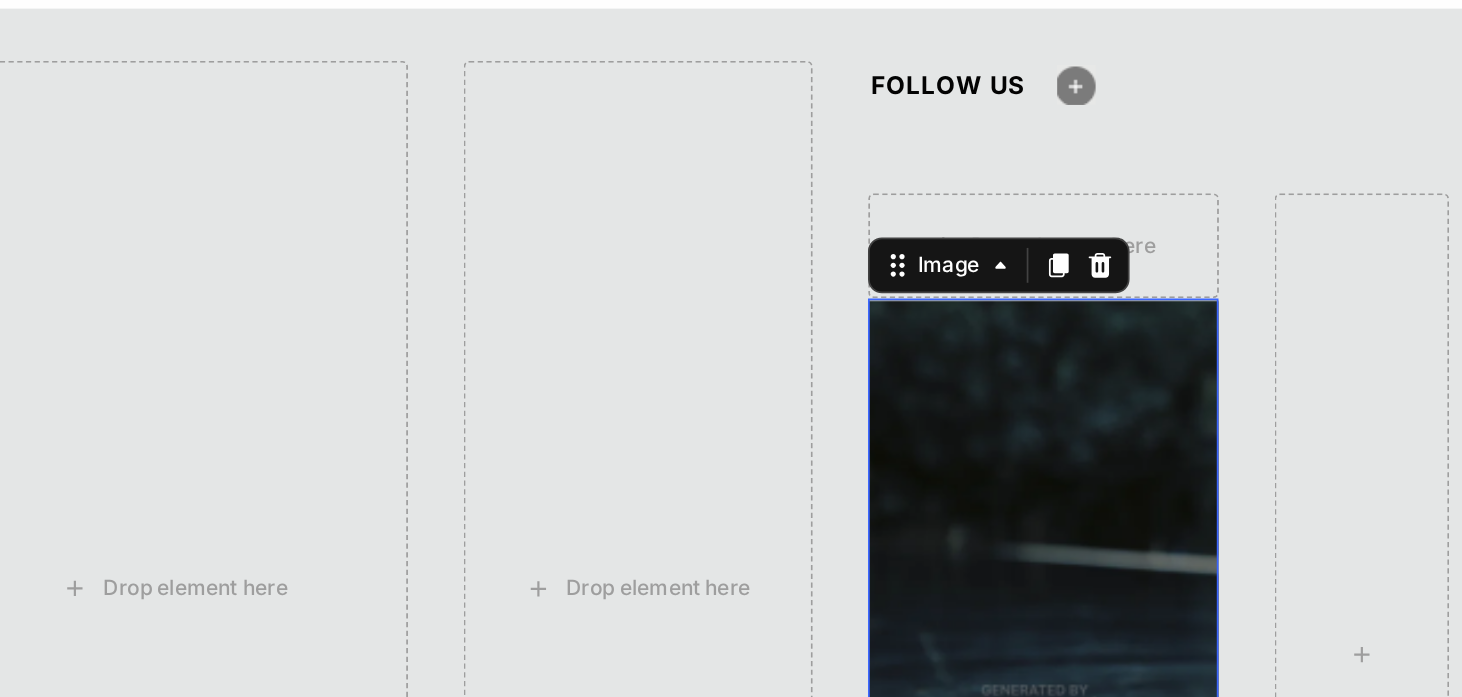 click at bounding box center [329, 353] 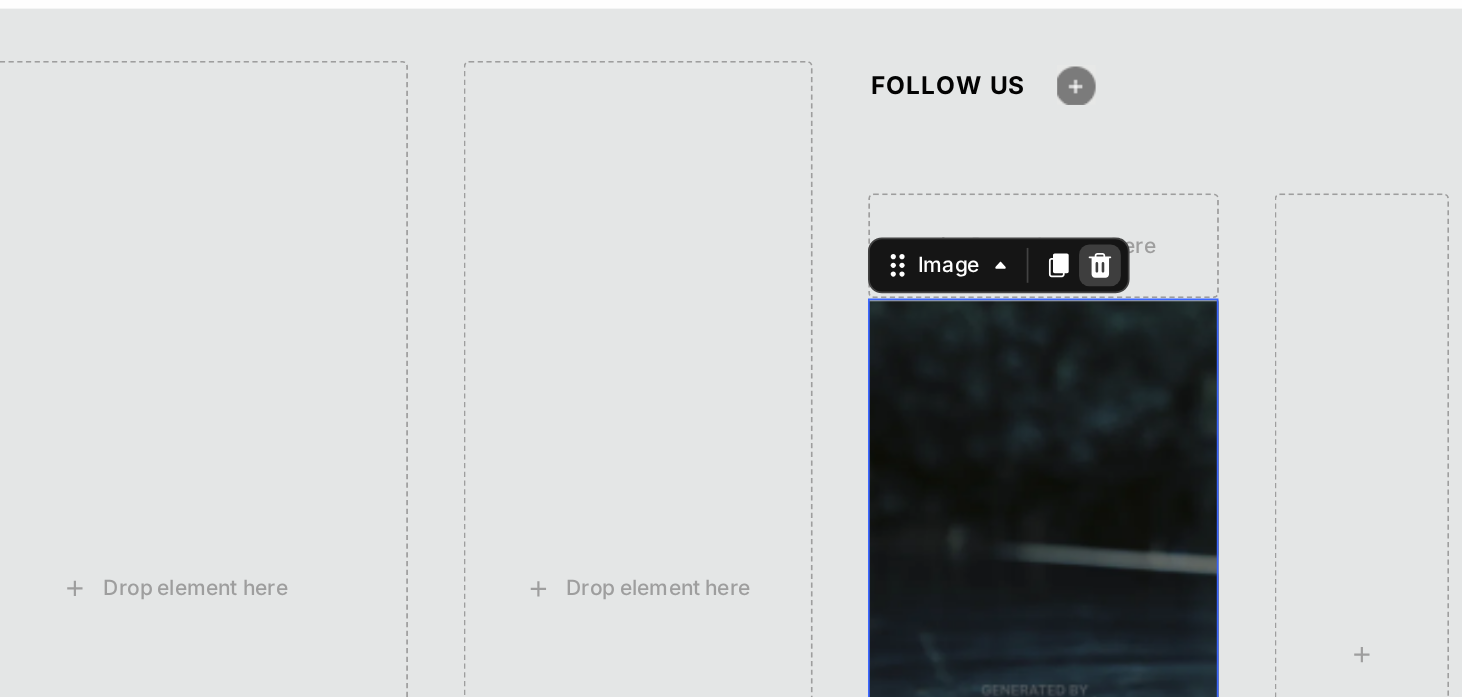 click 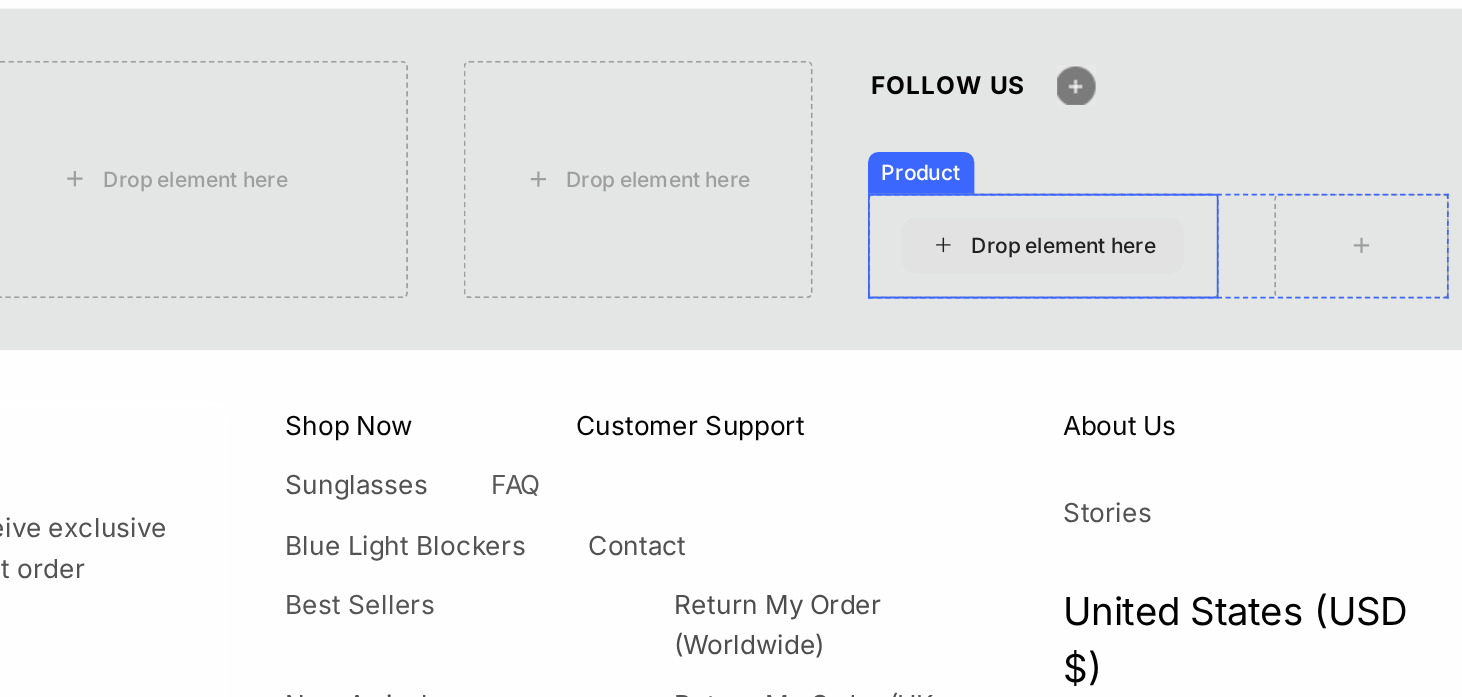 click on "Drop element here" at bounding box center (329, 88) 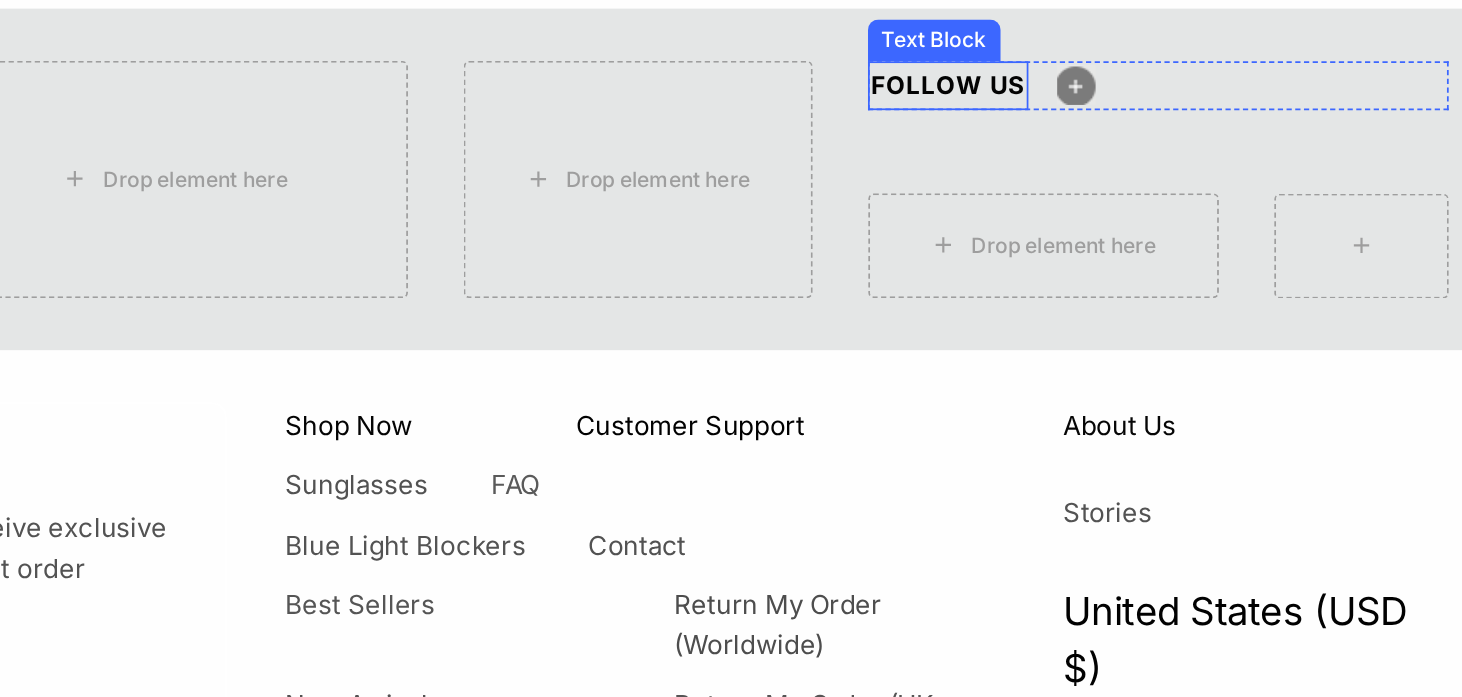 click on "FOLLOW US" at bounding box center [275, -4] 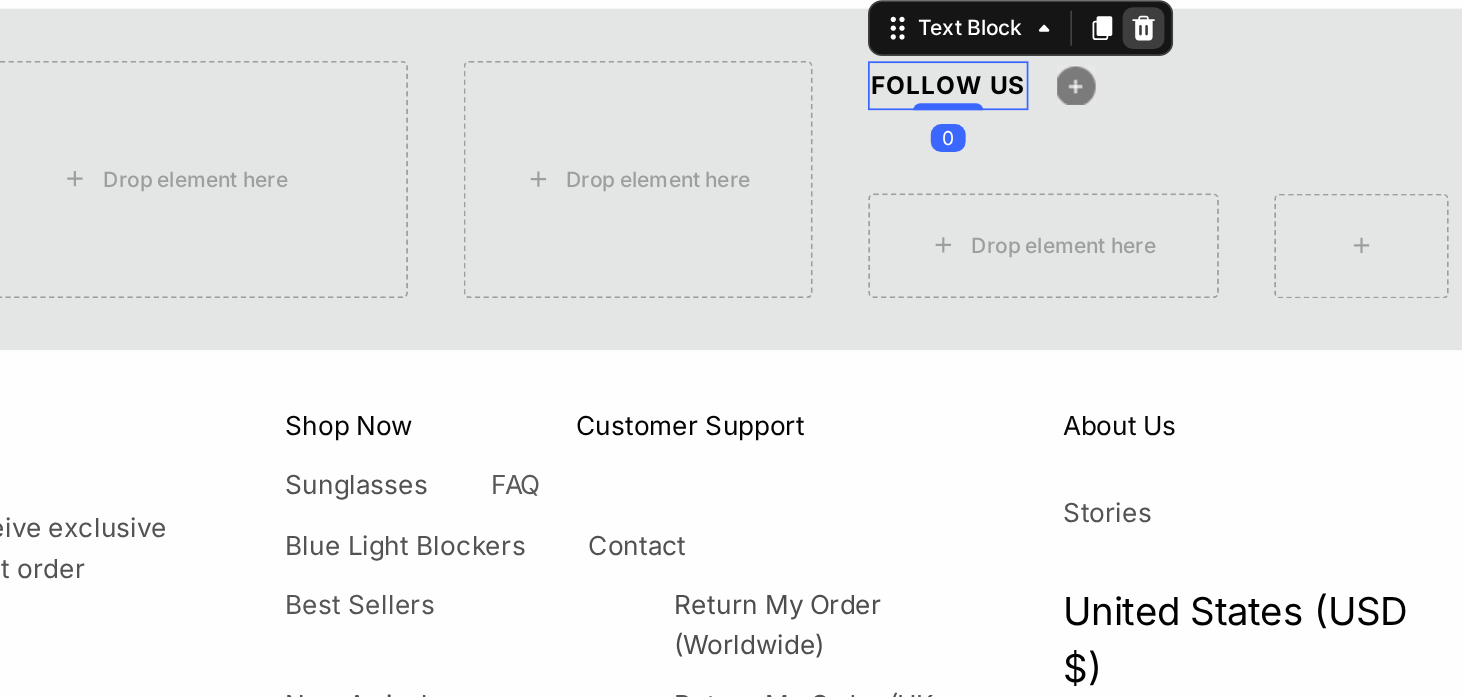 click 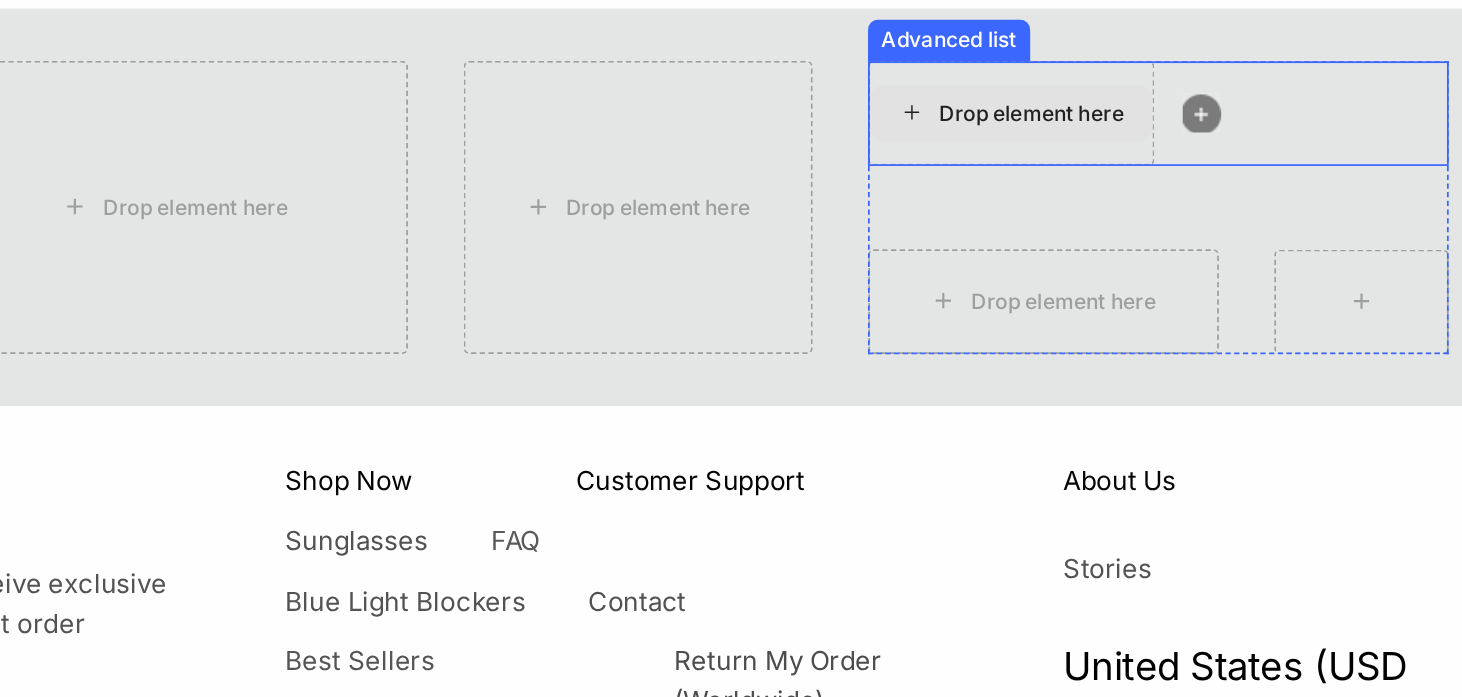 click on "Drop element here" at bounding box center (311, 12) 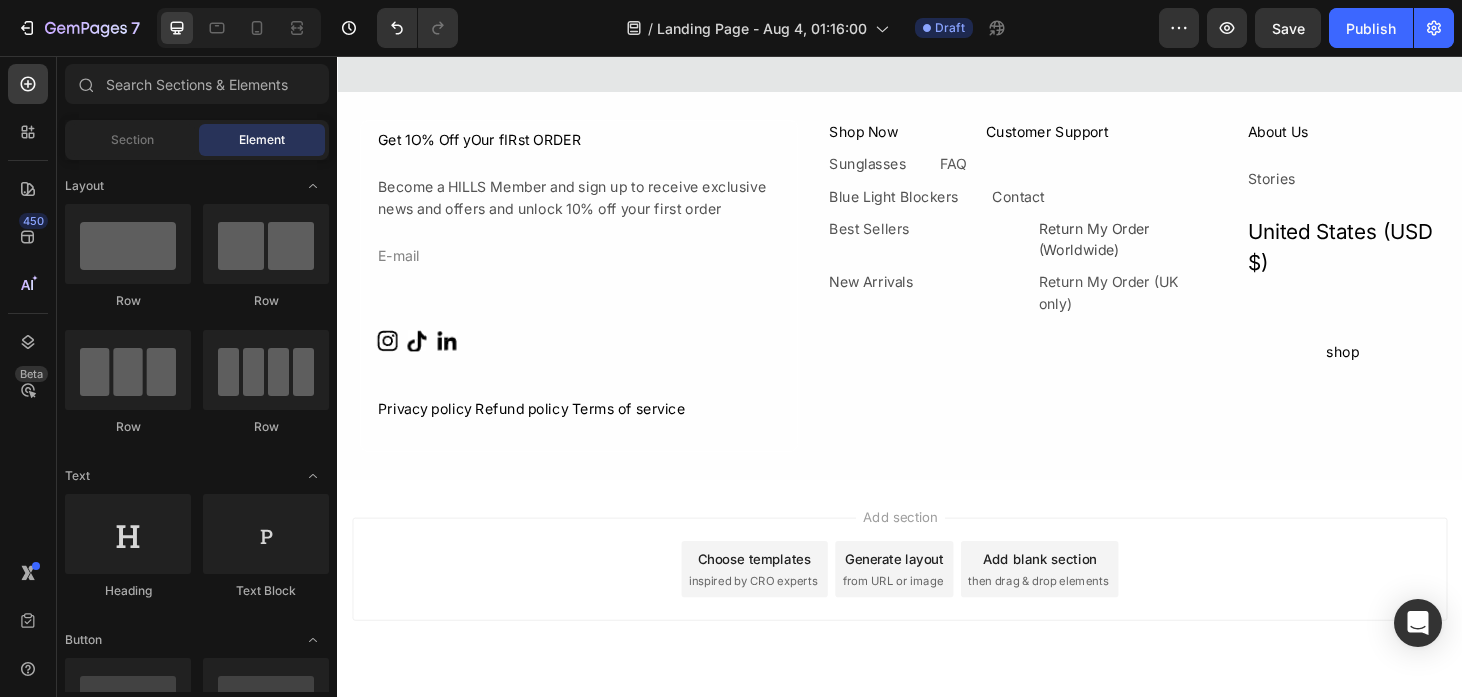 scroll, scrollTop: 2535, scrollLeft: 0, axis: vertical 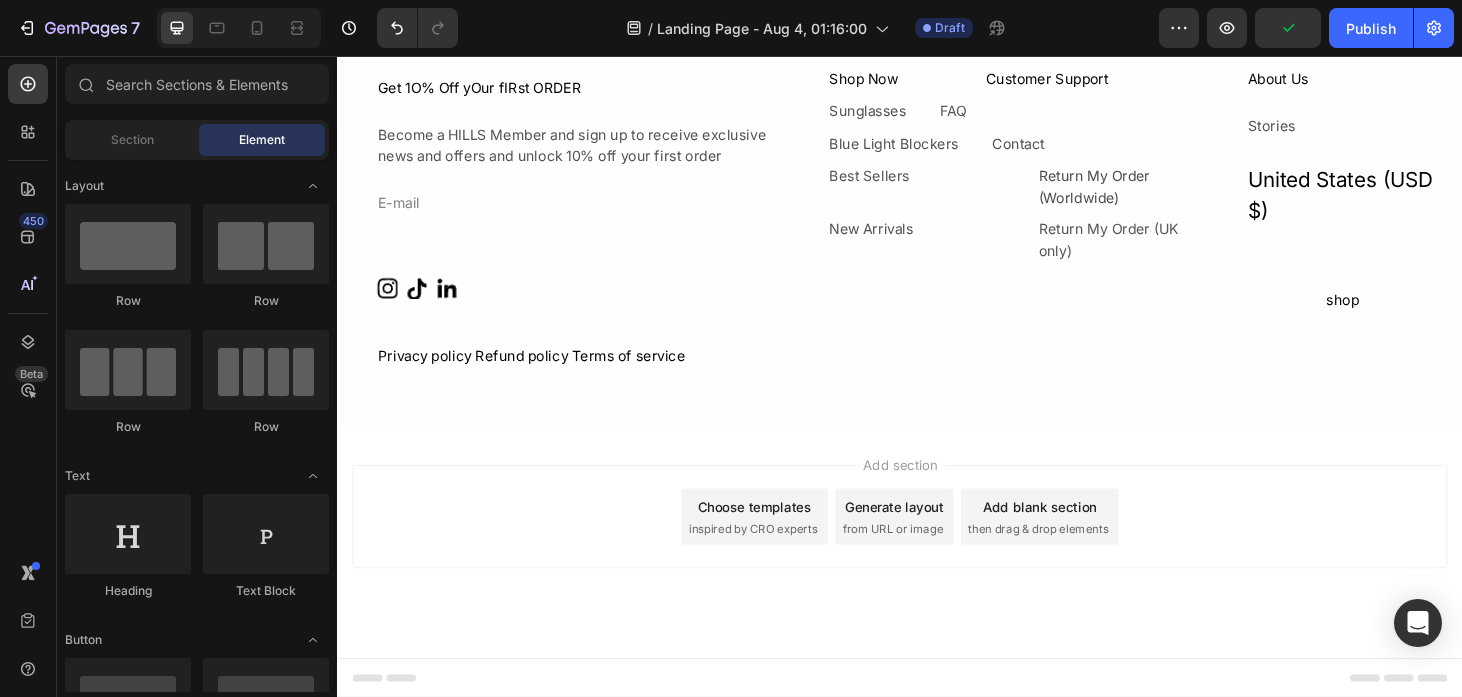 click on "Add section Choose templates inspired by CRO experts Generate layout from URL or image Add blank section then drag & drop elements" at bounding box center [937, 547] 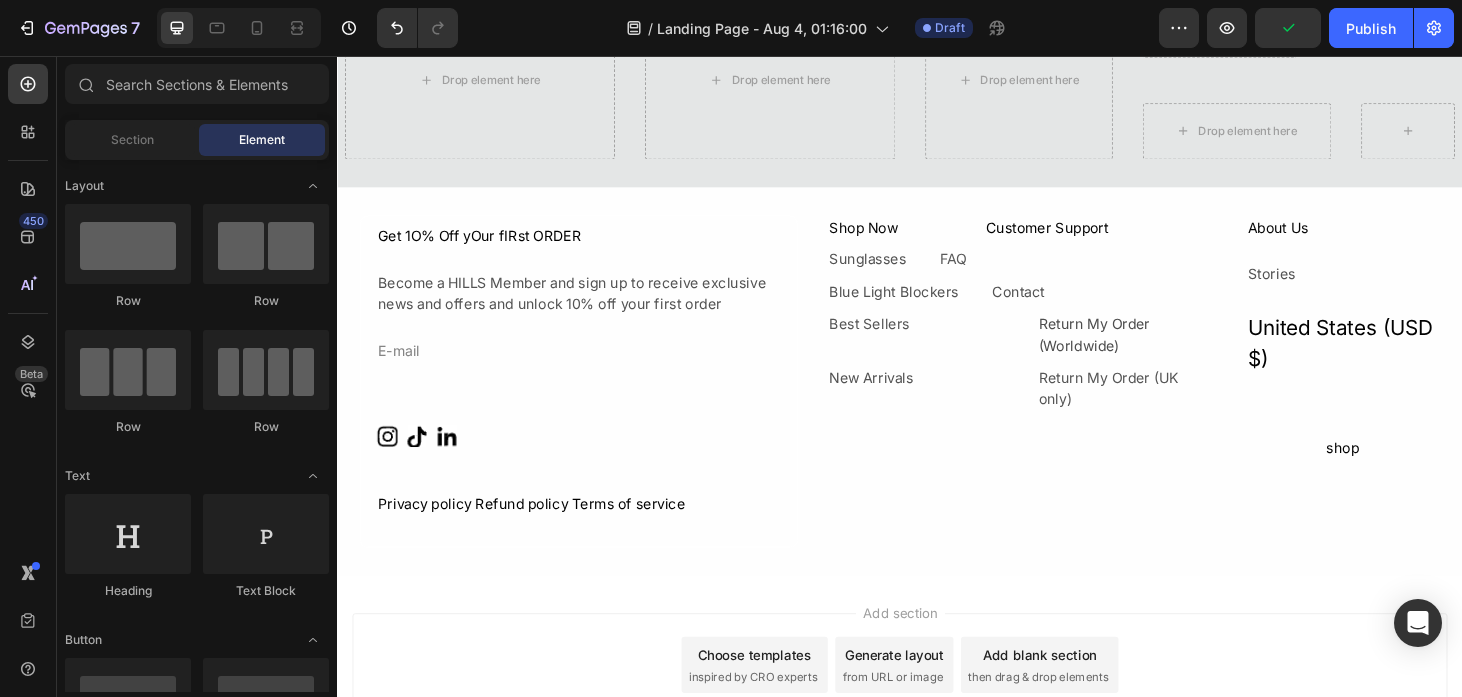 scroll, scrollTop: 2317, scrollLeft: 0, axis: vertical 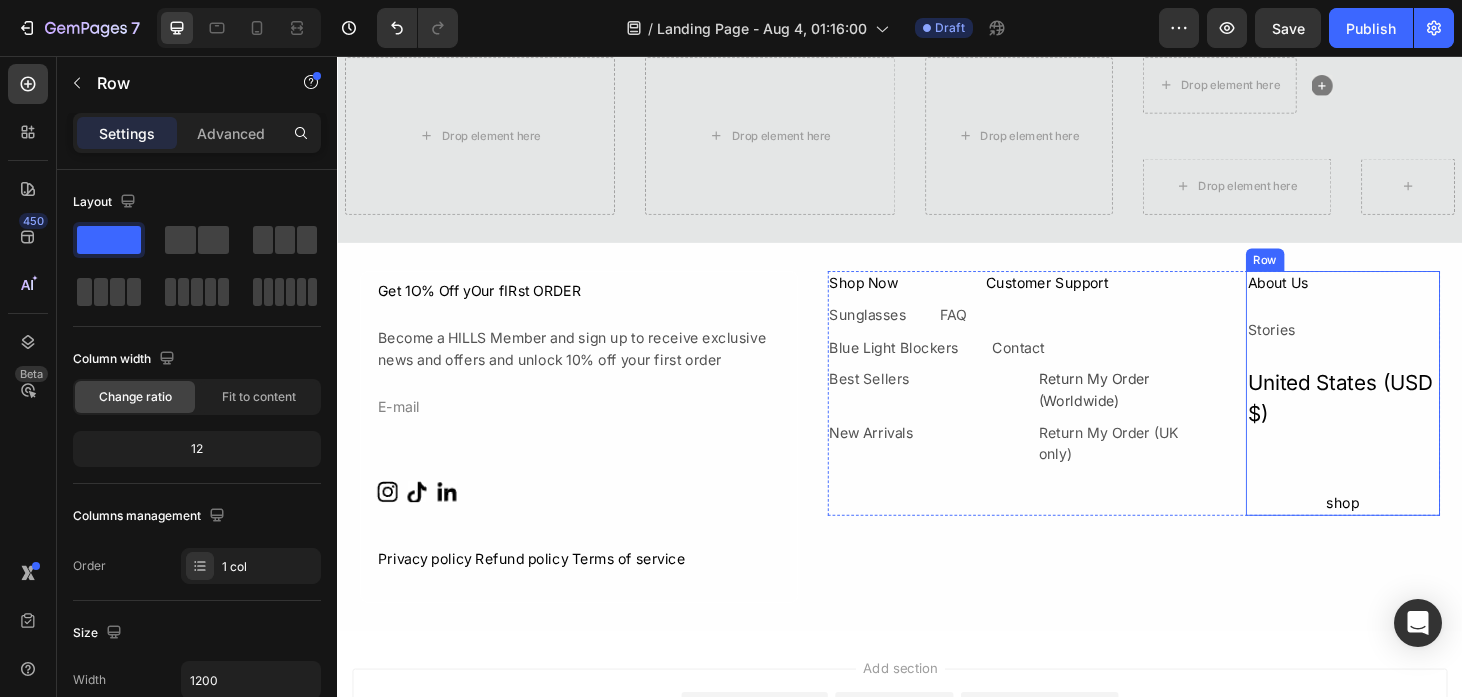 click on "About Us Text Block Stories Text Block United States (USD $) Text Block shop Text Block" at bounding box center [1409, 416] 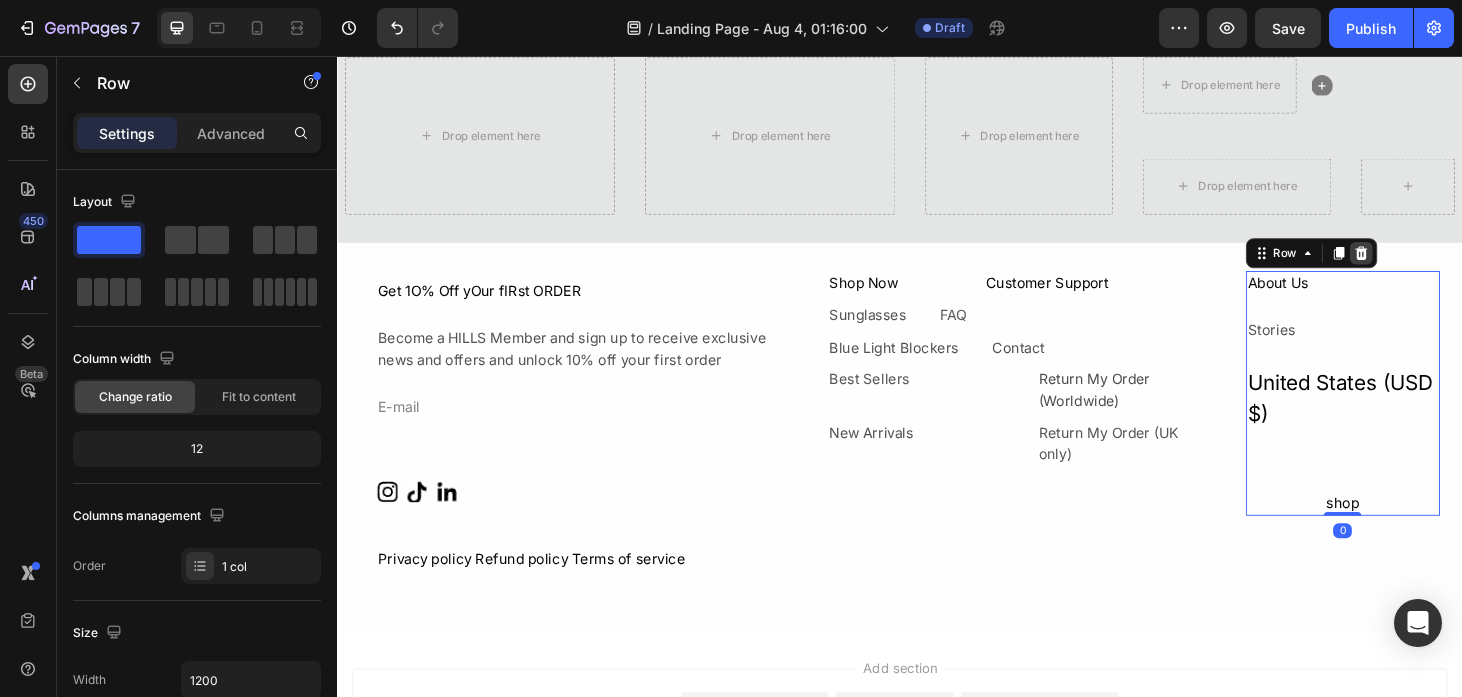 click 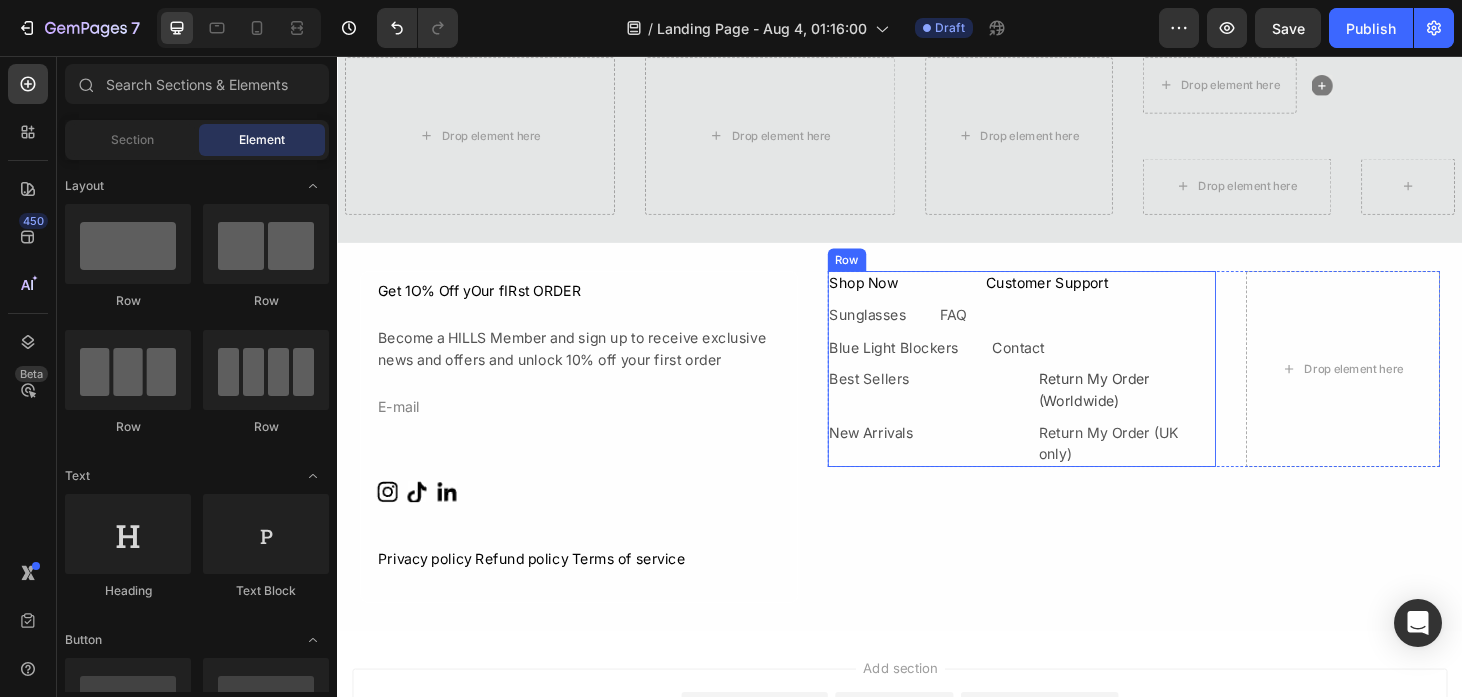 click on "Return My Order (Worldwide)" at bounding box center (1178, 412) 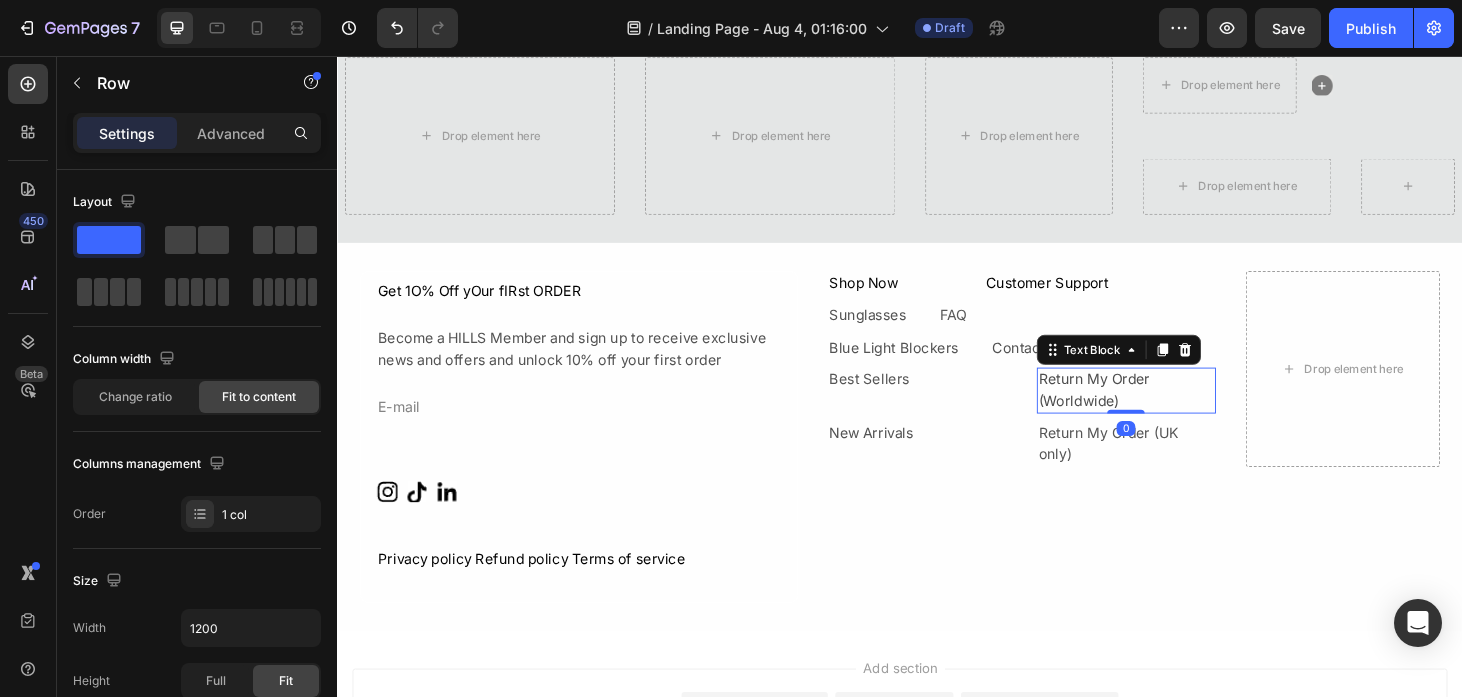 click on "Shop Now Text Block Customer Support Text Block Row Sunglasses Text Block FAQ Text Block Row Blue Light Blockers Text Block Contact Text Block Row Row" at bounding box center (1067, 333) 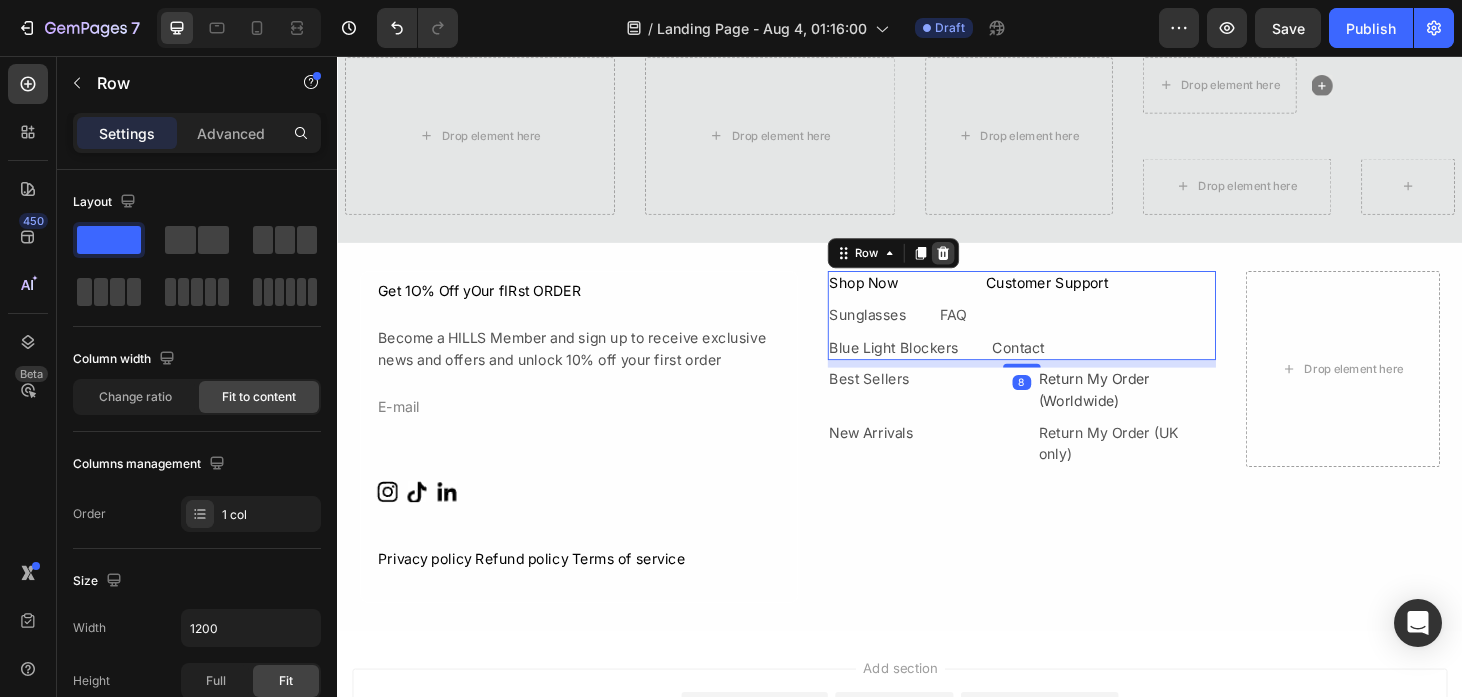 click 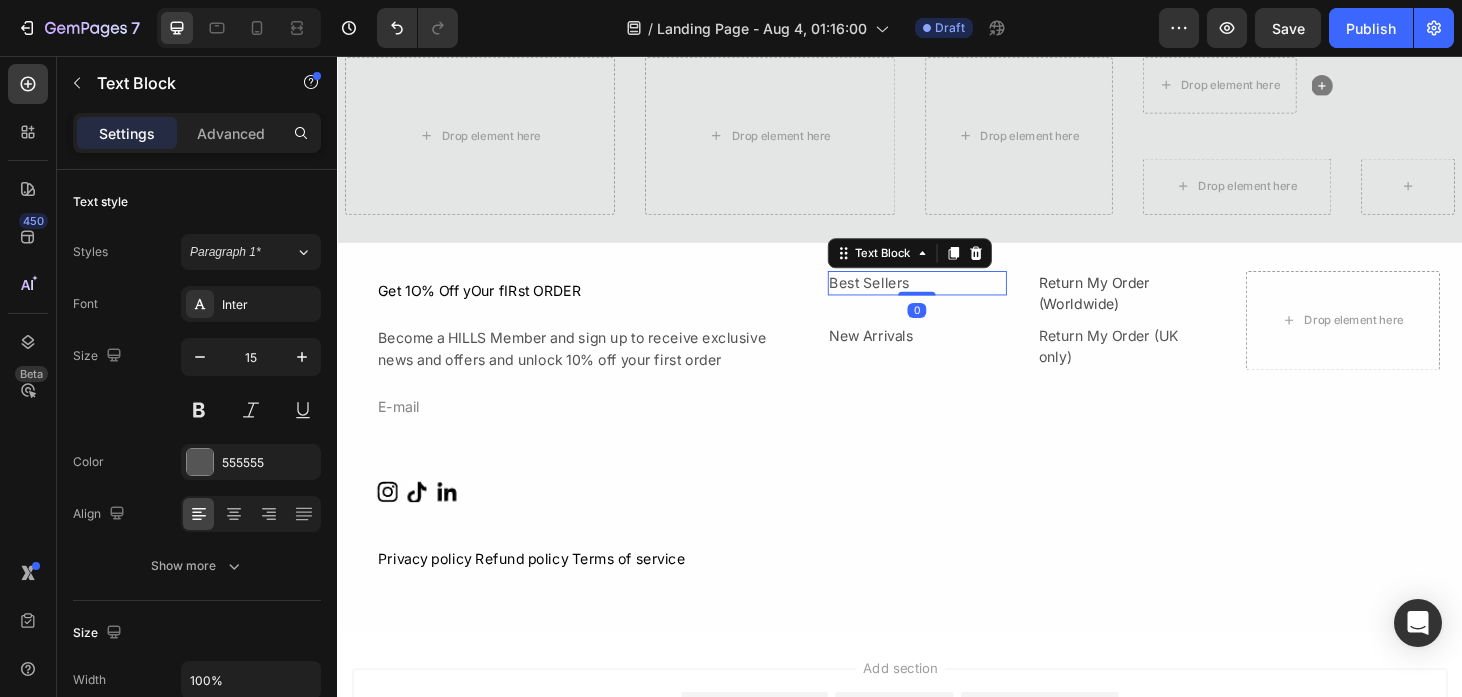 click on "Best Sellers" at bounding box center (955, 298) 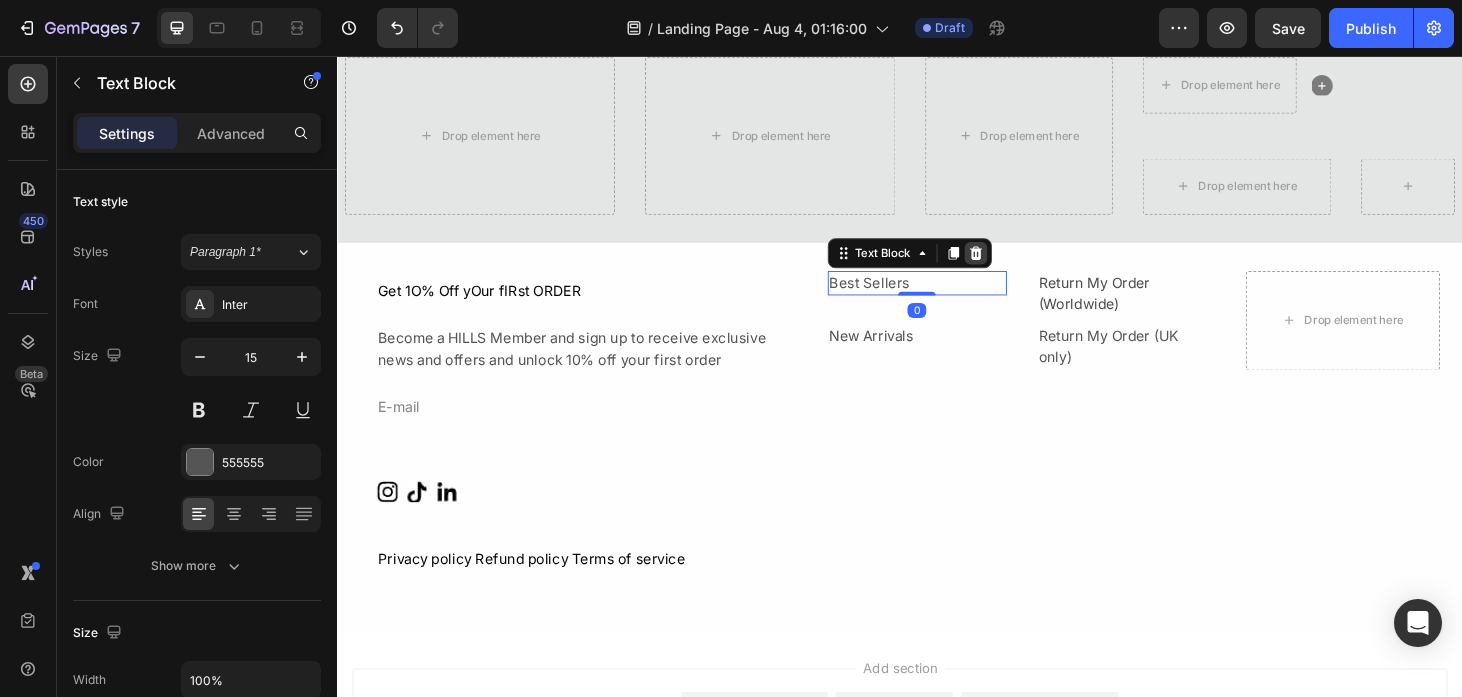 click 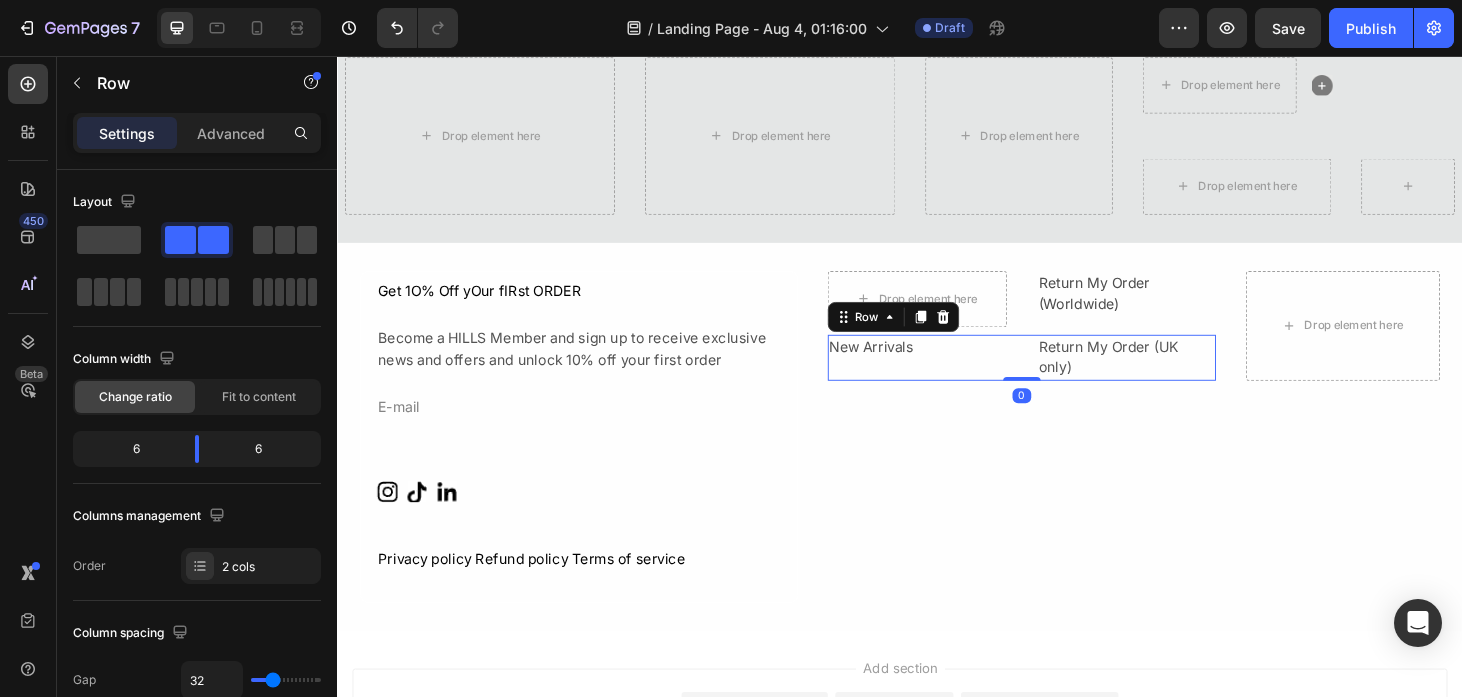 click on "New Arrivals Text Block Return My Order (UK only) Text Block Row   0" at bounding box center [1067, 377] 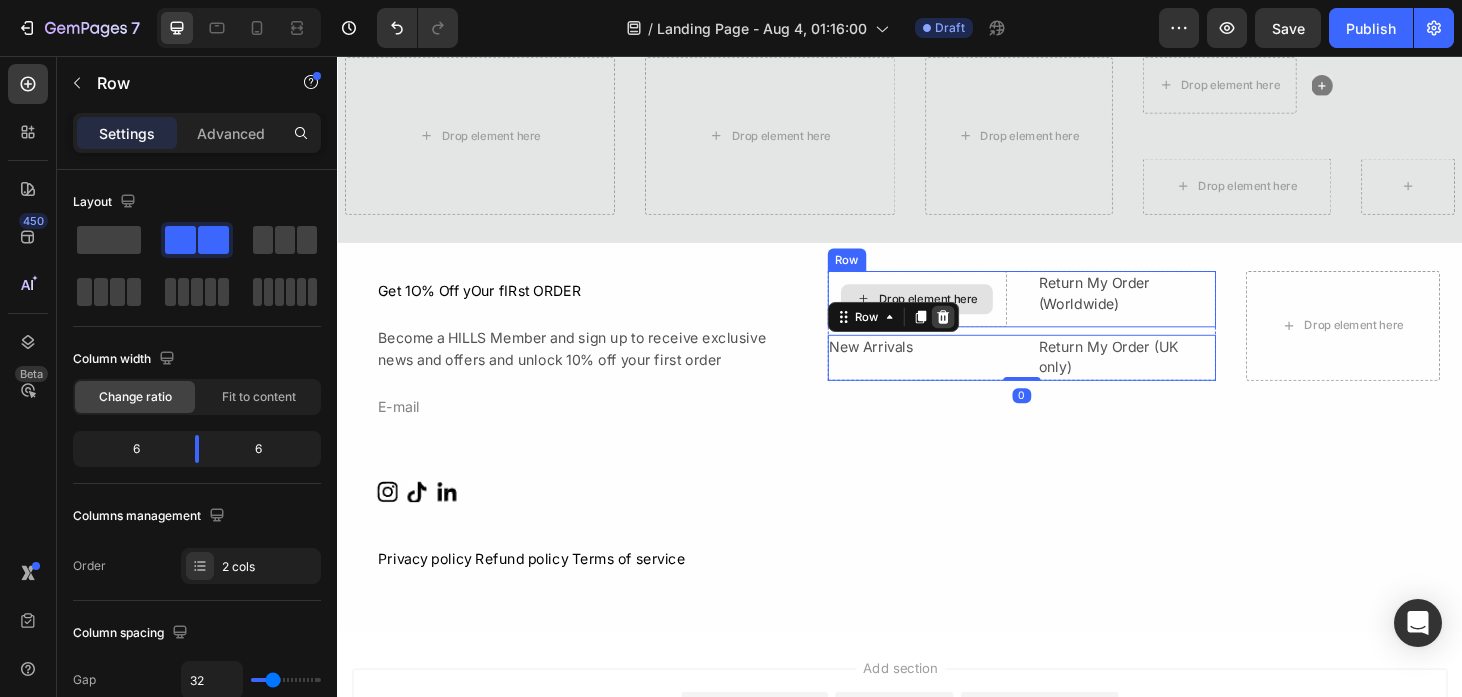 click 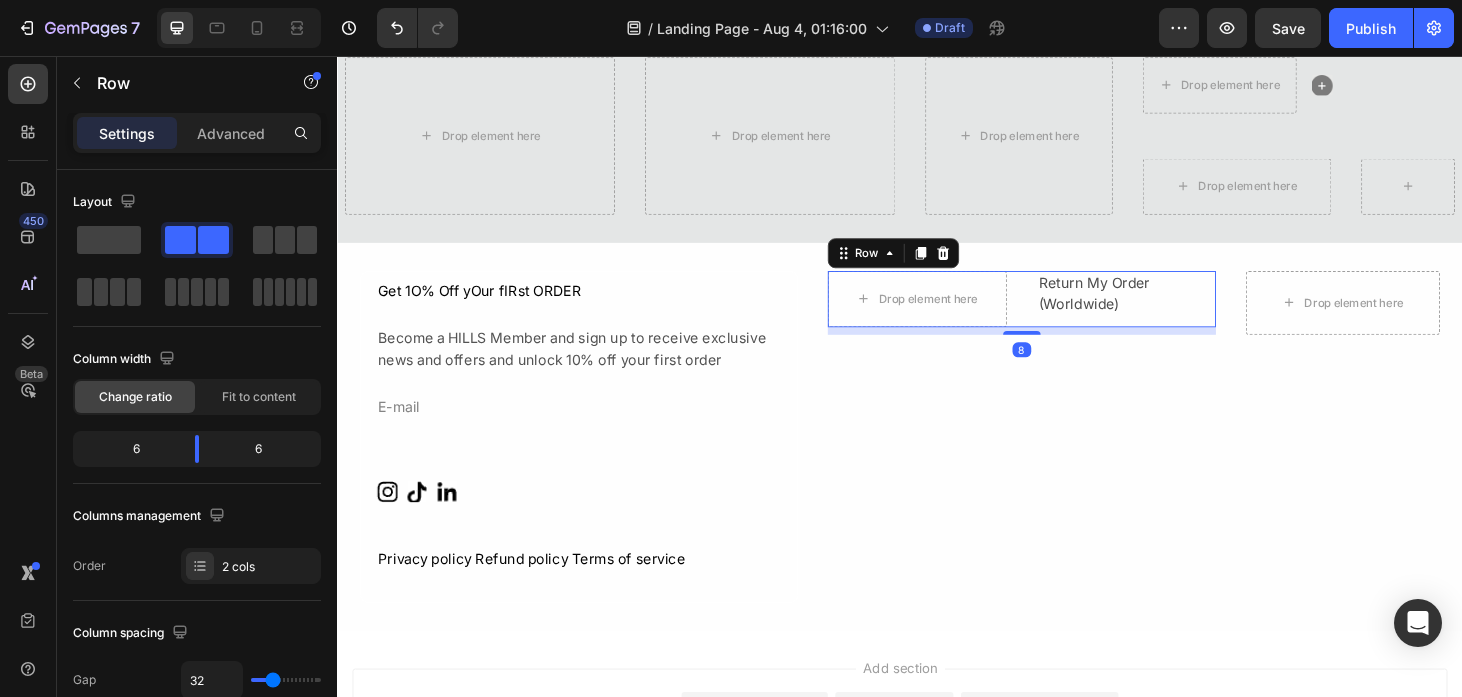 click on "Return My Order (Worldwide) Text Block" at bounding box center (1178, 315) 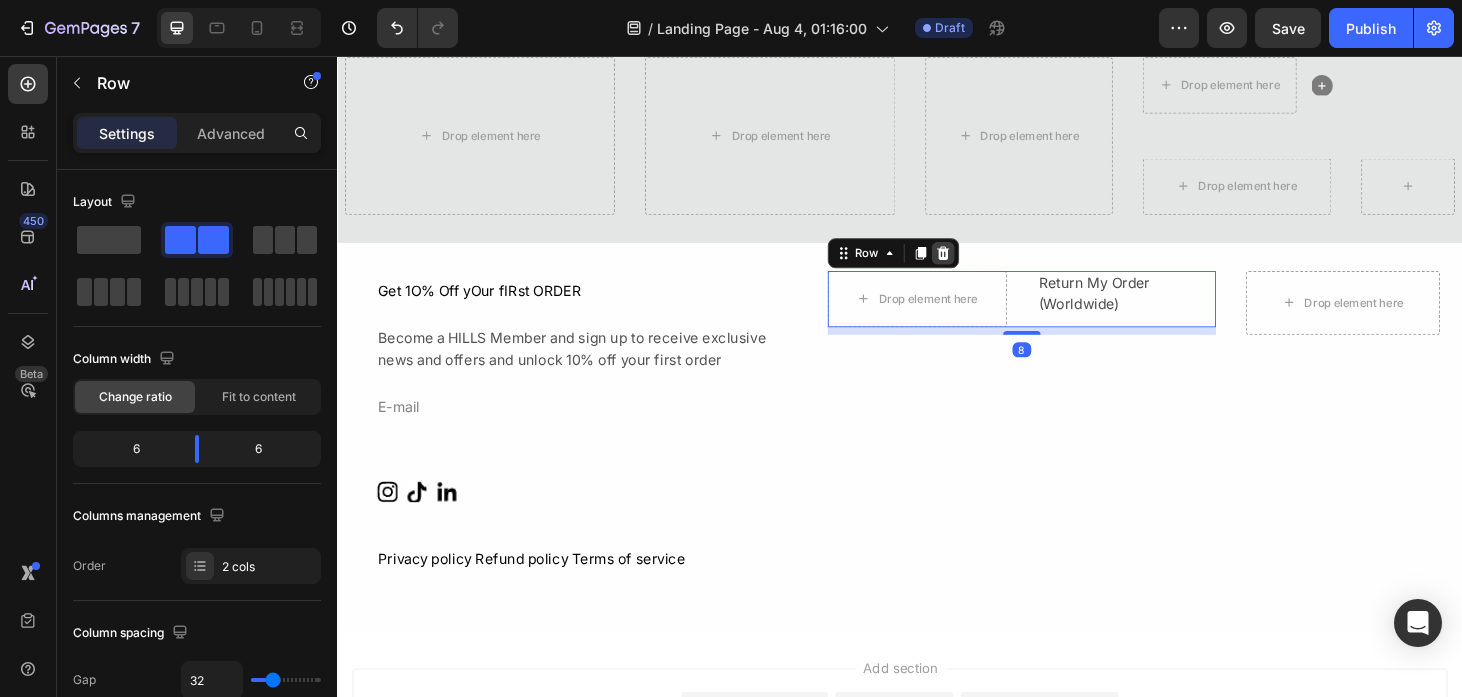 click 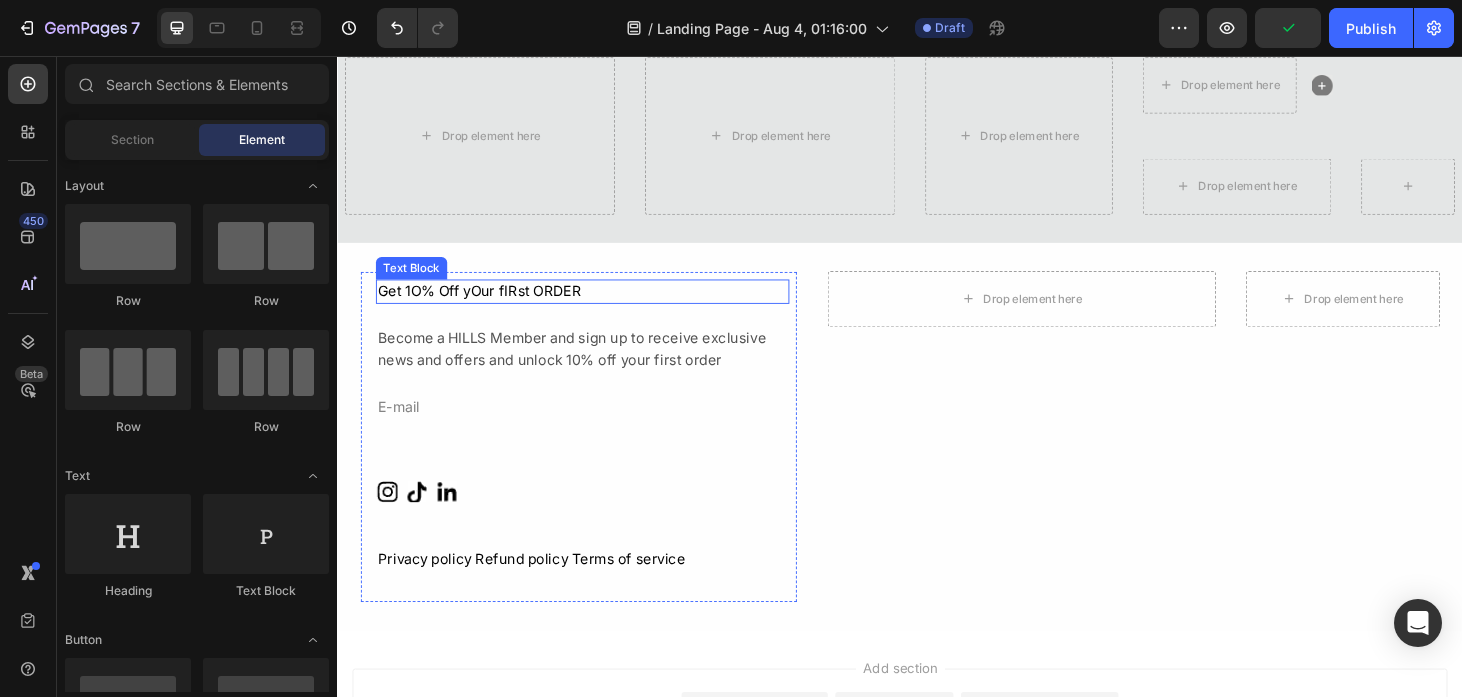 click on "Get 1O% Off yOur fIRst ORDER" at bounding box center (598, 307) 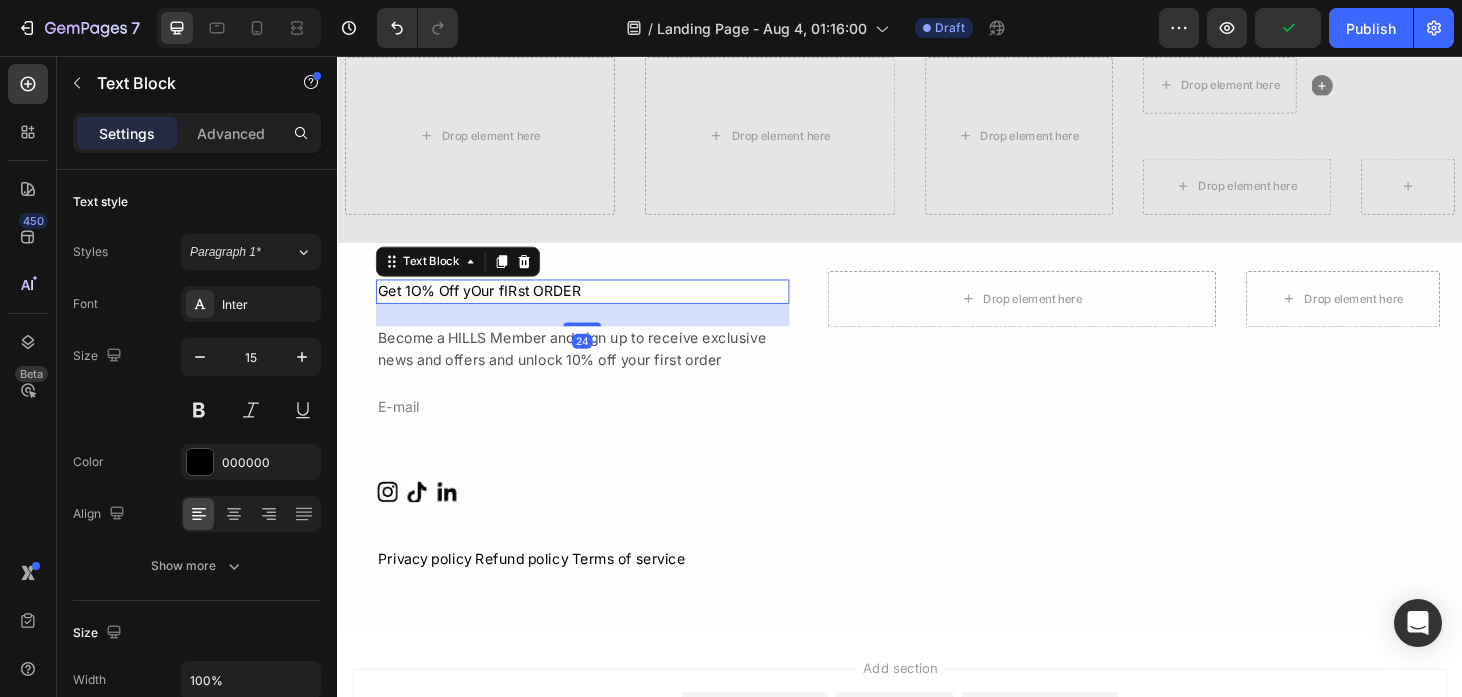 click on "Get 1O% Off yOur fIRst ORDER" at bounding box center [598, 307] 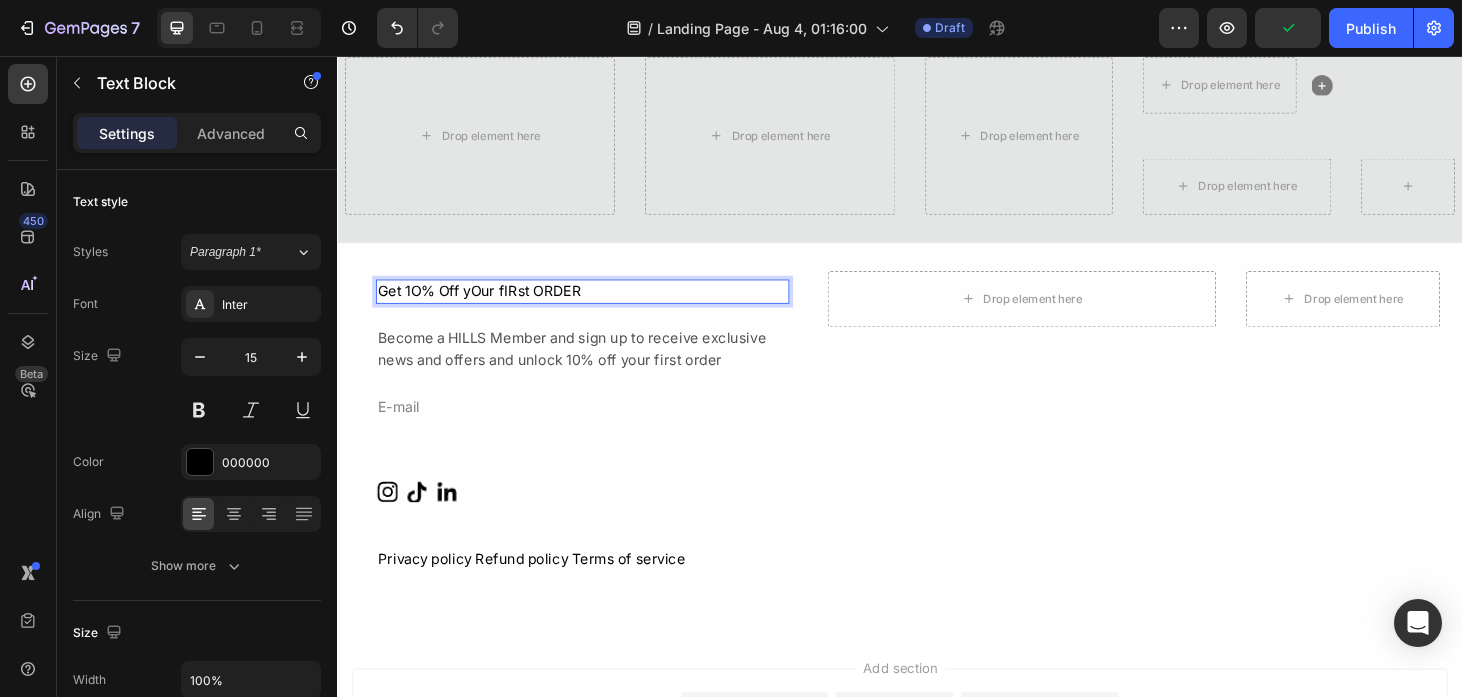 click on "Get 1O% Off yOur fIRst ORDER" at bounding box center (598, 307) 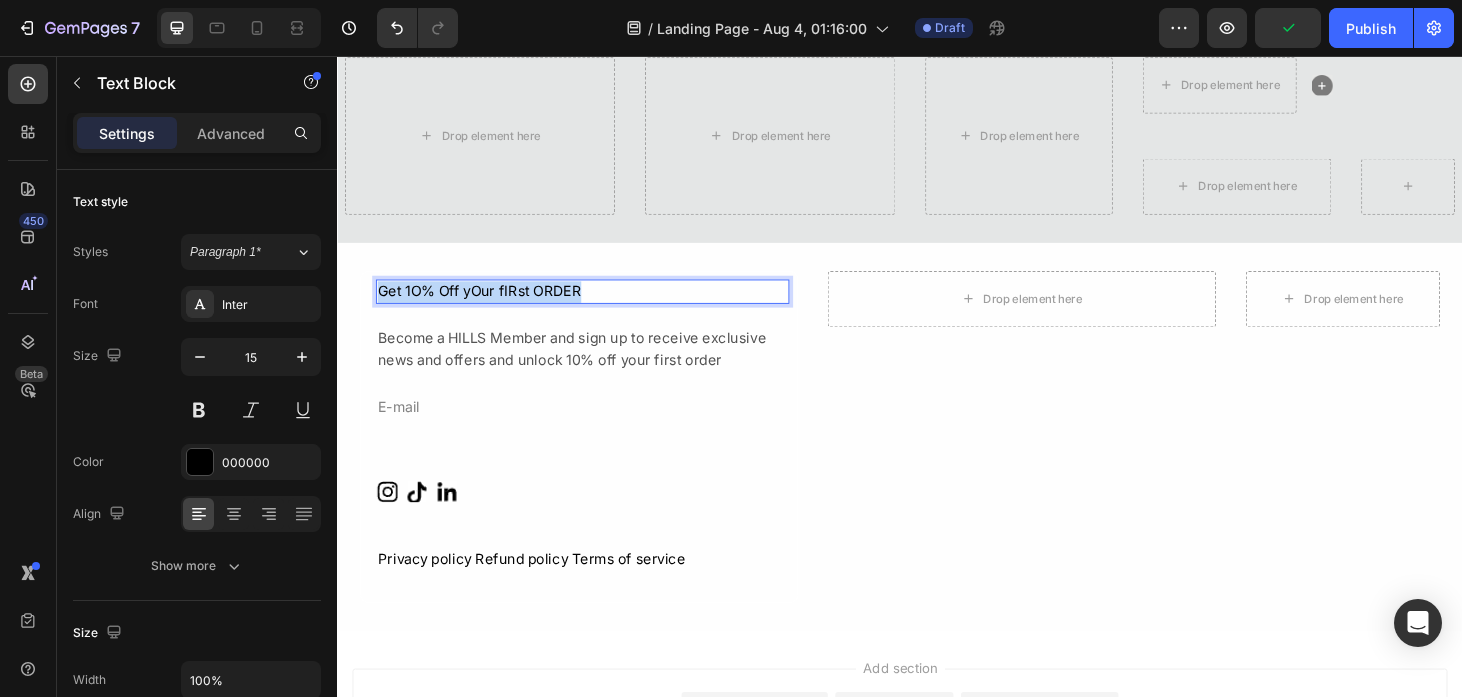 click on "Get 1O% Off yOur fIRst ORDER" at bounding box center (598, 307) 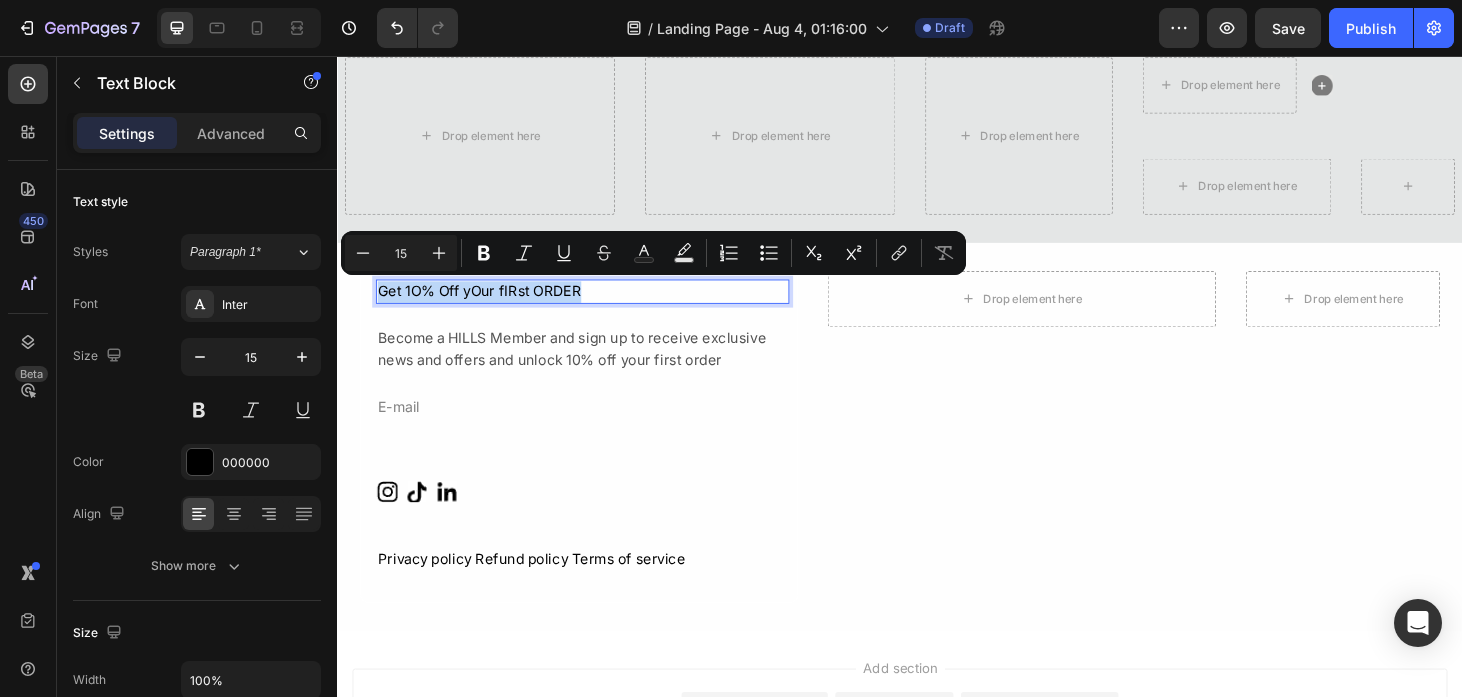 click on "Get 1O% Off yOur fIRst ORDER" at bounding box center (598, 307) 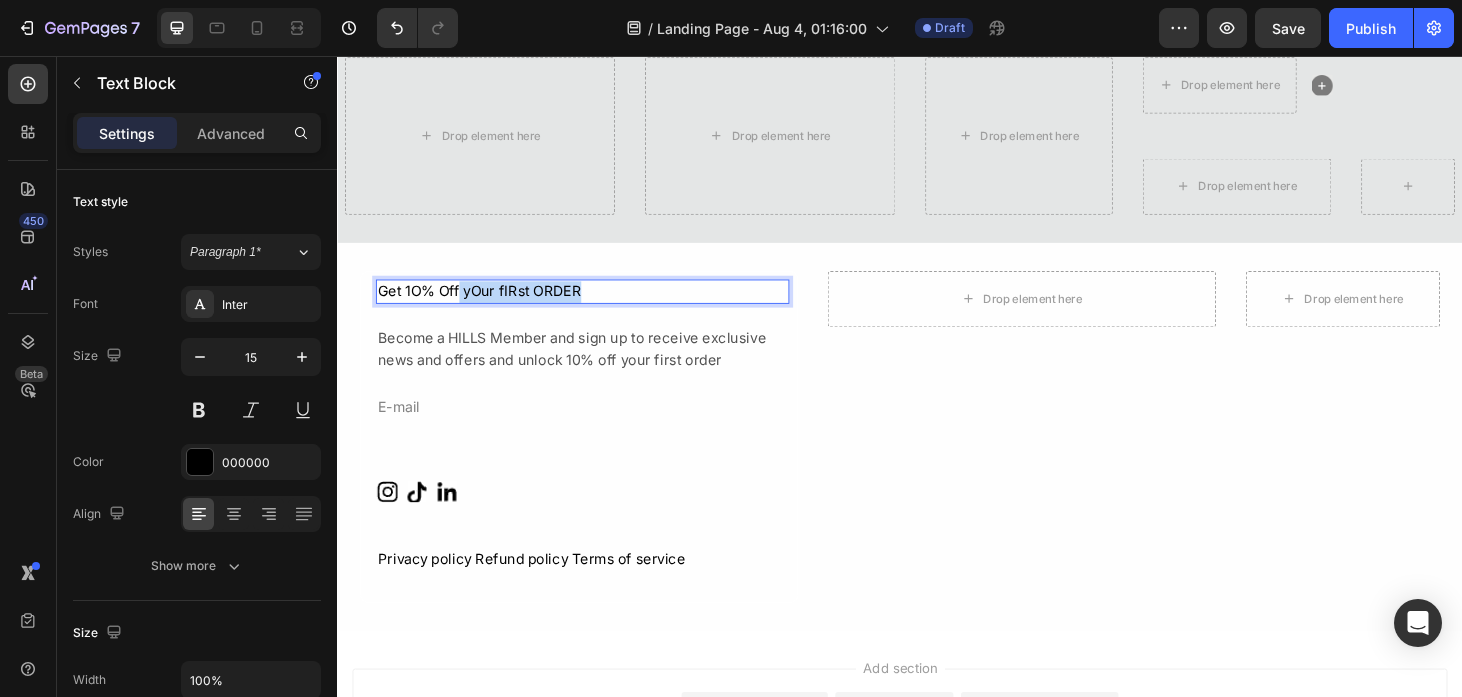 drag, startPoint x: 601, startPoint y: 296, endPoint x: 469, endPoint y: 304, distance: 132.2422 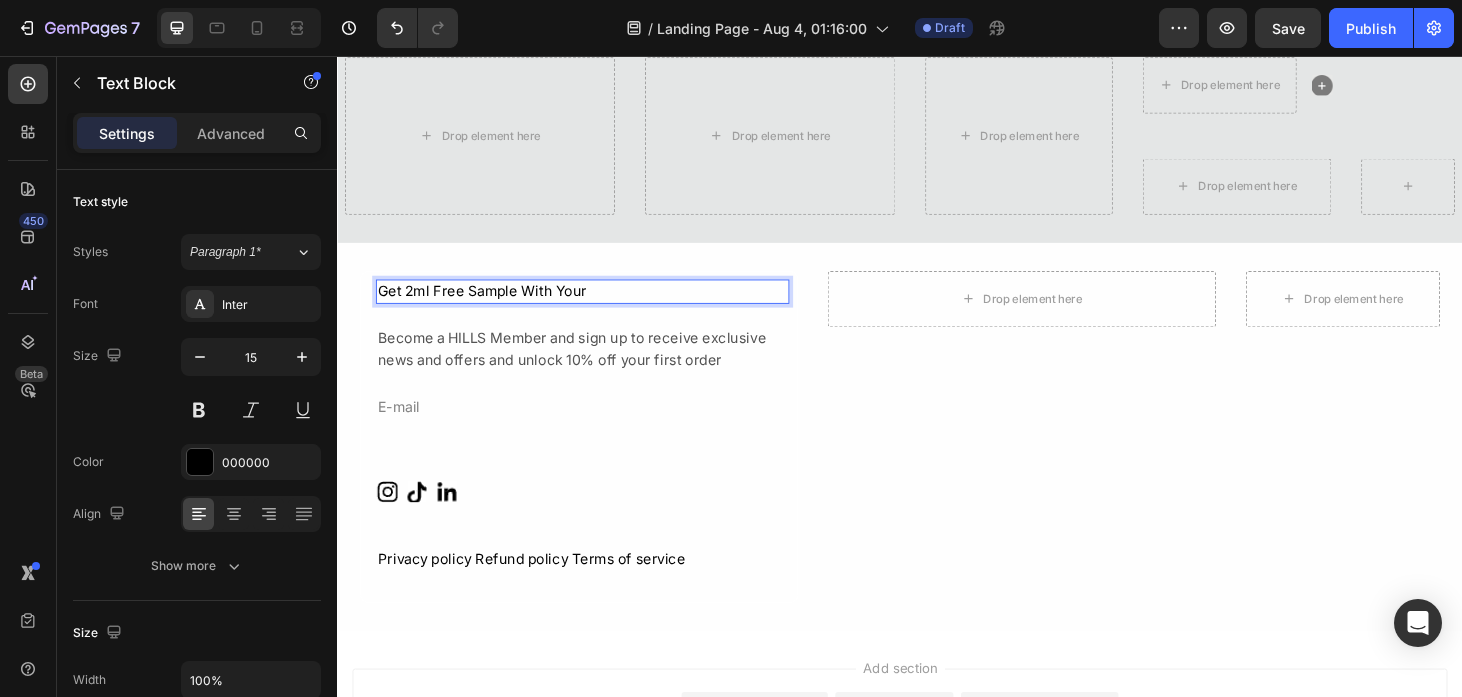 click on "Get 2ml Free Sample With Your" at bounding box center (598, 307) 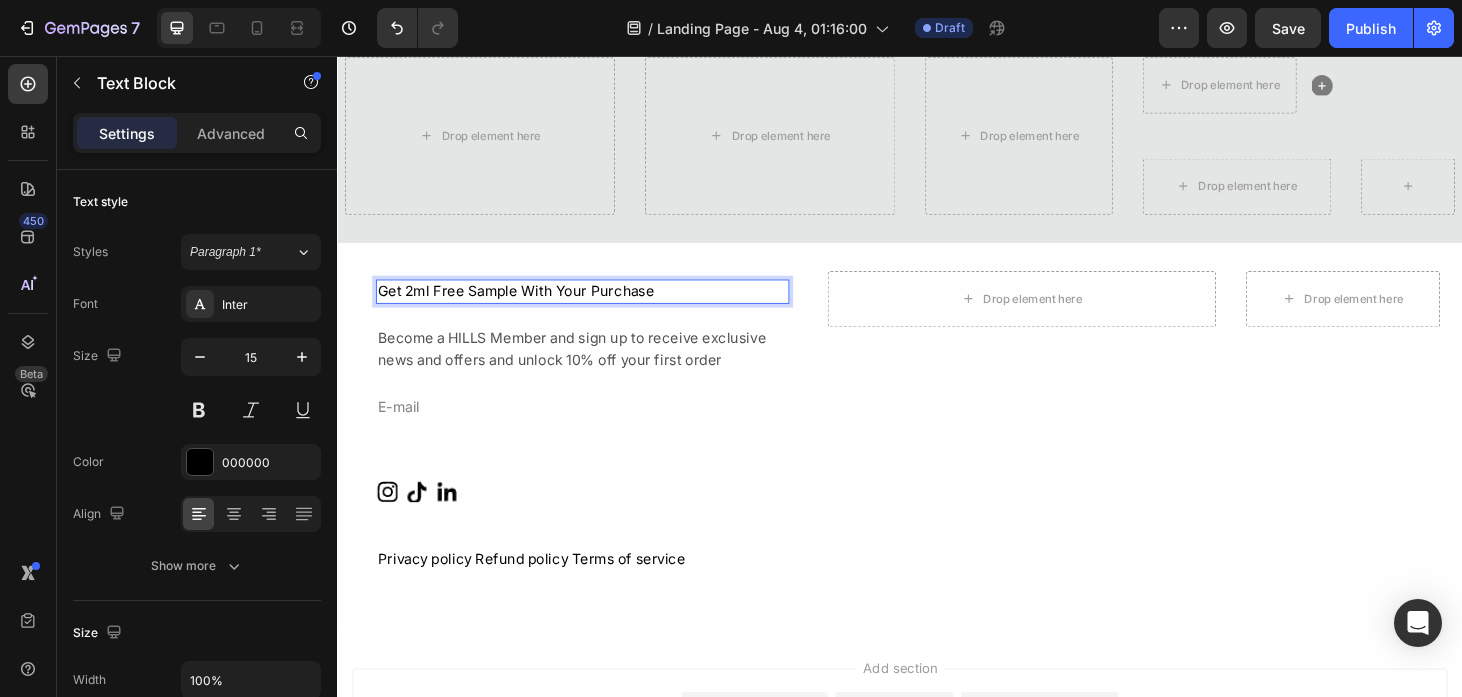 click on "Get 2ml Free Sample With Your Purchase" at bounding box center [598, 307] 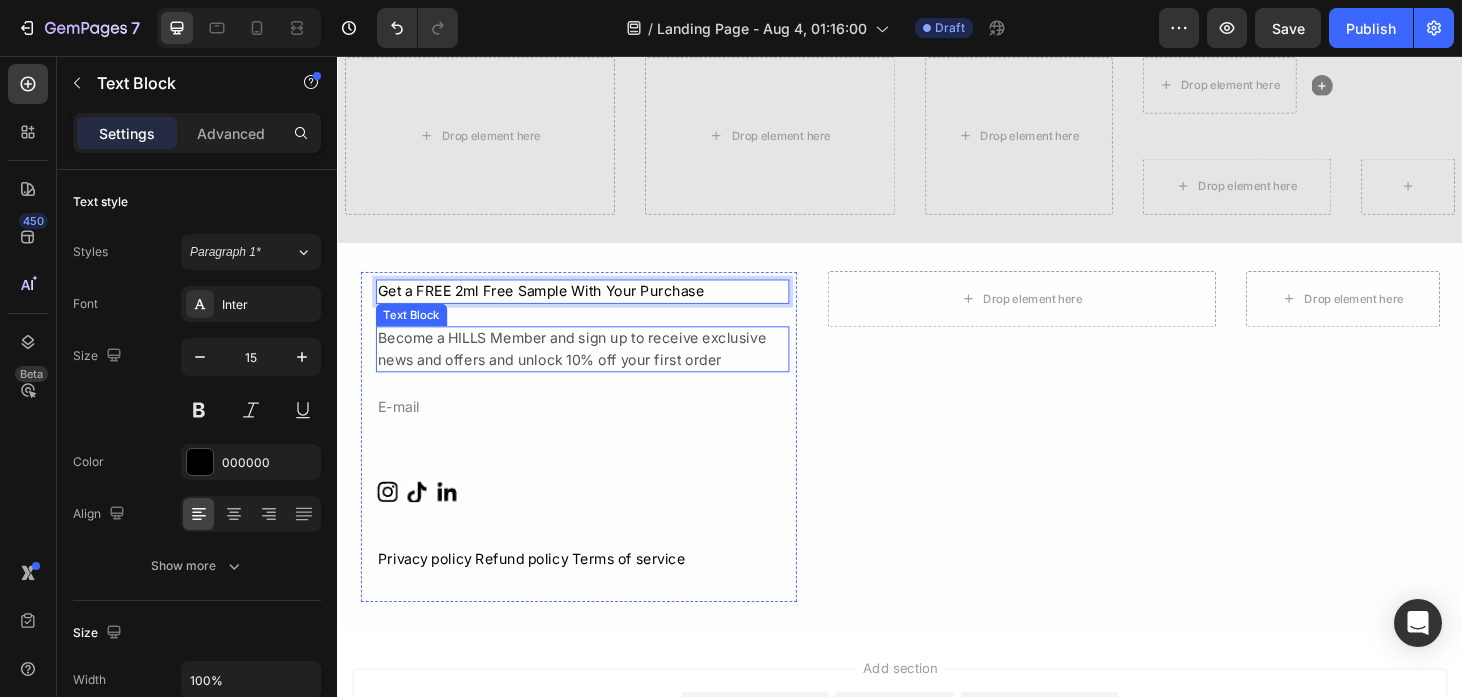 click on "Become a HILLS Member and sign up to receive exclusive news and offers and unlock 10% off your first order" at bounding box center [598, 368] 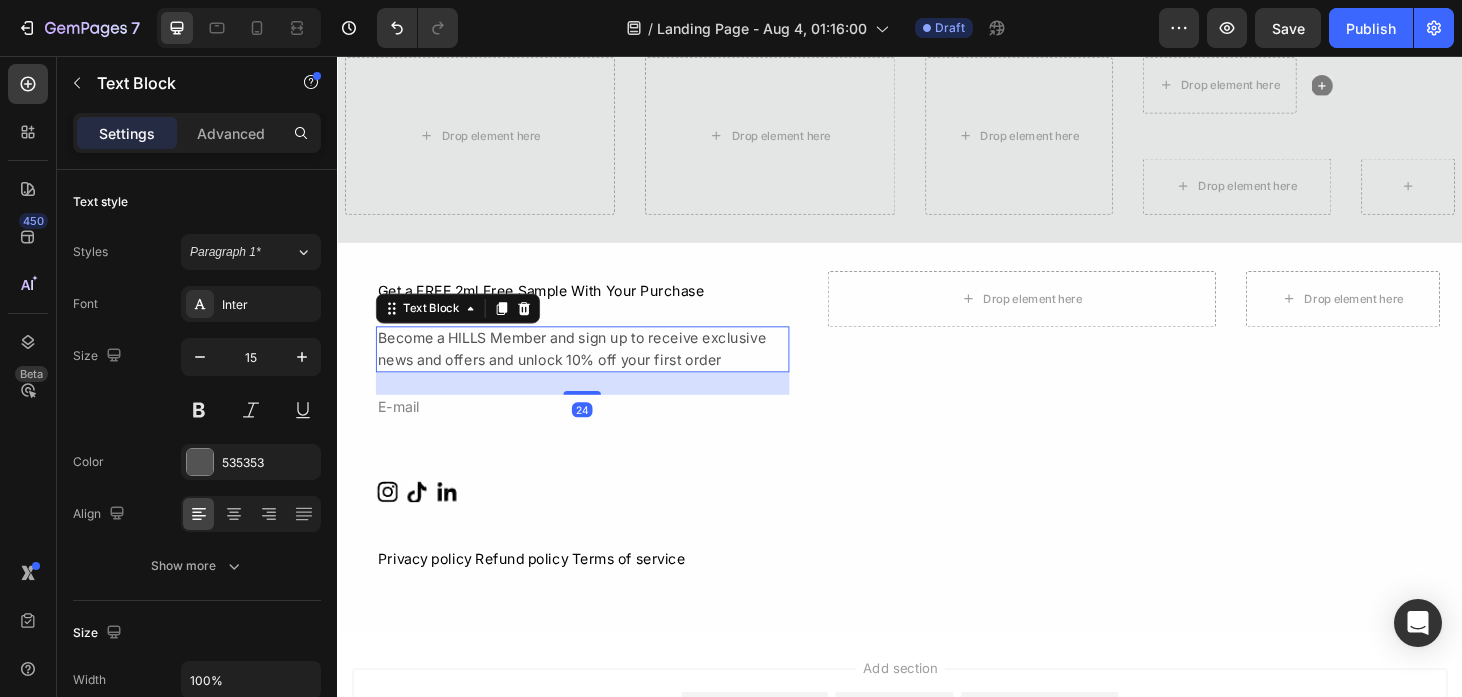 click on "Become a HILLS Member and sign up to receive exclusive news and offers and unlock 10% off your first order" at bounding box center [598, 368] 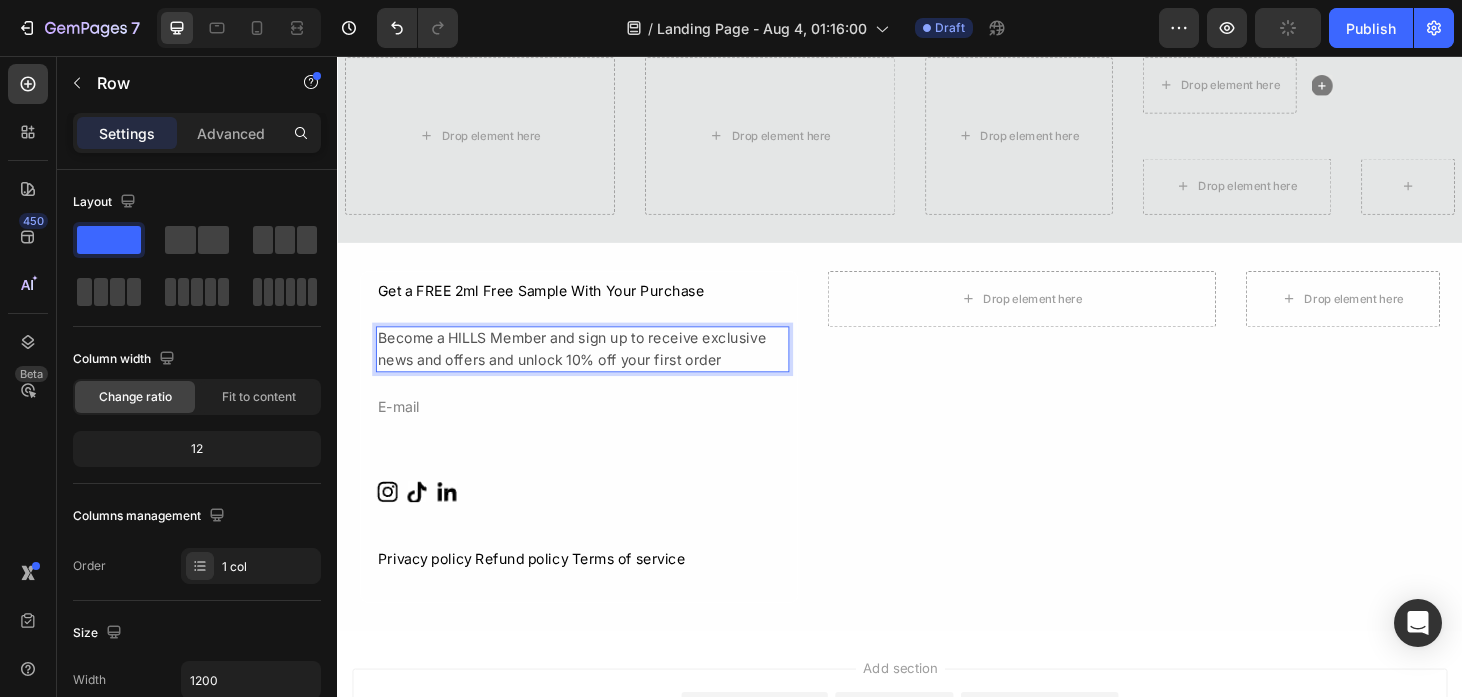 click on "Get a FREE 2ml Free Sample With Your Purchase Text Block Become a HILLS Member and sign up to receive exclusive news and offers and unlock 10% off your first order Text Block   24 E-mail Text Block     Icon     Icon     Icon Icon List Hoz Privacy policy  Refund policy  Terms of service Text Block" at bounding box center (598, 450) 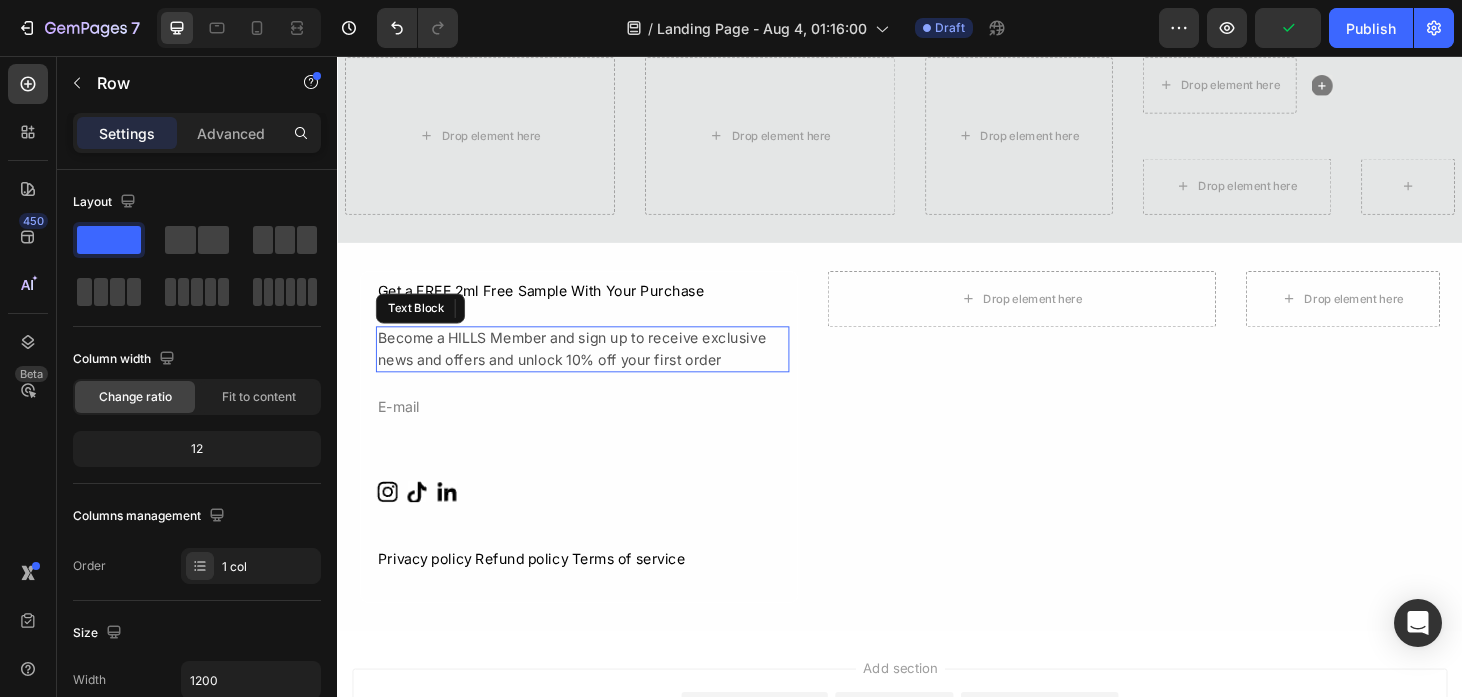 click on "Become a HILLS Member and sign up to receive exclusive news and offers and unlock 10% off your first order" at bounding box center (598, 368) 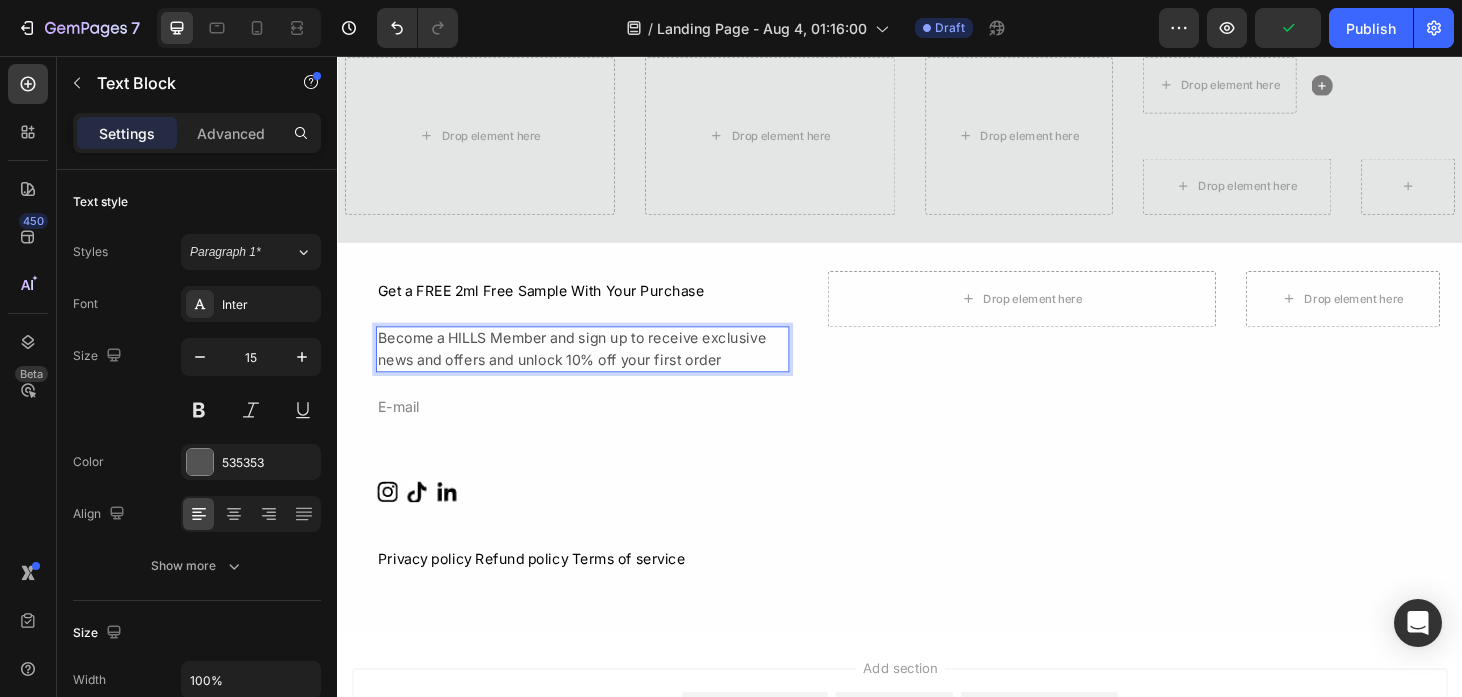 click on "Become a HILLS Member and sign up to receive exclusive news and offers and unlock 10% off your first order" at bounding box center [598, 368] 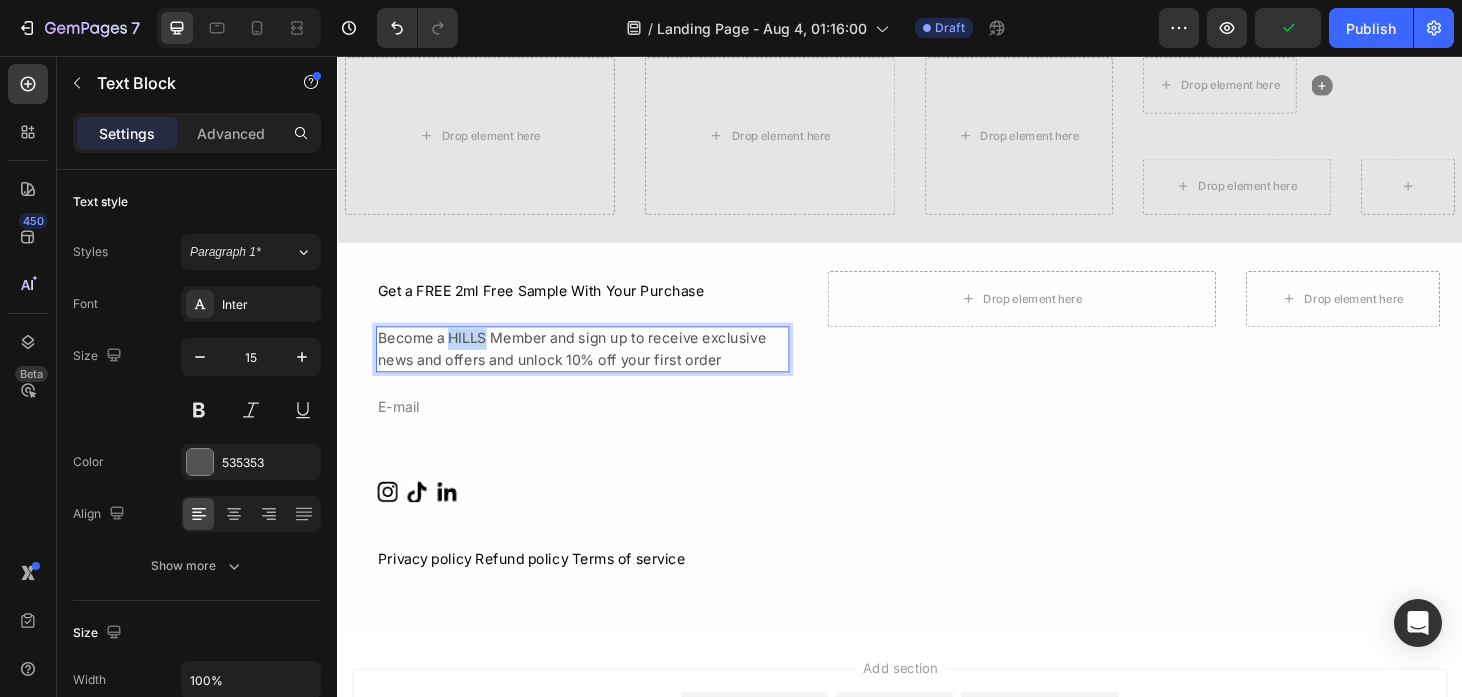 click on "Become a HILLS Member and sign up to receive exclusive news and offers and unlock 10% off your first order" at bounding box center [598, 368] 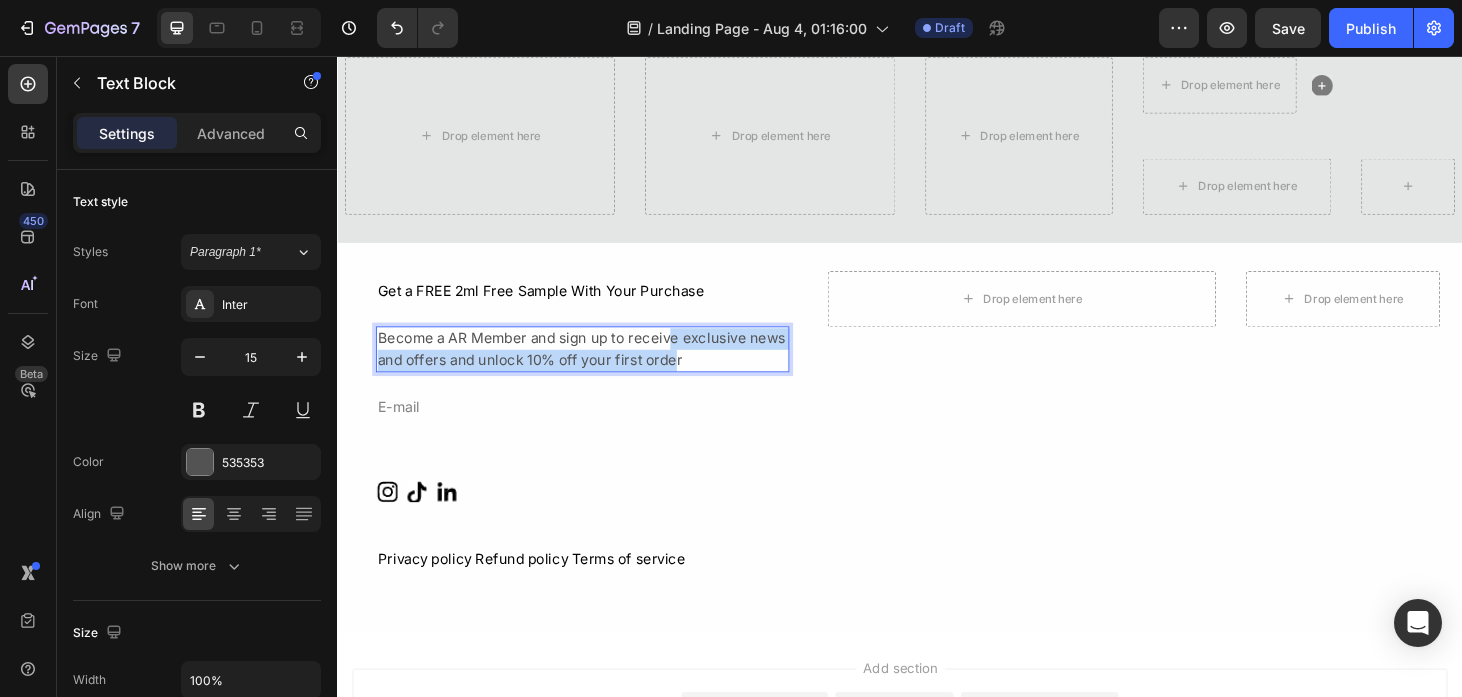 click on "Become a AR Member and sign up to receive exclusive news and offers and unlock 10% off your first order" at bounding box center (598, 368) 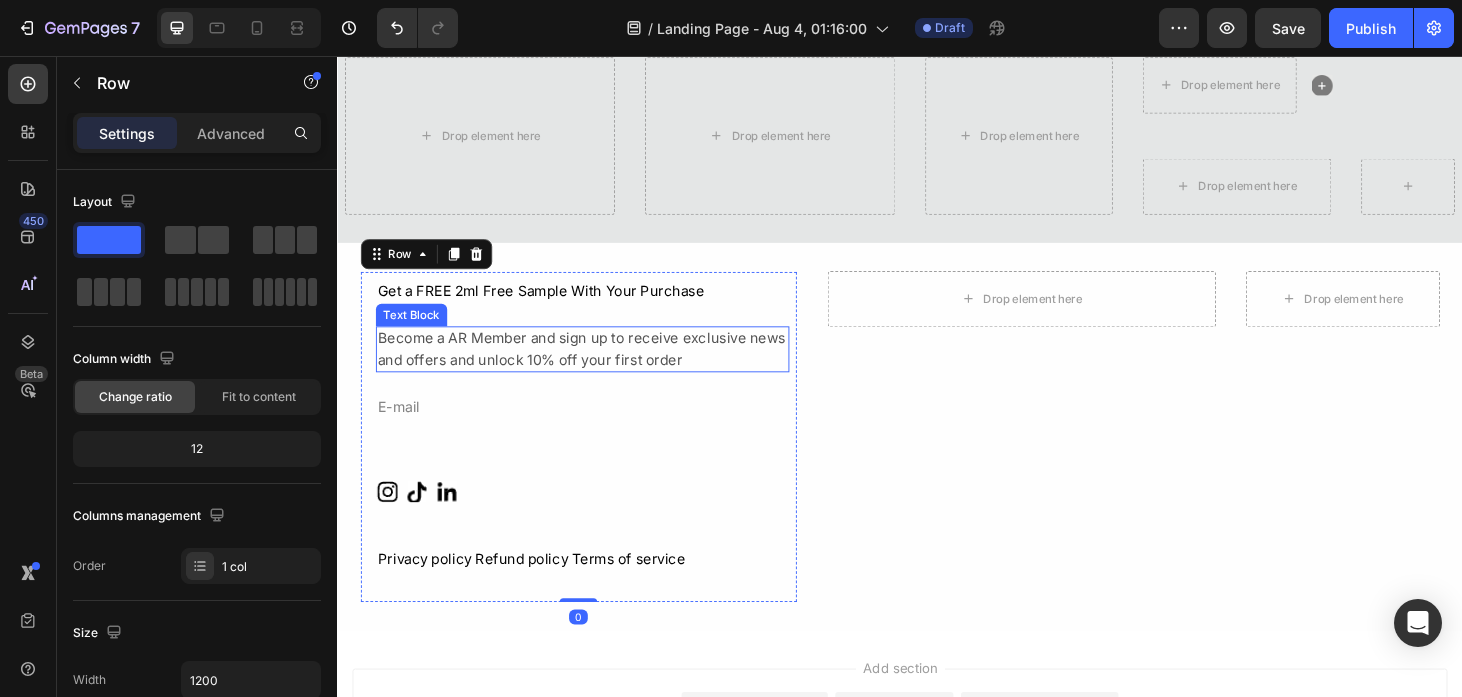 click on "Become a AR Member and sign up to receive exclusive news and offers and unlock 10% off your first order" at bounding box center [598, 368] 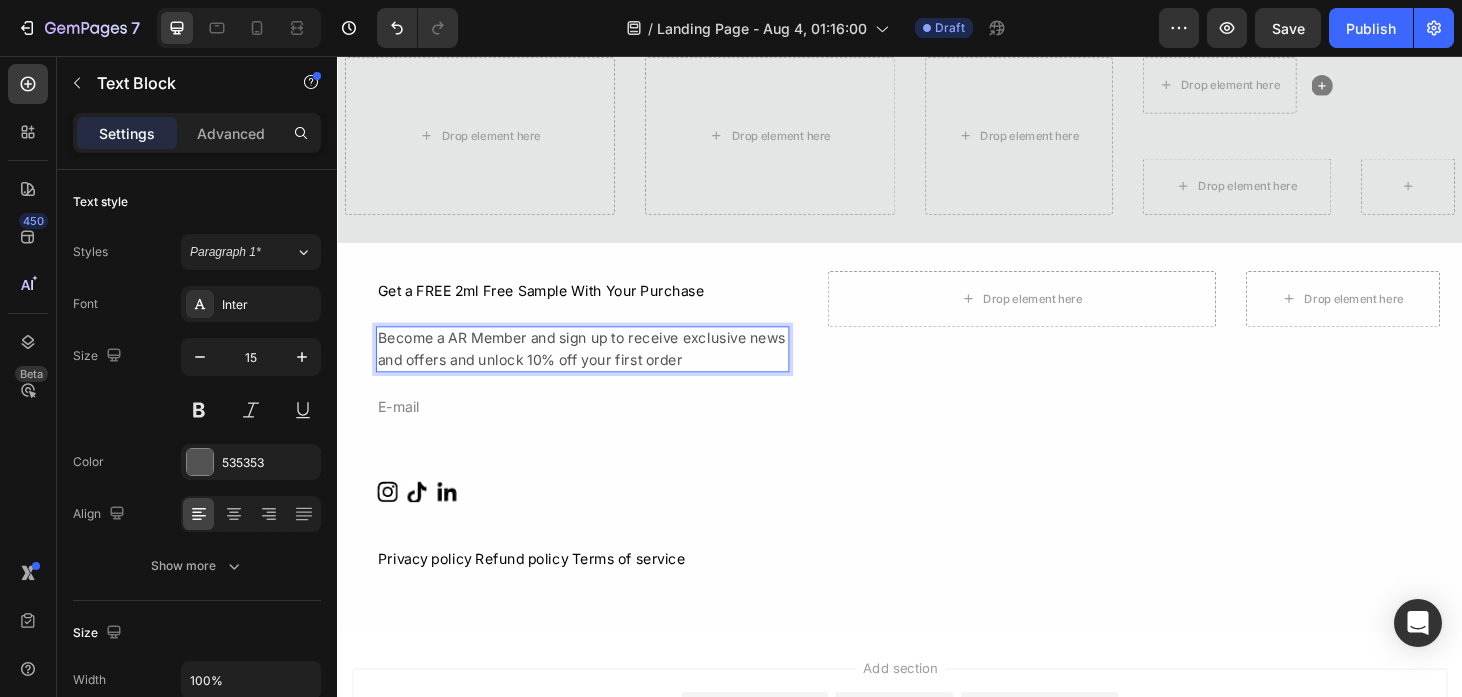 click on "Become a AR Member and sign up to receive exclusive news and offers and unlock 10% off your first order" at bounding box center (598, 368) 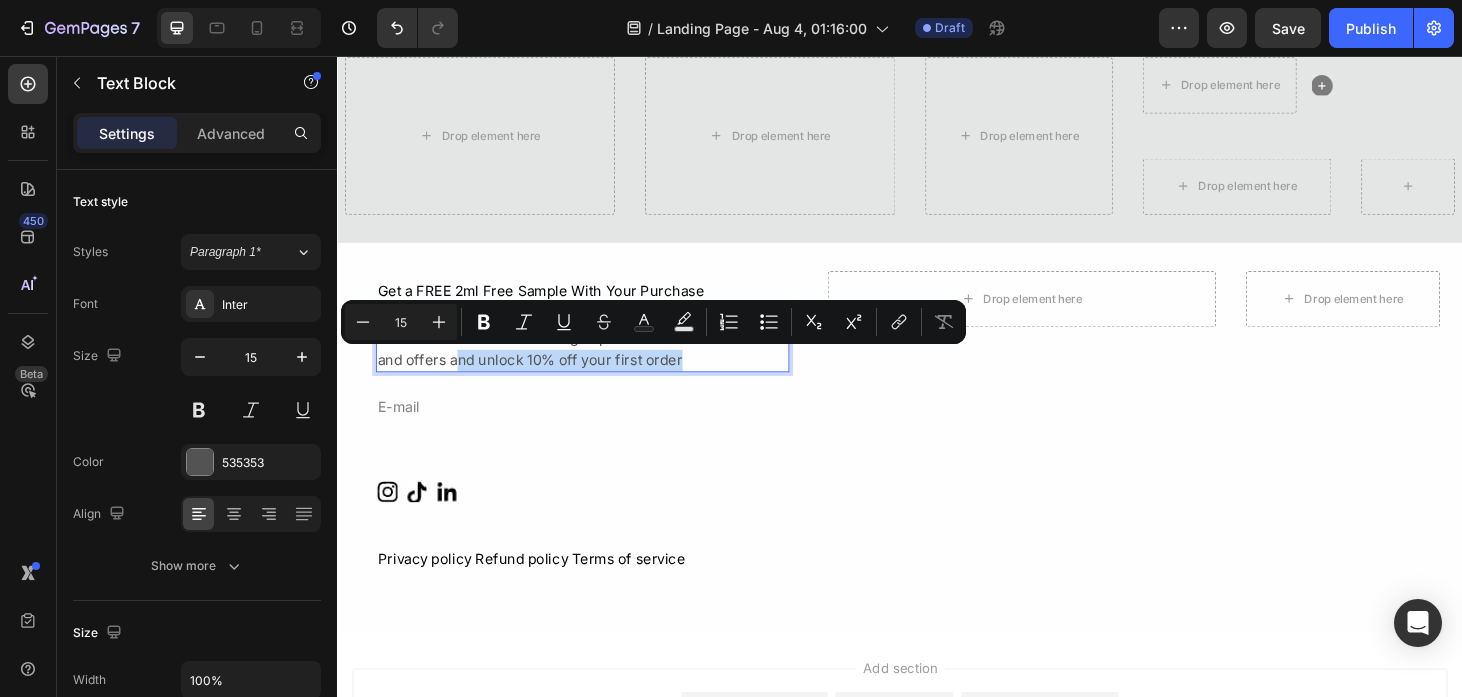 drag, startPoint x: 705, startPoint y: 379, endPoint x: 465, endPoint y: 378, distance: 240.00209 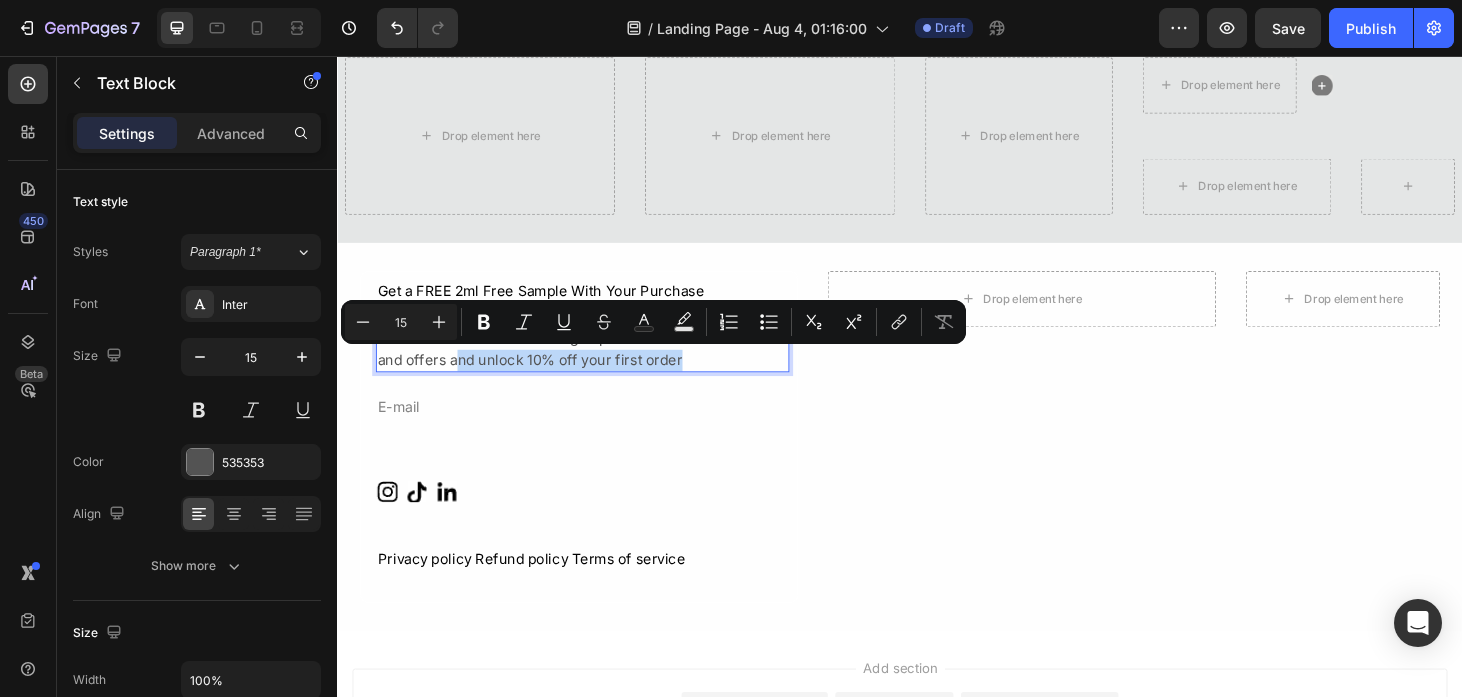 click on "Become a AR Member and sign up to receive exclusive news and offers and unlock 10% off your first order" at bounding box center [598, 368] 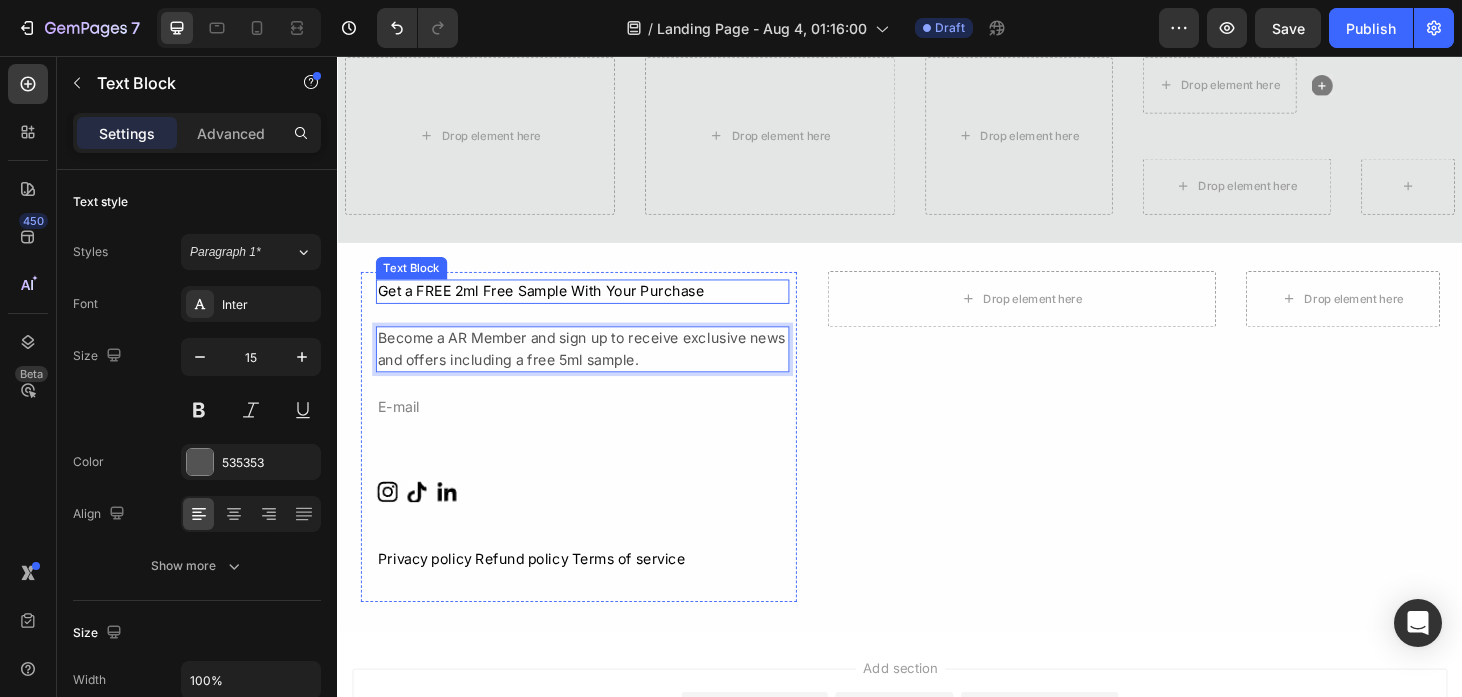 click on "Get a FREE 2ml Free Sample With Your Purchase" at bounding box center (598, 307) 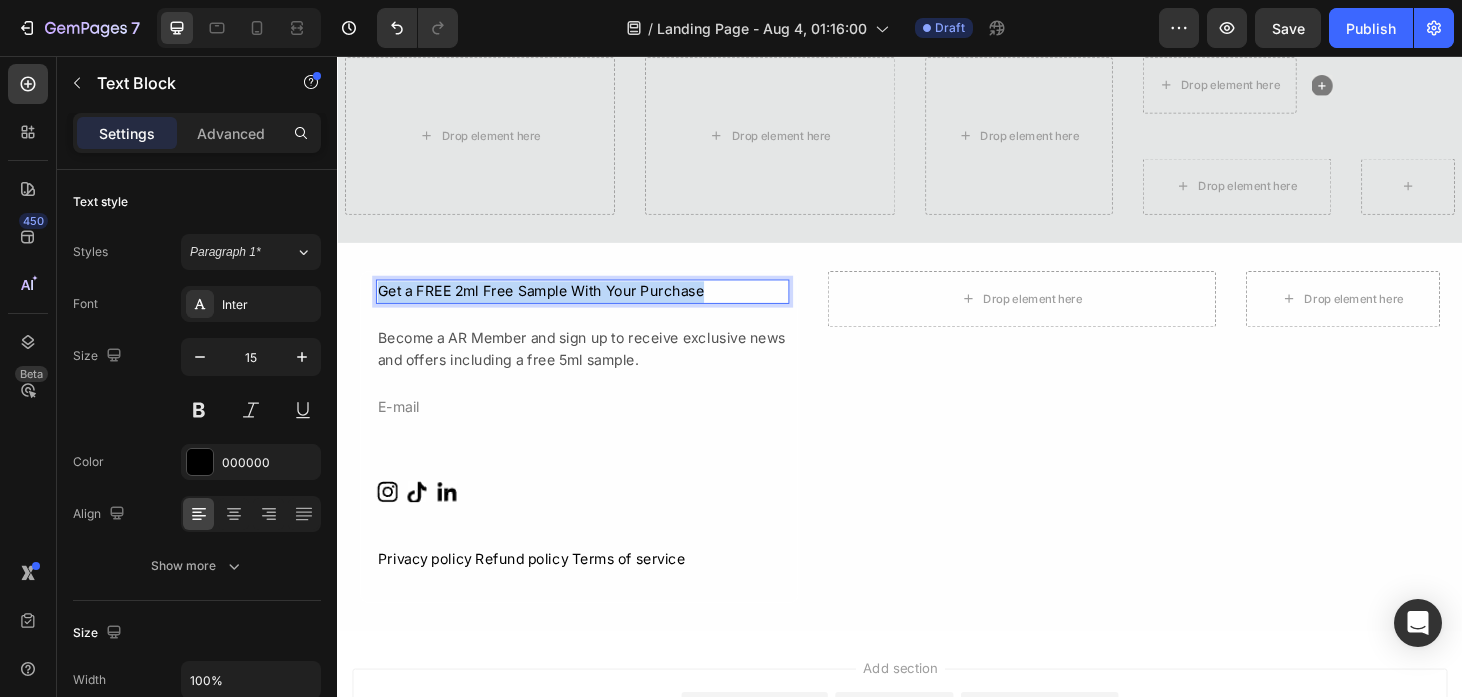 click on "Get a FREE 2ml Free Sample With Your Purchase" at bounding box center [598, 307] 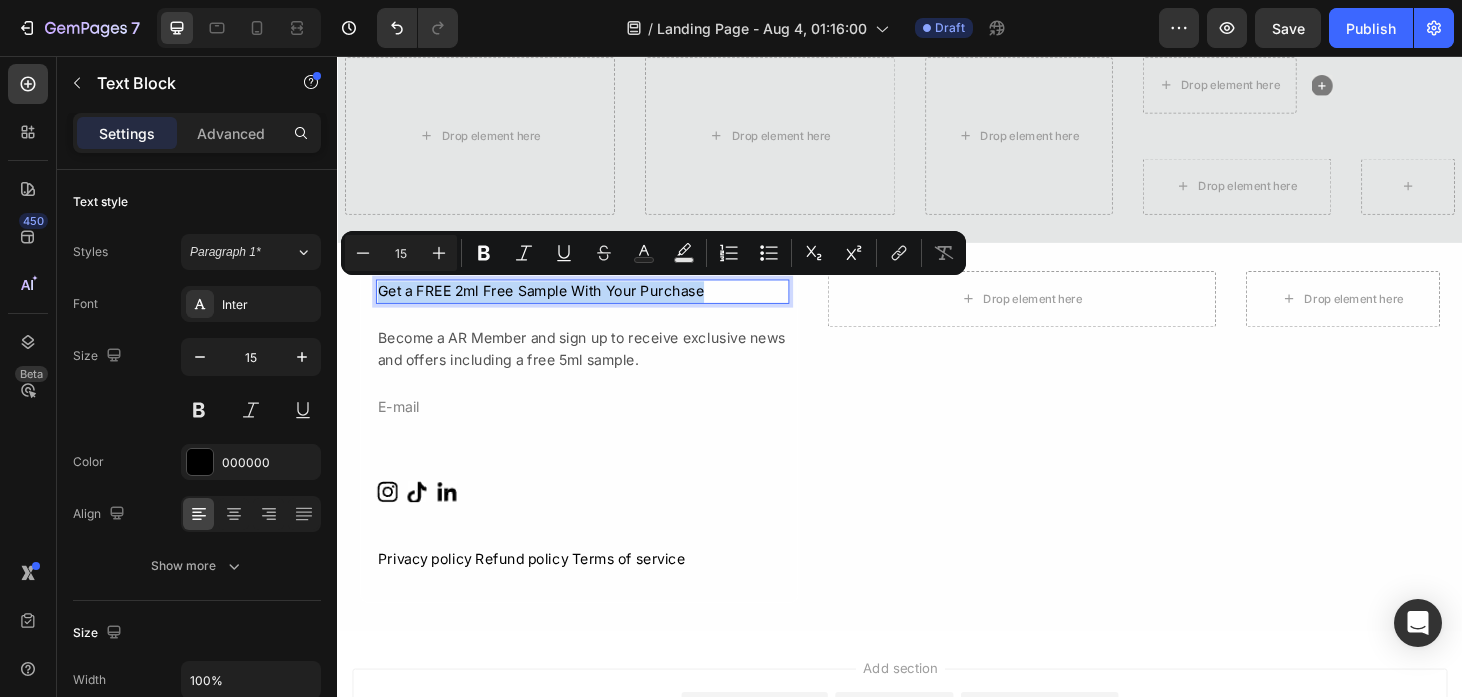 click on "Get a FREE 2ml Free Sample With Your Purchase" at bounding box center [598, 307] 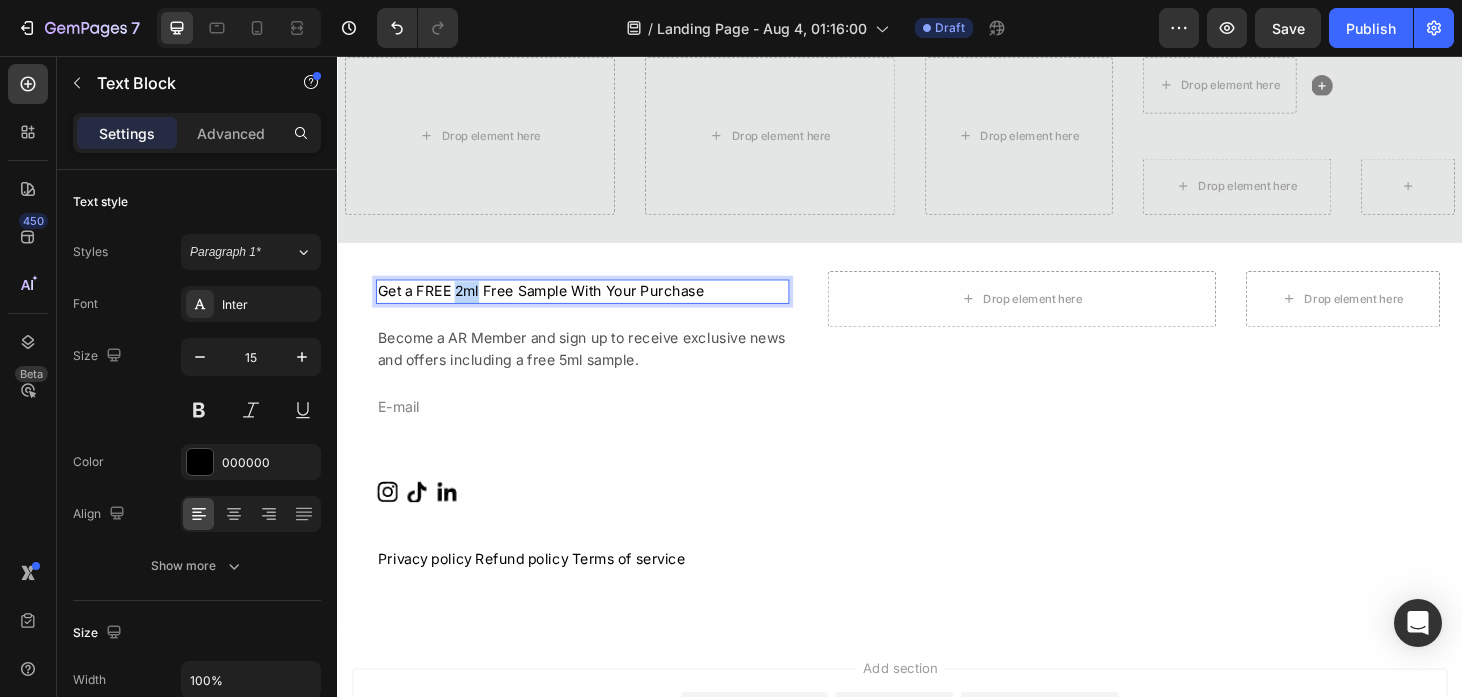 click on "Get a FREE 2ml Free Sample With Your Purchase" at bounding box center [598, 307] 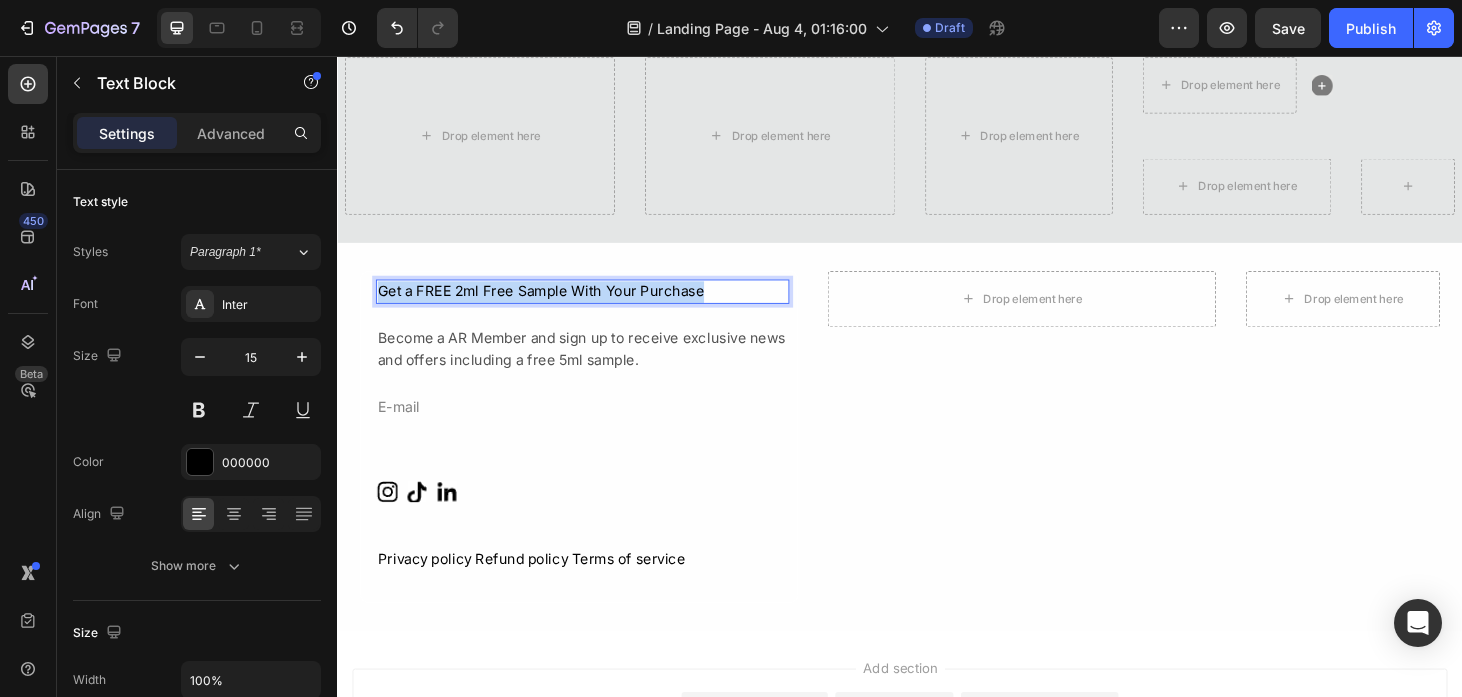 click on "Get a FREE 2ml Free Sample With Your Purchase" at bounding box center (598, 307) 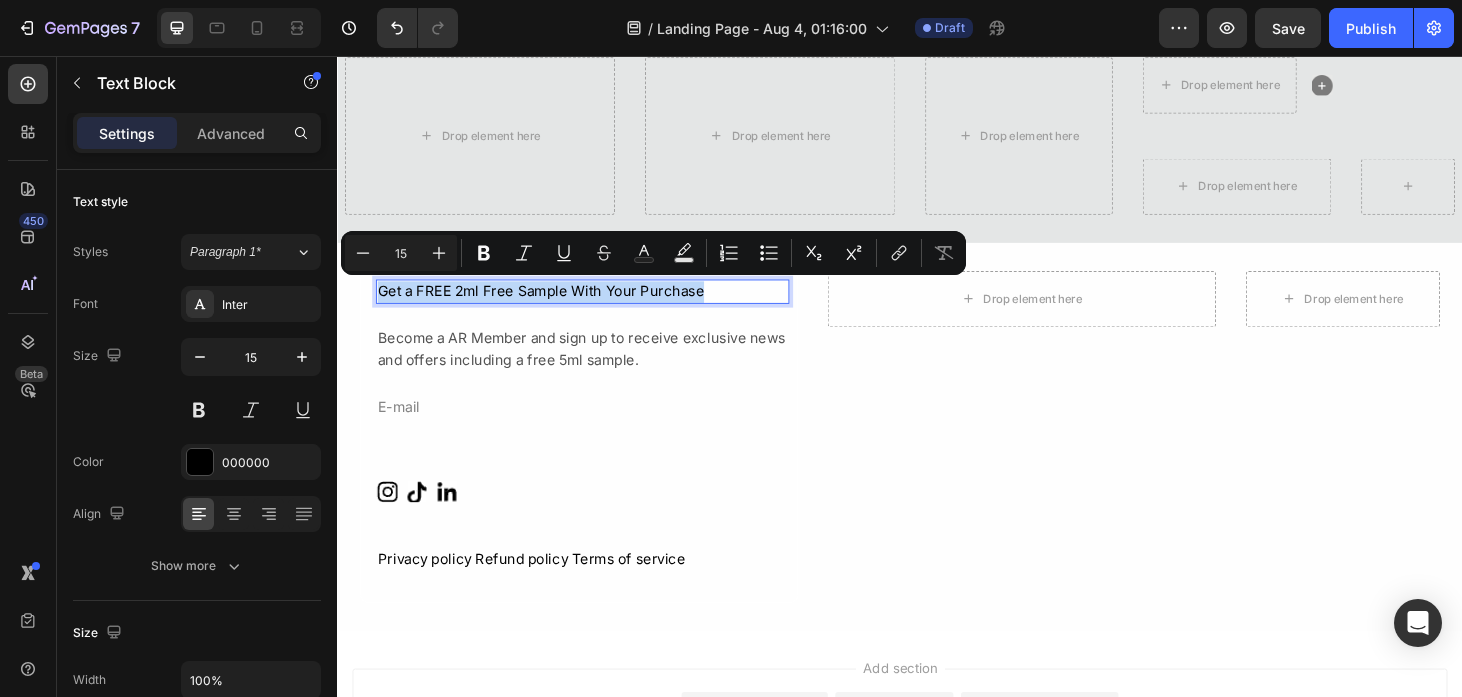click on "Get a FREE 2ml Free Sample With Your Purchase" at bounding box center [598, 307] 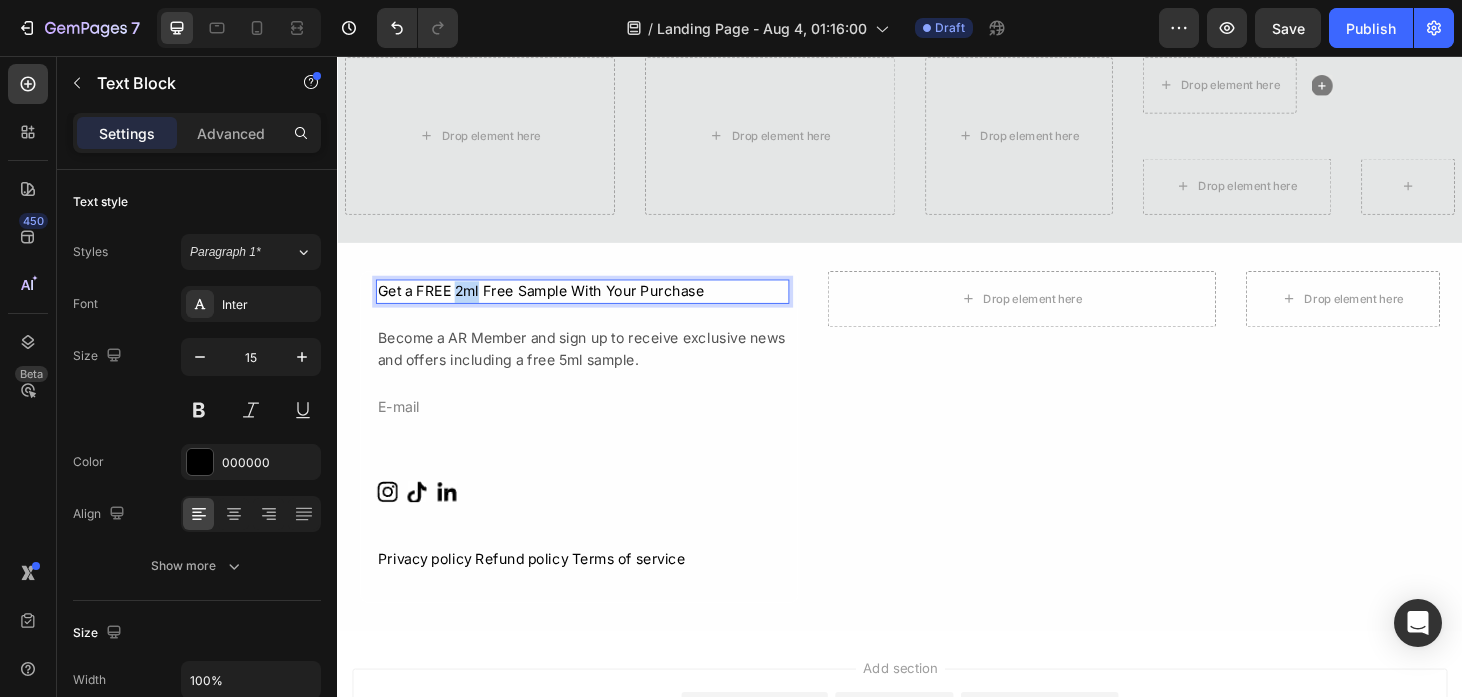 click on "Get a FREE 2ml Free Sample With Your Purchase" at bounding box center [598, 307] 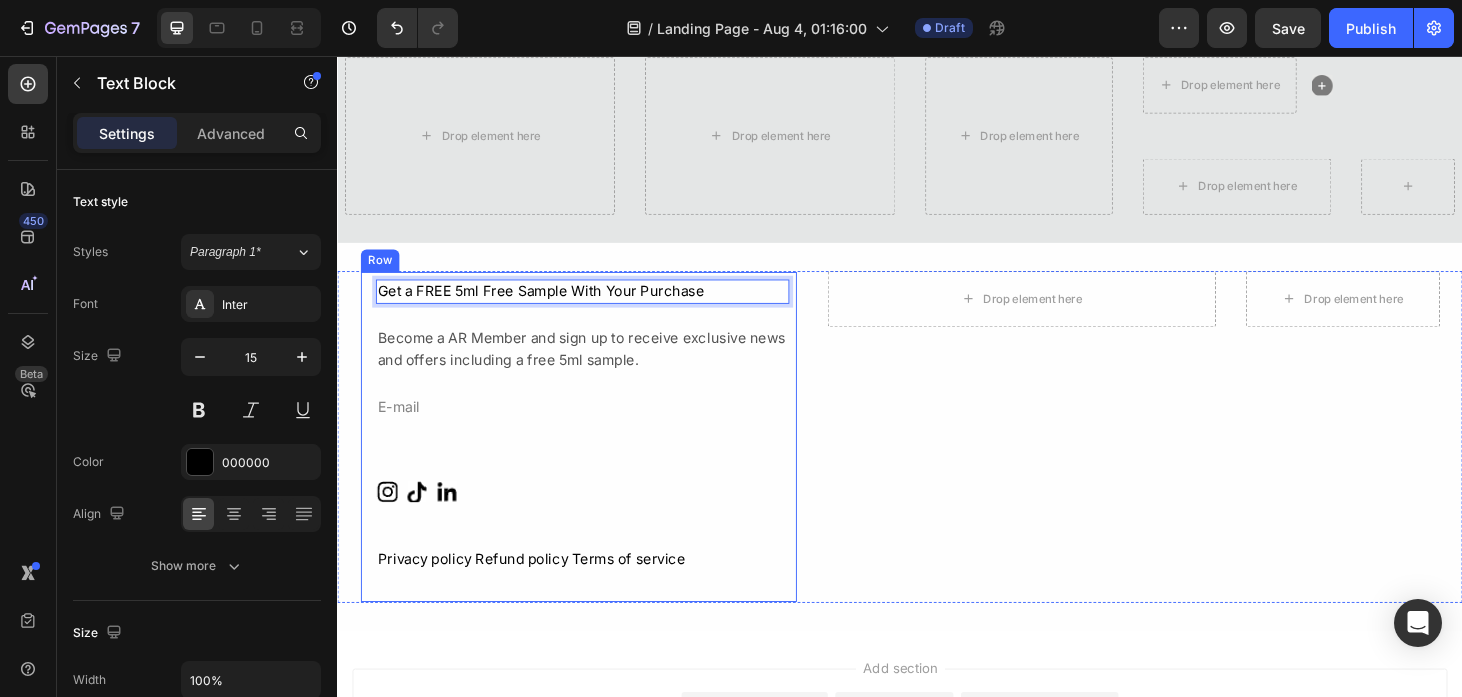 click on "Get a FREE 5ml Free Sample With Your Purchase Text Block   24 Become a AR Member and sign up to receive exclusive news and offers including a free 5ml sample. Text Block E-mail Text Block     Icon     Icon     Icon Icon List Hoz Privacy policy  Refund policy  Terms of service Text Block" at bounding box center [598, 450] 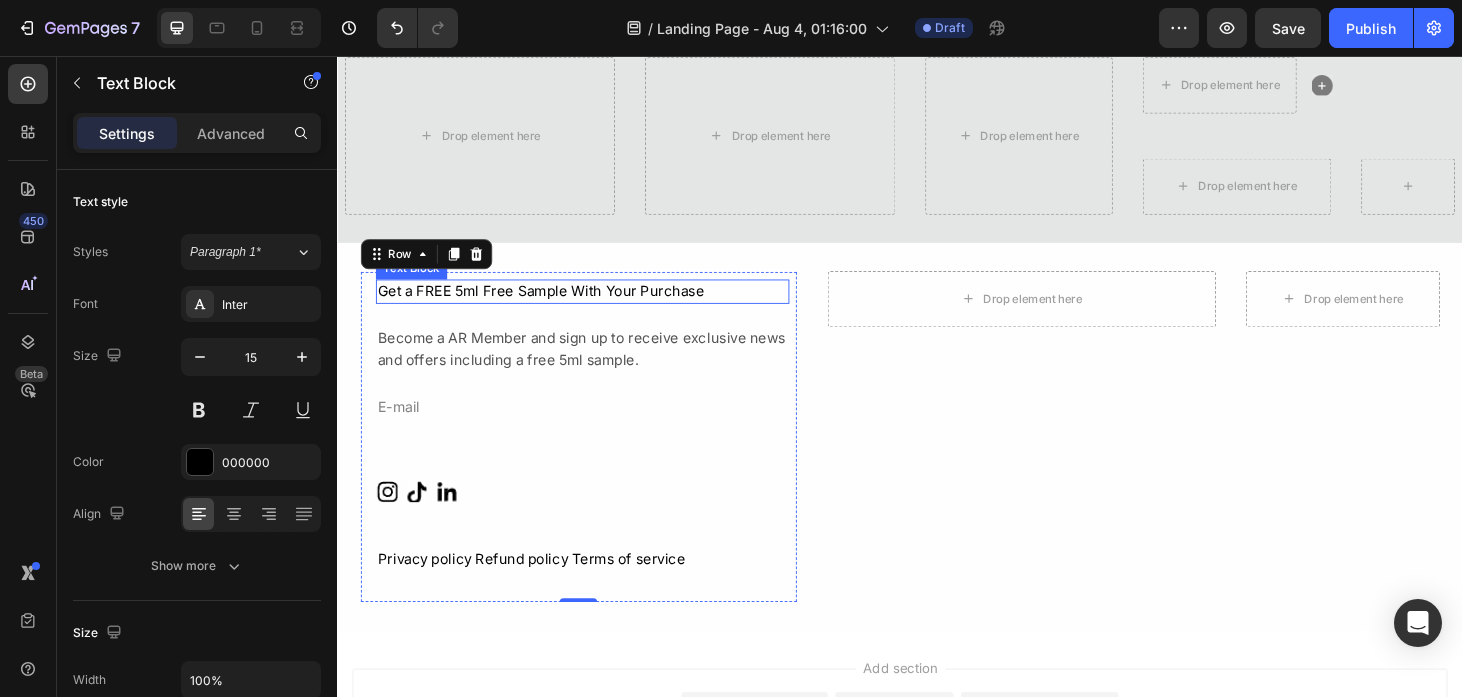 click on "Get a FREE 5ml Free Sample With Your Purchase" at bounding box center [598, 307] 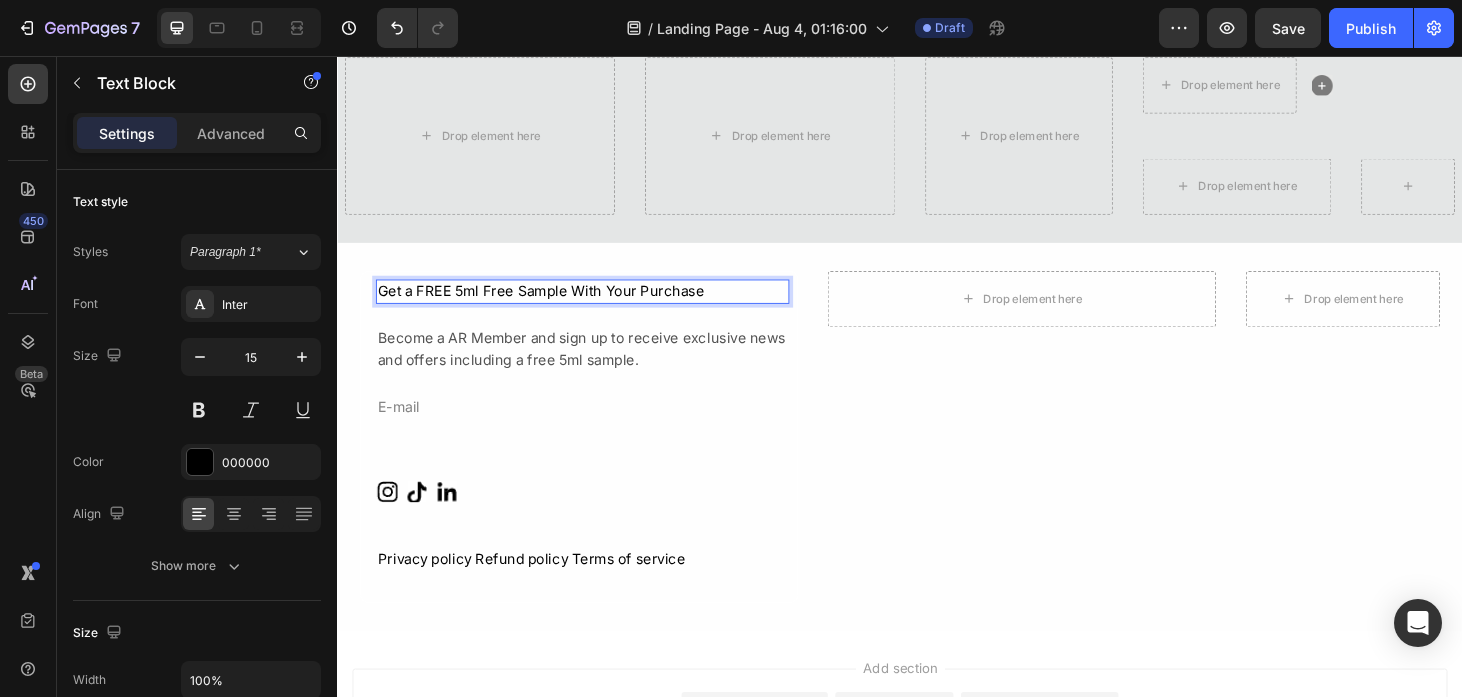 click on "Get a FREE 5ml Free Sample With Your Purchase" at bounding box center (598, 307) 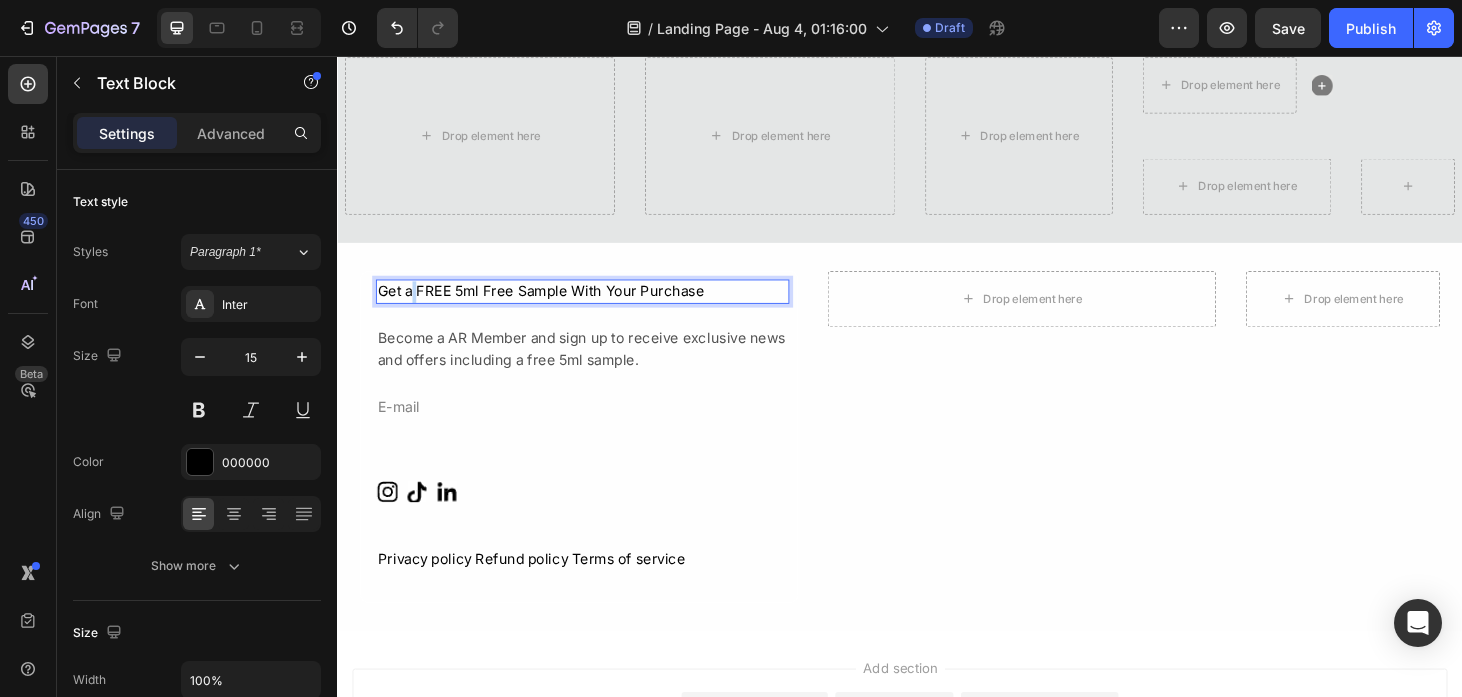 click on "Get a FREE 5ml Free Sample With Your Purchase" at bounding box center (598, 307) 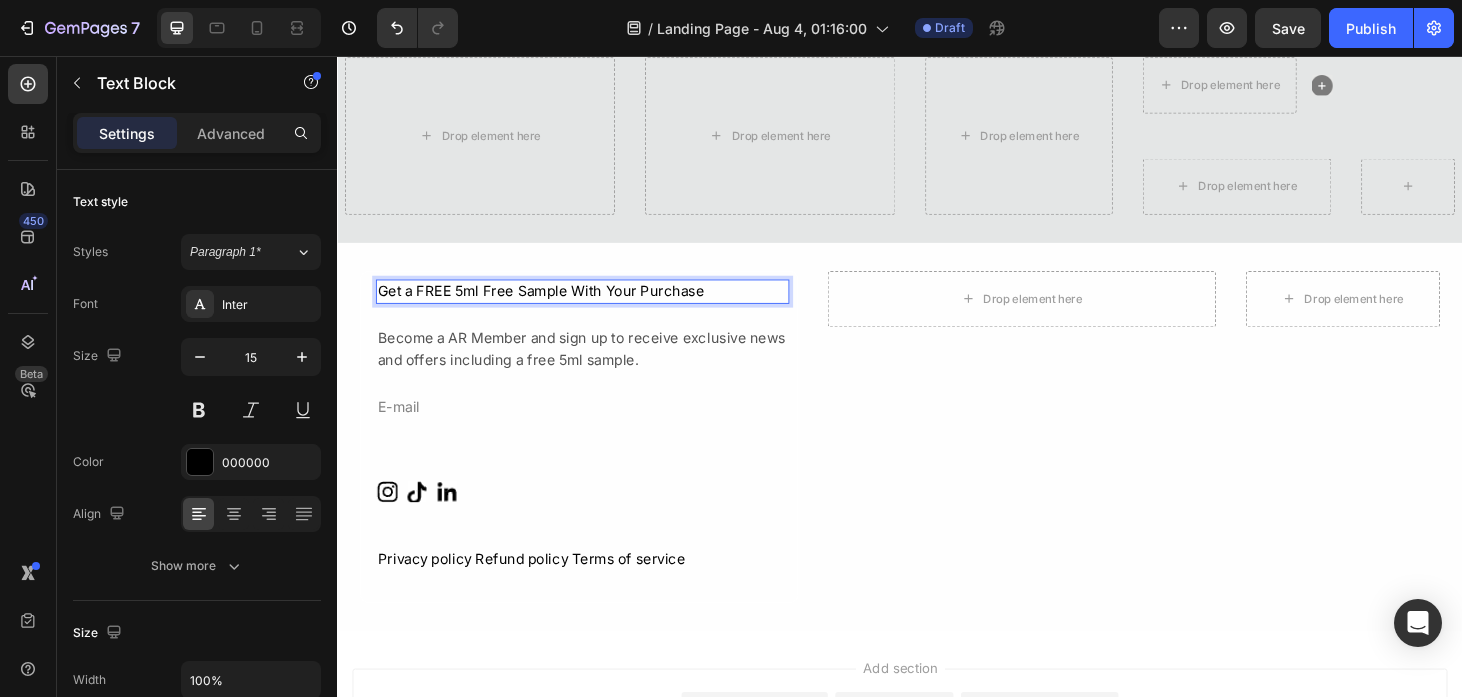click on "Get a FREE 5ml Free Sample With Your Purchase" at bounding box center (598, 307) 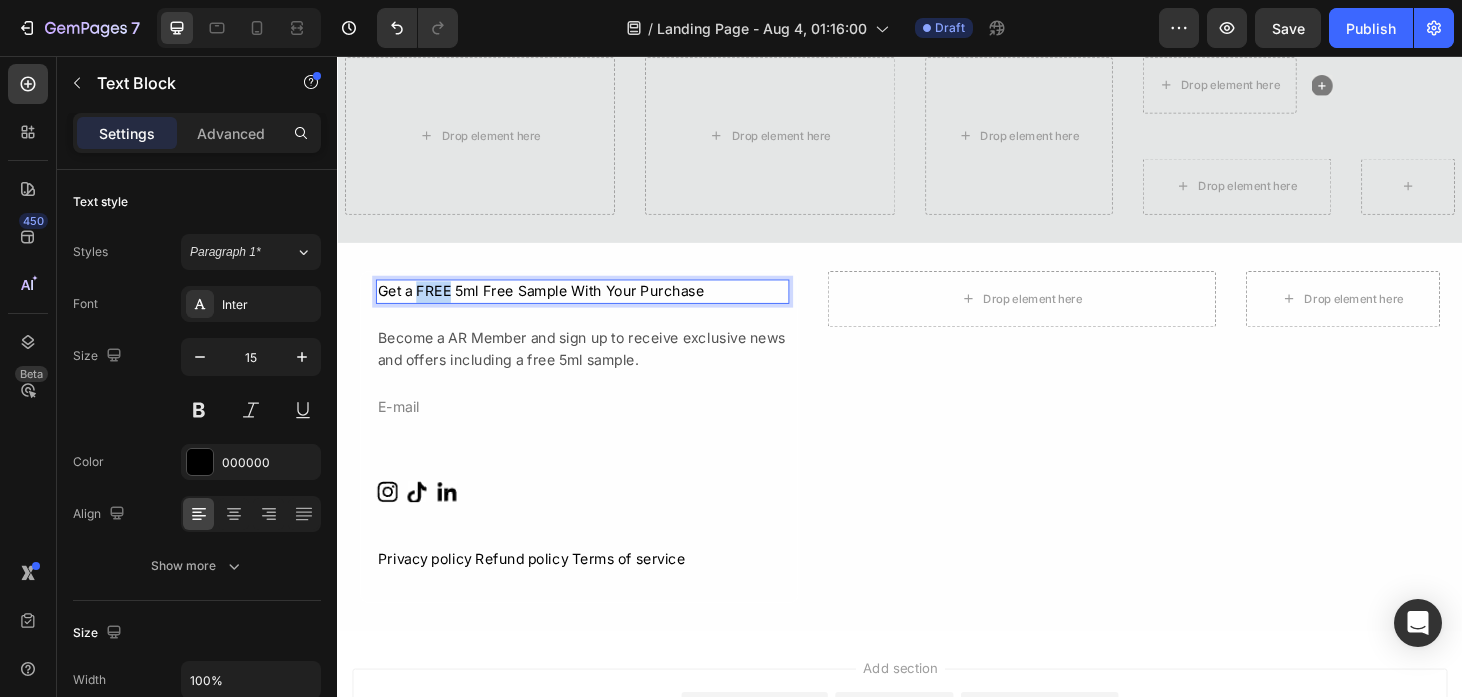click on "Get a FREE 5ml Free Sample With Your Purchase" at bounding box center (598, 307) 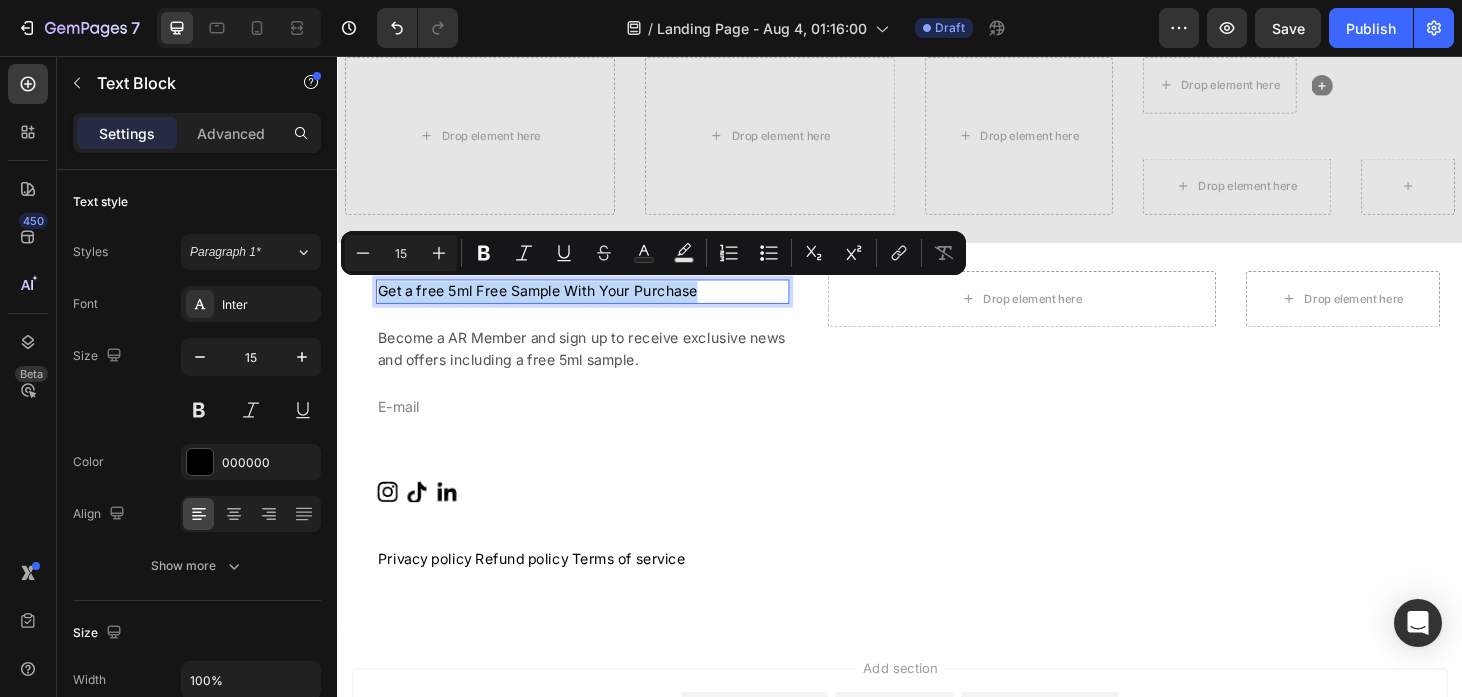 drag, startPoint x: 716, startPoint y: 299, endPoint x: 386, endPoint y: 312, distance: 330.25595 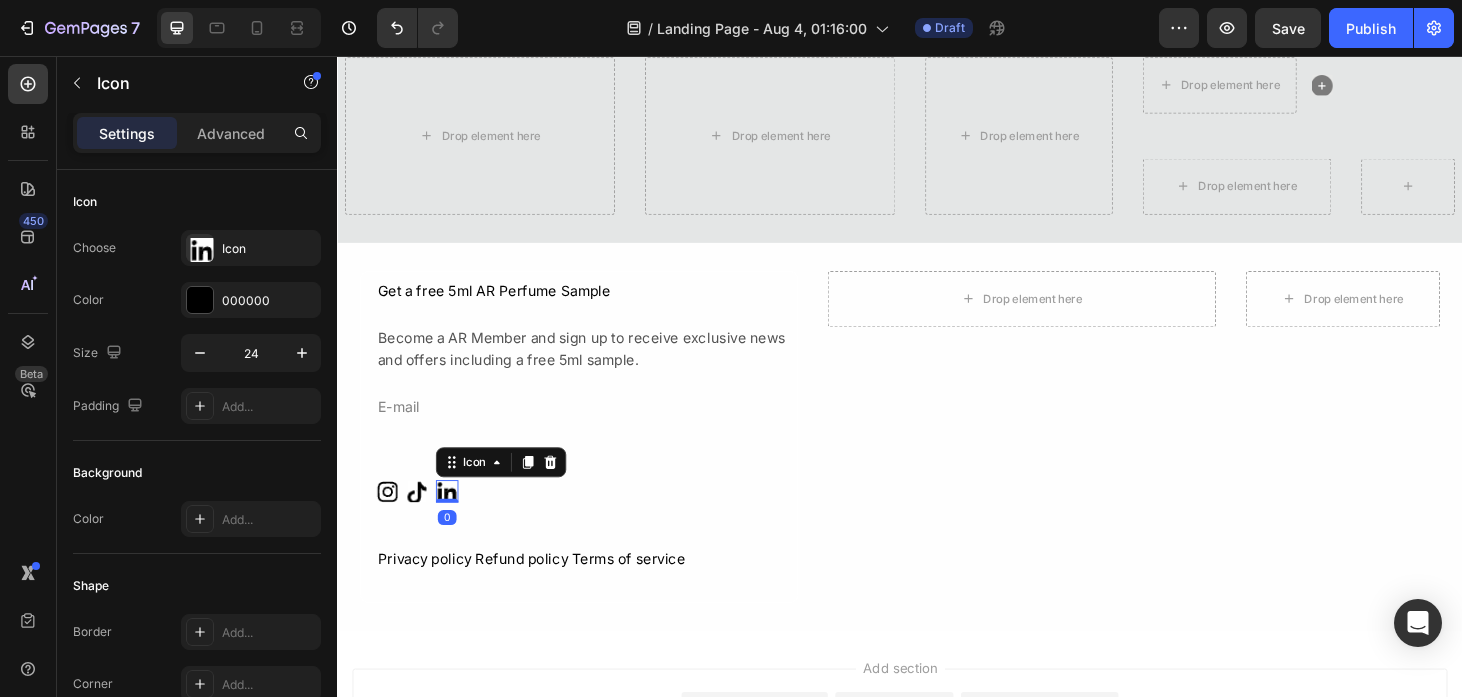 click 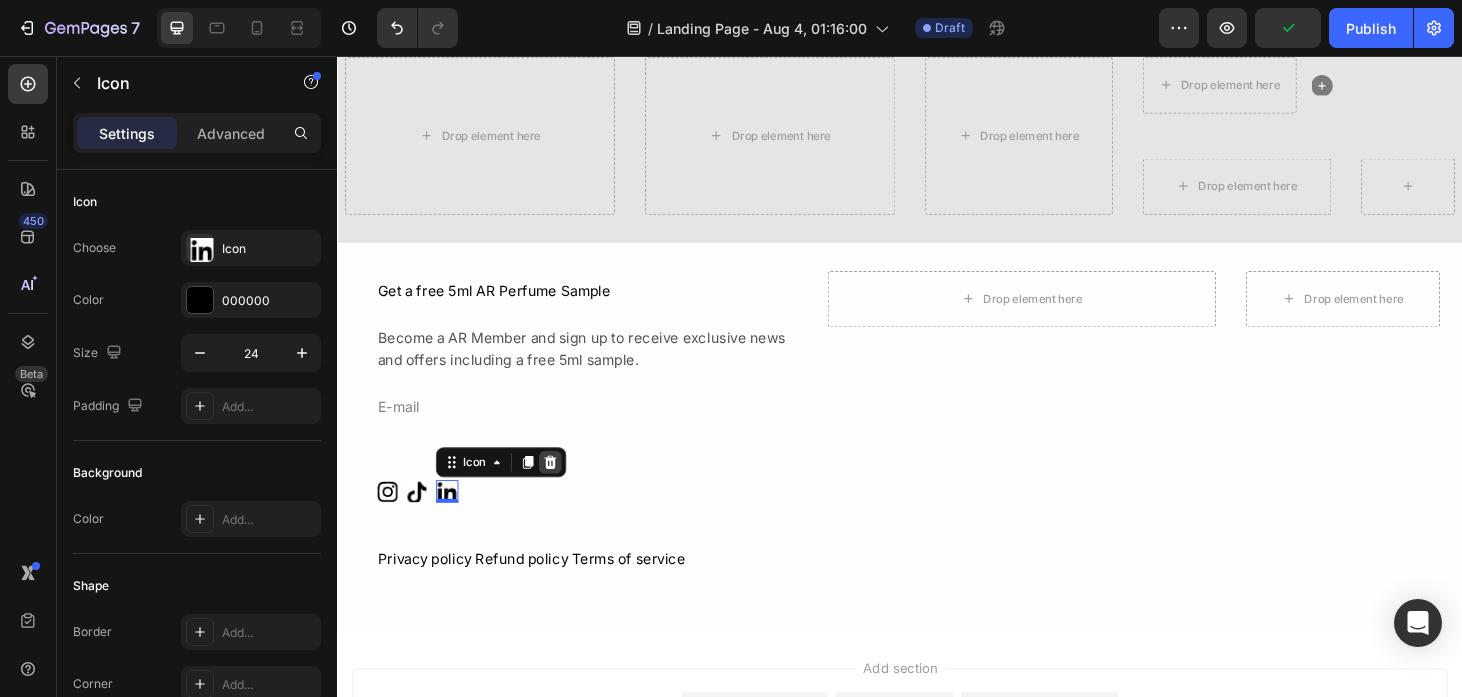 click 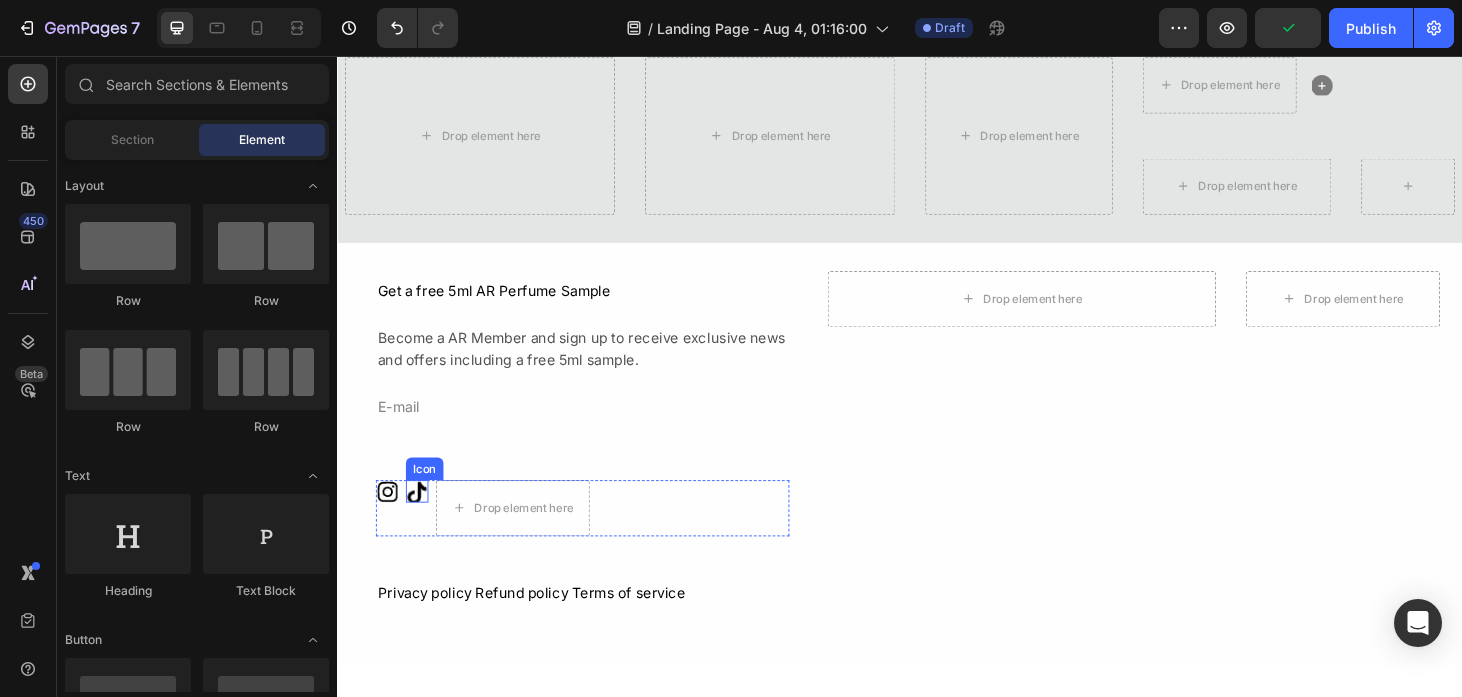click 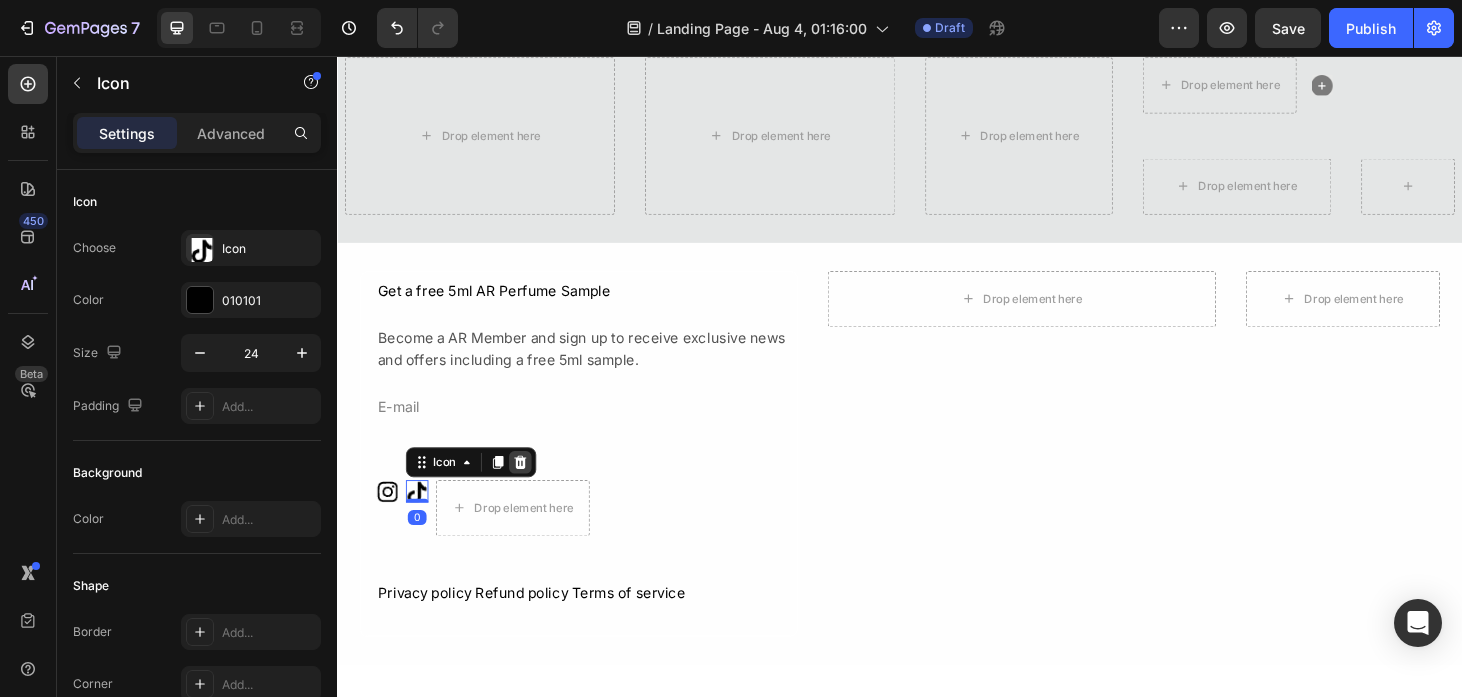 click 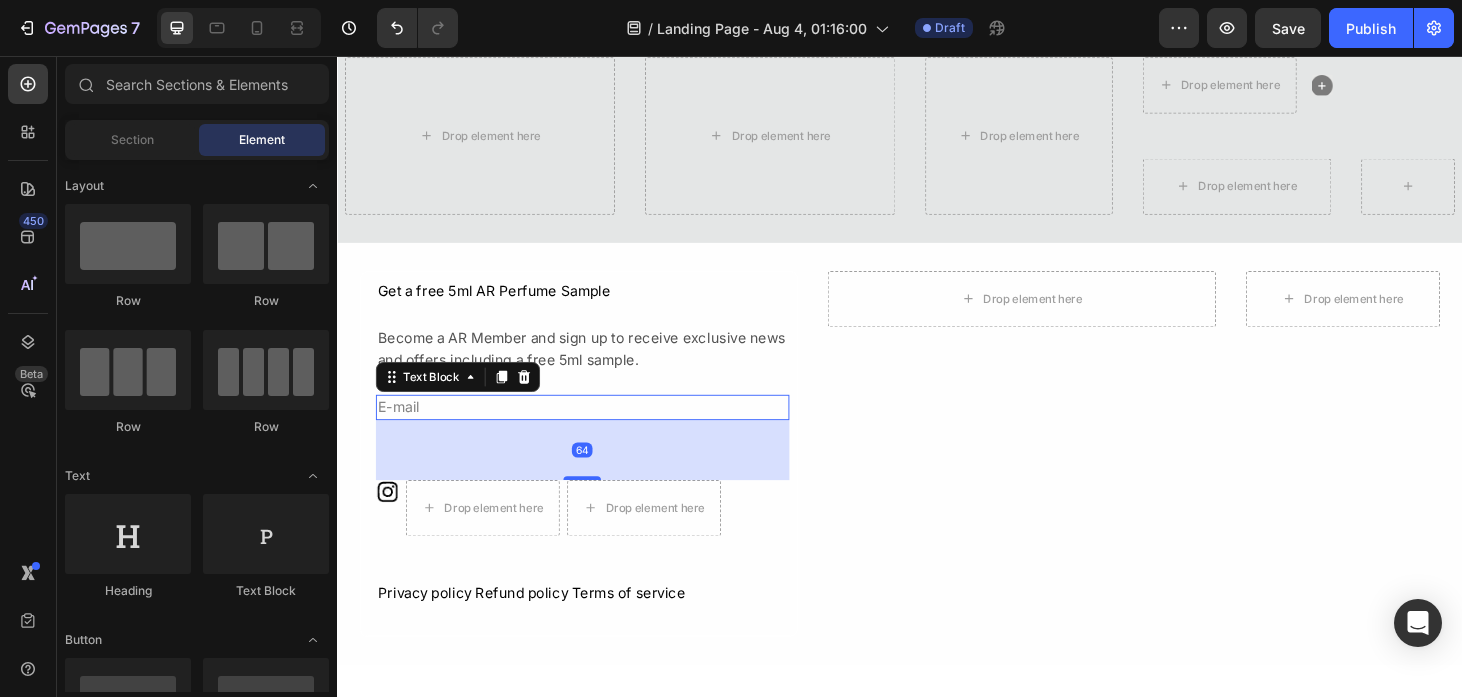 click on "E-mail" at bounding box center (598, 430) 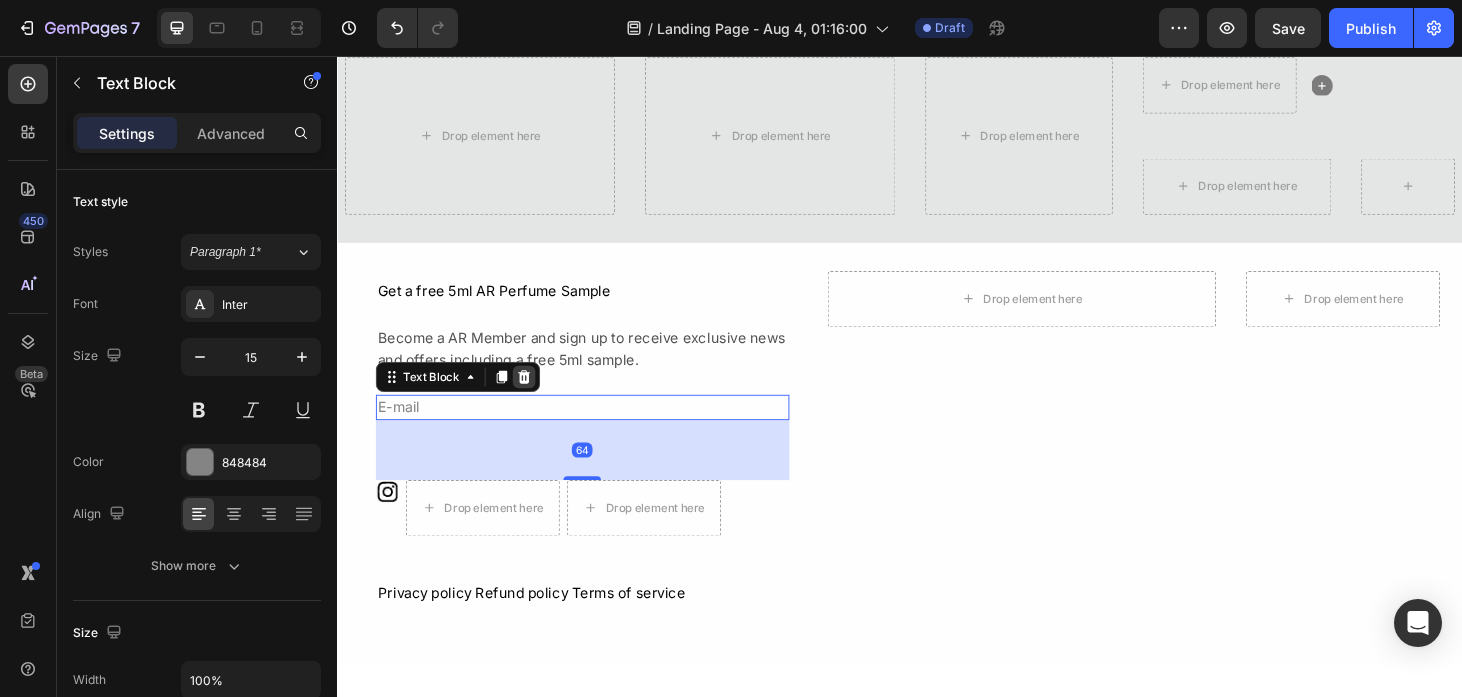 click 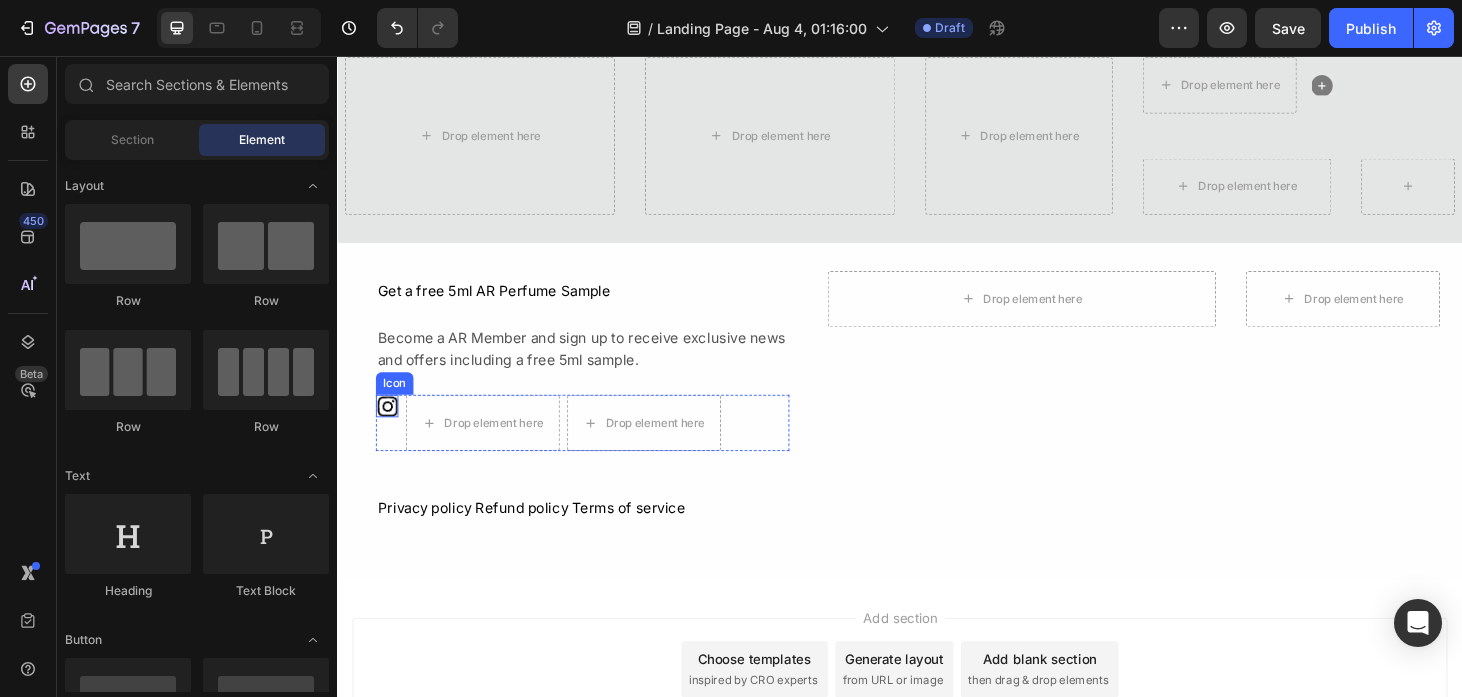 click 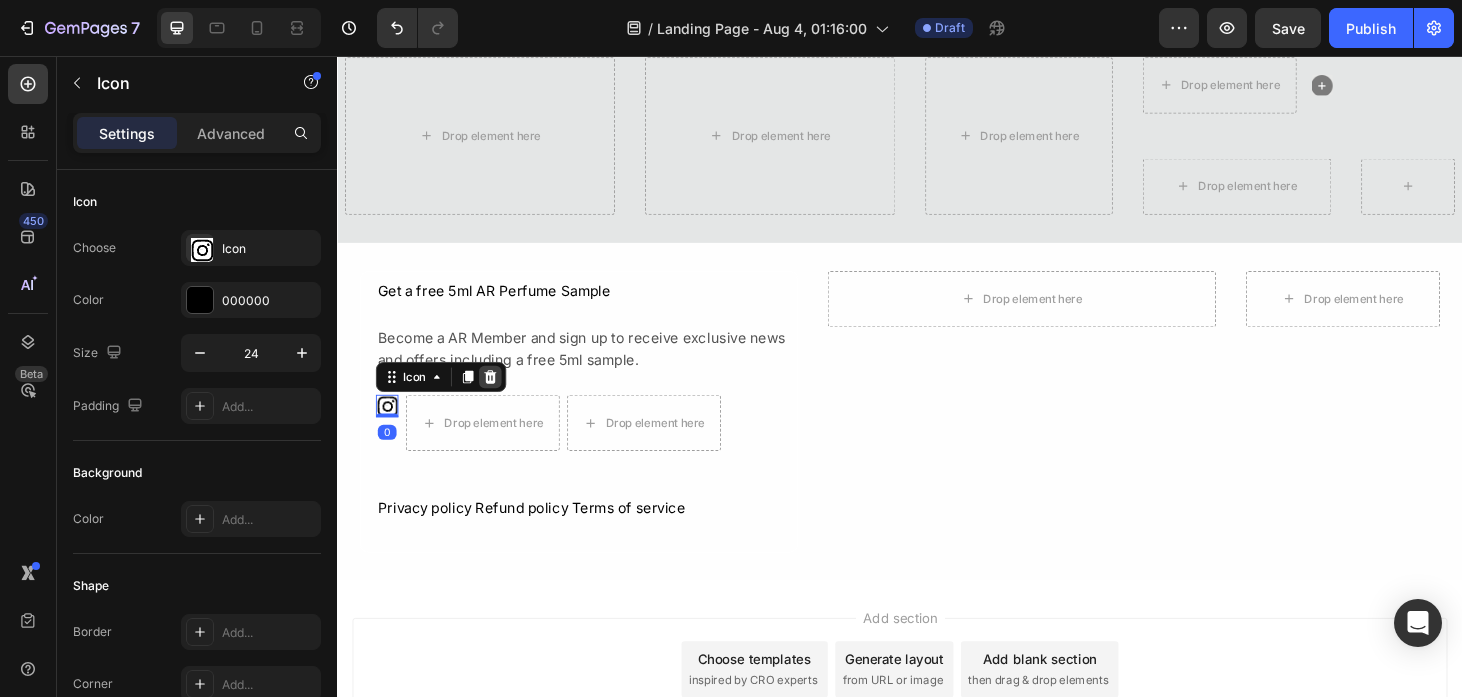 click 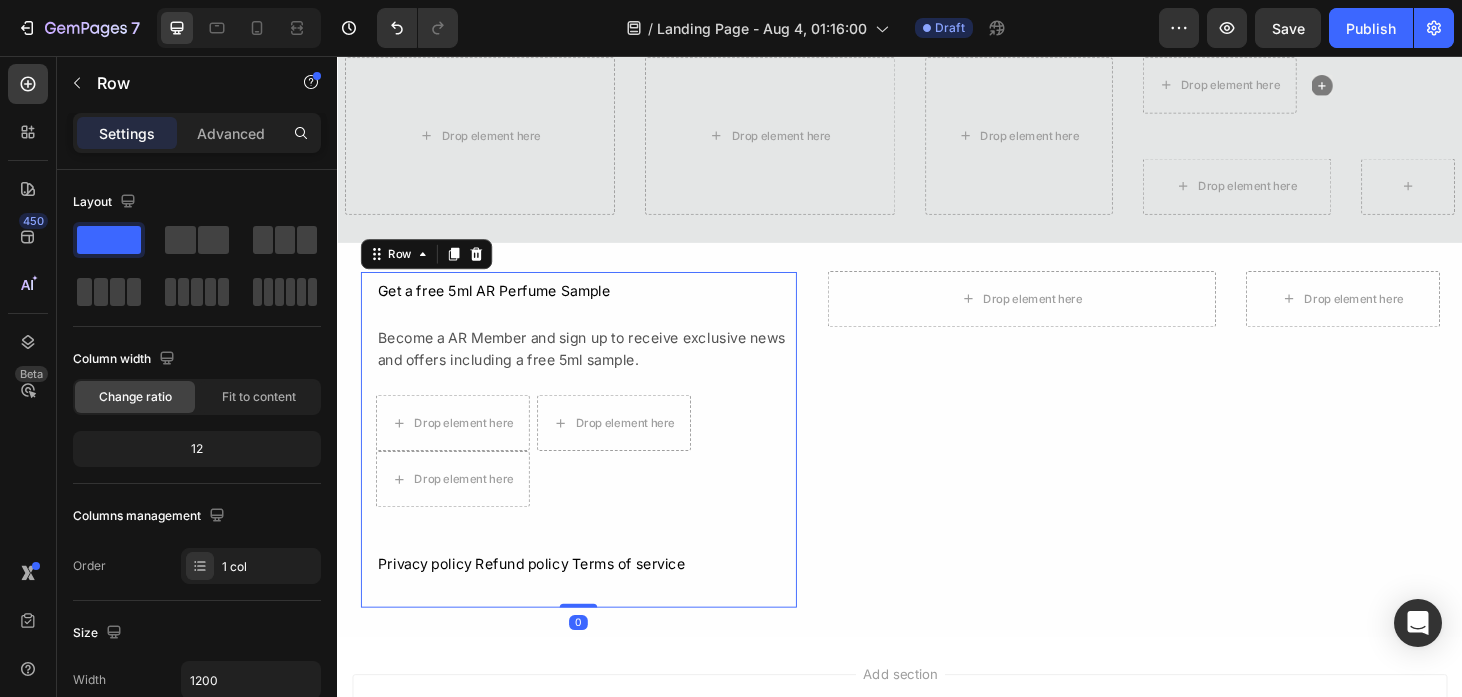 click on "Get a free 5ml AR Perfume Sample Text Block Become a AR Member and sign up to receive exclusive news and offers including a free 5ml sample. Text Block
Drop element here
Drop element here
Drop element here Icon List Hoz Privacy policy  Refund policy  Terms of service Text Block" at bounding box center [598, 453] 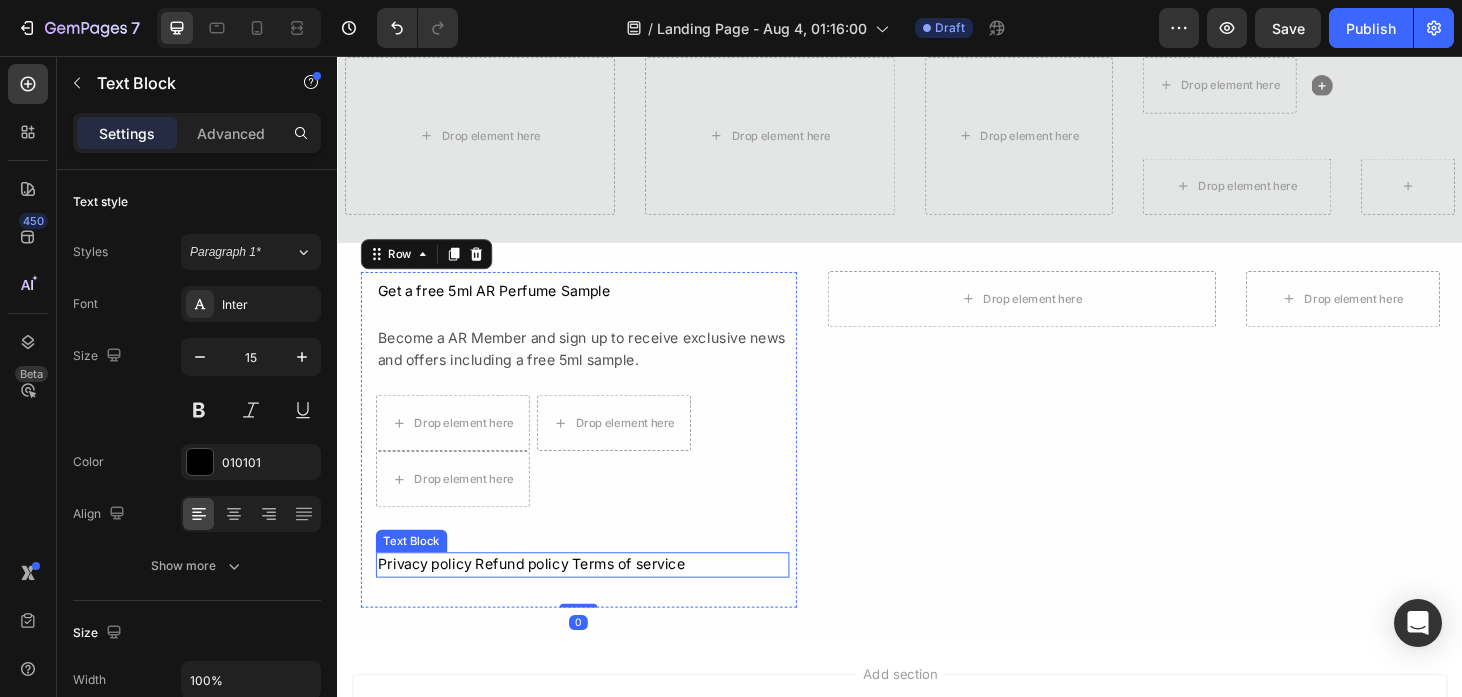 click on "Privacy policy  Refund policy  Terms of service" at bounding box center (598, 598) 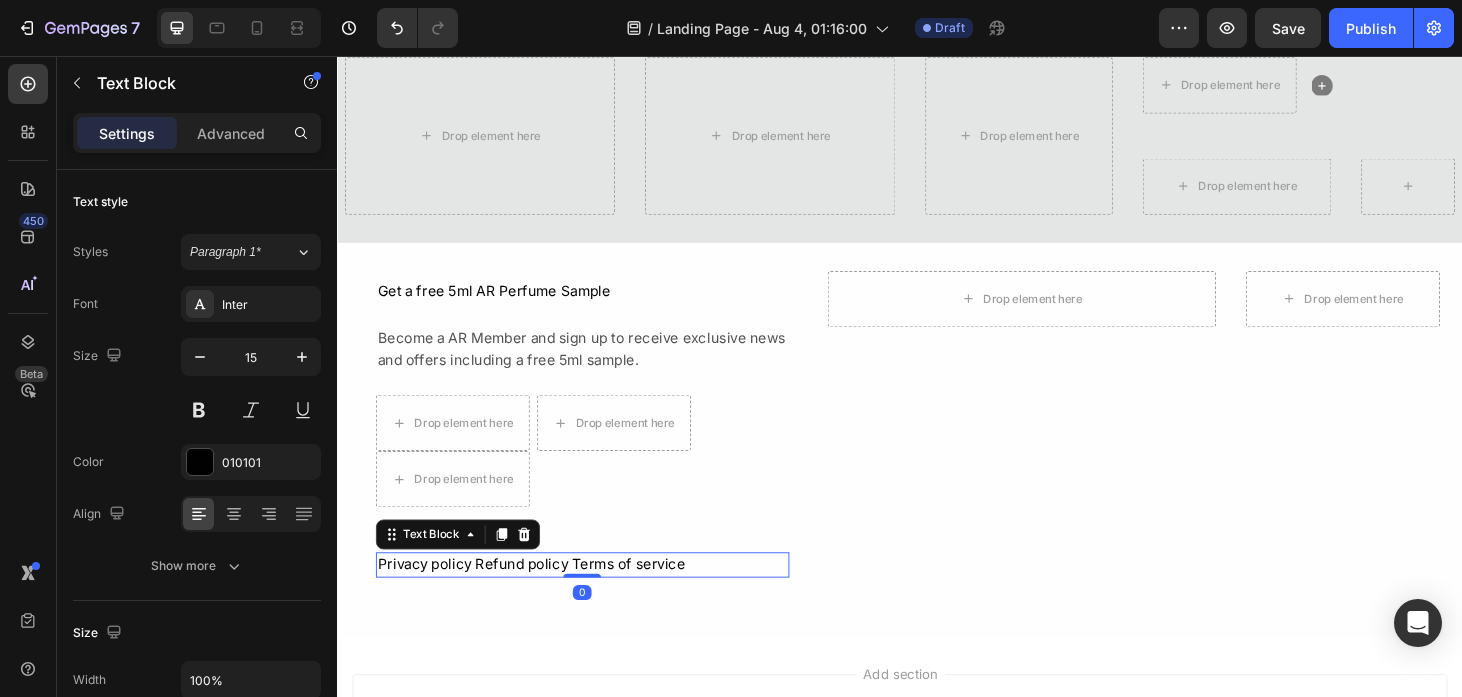 click on "Privacy policy  Refund policy  Terms of service" at bounding box center [598, 598] 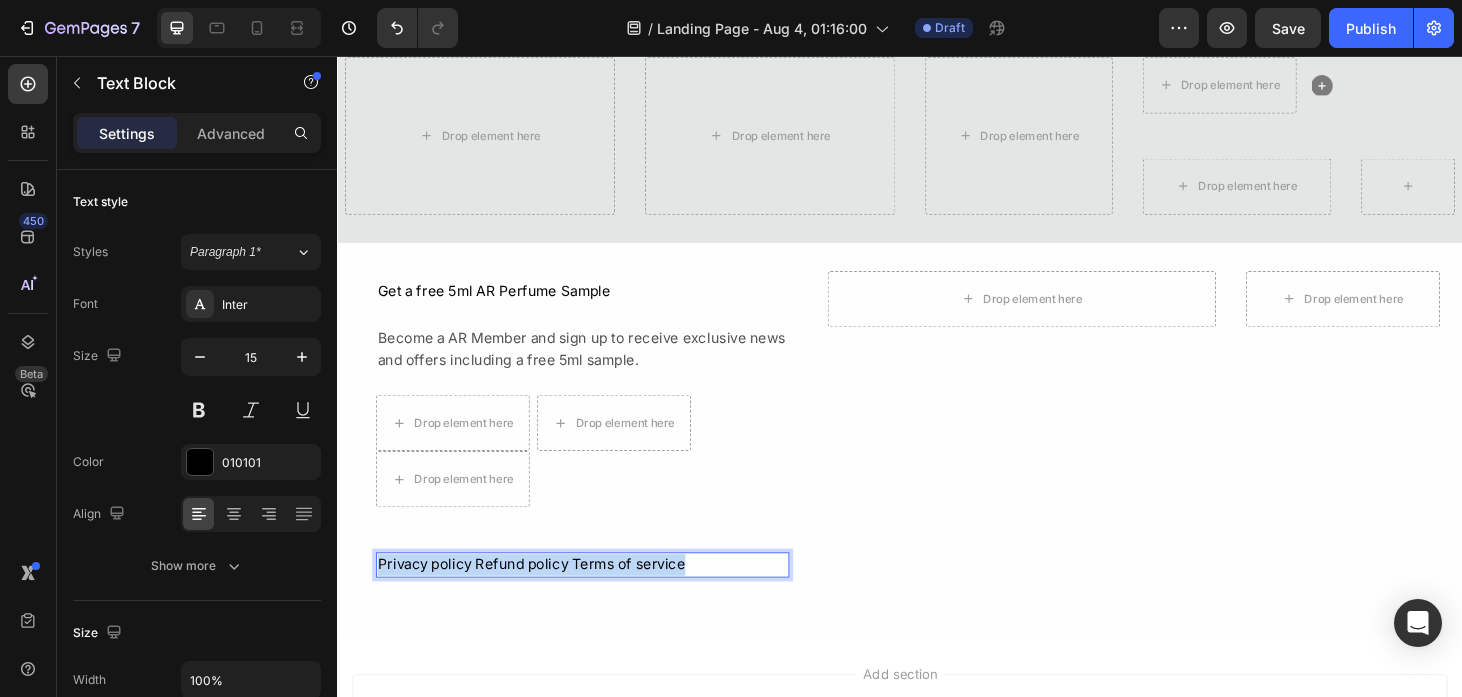 click on "Privacy policy Refund policy Terms of service" at bounding box center [598, 598] 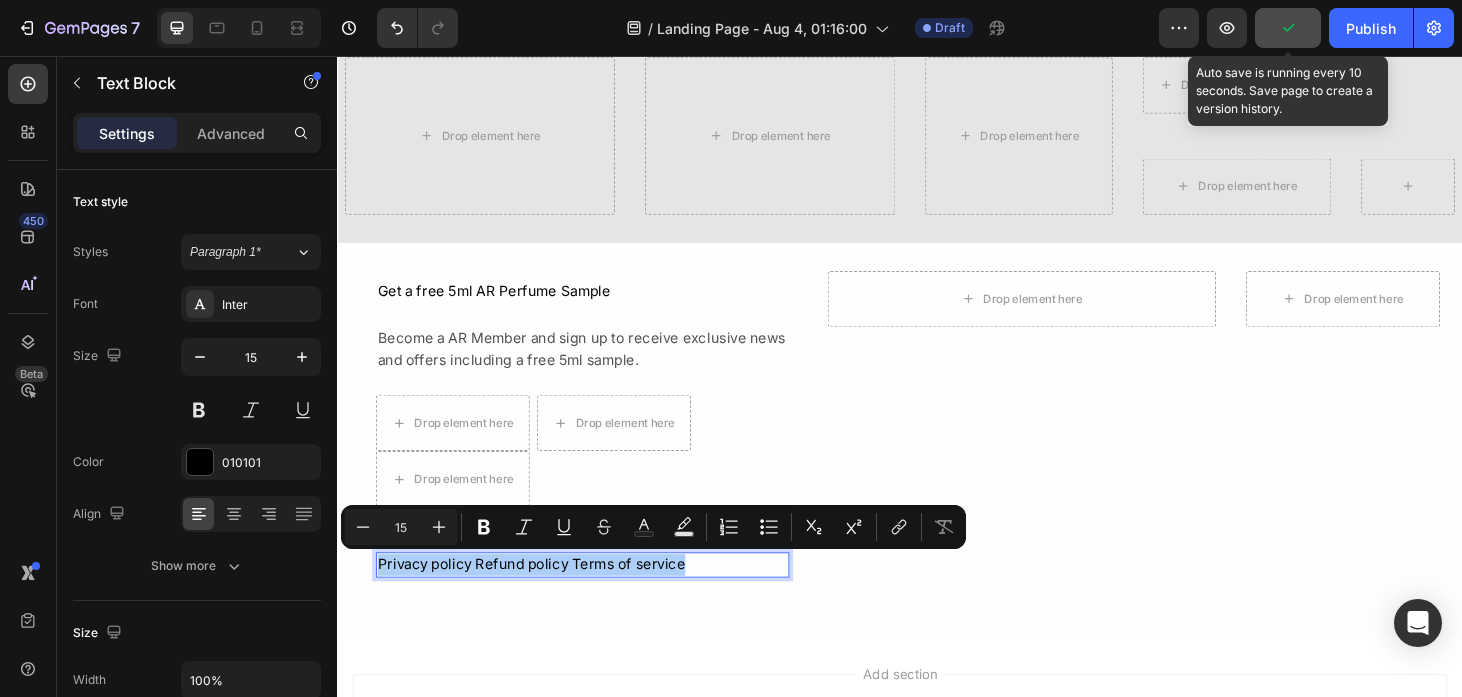 click 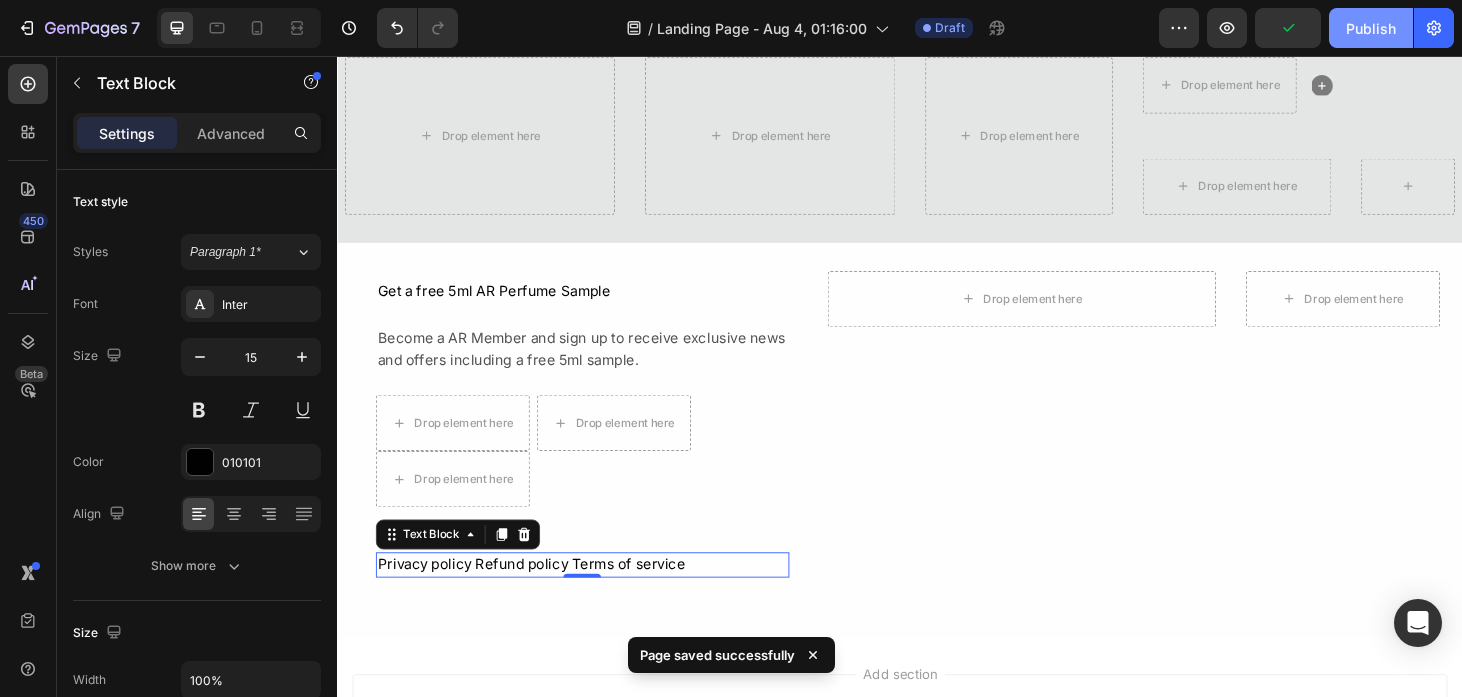 click on "Publish" at bounding box center (1371, 28) 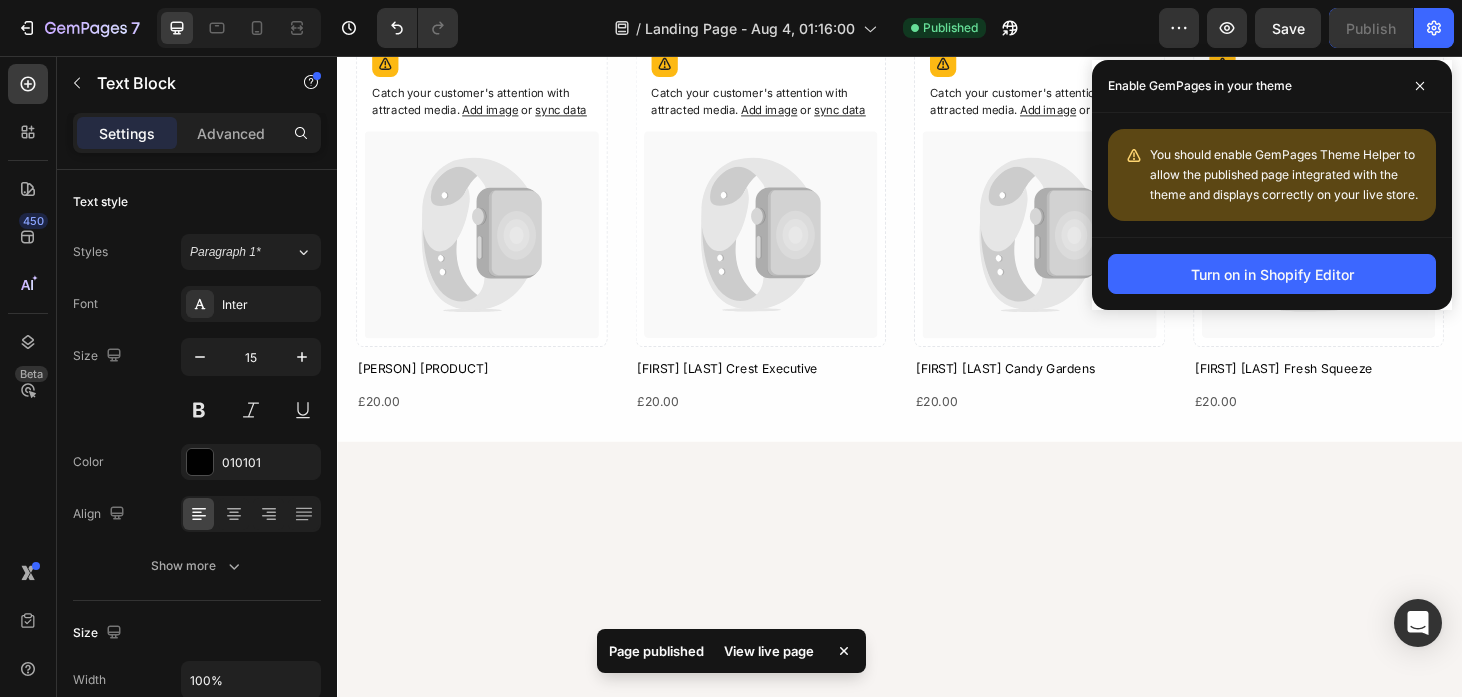 scroll, scrollTop: 0, scrollLeft: 0, axis: both 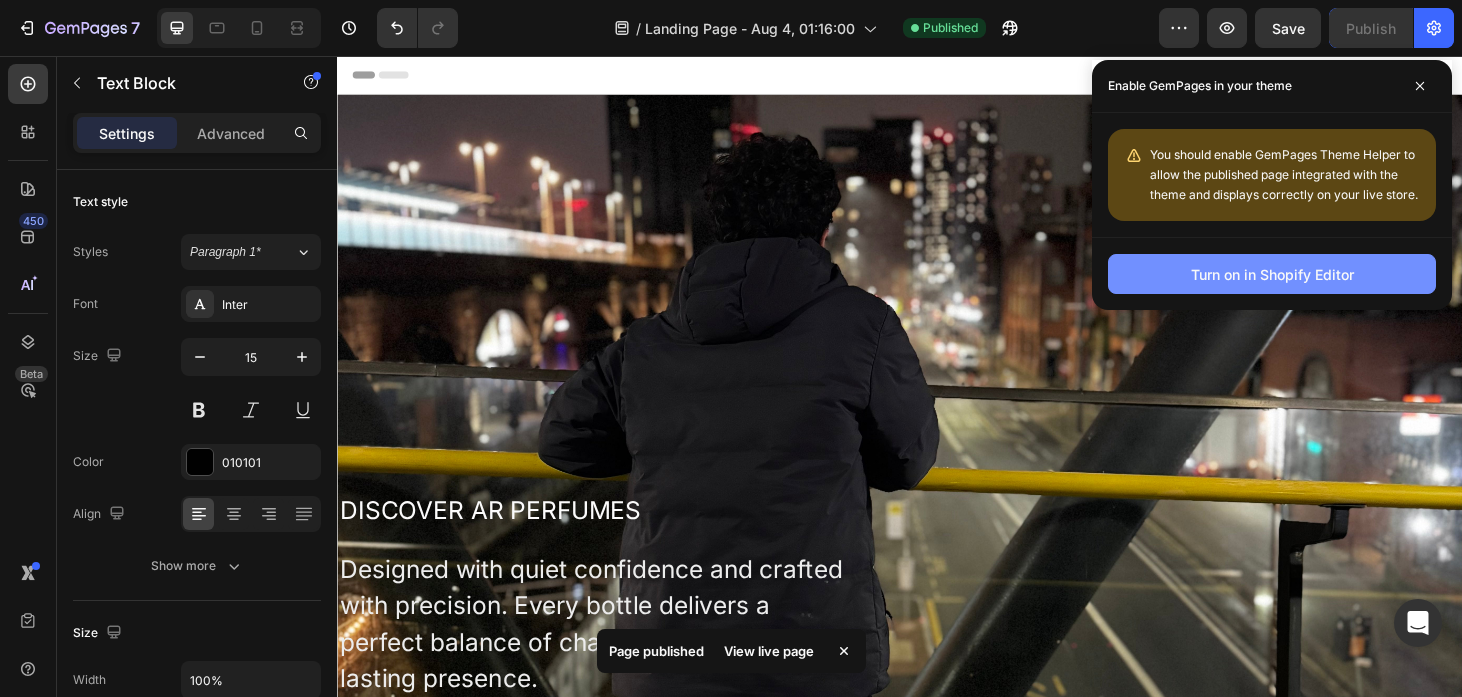 click on "Turn on in Shopify Editor" at bounding box center [1272, 274] 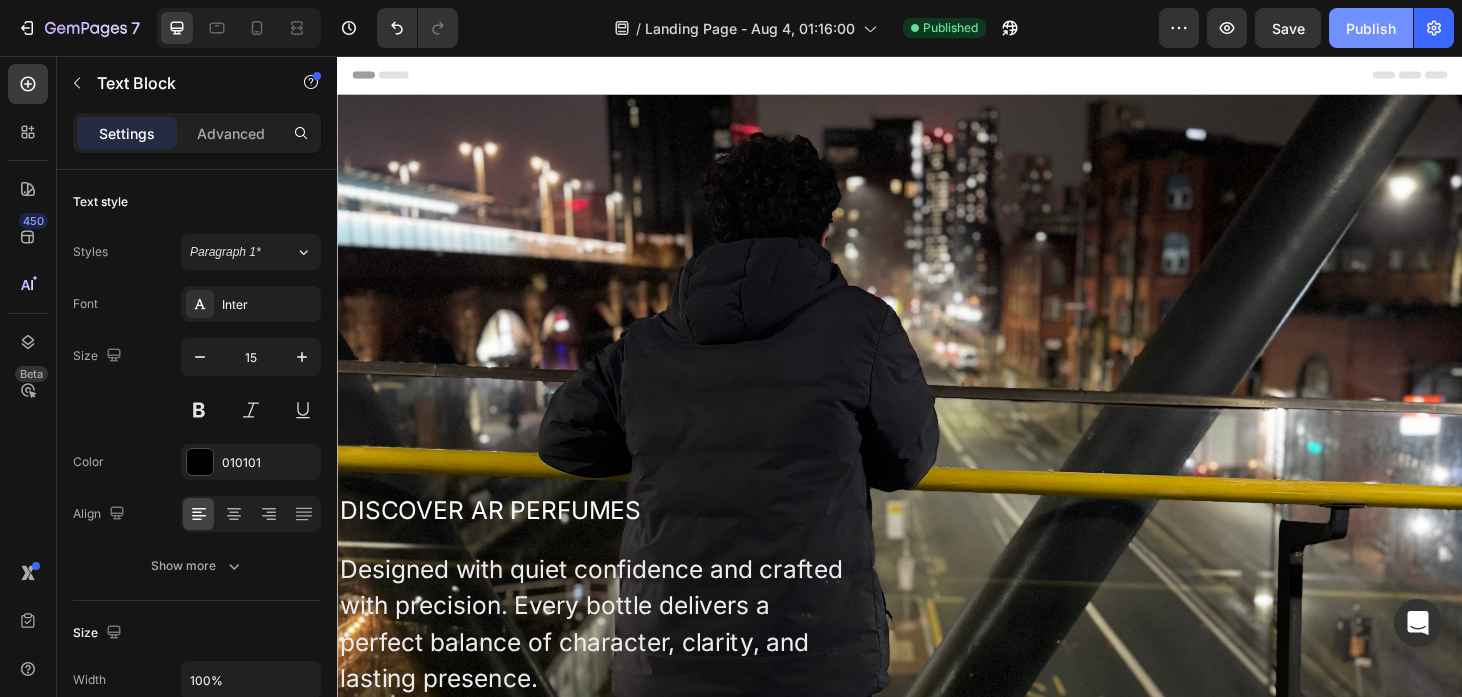 click on "Publish" at bounding box center (1371, 28) 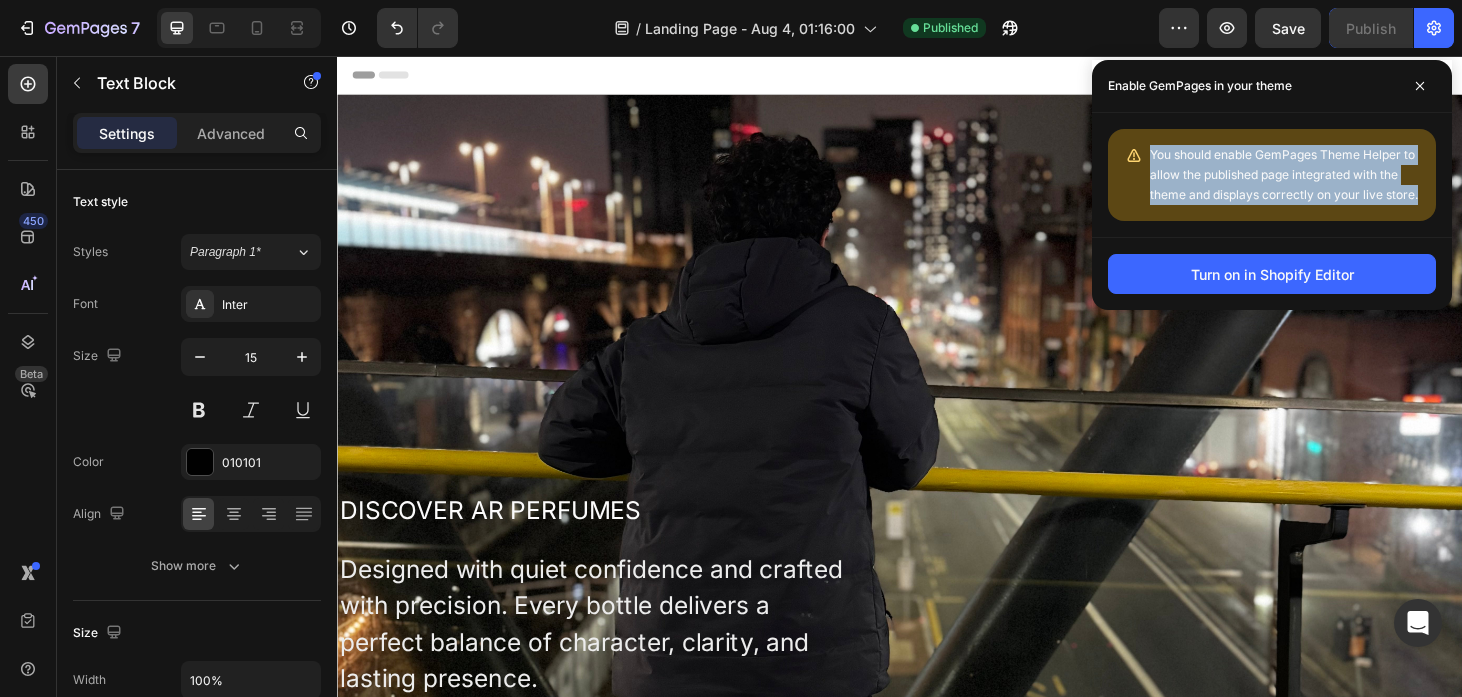 drag, startPoint x: 1151, startPoint y: 153, endPoint x: 1408, endPoint y: 219, distance: 265.33942 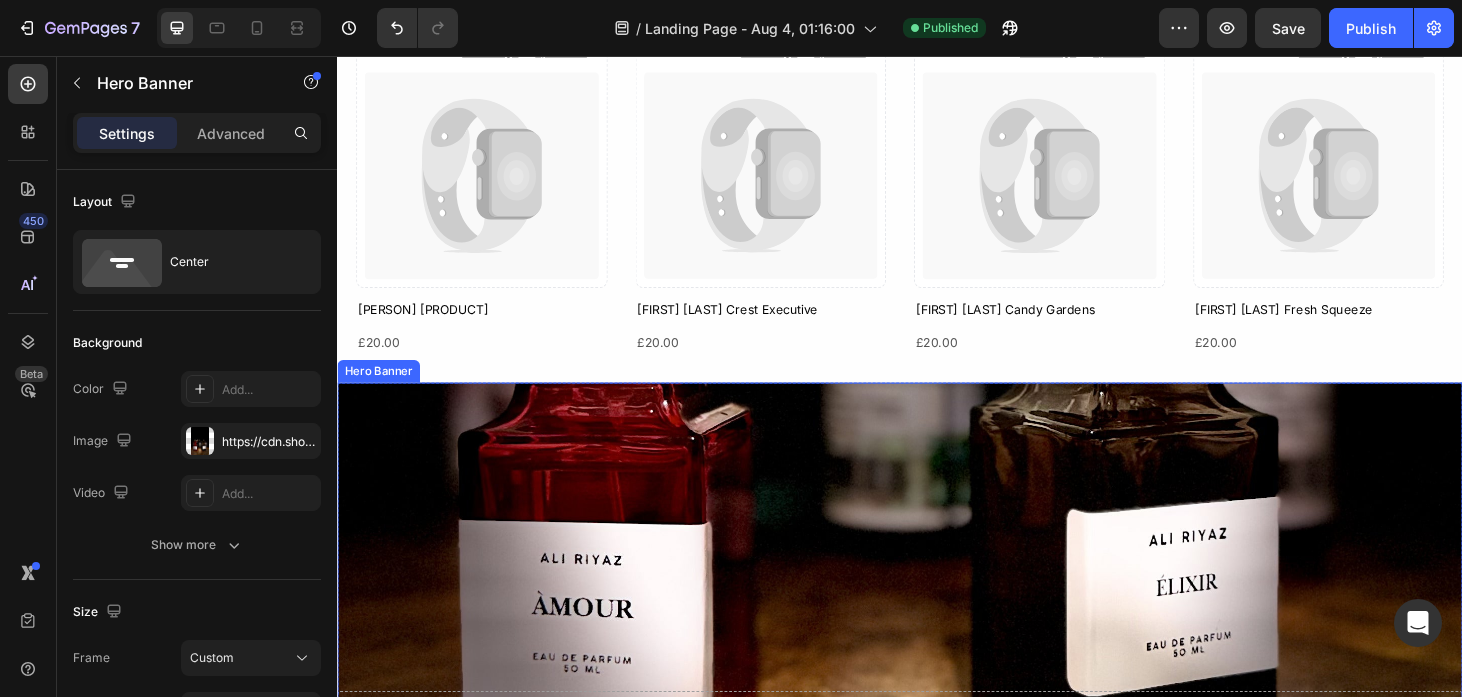 click at bounding box center [937, 763] 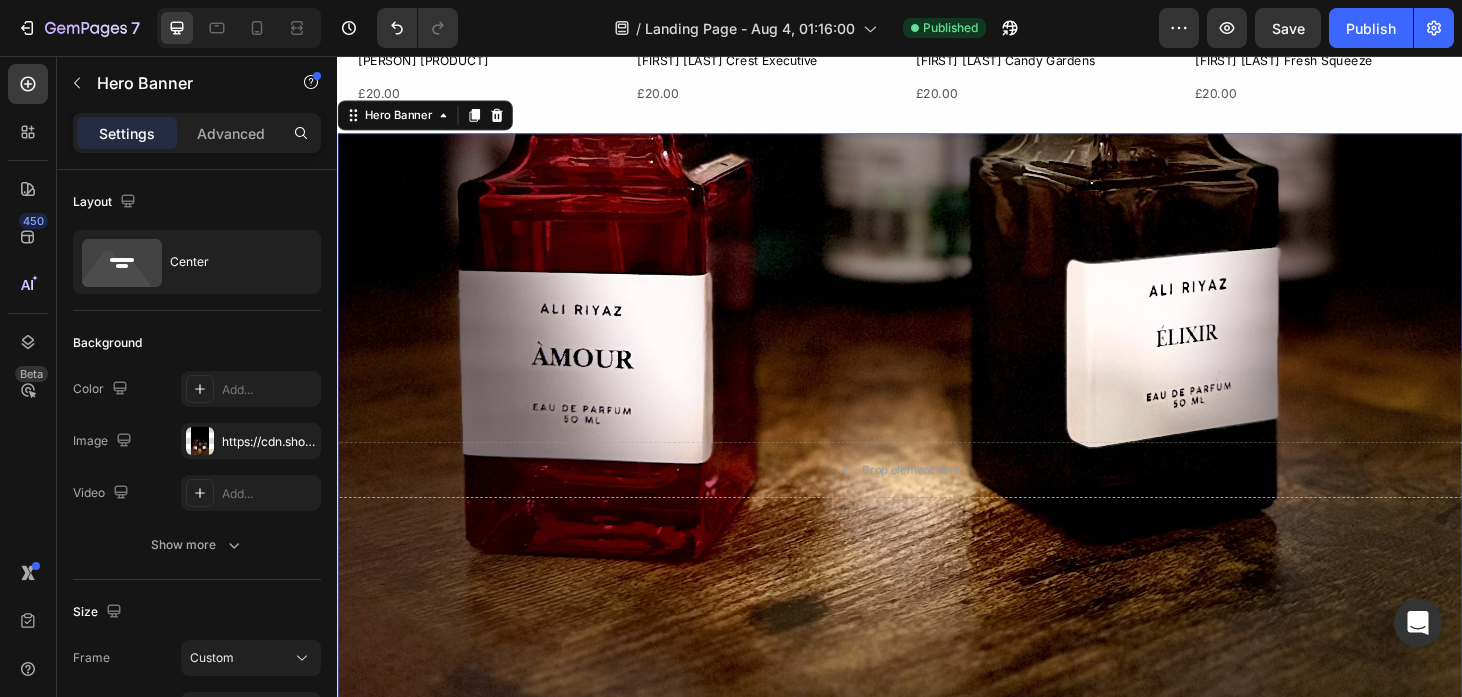 scroll, scrollTop: 1325, scrollLeft: 0, axis: vertical 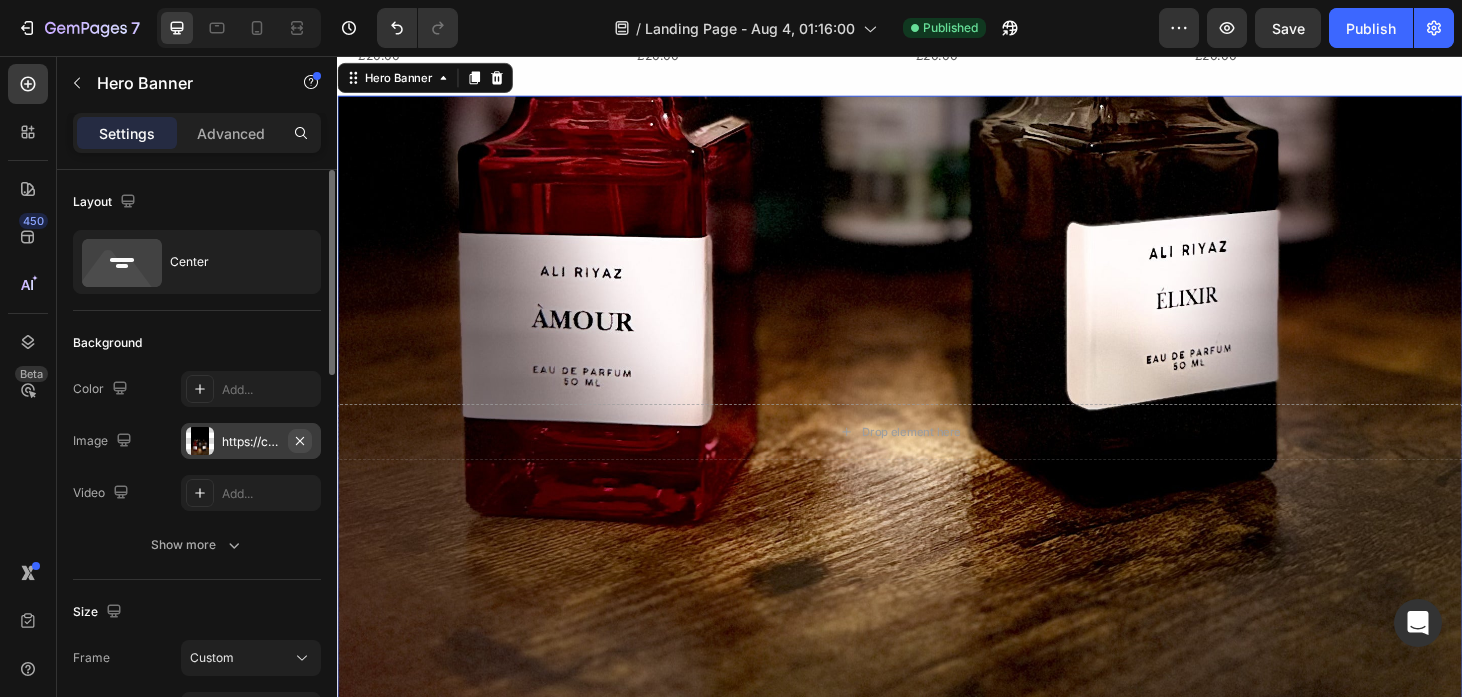 click 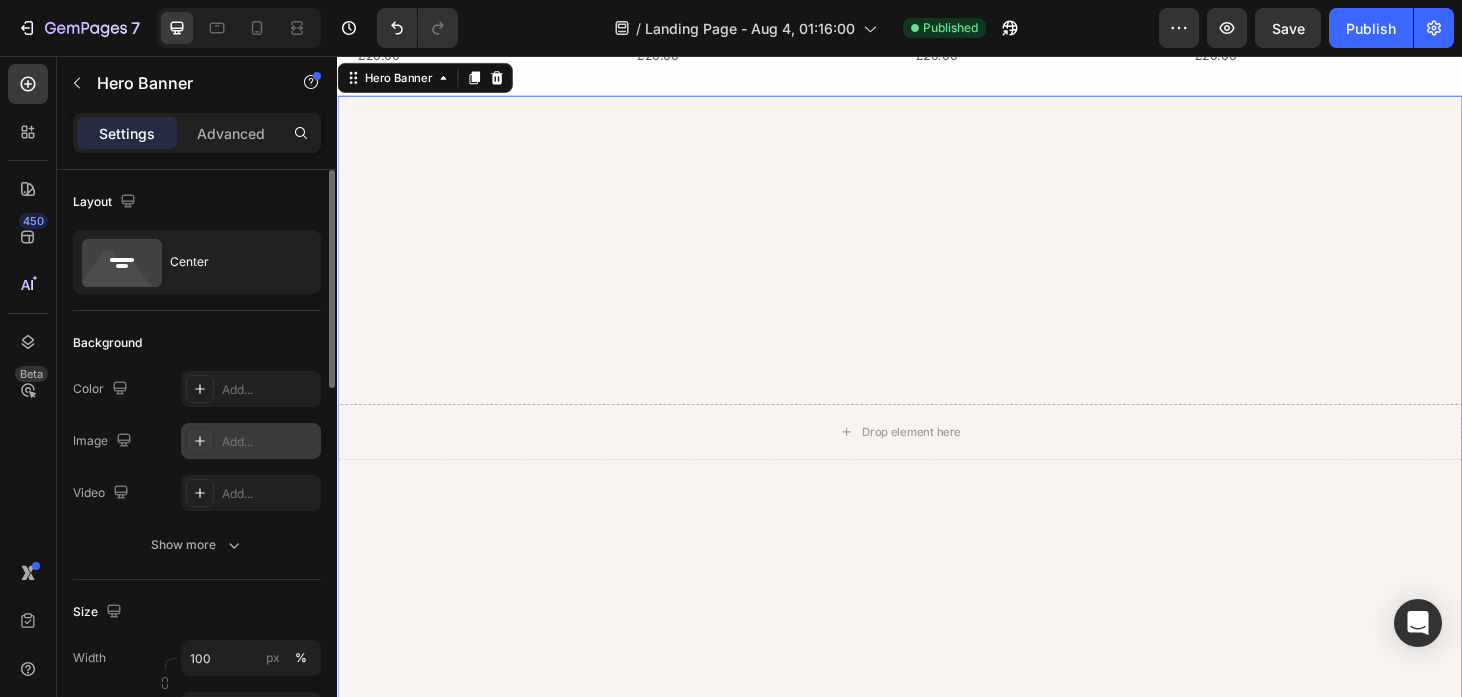 click on "Add..." at bounding box center [269, 442] 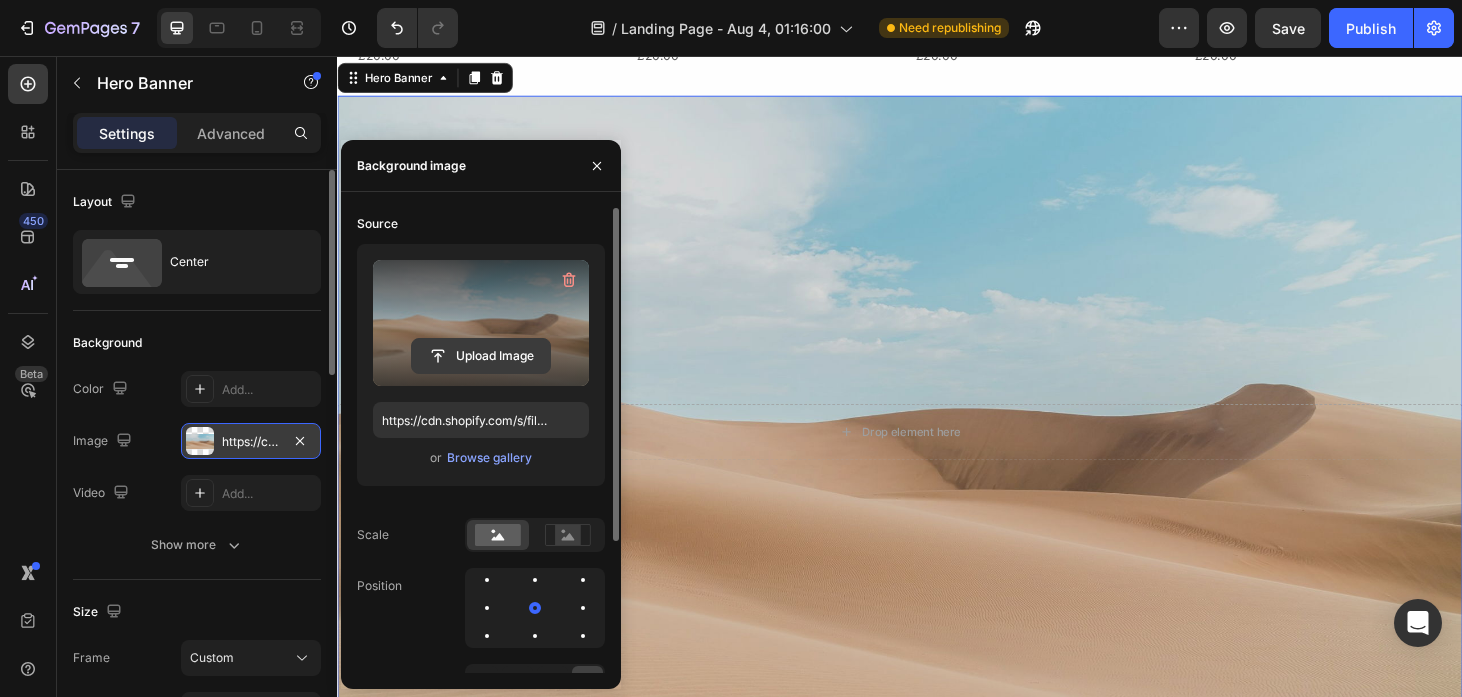 click 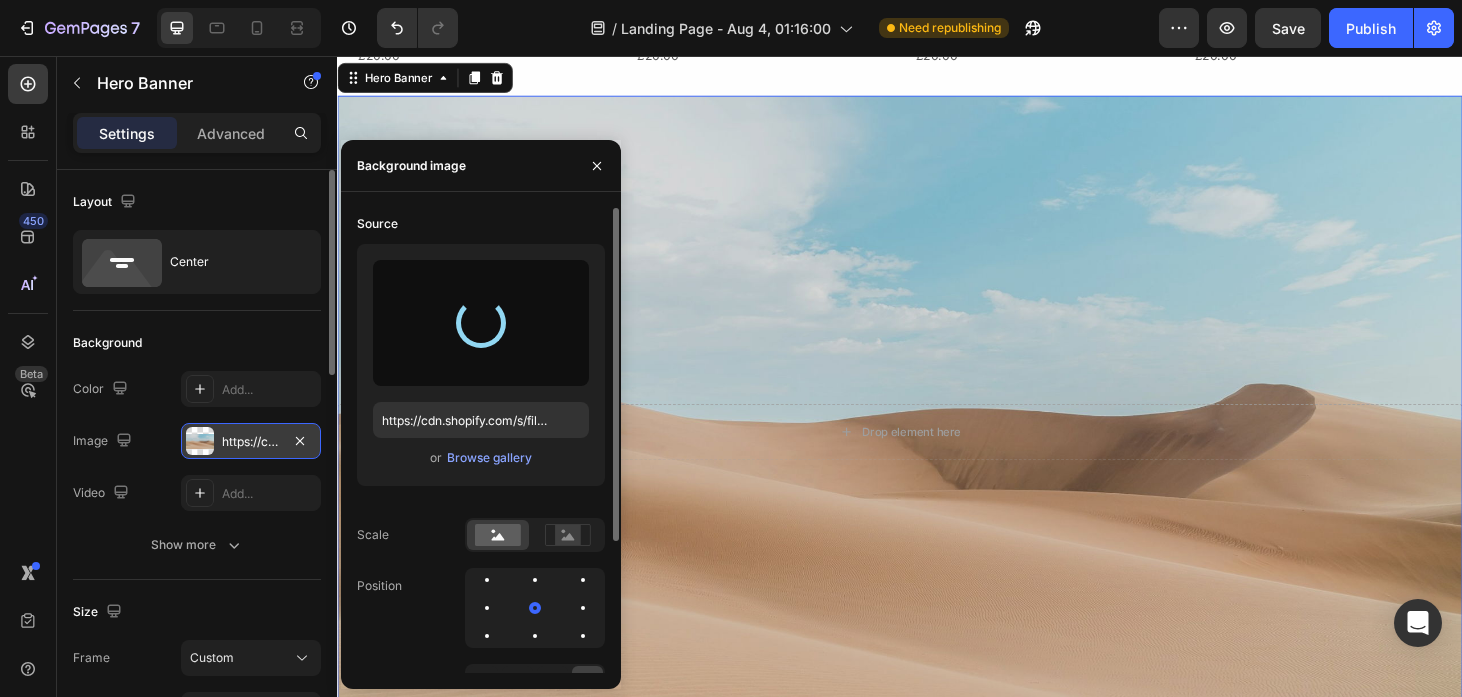 type on "https://cdn.shopify.com/s/files/1/0948/6598/1822/files/gempages_578372498282775314-5266e9f5-269d-4ea4-ba90-1f3cd4cbe4ec.png" 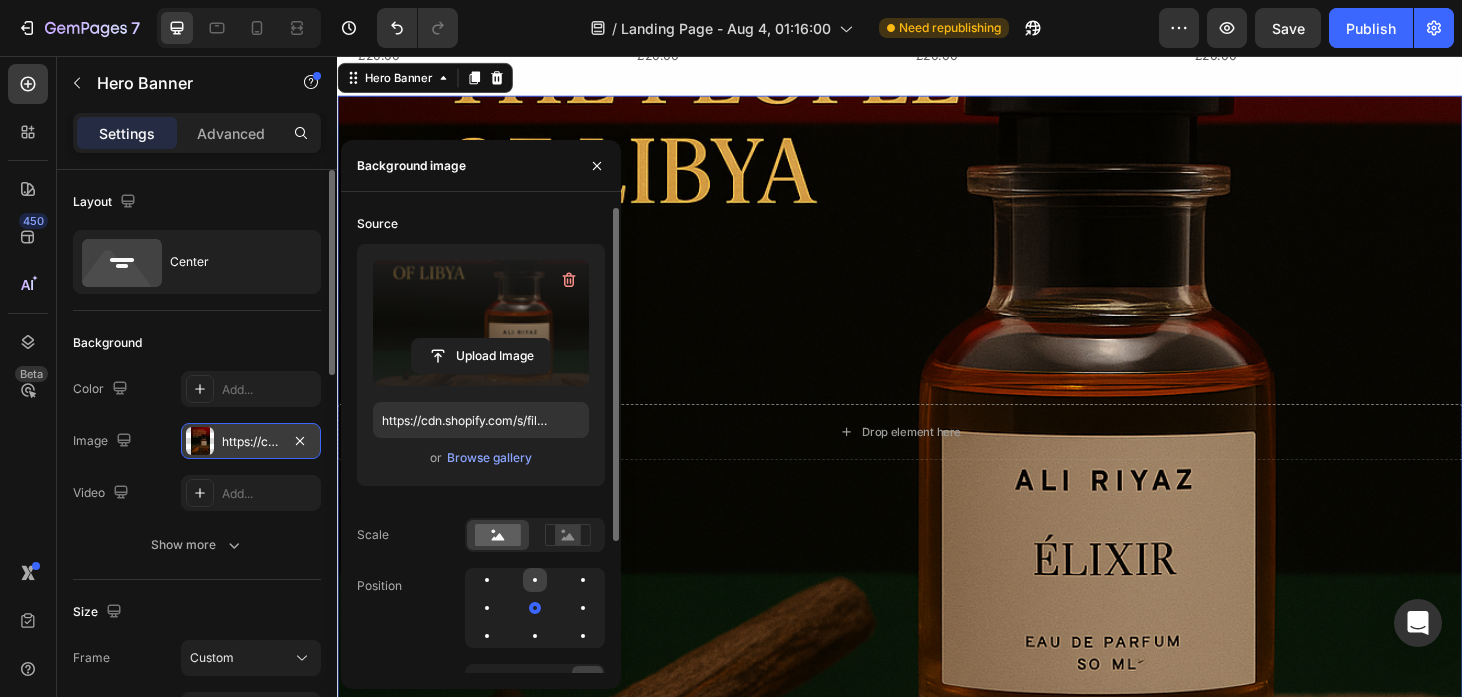 click 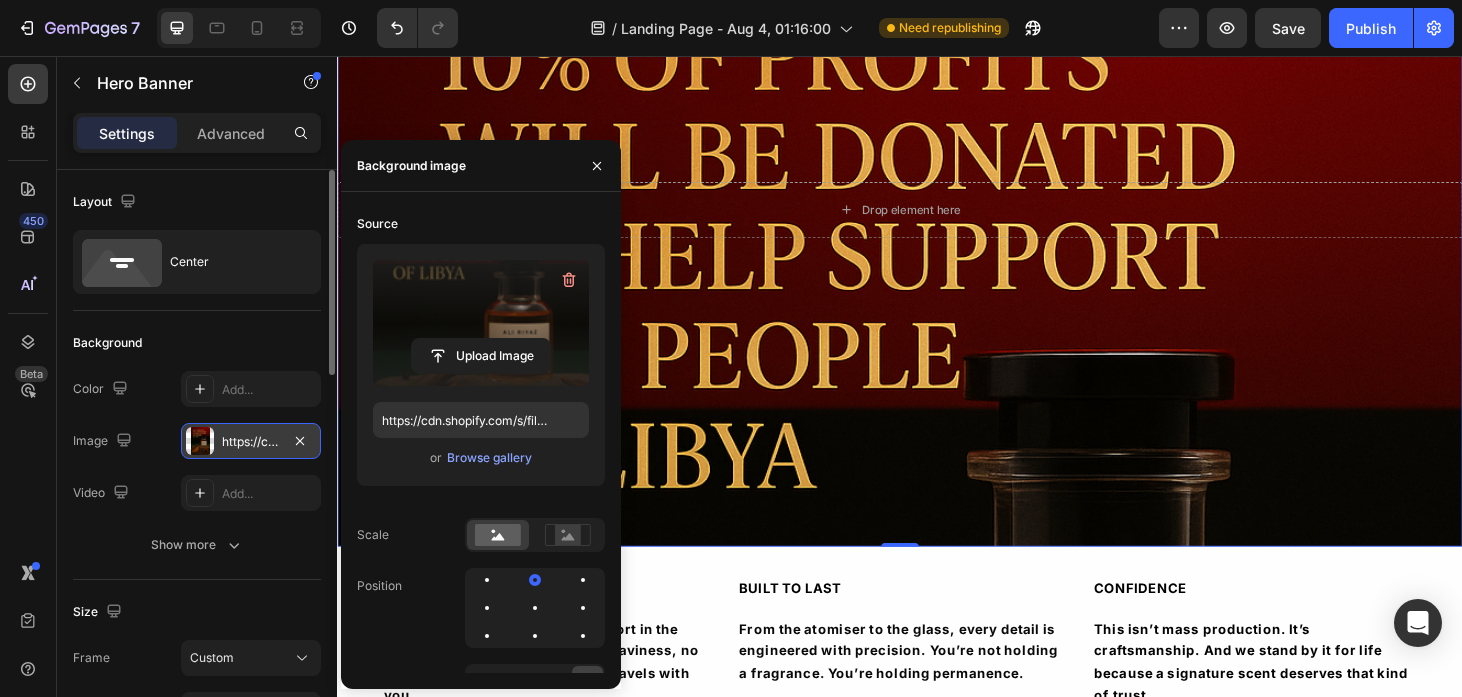 scroll, scrollTop: 1560, scrollLeft: 0, axis: vertical 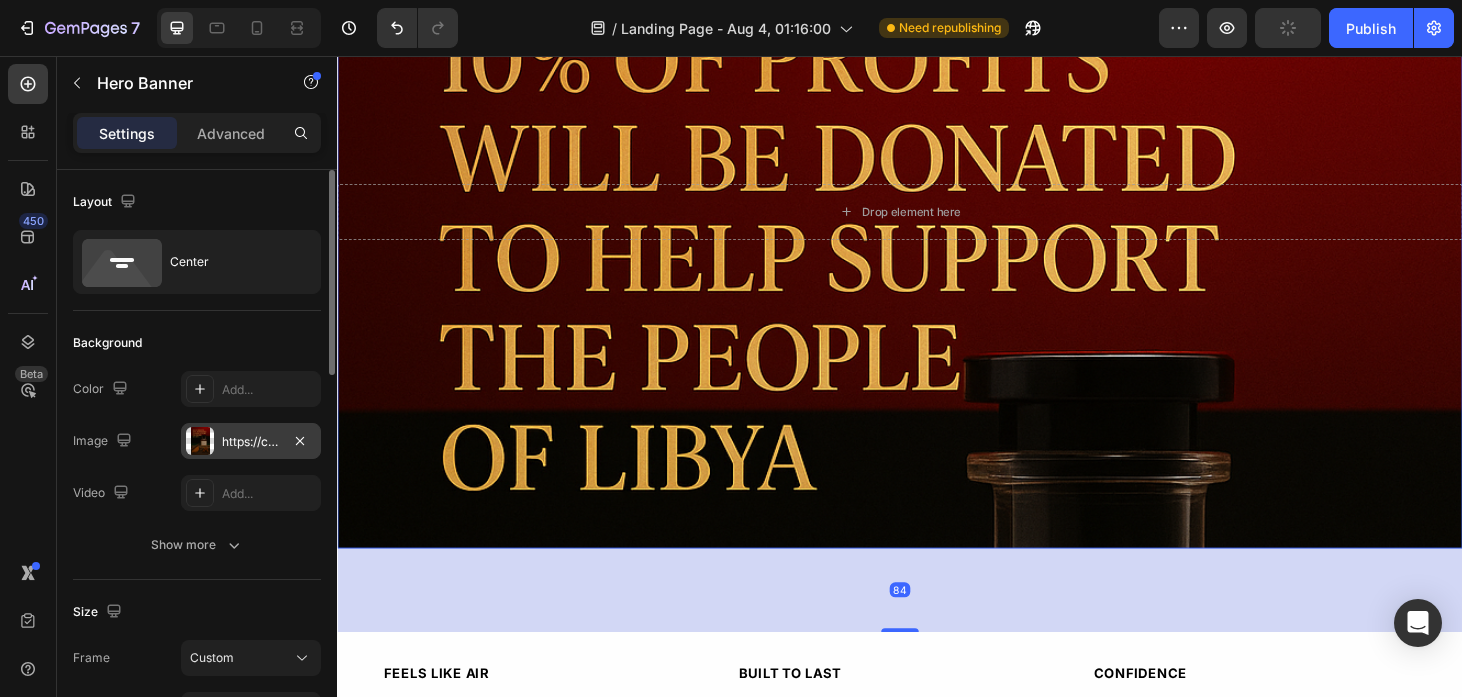 drag, startPoint x: 951, startPoint y: 577, endPoint x: 930, endPoint y: 747, distance: 171.29214 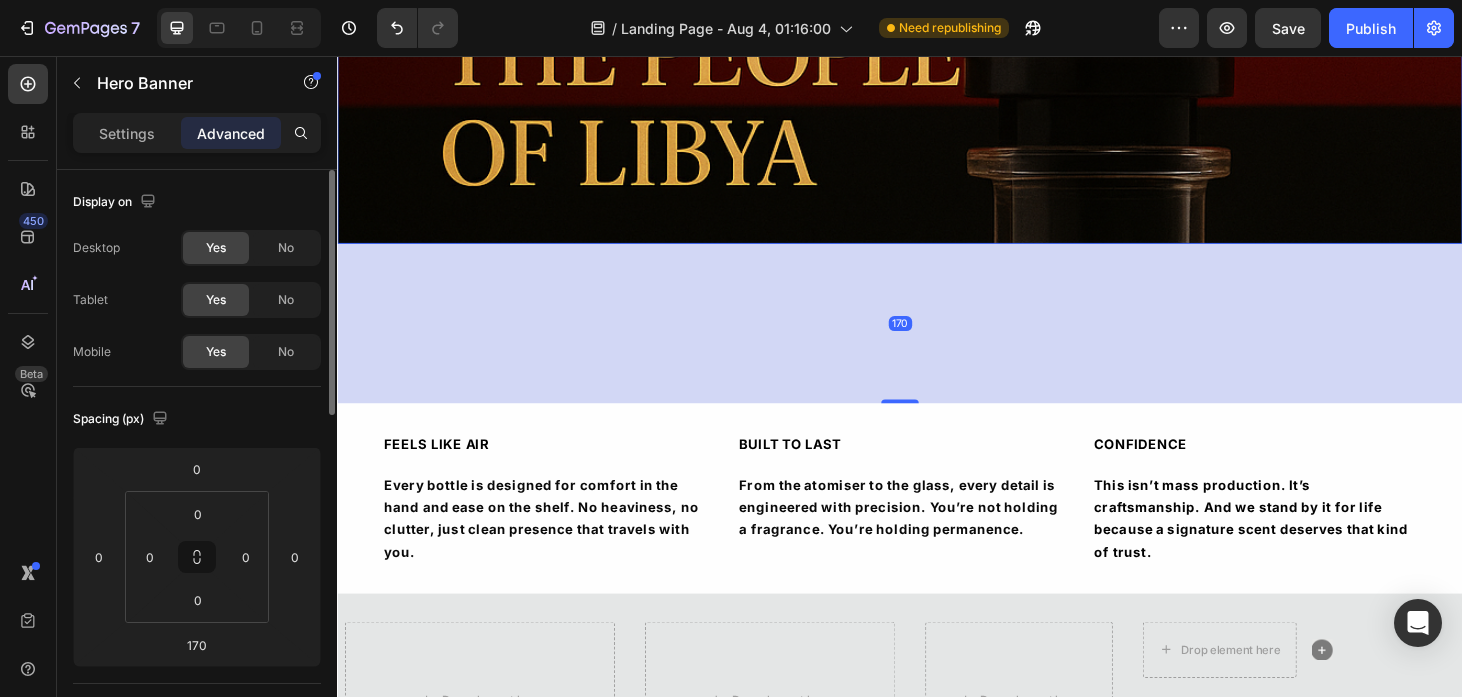 scroll, scrollTop: 1850, scrollLeft: 0, axis: vertical 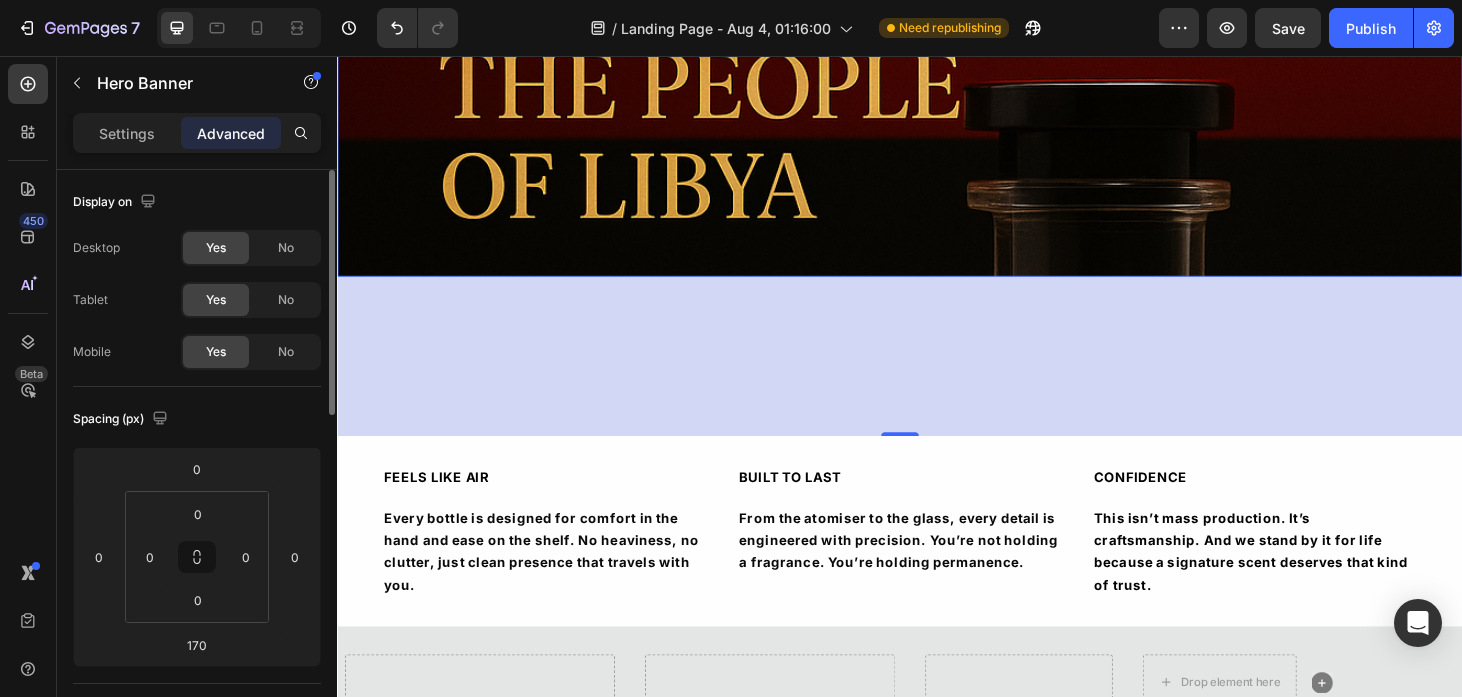 click at bounding box center (937, -68) 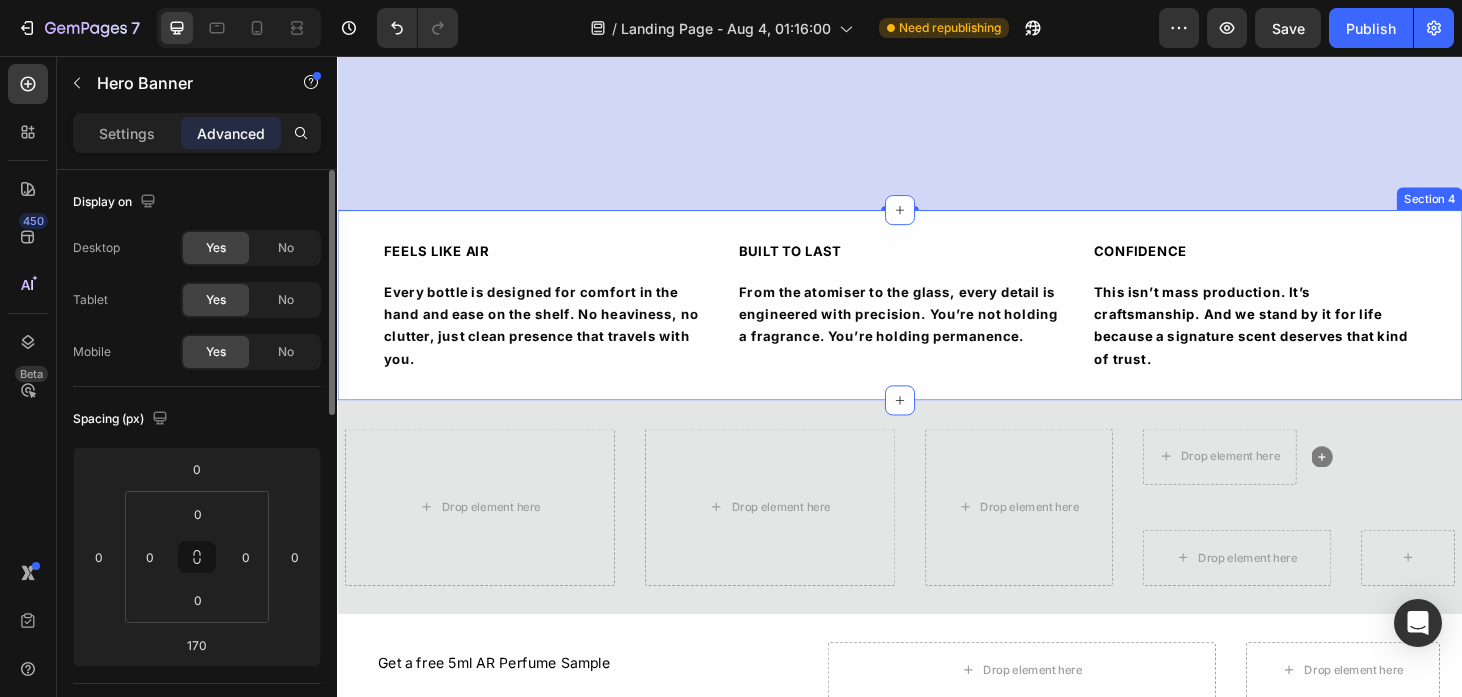 scroll, scrollTop: 2118, scrollLeft: 0, axis: vertical 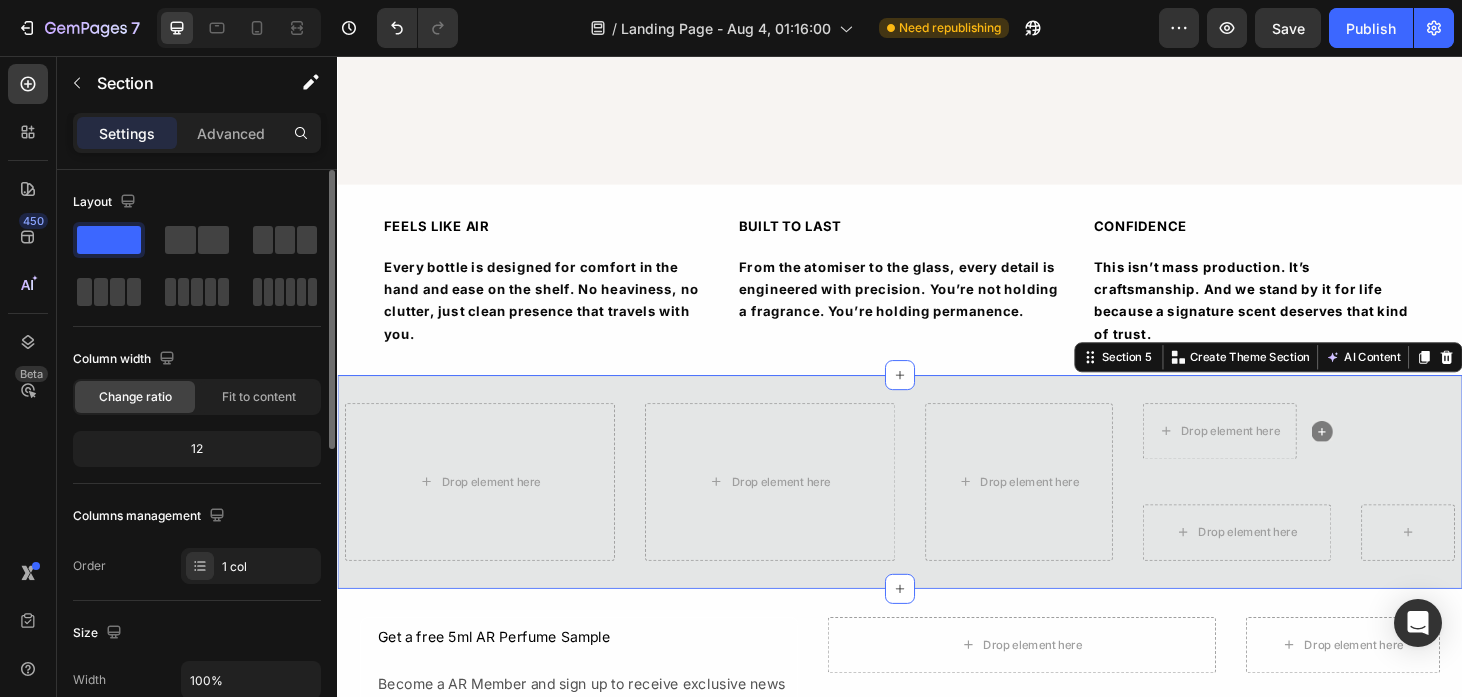 click on "Drop element here
Drop element here
Drop element here
Drop element here     Icon Advanced list
Drop element here Product
Row Row Row Row Section 5   You can create reusable sections Create Theme Section AI Content Write with GemAI What would you like to describe here? Tone and Voice Persuasive Product Ali Riyaz Oud Forest Show more Generate" at bounding box center (937, 510) 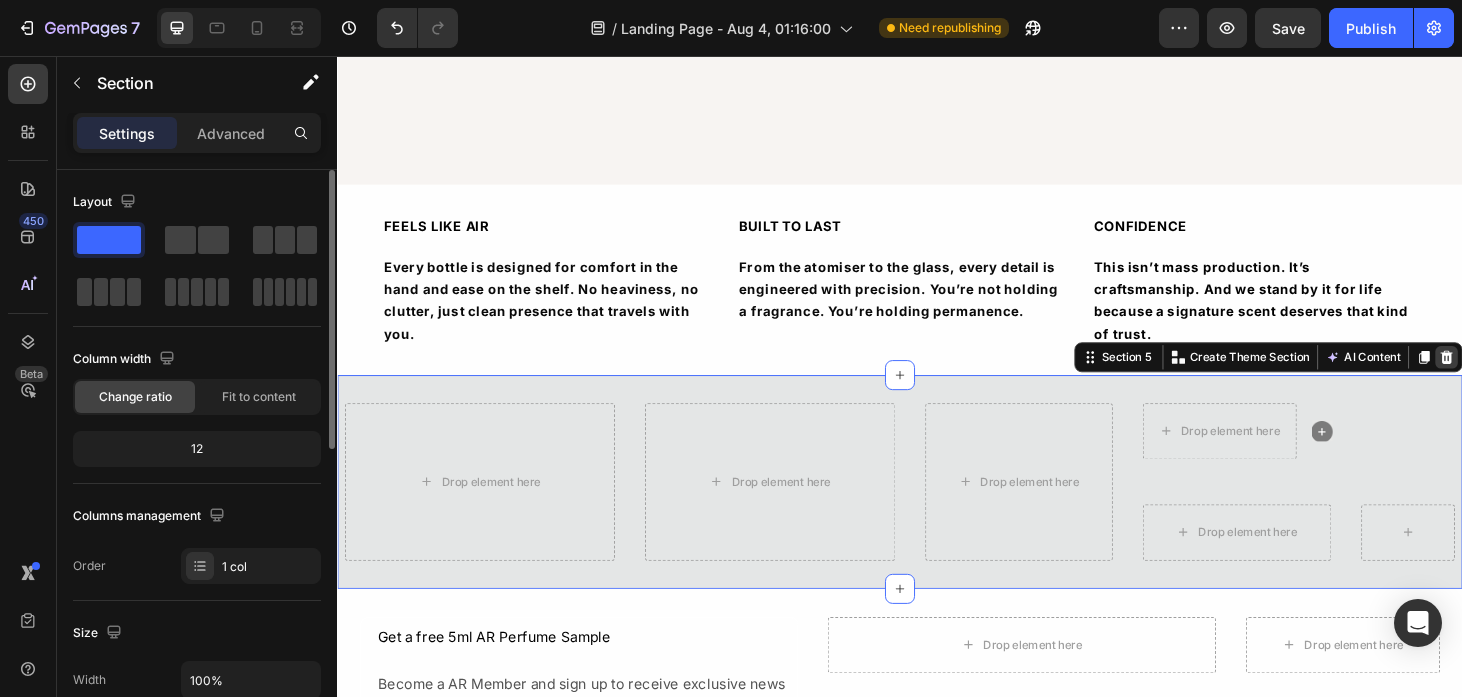 click 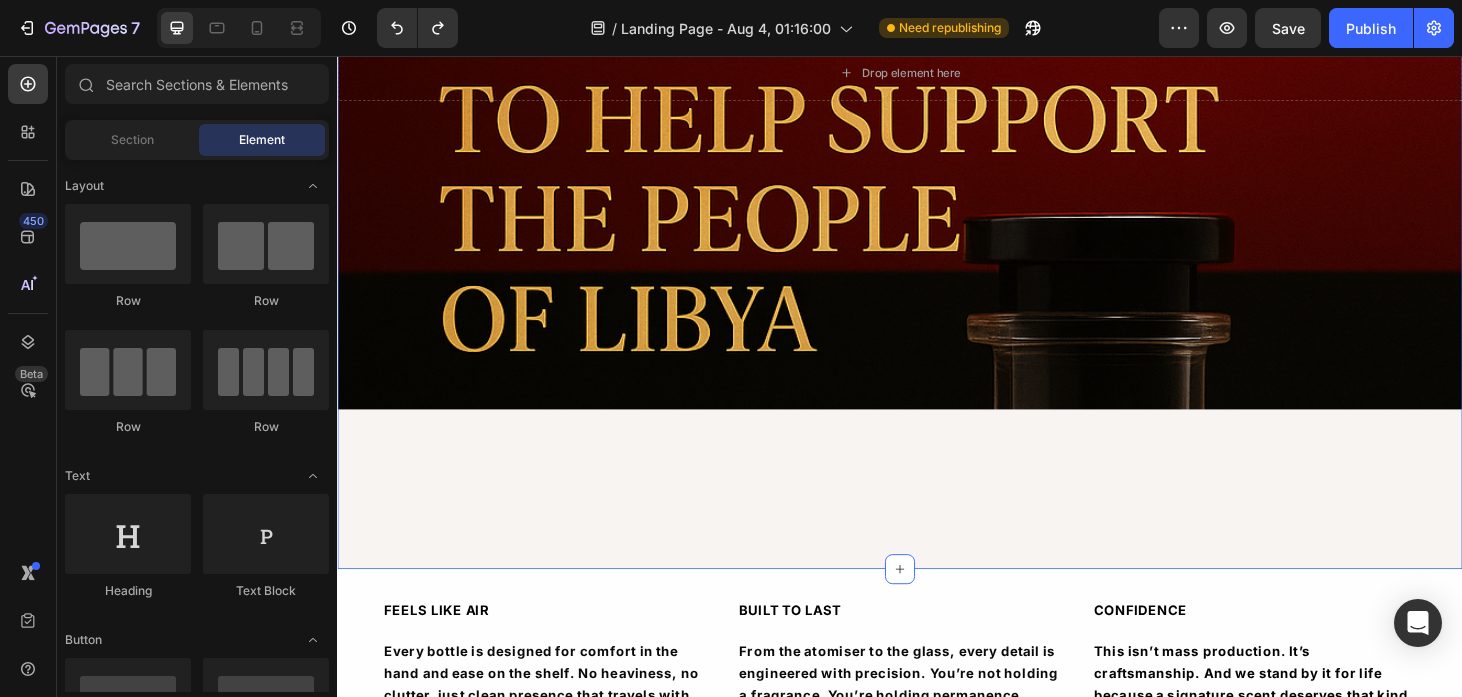 scroll, scrollTop: 1678, scrollLeft: 0, axis: vertical 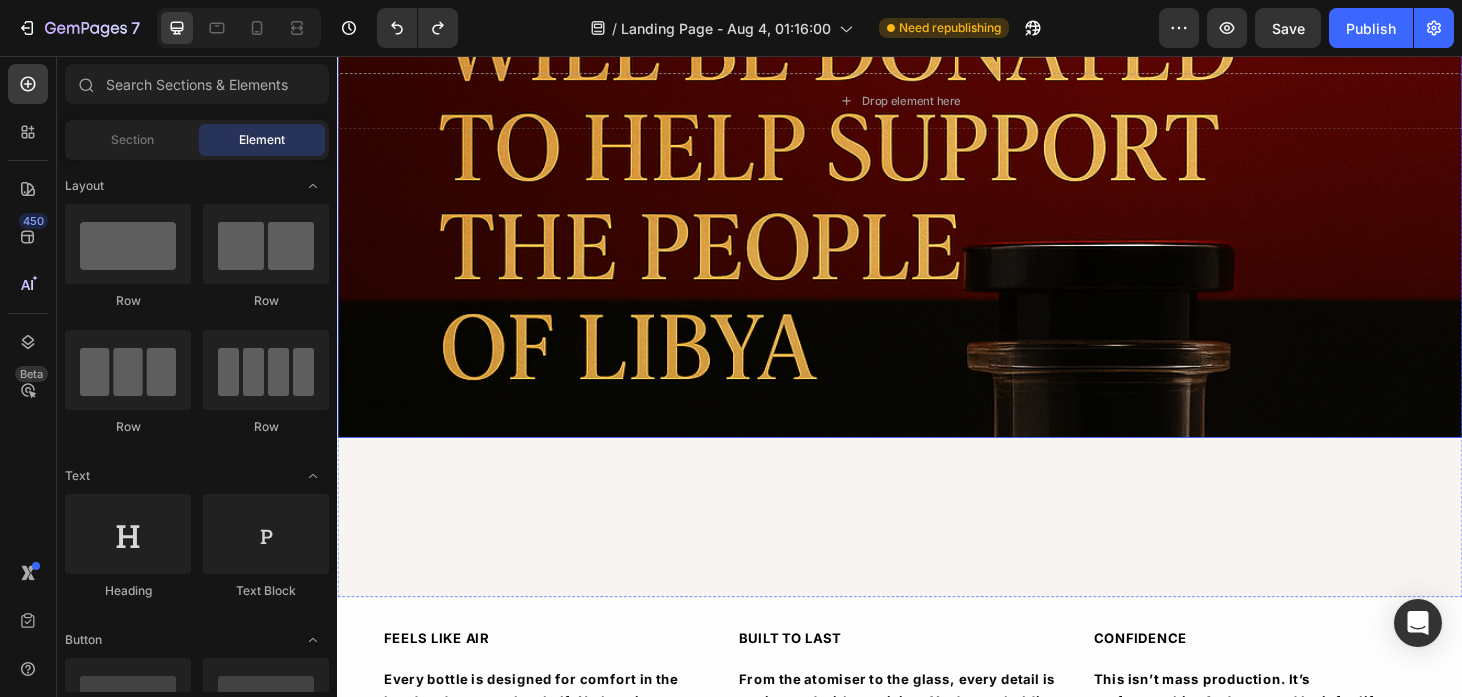click on "Drop element here Hero Banner" at bounding box center (937, 104) 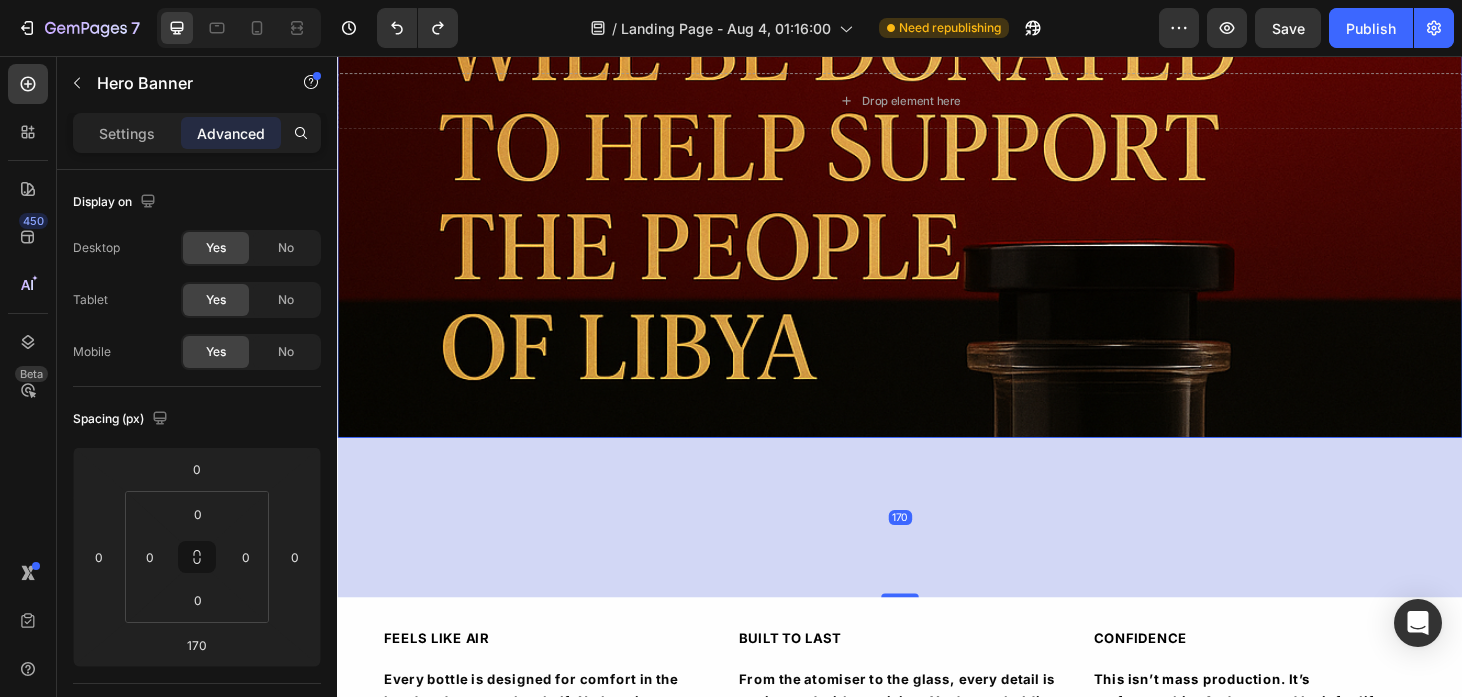 click on "170" at bounding box center [937, 548] 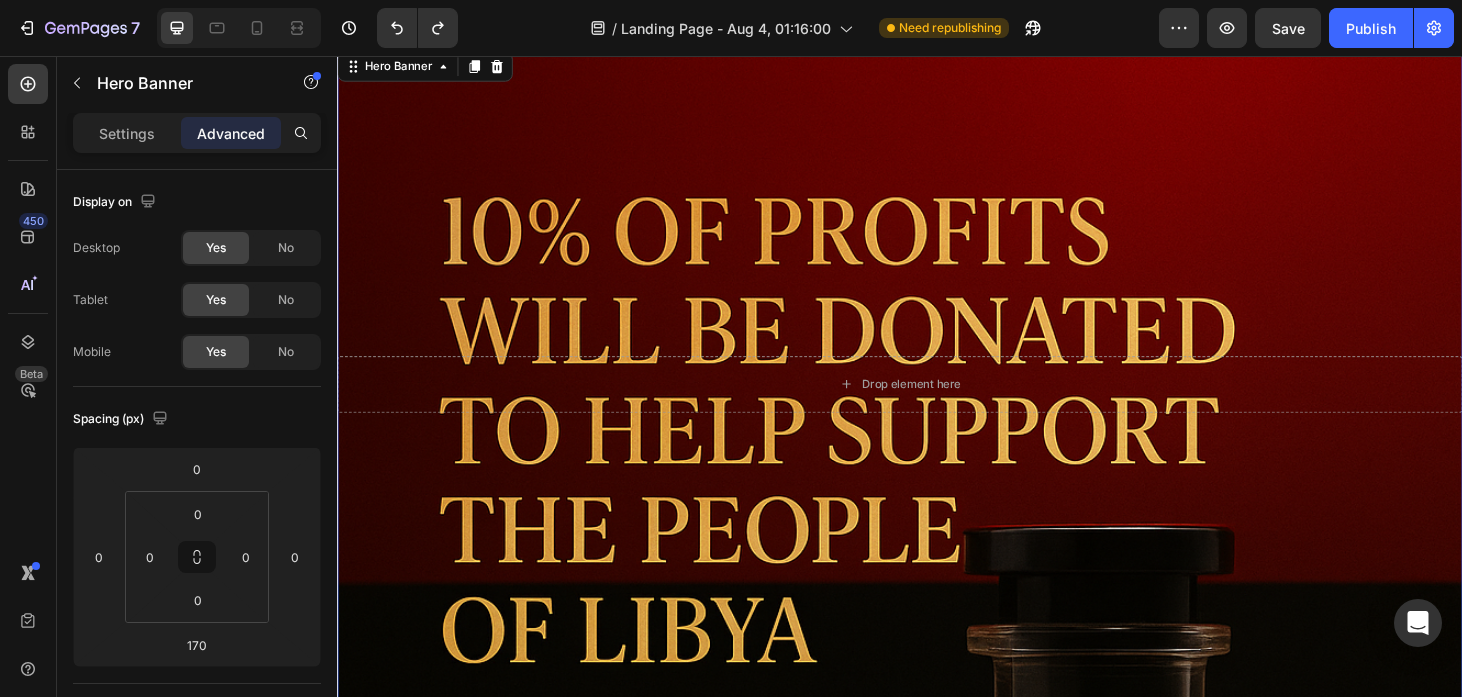 scroll, scrollTop: 1356, scrollLeft: 0, axis: vertical 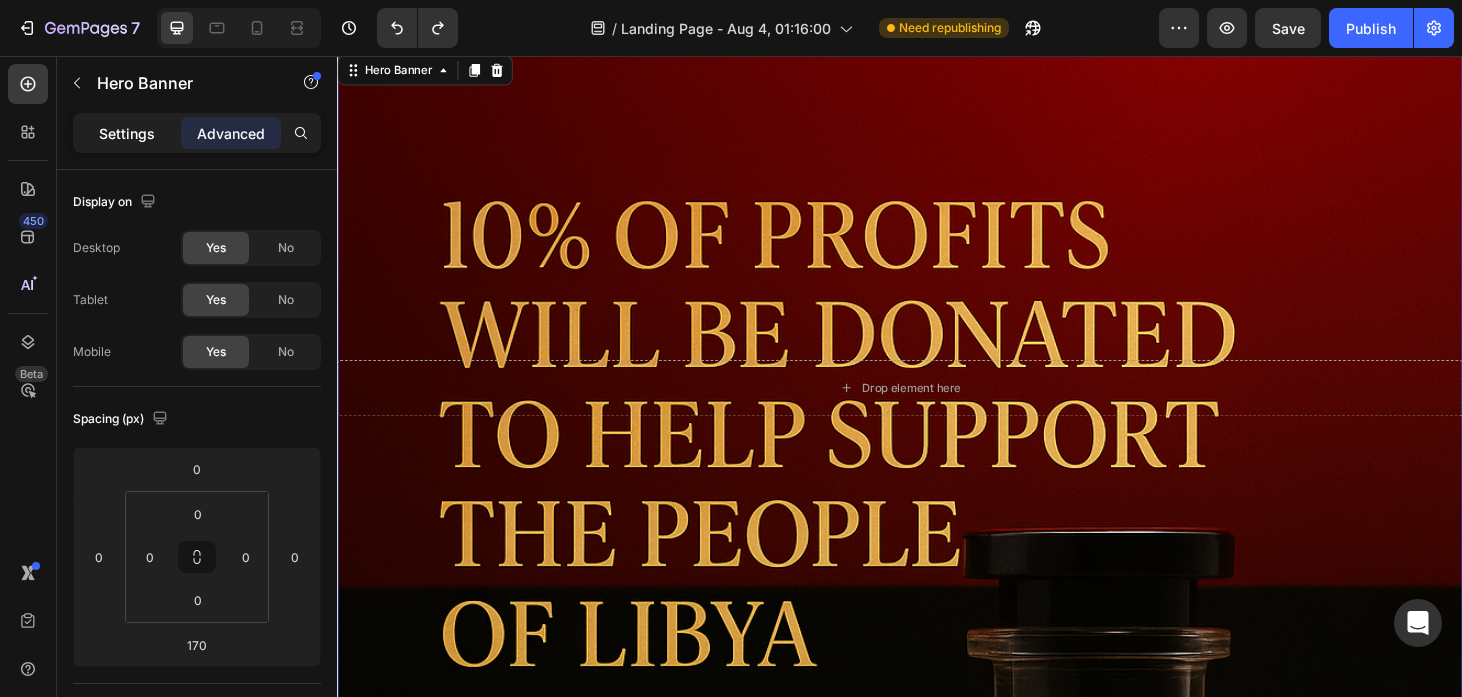 click on "Settings" at bounding box center [127, 133] 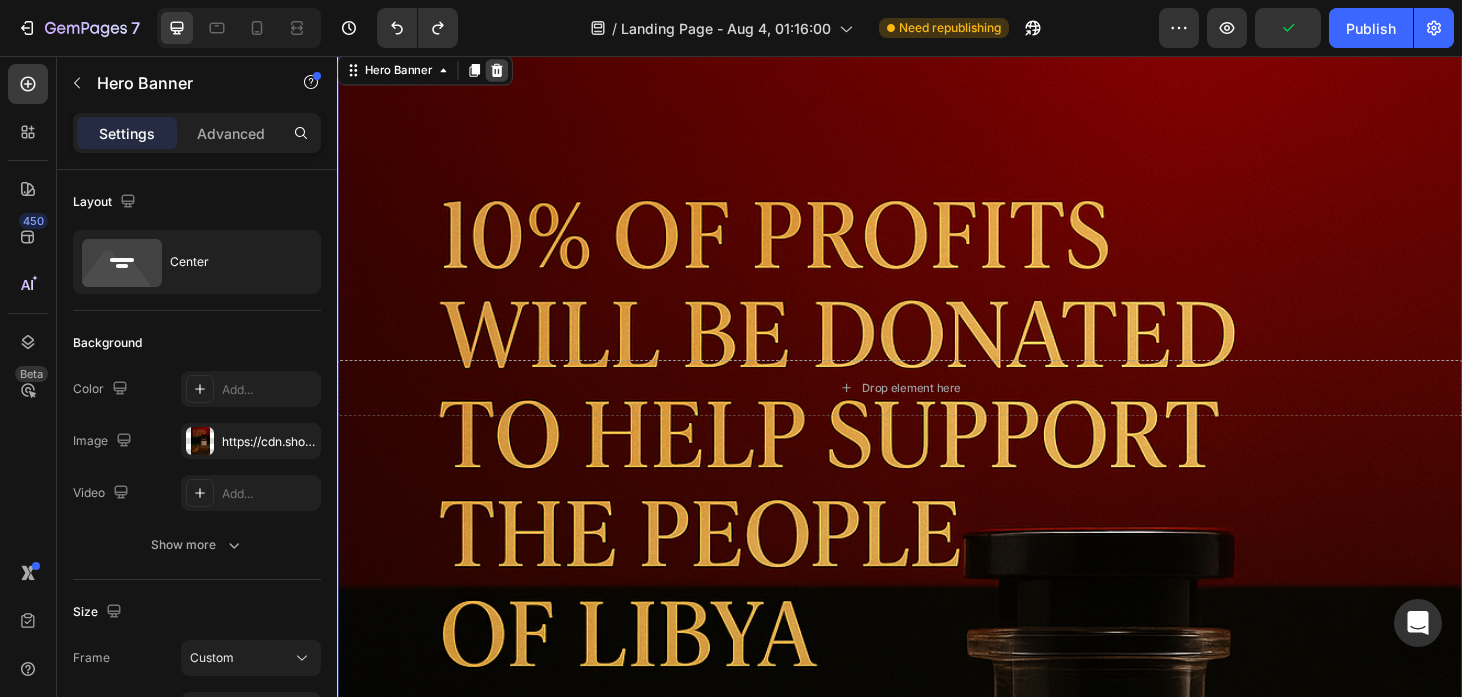 click 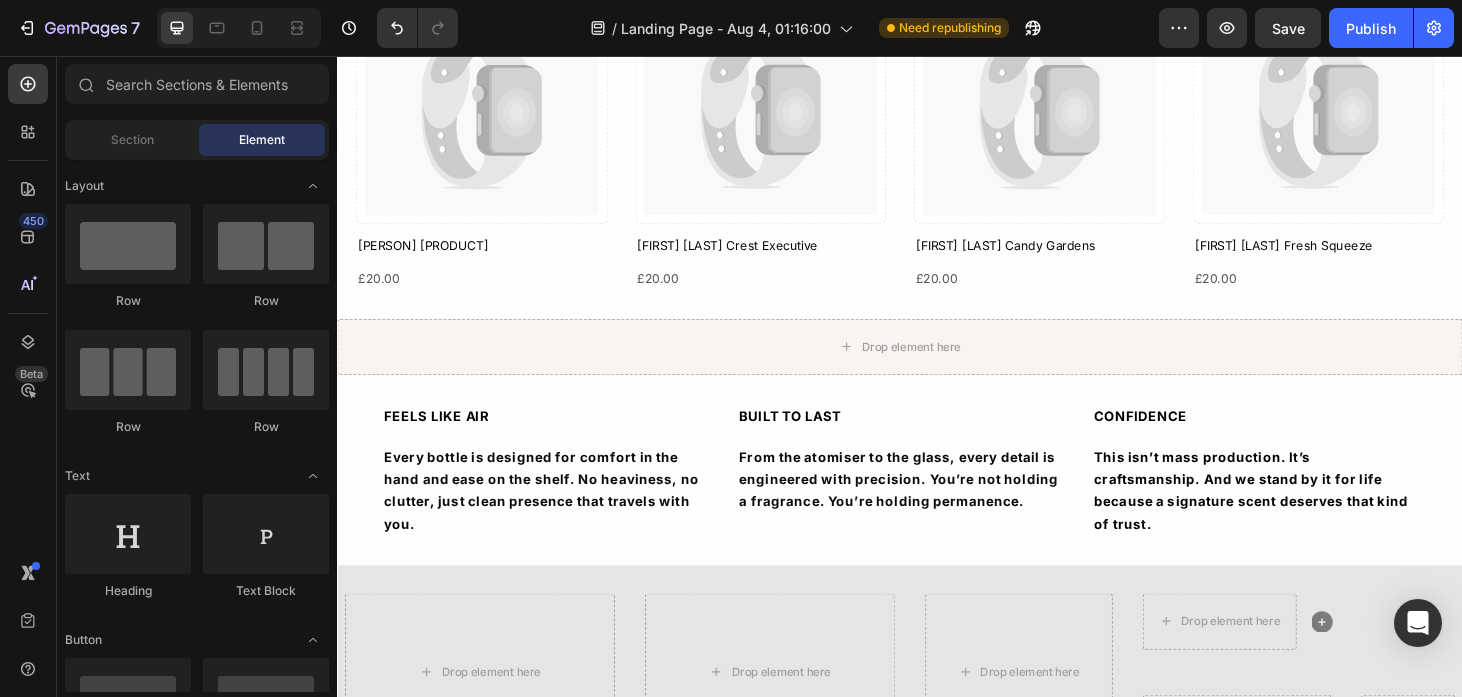 scroll, scrollTop: 945, scrollLeft: 0, axis: vertical 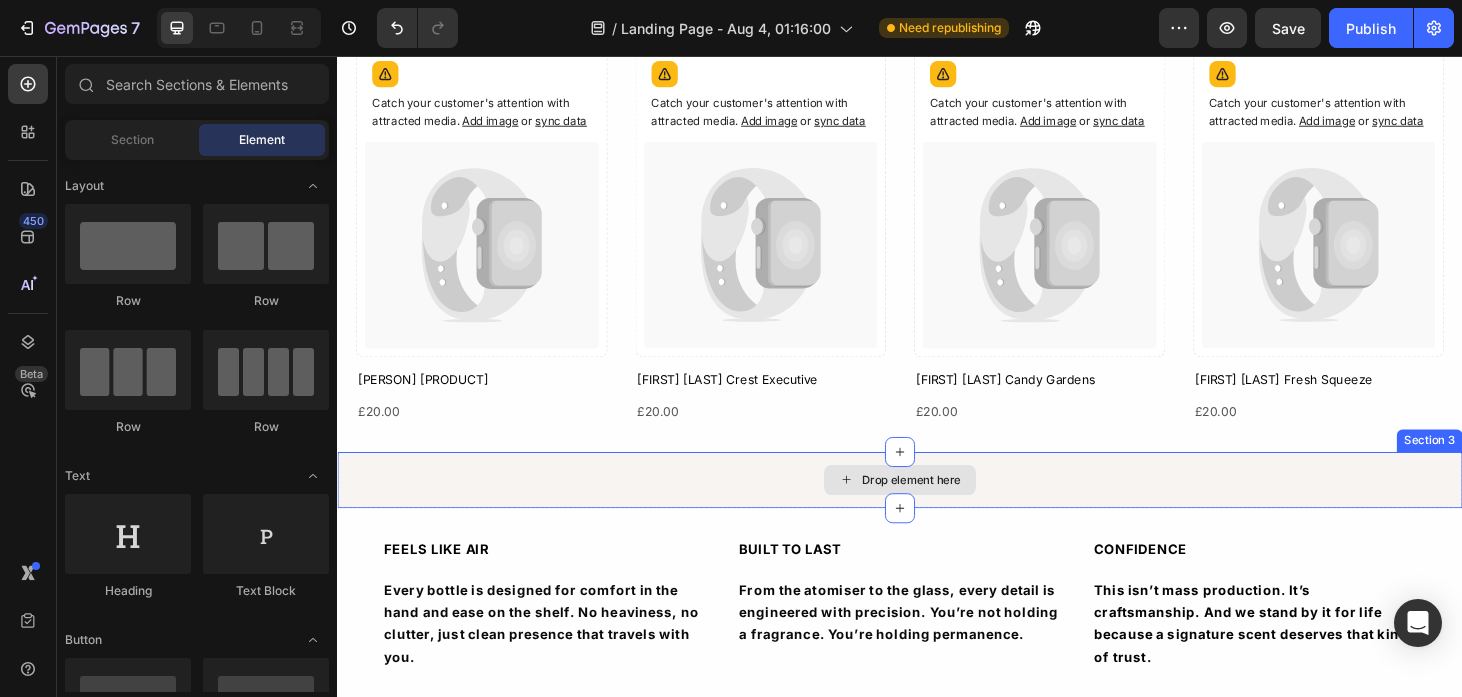 click on "Drop element here" at bounding box center [937, 508] 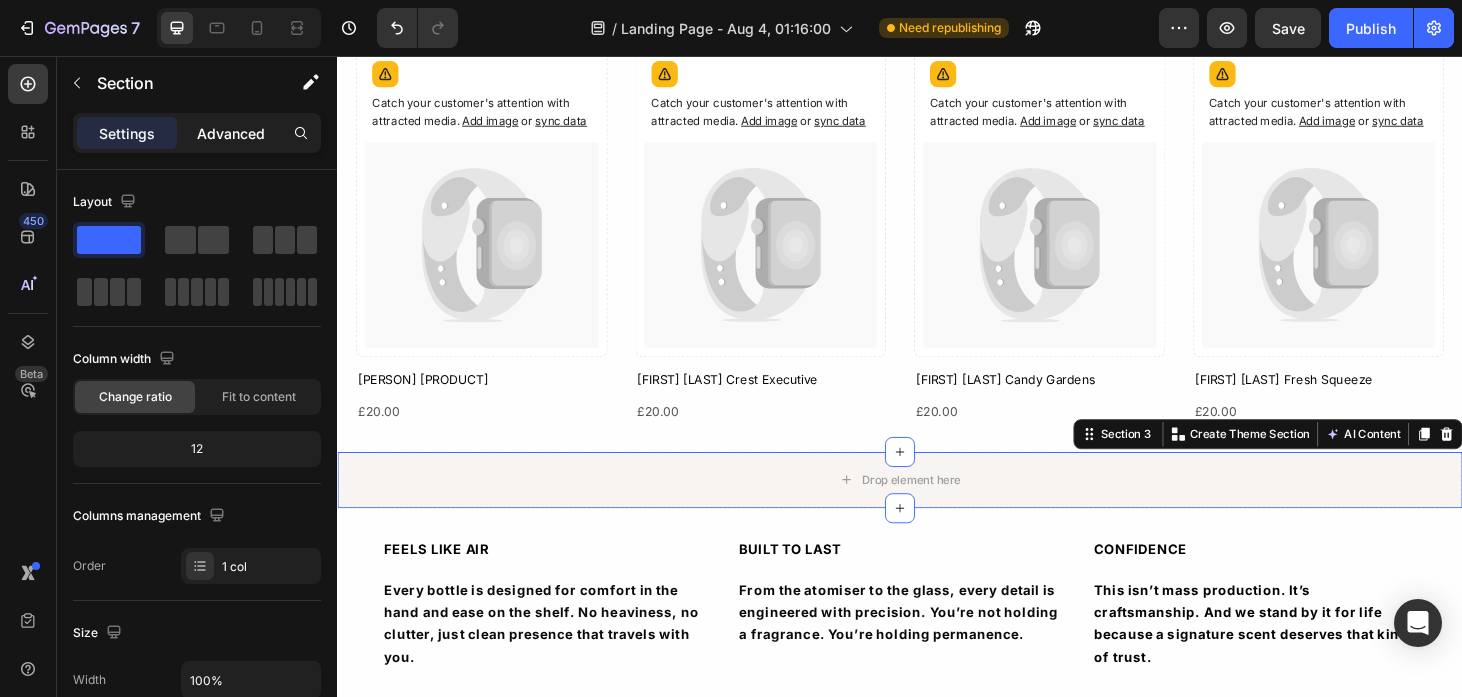 click on "Advanced" at bounding box center (231, 133) 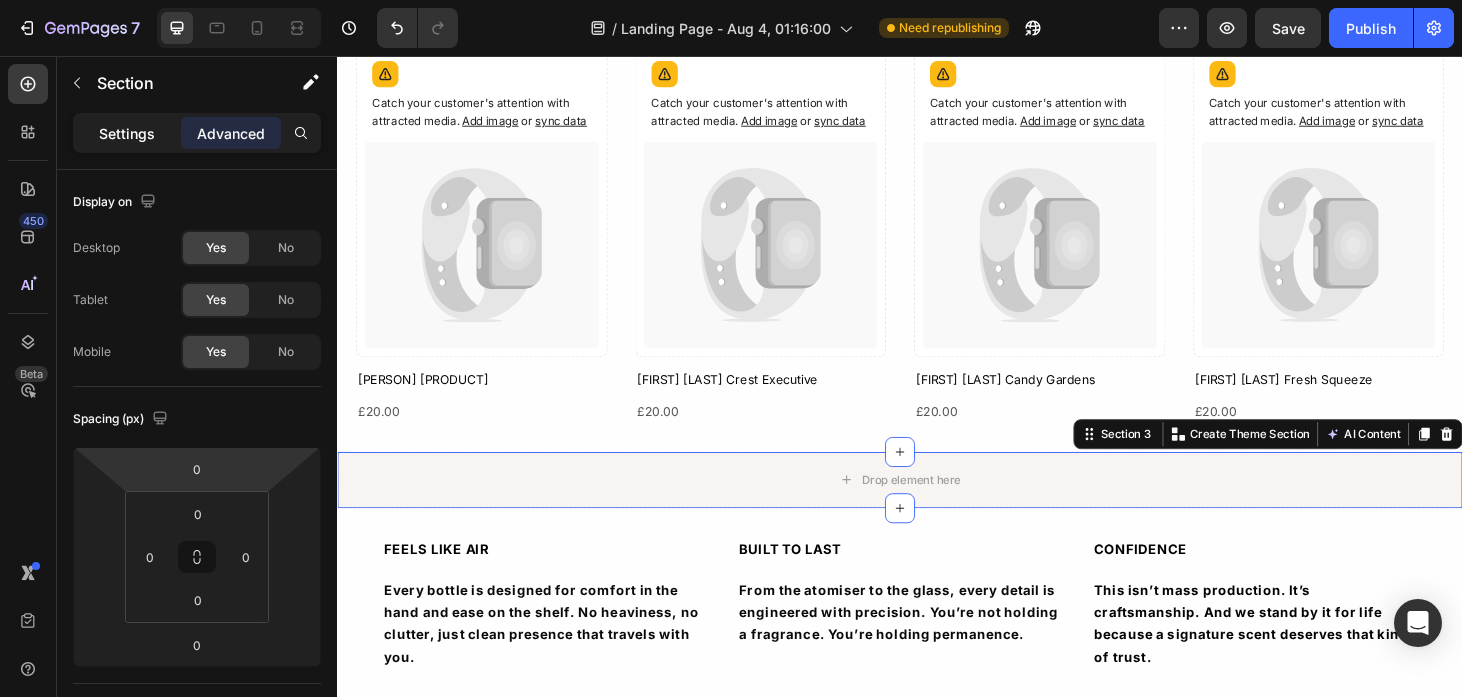click on "Settings" 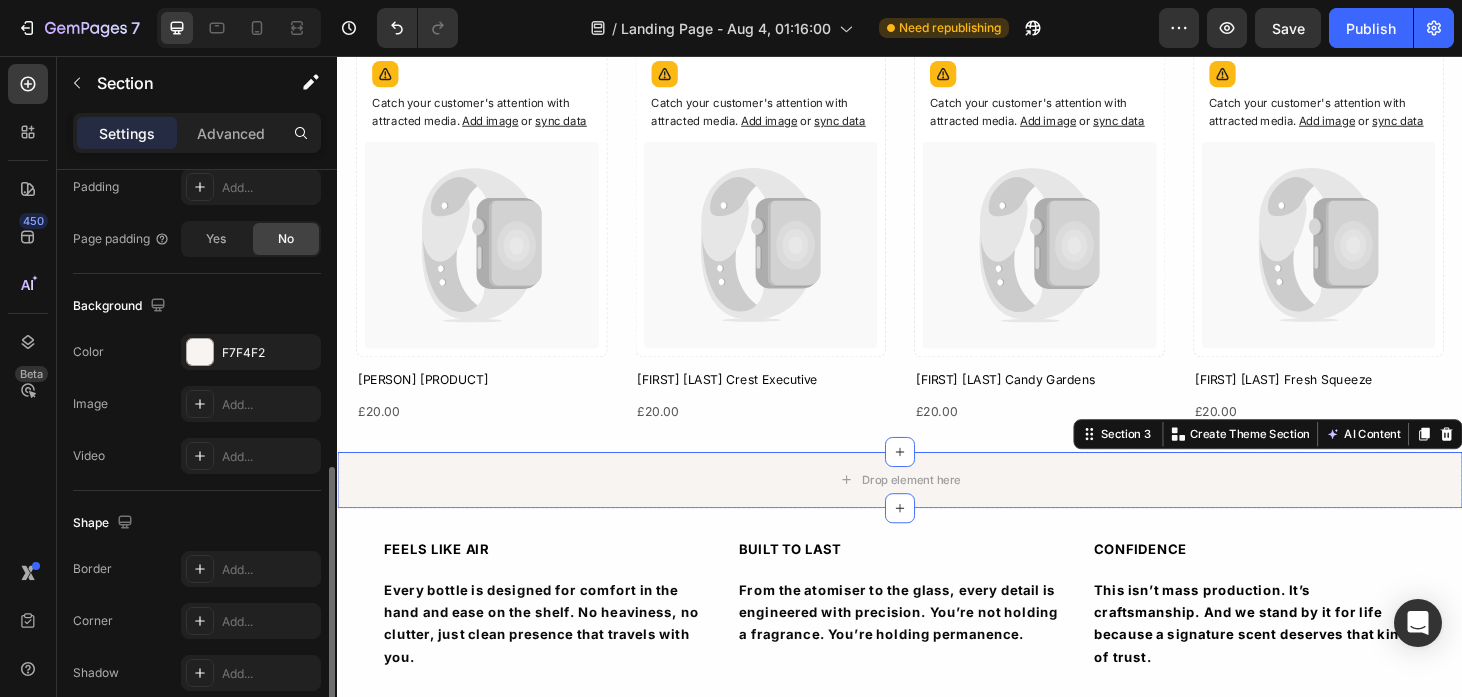 scroll, scrollTop: 583, scrollLeft: 0, axis: vertical 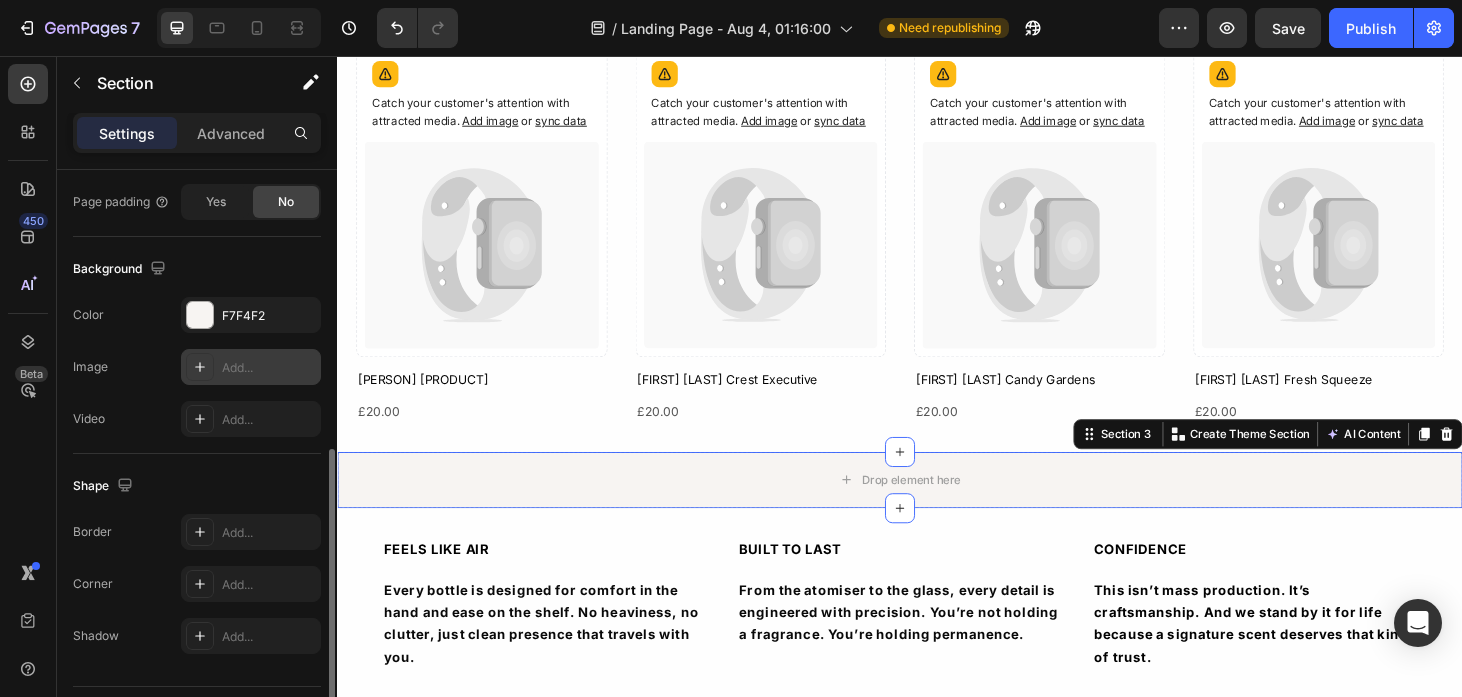 click on "Add..." at bounding box center [269, 368] 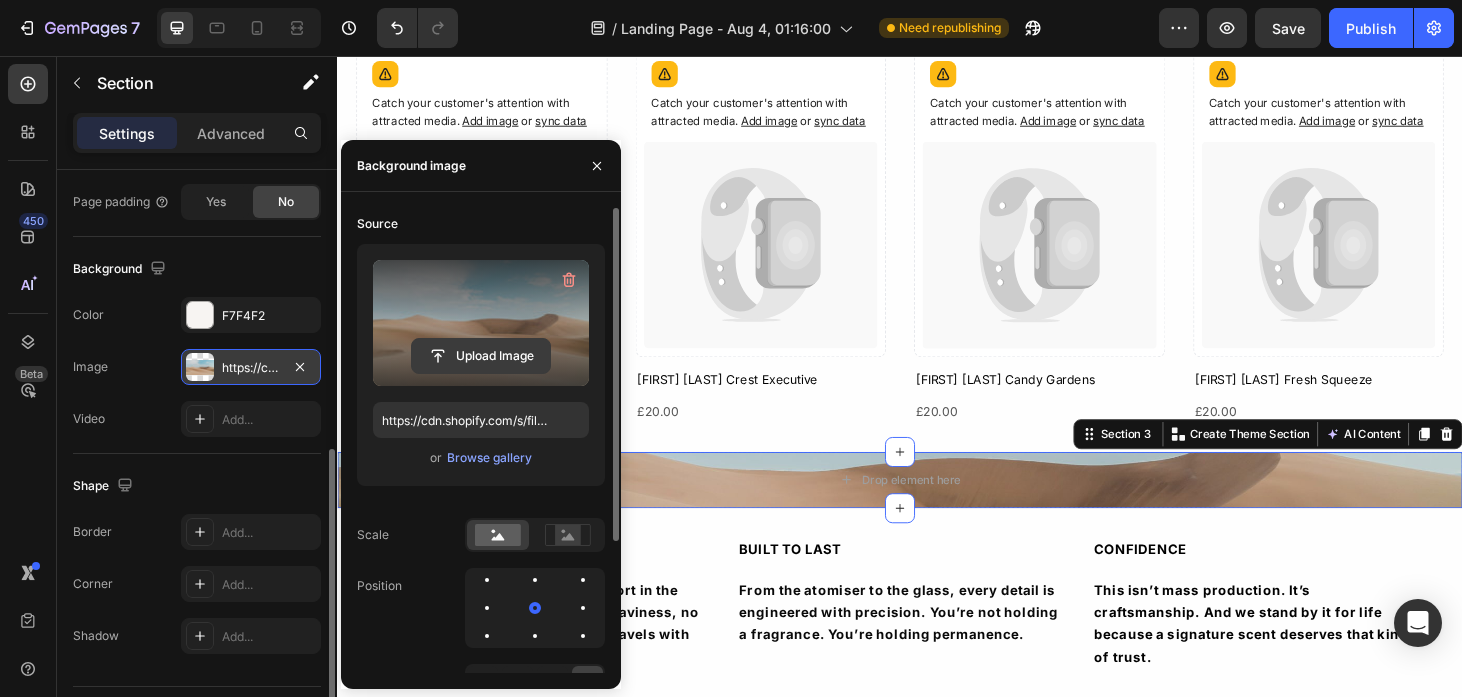 click 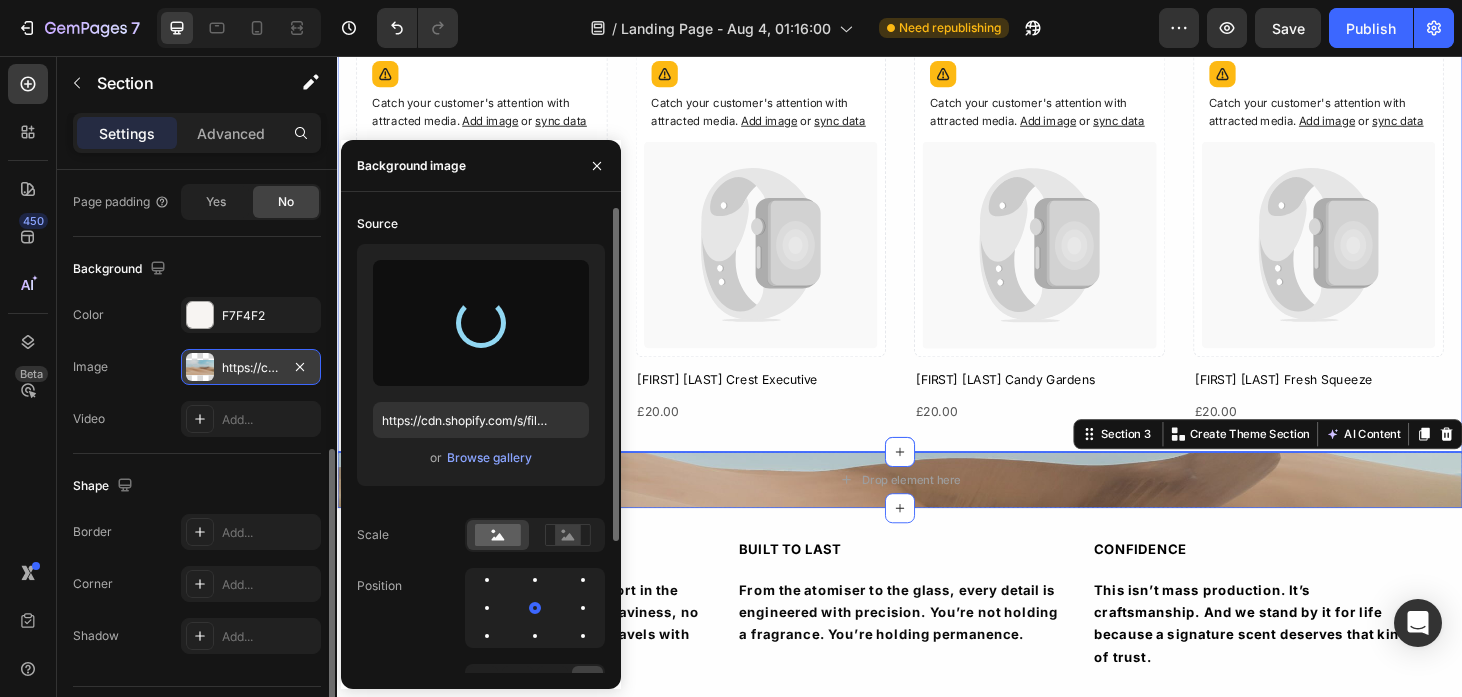 type on "https://cdn.shopify.com/s/files/1/0948/6598/1822/files/gempages_578372498282775314-5266e9f5-269d-4ea4-ba90-1f3cd4cbe4ec.png" 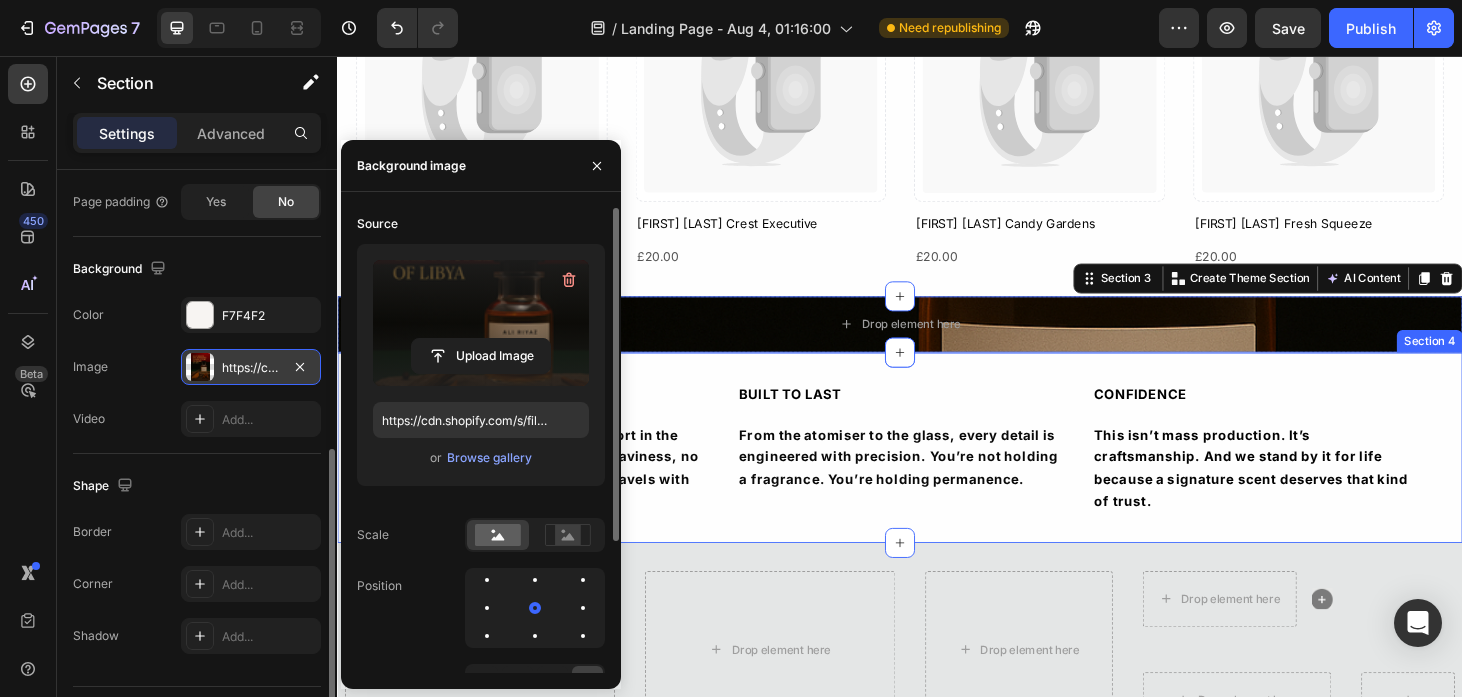 scroll, scrollTop: 1128, scrollLeft: 0, axis: vertical 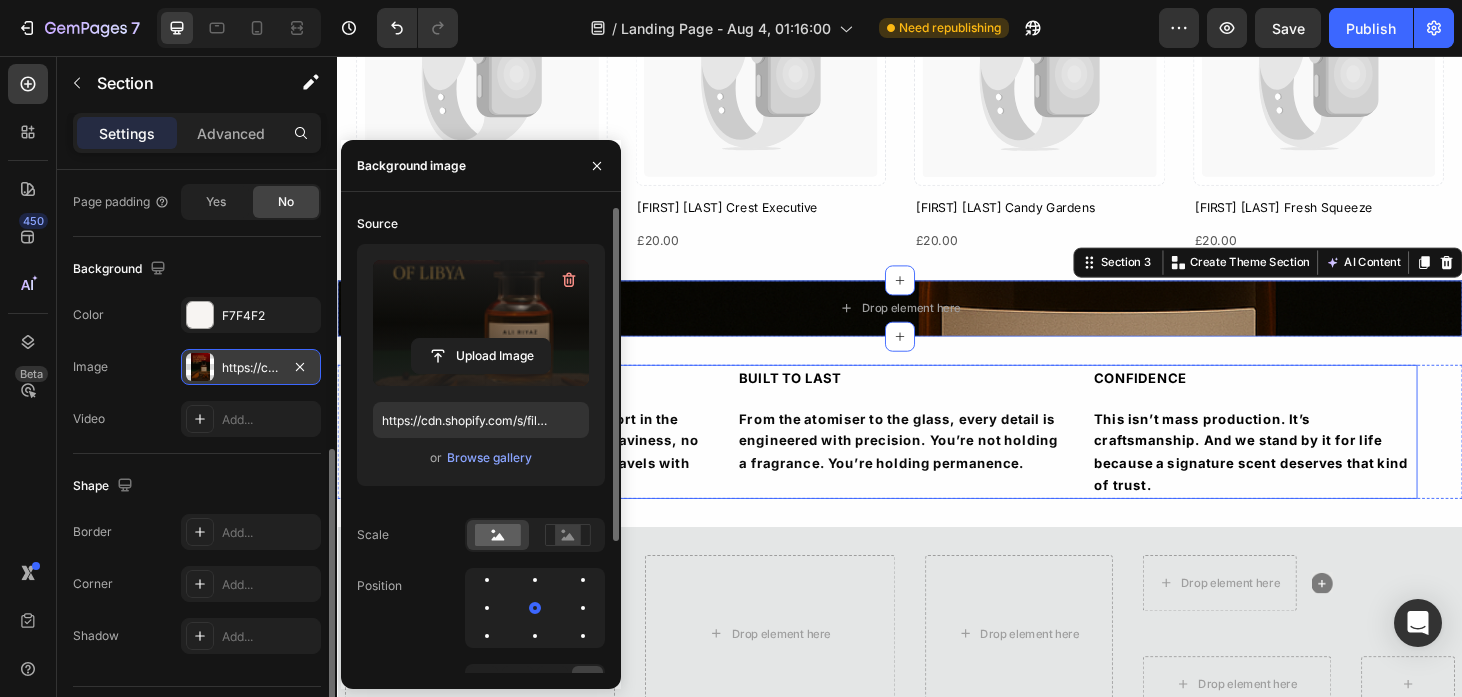 click on "FEELS LIKE AIR Text Block Every bottle is designed for comfort in the hand and ease on the shelf. No heaviness, no clutter, just clean presence that travels with you. Text Block BUILT TO LAST Text Block From the atomiser to the glass, every detail is engineered with precision. You’re not holding a fragrance. You’re holding permanence. Text Block CONFIDENCE  Text Block This isn’t mass production. It’s craftsmanship. And we stand by it for life because a signature scent deserves that kind of trust. Text Block Row" at bounding box center [937, 456] 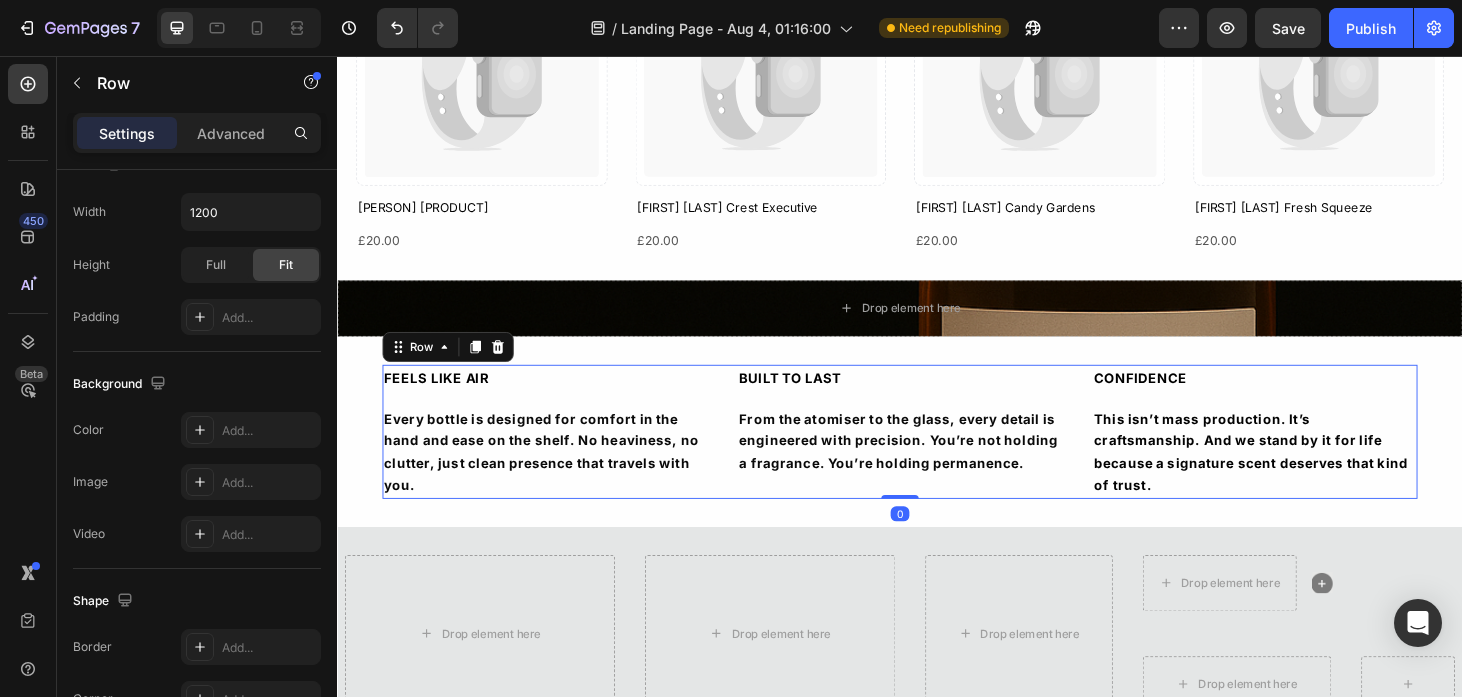 scroll, scrollTop: 0, scrollLeft: 0, axis: both 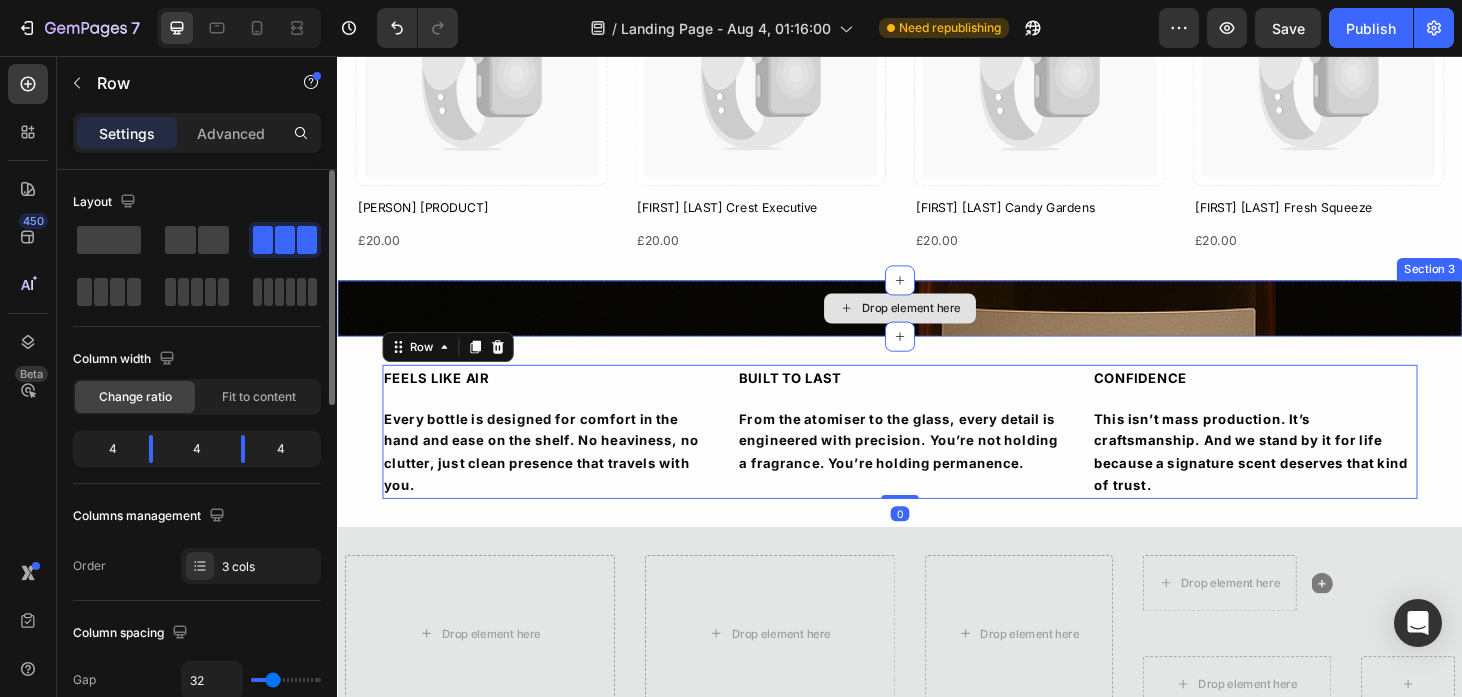 click on "Drop element here" at bounding box center [937, 325] 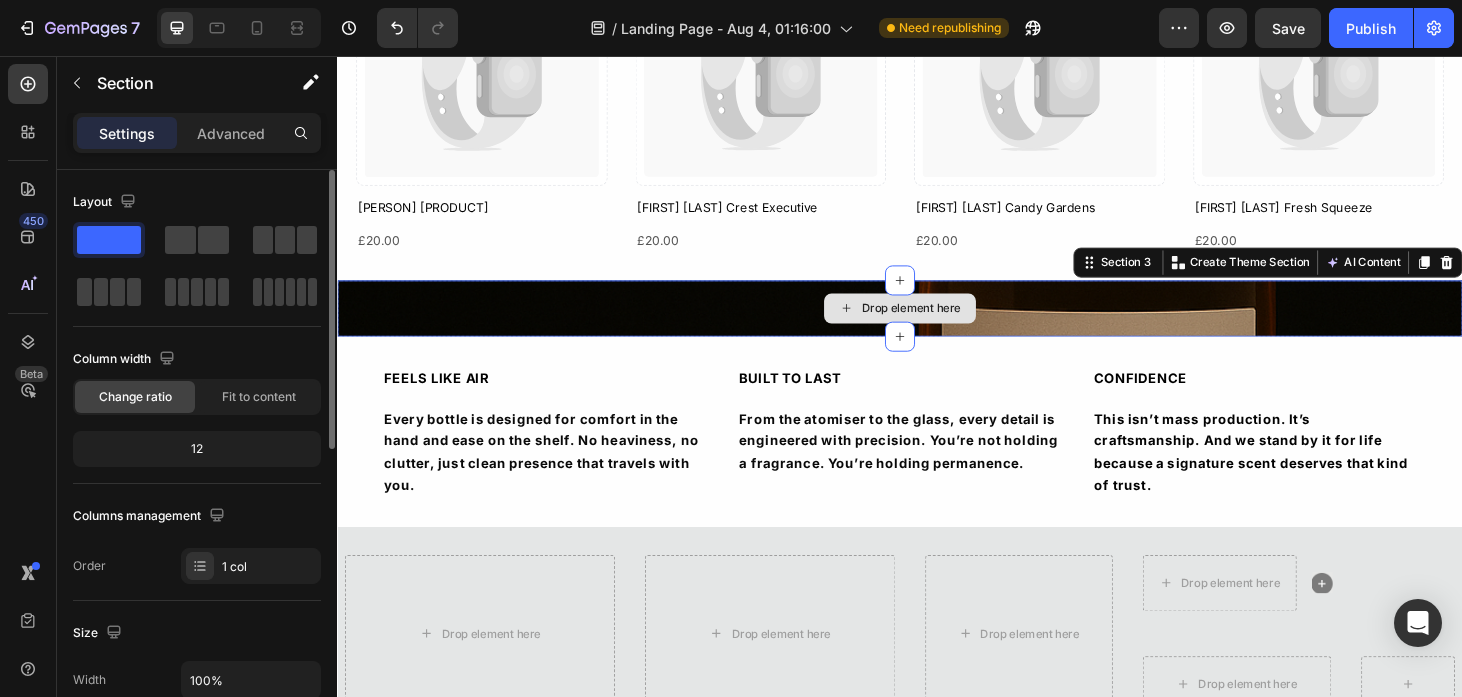 click on "Drop element here" at bounding box center [937, 325] 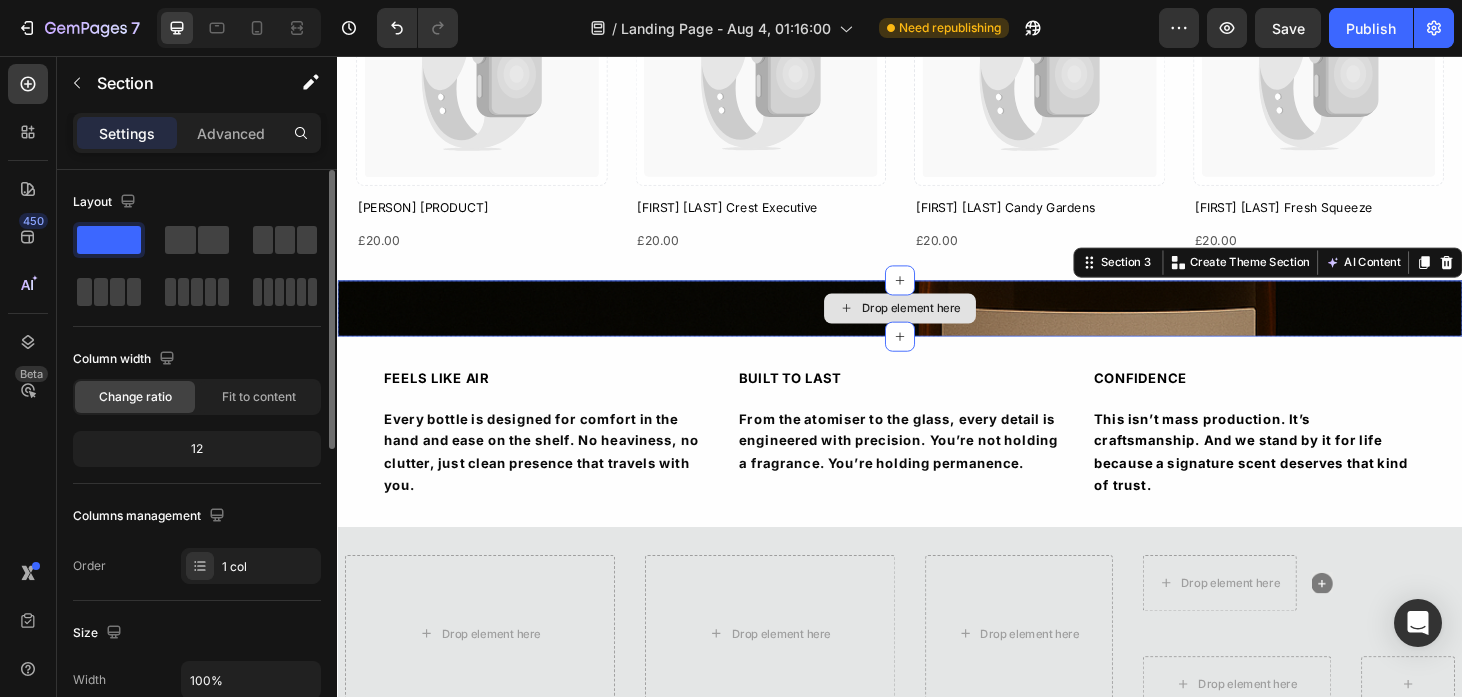 click on "Drop element here" at bounding box center (937, 325) 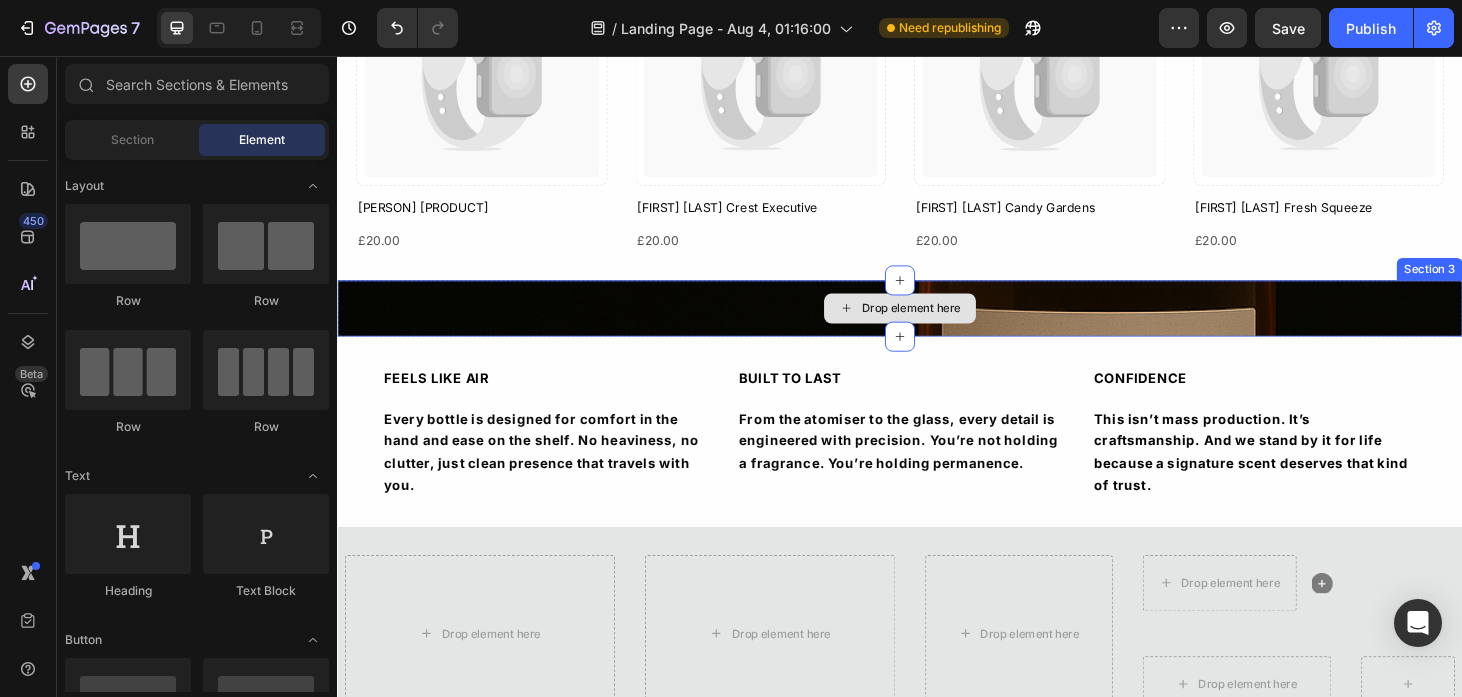 click on "Drop element here" at bounding box center [937, 325] 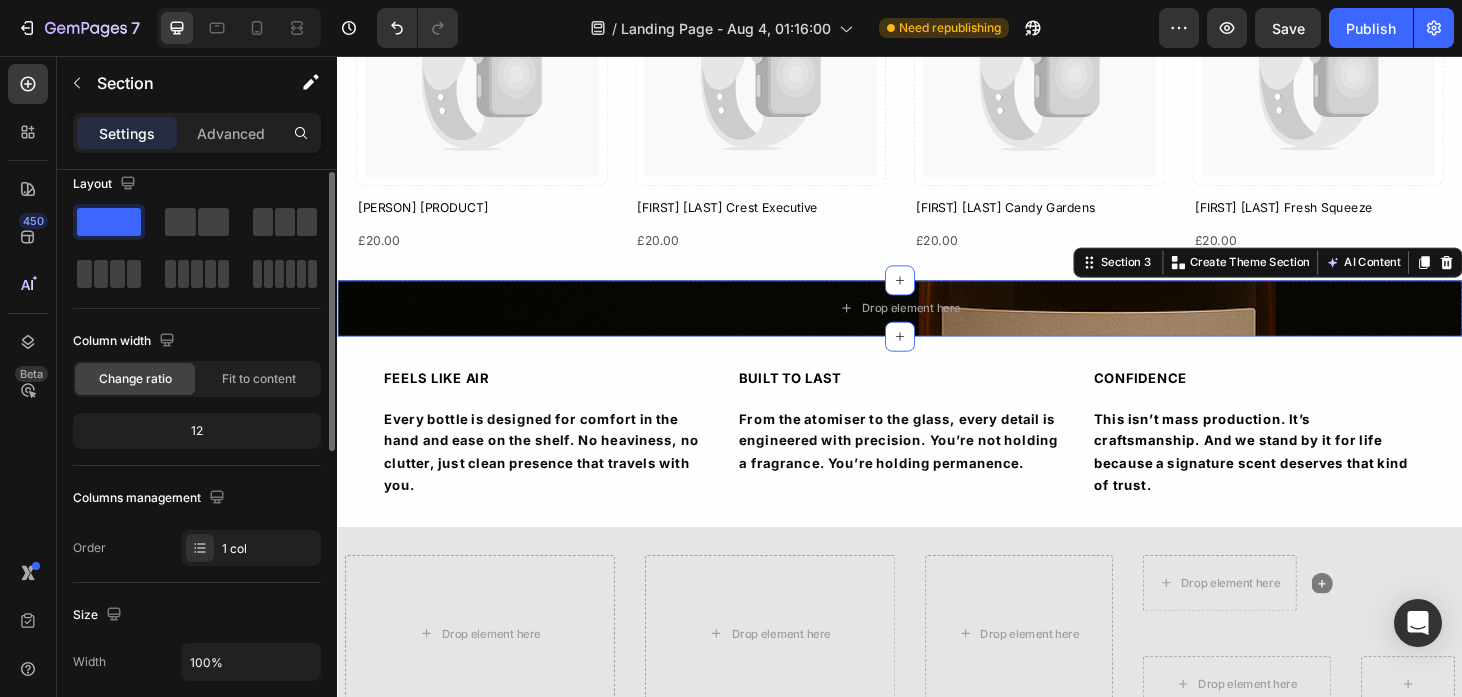 scroll, scrollTop: 14, scrollLeft: 0, axis: vertical 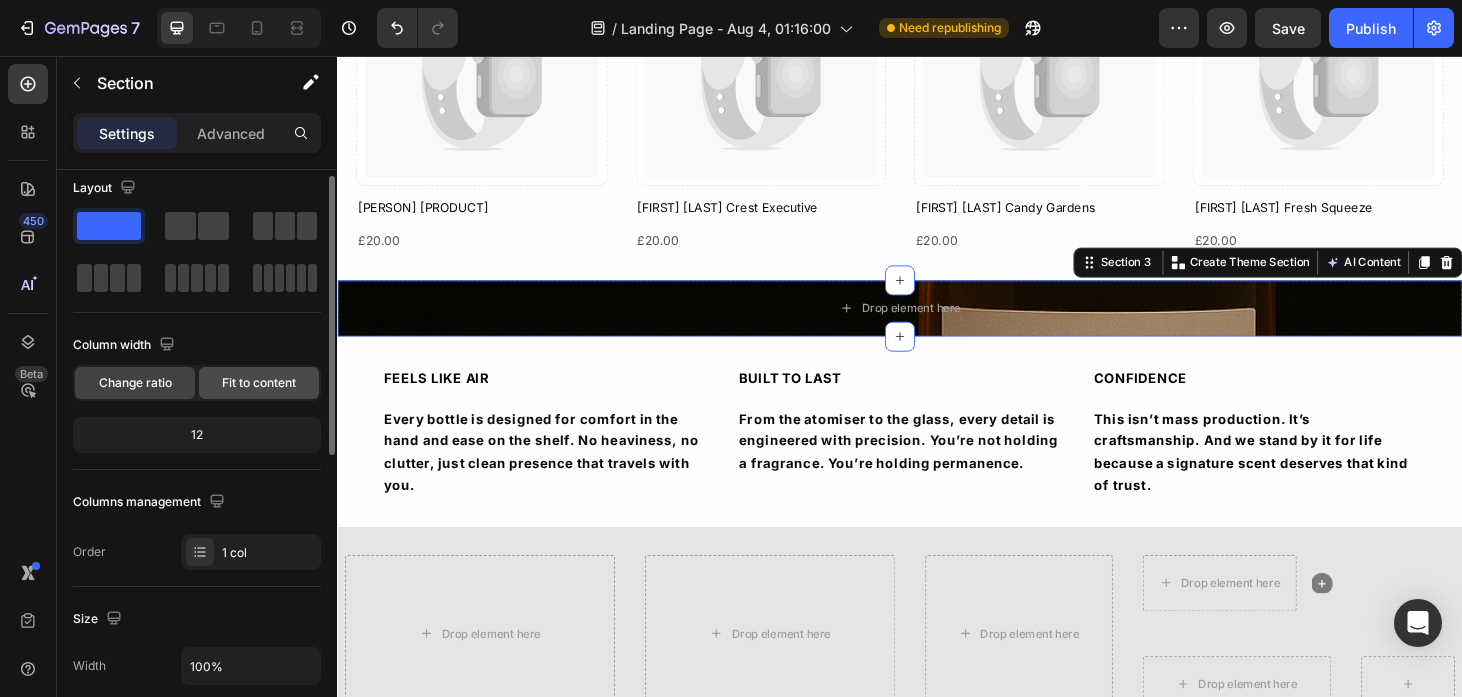 click on "Fit to content" 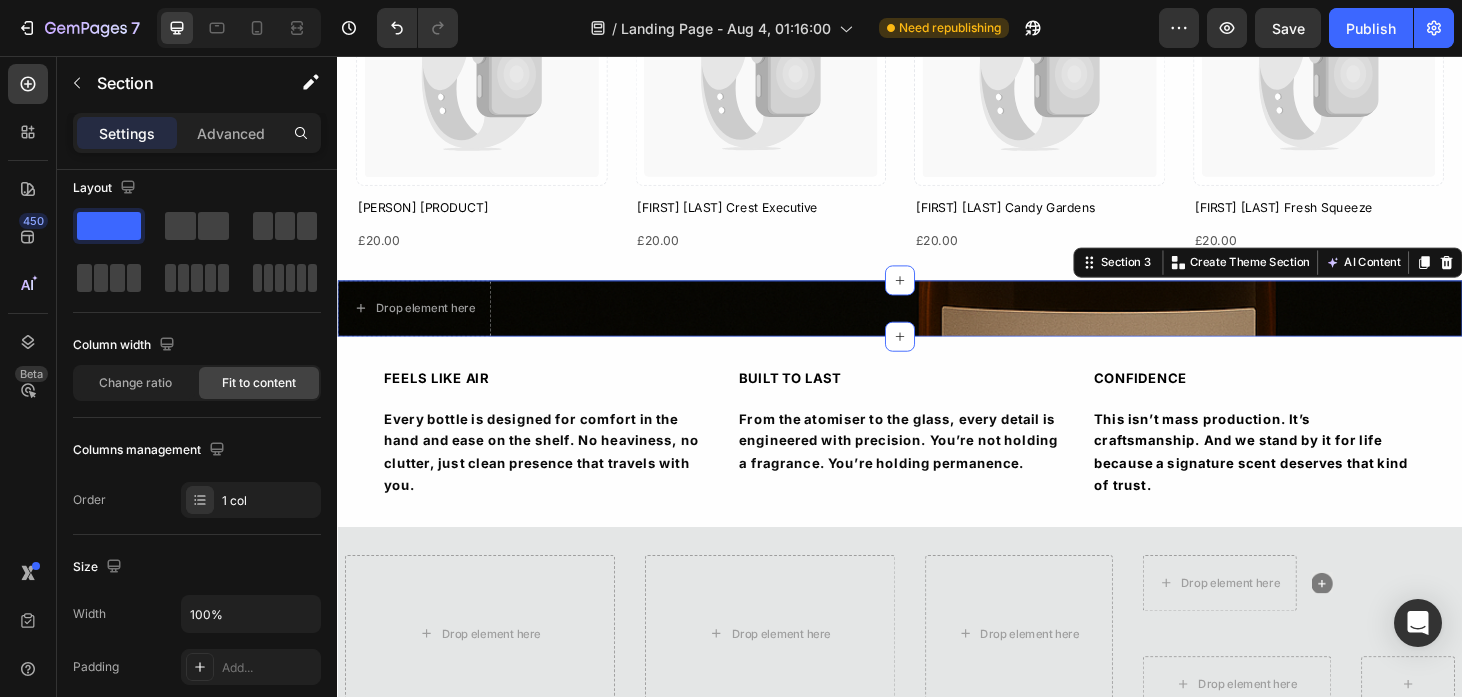 click on "Drop element here Section 3   You can create reusable sections Create Theme Section AI Content Write with GemAI What would you like to describe here? Tone and Voice Persuasive Product Ali Riyaz Oud Forest Show more Generate" at bounding box center (937, 325) 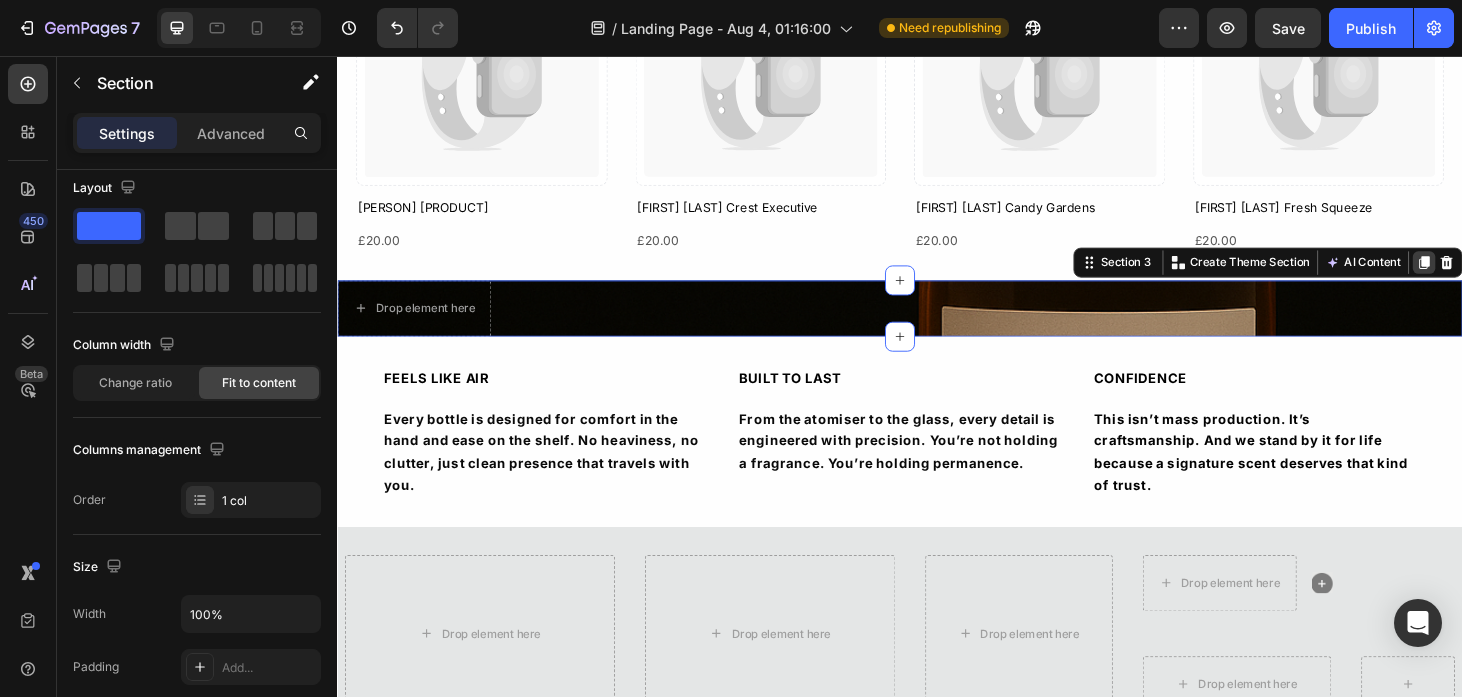click at bounding box center (1496, 276) 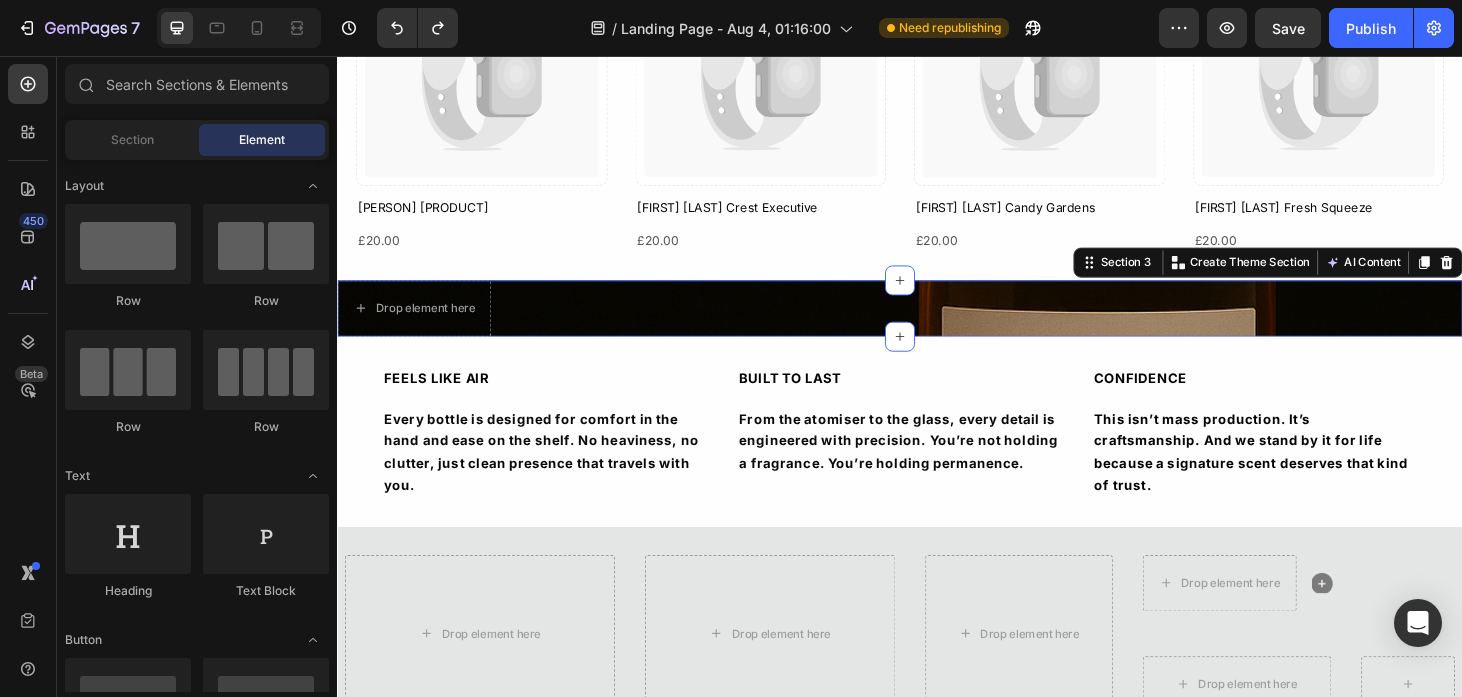 click on "Drop element here Section 3   You can create reusable sections Create Theme Section AI Content Write with GemAI What would you like to describe here? Tone and Voice Persuasive Product Ali Riyaz Oud Forest Show more Generate" at bounding box center (937, 325) 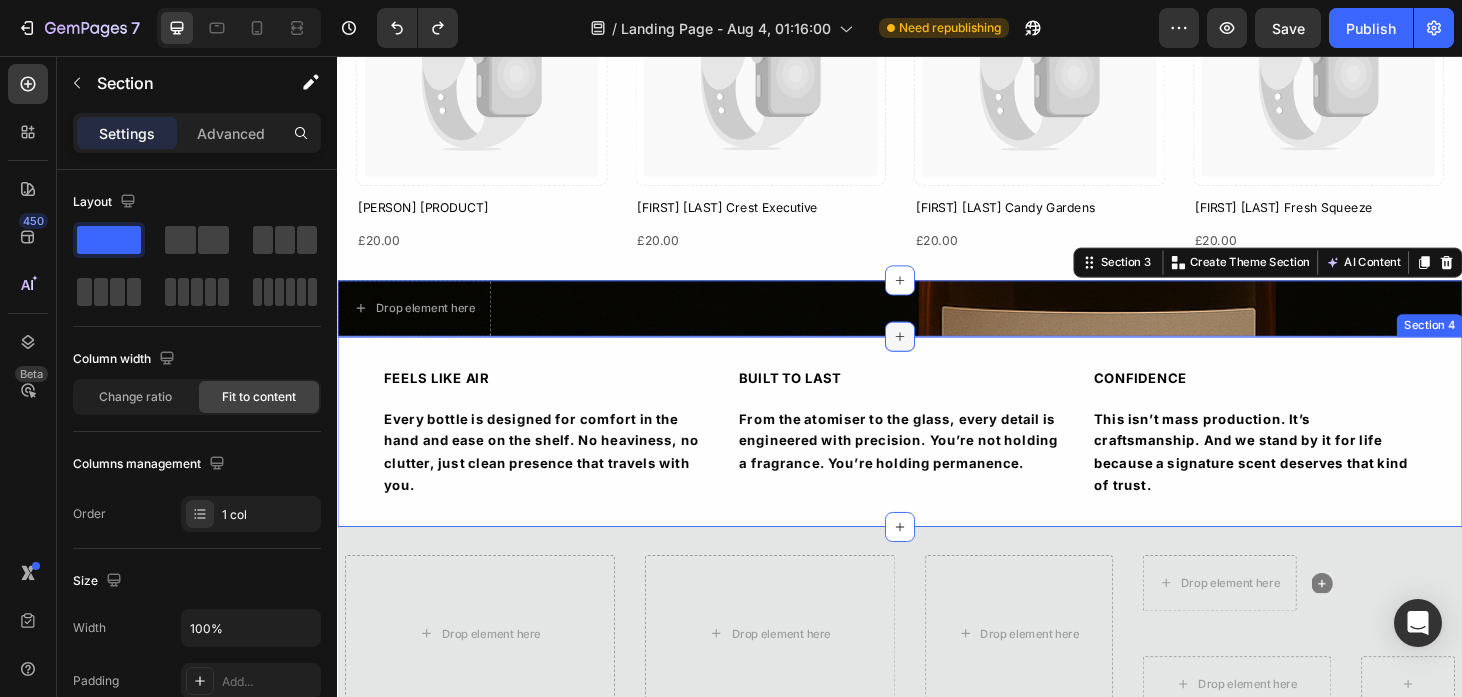 click 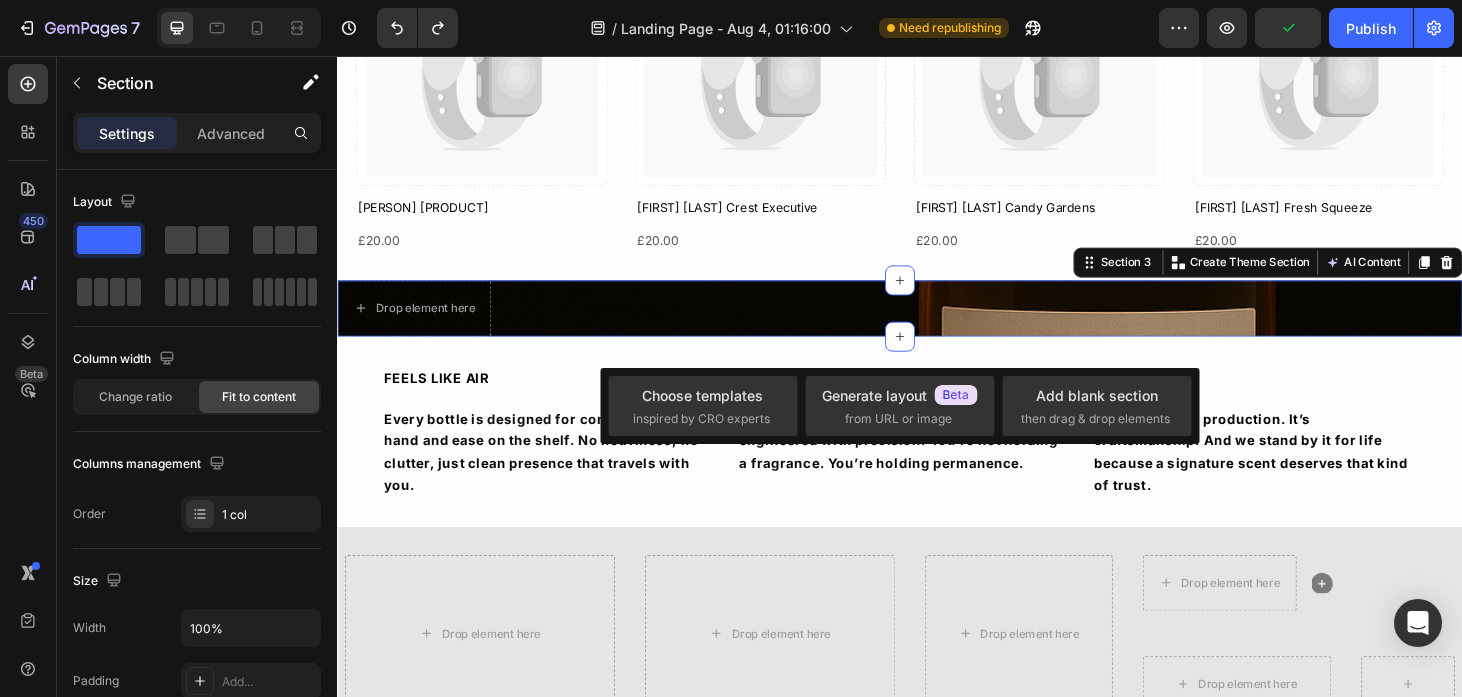 click on "Drop element here Section 3   You can create reusable sections Create Theme Section AI Content Write with GemAI What would you like to describe here? Tone and Voice Persuasive Product Ali Riyaz Oud Forest Show more Generate" at bounding box center [937, 325] 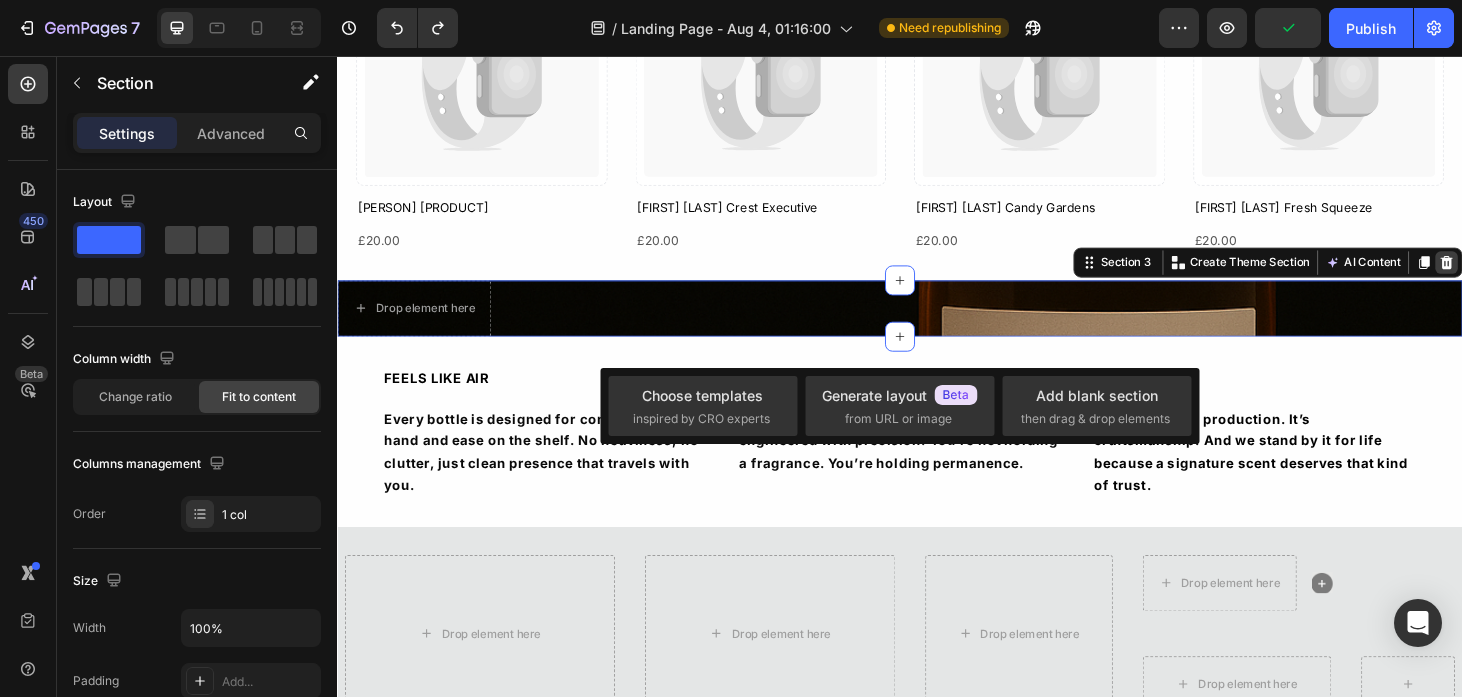 click 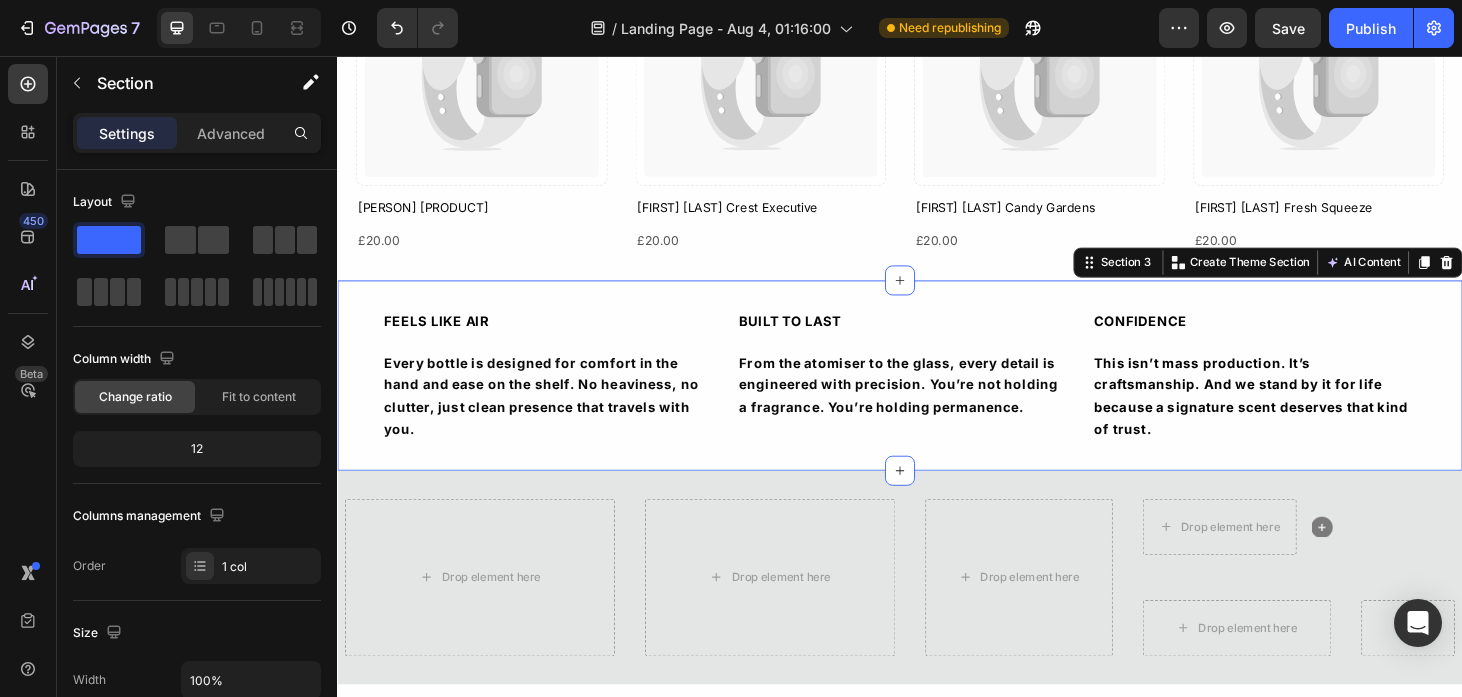 click on "FEELS LIKE AIR Text Block Every bottle is designed for comfort in the hand and ease on the shelf. No heaviness, no clutter, just clean presence that travels with you. Text Block BUILT TO LAST Text Block From the atomiser to the glass, every detail is engineered with precision. You’re not holding a fragrance. You’re holding permanence. Text Block CONFIDENCE  Text Block This isn’t mass production. It’s craftsmanship. And we stand by it for life because a signature scent deserves that kind of trust. Text Block Row Row Section 3   You can create reusable sections Create Theme Section AI Content Write with GemAI What would you like to describe here? Tone and Voice Persuasive Product Ali Riyaz Oud Forest Show more Generate" at bounding box center [937, 396] 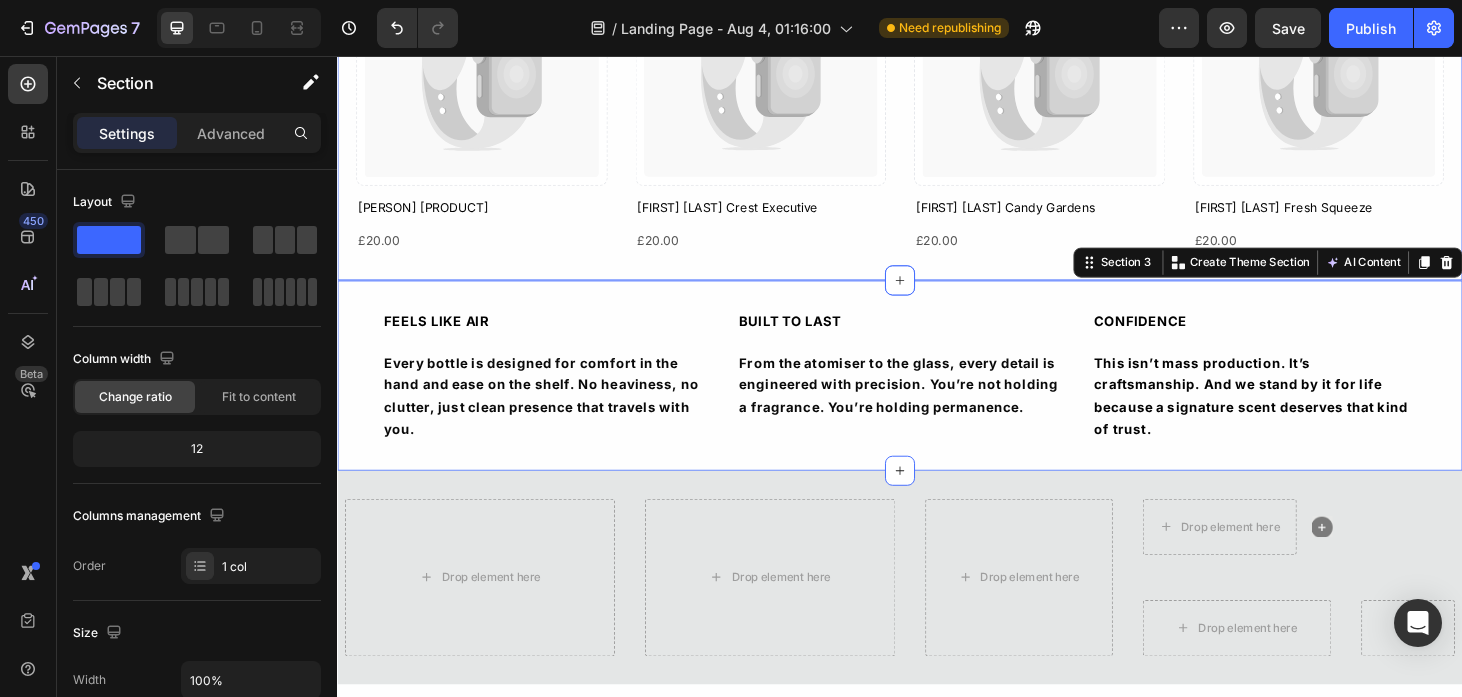 click on "NEW ARRIVALS Text Block VIEW ALL Text Block Icon Row Catch your customer's attention with attracted media. Add image or sync data Product Images [PRODUCT] [PRODUCT] Product Title £20.00 Product Price Product Price Product List Catch your customer's attention with attracted media. Add image or sync data" at bounding box center (937, 24) 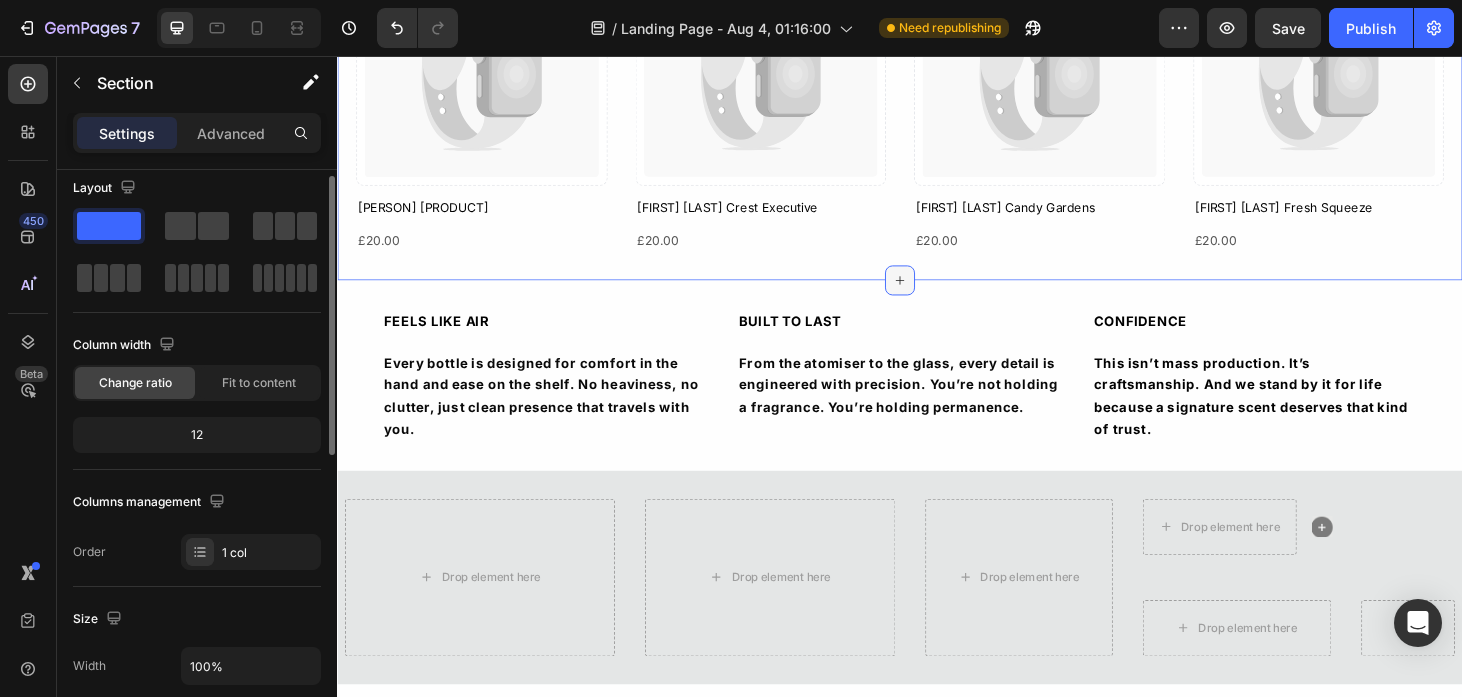 click at bounding box center [937, 295] 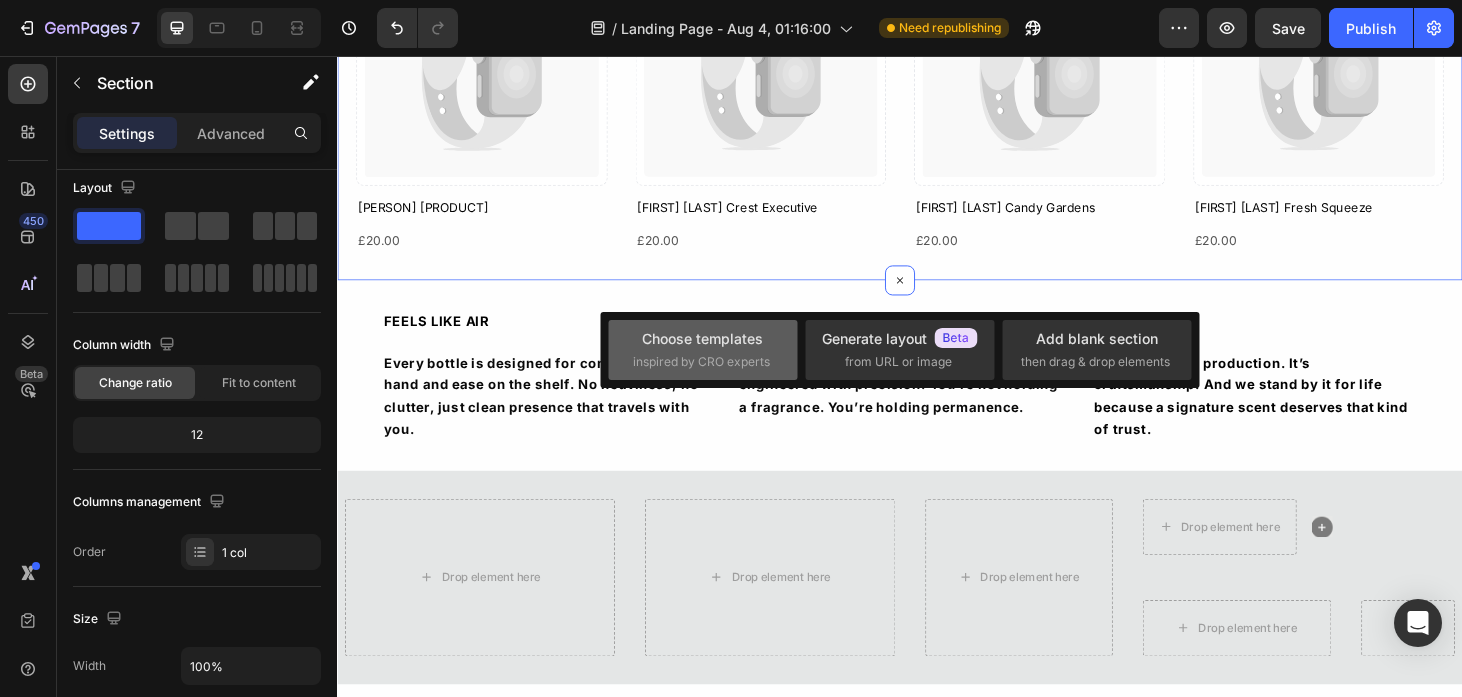 click on "Choose templates" at bounding box center (702, 338) 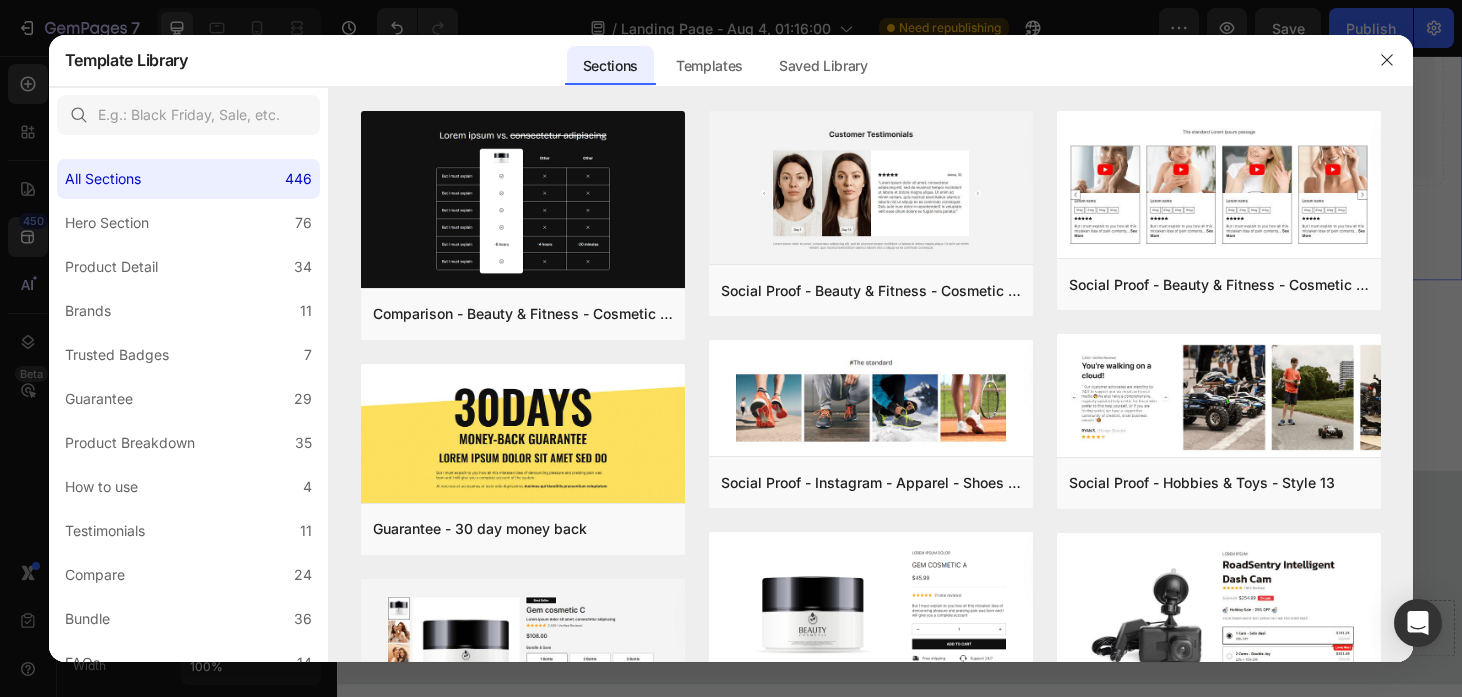 click 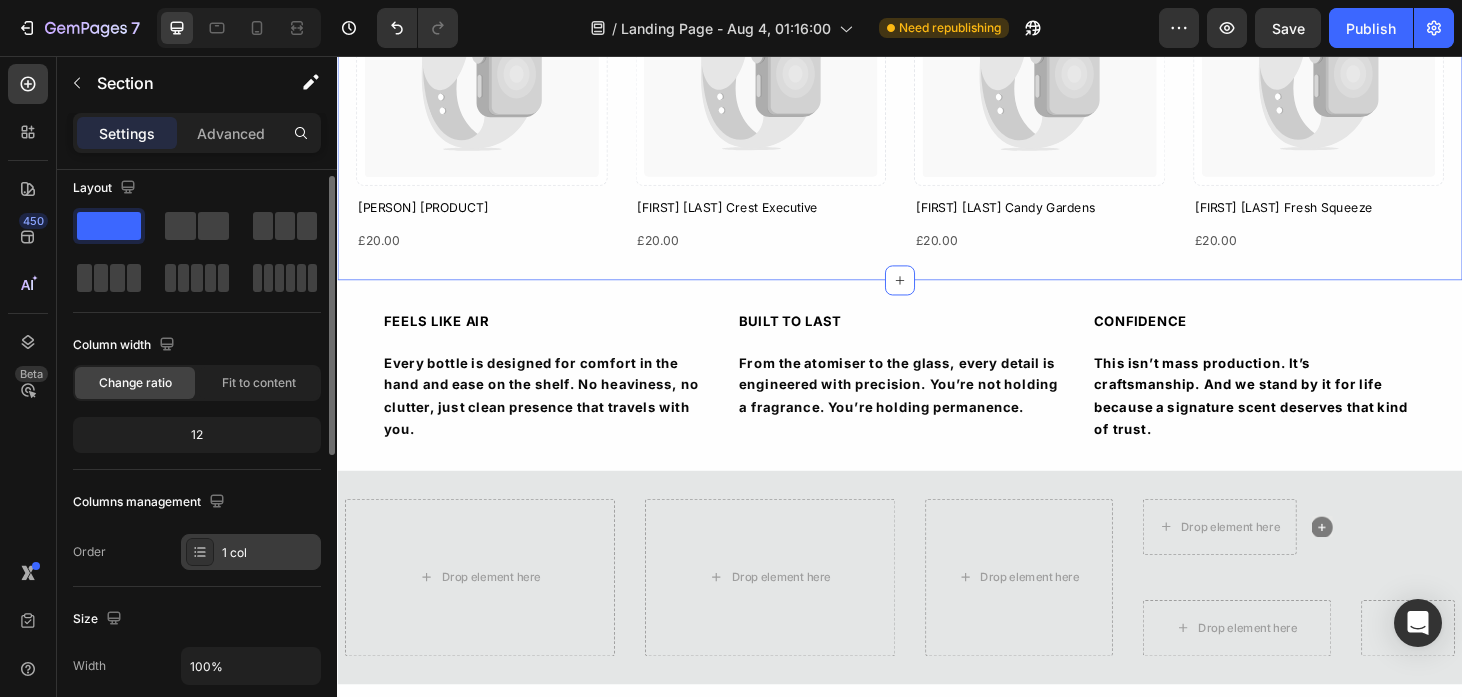click on "1 col" at bounding box center [269, 553] 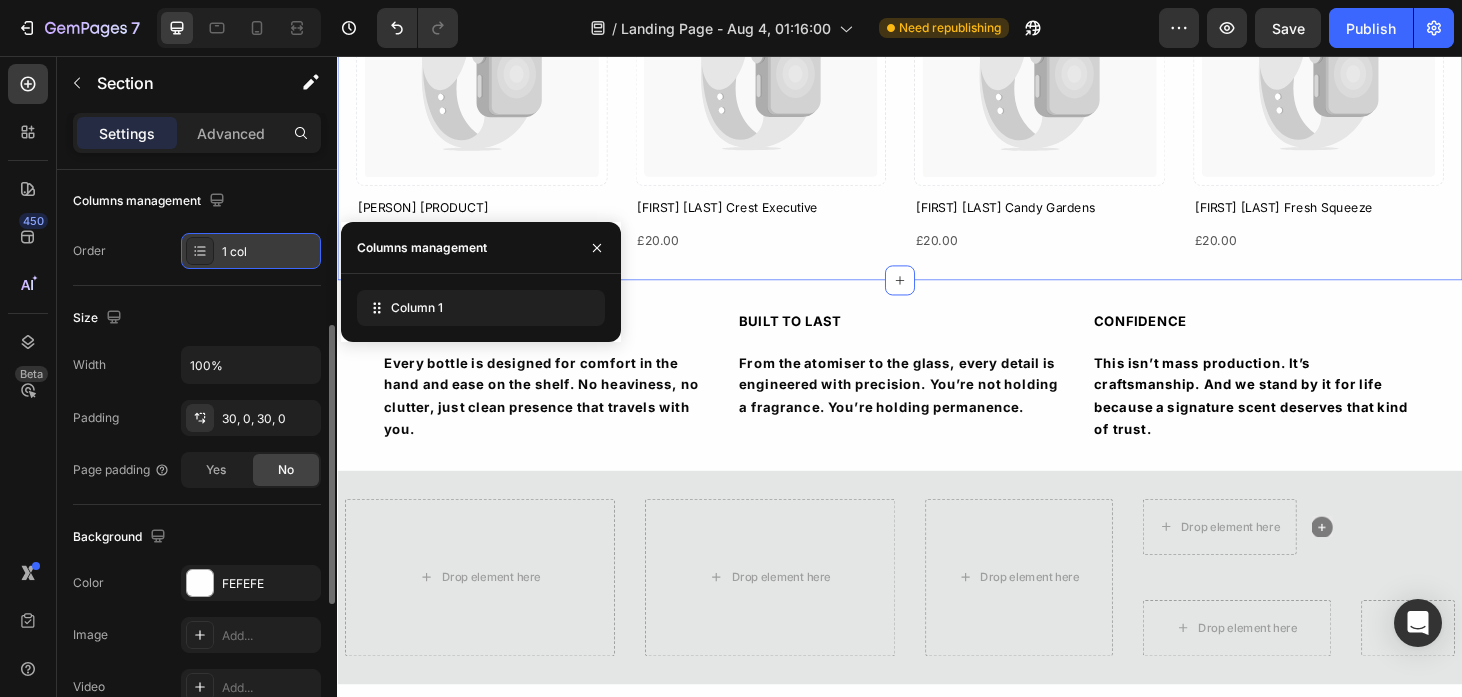 scroll, scrollTop: 318, scrollLeft: 0, axis: vertical 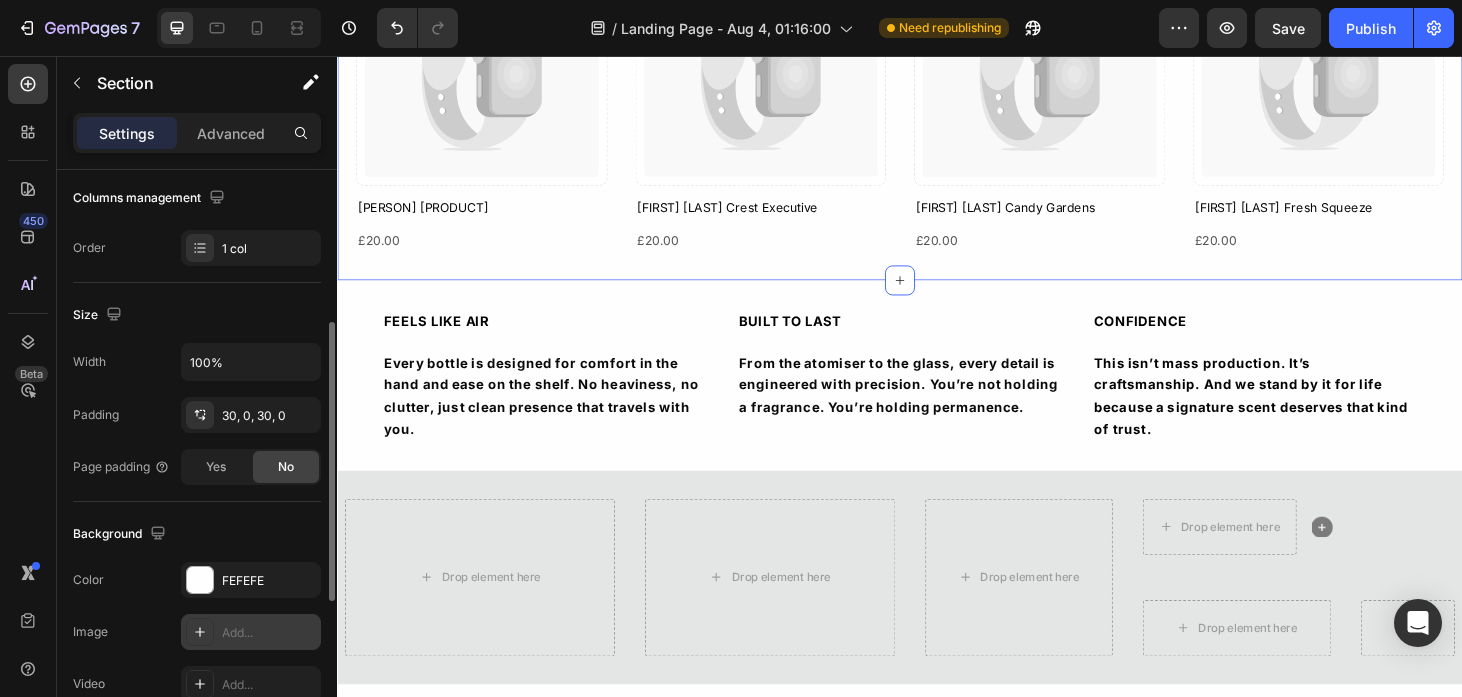 click on "Add..." at bounding box center (251, 632) 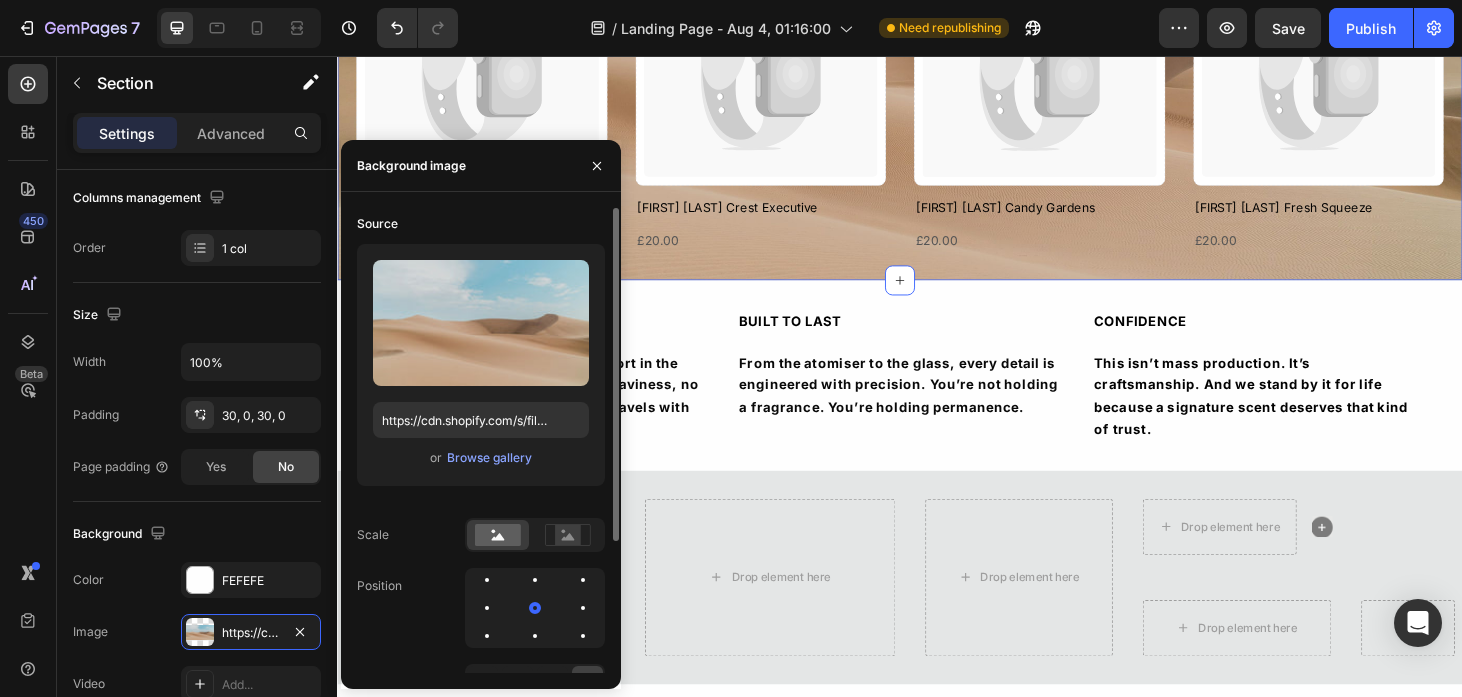 type 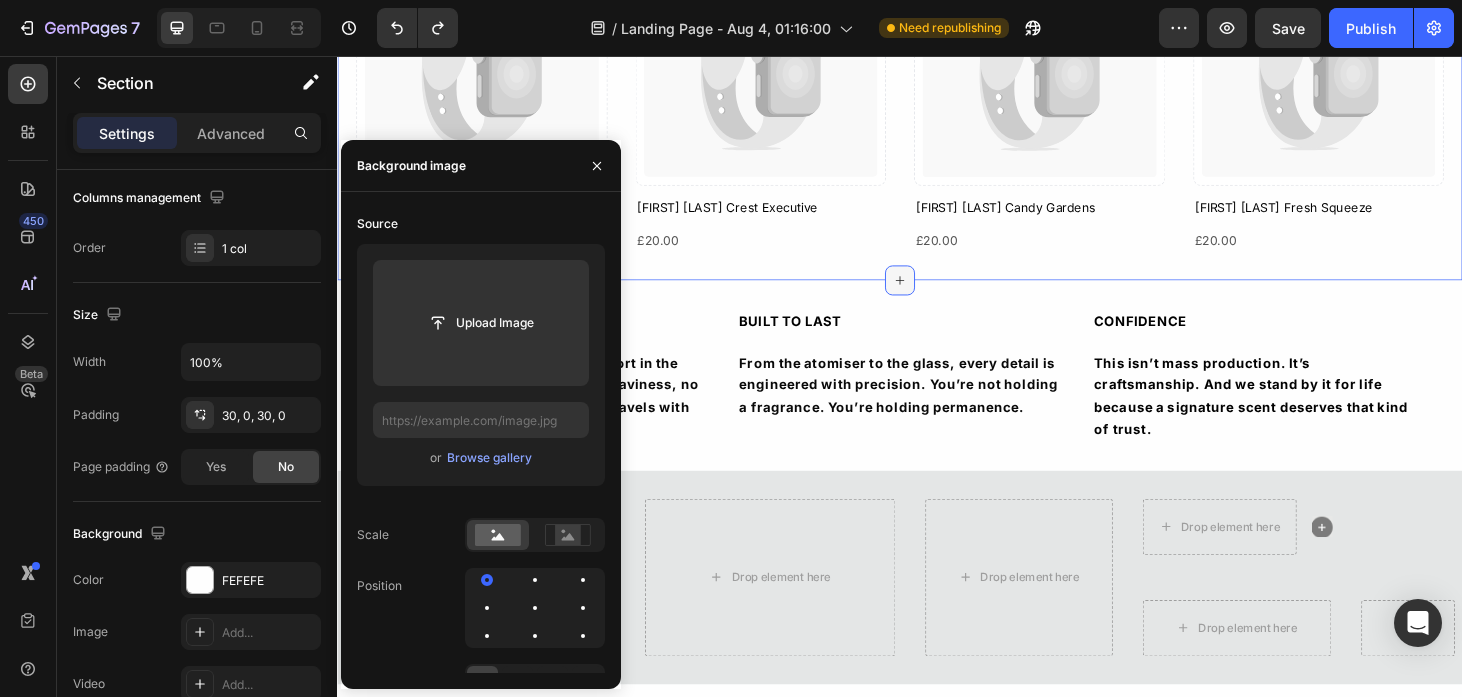 click 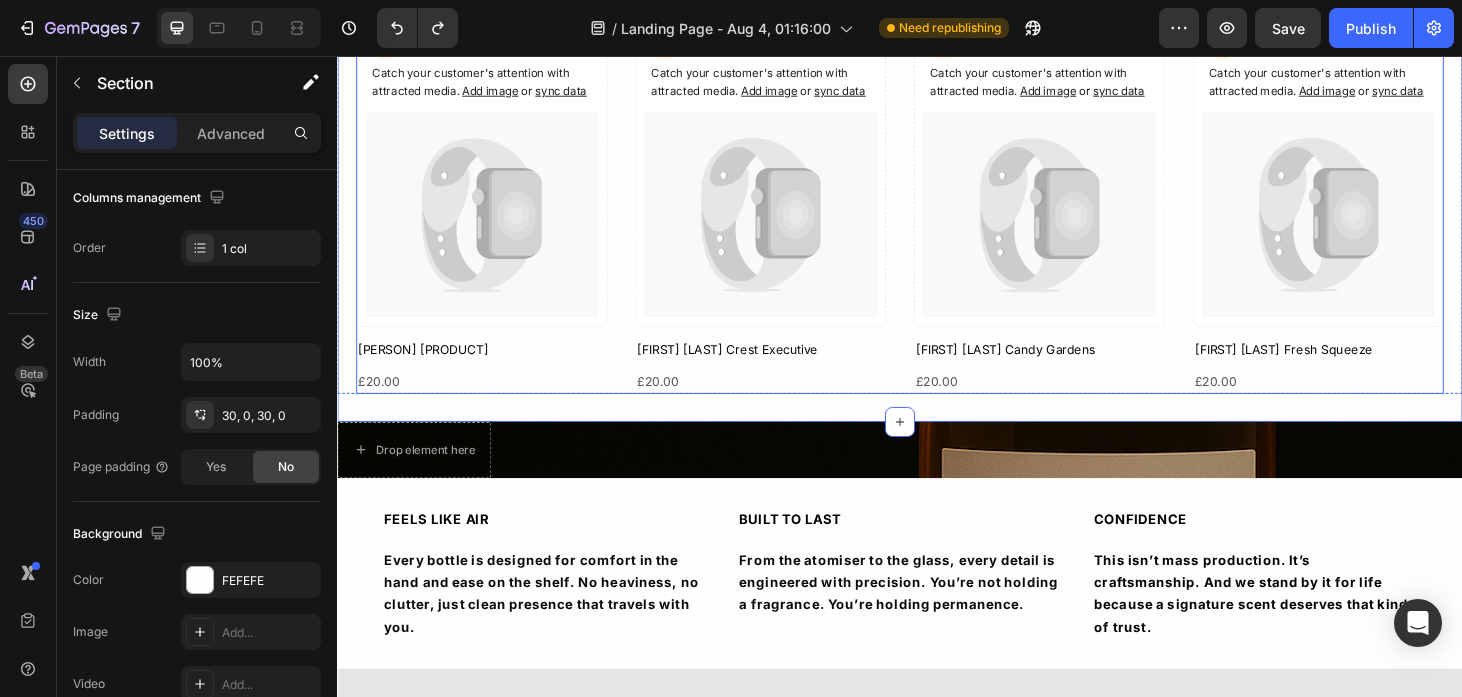 scroll, scrollTop: 984, scrollLeft: 0, axis: vertical 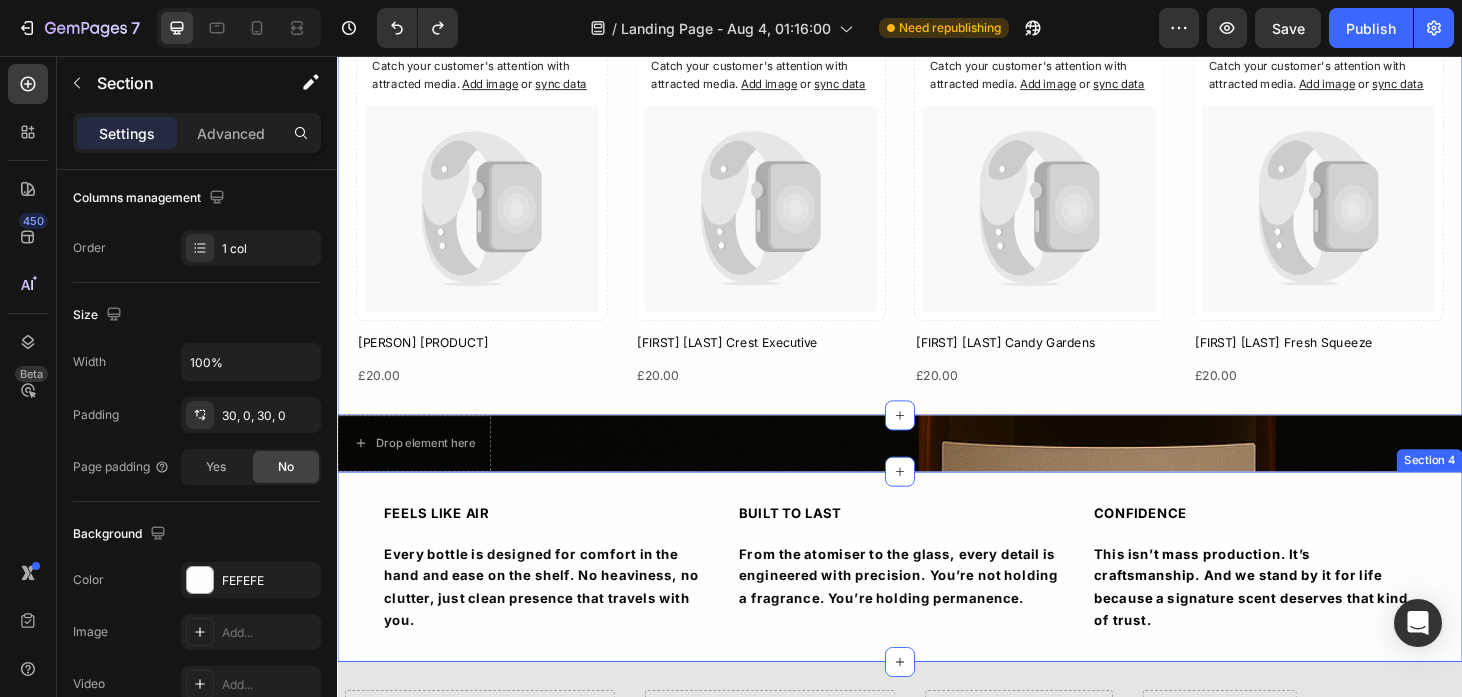click on "FEELS LIKE AIR Text Block Every bottle is designed for comfort in the hand and ease on the shelf. No heaviness, no clutter, just clean presence that travels with you. Text Block BUILT TO LAST Text Block From the atomiser to the glass, every detail is engineered with precision. You’re not holding a fragrance. You’re holding permanence. Text Block CONFIDENCE  Text Block This isn’t mass production. It’s craftsmanship. And we stand by it for life because a signature scent deserves that kind of trust. Text Block Row Row Section 4" at bounding box center [937, 600] 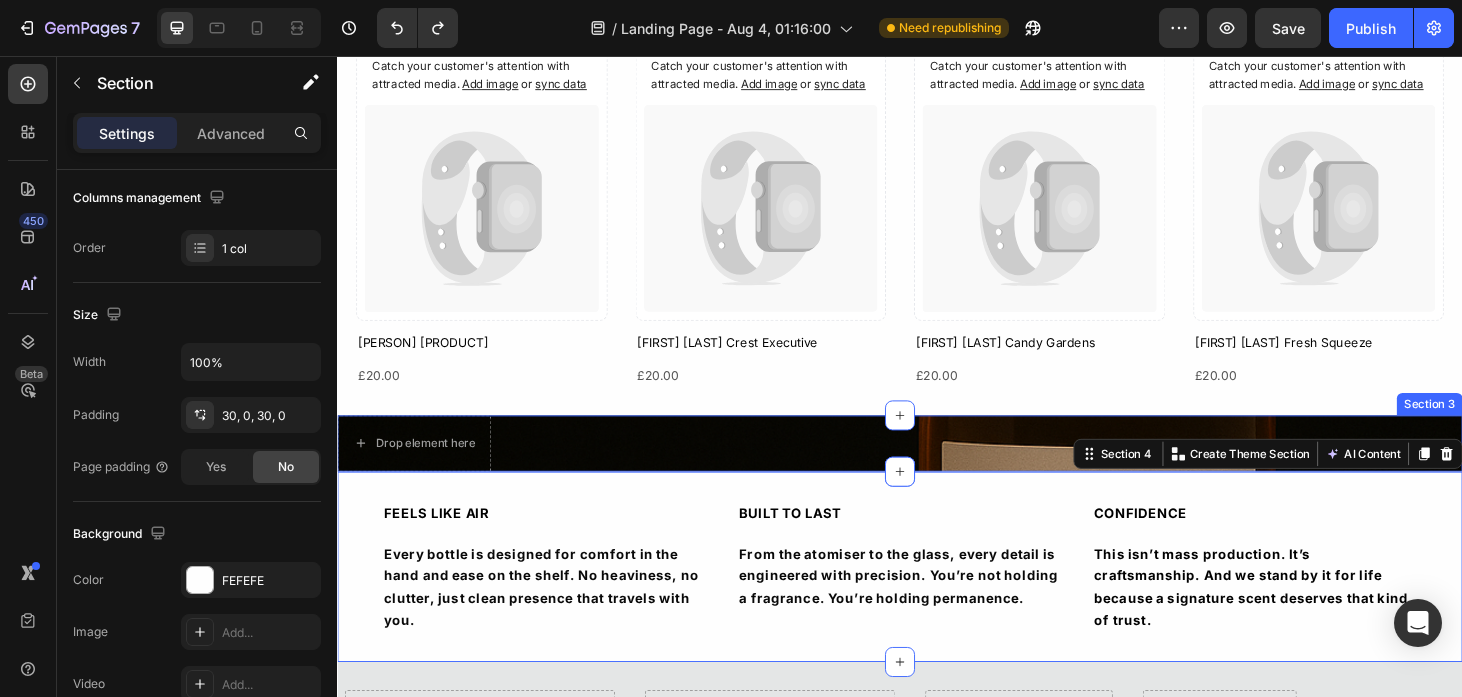 click on "Drop element here Section 3" at bounding box center [937, 469] 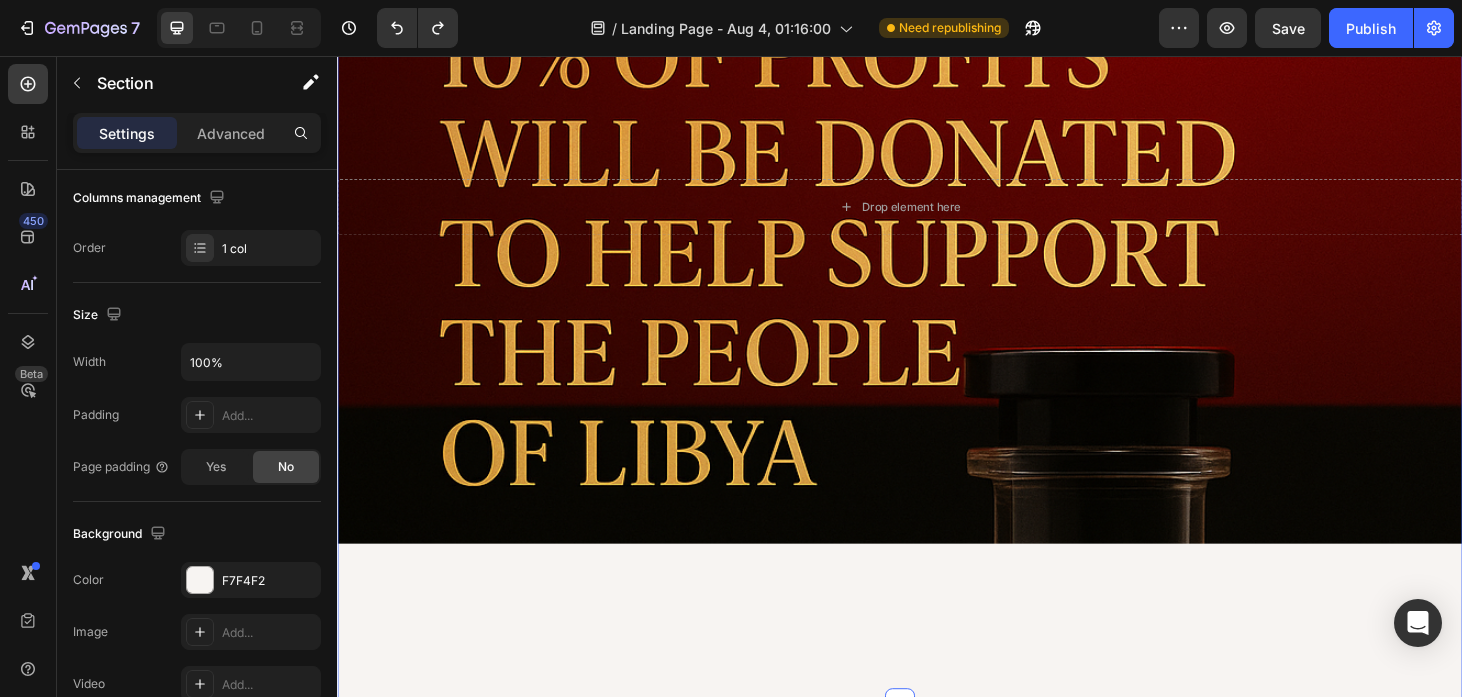 scroll, scrollTop: 1570, scrollLeft: 0, axis: vertical 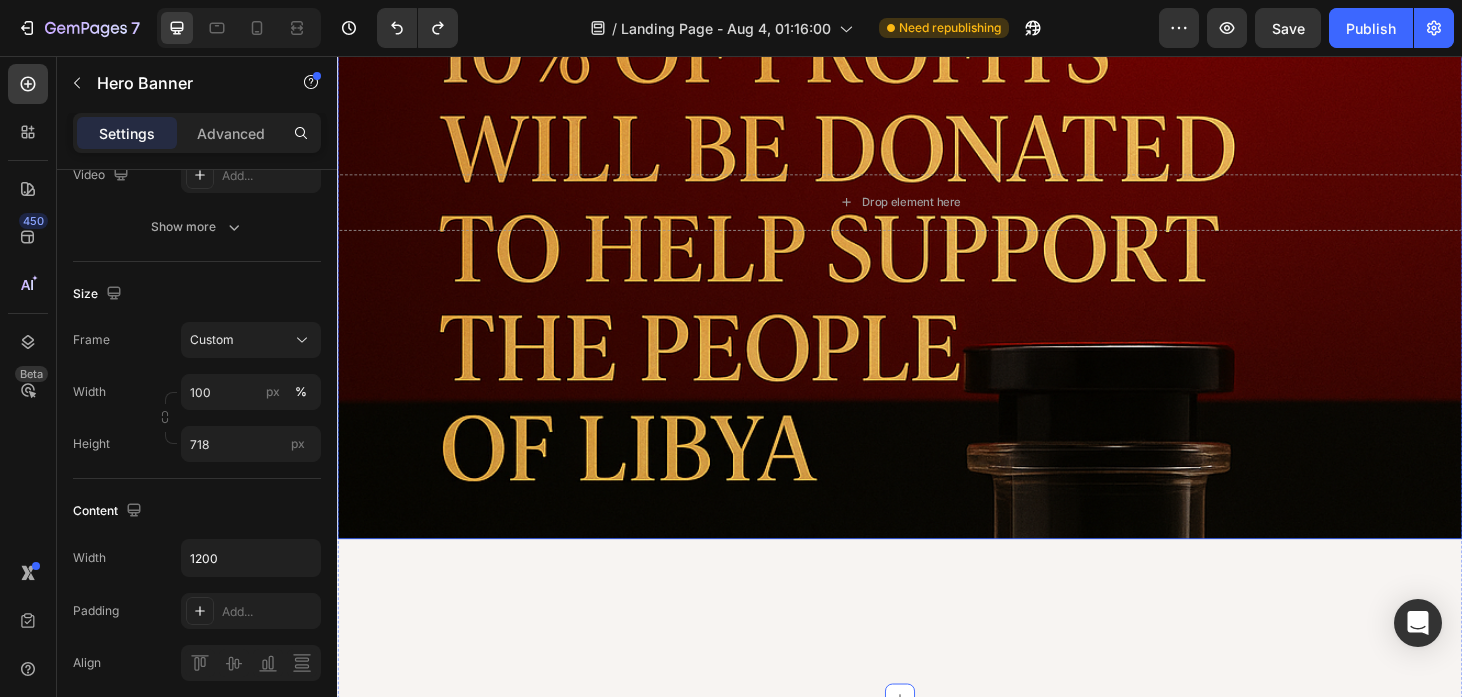 click at bounding box center [937, 212] 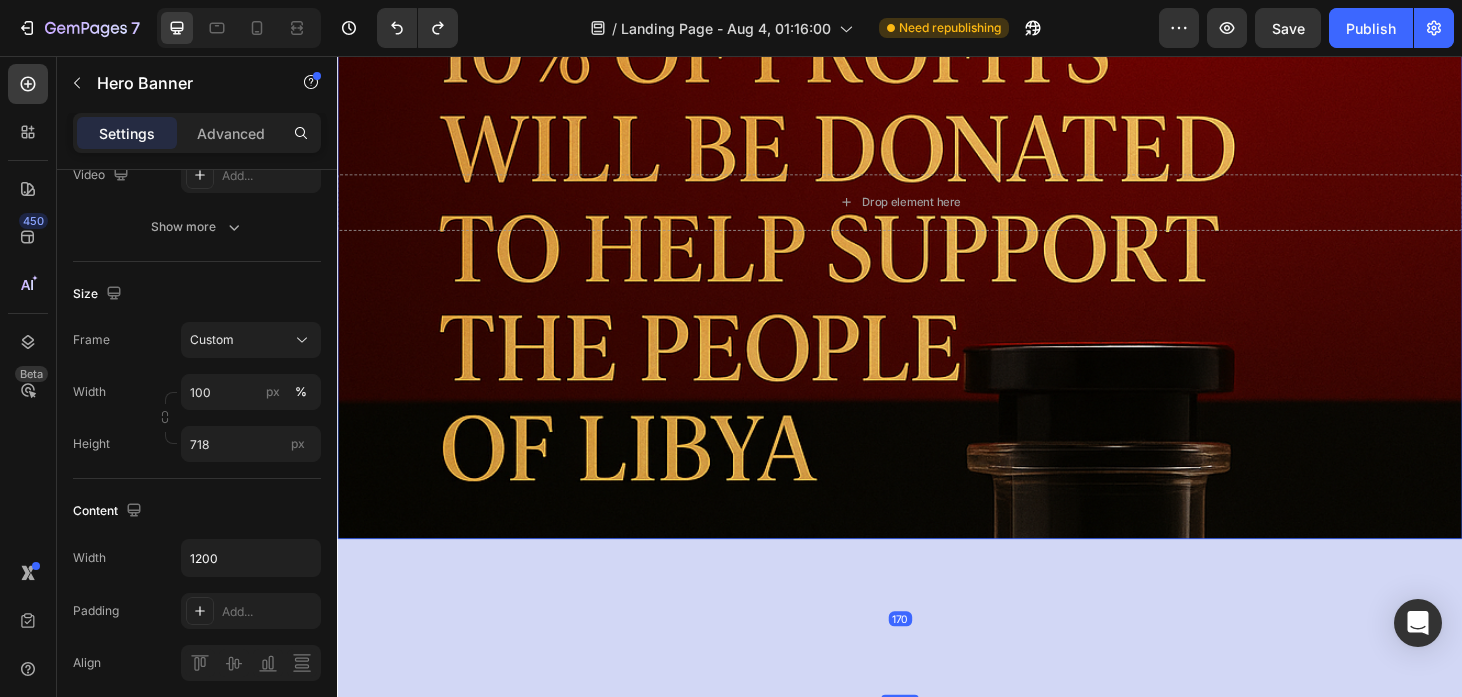 scroll, scrollTop: 0, scrollLeft: 0, axis: both 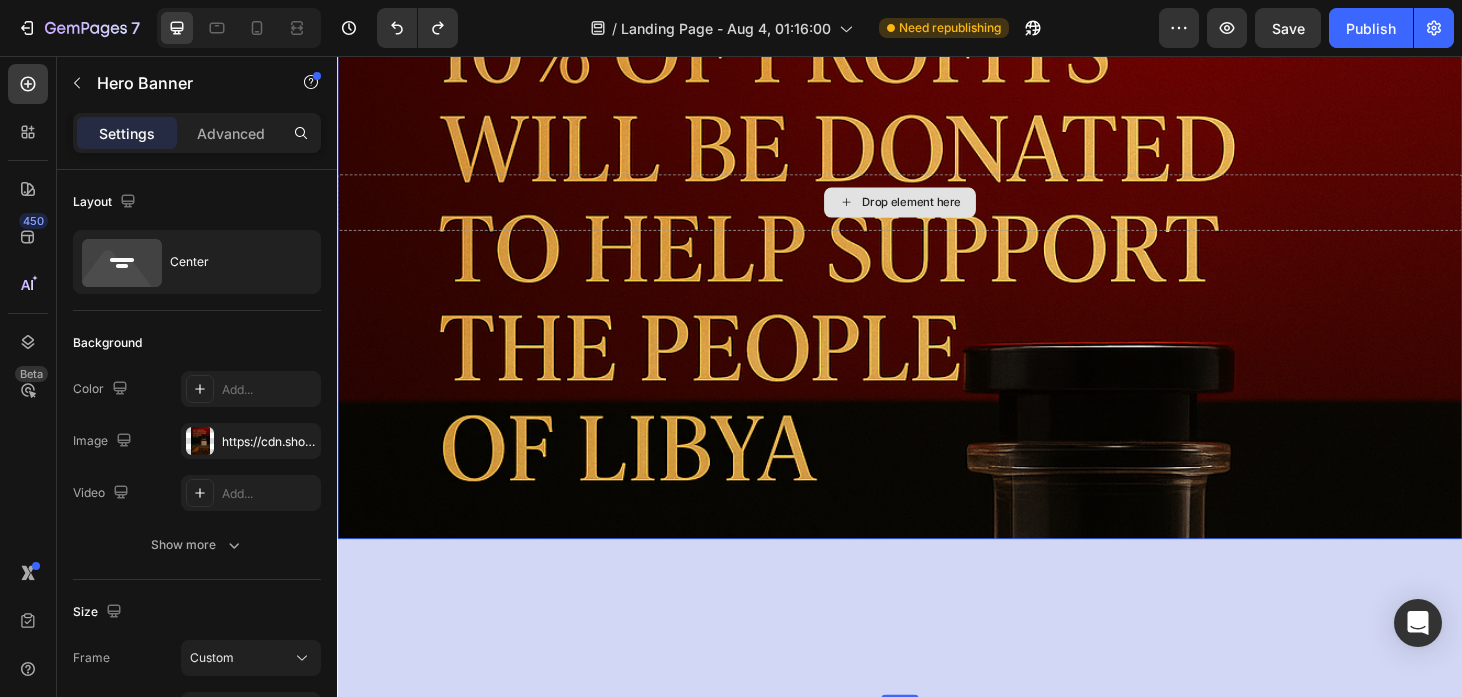 click on "Drop element here" at bounding box center [937, 212] 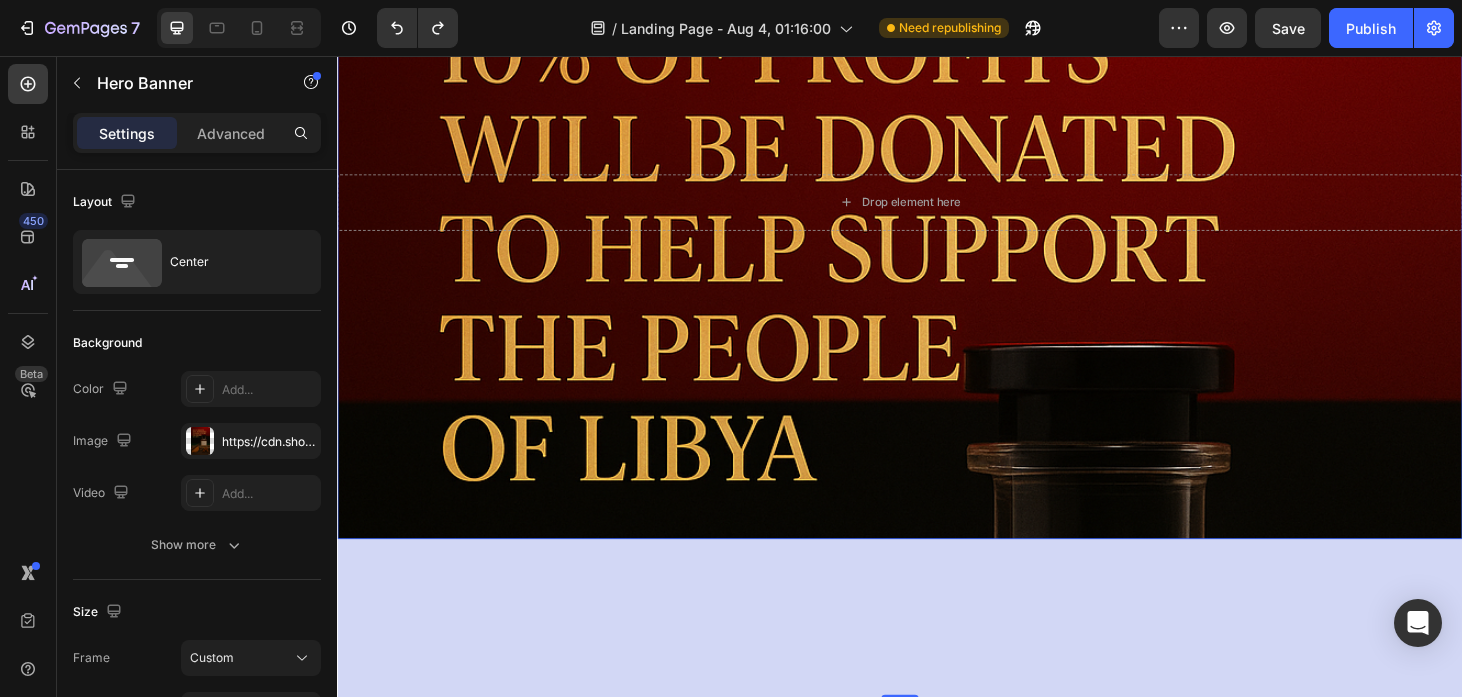 click at bounding box center (937, 212) 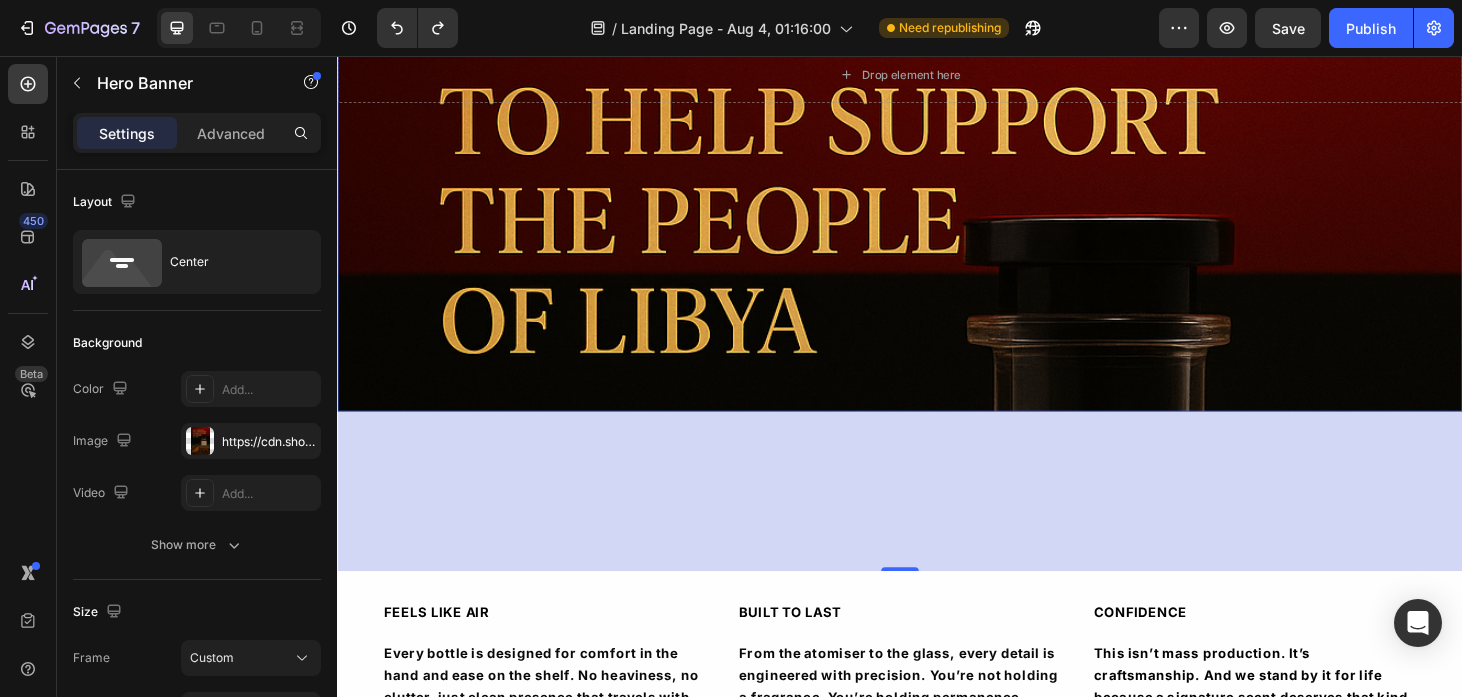 scroll, scrollTop: 1713, scrollLeft: 0, axis: vertical 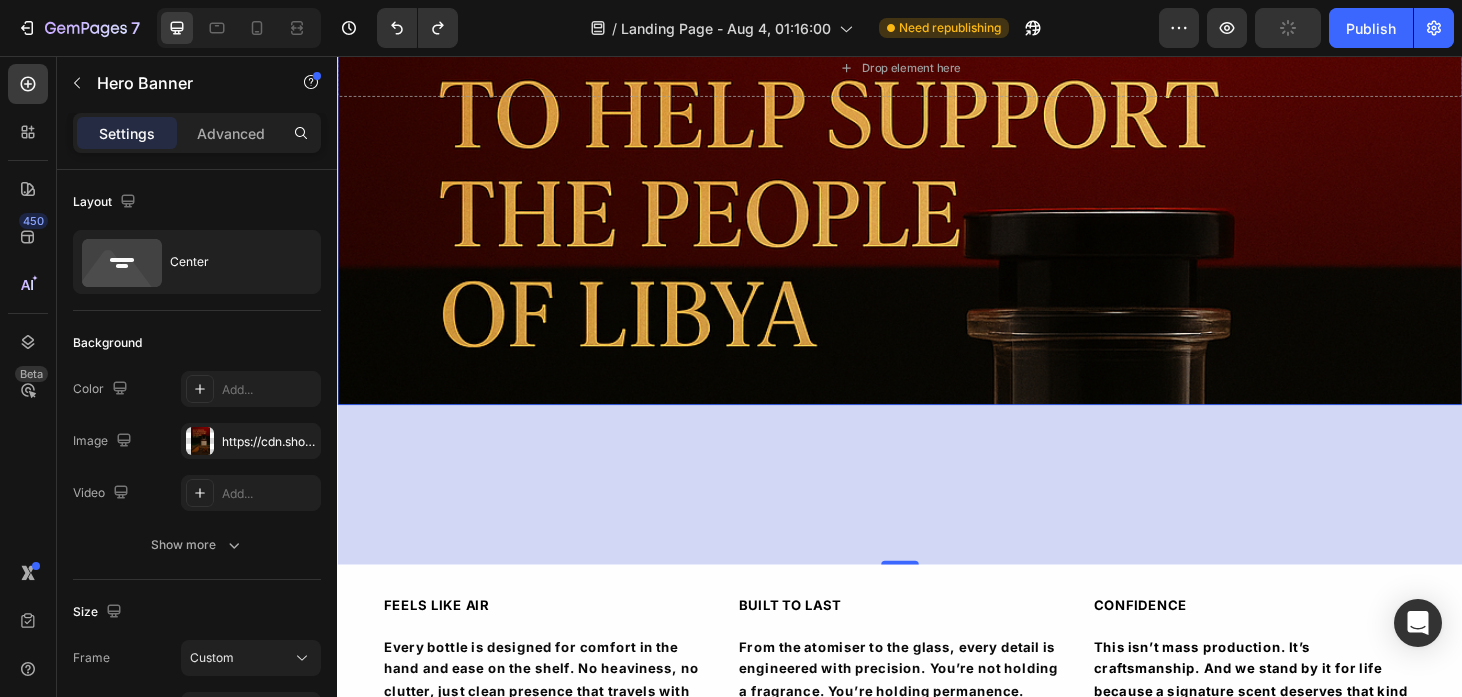 click at bounding box center (937, 69) 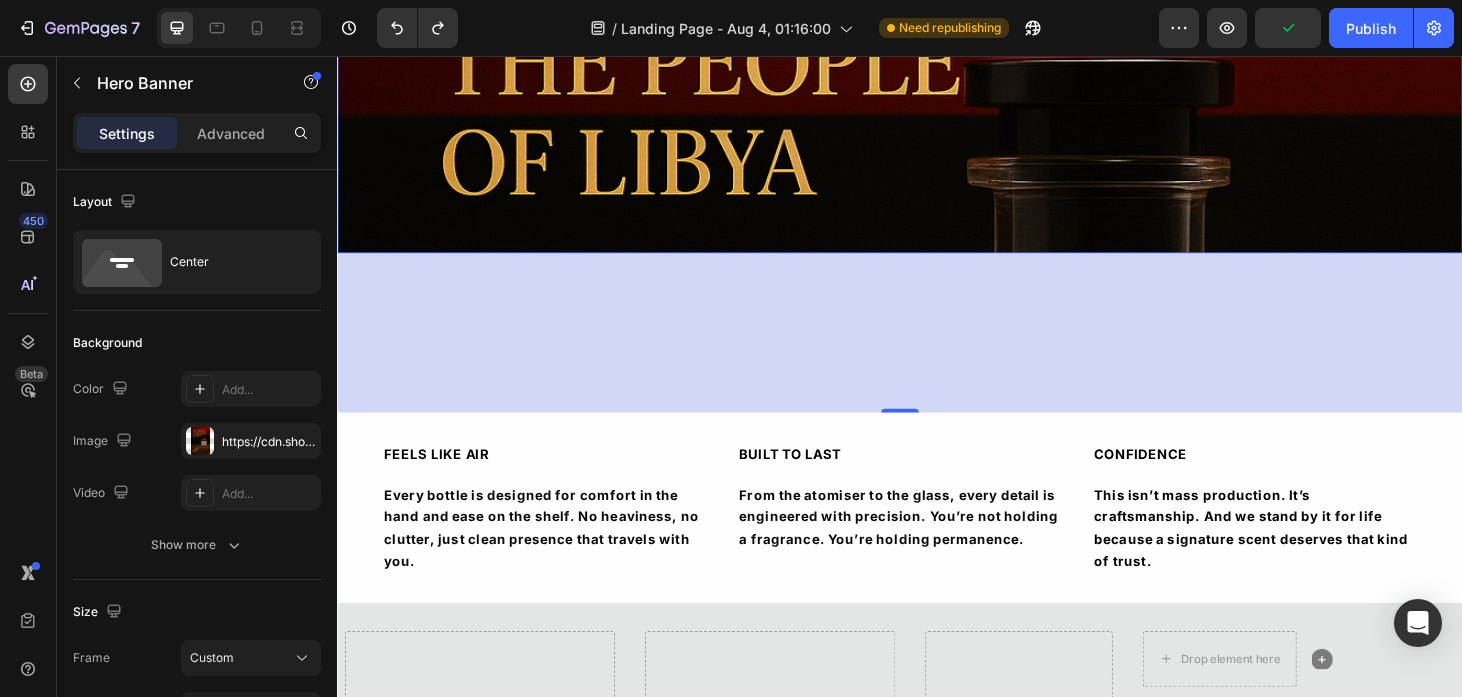 scroll, scrollTop: 1877, scrollLeft: 0, axis: vertical 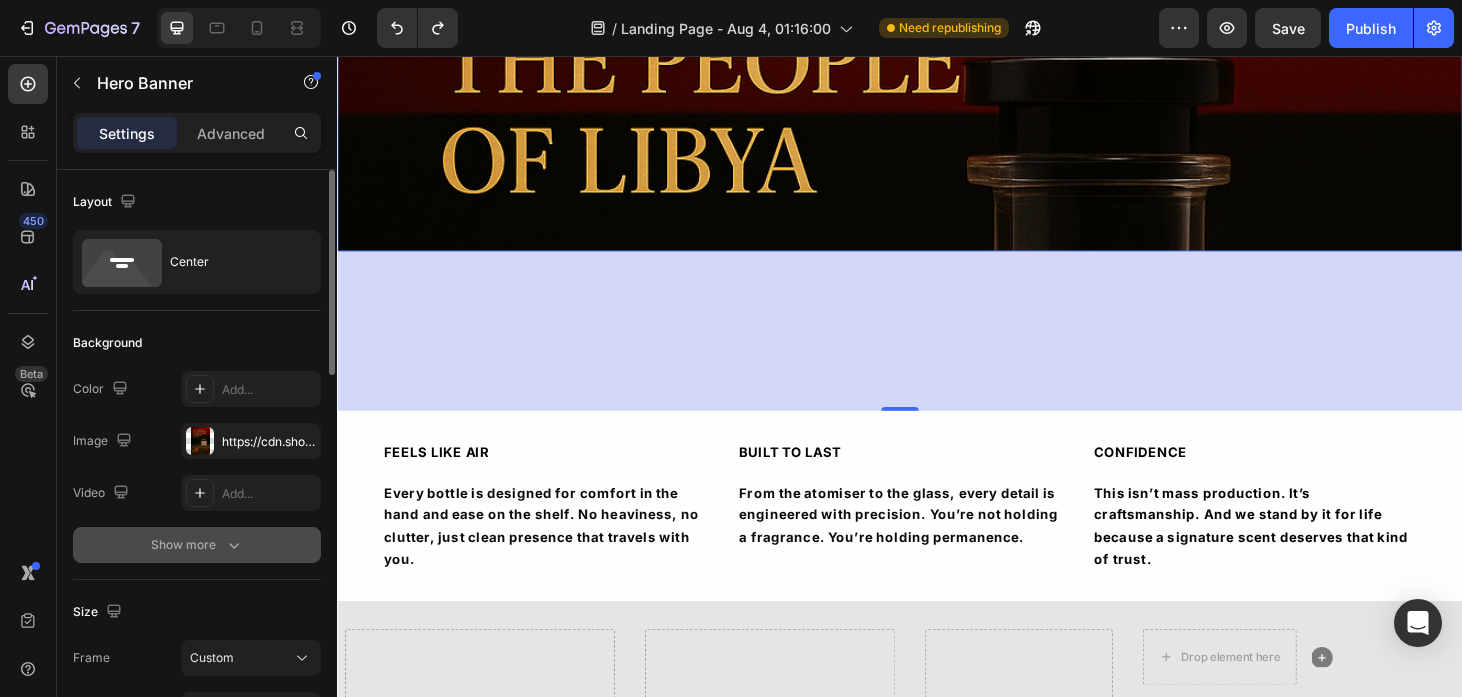 click 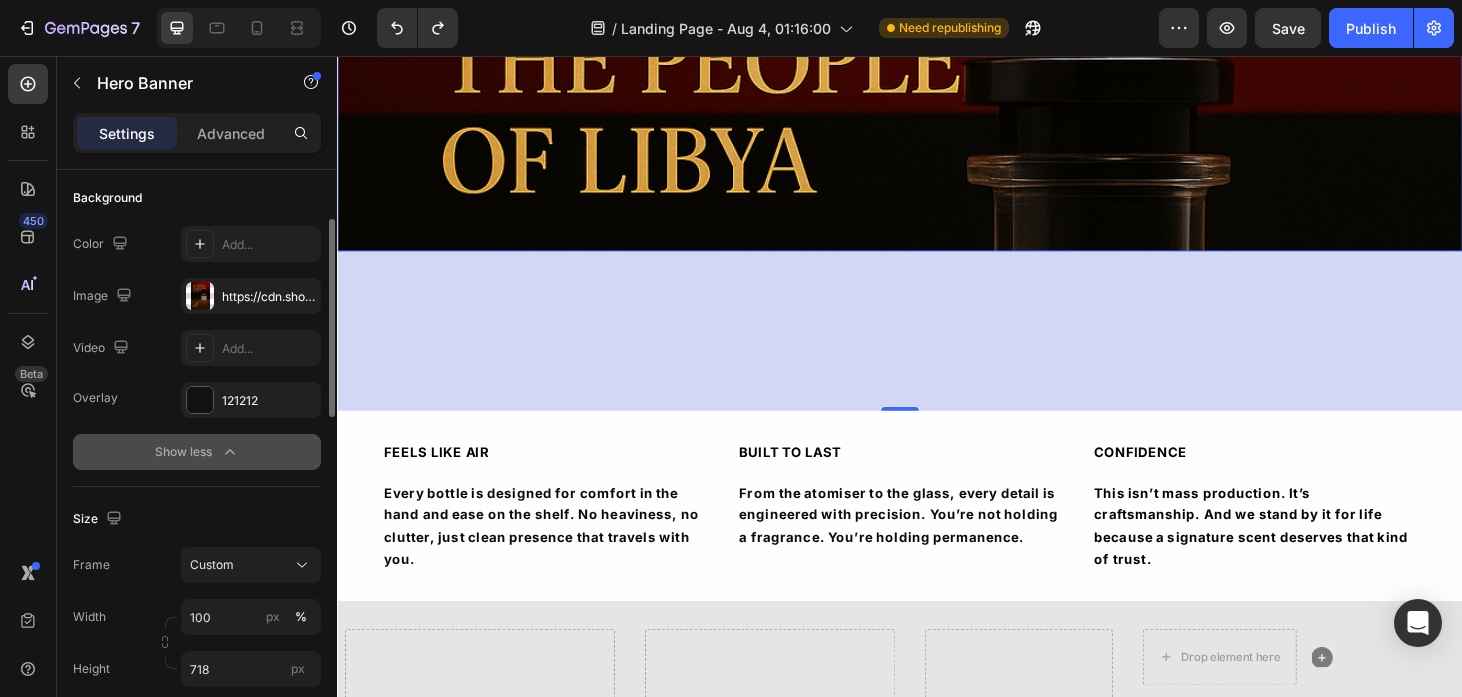 scroll, scrollTop: 357, scrollLeft: 0, axis: vertical 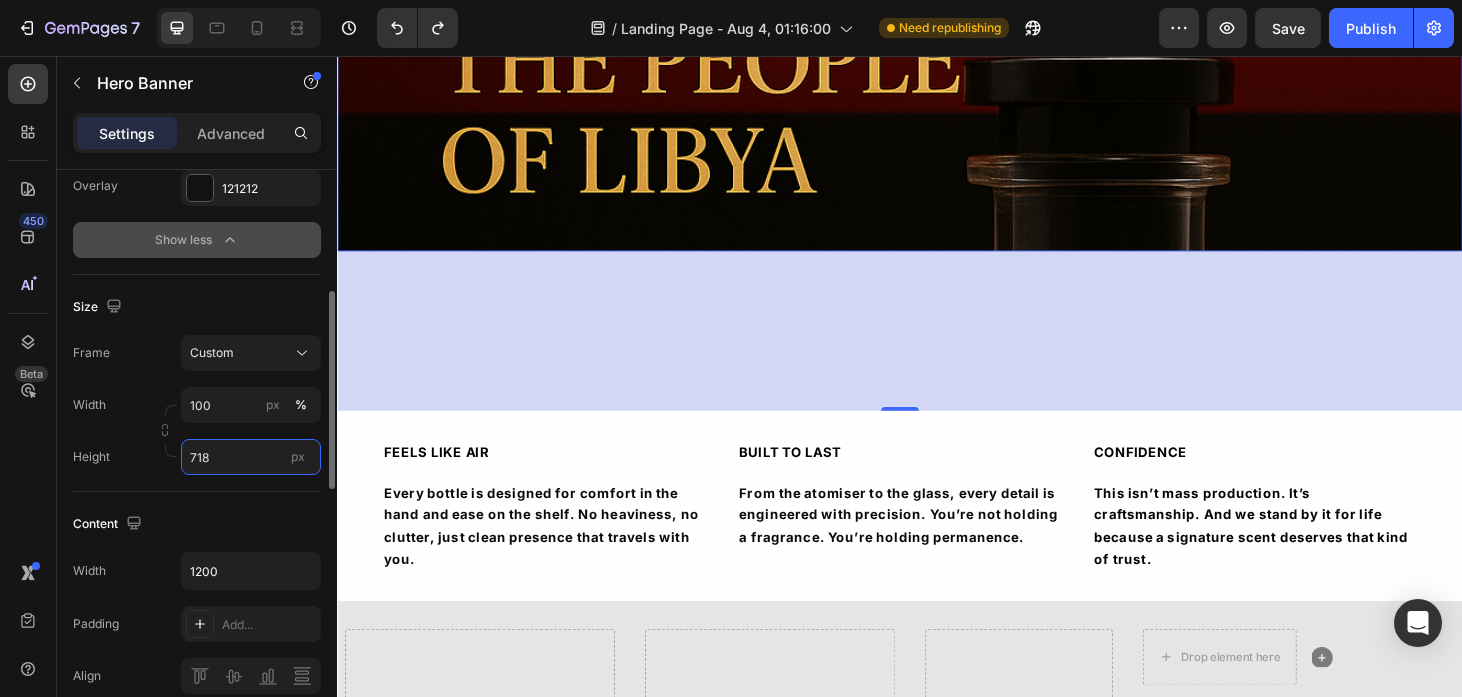 click on "718" at bounding box center (251, 457) 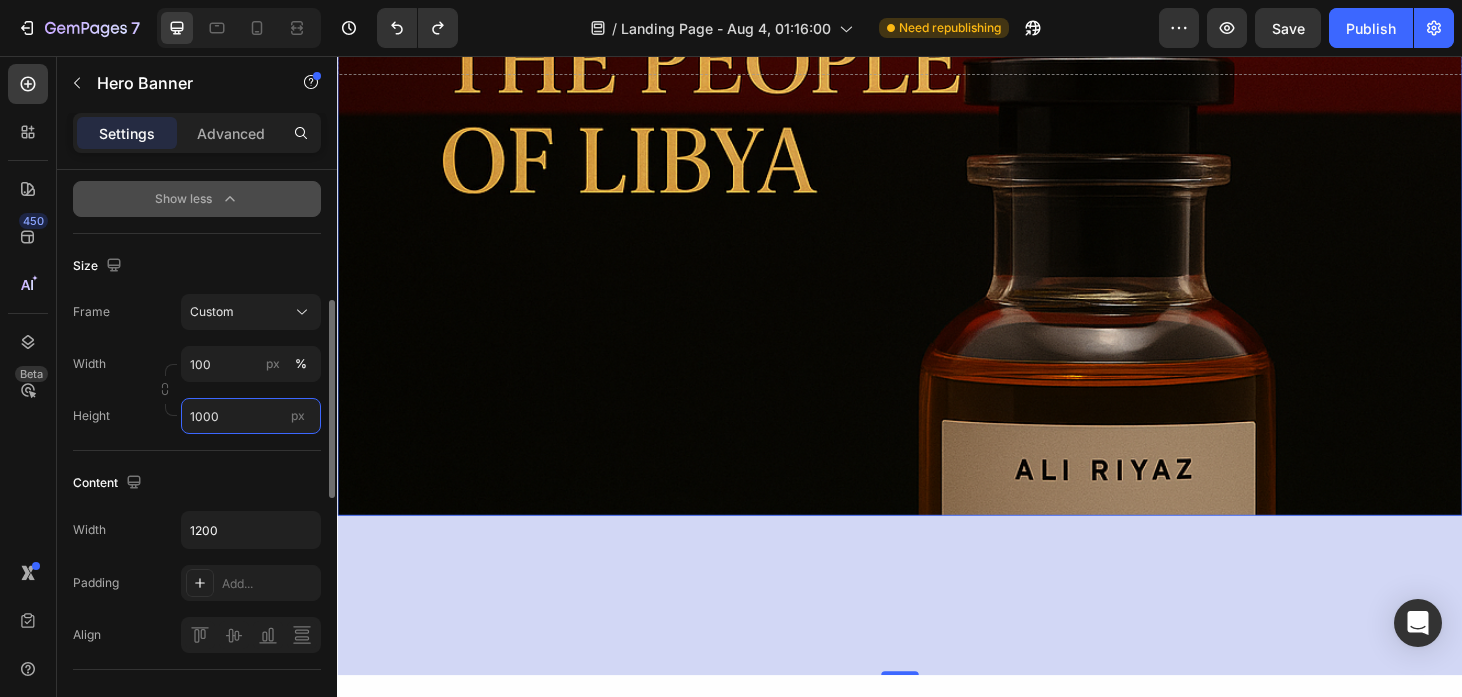scroll, scrollTop: 394, scrollLeft: 0, axis: vertical 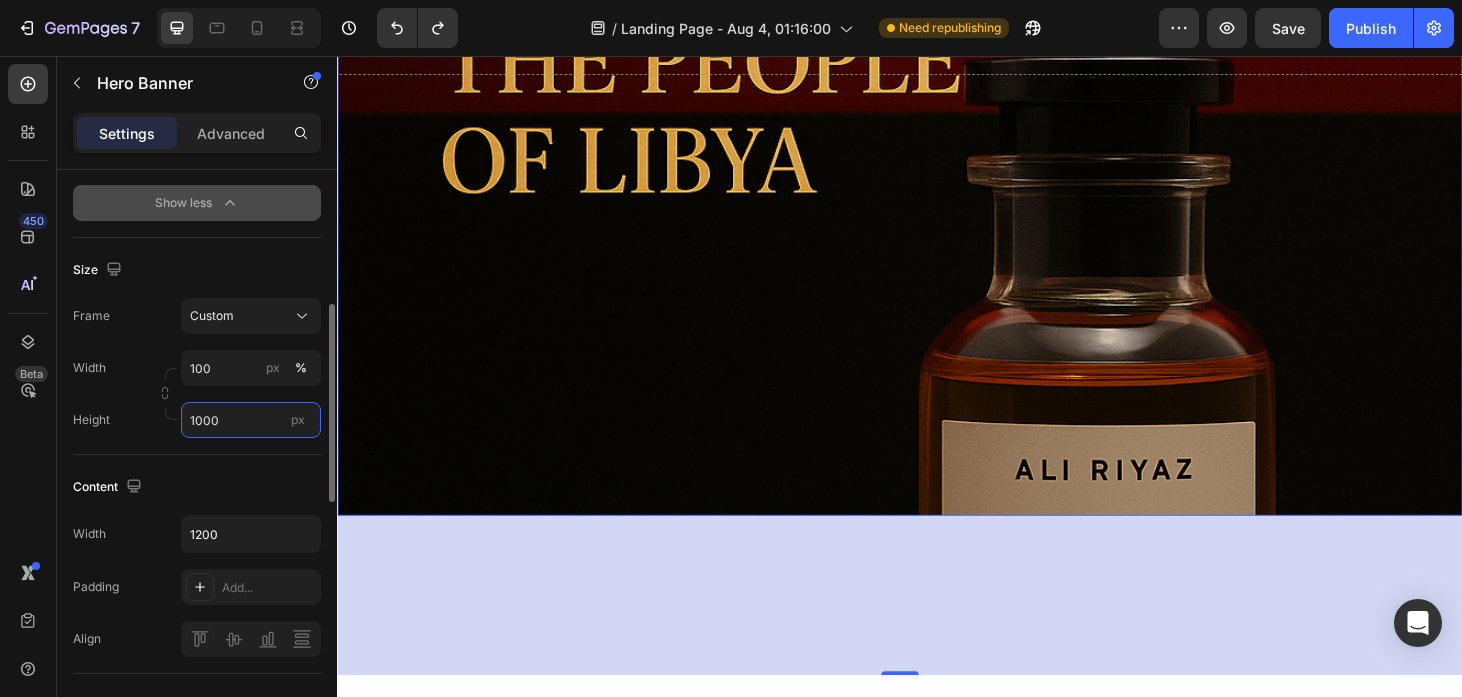 type on "1000" 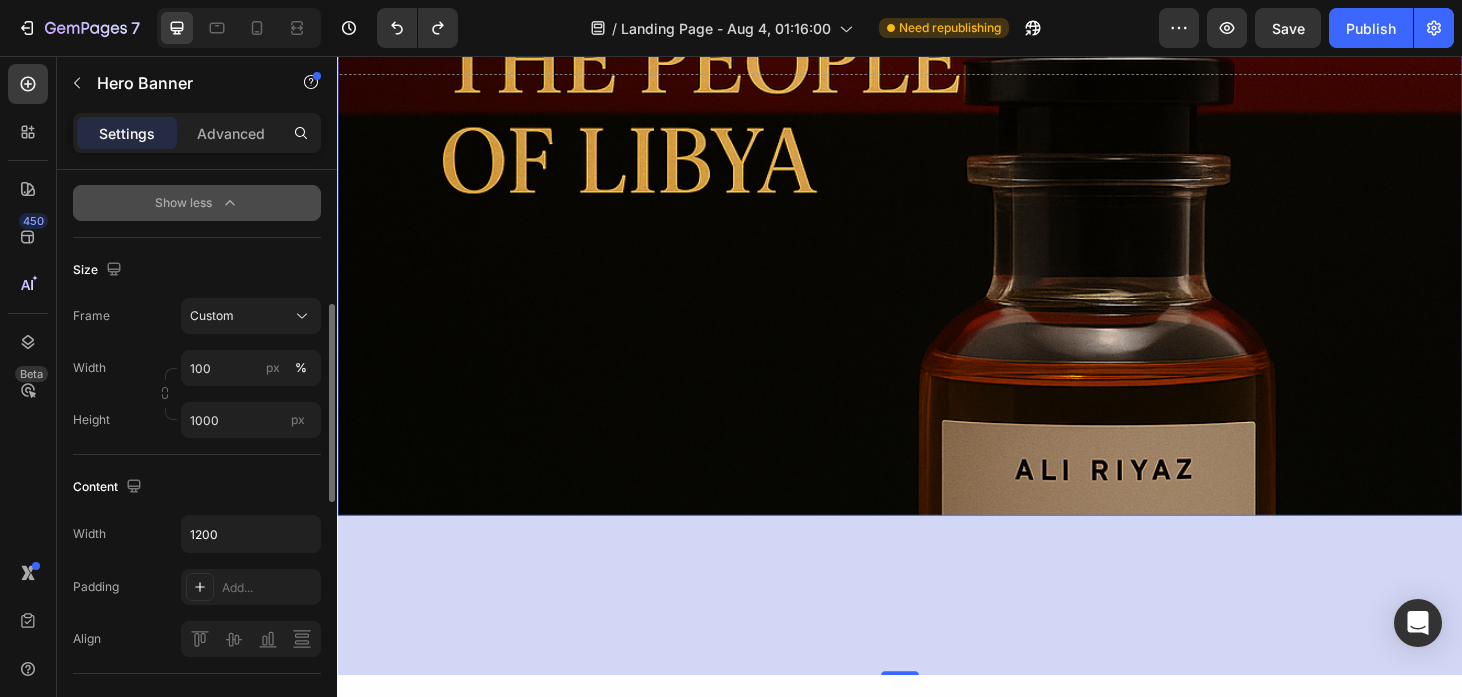 click on "170" at bounding box center (937, 631) 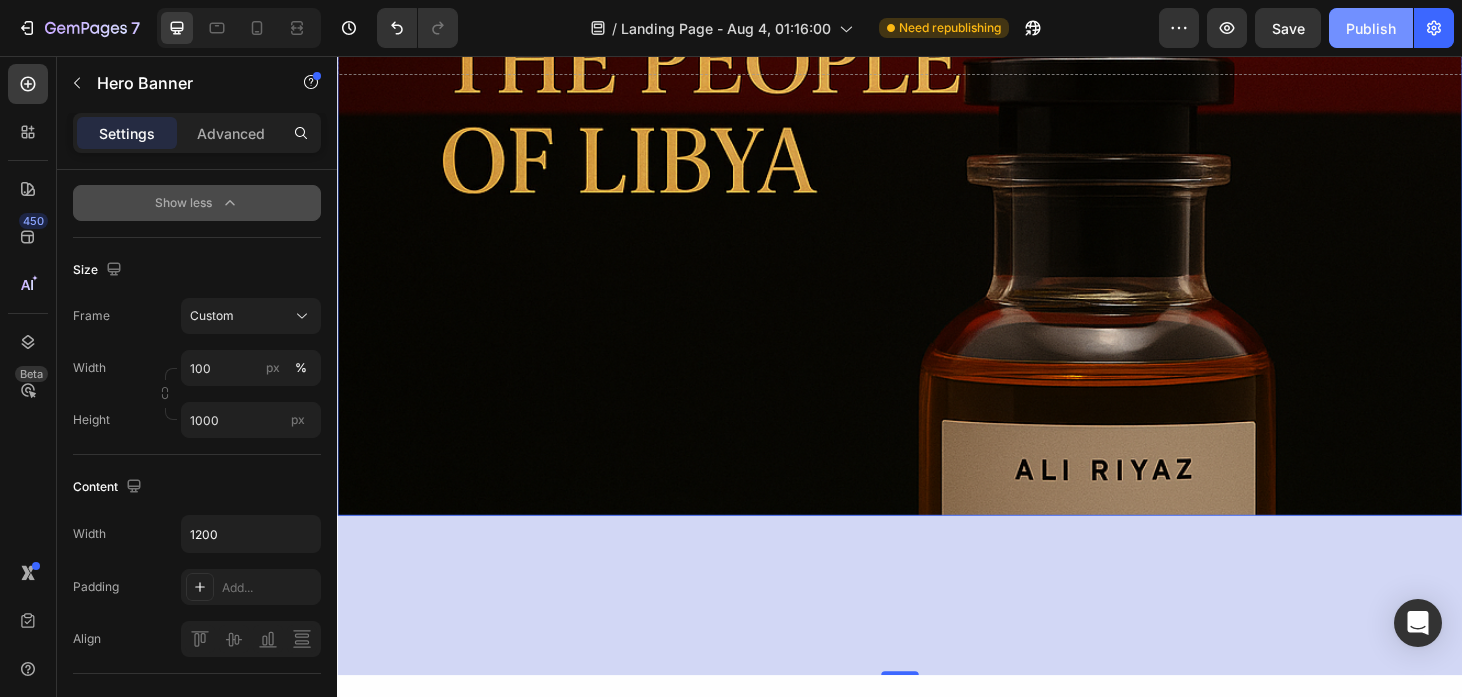 click on "Publish" at bounding box center [1371, 28] 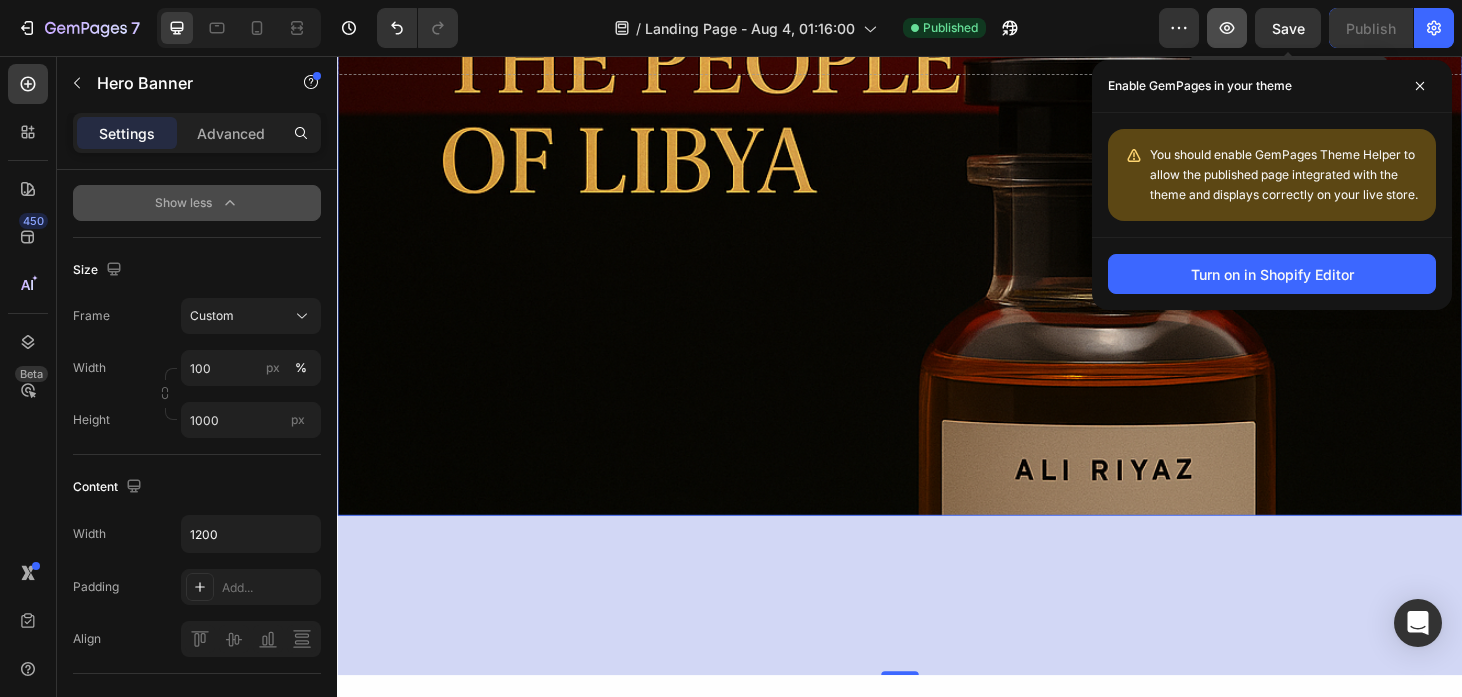 click 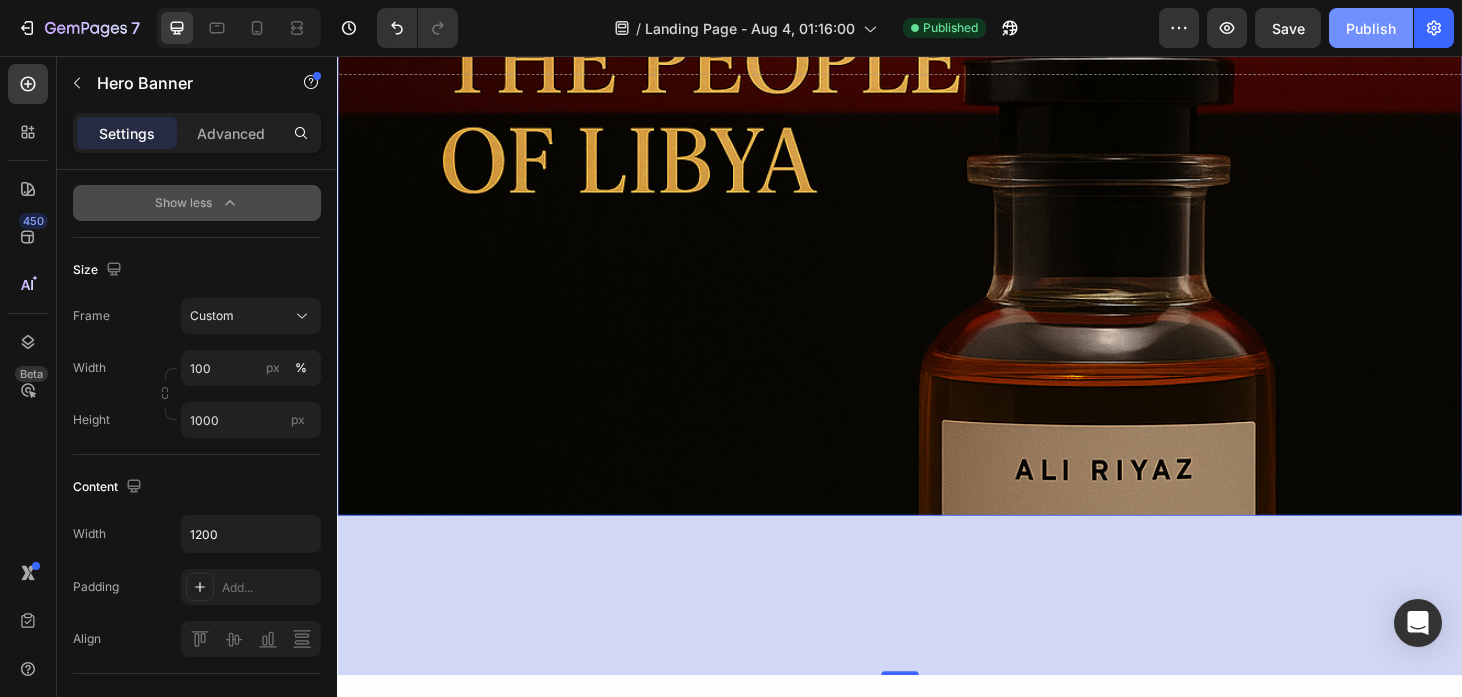 click on "Publish" 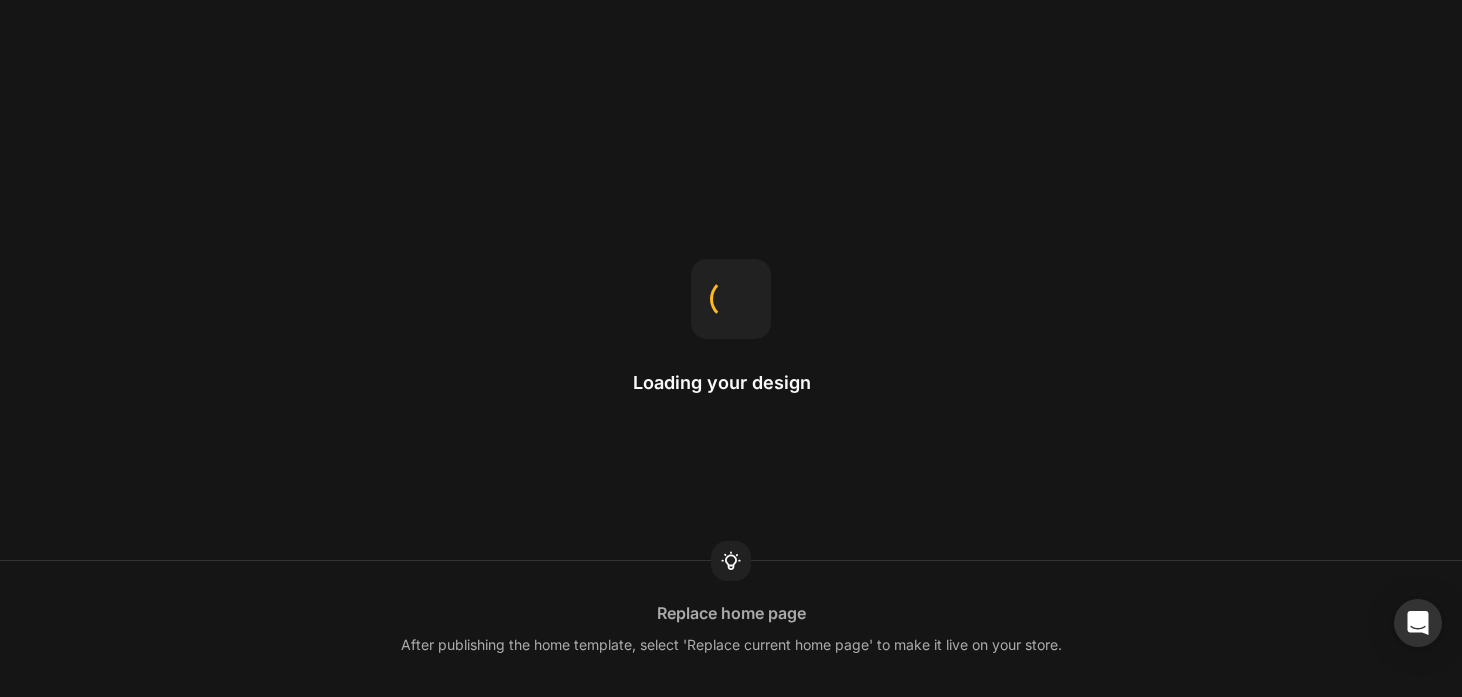 scroll, scrollTop: 0, scrollLeft: 0, axis: both 